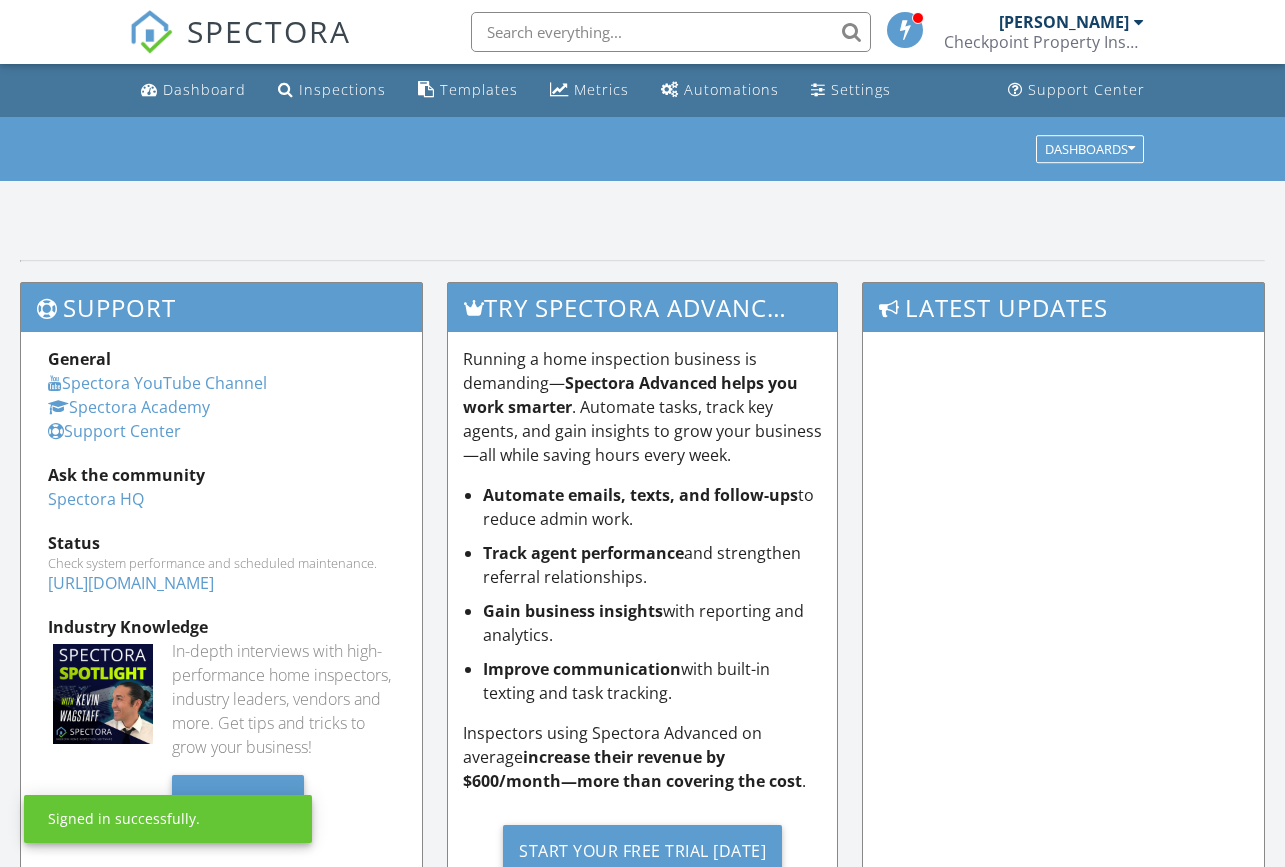 scroll, scrollTop: 0, scrollLeft: 0, axis: both 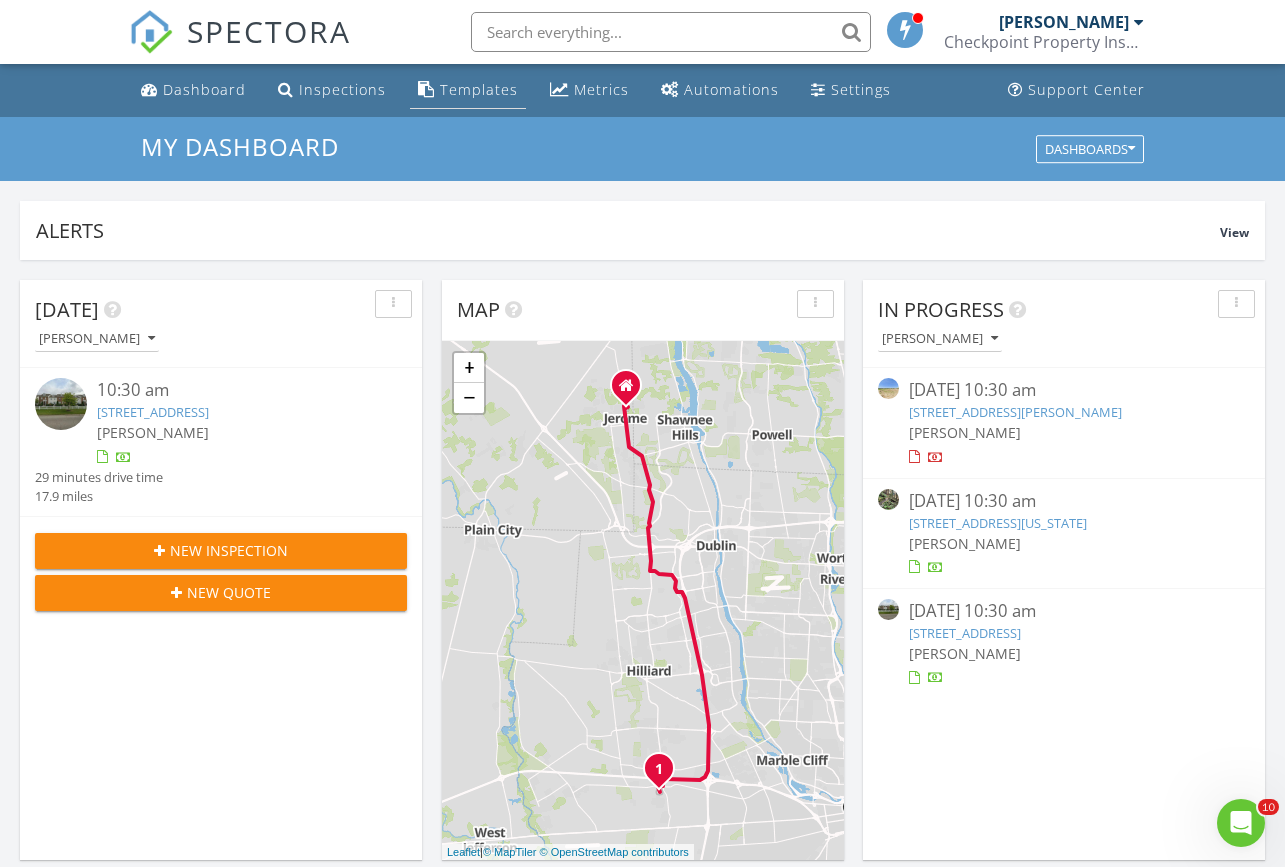 click on "Templates" at bounding box center (479, 89) 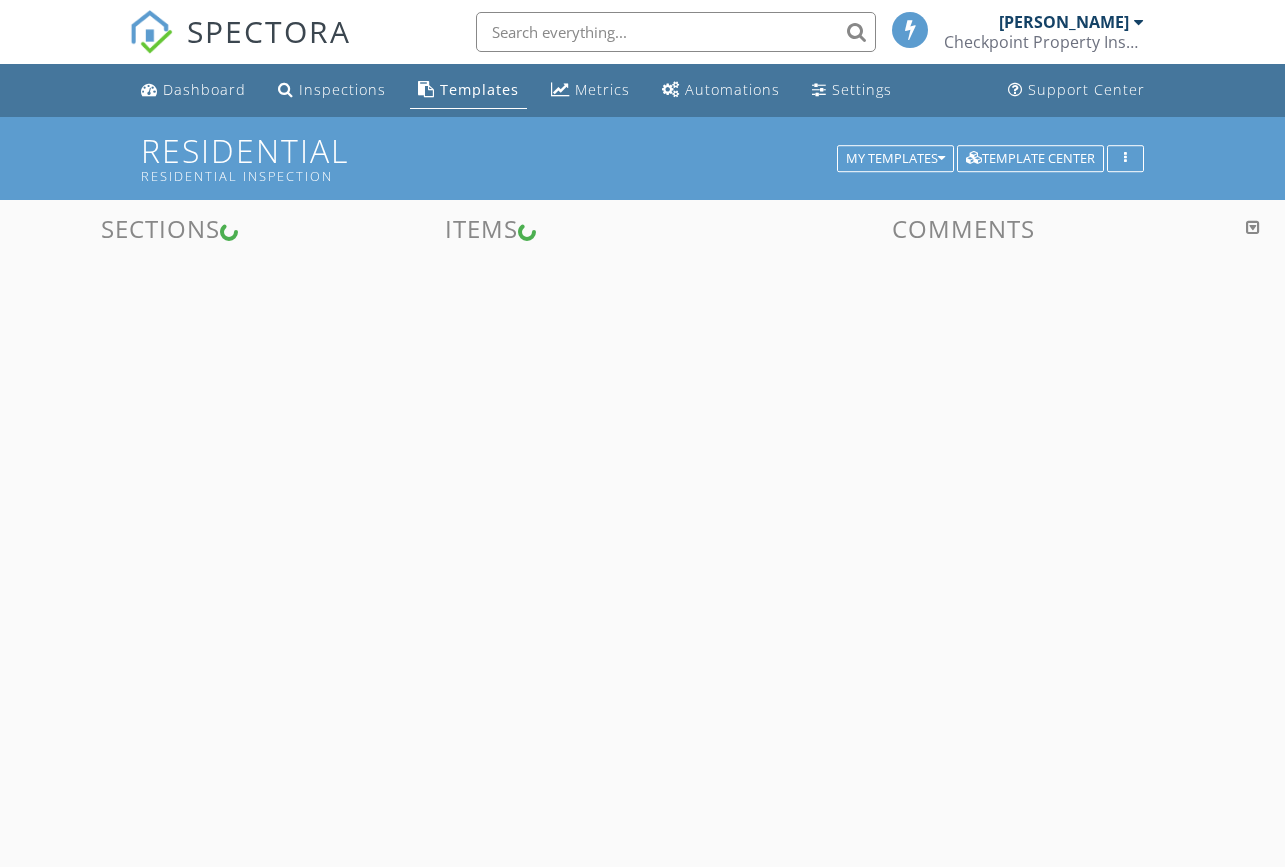 scroll, scrollTop: 0, scrollLeft: 0, axis: both 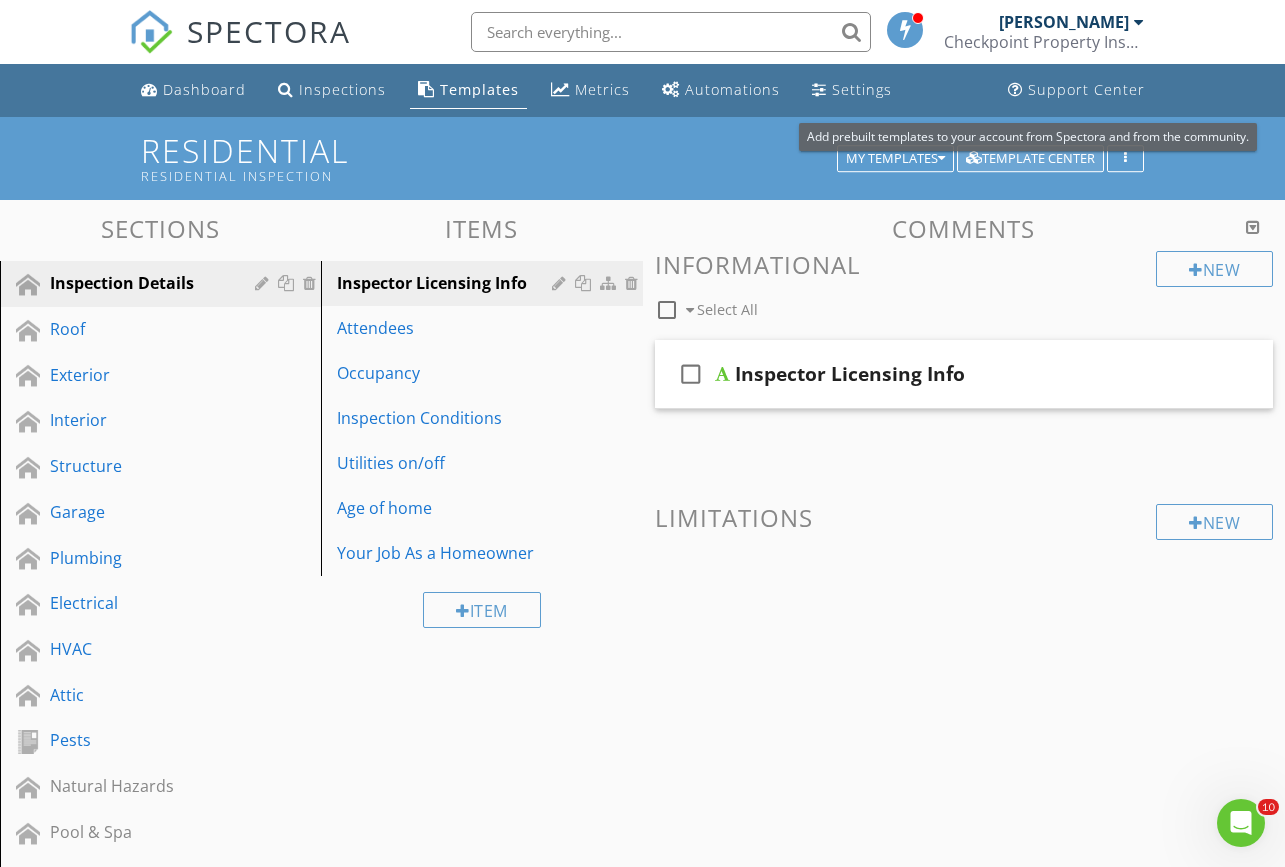 click on "Template Center" at bounding box center [1030, 159] 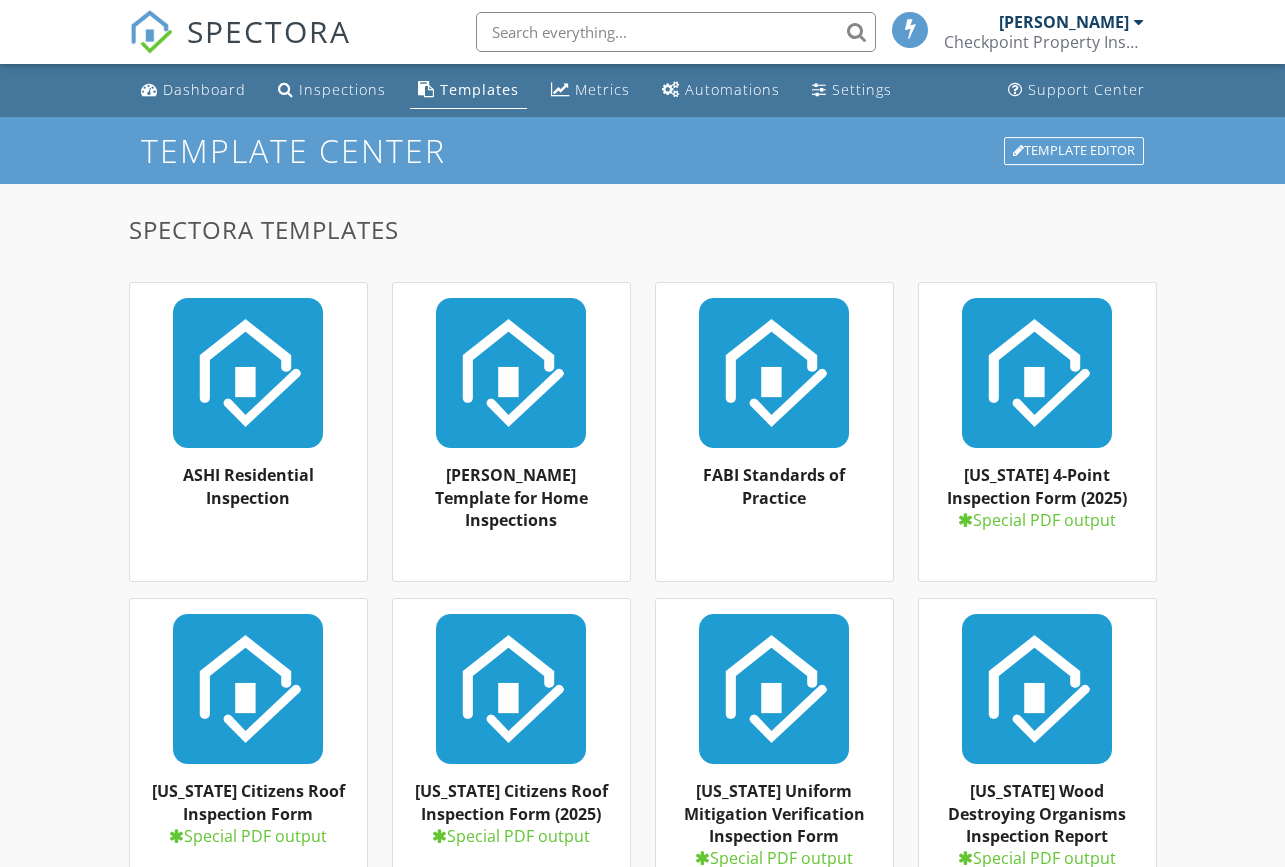 scroll, scrollTop: 0, scrollLeft: 0, axis: both 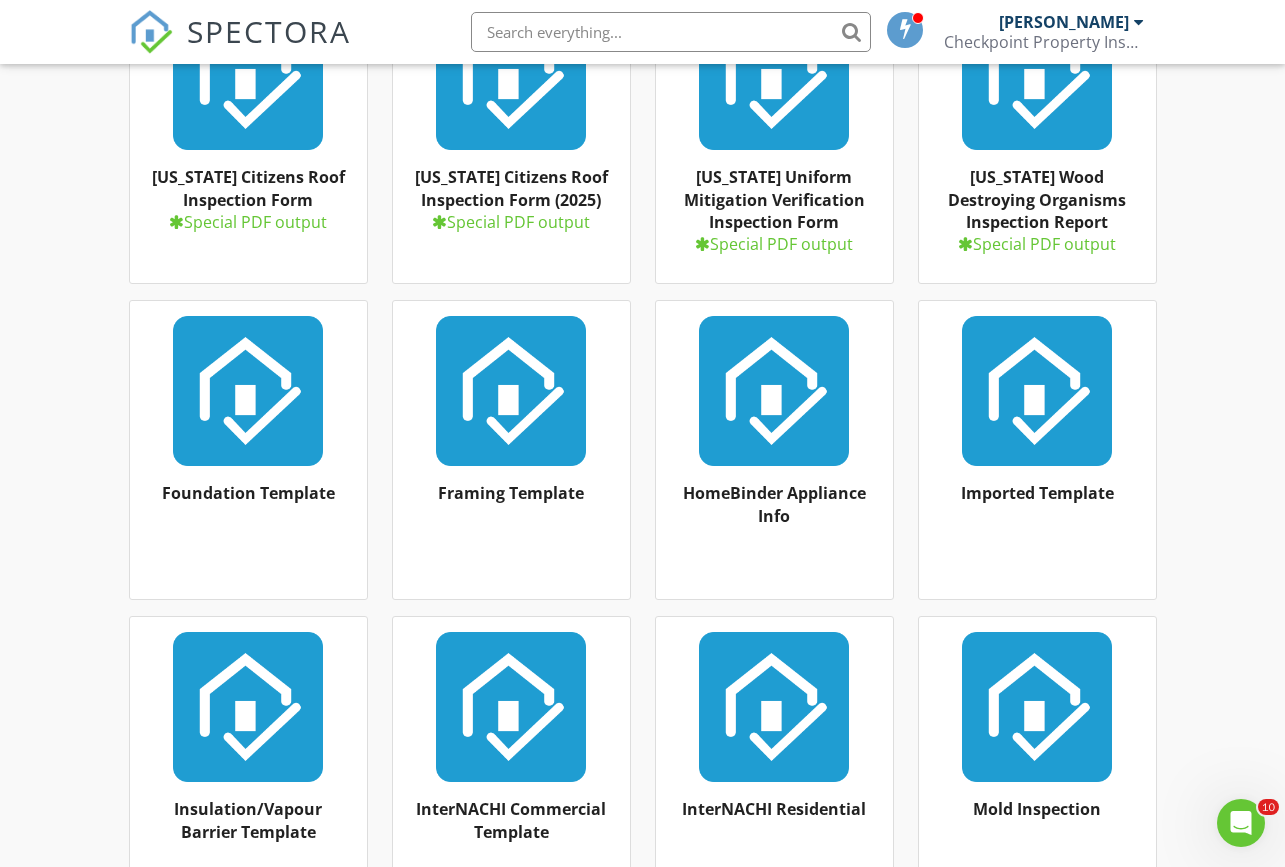 click at bounding box center (511, 391) 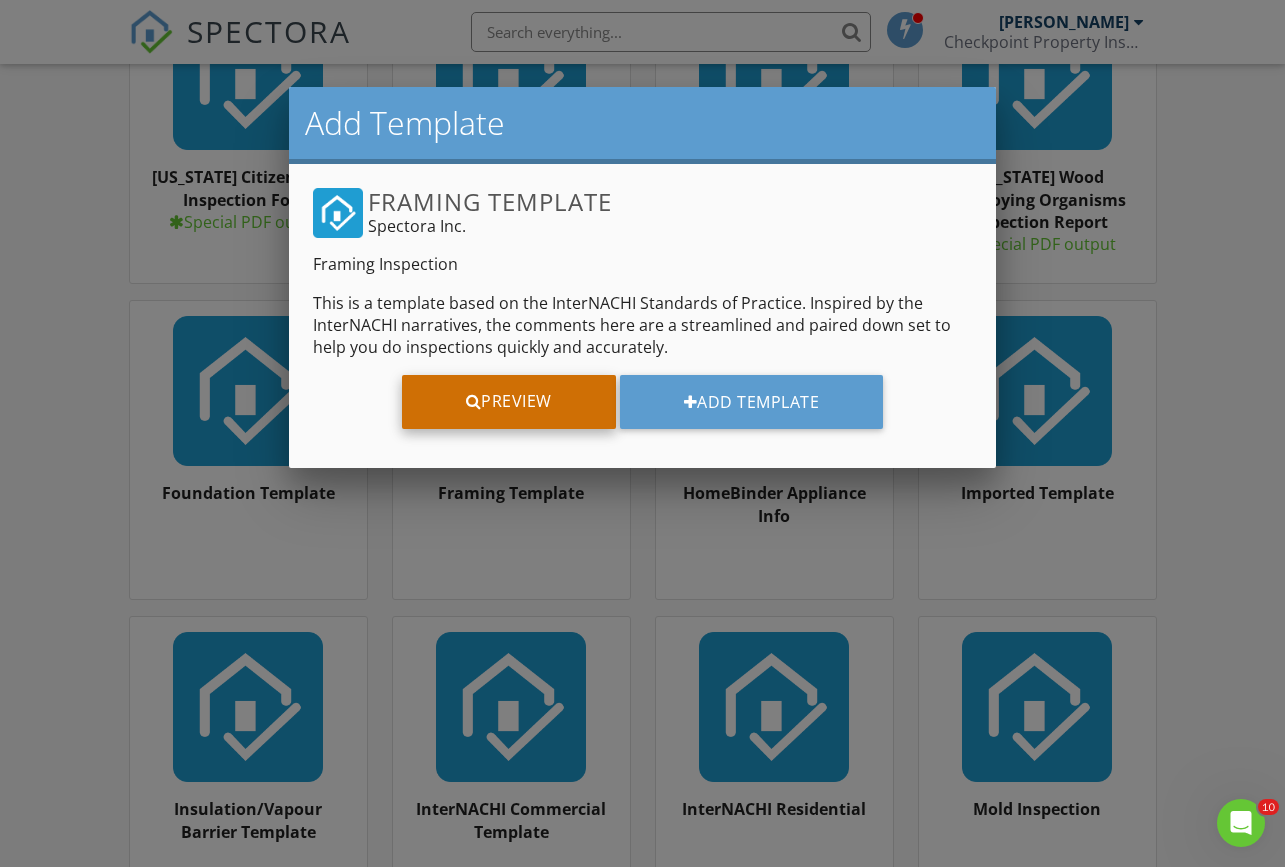 click on "Preview" at bounding box center [509, 402] 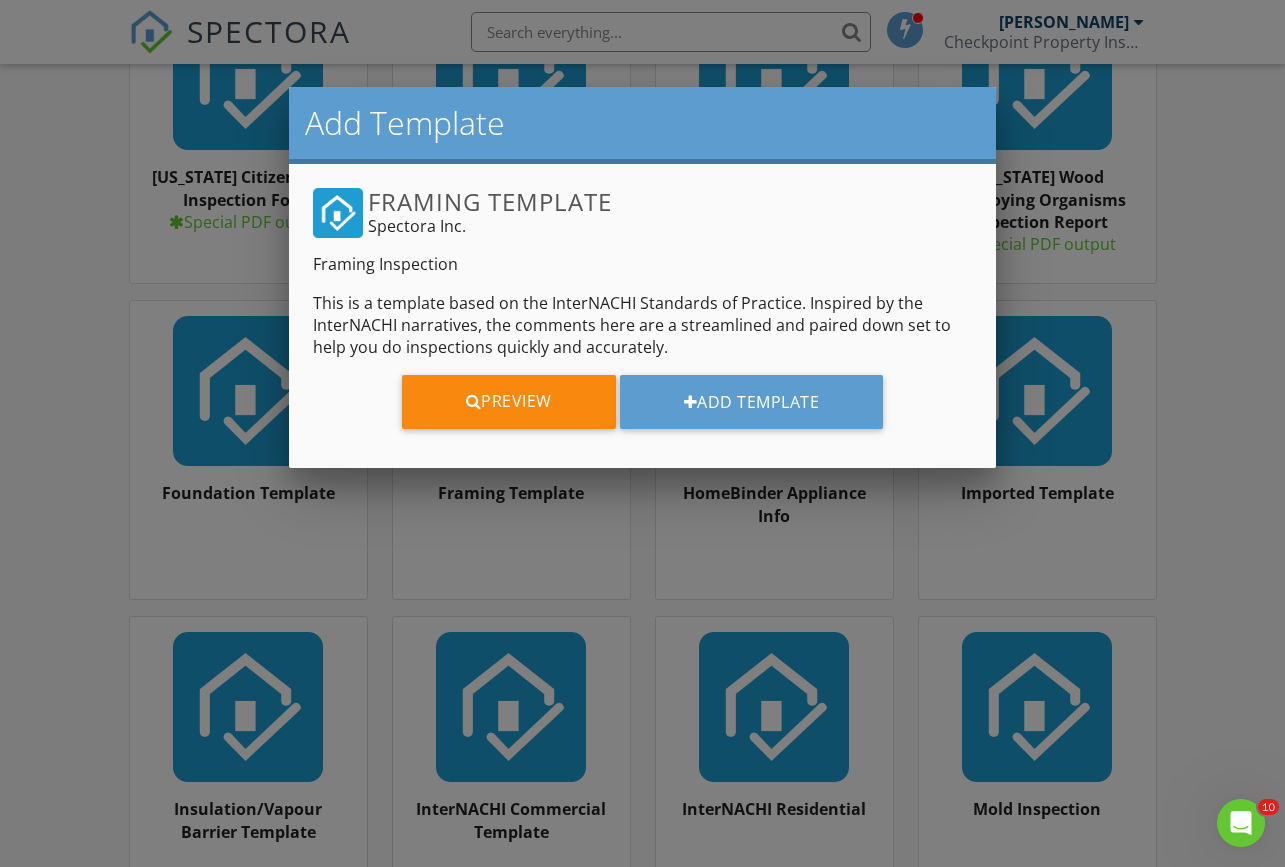 click at bounding box center [642, 442] 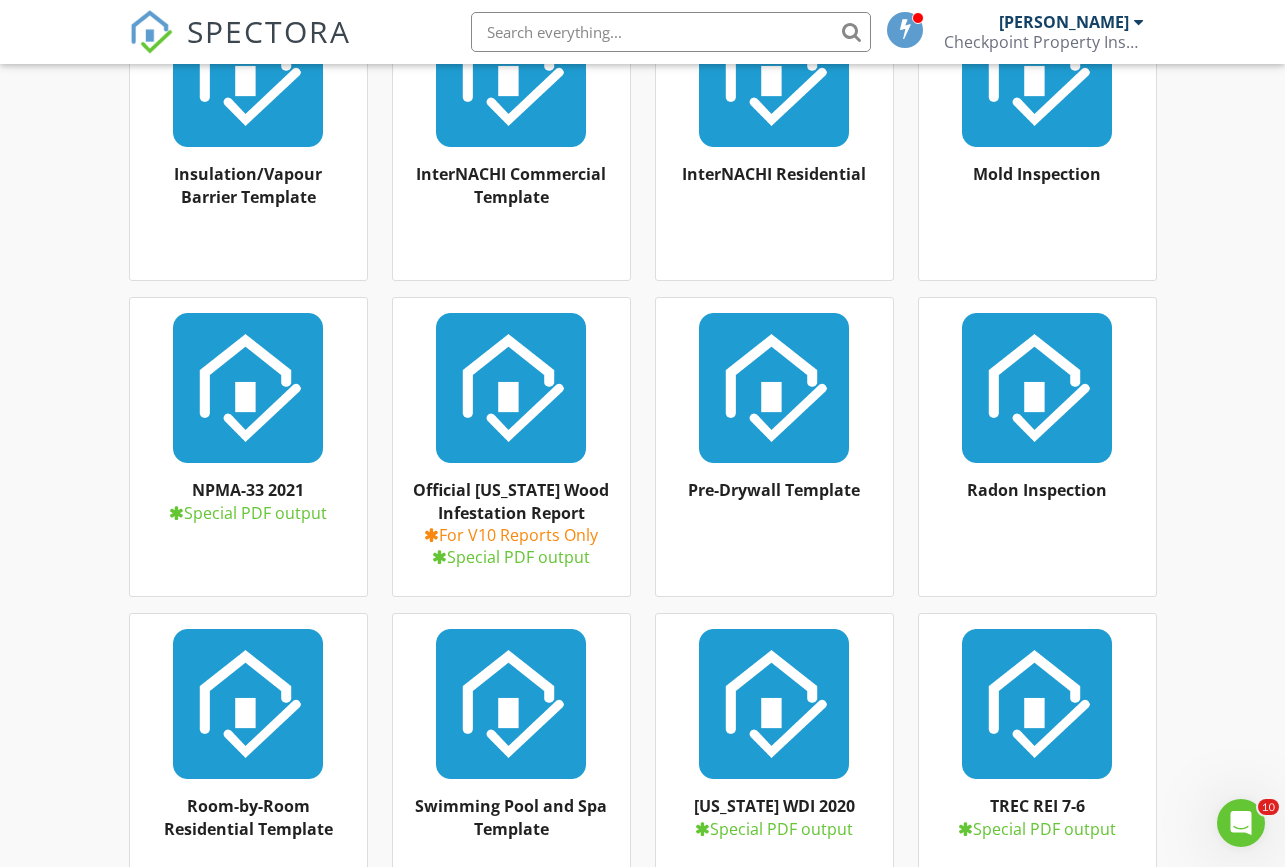 scroll, scrollTop: 1251, scrollLeft: 0, axis: vertical 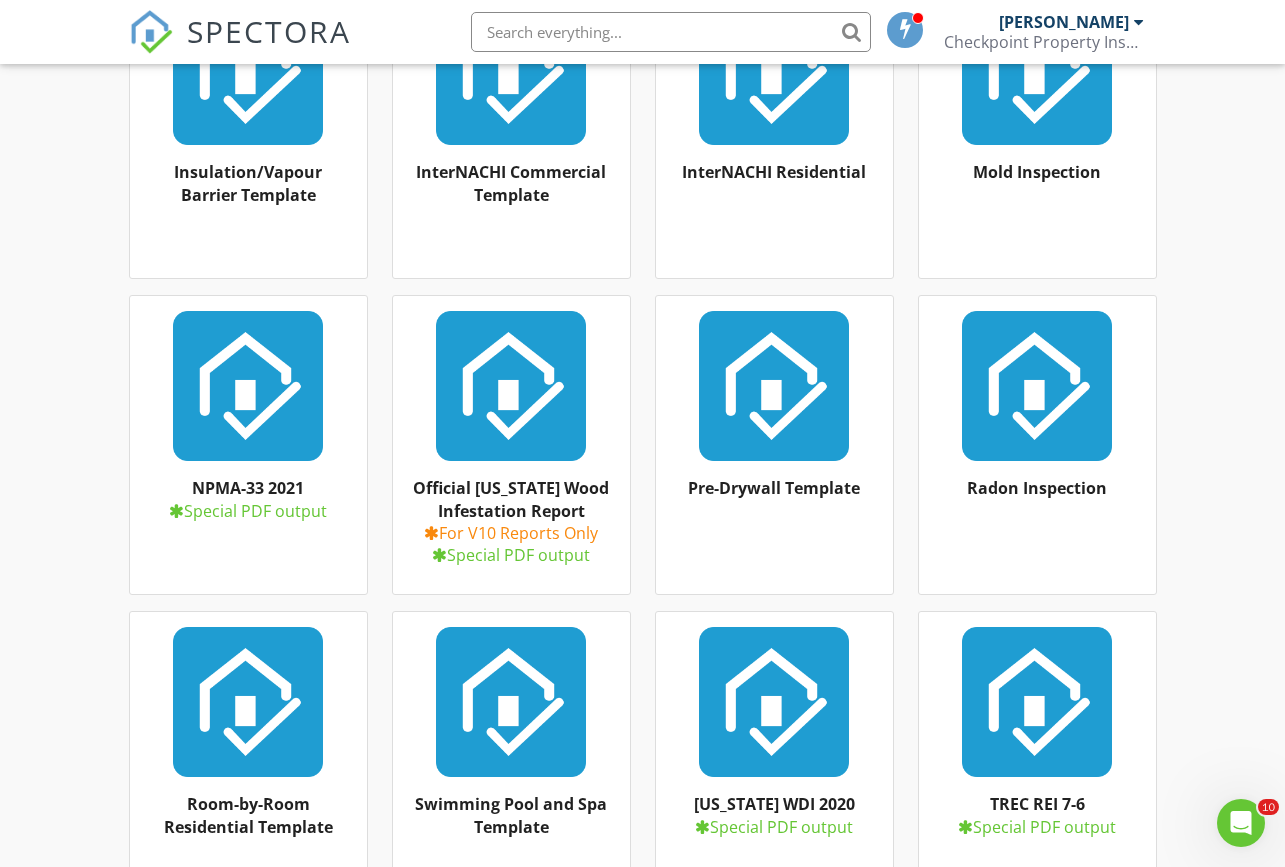 click at bounding box center [774, 386] 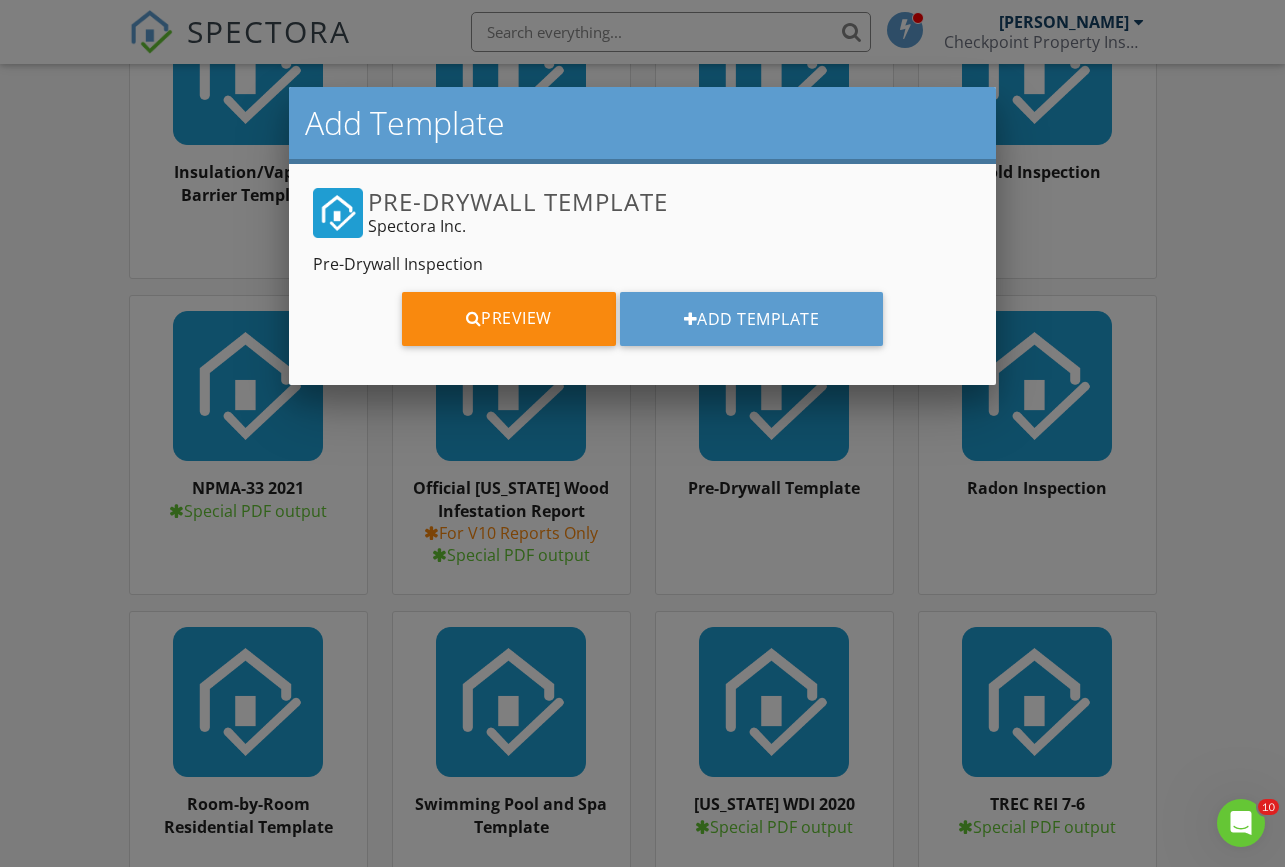 click at bounding box center [474, 318] 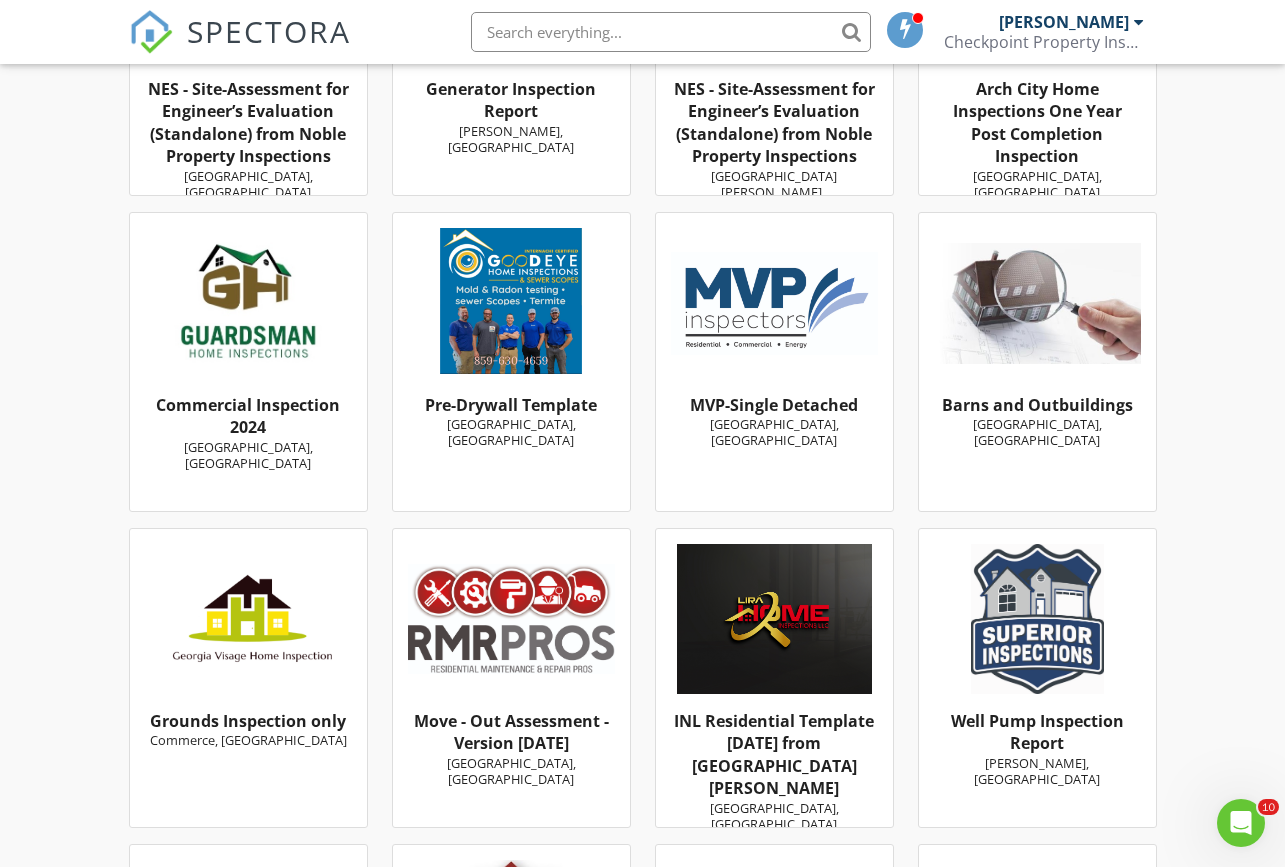 scroll, scrollTop: 6385, scrollLeft: 0, axis: vertical 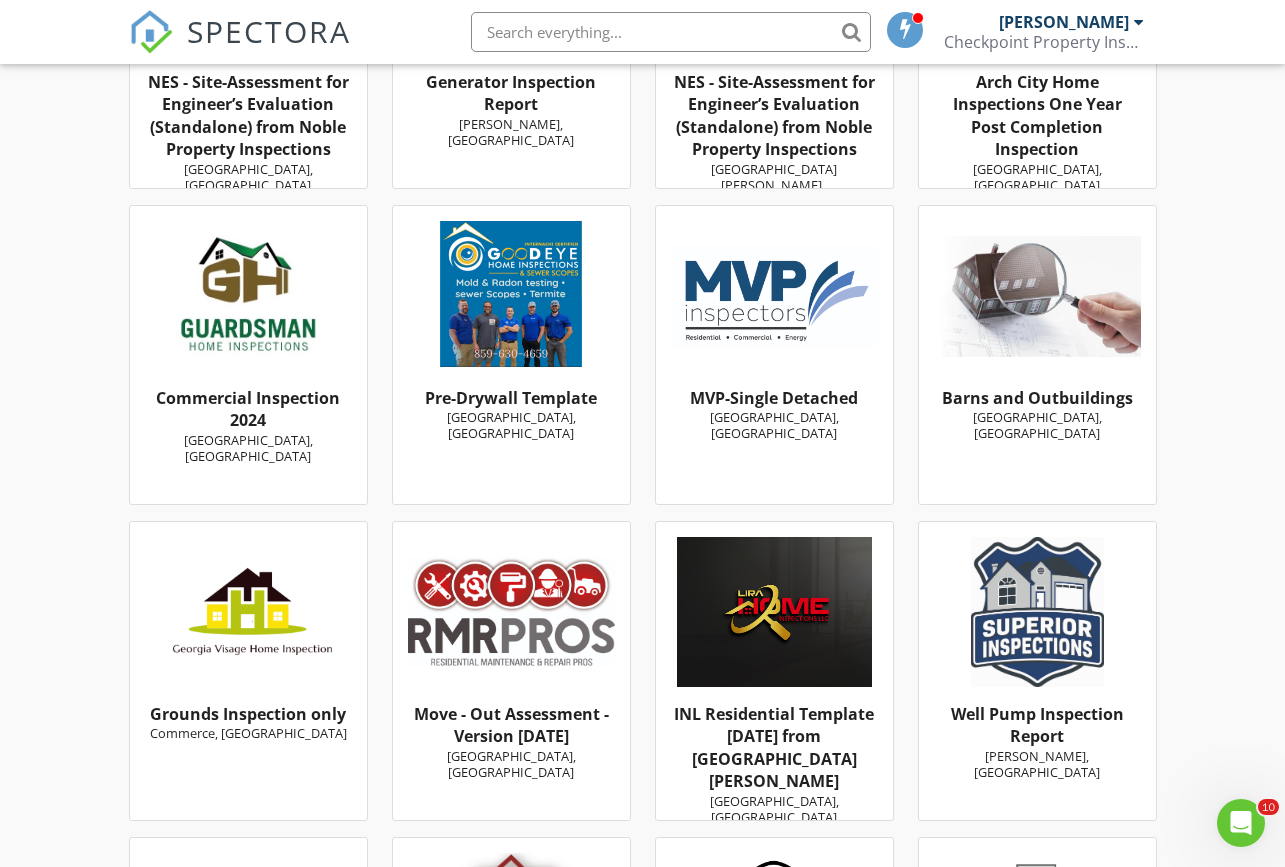 click at bounding box center [511, 296] 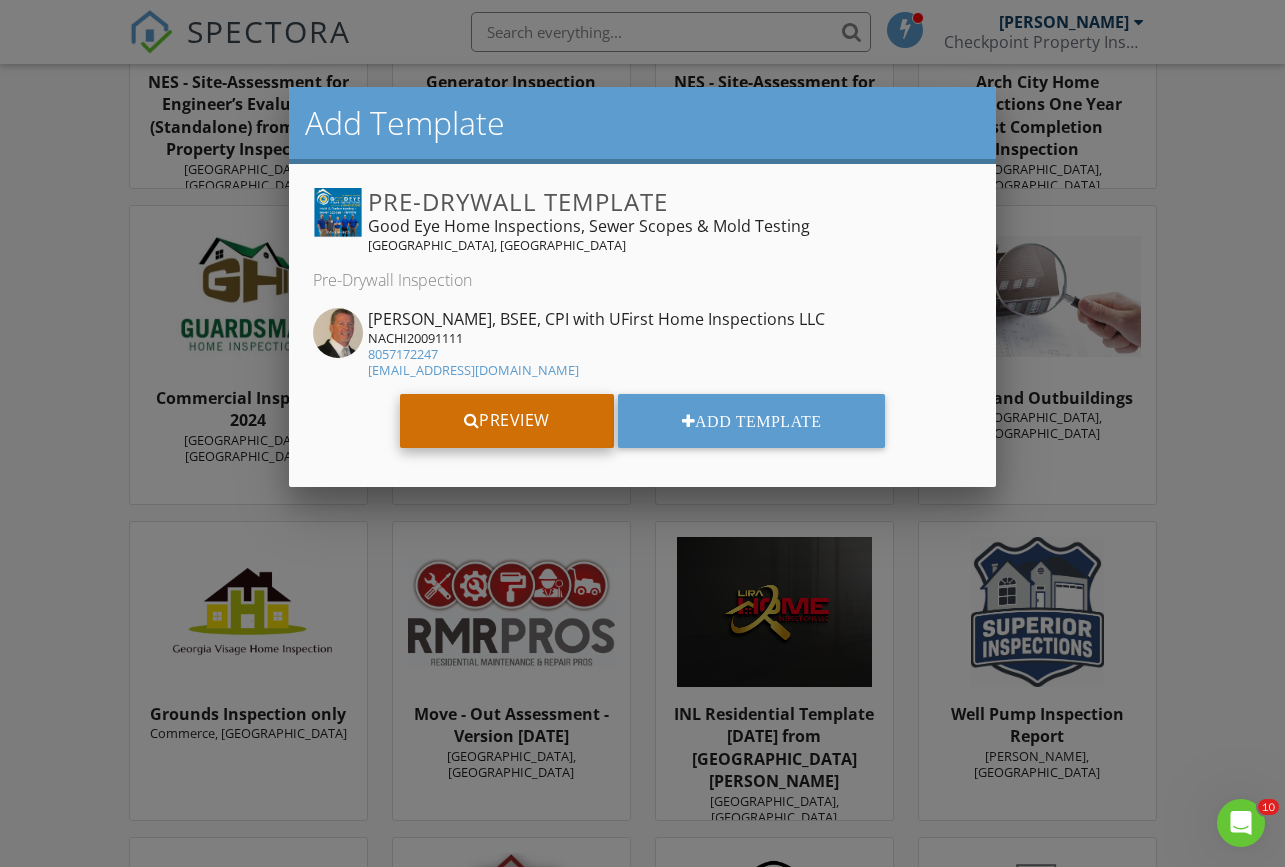 click on "Preview" at bounding box center [507, 421] 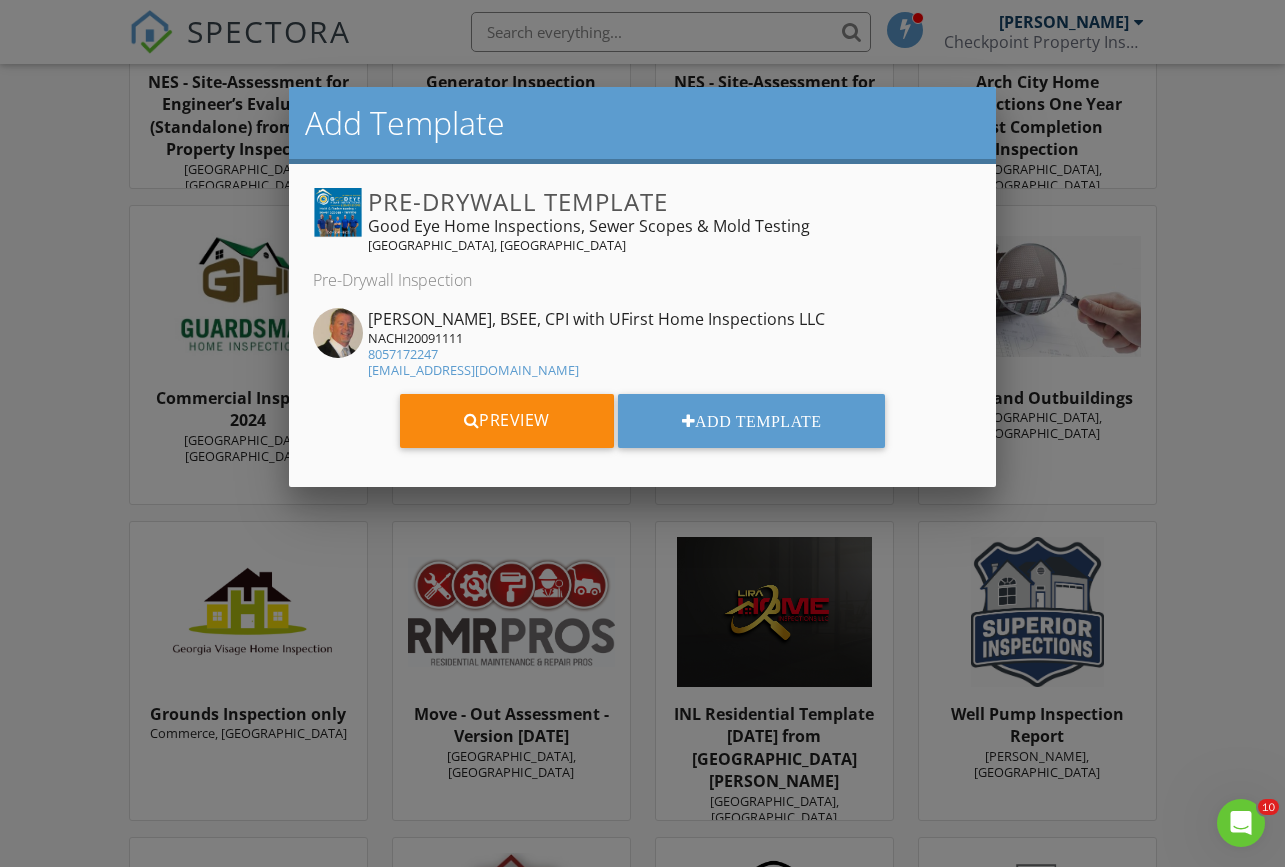 click at bounding box center [642, 442] 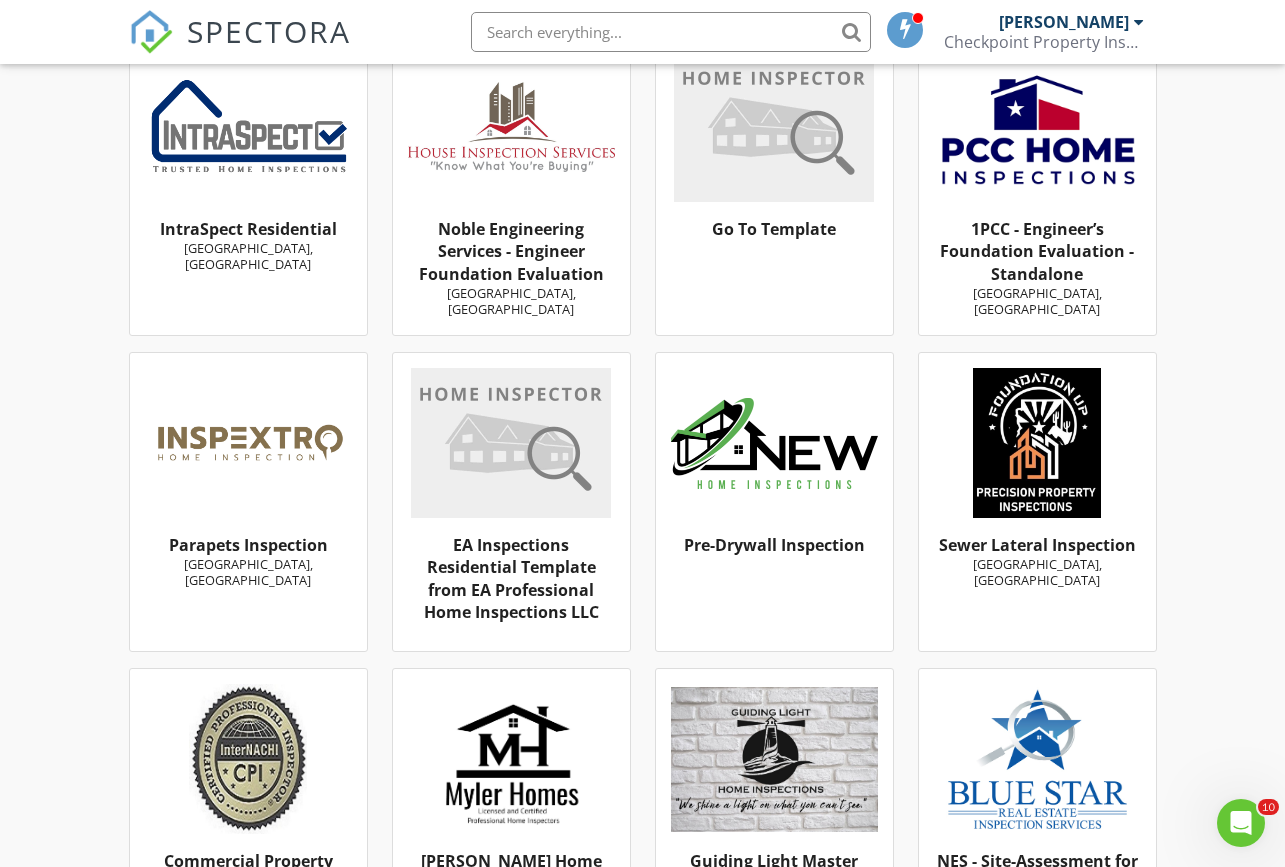 scroll, scrollTop: 8136, scrollLeft: 0, axis: vertical 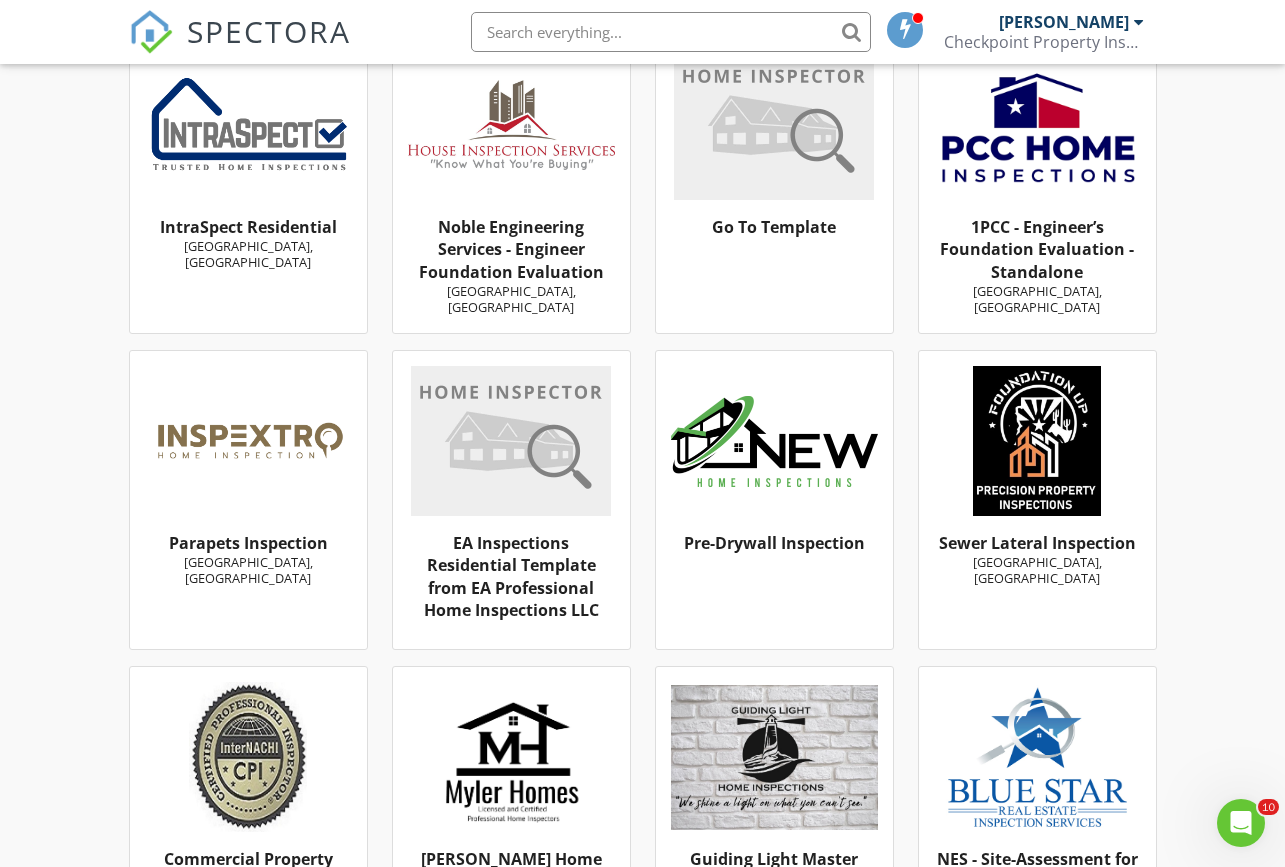 click on "Pre-Drywall Inspection" at bounding box center [774, 500] 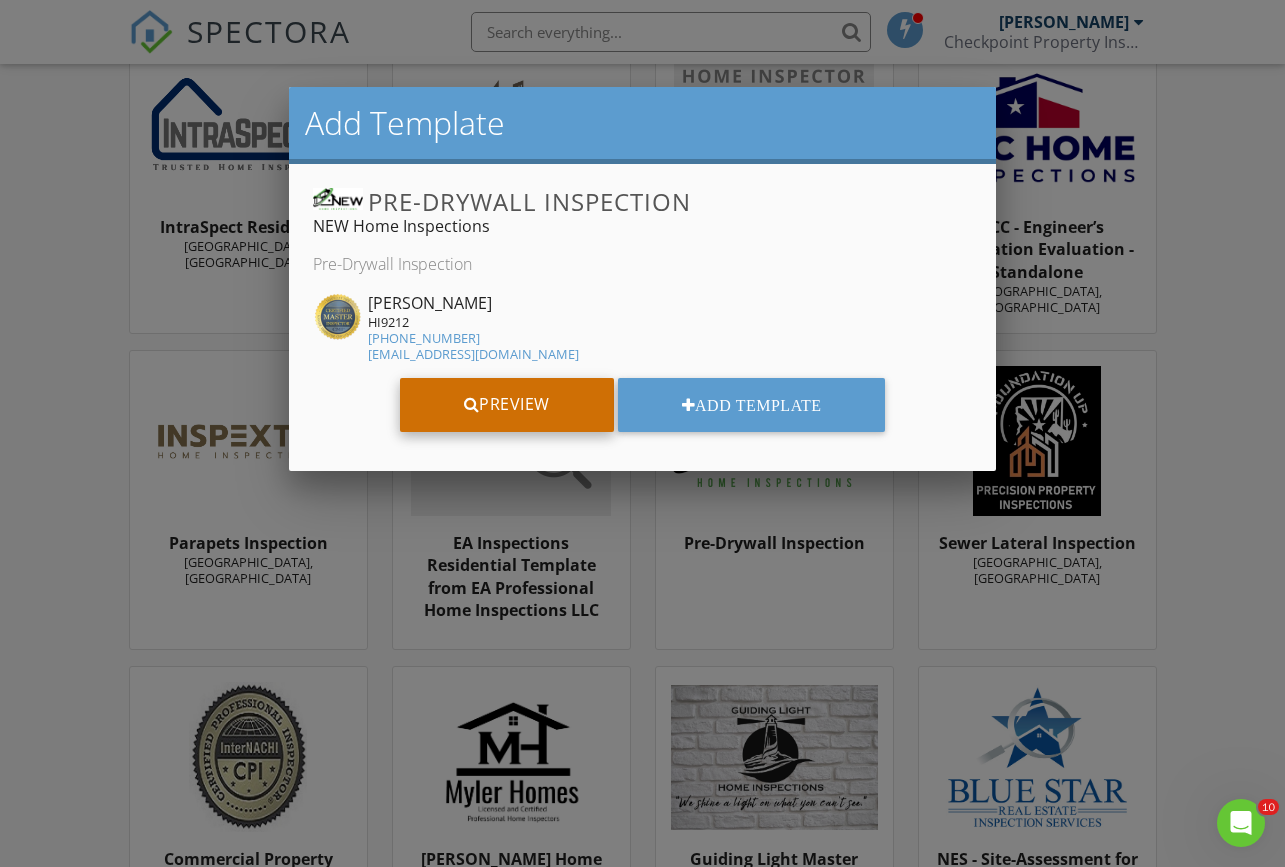click on "Preview" at bounding box center [507, 405] 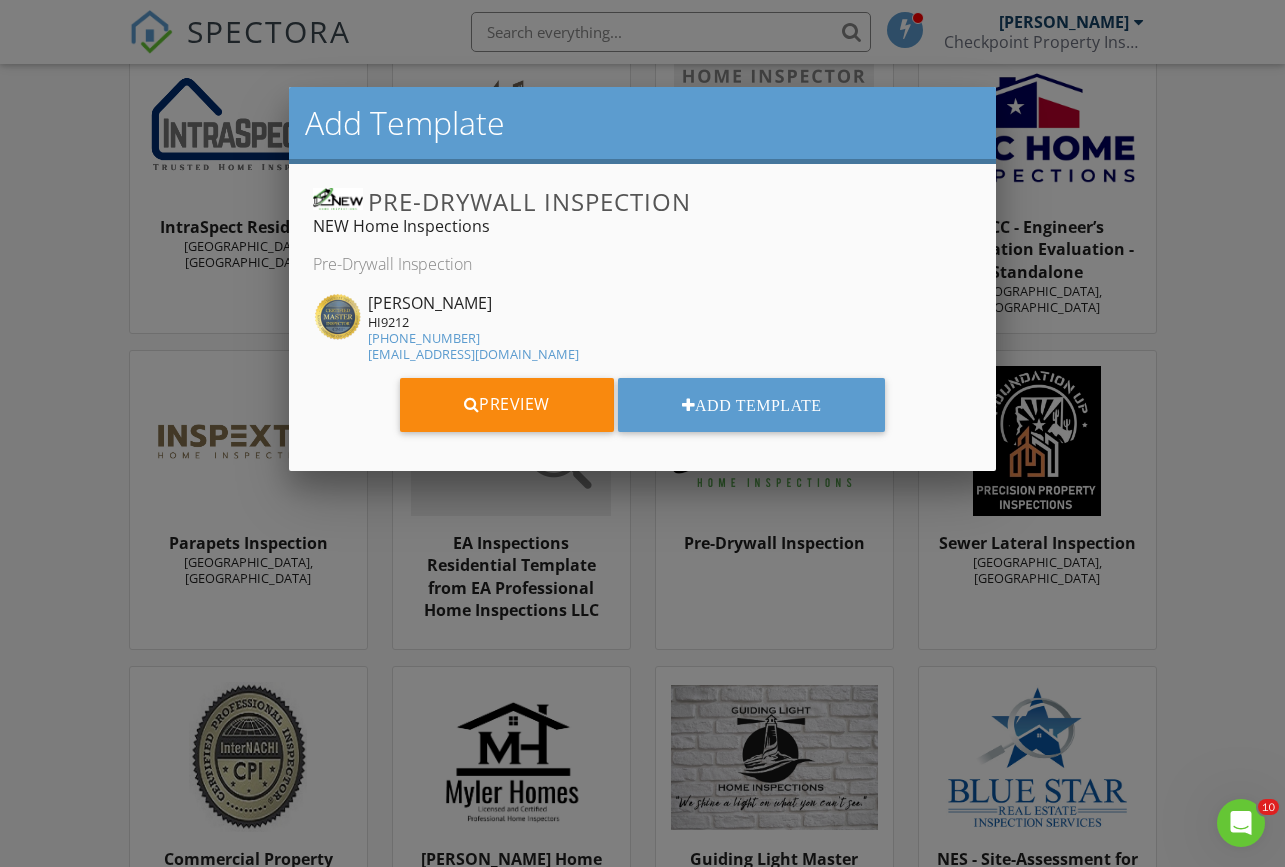 click at bounding box center (642, 442) 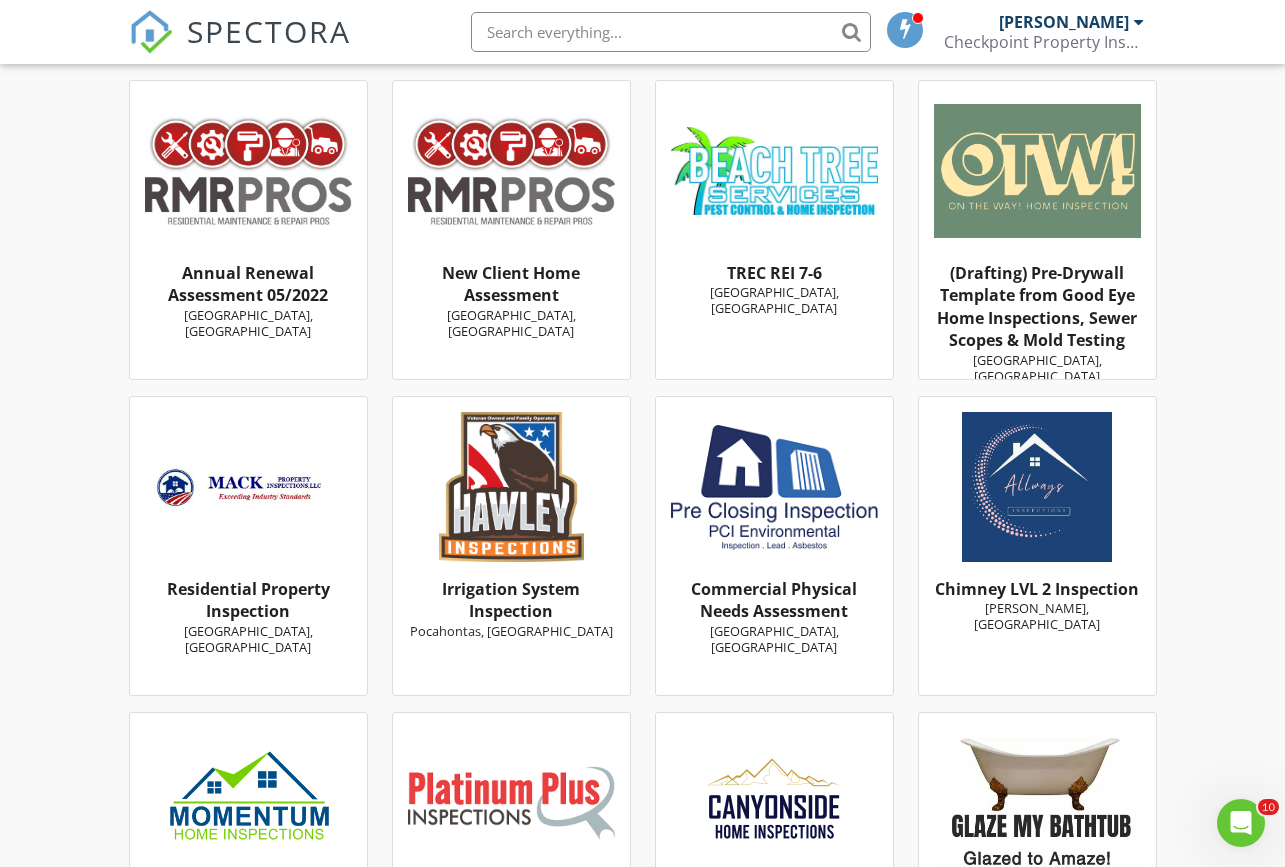 scroll, scrollTop: 9988, scrollLeft: 0, axis: vertical 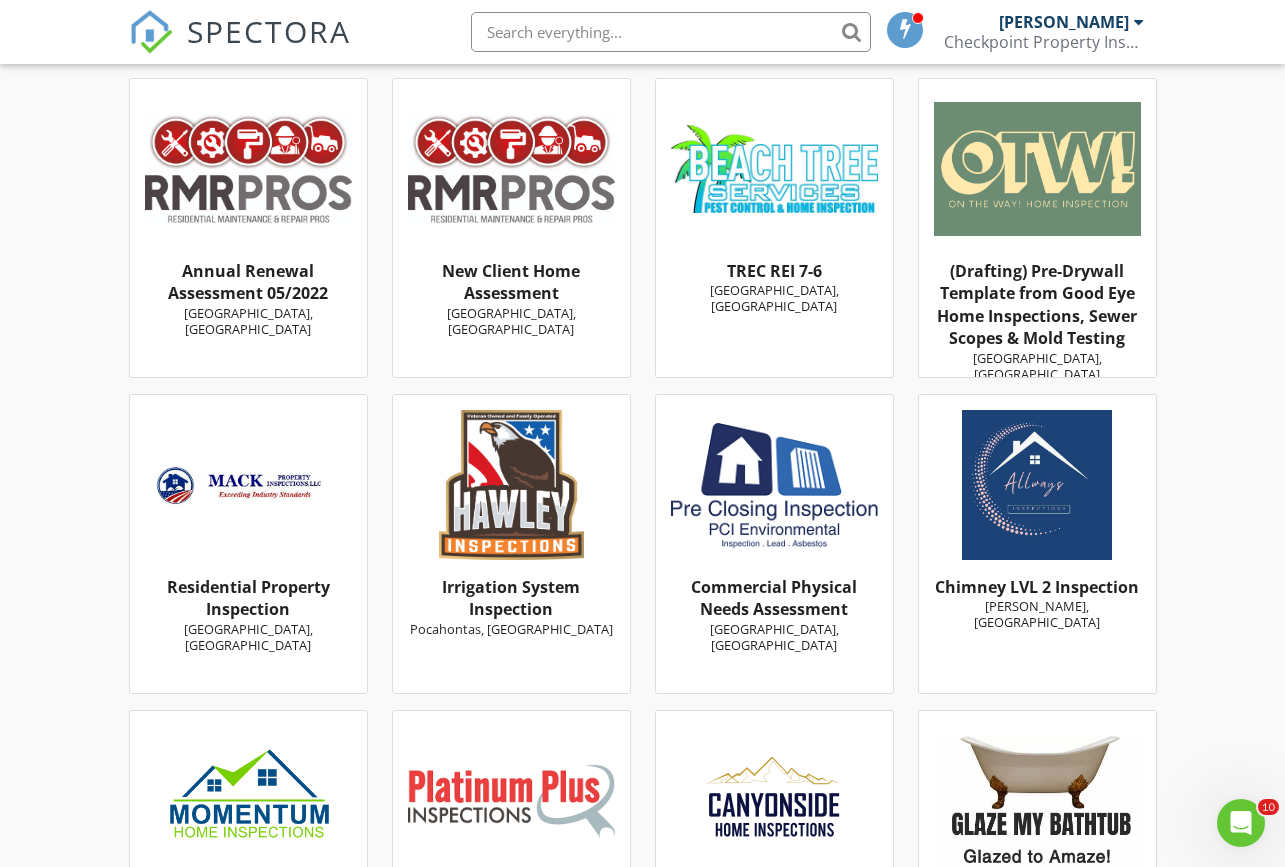 click on "(Drafting) Pre-Drywall Template  from Good Eye Home Inspections, Sewer Scopes & Mold Testing" at bounding box center (1037, 304) 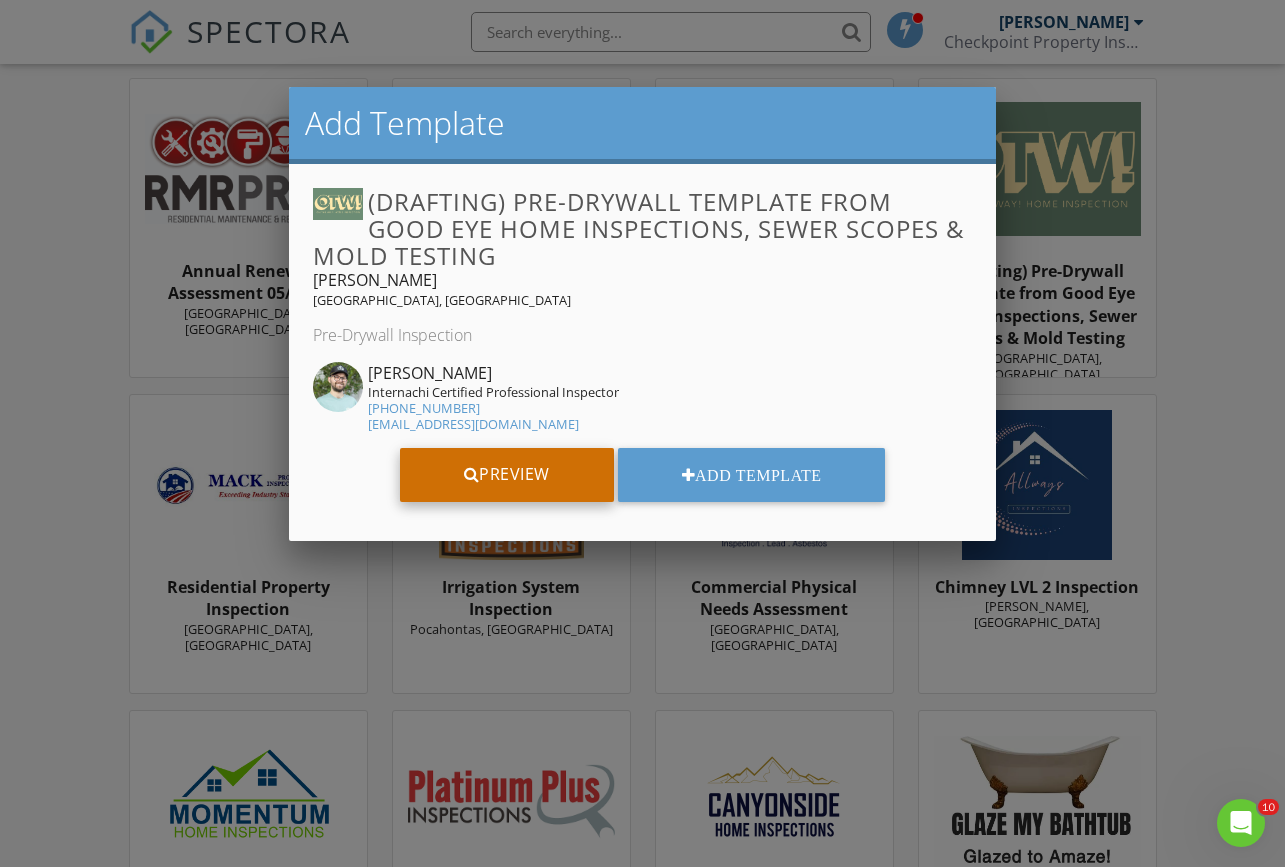 click on "Preview" at bounding box center [507, 475] 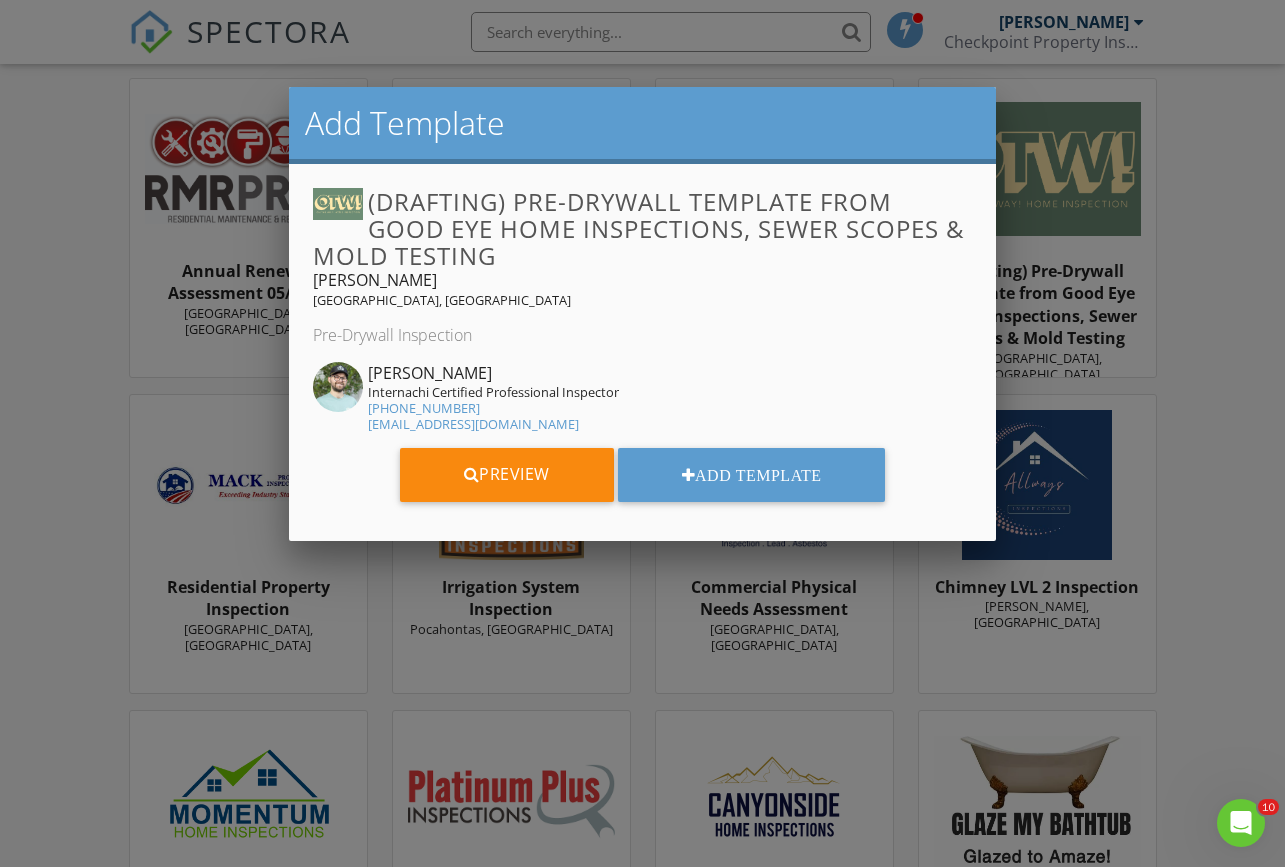 click at bounding box center (642, 442) 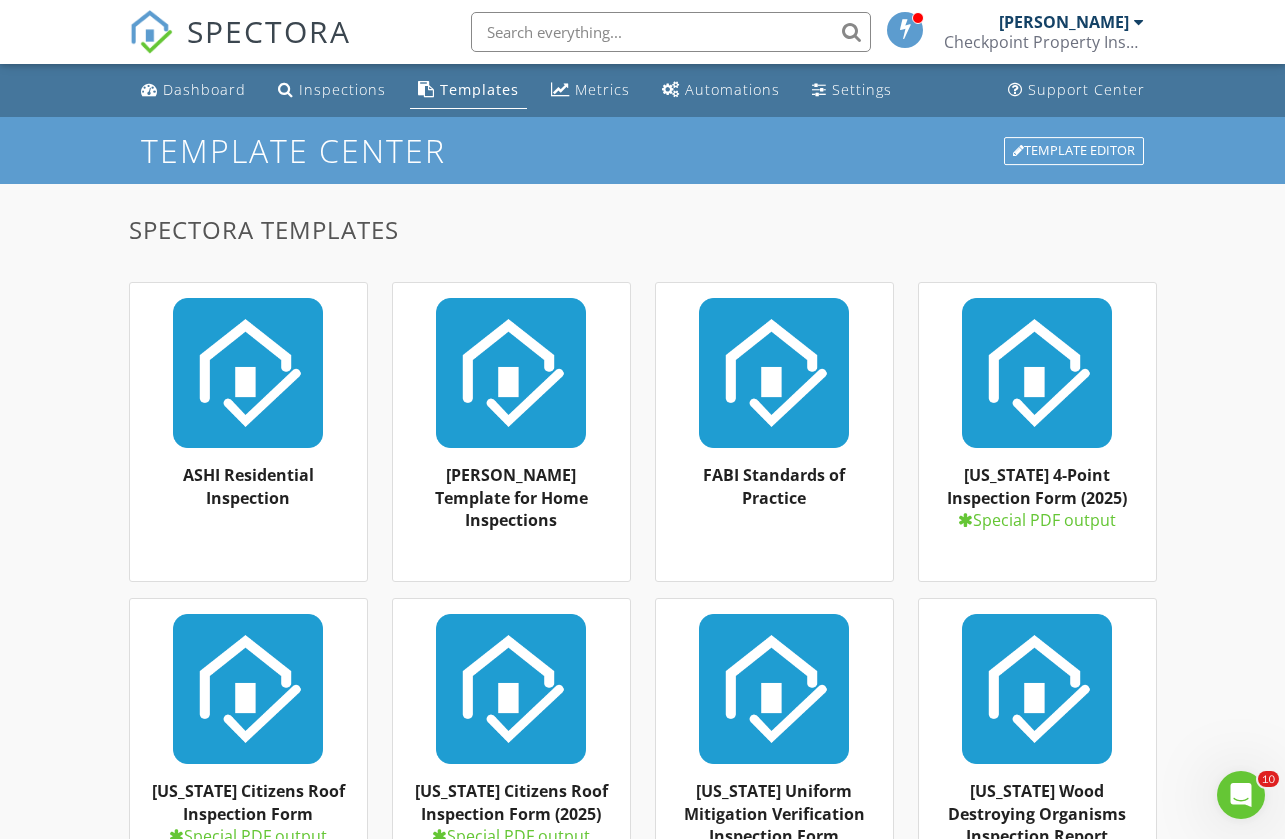 scroll, scrollTop: 0, scrollLeft: 0, axis: both 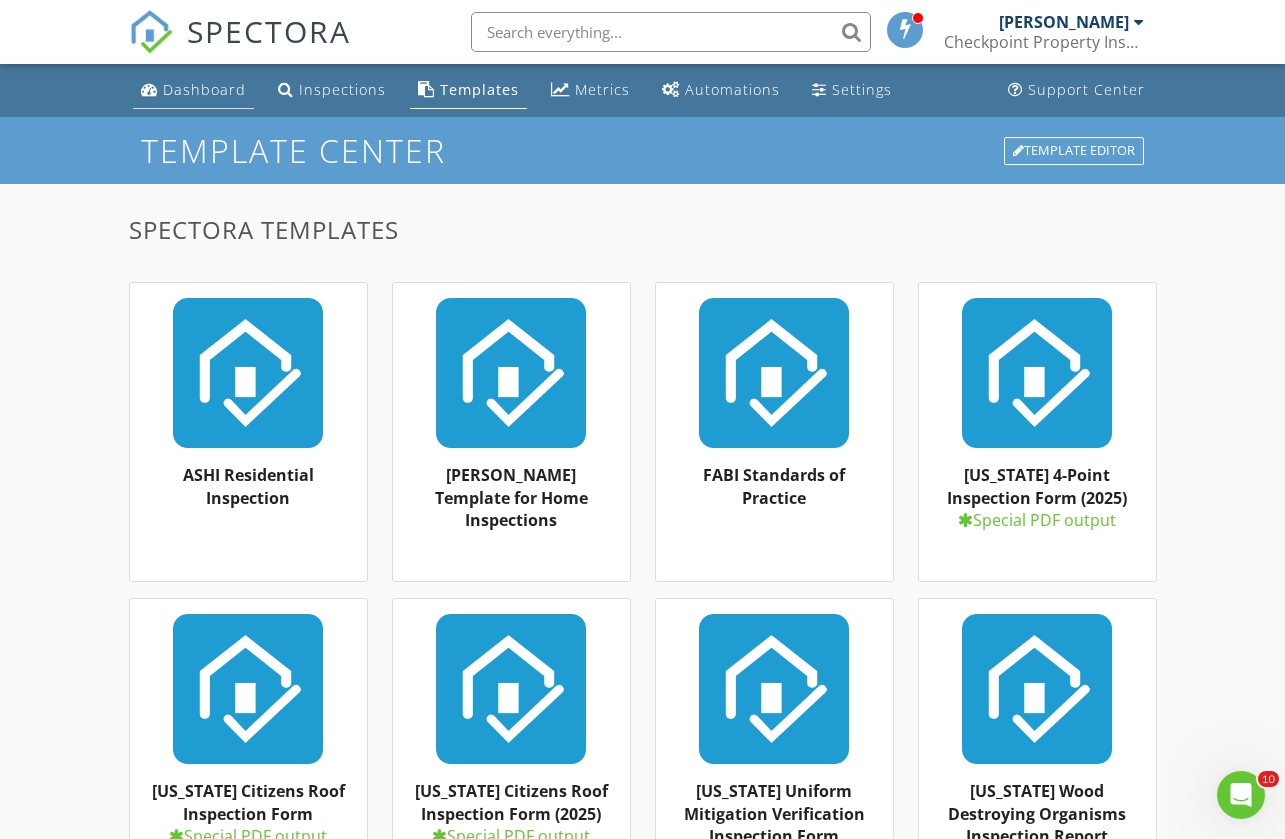 click on "Dashboard" at bounding box center [204, 89] 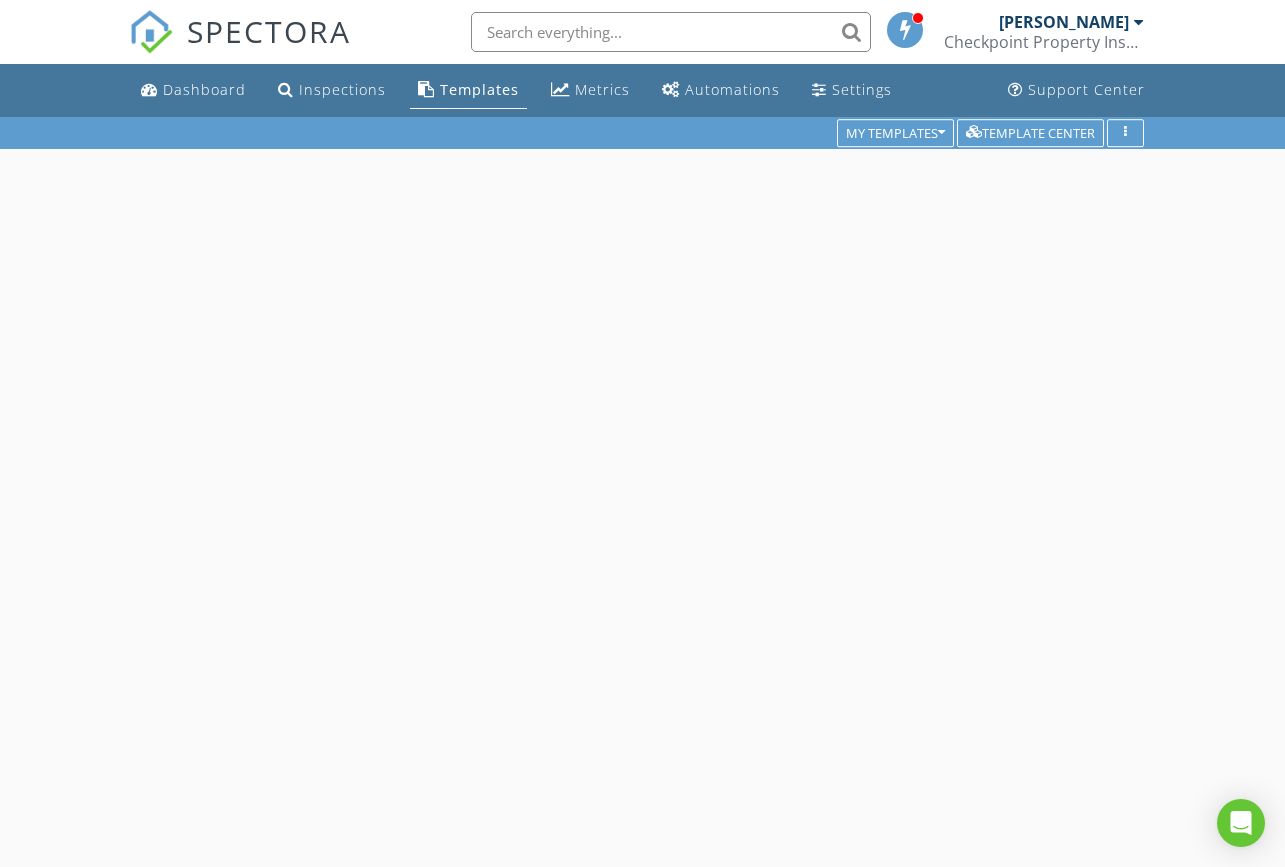 scroll, scrollTop: 0, scrollLeft: 0, axis: both 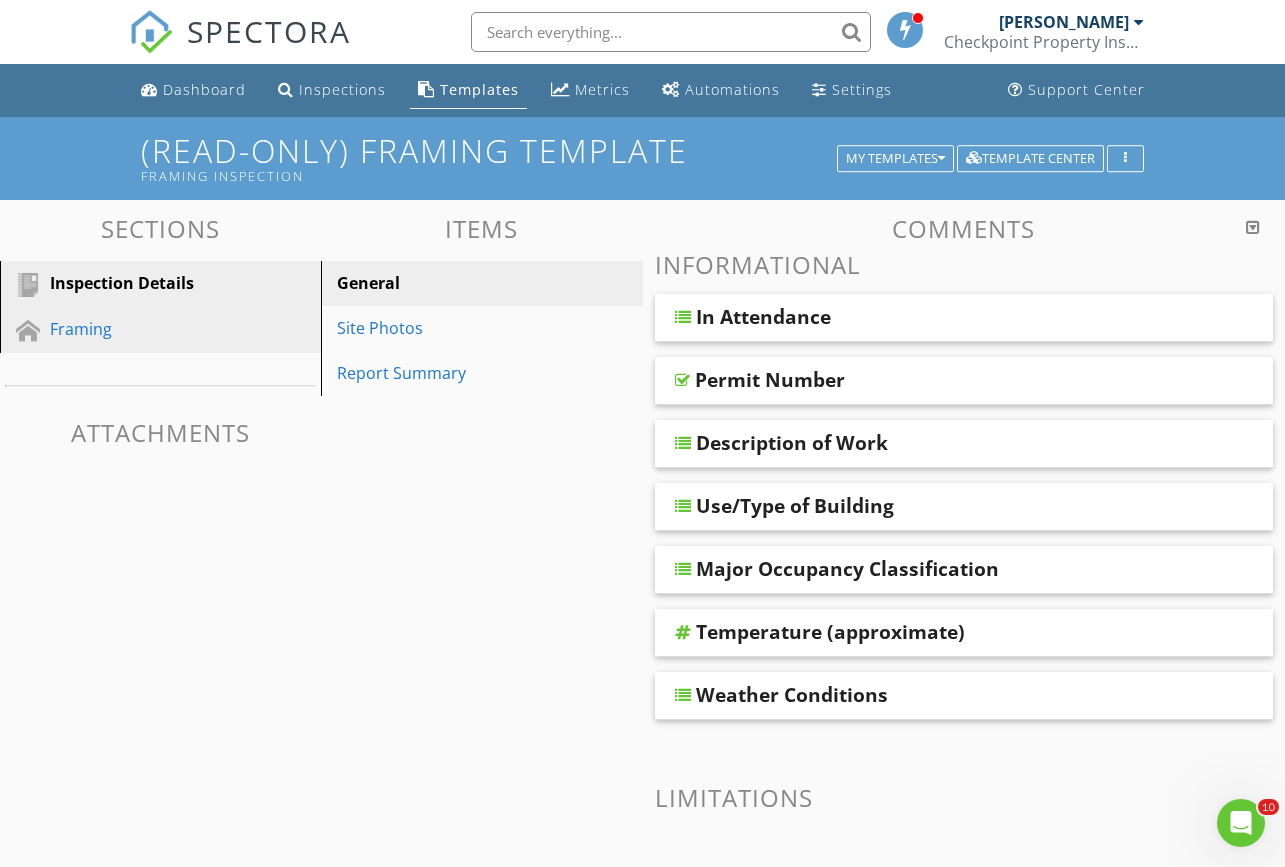 click on "Framing" at bounding box center [138, 329] 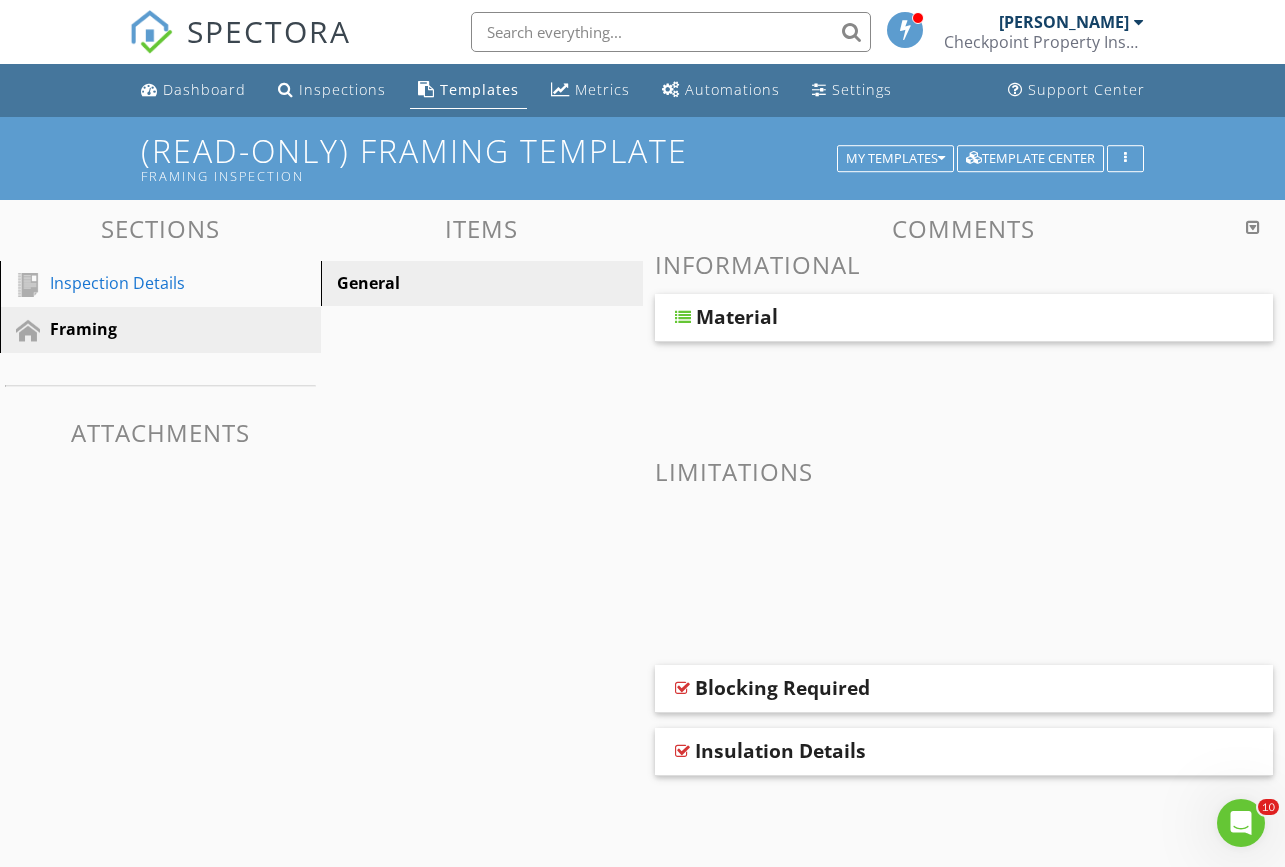click on "Material" at bounding box center (913, 317) 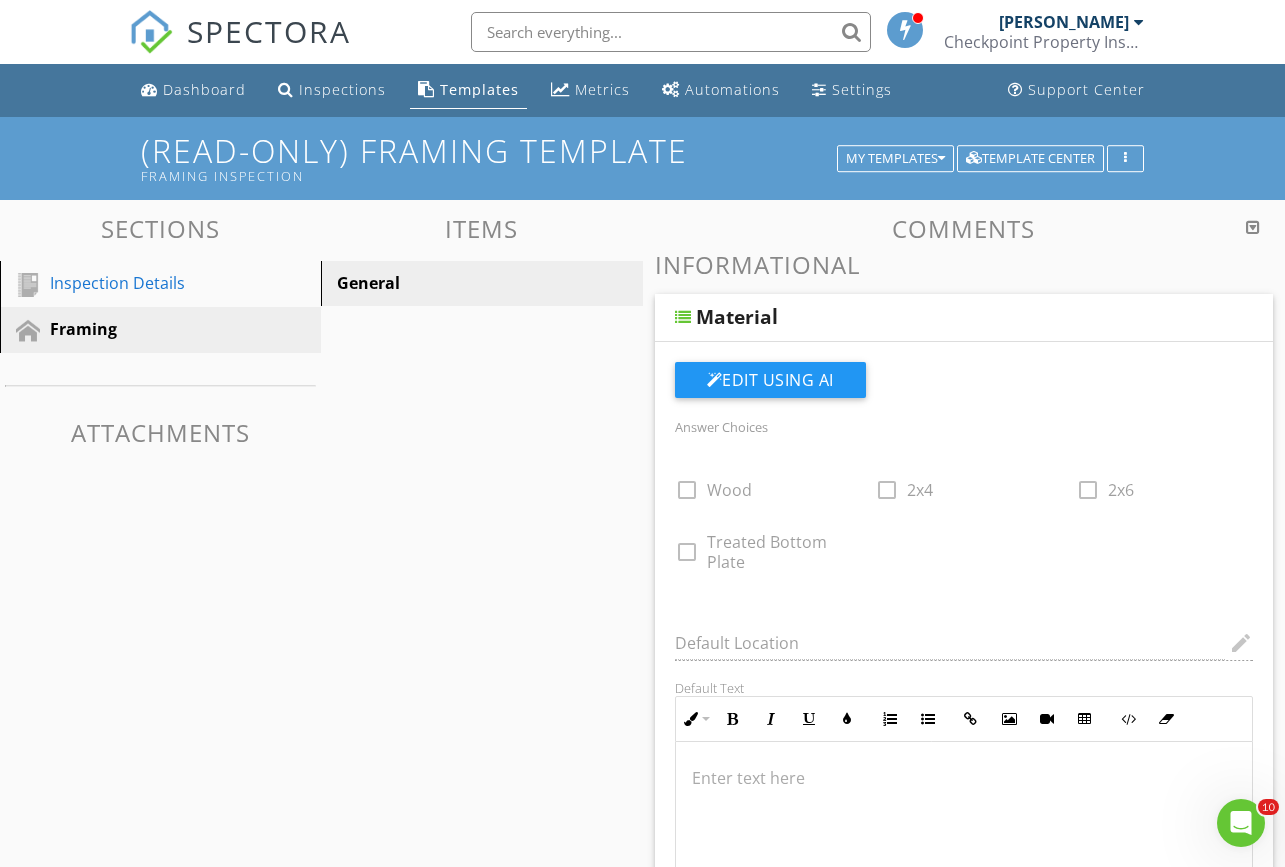 click on "Material" at bounding box center (913, 317) 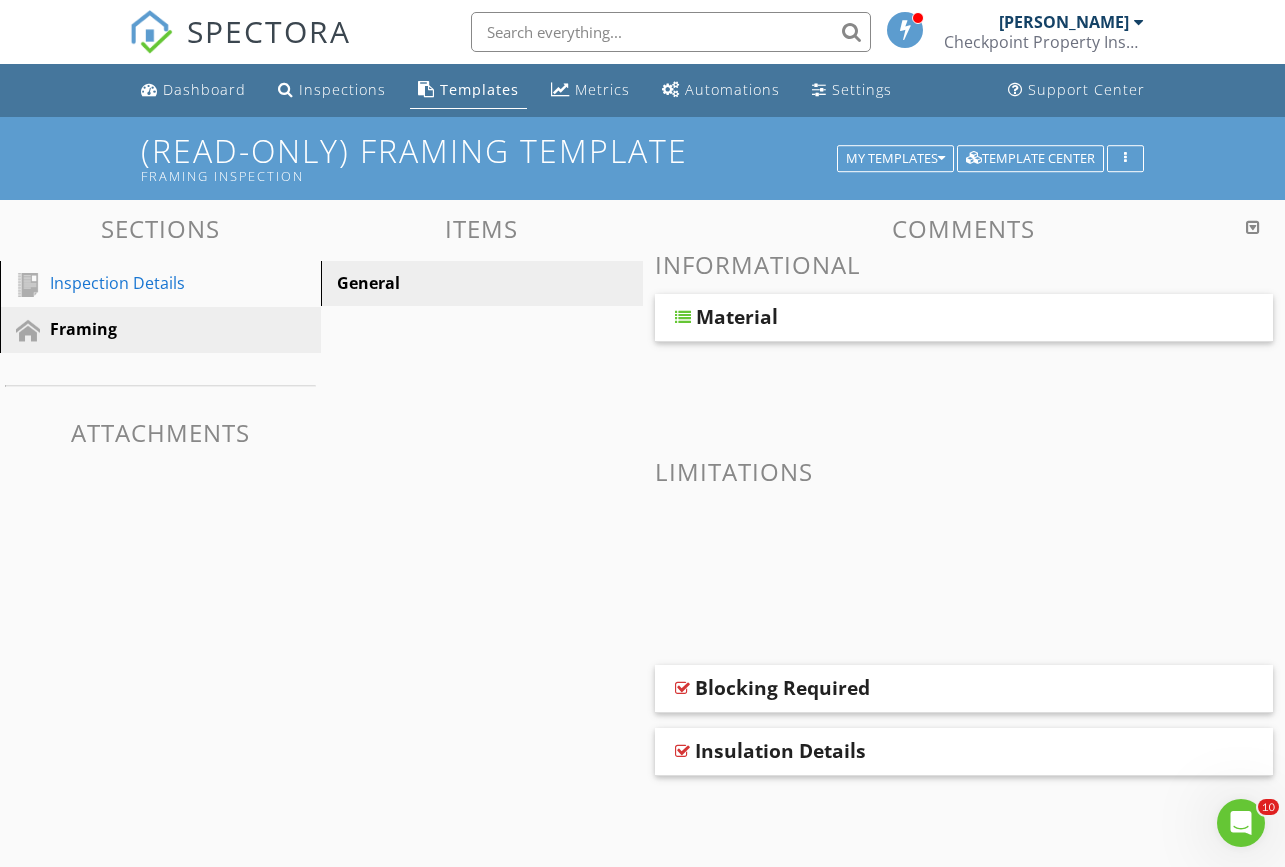 drag, startPoint x: 927, startPoint y: 695, endPoint x: 870, endPoint y: 672, distance: 61.46544 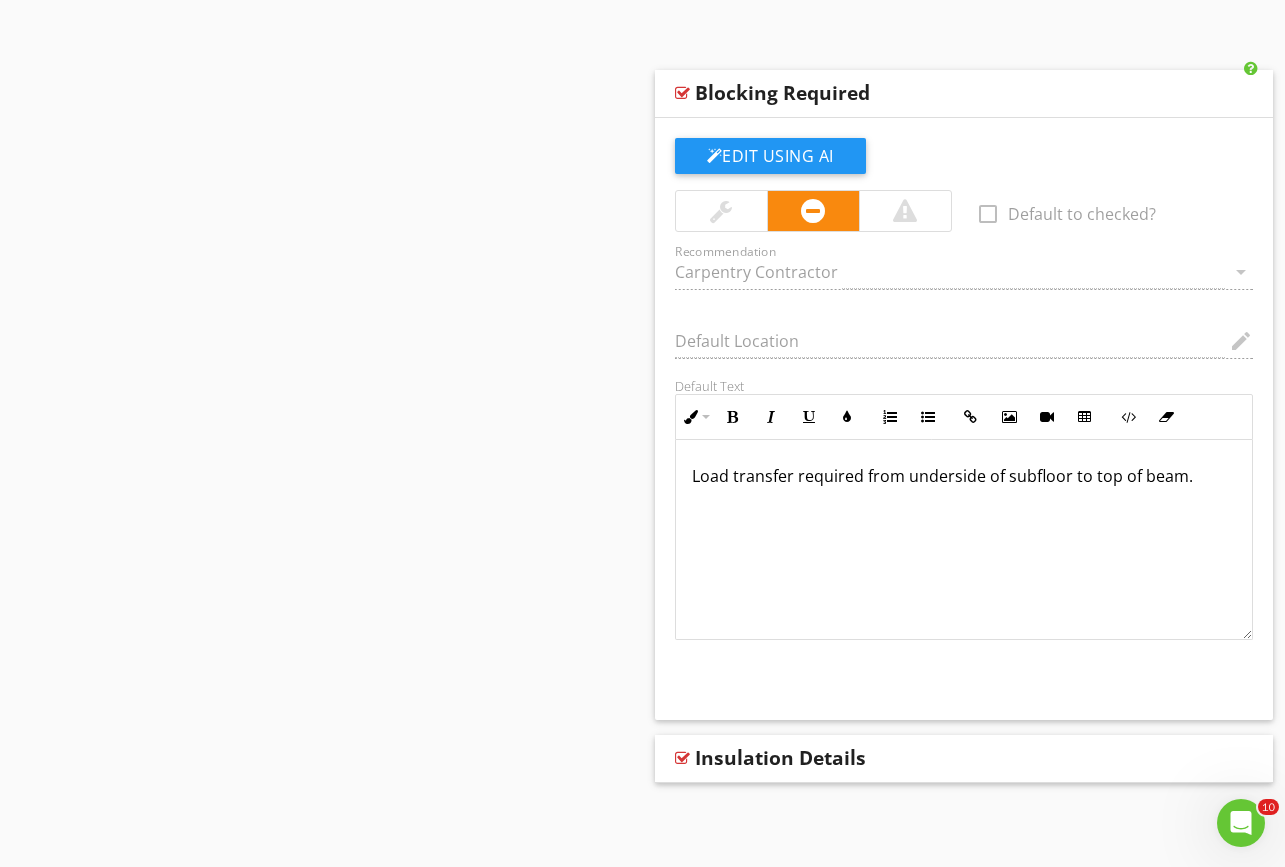 scroll, scrollTop: 594, scrollLeft: 0, axis: vertical 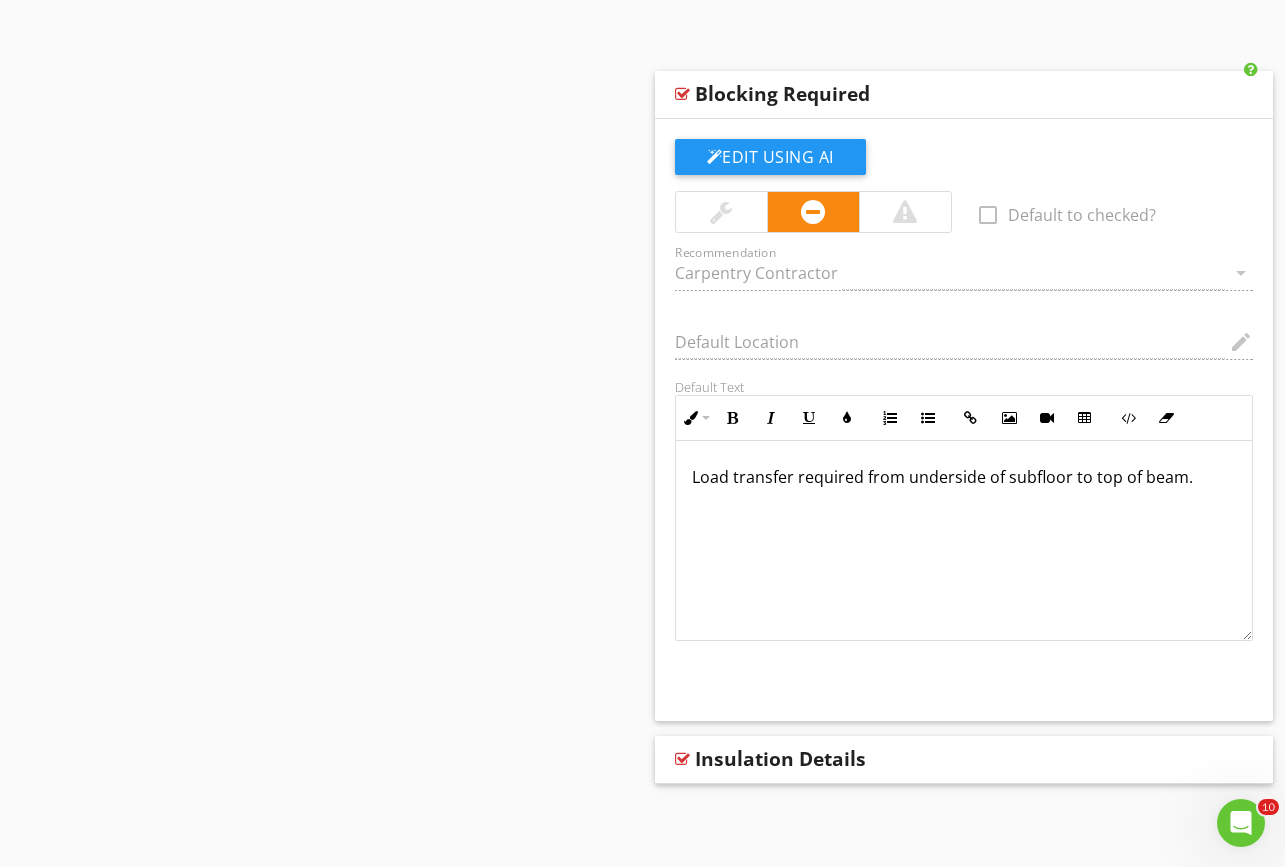 click on "Insulation Details" at bounding box center (912, 759) 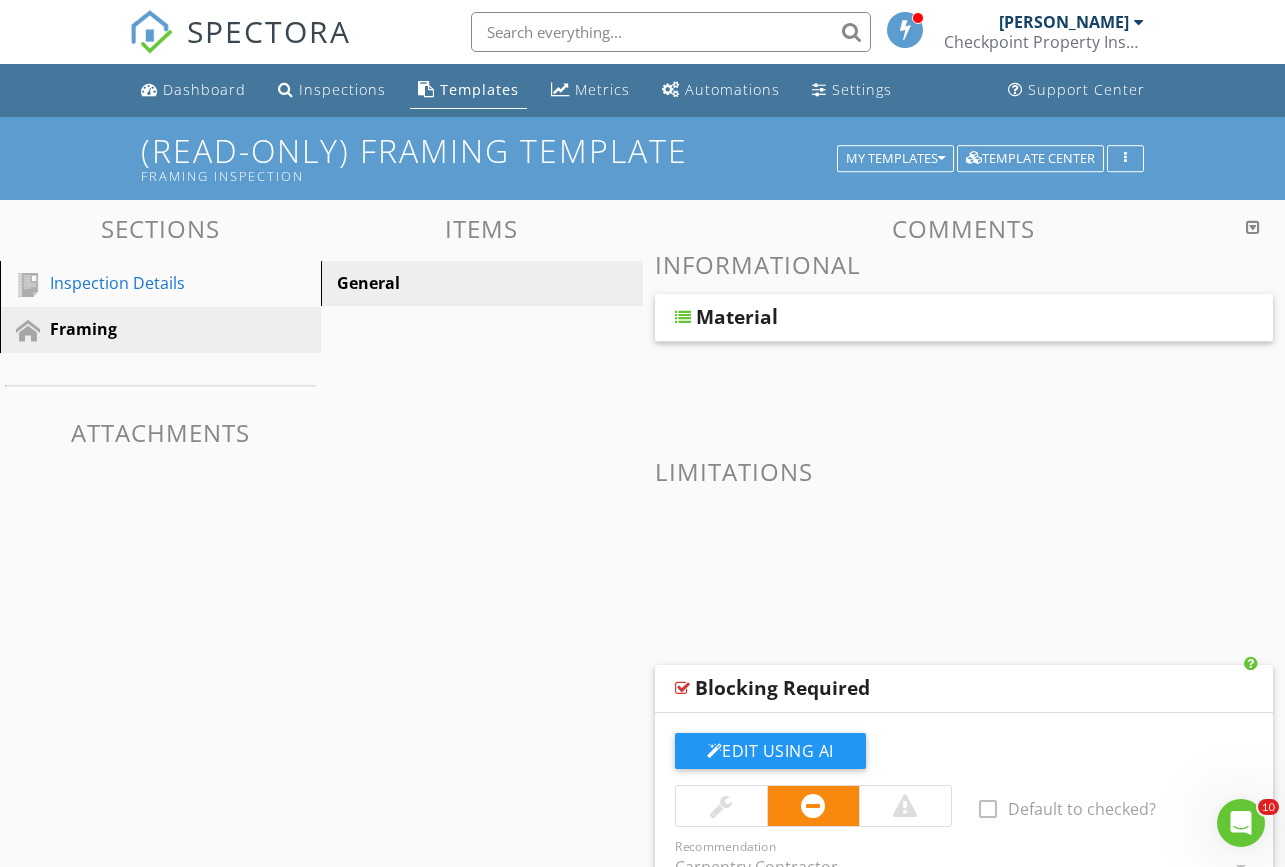 scroll, scrollTop: 0, scrollLeft: 0, axis: both 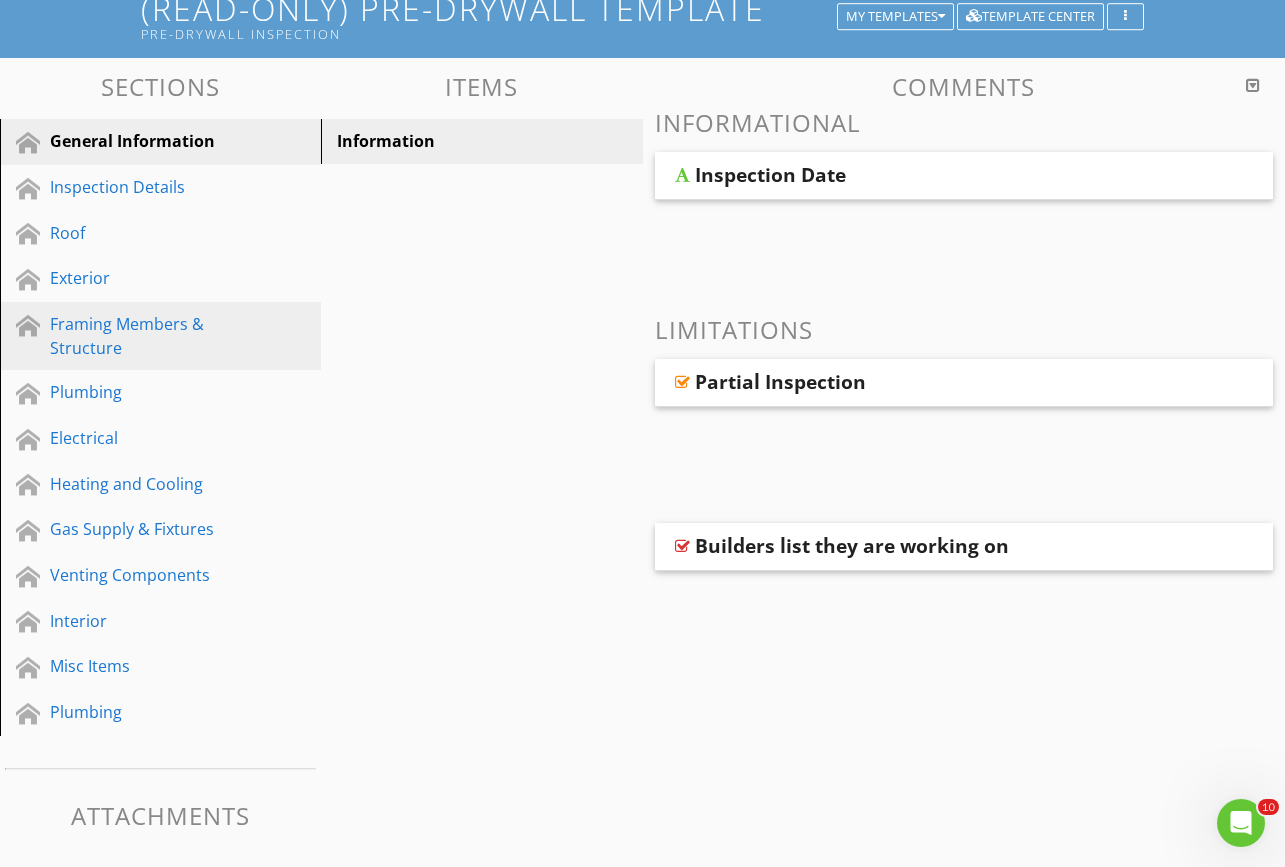 click on "Framing Members & Structure" at bounding box center [138, 336] 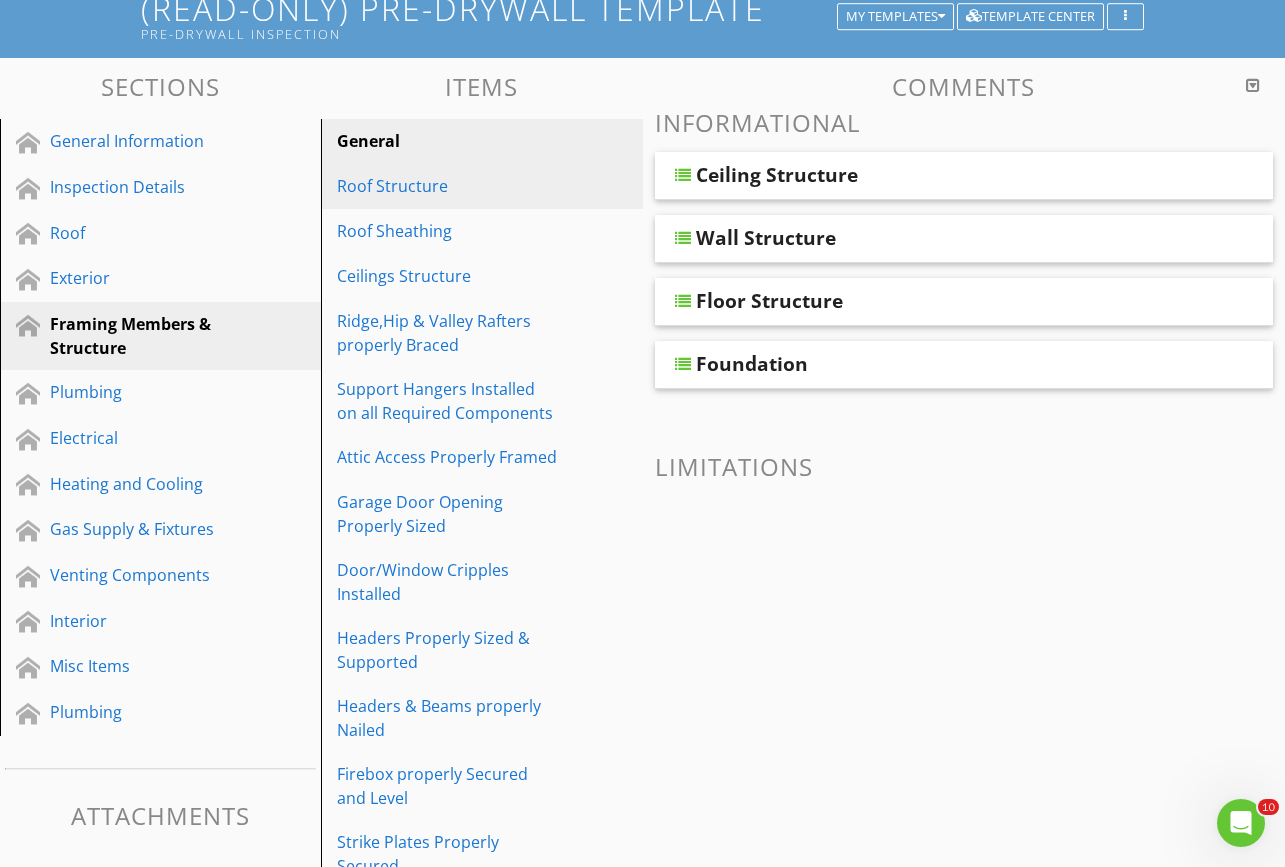 click on "Roof Structure" at bounding box center (447, 186) 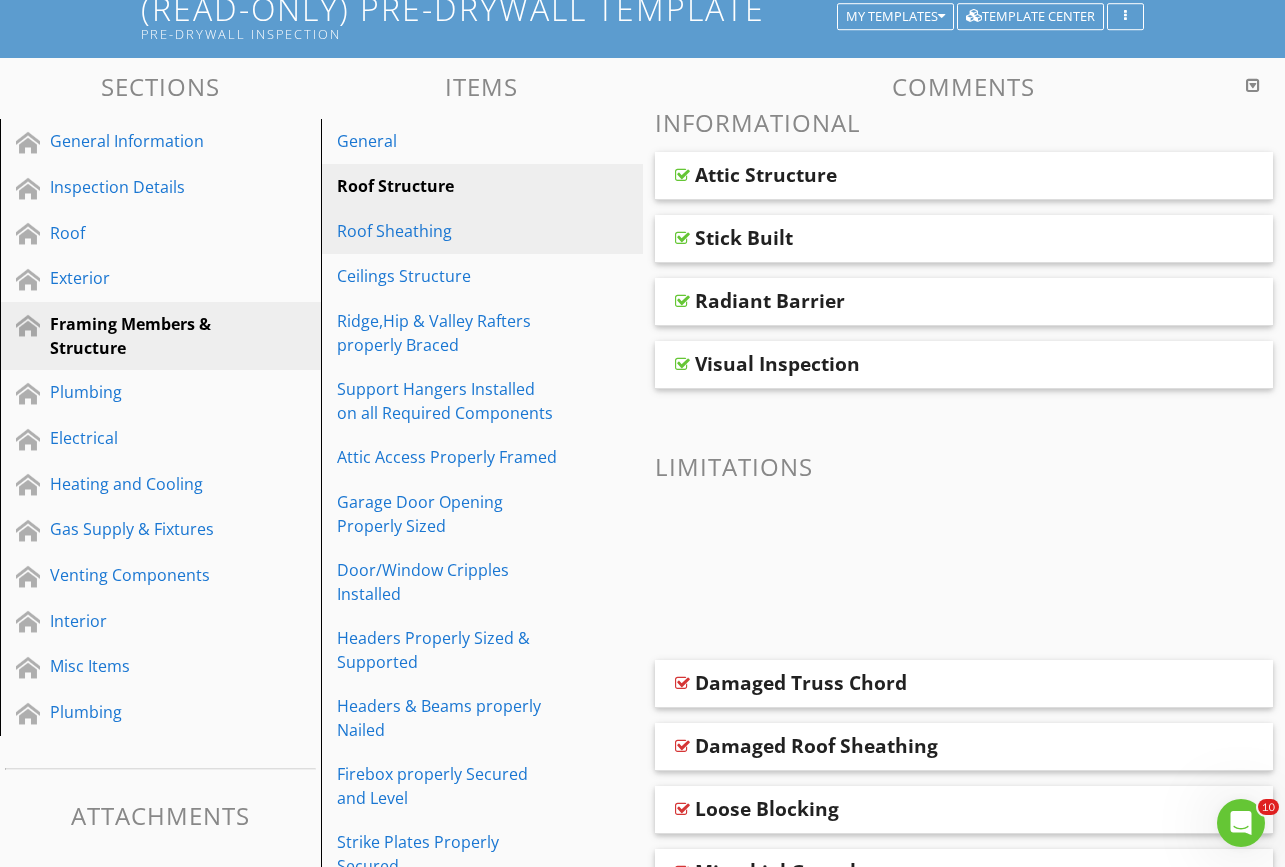 click on "Roof Sheathing" at bounding box center [447, 231] 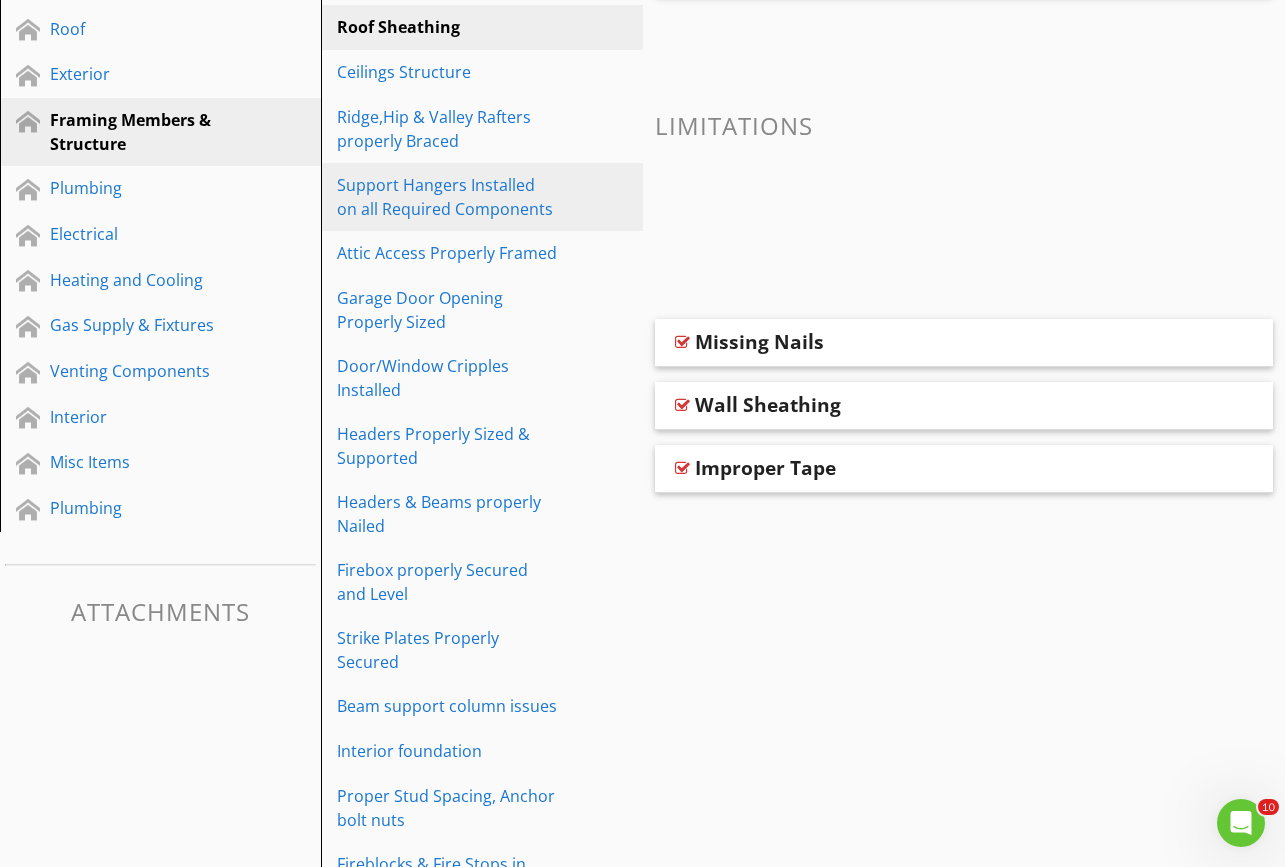 scroll, scrollTop: 355, scrollLeft: 0, axis: vertical 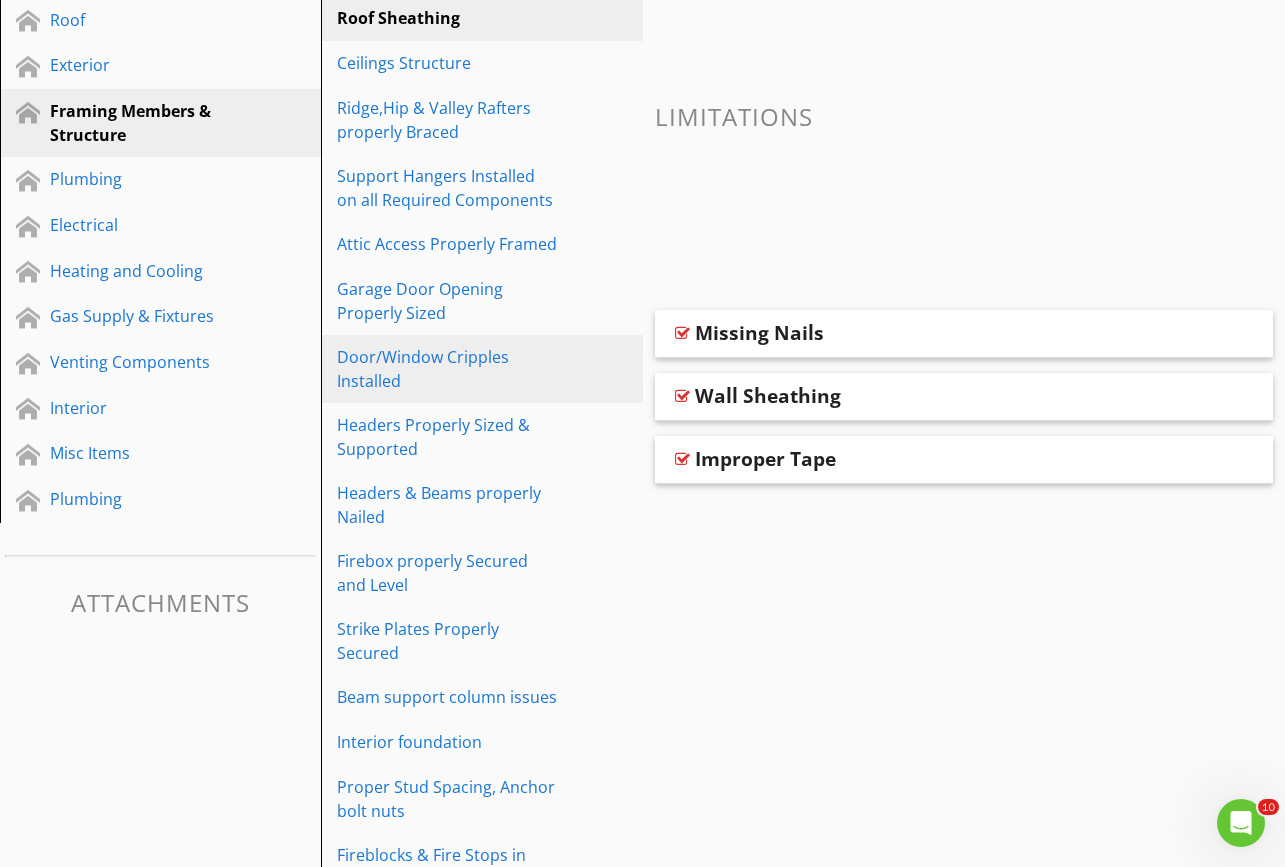 click on "Door/Window Cripples Installed" at bounding box center (447, 369) 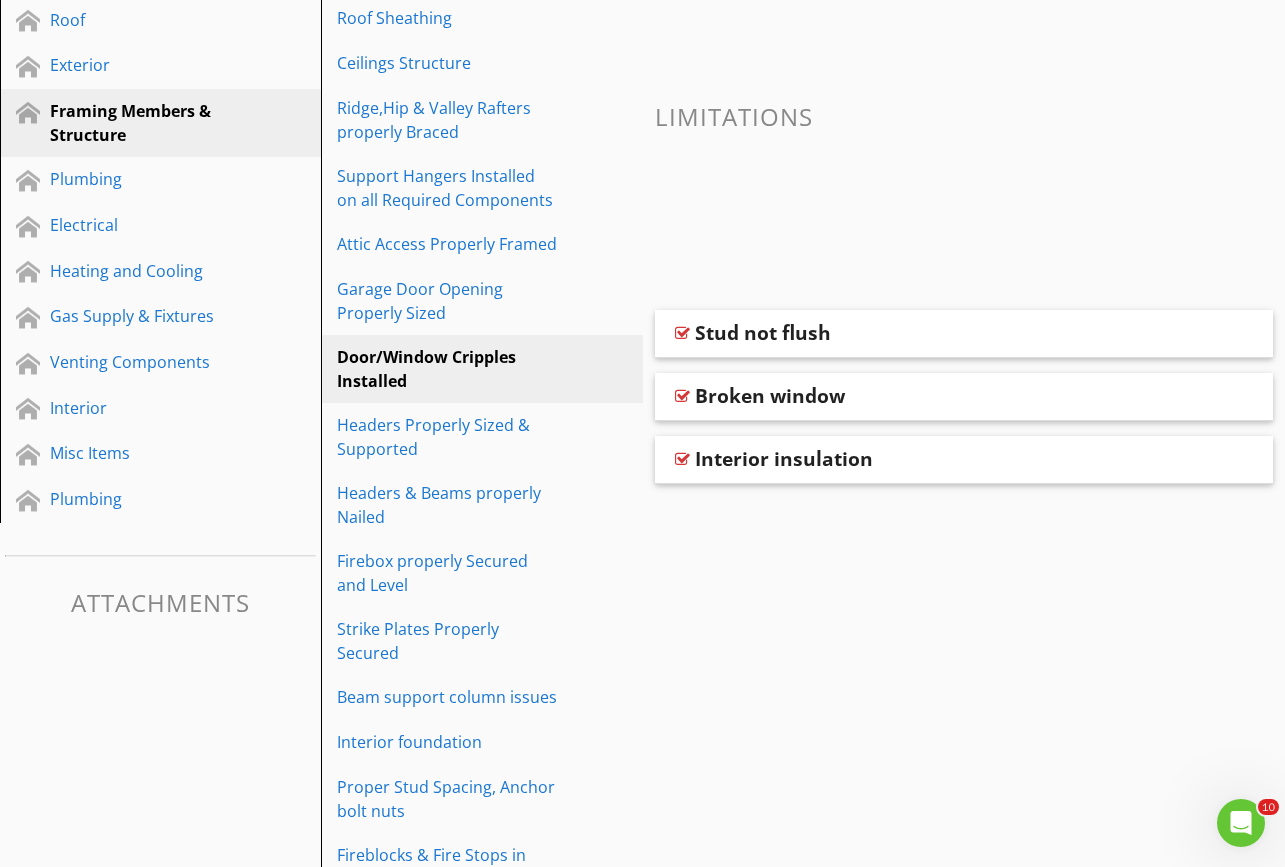click on "Stud not flush" at bounding box center [964, 334] 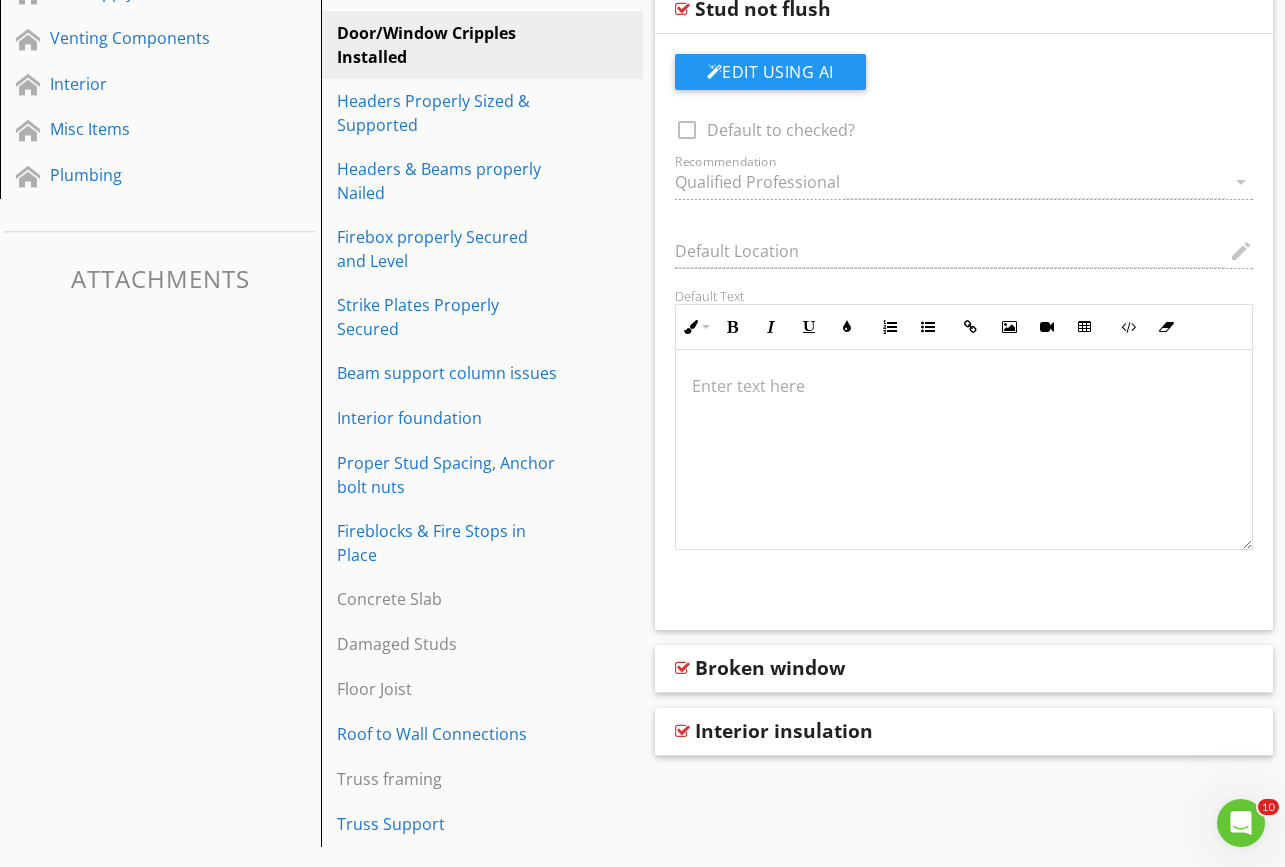 scroll, scrollTop: 679, scrollLeft: 0, axis: vertical 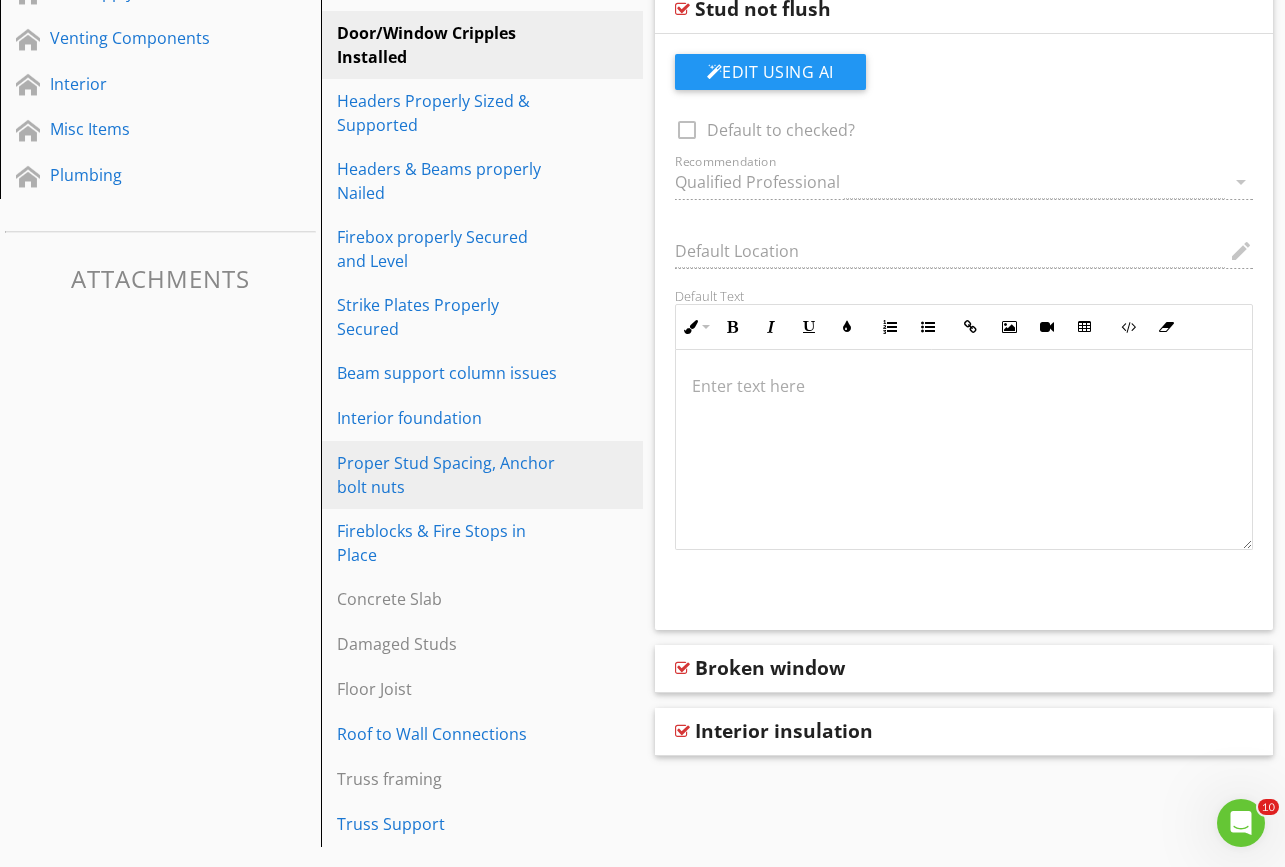 click on "Proper Stud Spacing, Anchor bolt nuts" at bounding box center [447, 475] 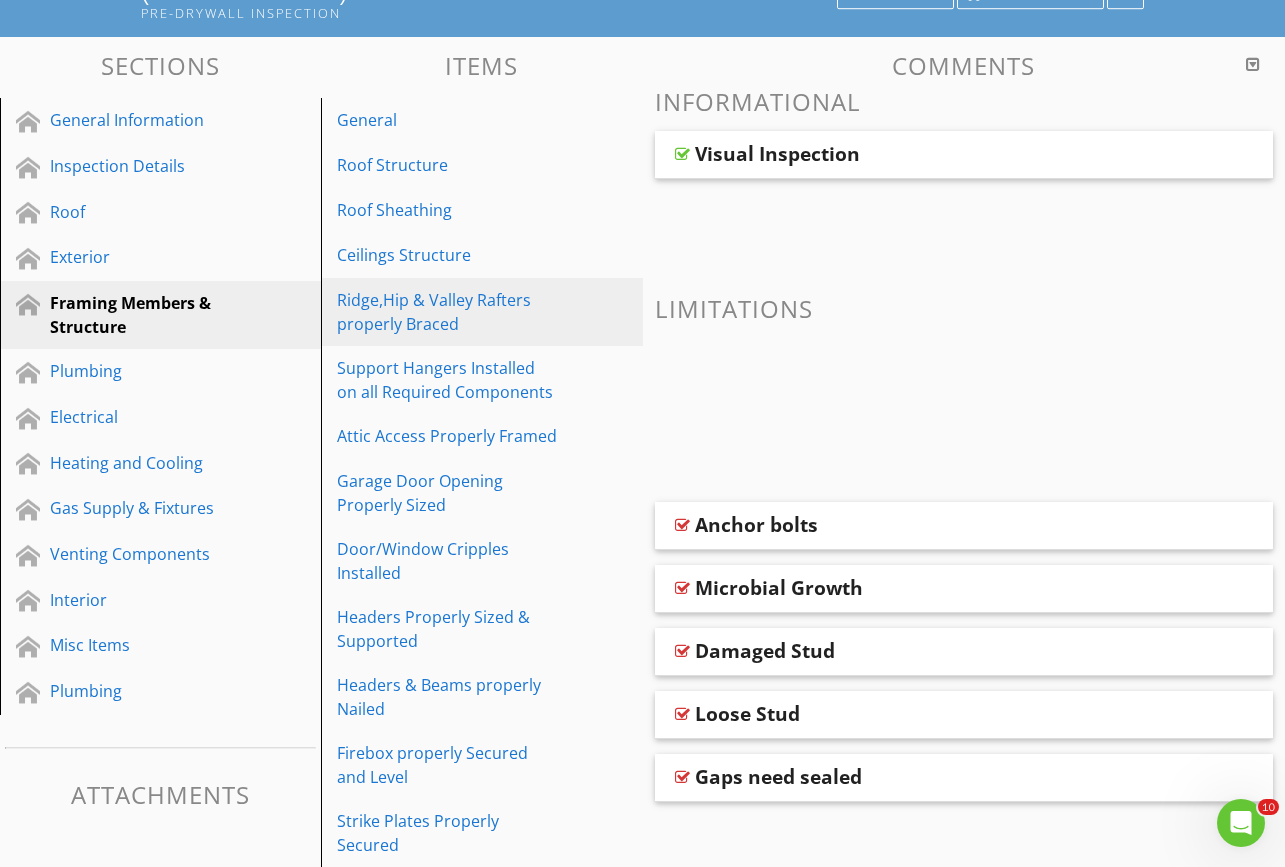 scroll, scrollTop: 162, scrollLeft: 0, axis: vertical 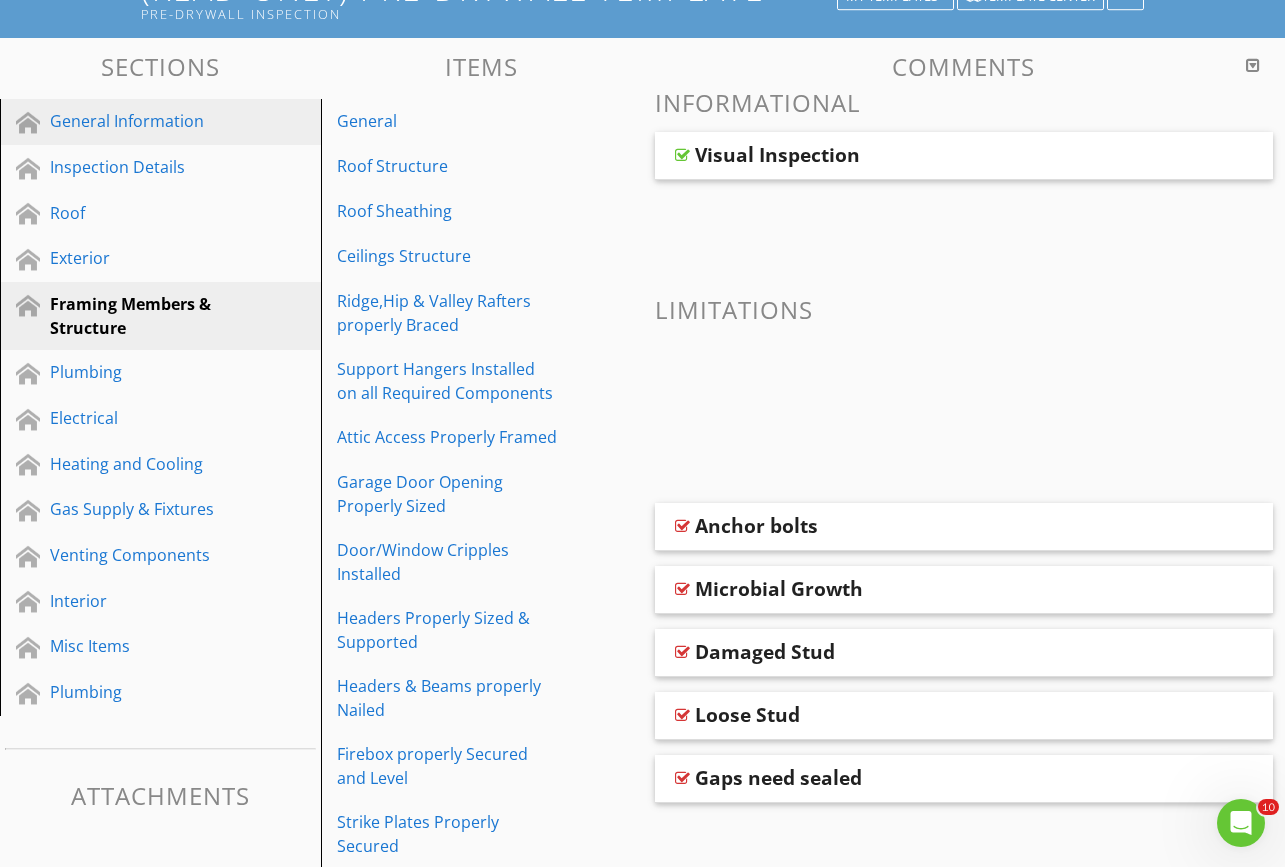 click on "General Information" at bounding box center (138, 121) 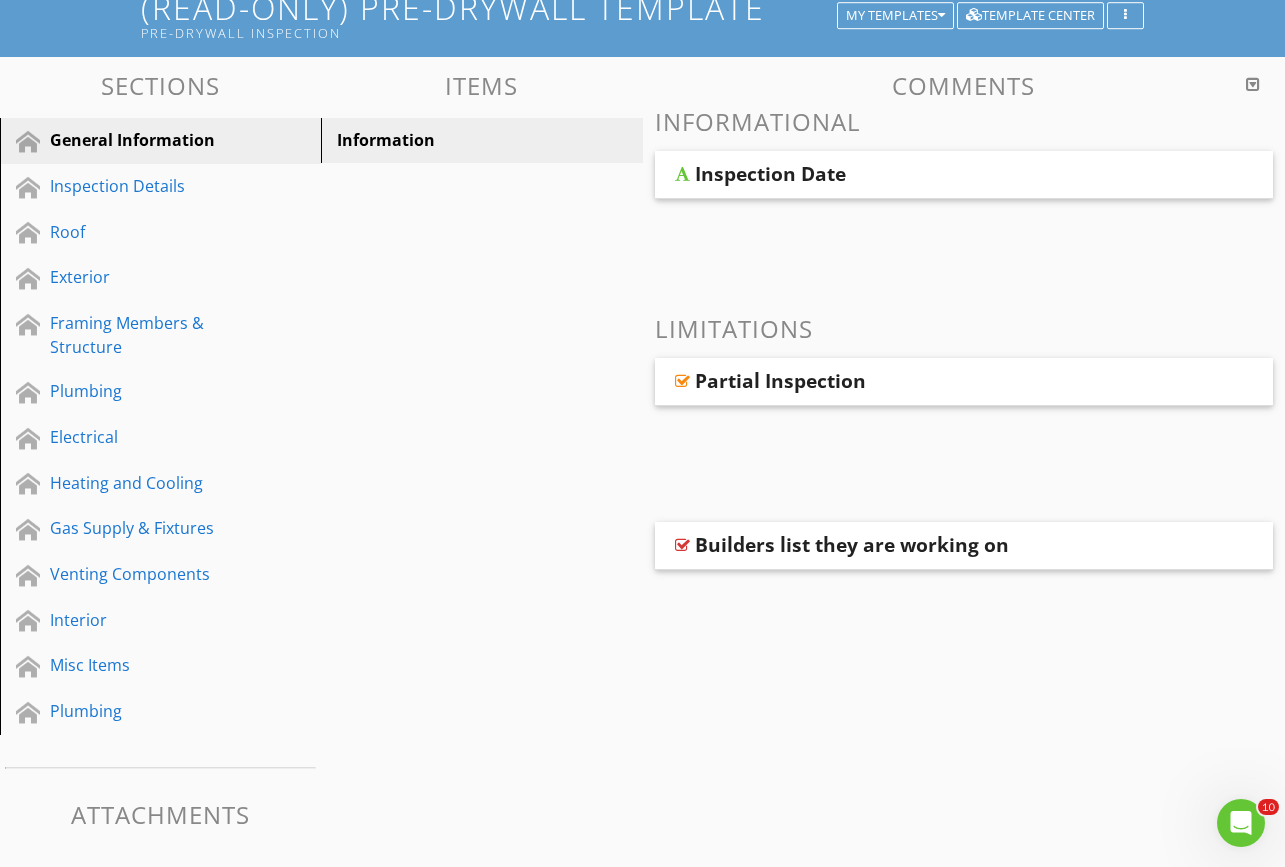 scroll, scrollTop: 142, scrollLeft: 0, axis: vertical 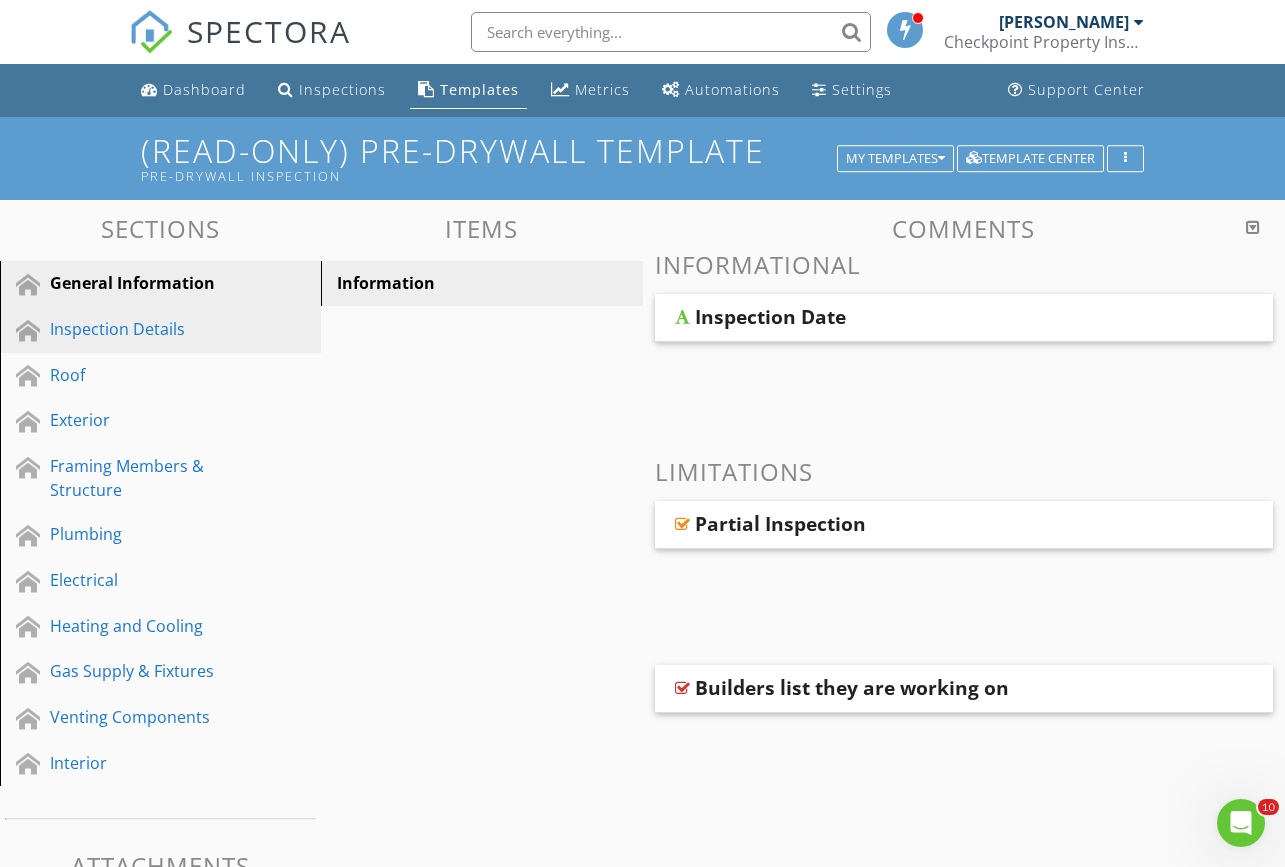 click on "Inspection Details" at bounding box center [138, 329] 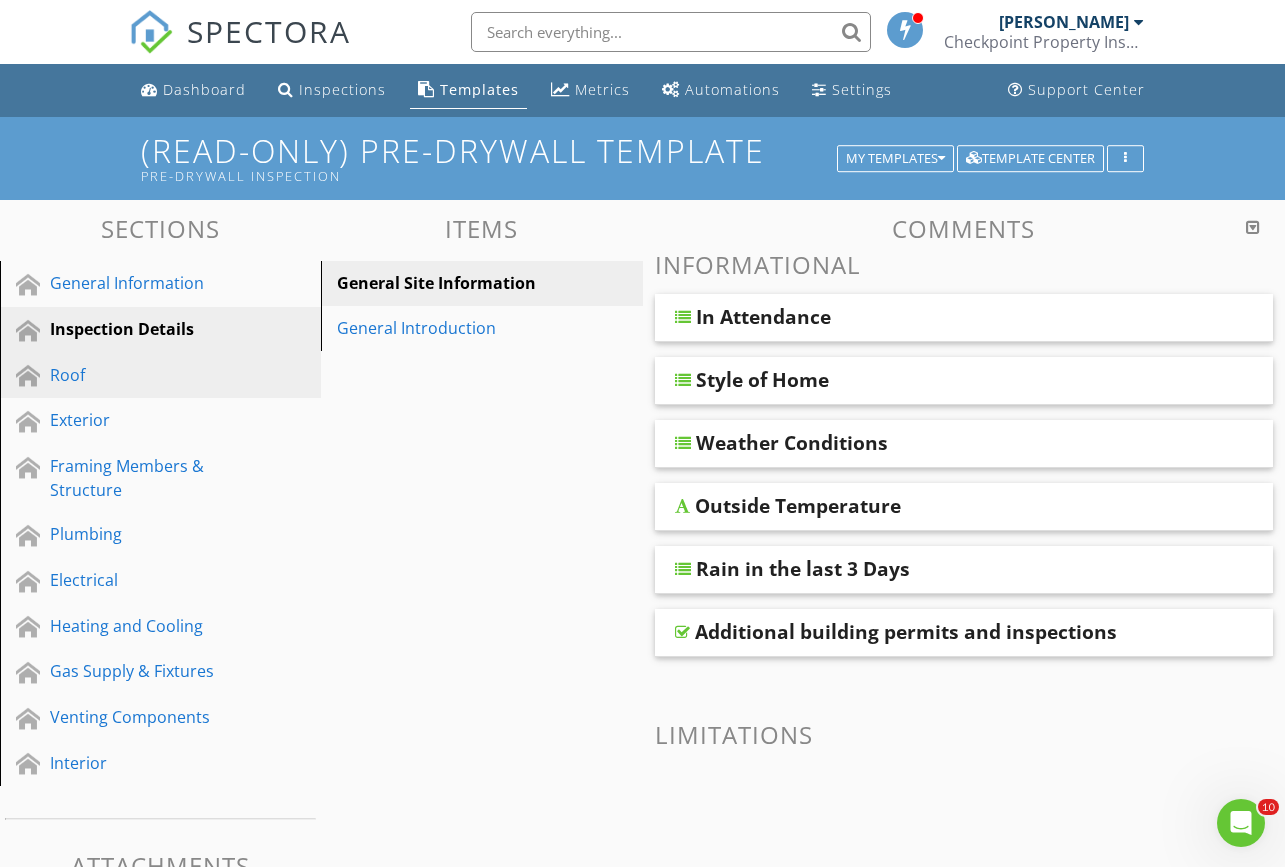 click on "Roof" at bounding box center (138, 375) 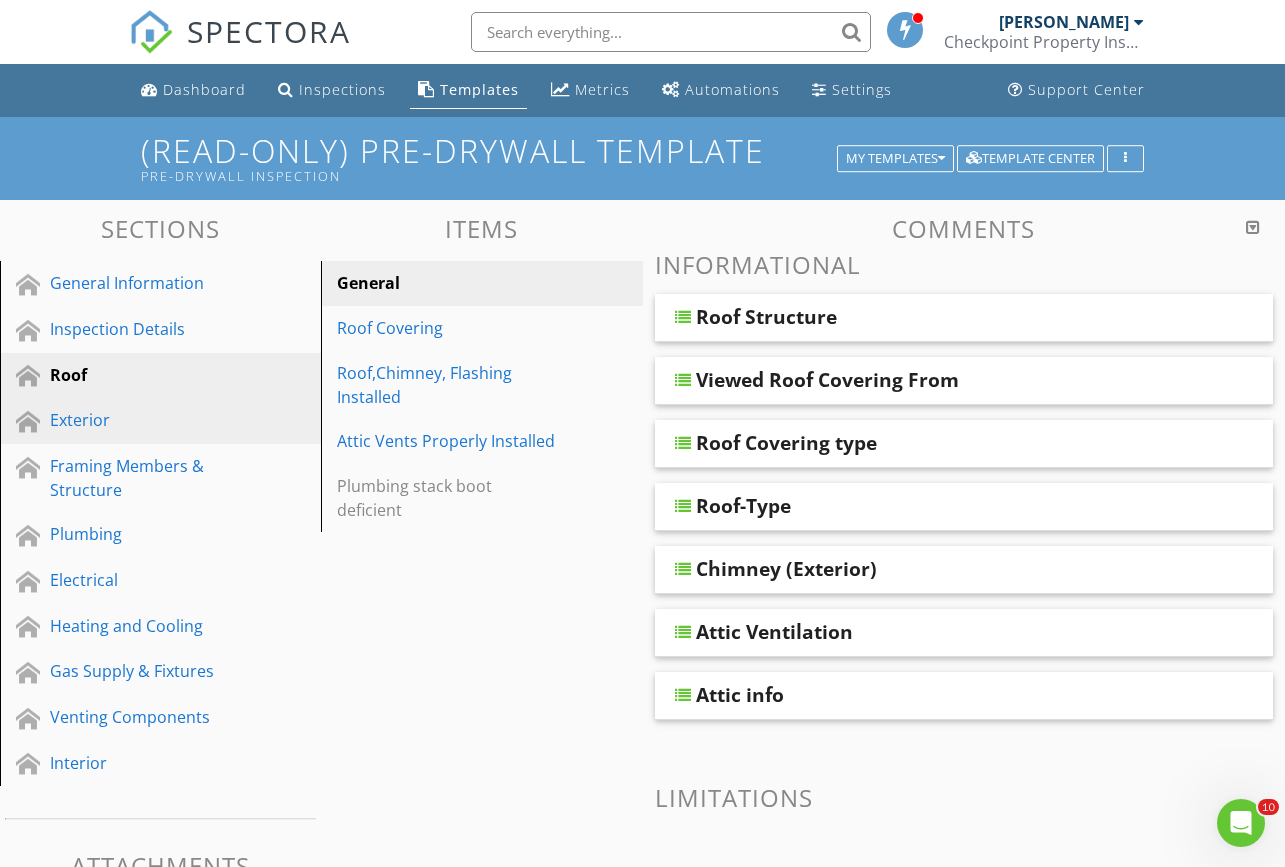 click on "Exterior" at bounding box center [138, 420] 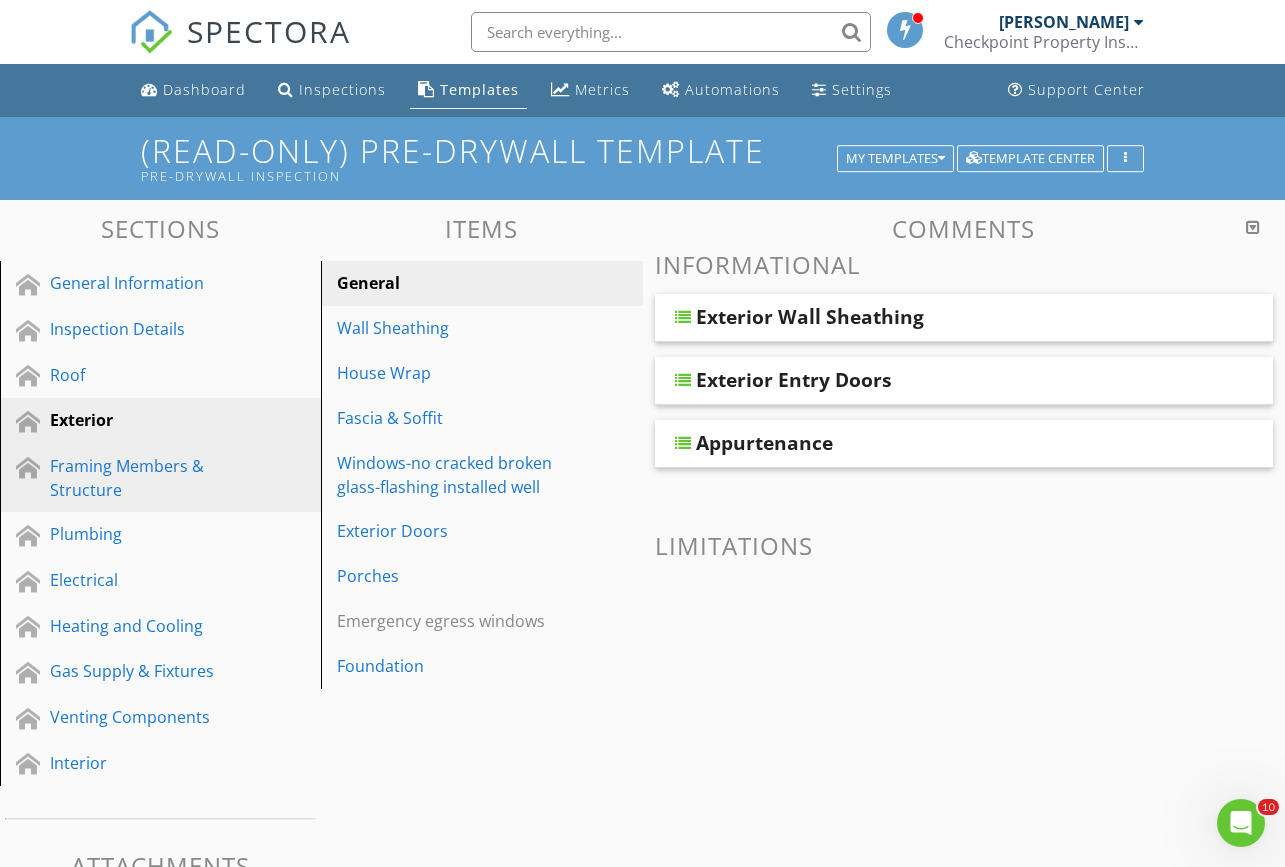 click on "Framing Members & Structure" at bounding box center [138, 478] 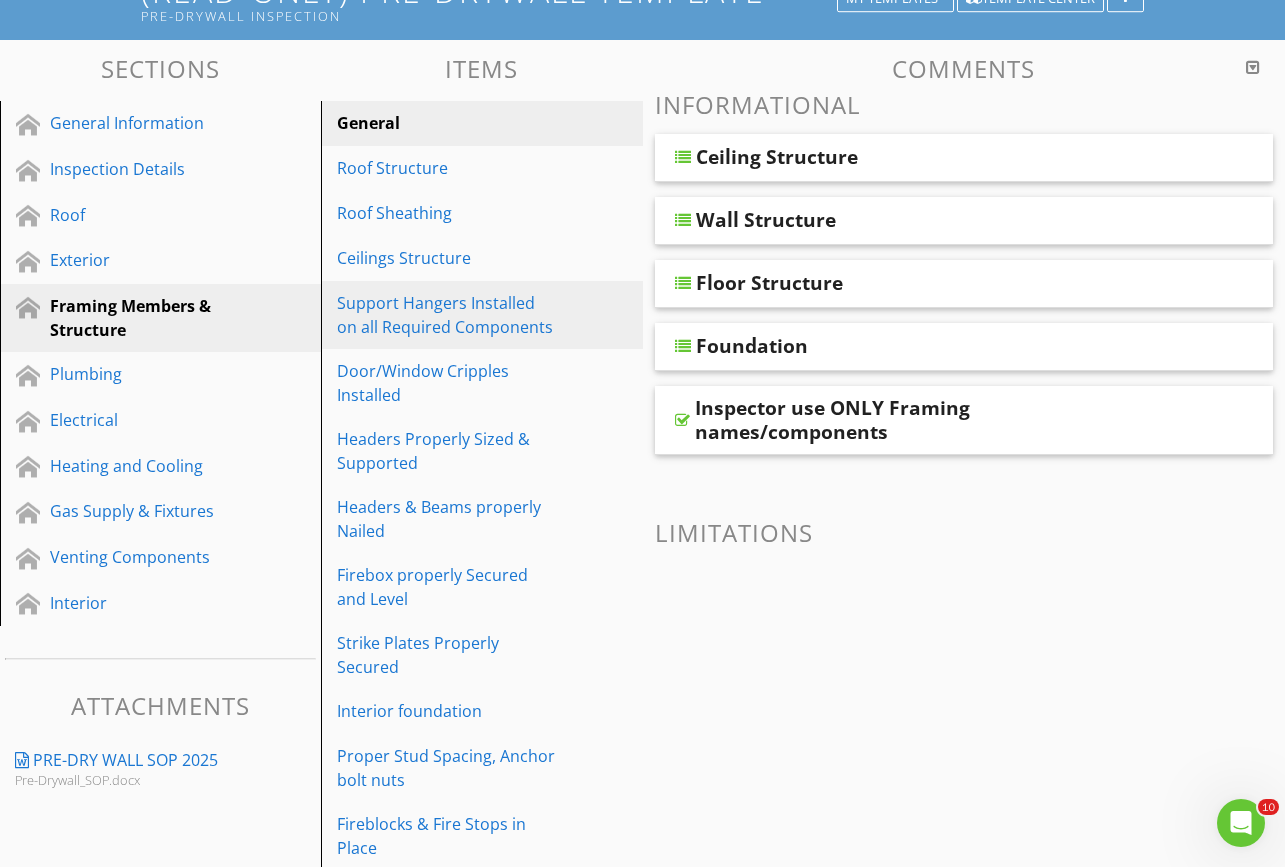 scroll, scrollTop: 162, scrollLeft: 0, axis: vertical 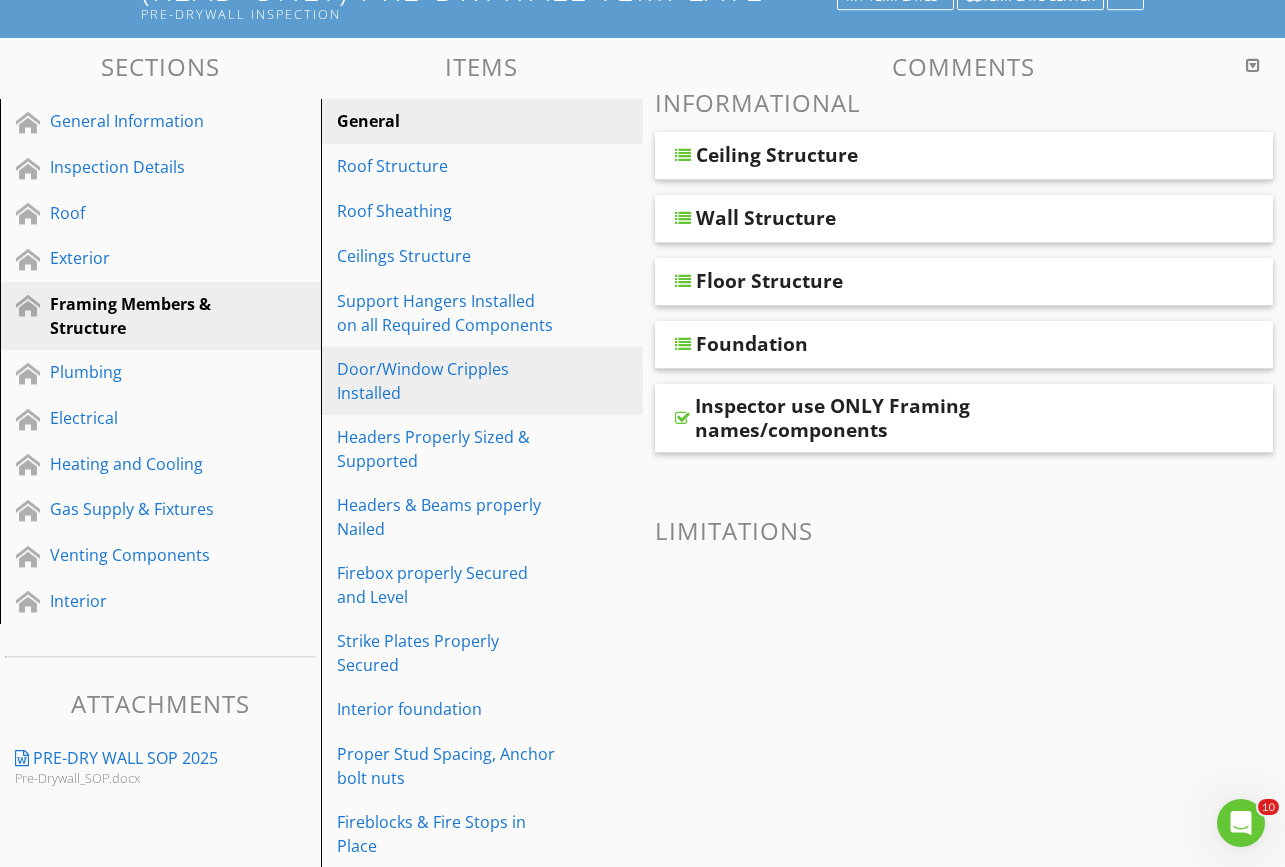 click on "Door/Window Cripples Installed" at bounding box center (447, 381) 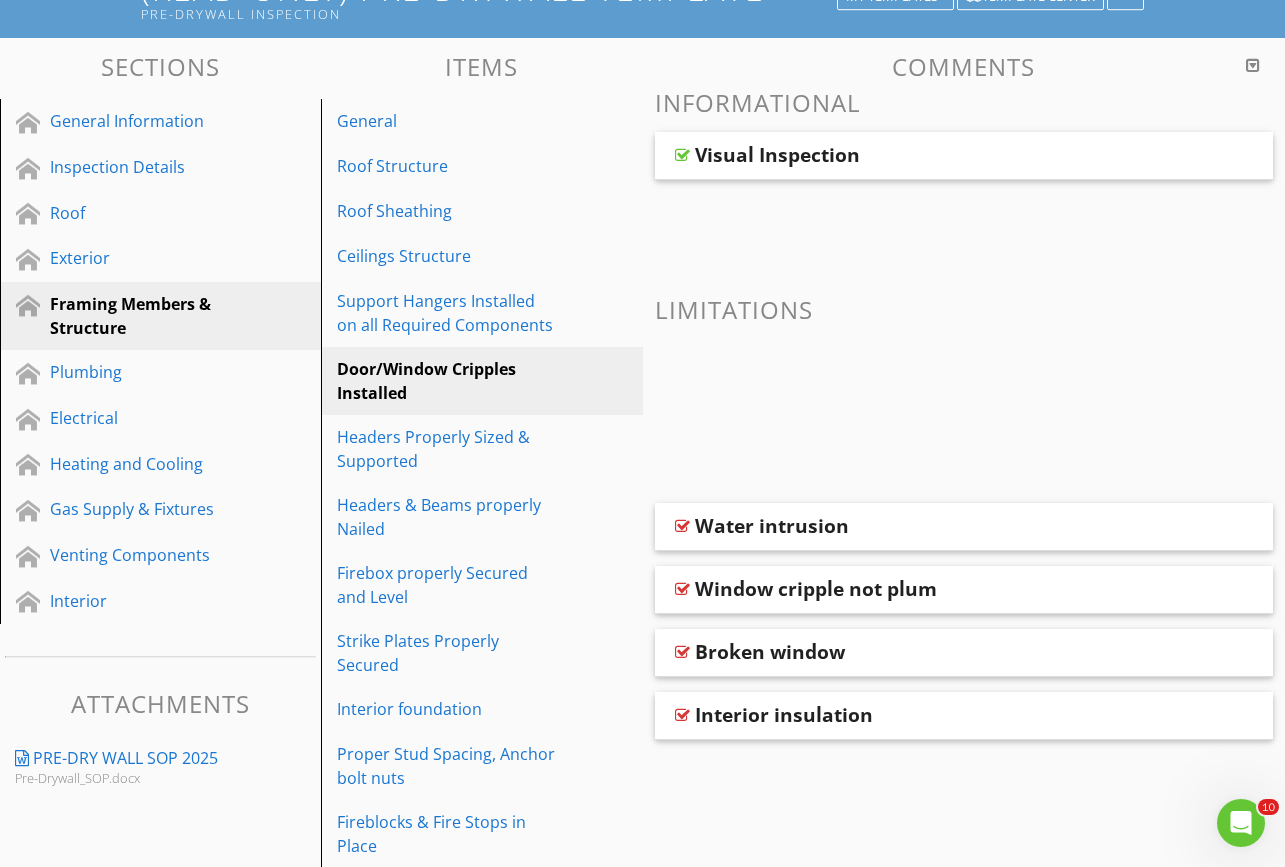 click on "Window cripple not plum" at bounding box center (964, 590) 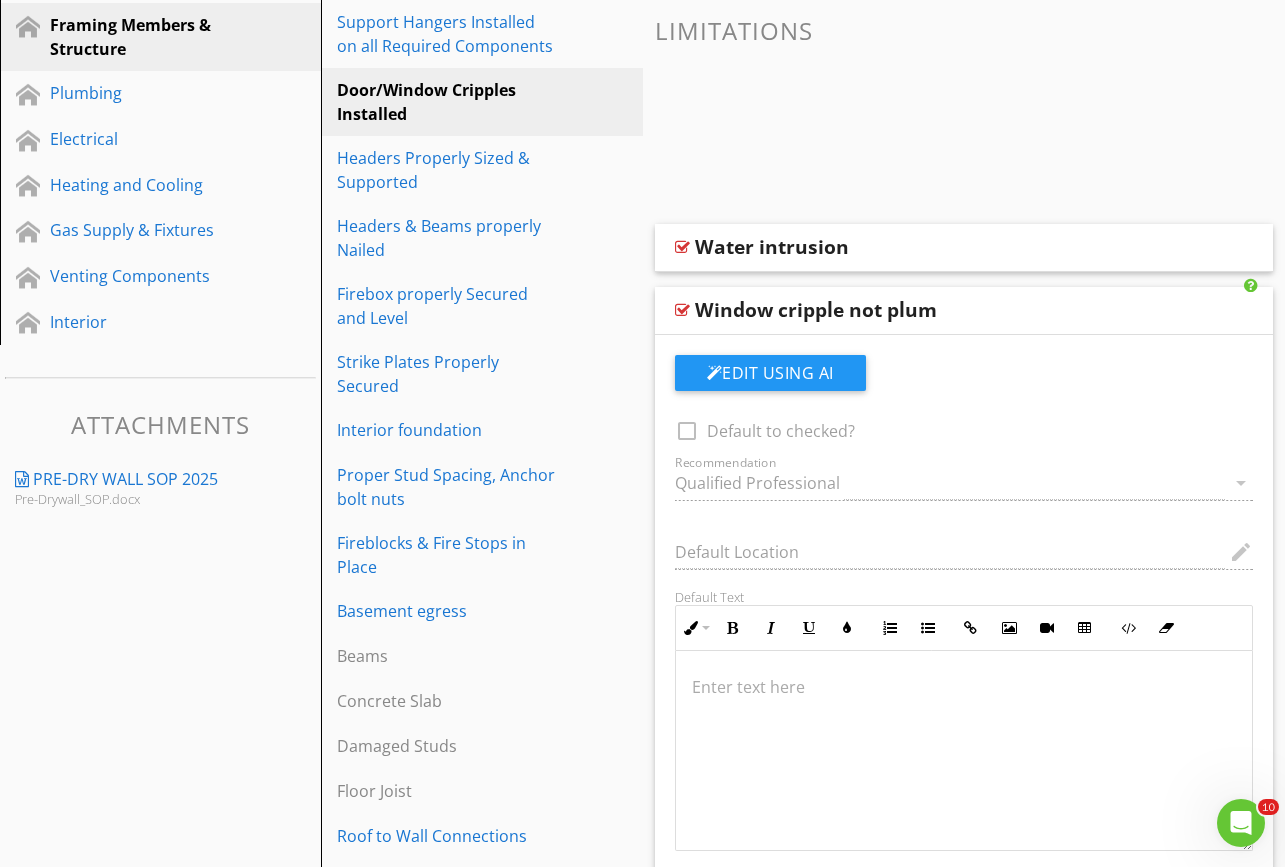 scroll, scrollTop: 419, scrollLeft: 0, axis: vertical 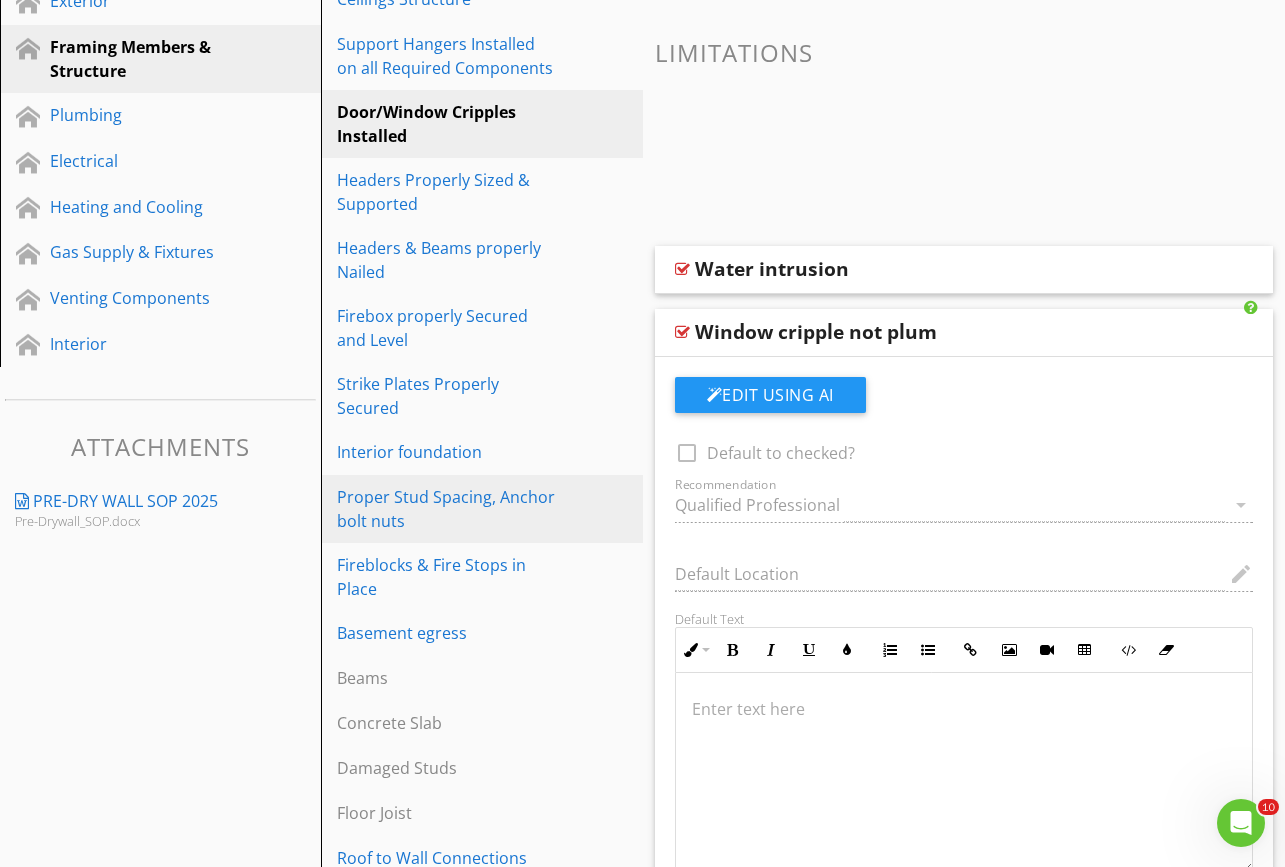 click on "Proper Stud Spacing, Anchor bolt nuts" at bounding box center (447, 509) 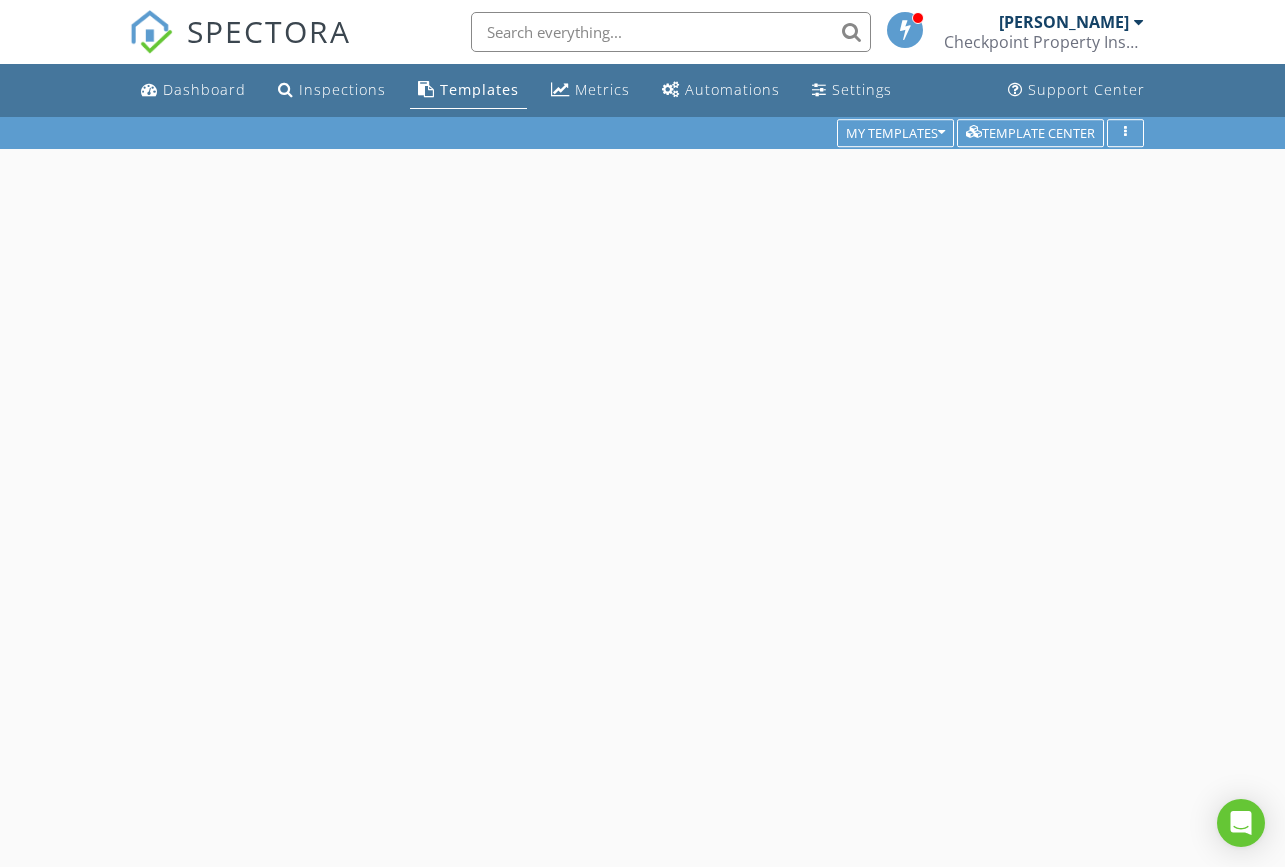 scroll, scrollTop: 0, scrollLeft: 0, axis: both 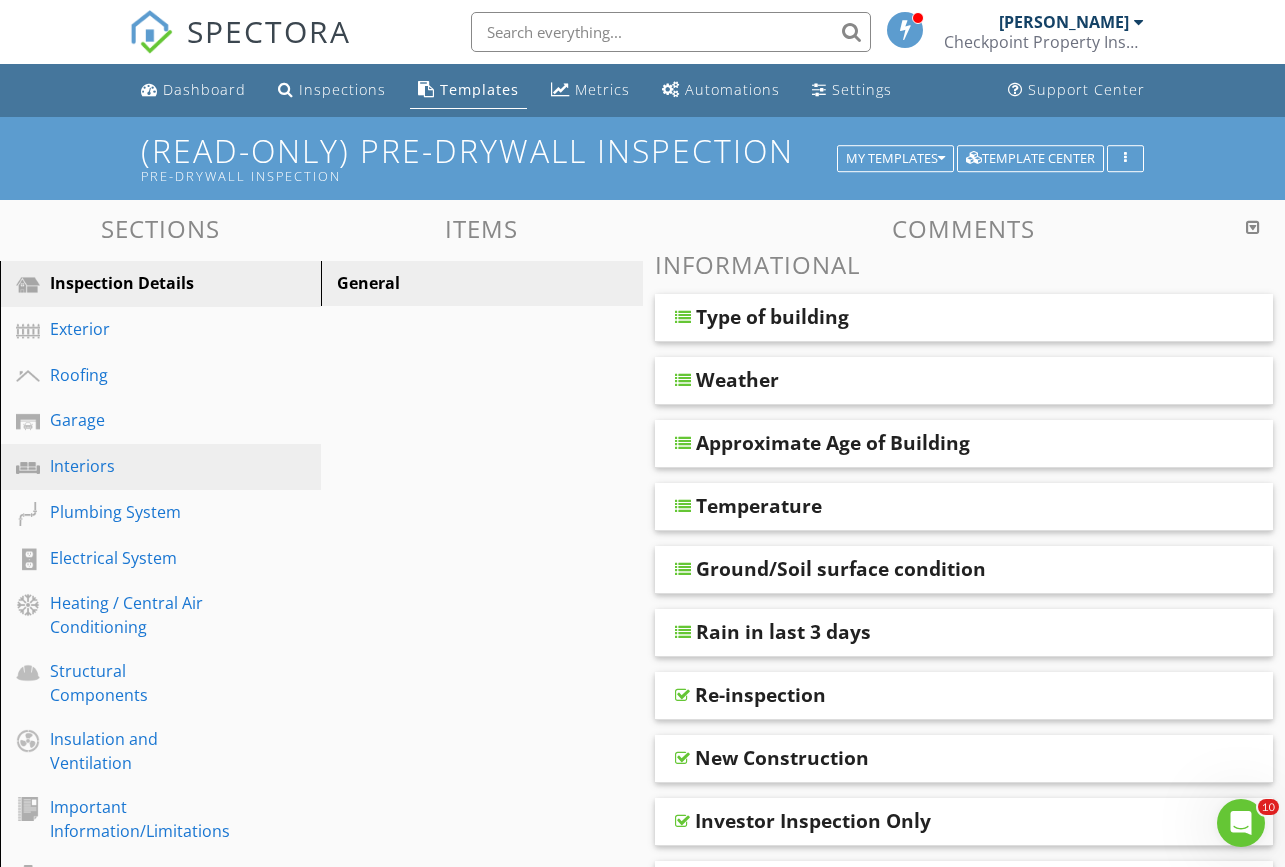 click on "Interiors" at bounding box center [138, 466] 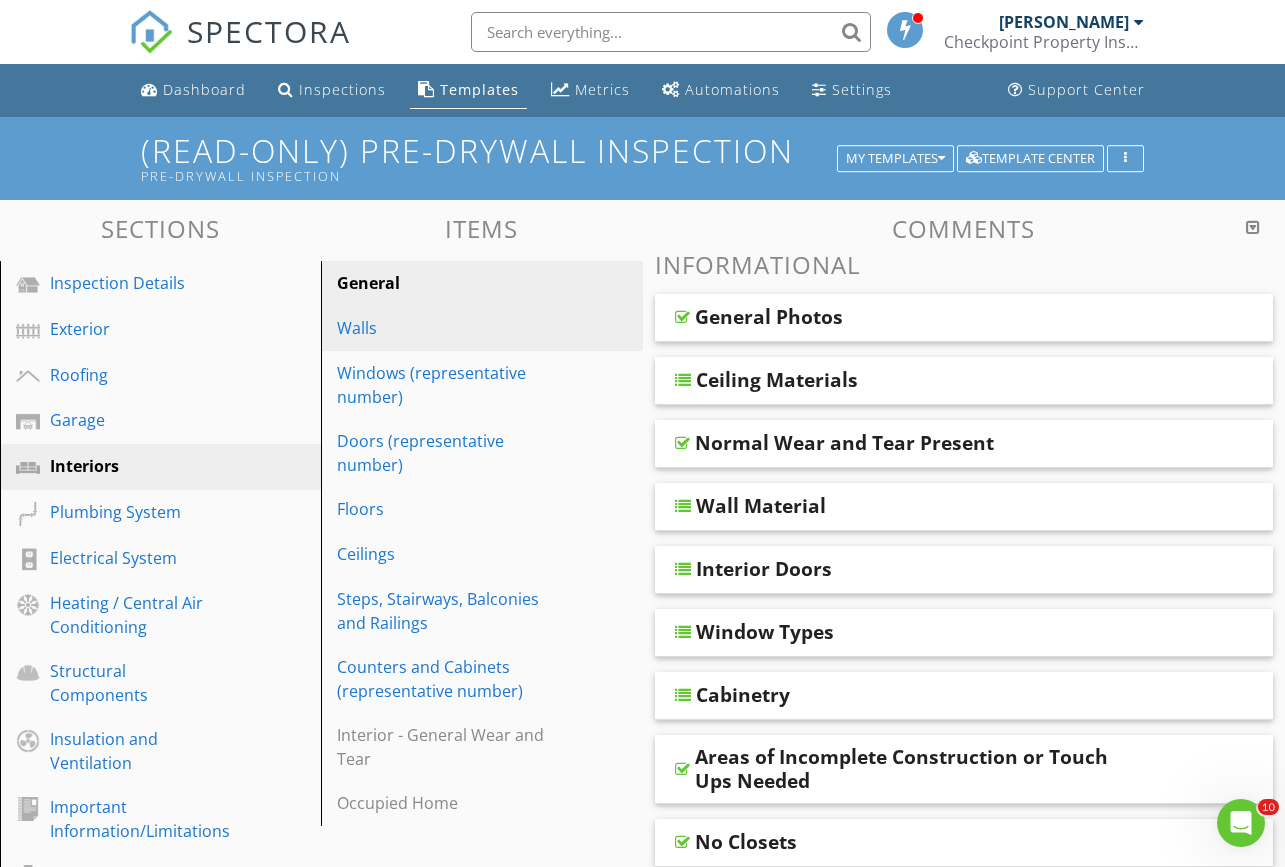 click on "Walls" at bounding box center (447, 328) 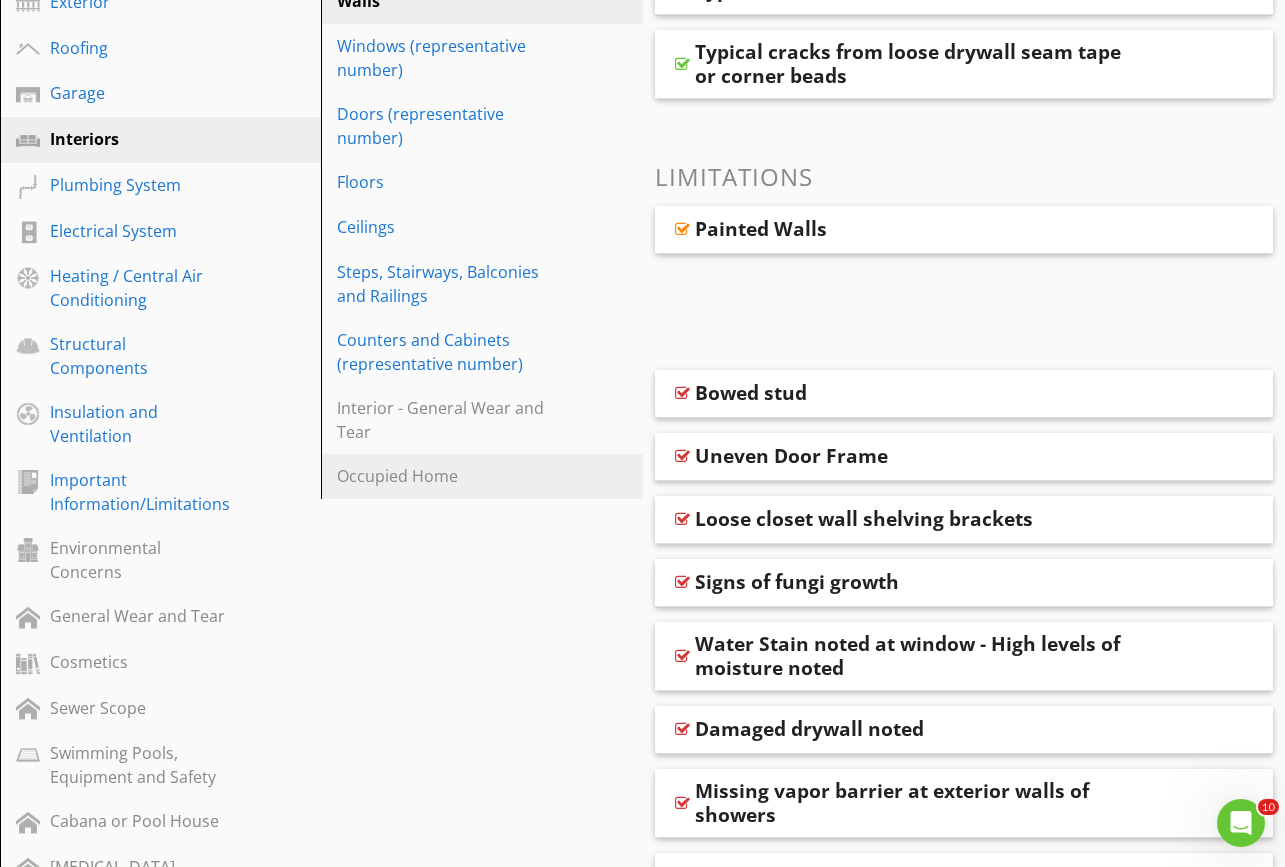 scroll, scrollTop: 334, scrollLeft: 0, axis: vertical 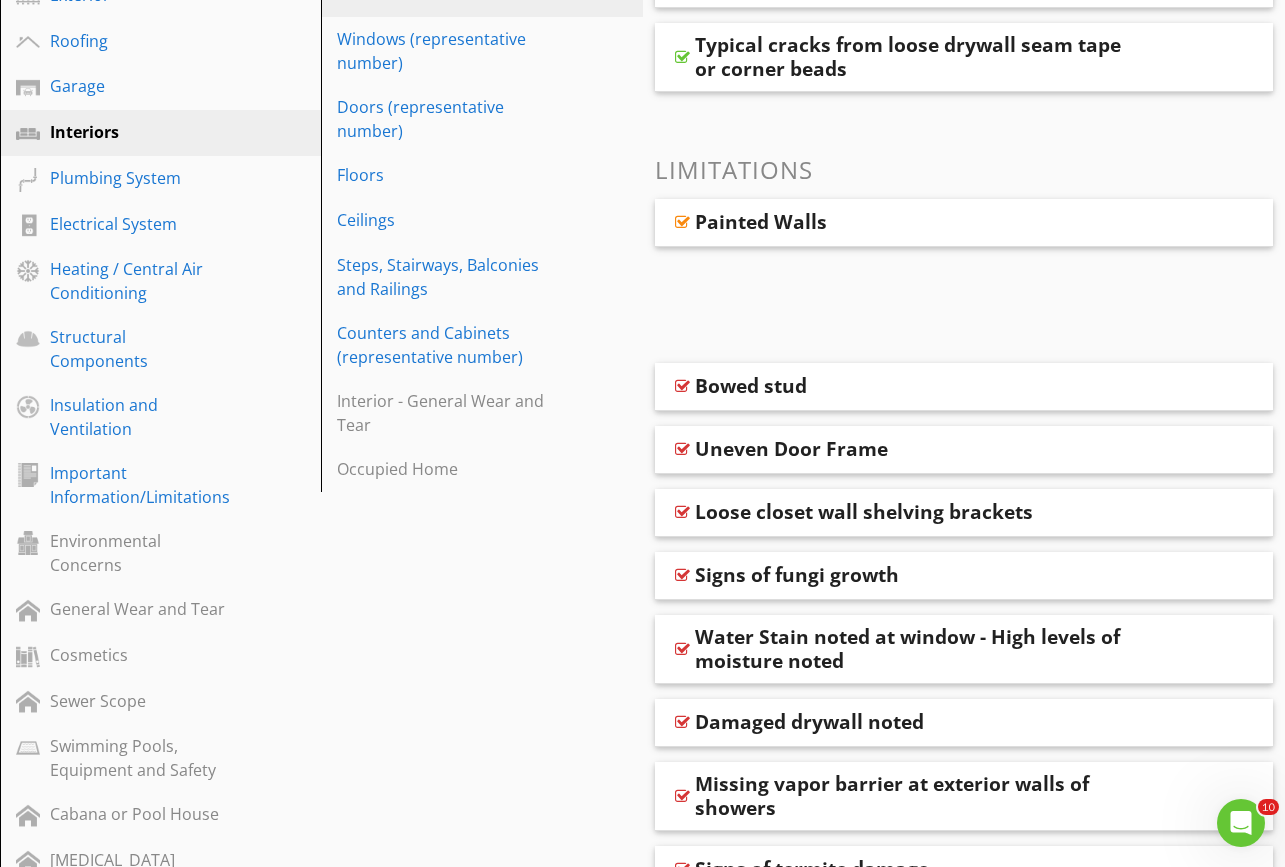 click on "Bowed stud" at bounding box center [964, 387] 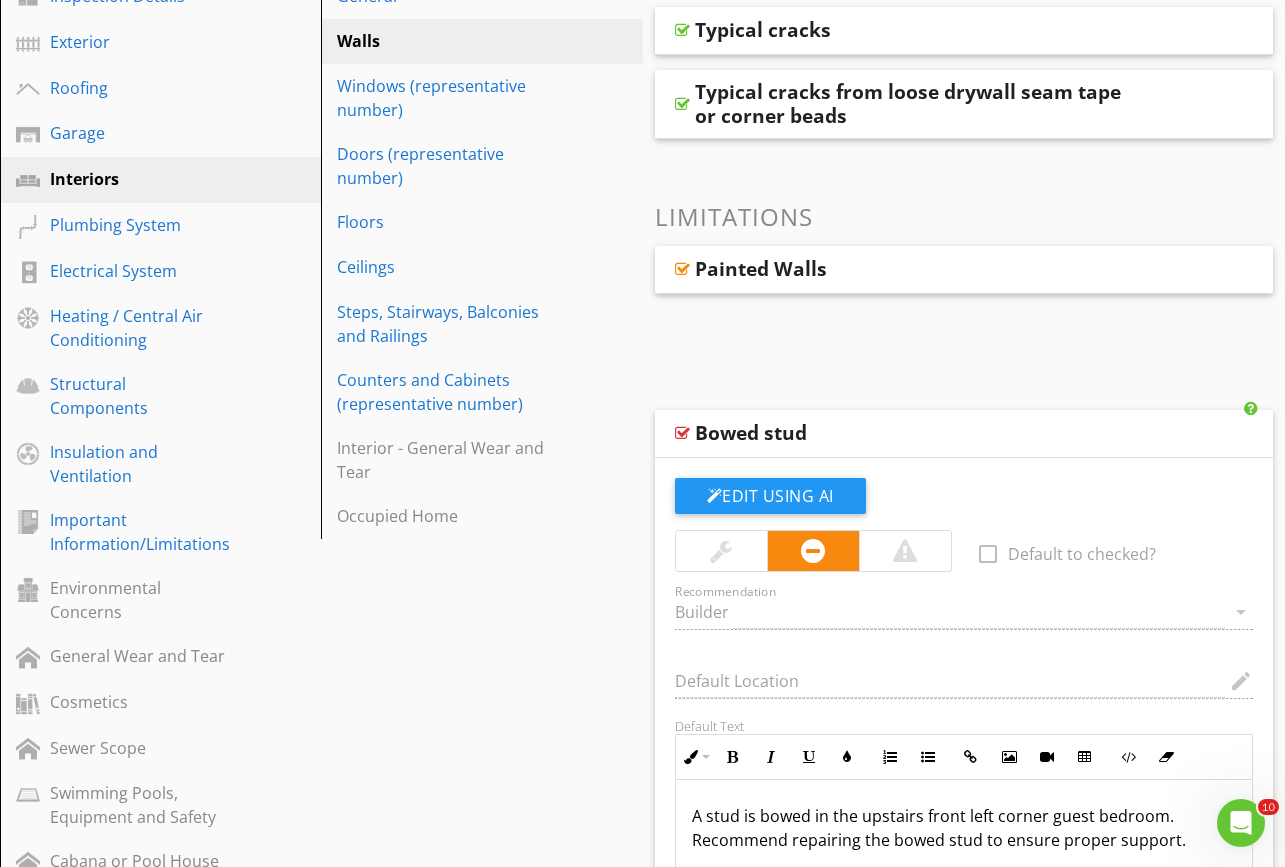 scroll, scrollTop: 293, scrollLeft: 0, axis: vertical 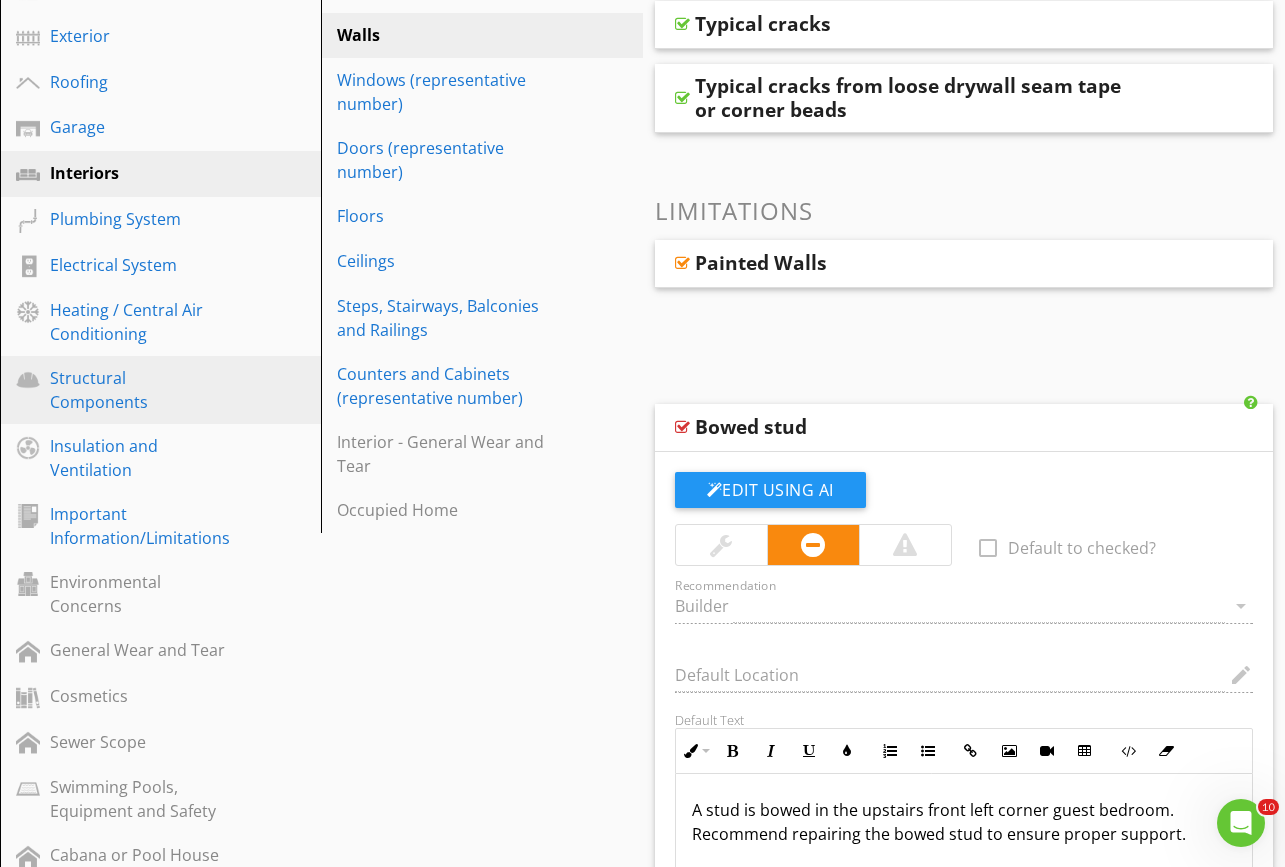 click on "Structural Components" at bounding box center [138, 390] 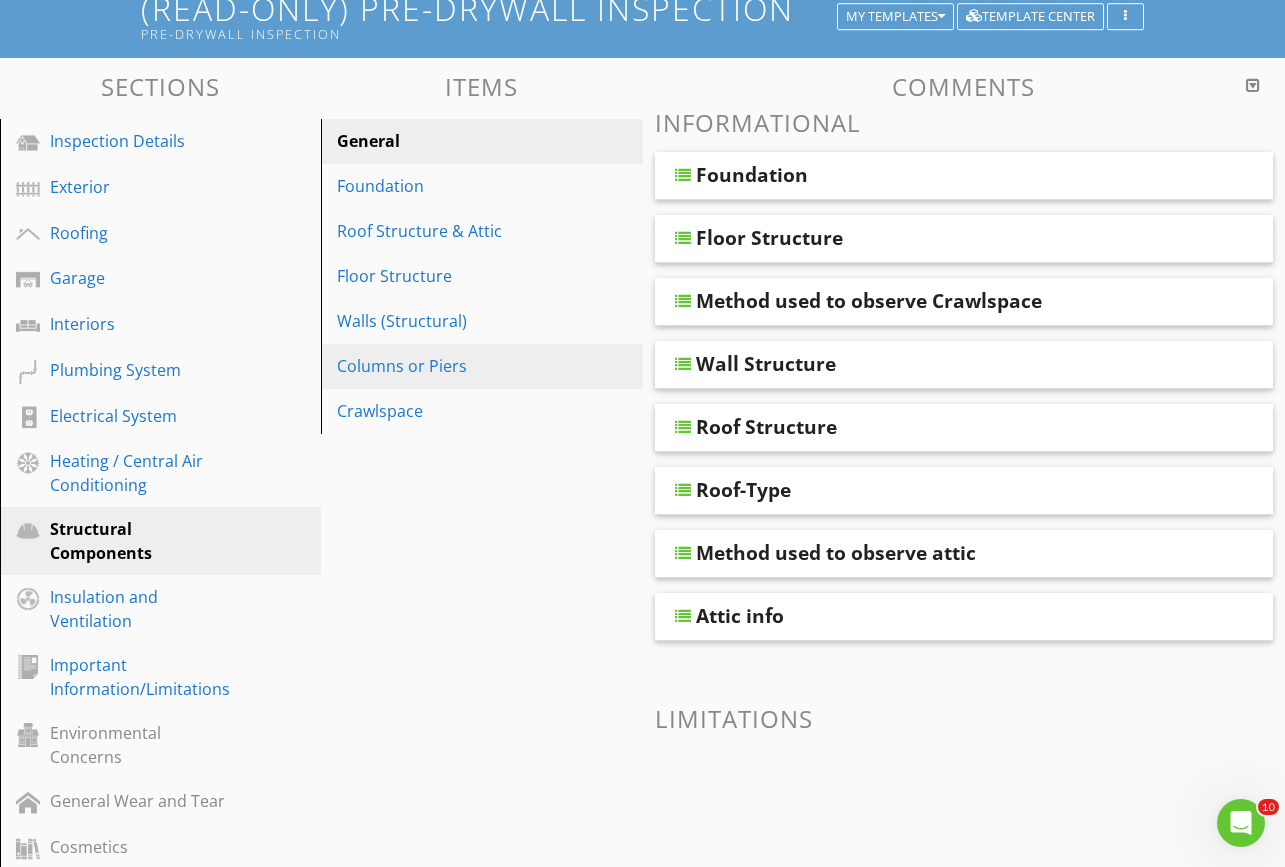 scroll, scrollTop: 143, scrollLeft: 0, axis: vertical 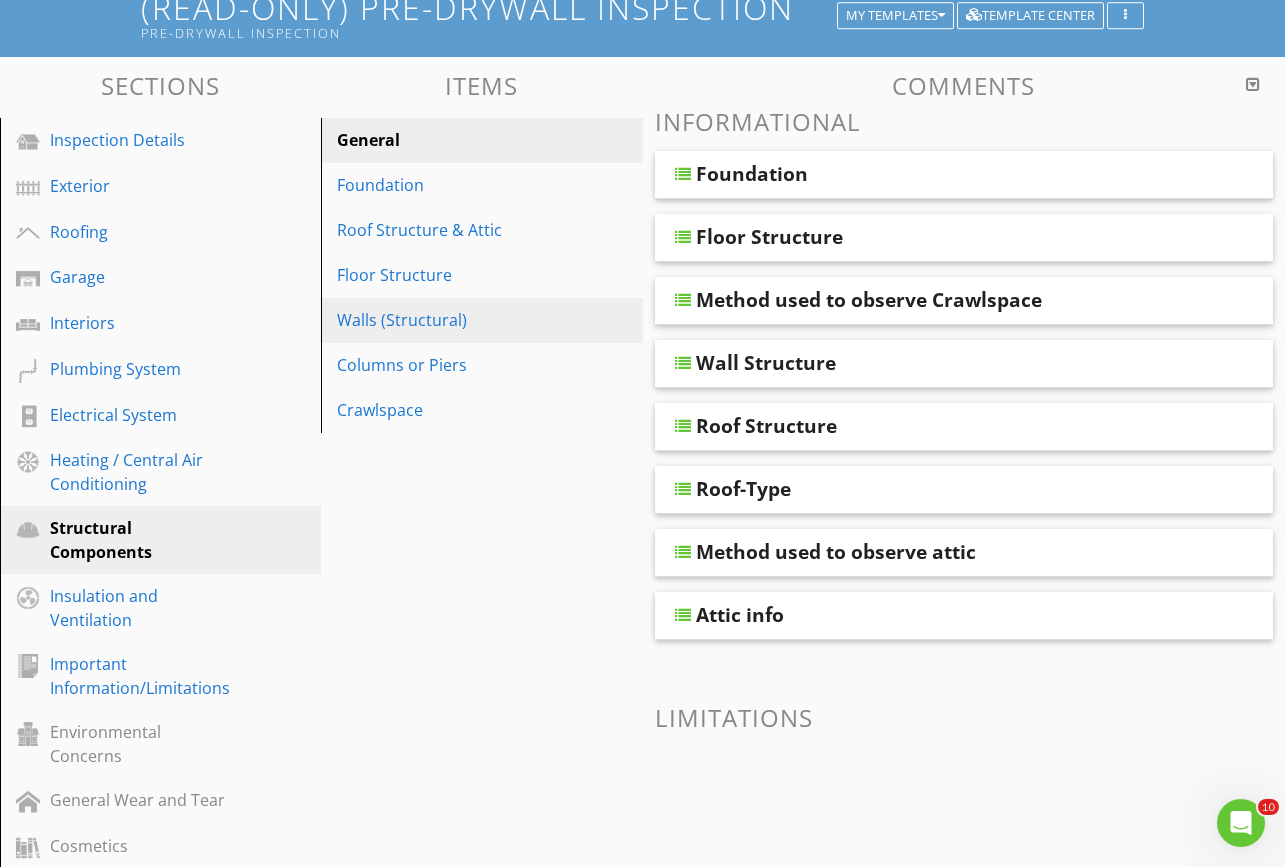 click on "Walls (Structural)" at bounding box center [447, 320] 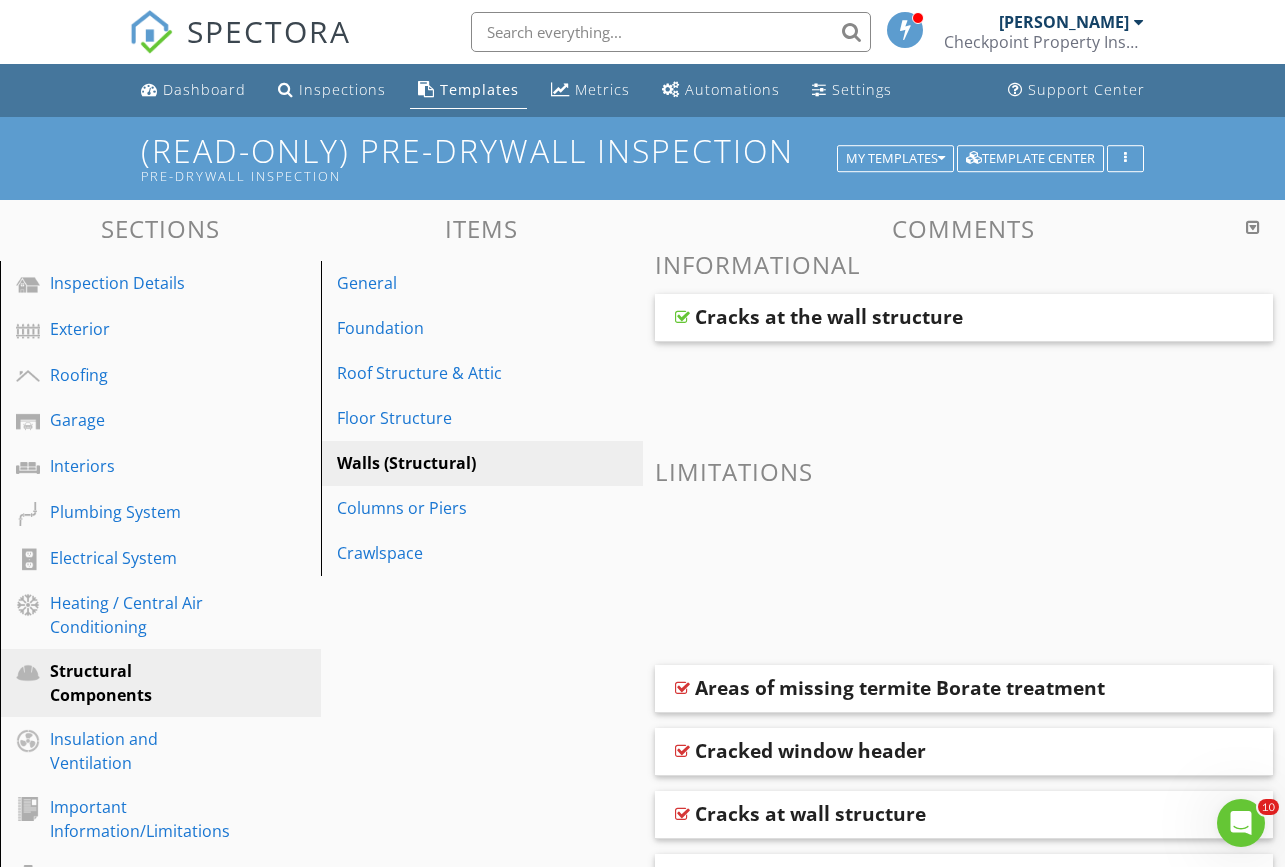 scroll, scrollTop: 0, scrollLeft: 0, axis: both 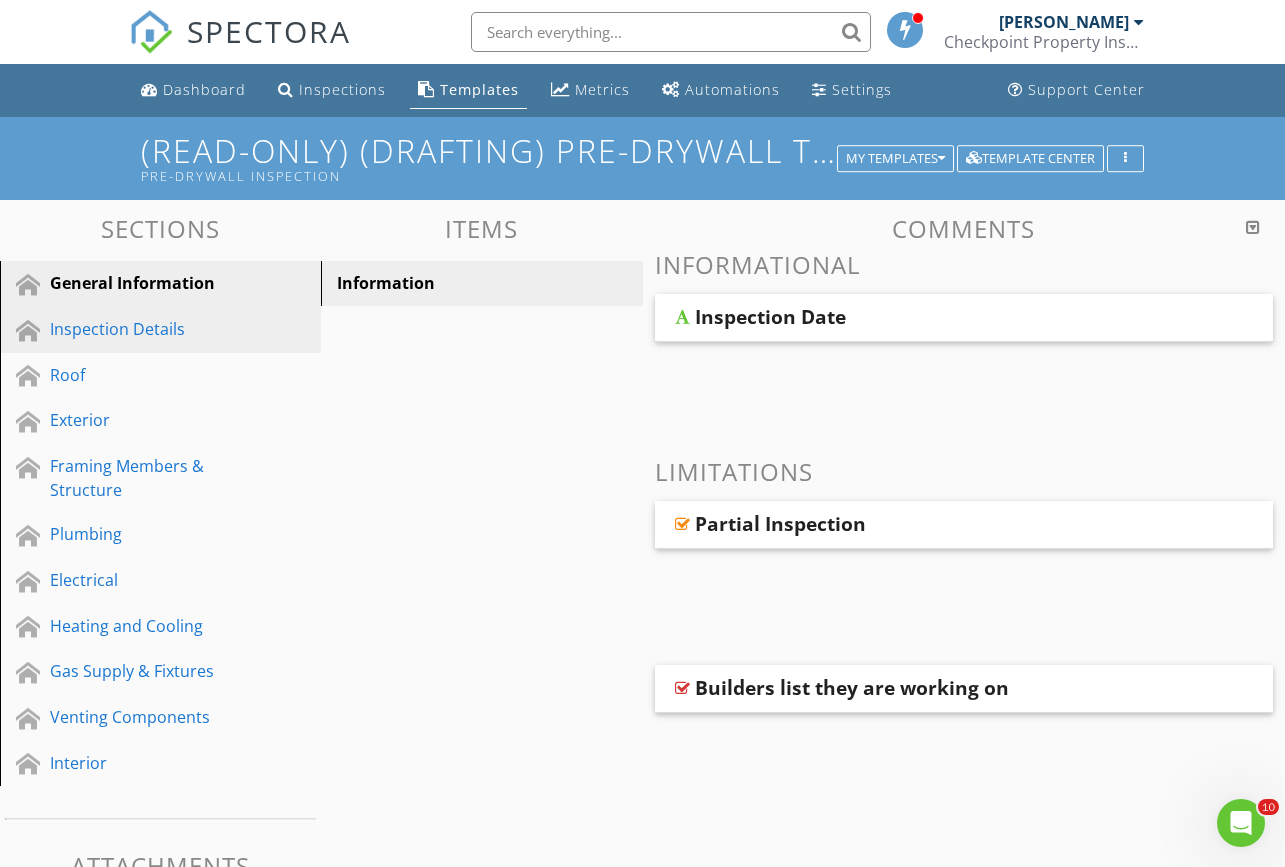 click on "Inspection Details" at bounding box center (138, 329) 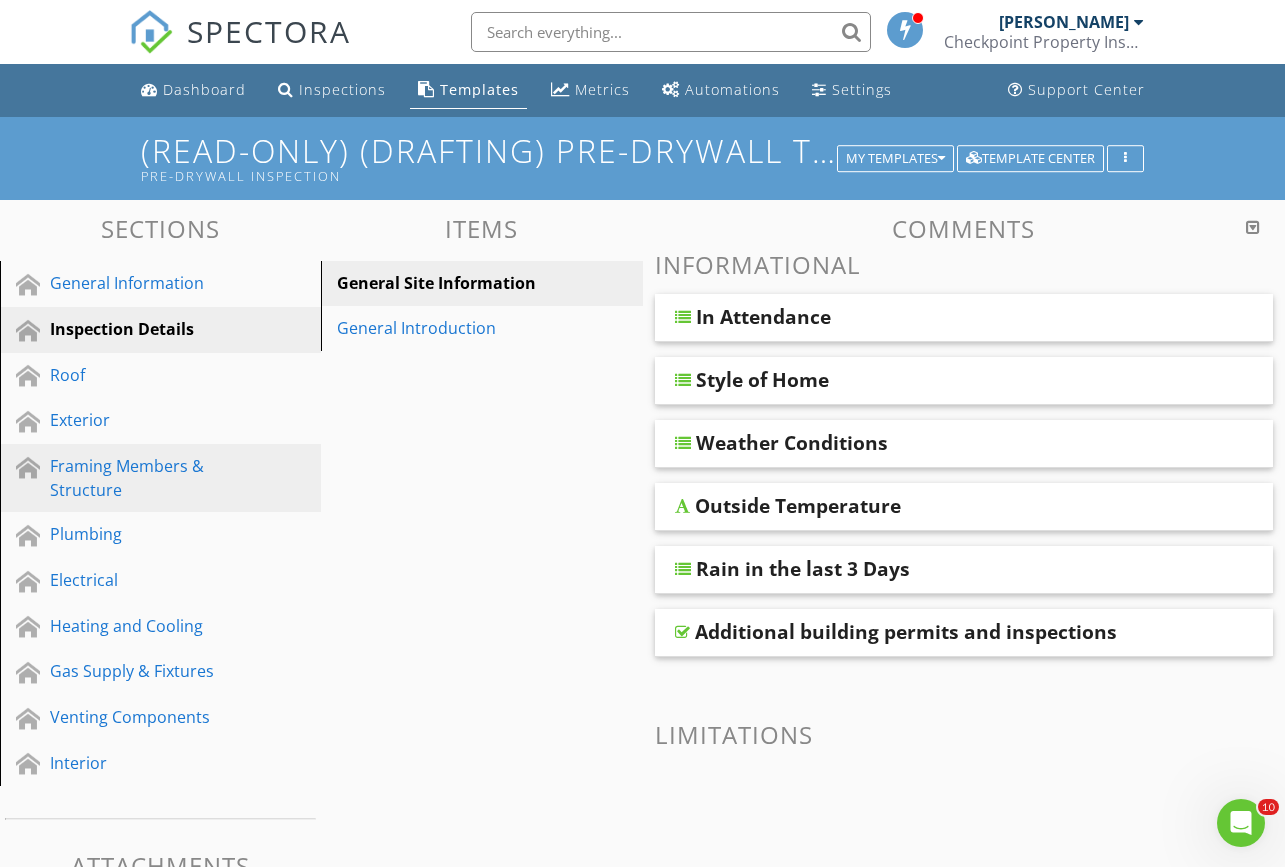 click on "Framing Members & Structure" at bounding box center [138, 478] 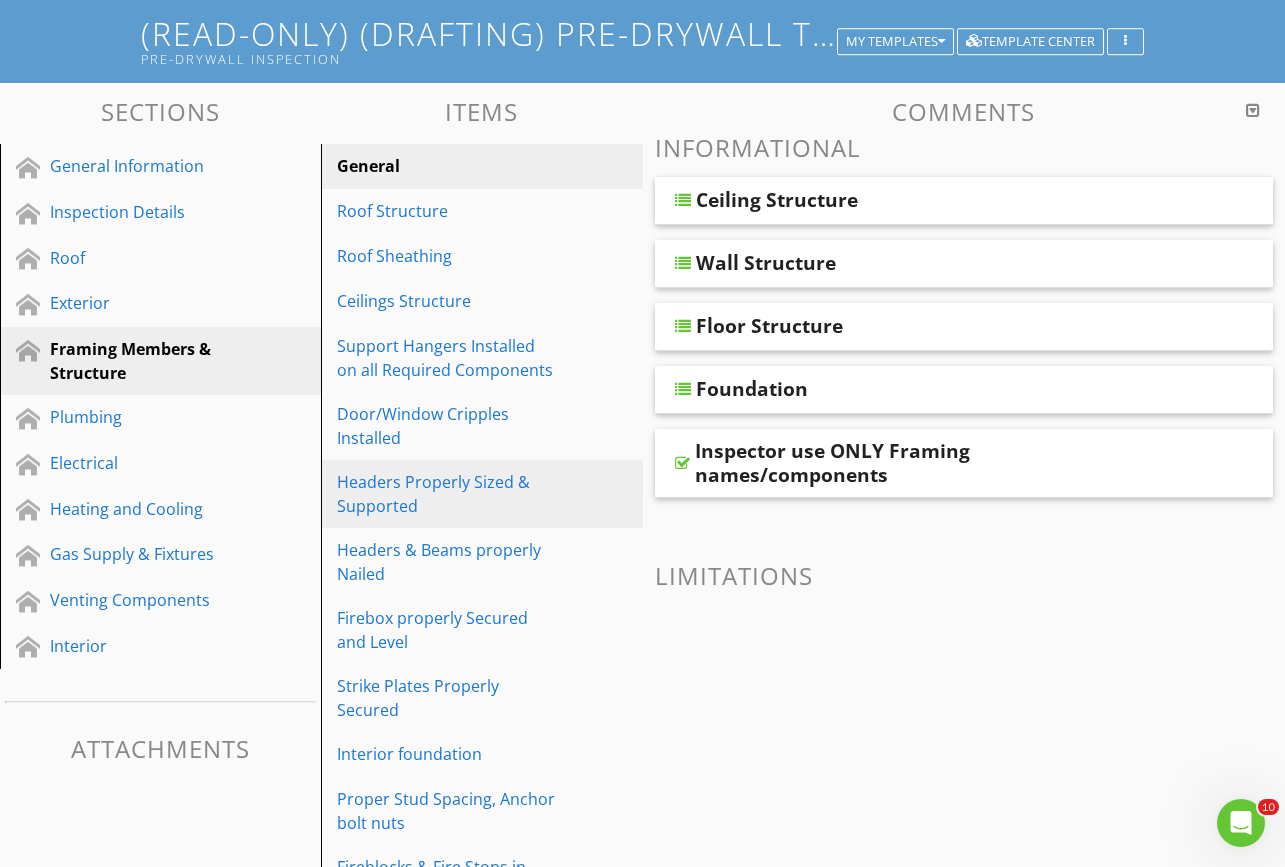 scroll, scrollTop: 139, scrollLeft: 0, axis: vertical 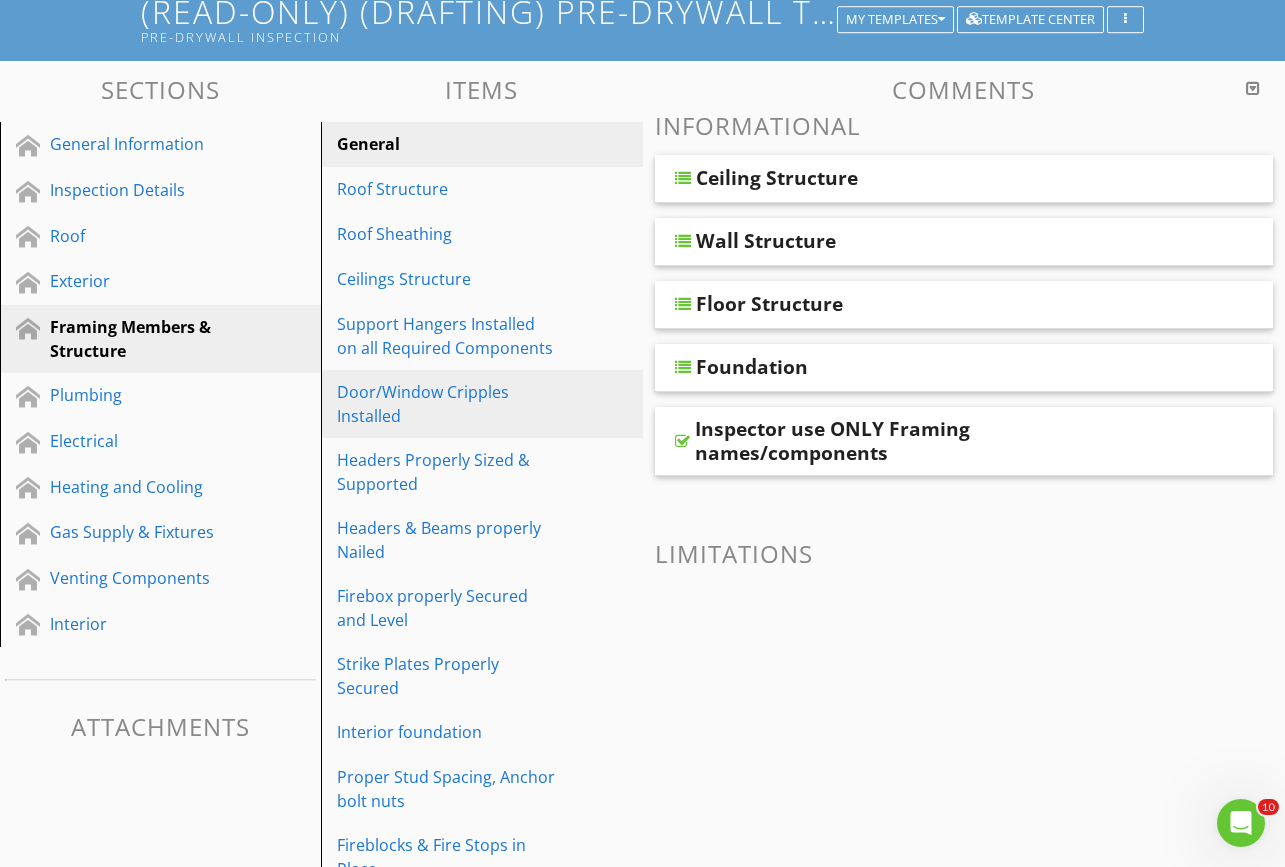 click on "Door/Window Cripples Installed" at bounding box center [447, 404] 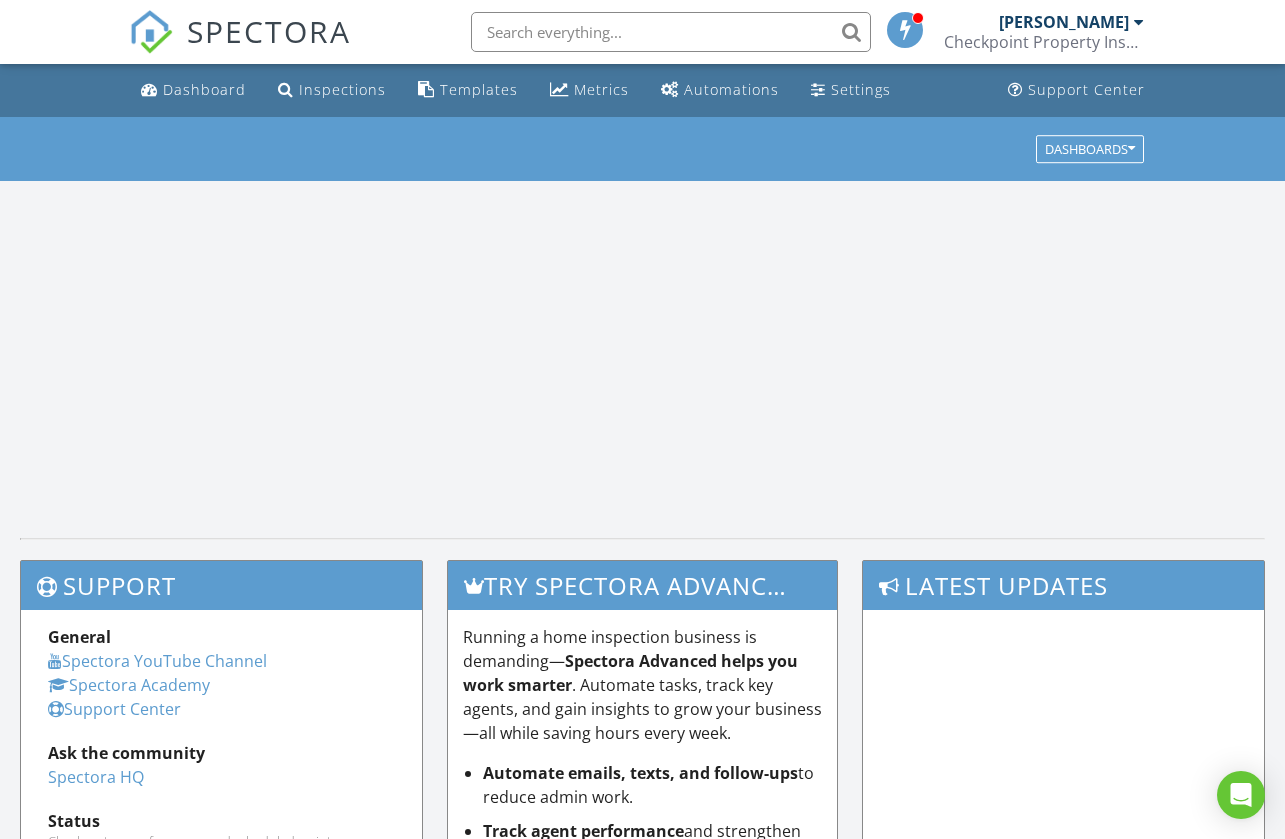 scroll, scrollTop: 0, scrollLeft: 0, axis: both 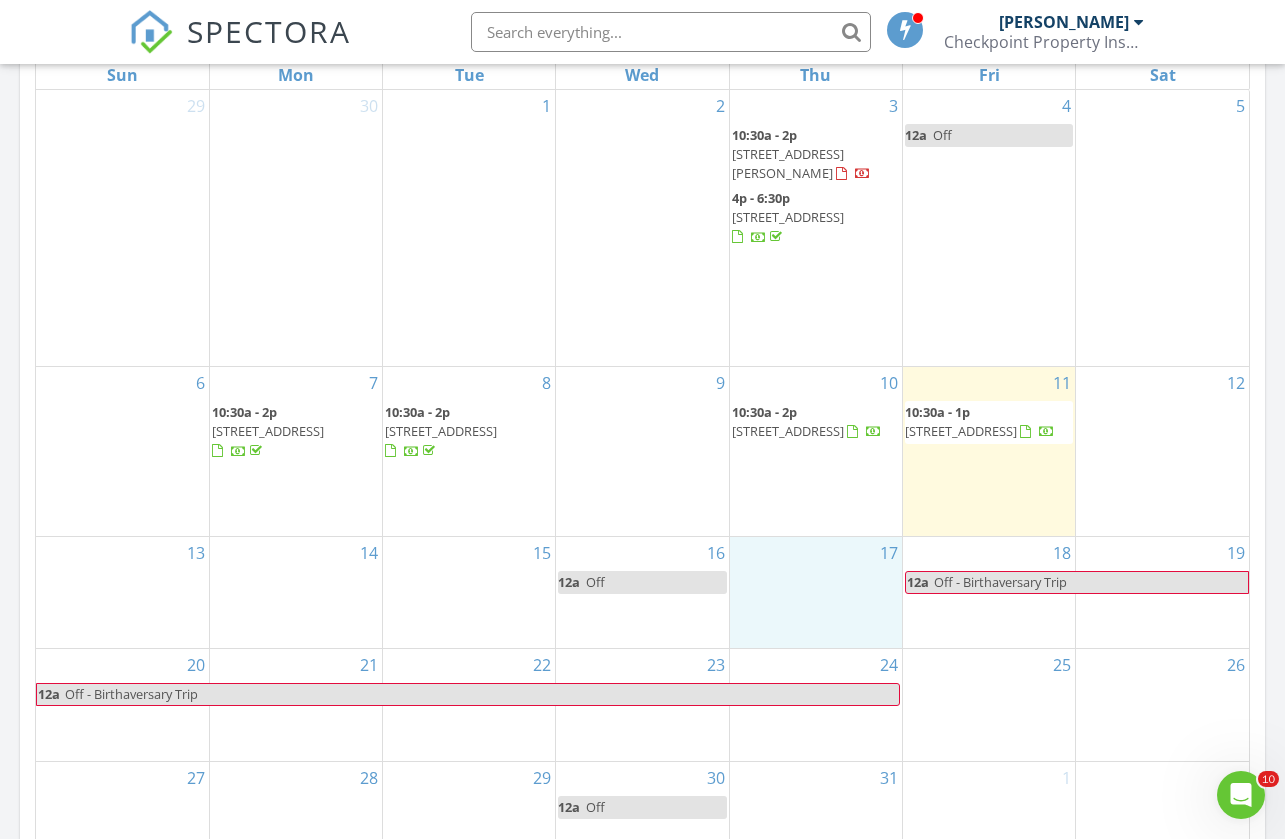 click on "17" at bounding box center (816, 592) 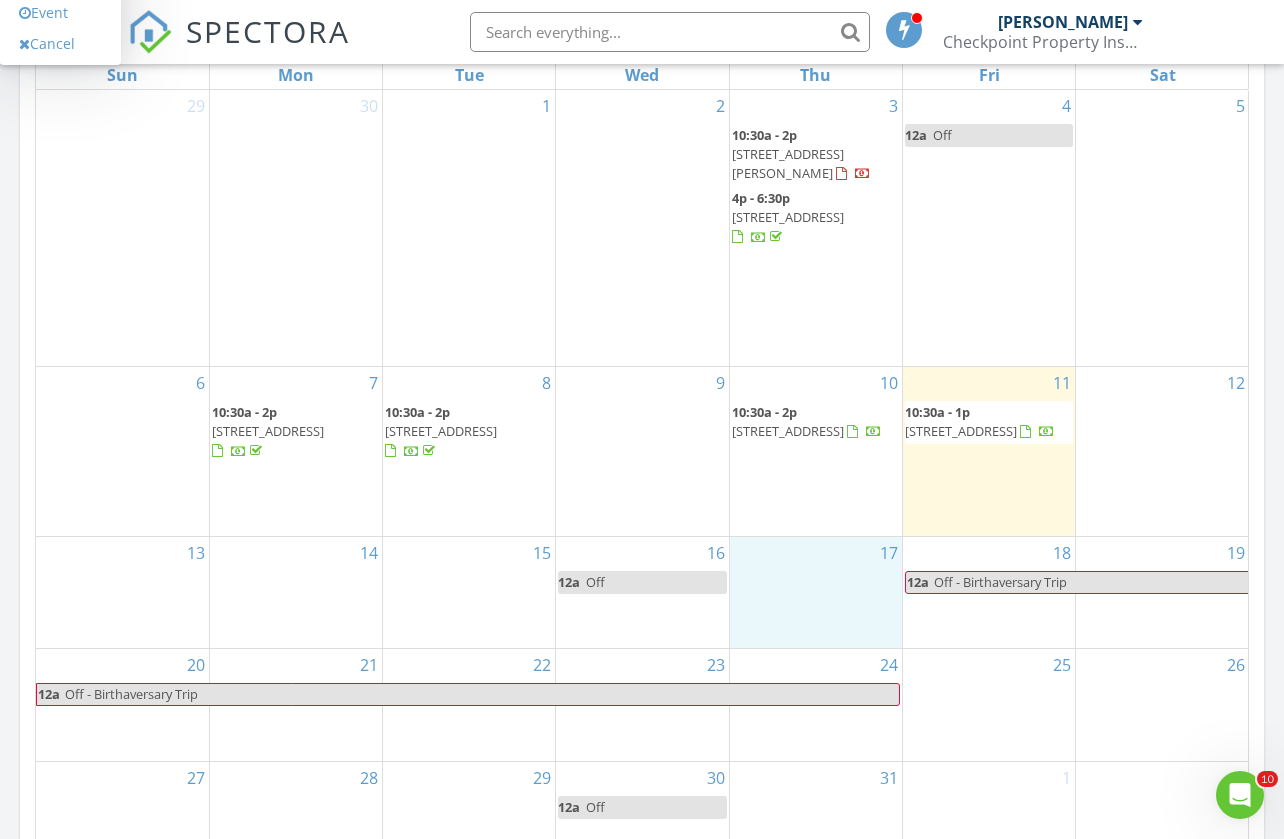 scroll, scrollTop: 1821, scrollLeft: 1285, axis: both 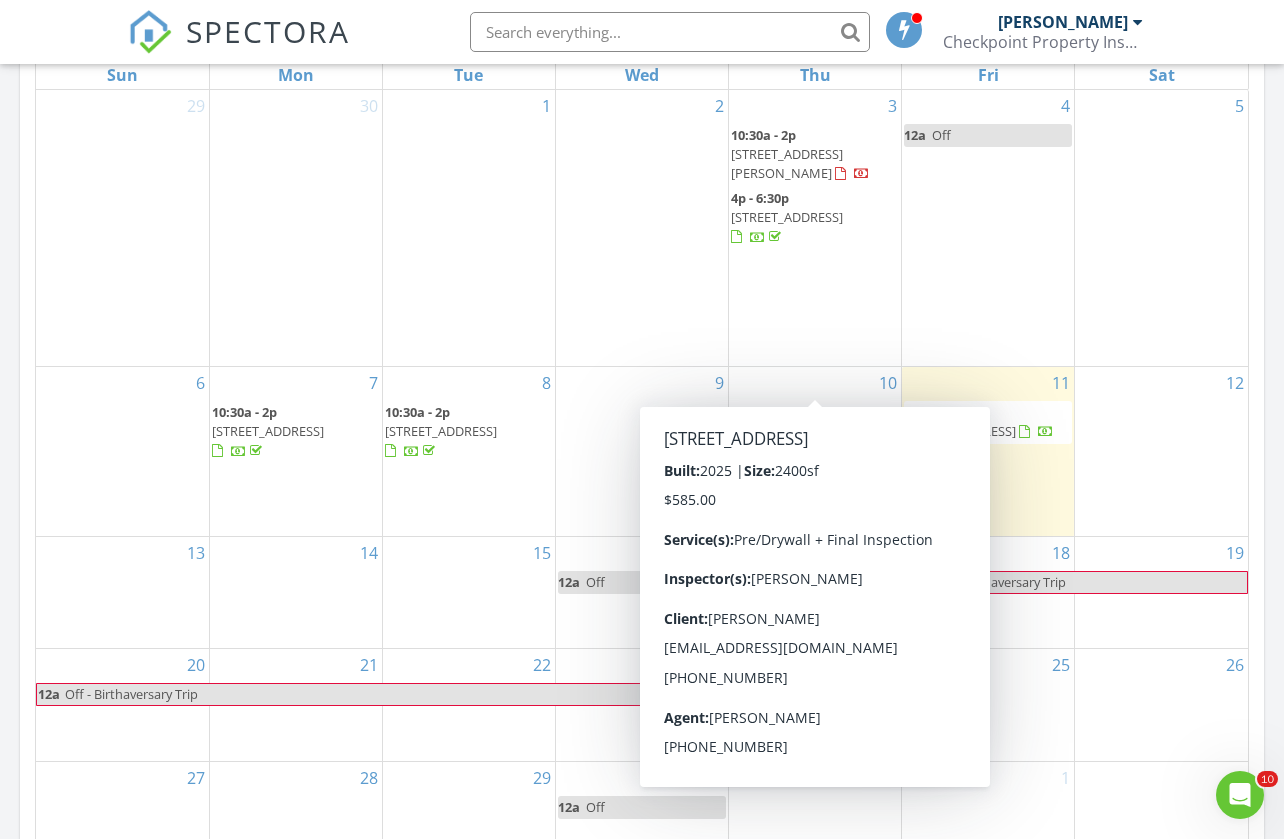 click on "[STREET_ADDRESS]" at bounding box center [787, 431] 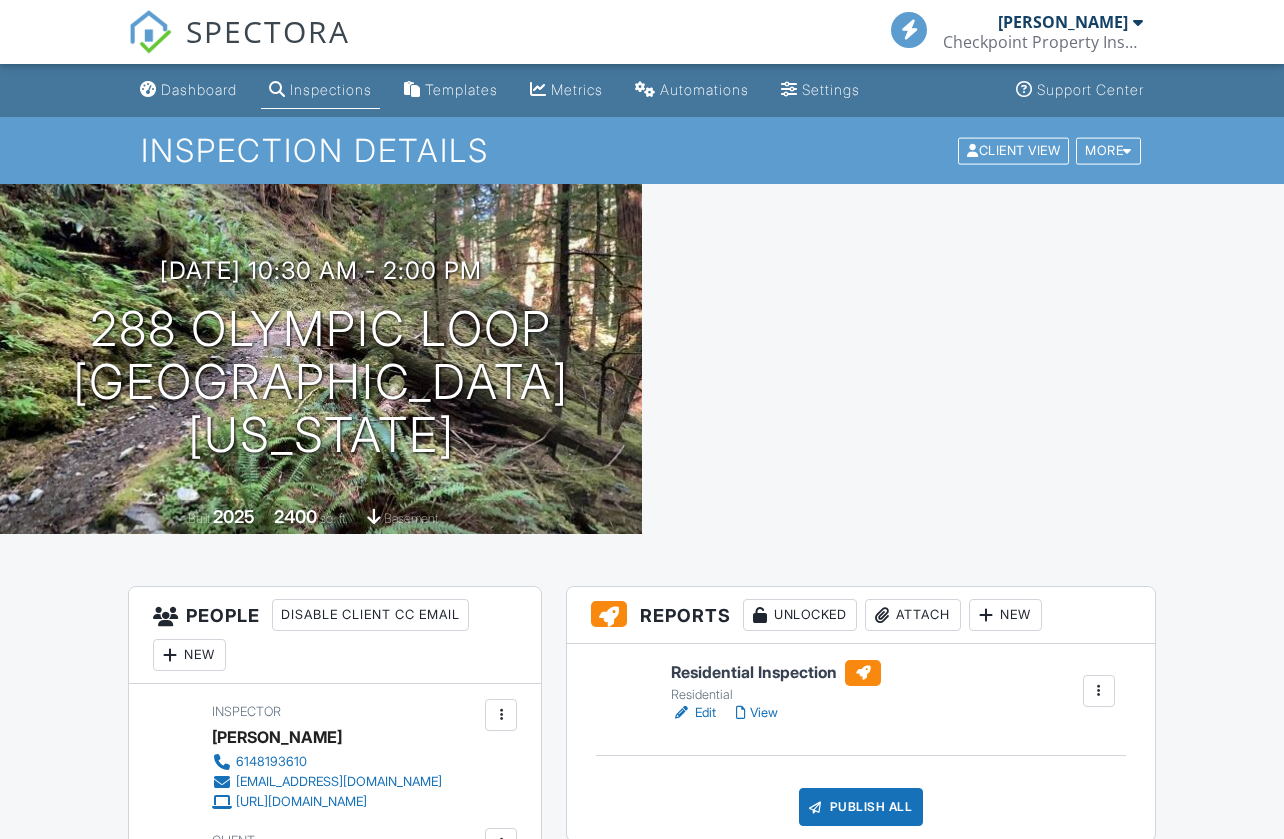 scroll, scrollTop: 0, scrollLeft: 0, axis: both 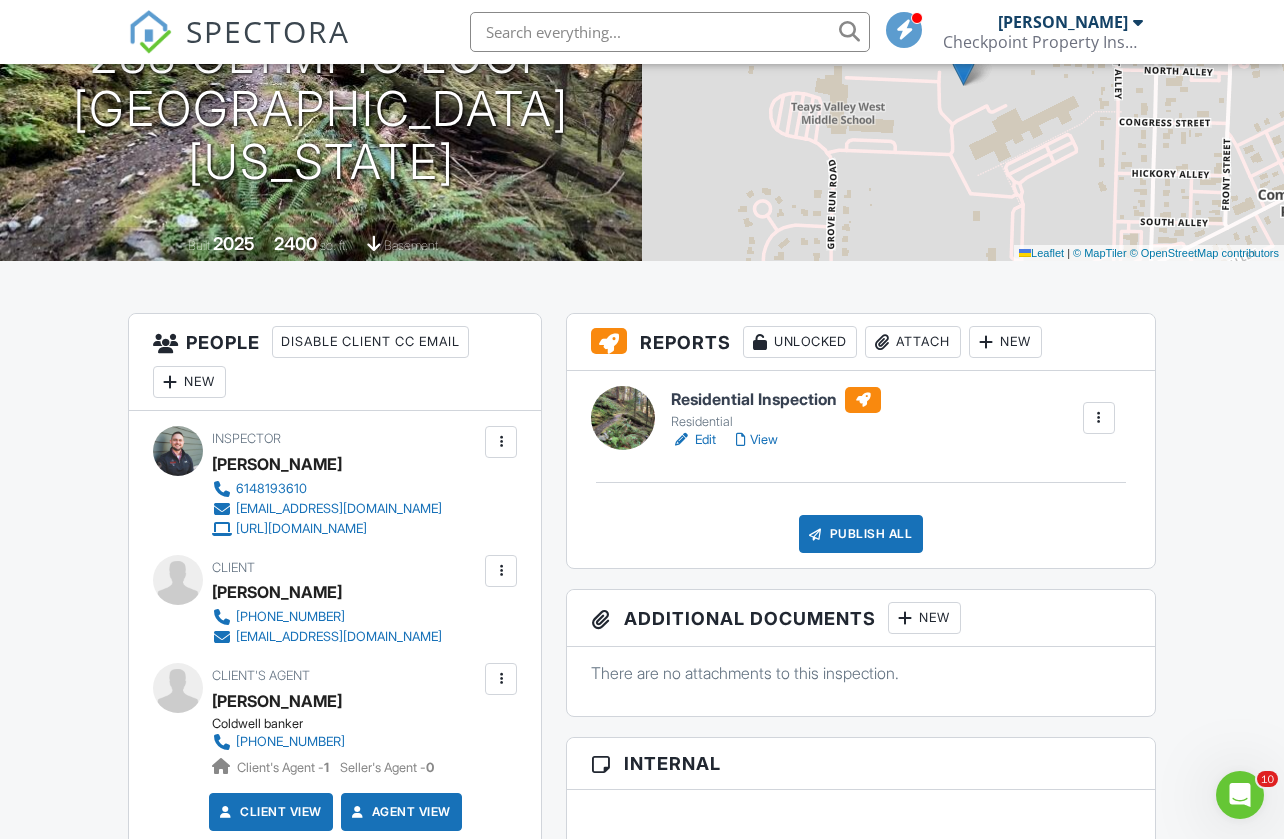 click on "Residential Inspection" at bounding box center [776, 400] 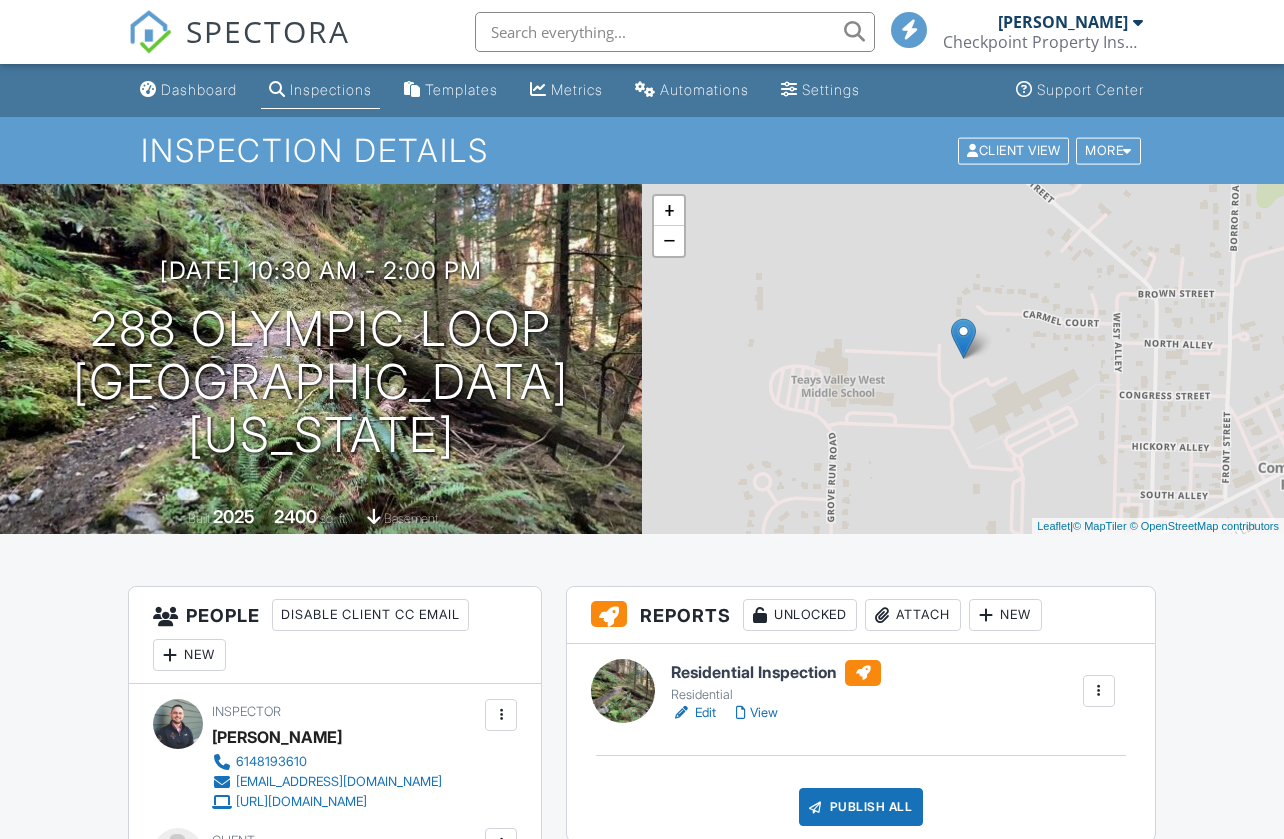 scroll, scrollTop: 0, scrollLeft: 0, axis: both 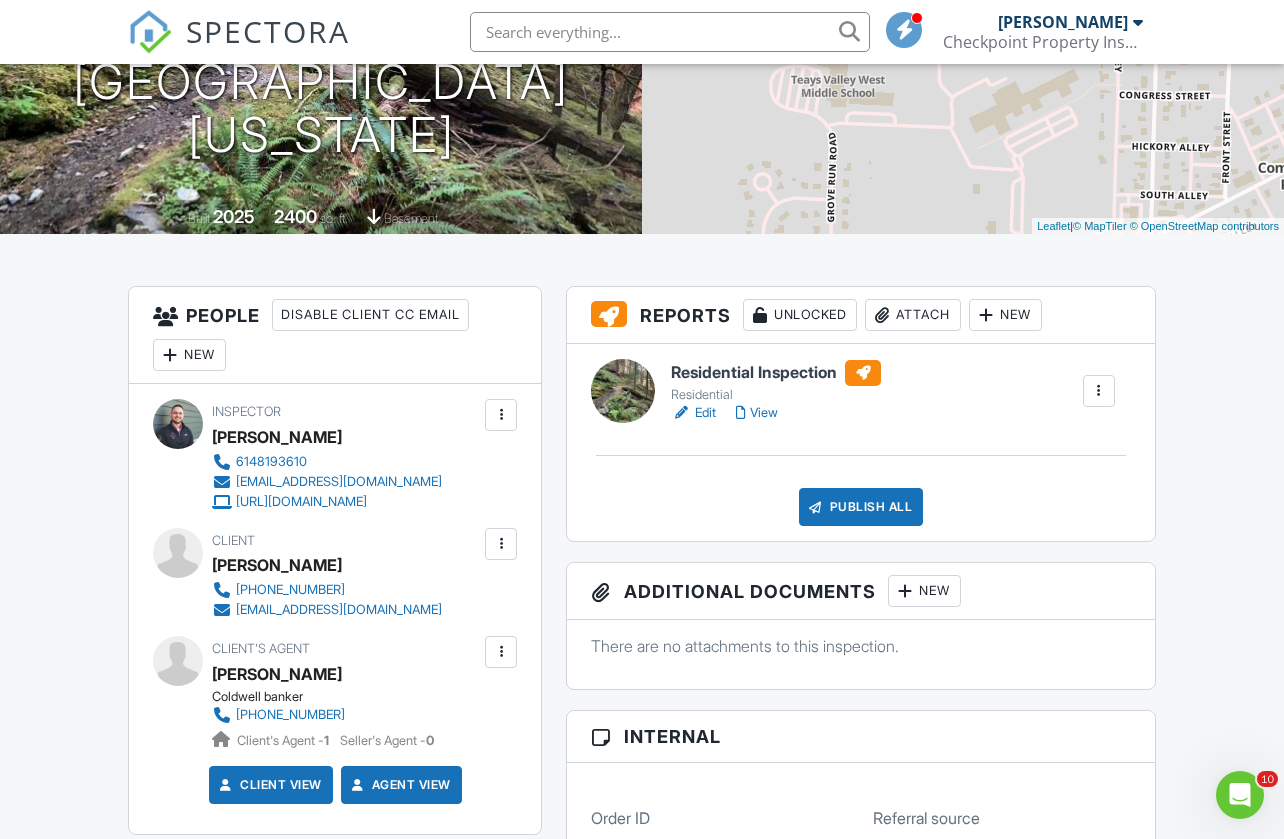 click on "New" at bounding box center [1005, 315] 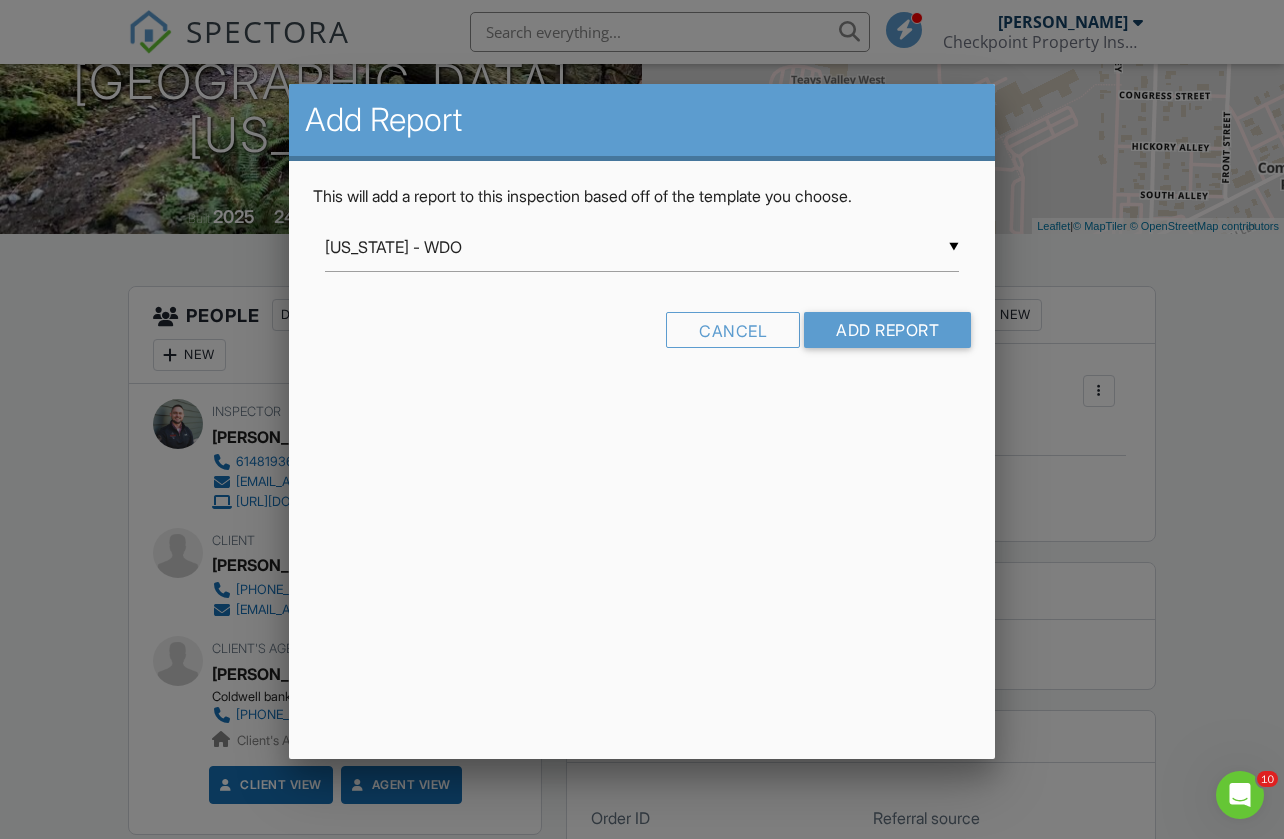 click on "▼ Ohio - WDO Ohio - WDO Pre-Drywall Residential Ohio - WDO
Pre-Drywall
Residential" at bounding box center [642, 247] 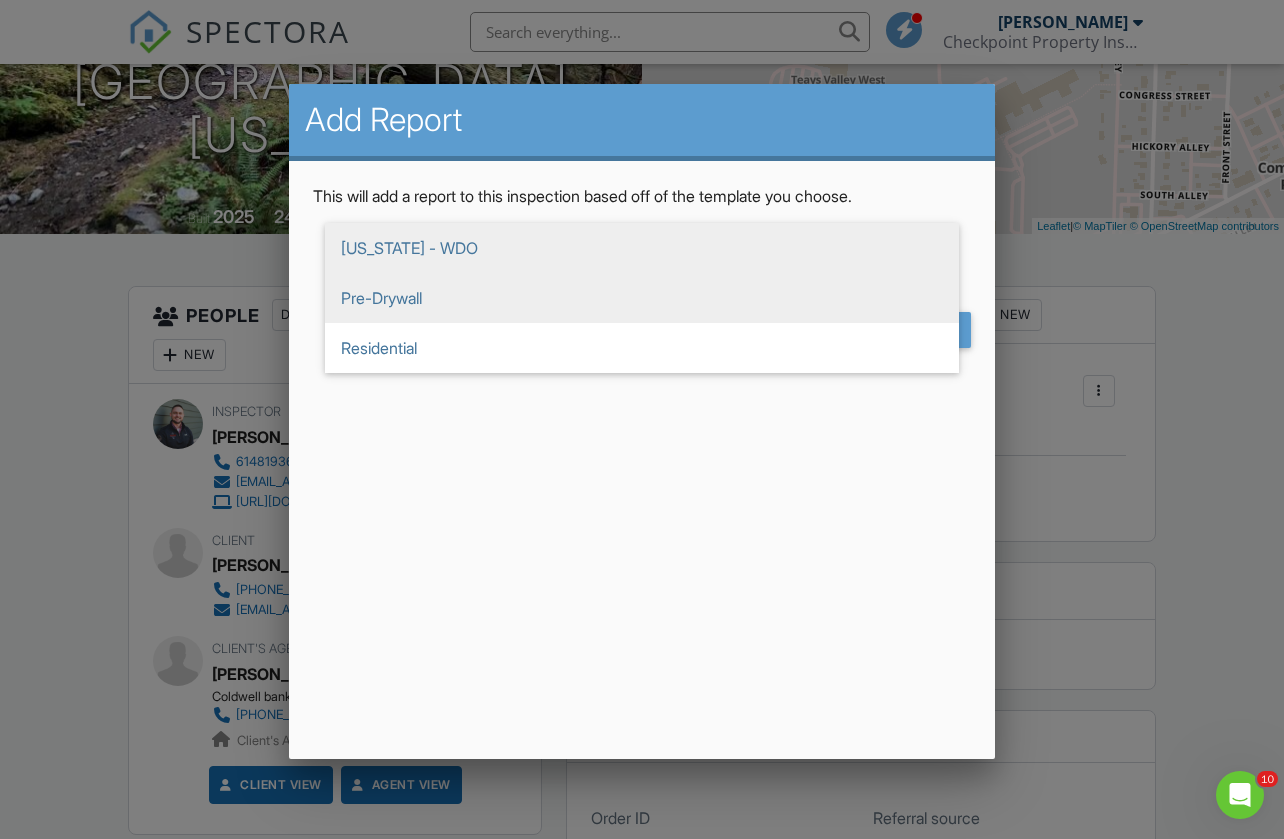 click on "Pre-Drywall" at bounding box center (642, 298) 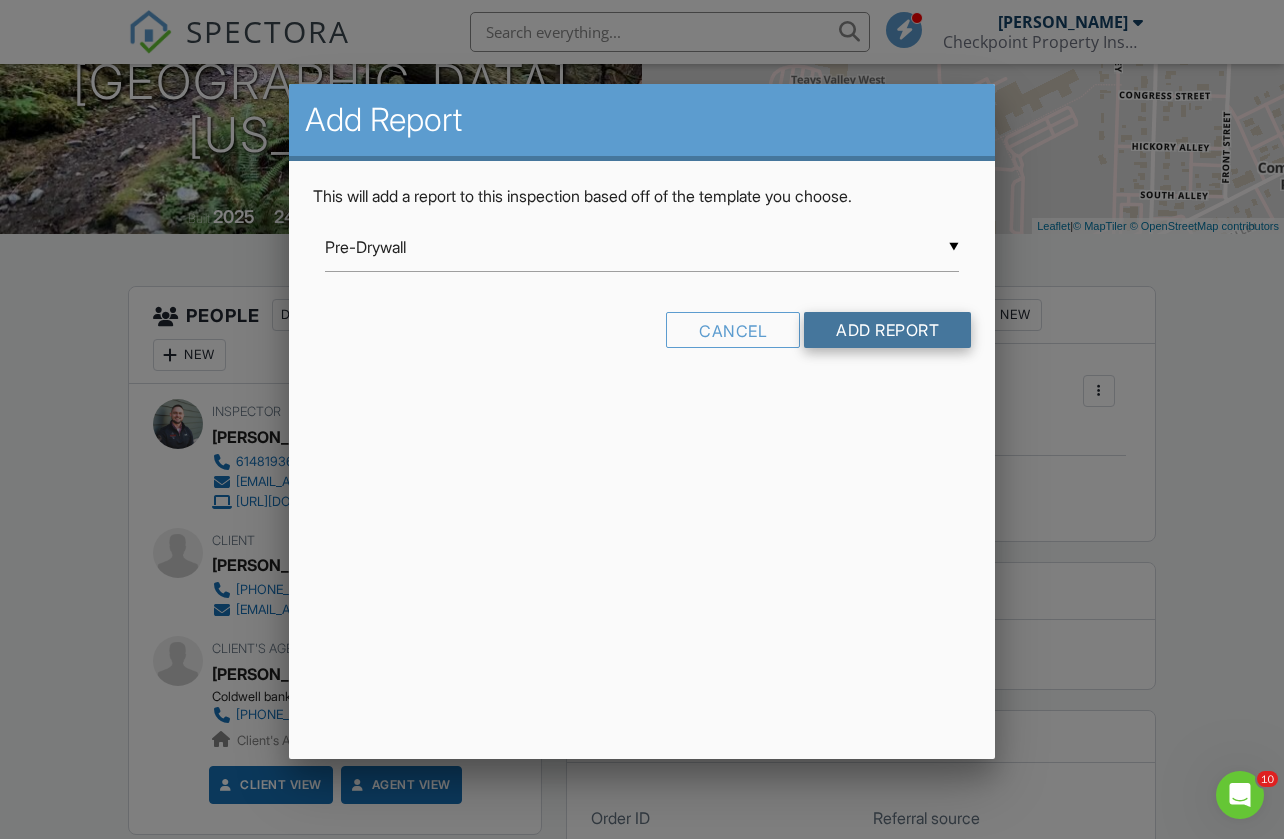click on "Add Report" at bounding box center (887, 330) 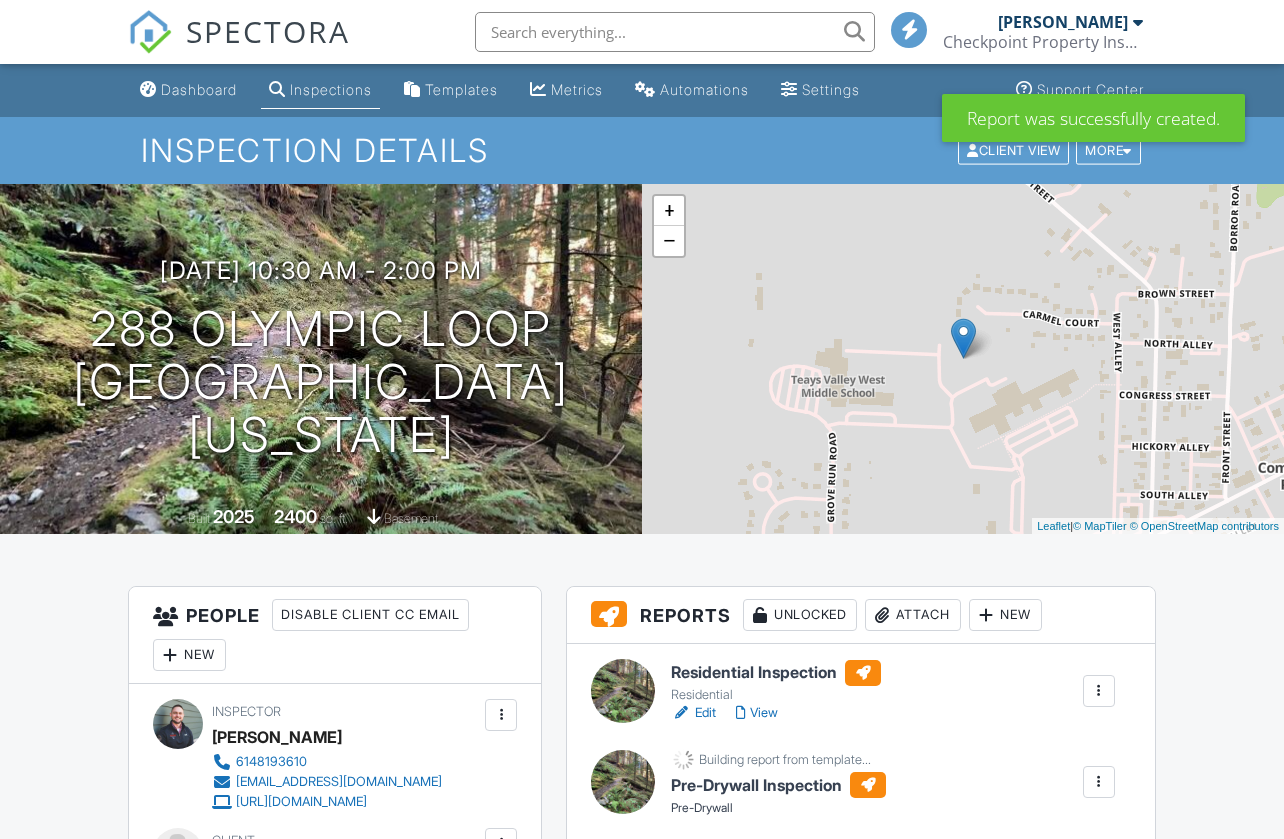 scroll, scrollTop: 0, scrollLeft: 0, axis: both 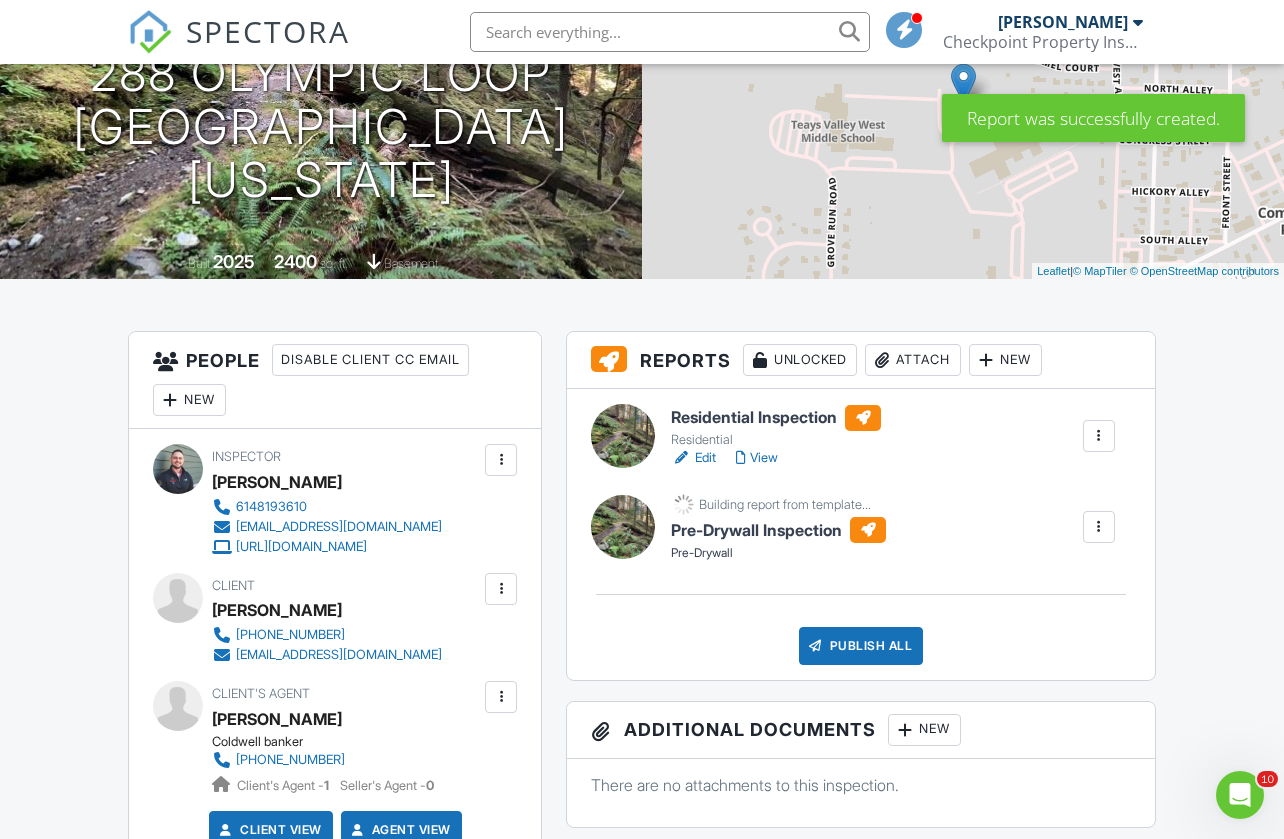 click at bounding box center (1099, 436) 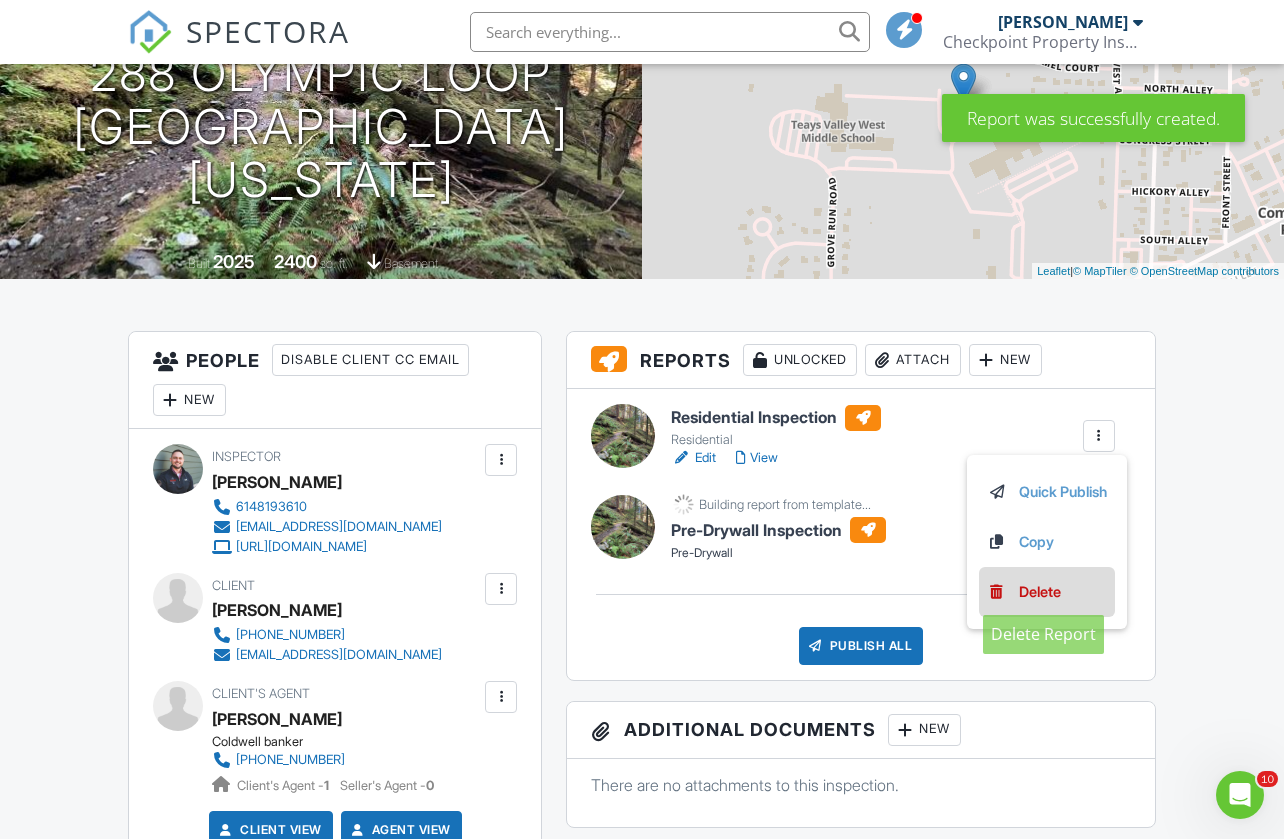 click on "Delete" at bounding box center (1040, 592) 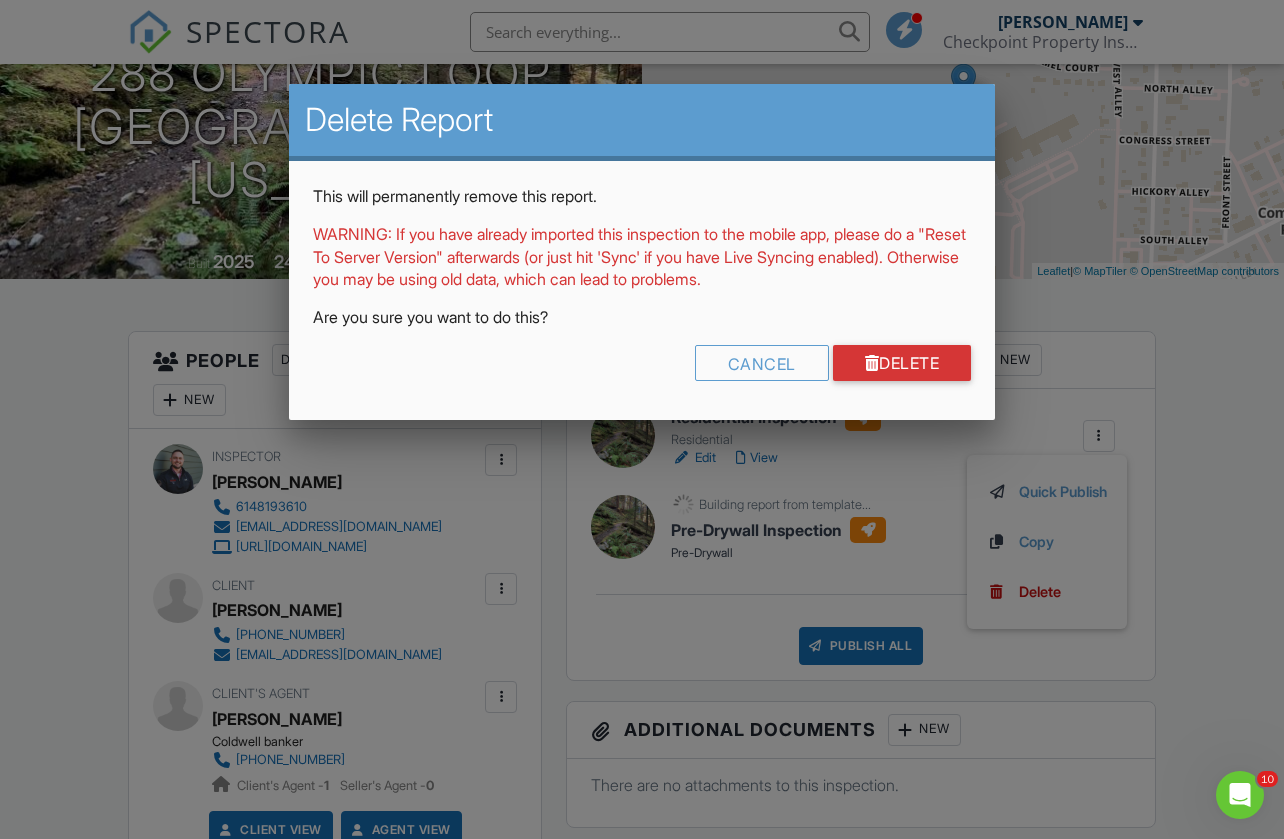 click on "Delete" at bounding box center (902, 363) 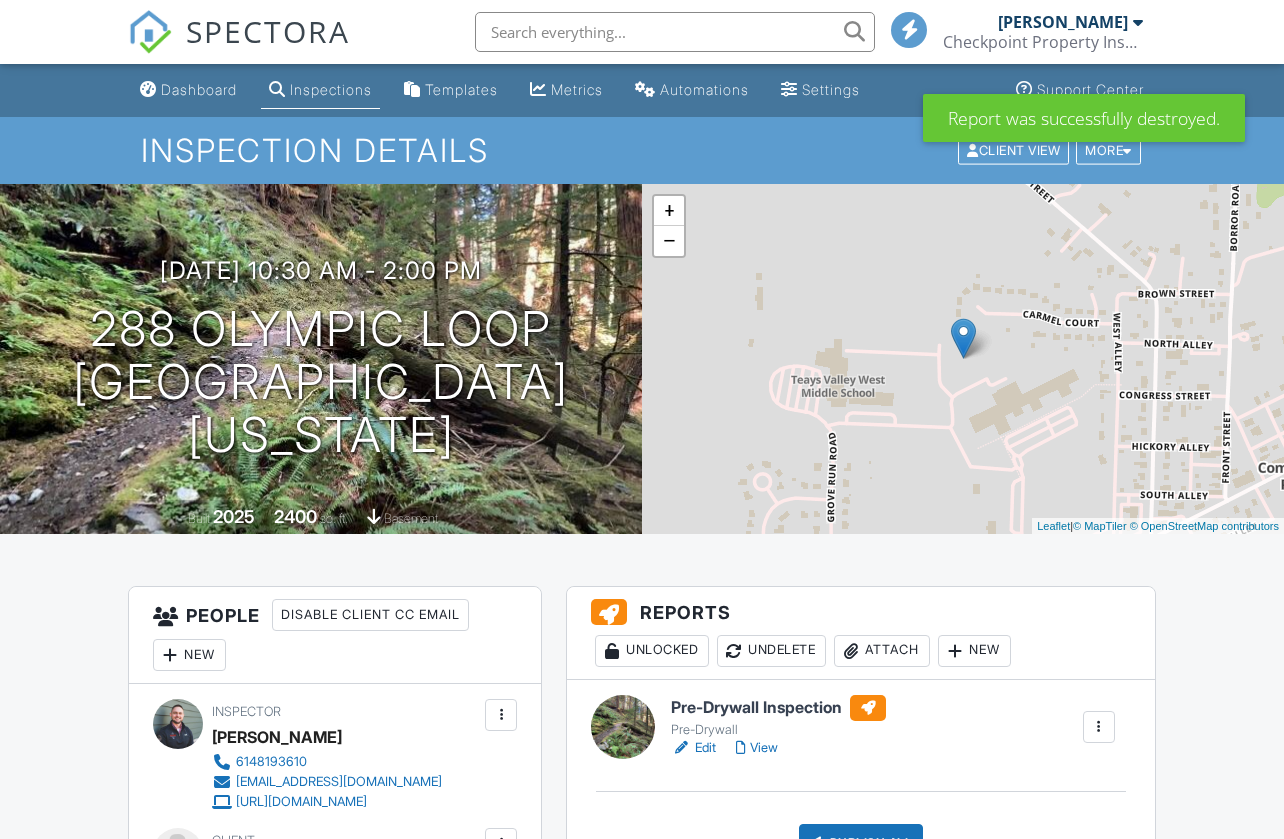 scroll, scrollTop: 0, scrollLeft: 0, axis: both 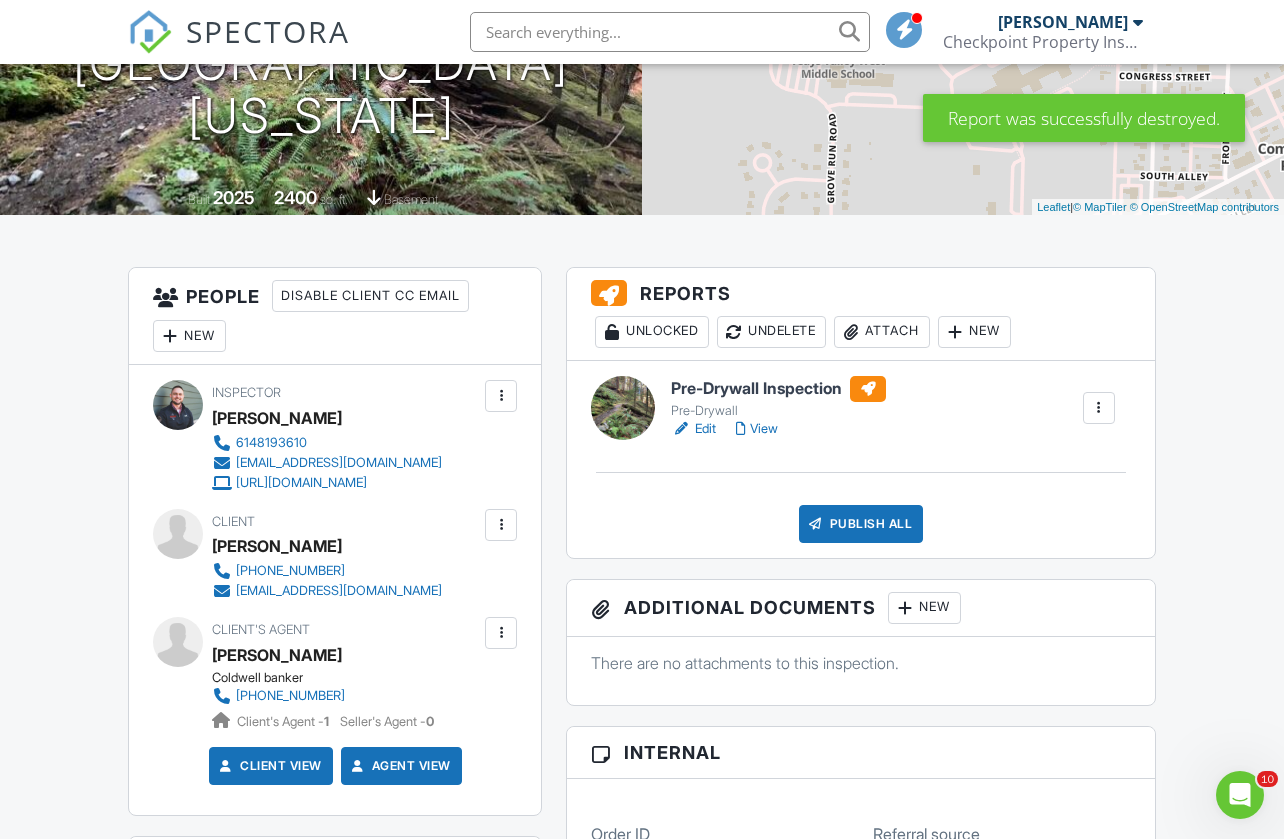 click on "Pre-Drywall Inspection" at bounding box center [778, 389] 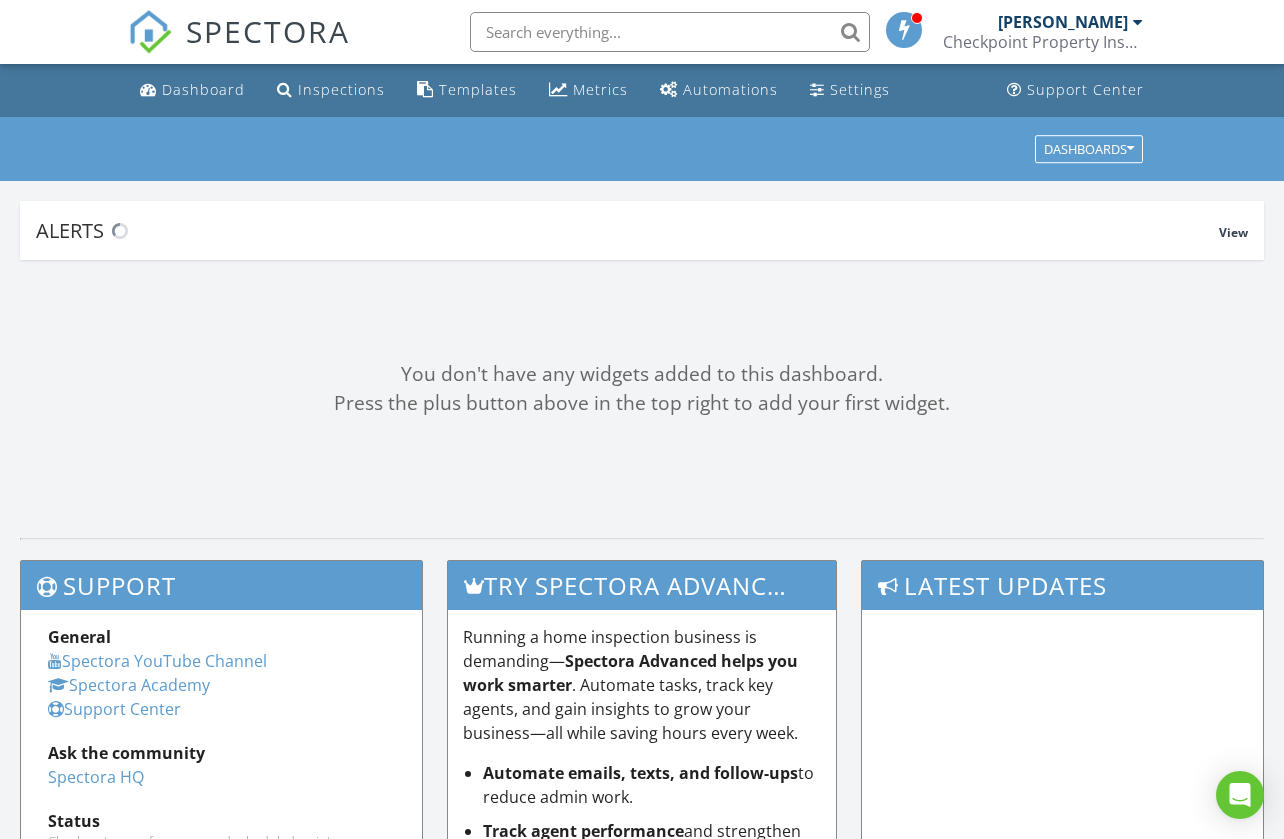 scroll, scrollTop: 0, scrollLeft: 0, axis: both 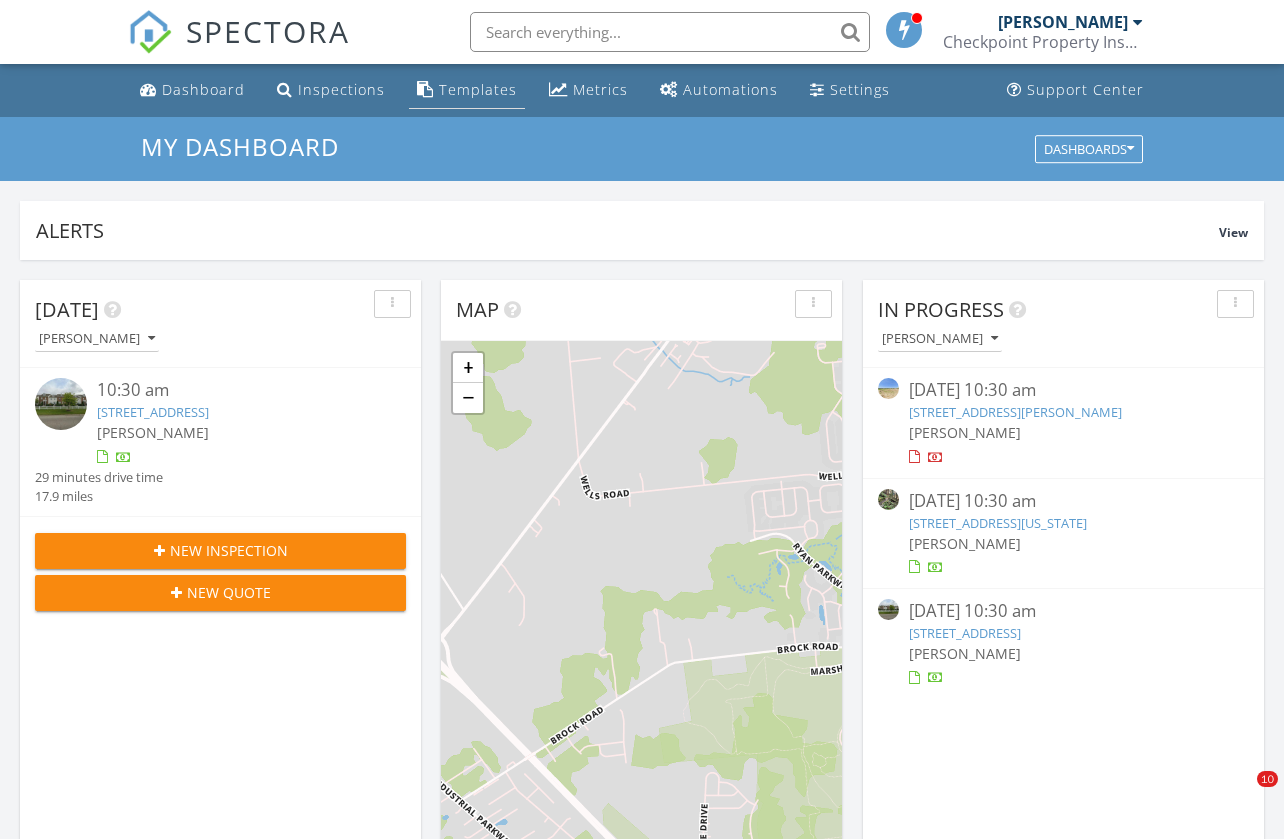 click on "Templates" at bounding box center [478, 89] 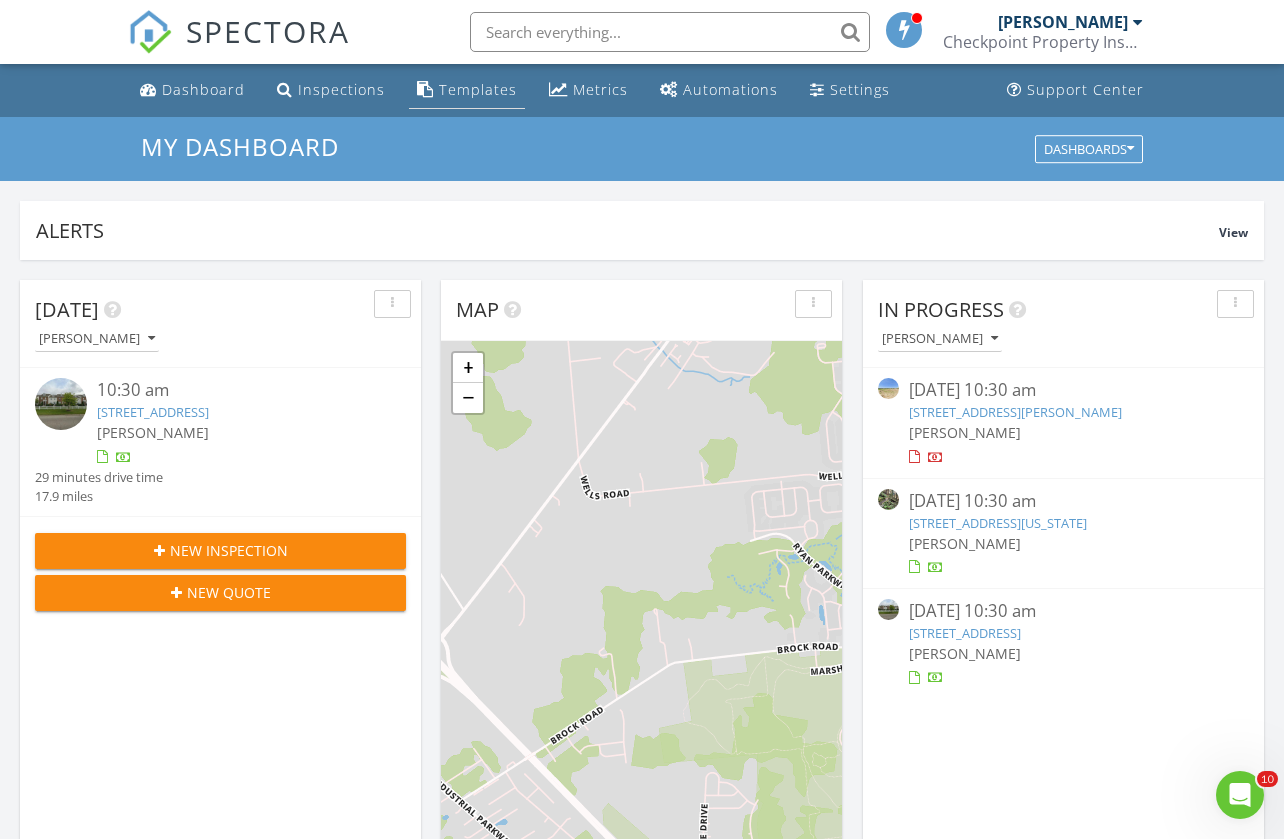 scroll, scrollTop: 0, scrollLeft: 0, axis: both 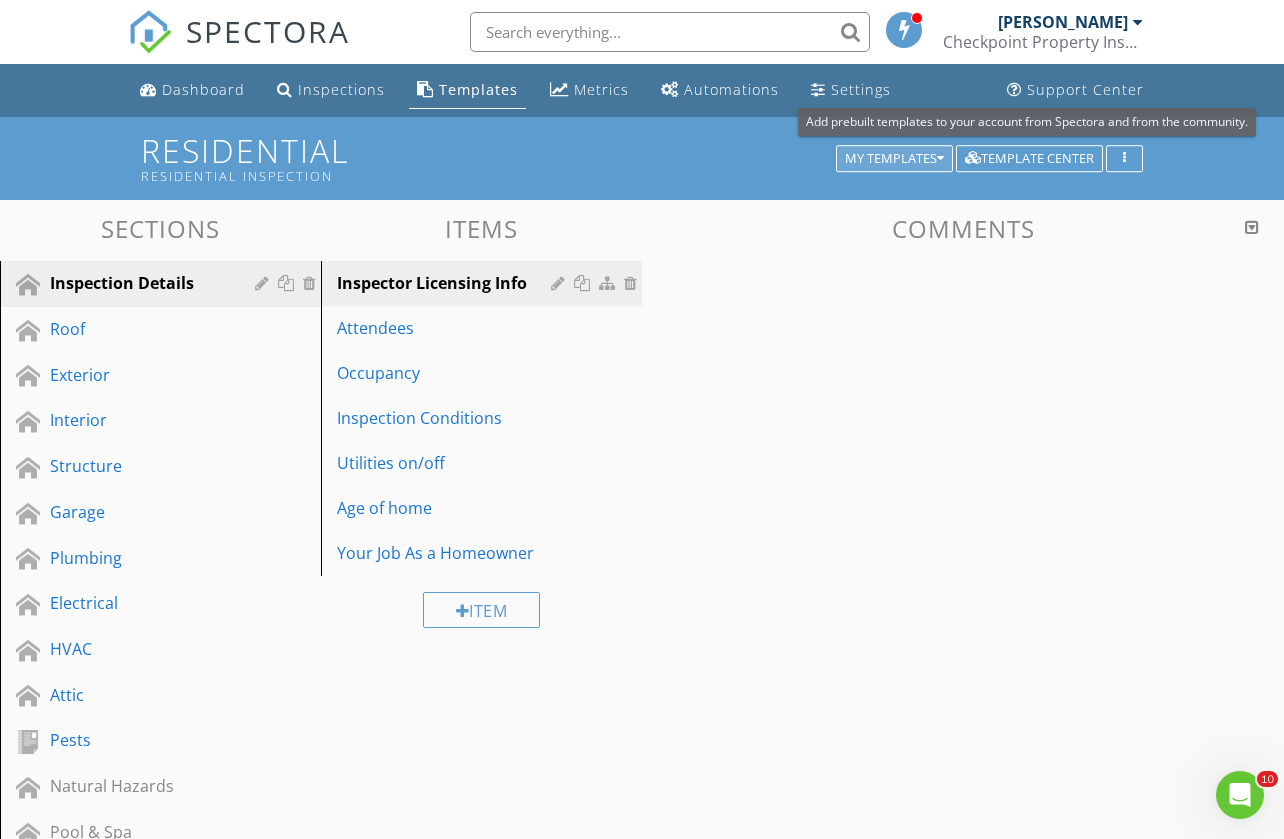 click on "My Templates" at bounding box center (894, 159) 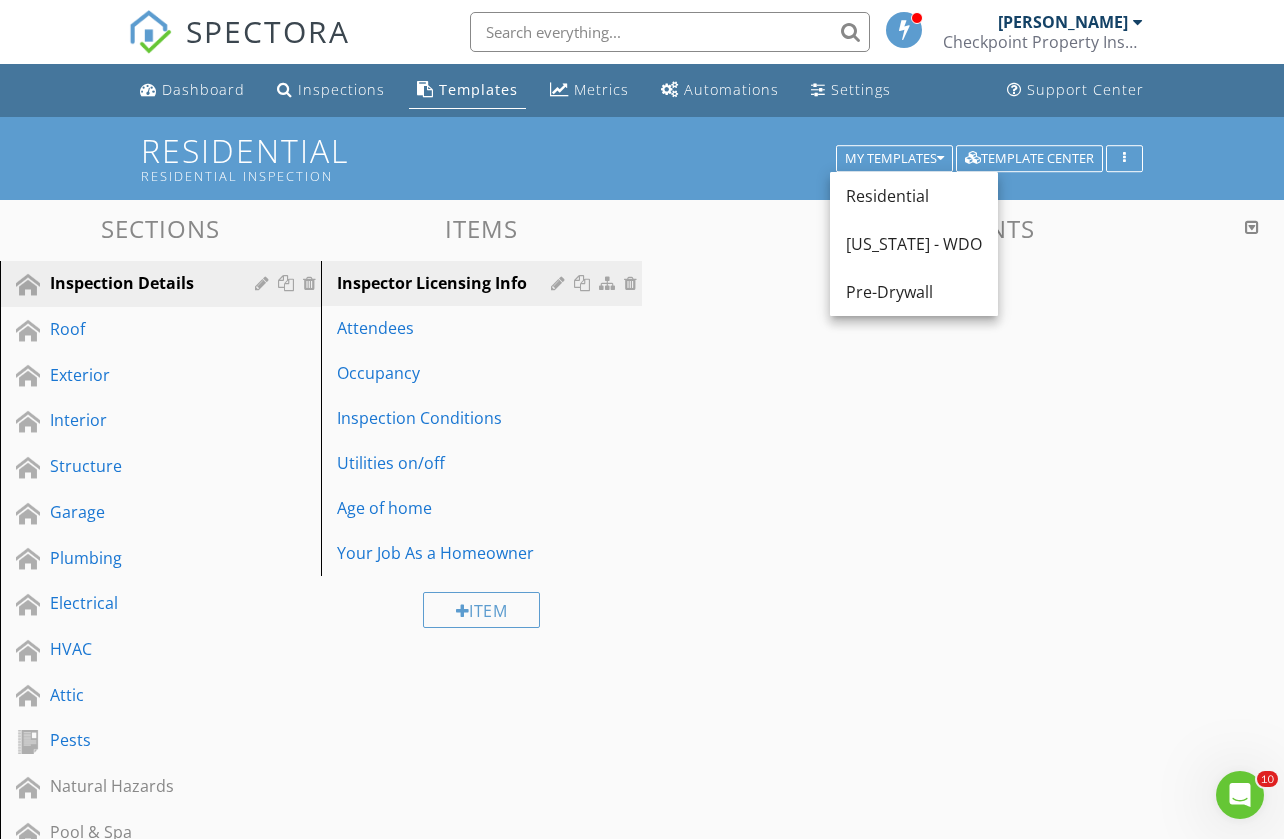 click on "Pre-Drywall" at bounding box center (914, 292) 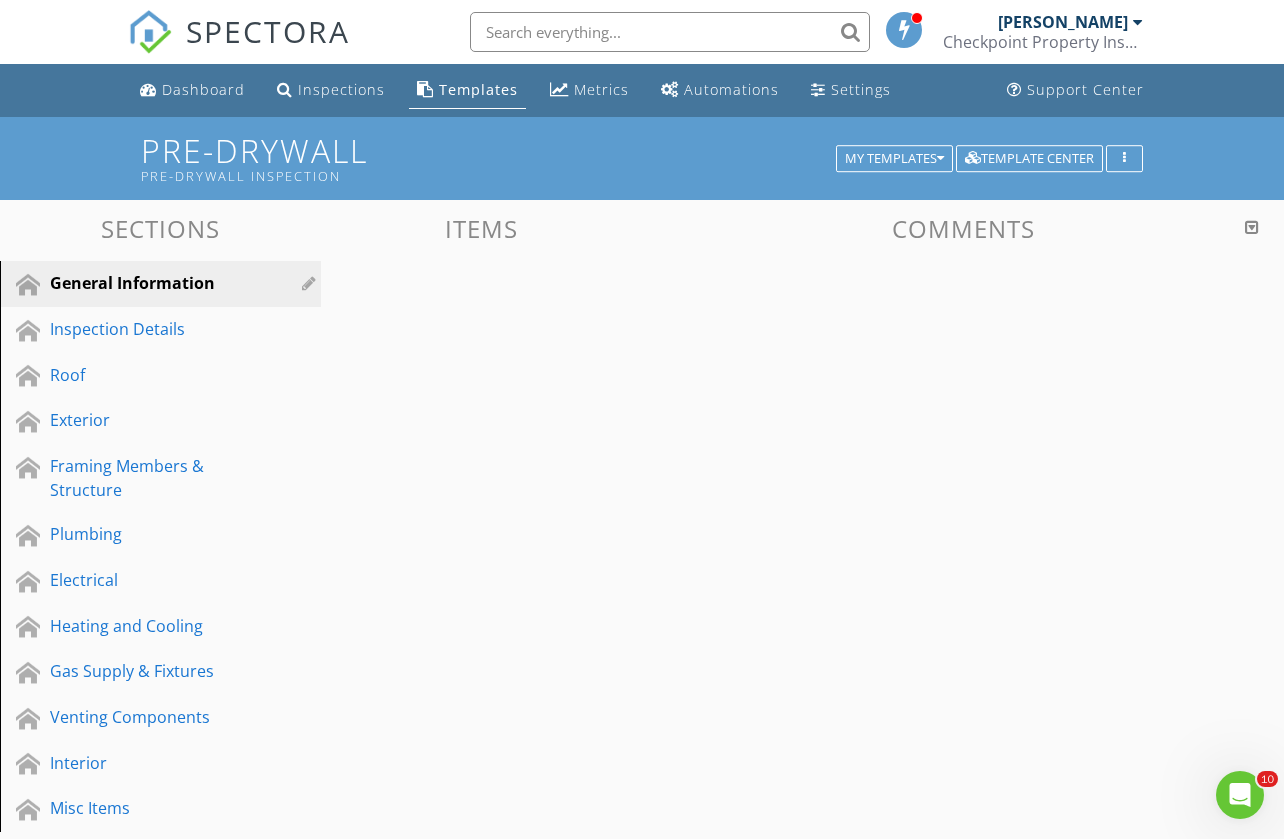 click at bounding box center [311, 283] 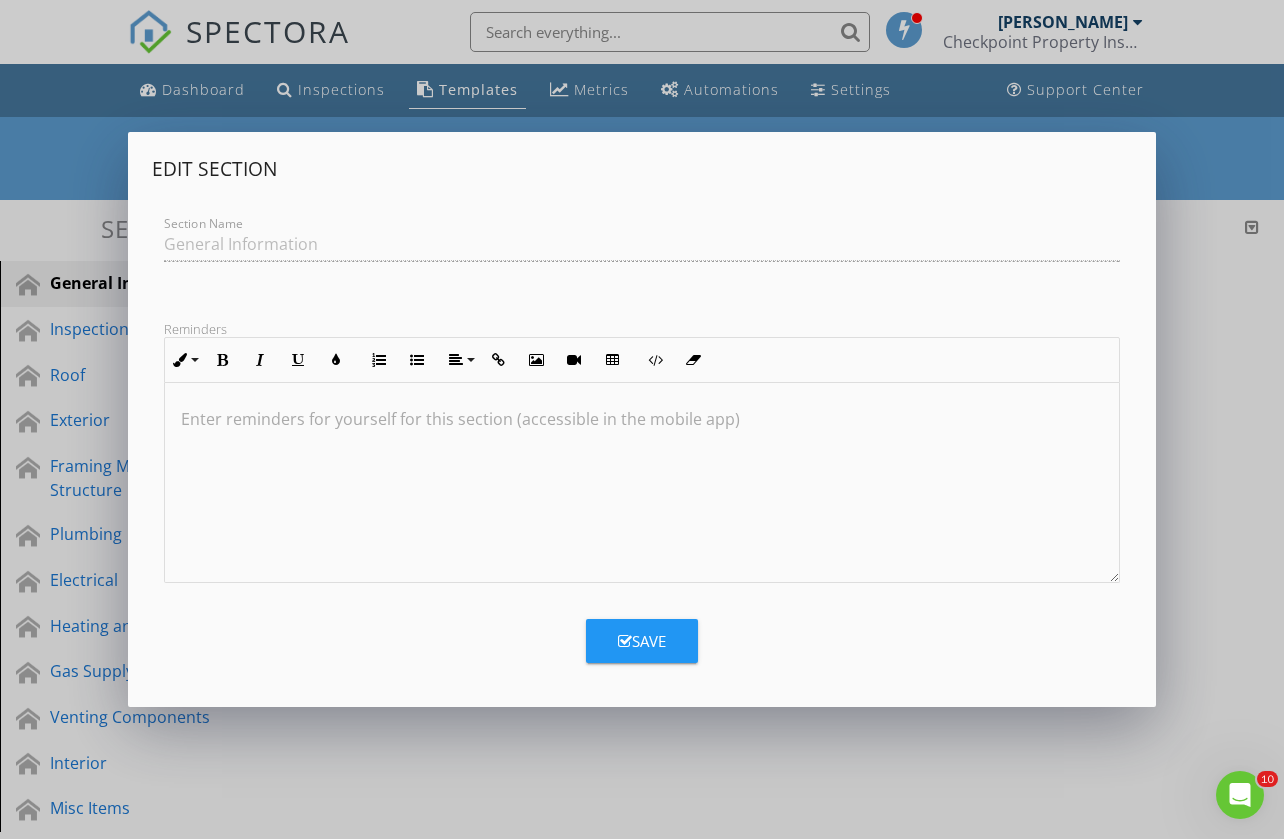 click on "Edit Section   Section Name General Information           Reminders   Inline Style XLarge Large Normal Small Light Small/Light Bold Italic Underline Colors Ordered List Unordered List Align Align Left Align Center Align Right Align Justify Insert Link Insert Image Insert Video Insert Table Code View Clear Formatting Enter reminders for yourself for this section (accessible in the mobile app)
Save" at bounding box center [642, 419] 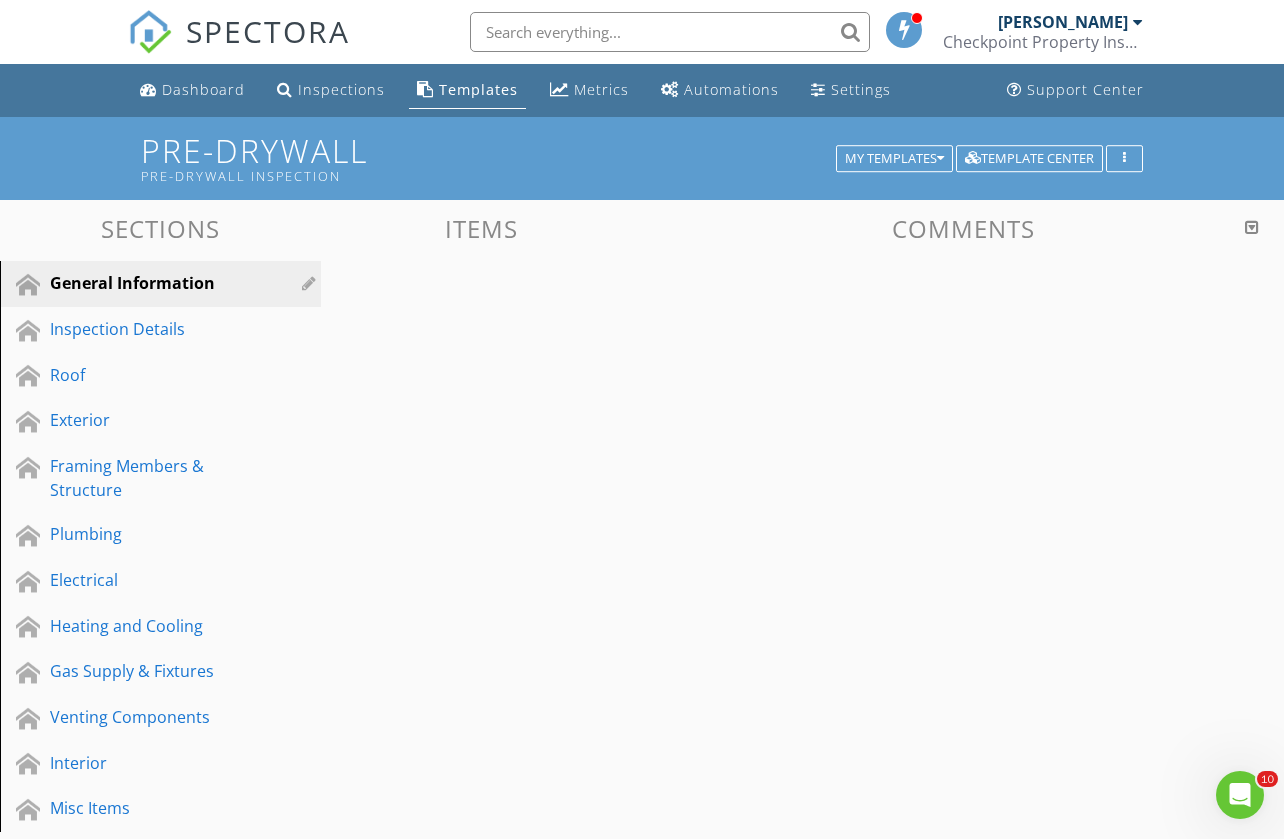 click at bounding box center [1252, 227] 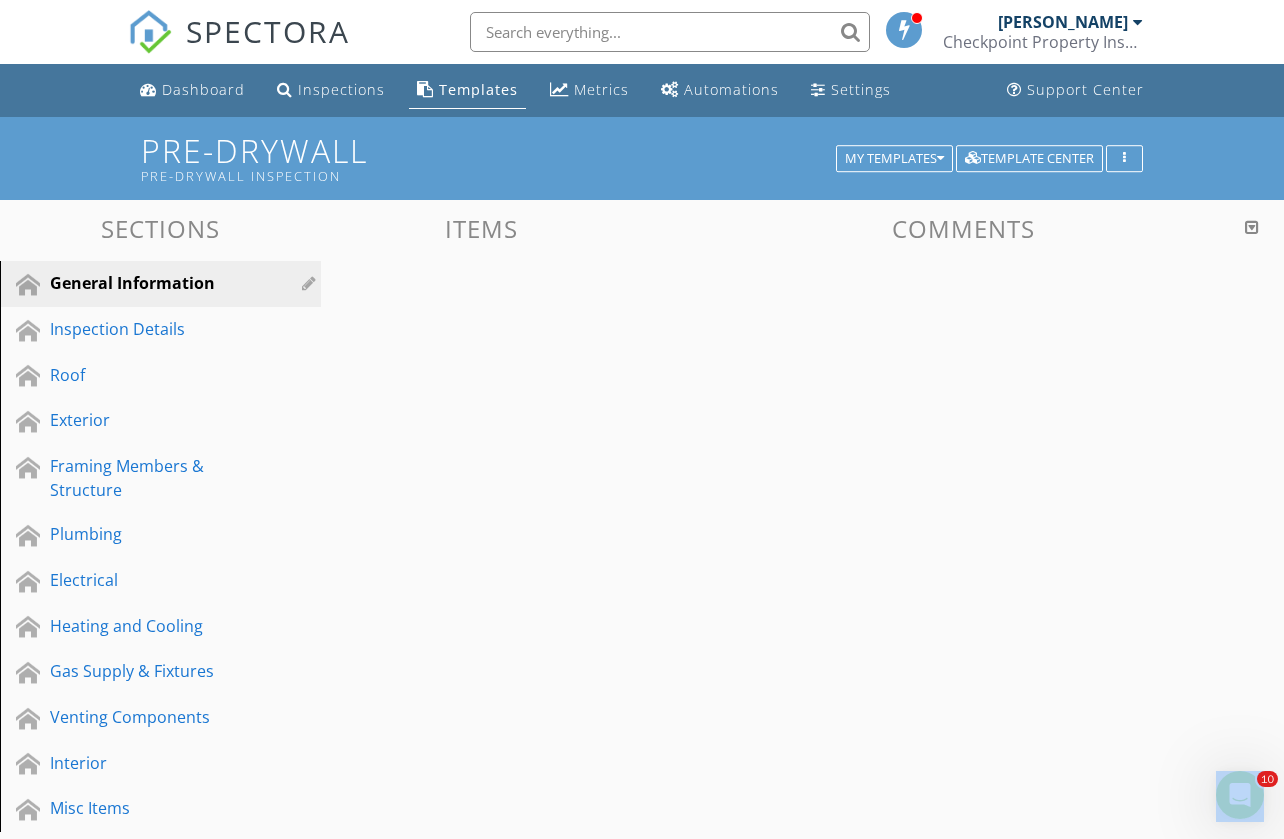 click at bounding box center (642, 419) 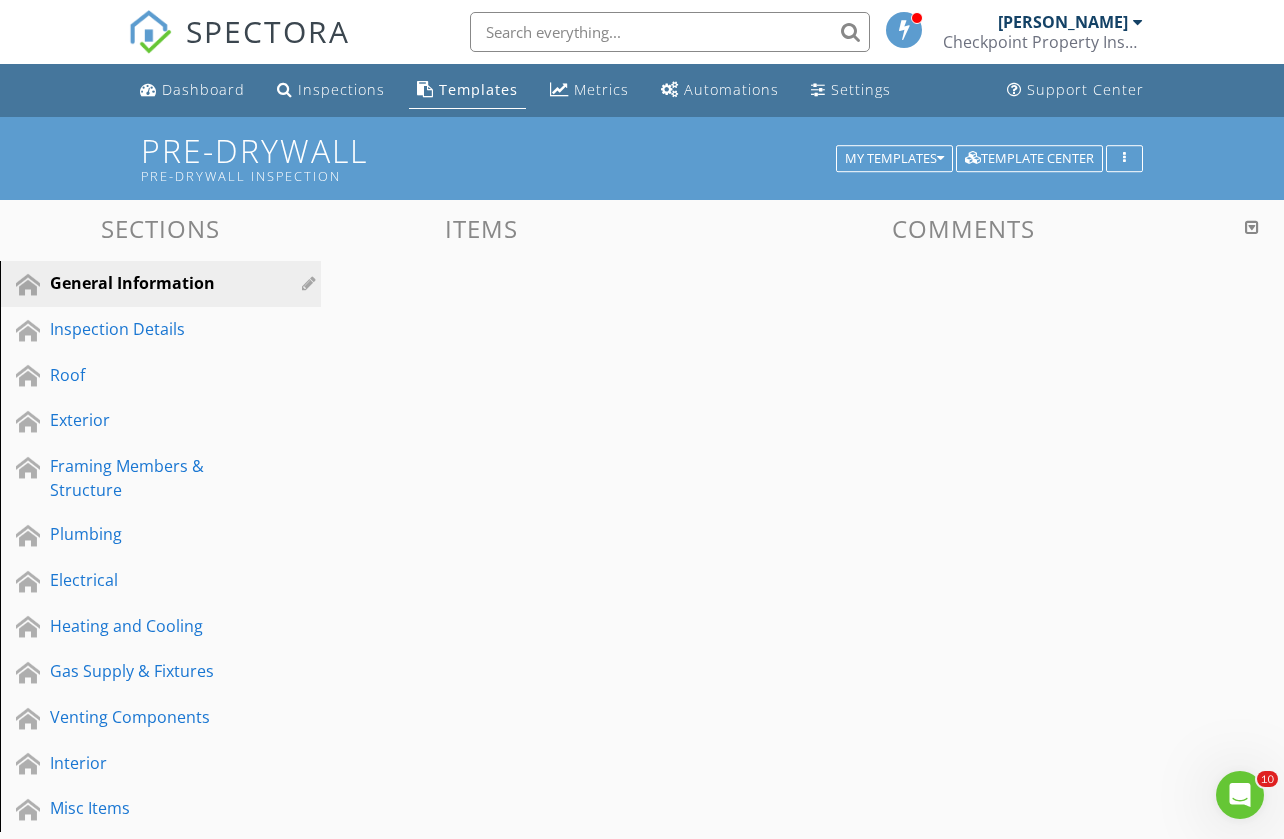 click on "Sections
General Information           Inspection Details           Roof           Exterior           Framing Members & Structure           Plumbing            Electrical           Heating and Cooling           Gas Supply & Fixtures           Venting Components            Interior           Misc Items
Section
Attachments
Attachment
Items
Comments" at bounding box center (642, 639) 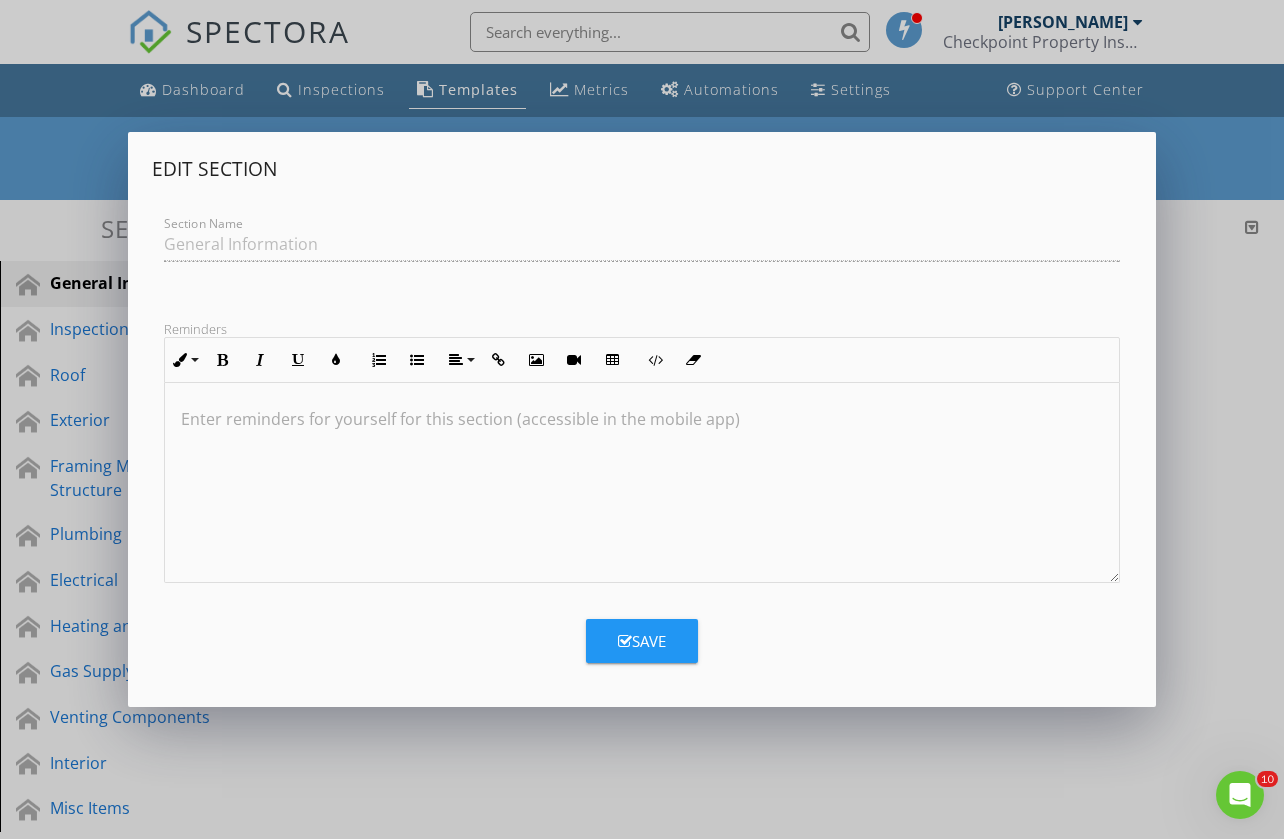 click on "Section Name General Information" at bounding box center [641, 246] 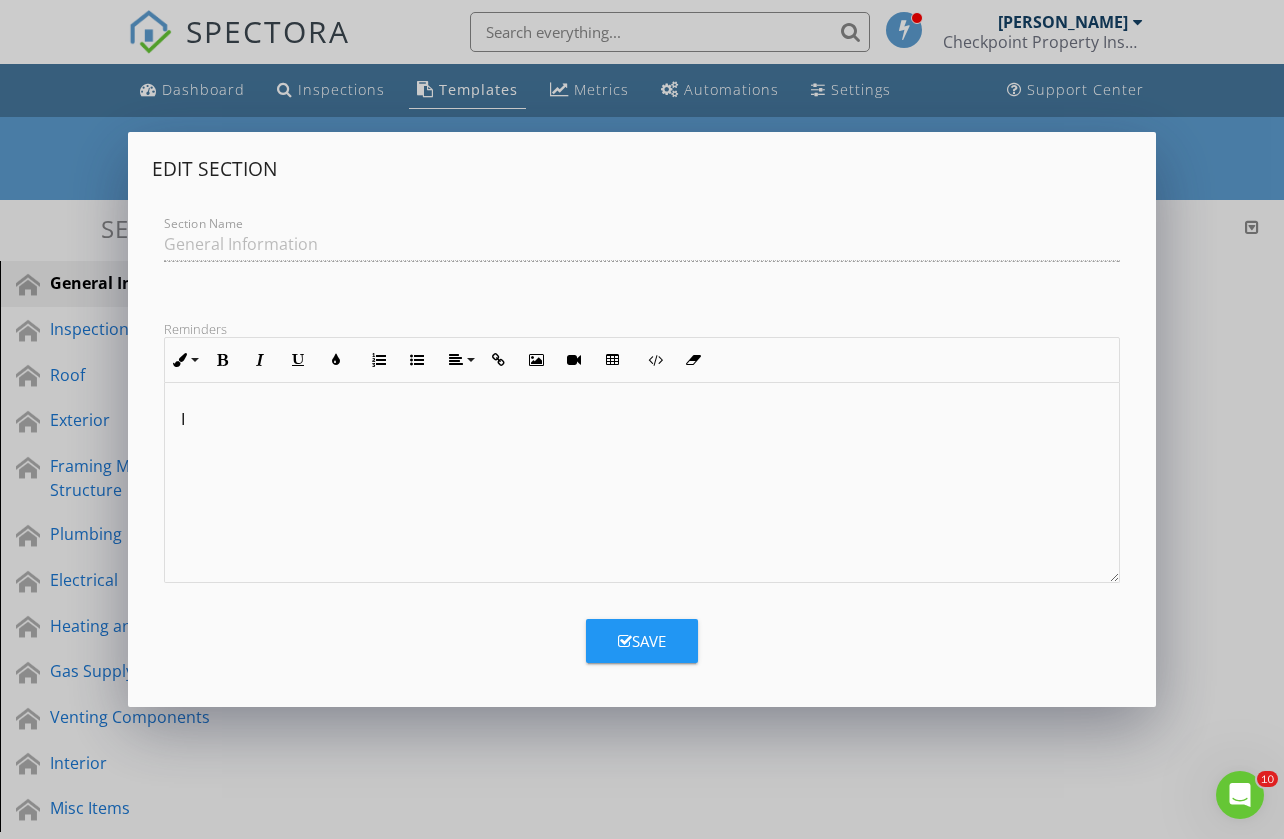 type 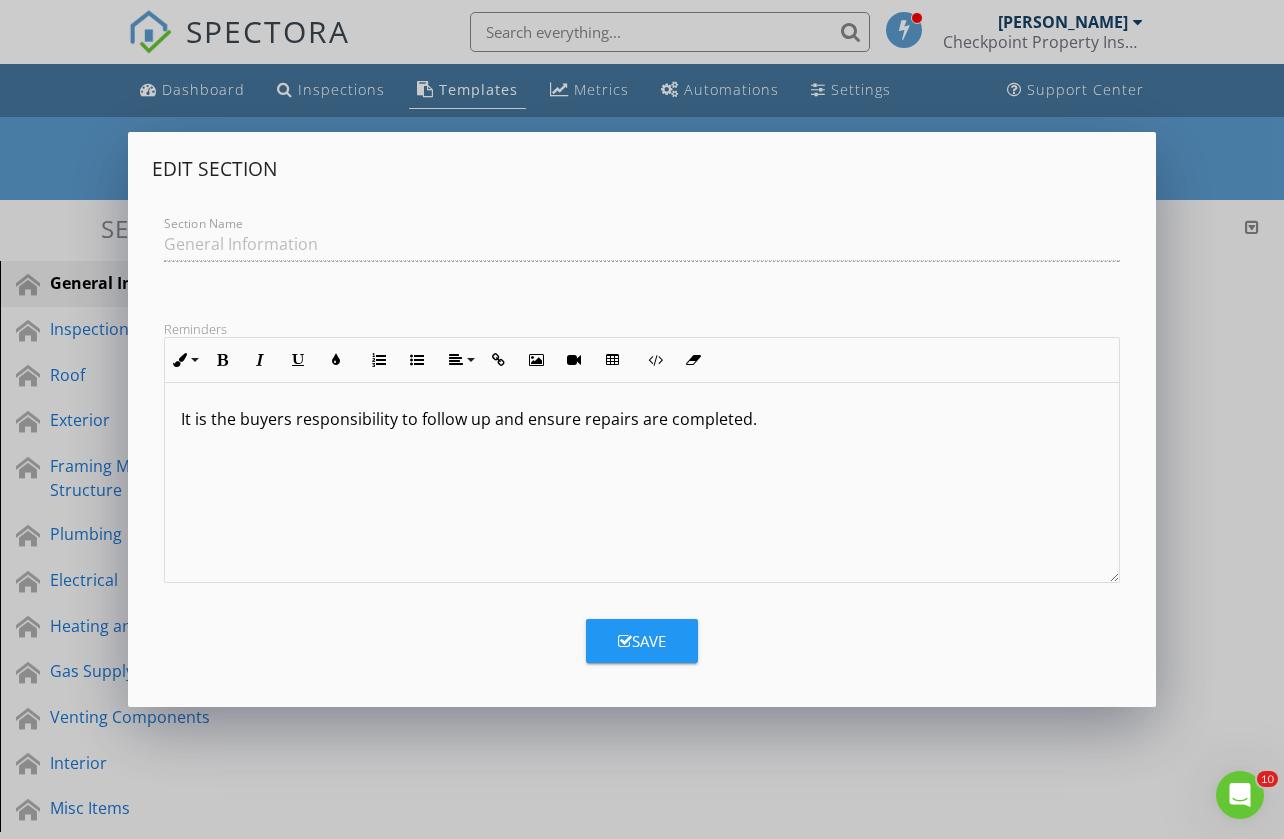 drag, startPoint x: 761, startPoint y: 424, endPoint x: 131, endPoint y: 420, distance: 630.0127 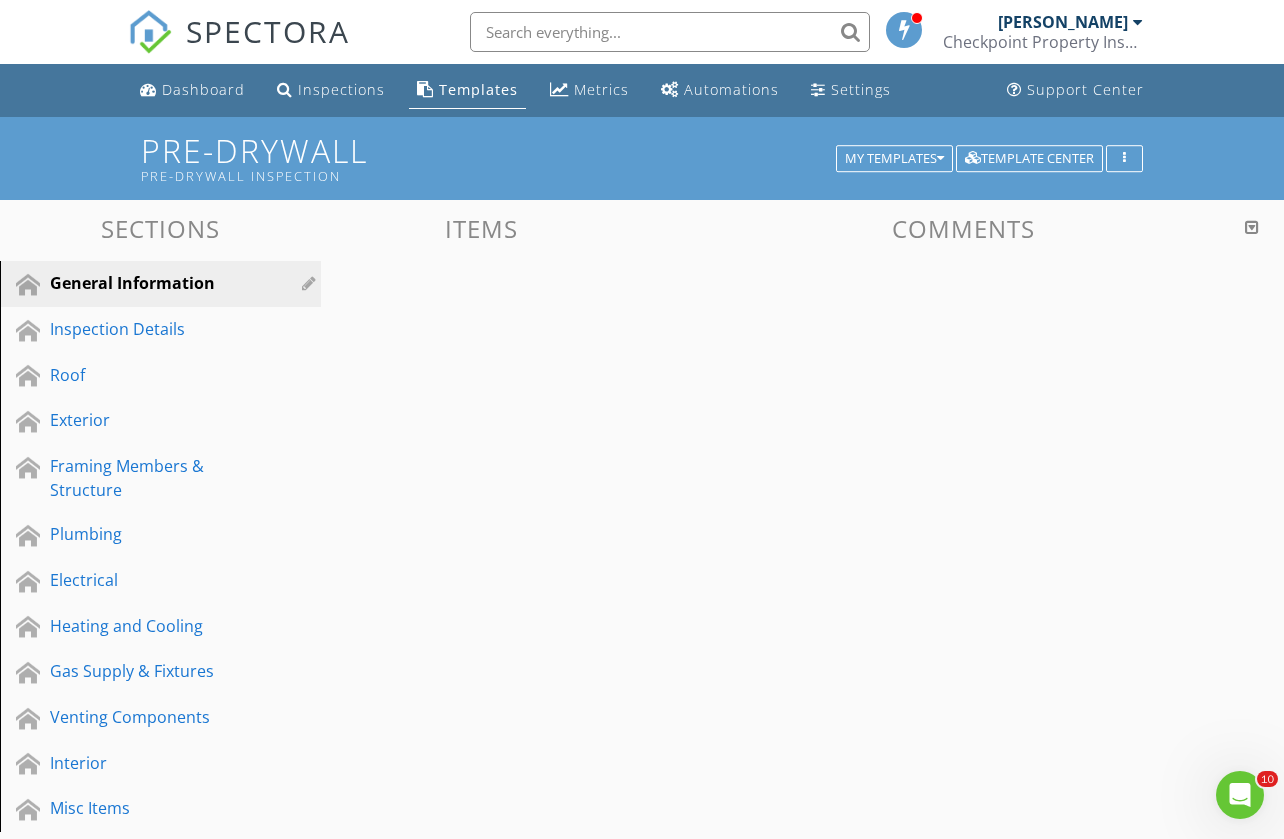 click at bounding box center [642, 419] 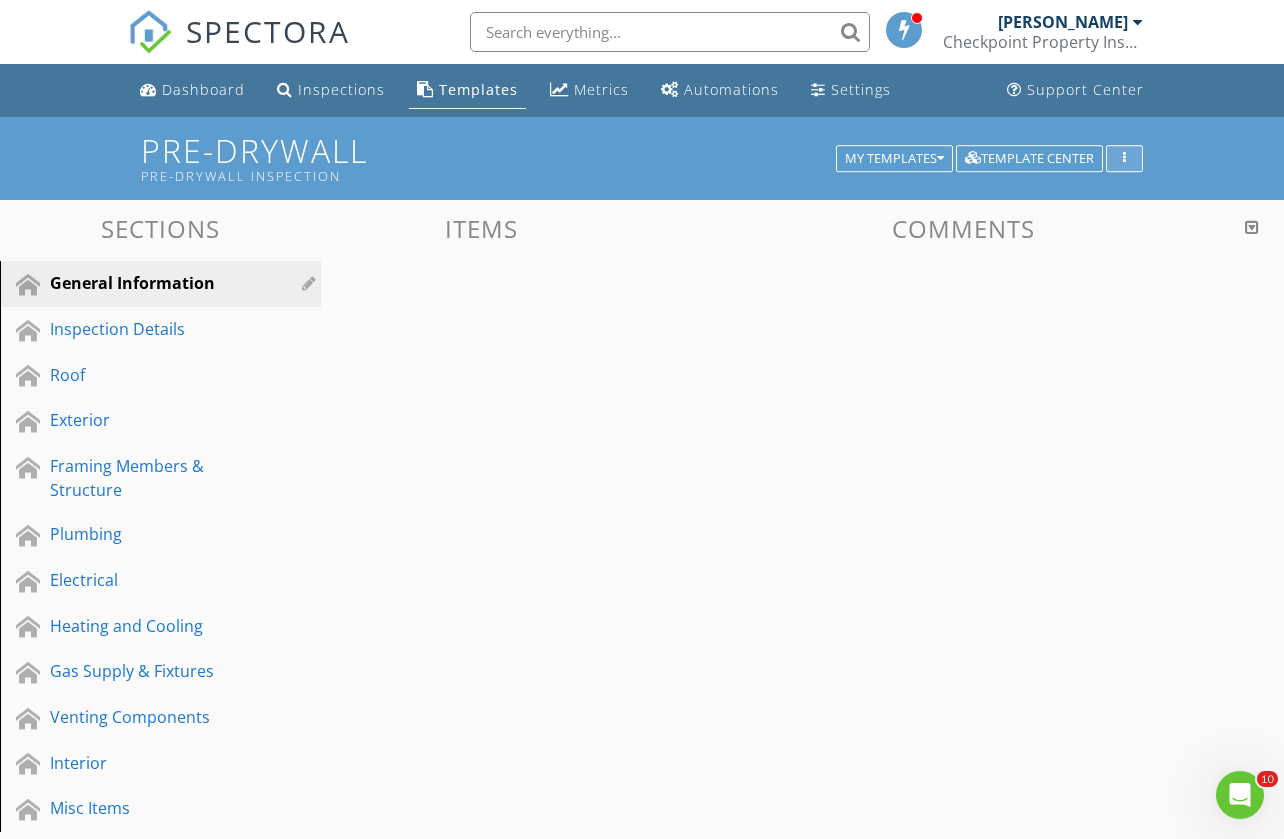click at bounding box center (1124, 159) 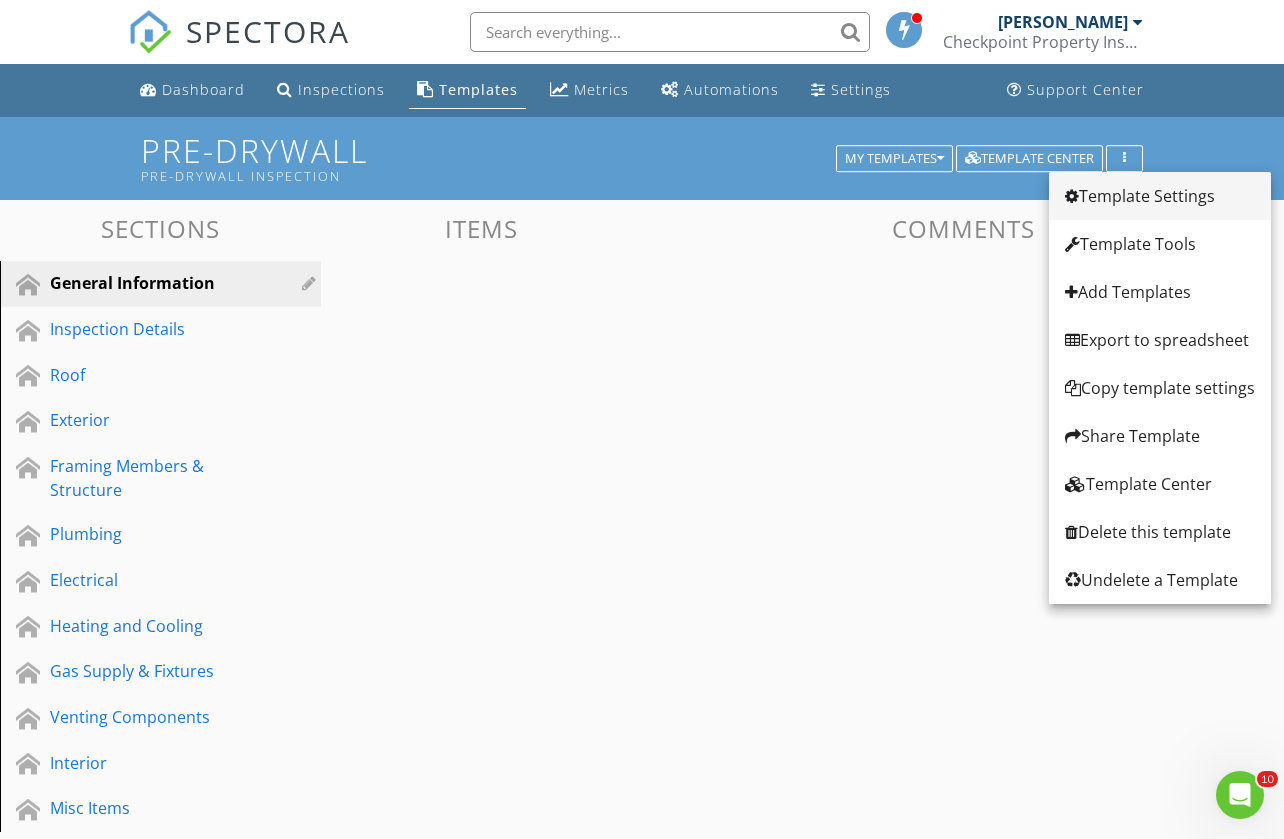 click on "Template Settings" at bounding box center [1160, 196] 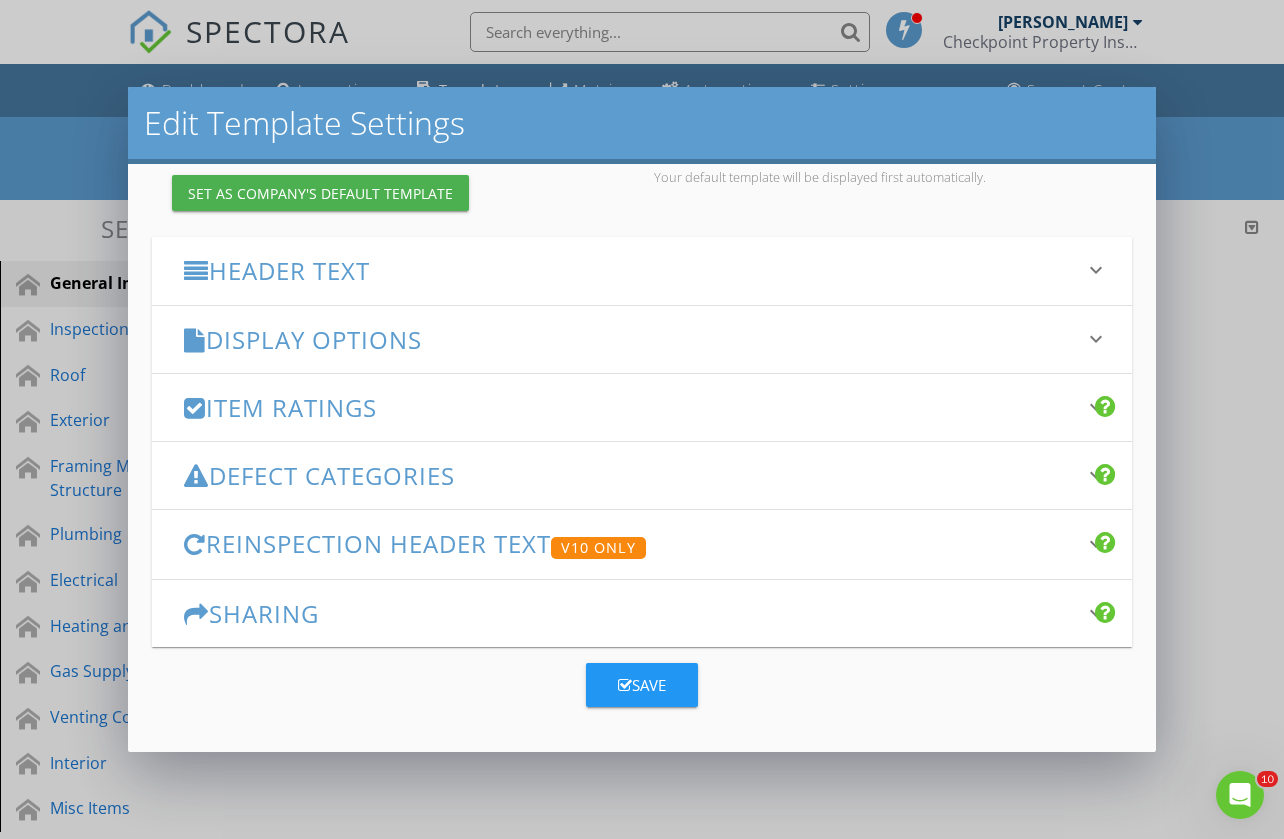 scroll, scrollTop: 212, scrollLeft: 0, axis: vertical 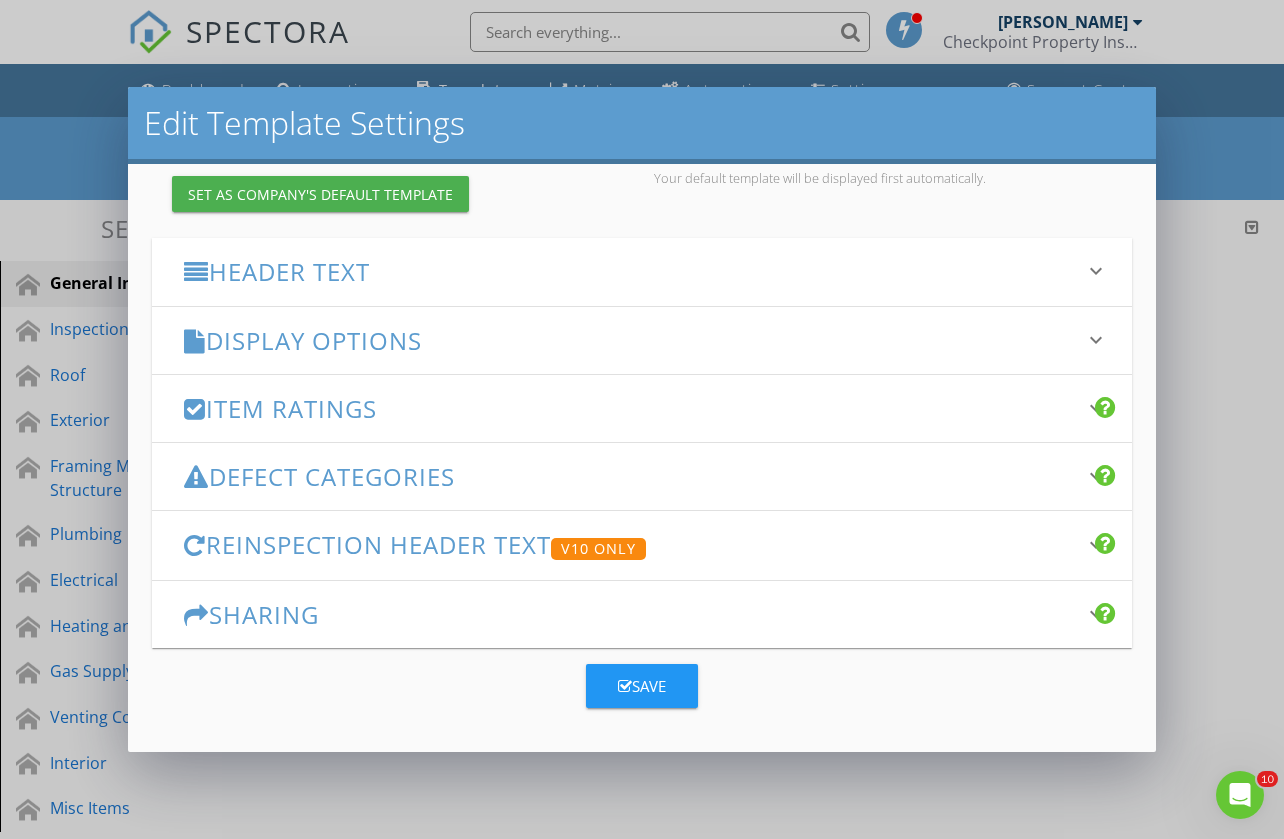 click on "Header Text" at bounding box center (629, 271) 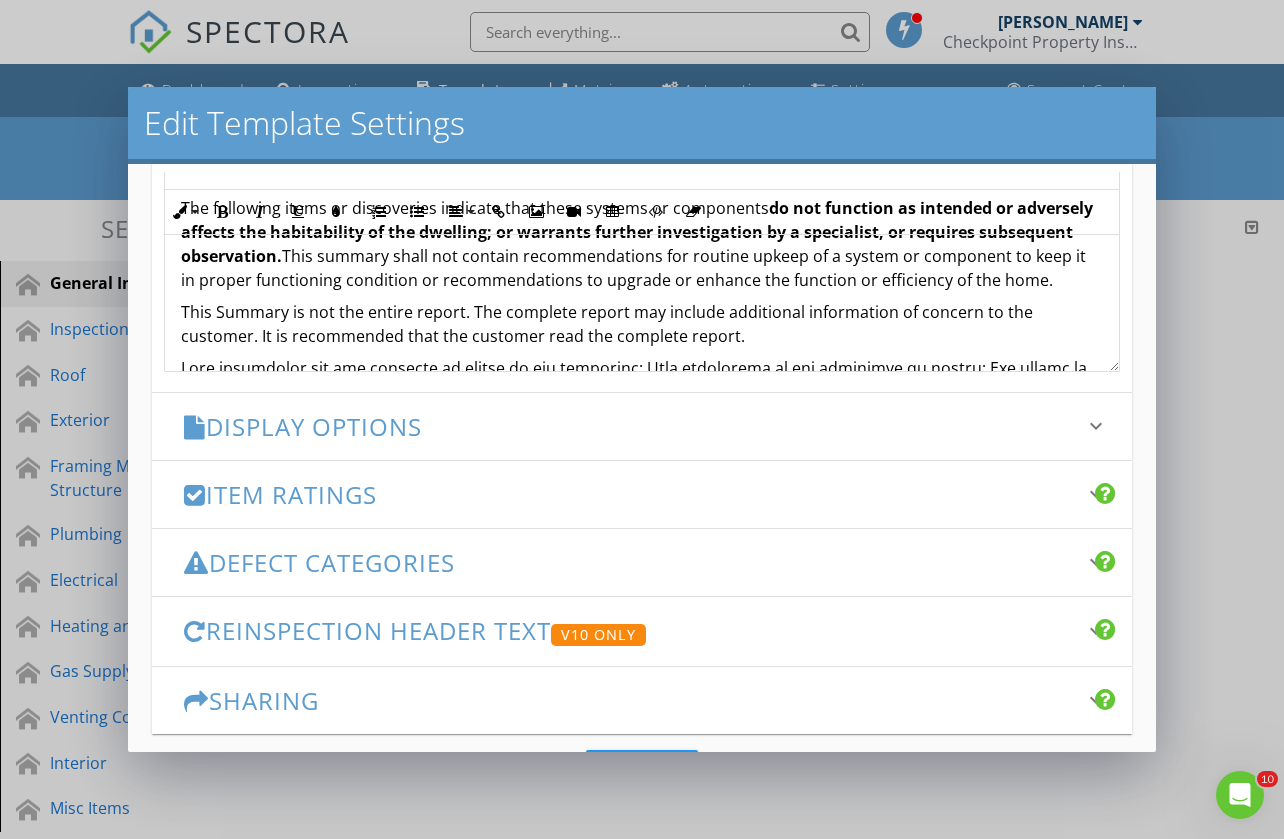 scroll, scrollTop: 715, scrollLeft: 0, axis: vertical 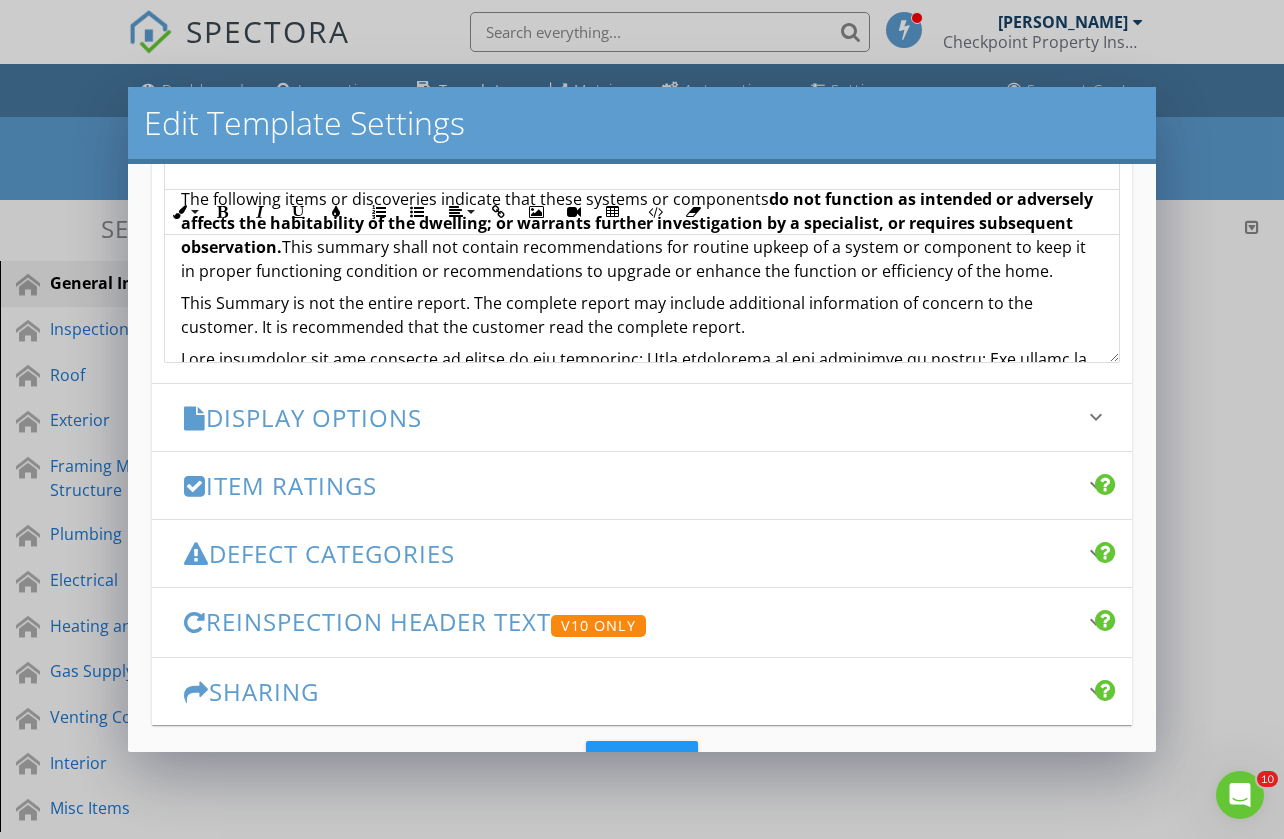 click on "Display Options" at bounding box center (629, 417) 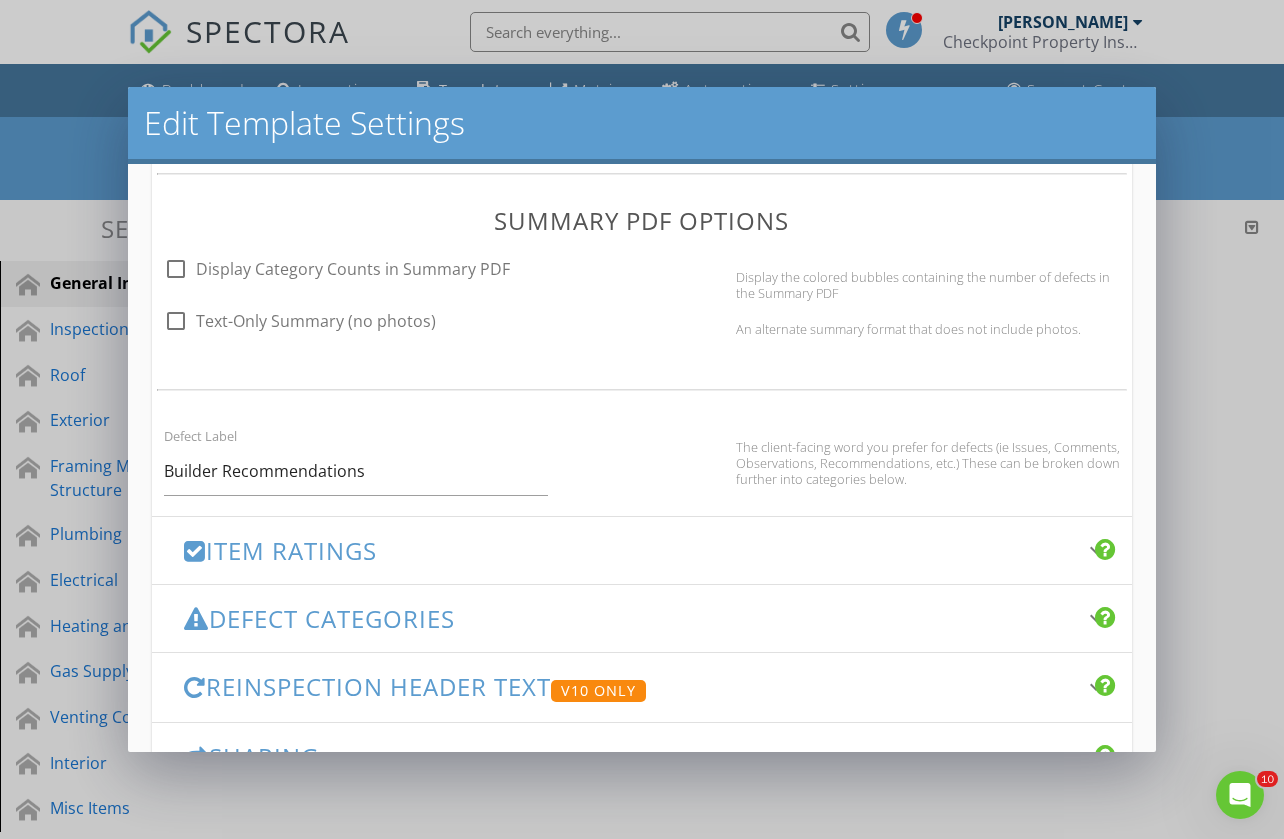 scroll, scrollTop: 1183, scrollLeft: 0, axis: vertical 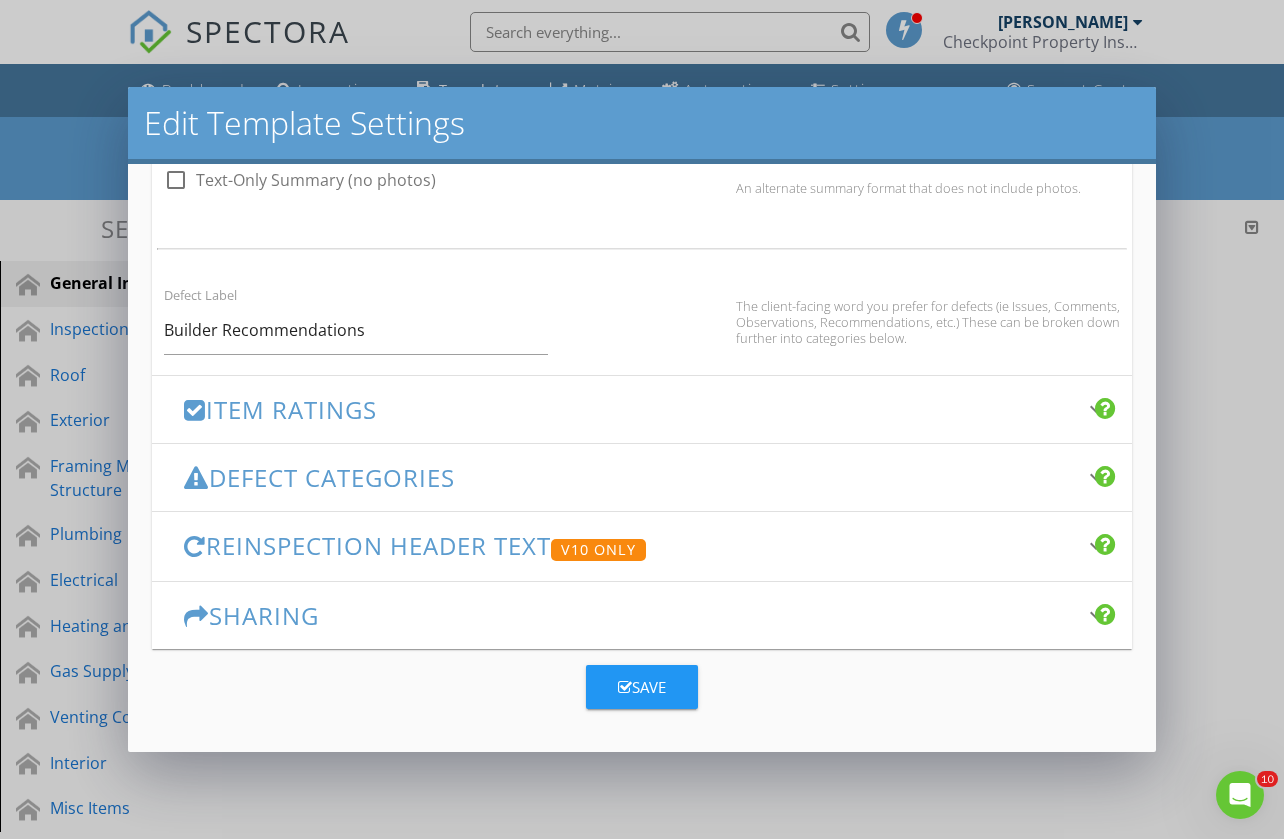 click on "Defect Categories" at bounding box center [629, 477] 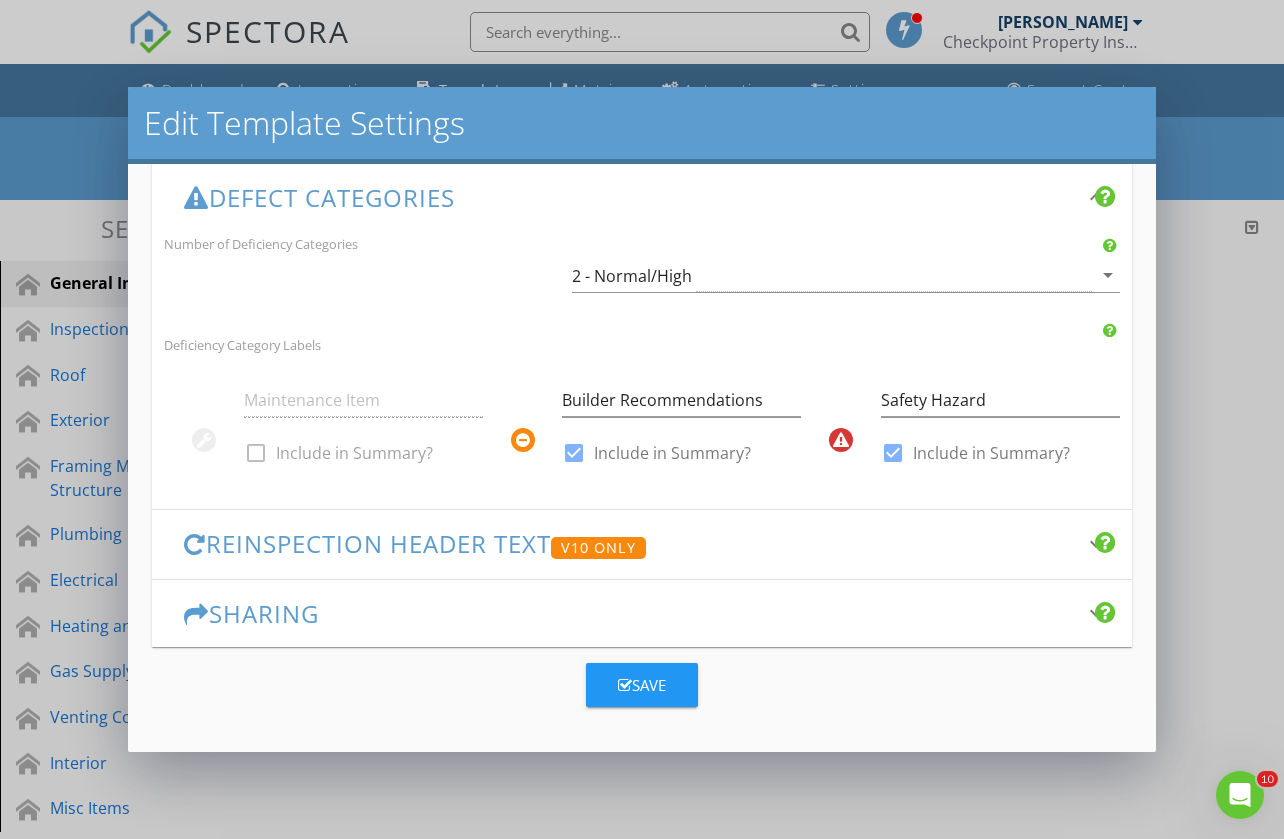 scroll, scrollTop: 490, scrollLeft: 0, axis: vertical 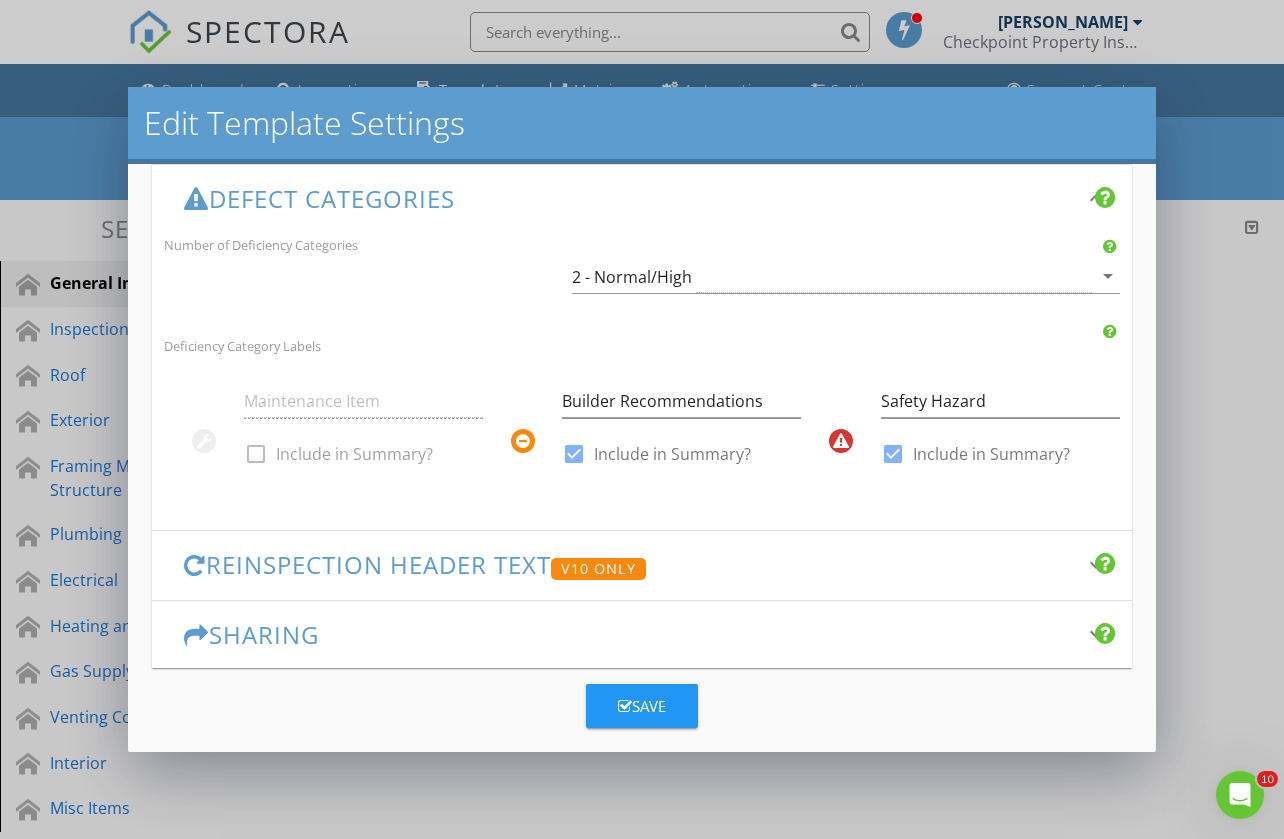 click on "Maintenance Item   check_box_outline_blank Include in Summary?" at bounding box center (363, 431) 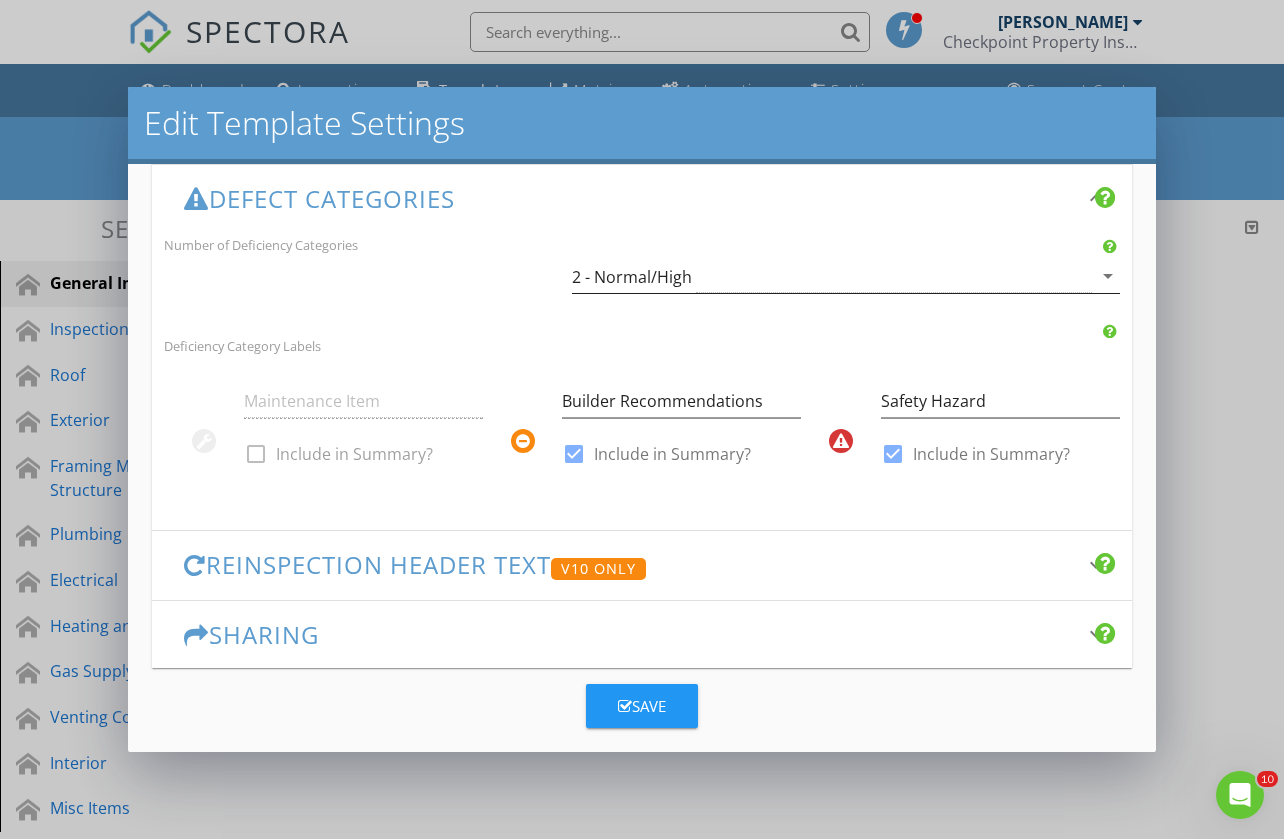 click on "2 - Normal/High" at bounding box center (831, 276) 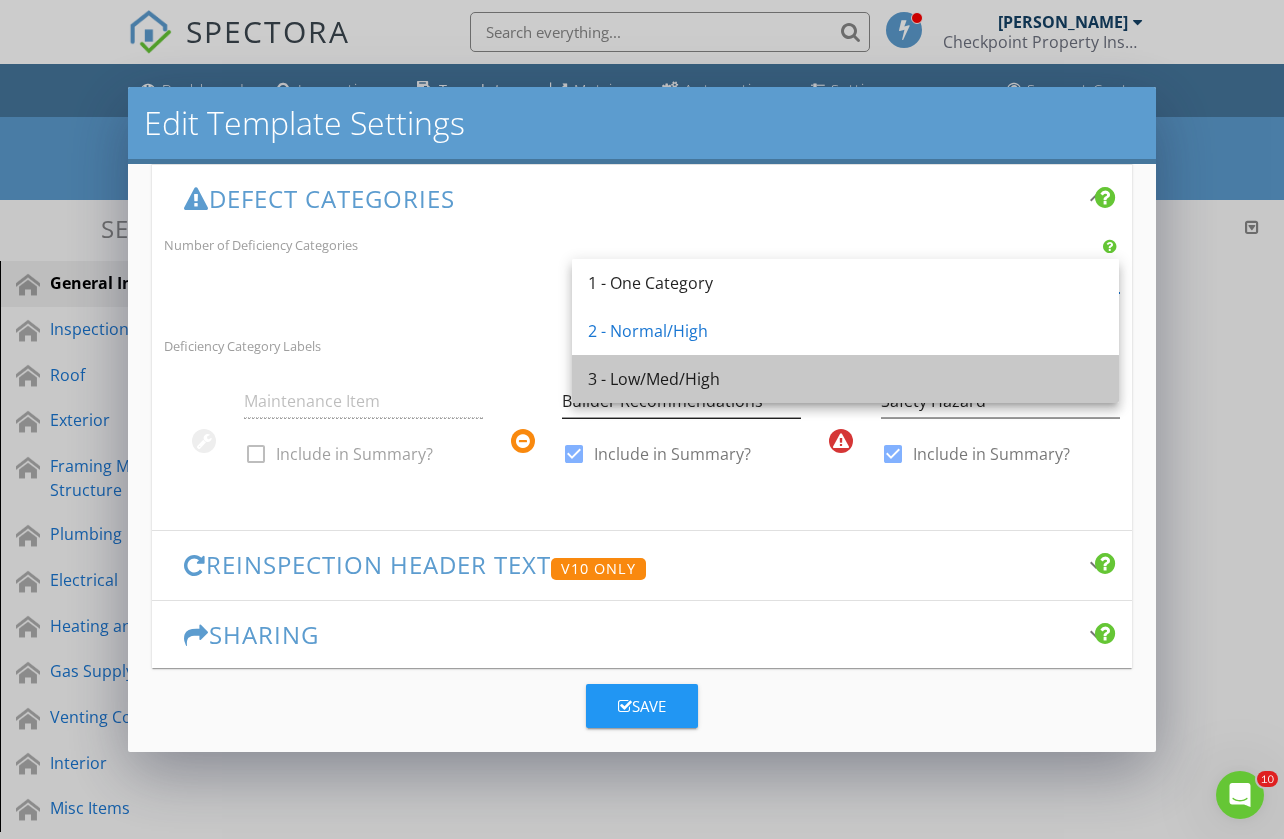 click on "3 - Low/Med/High" at bounding box center [845, 379] 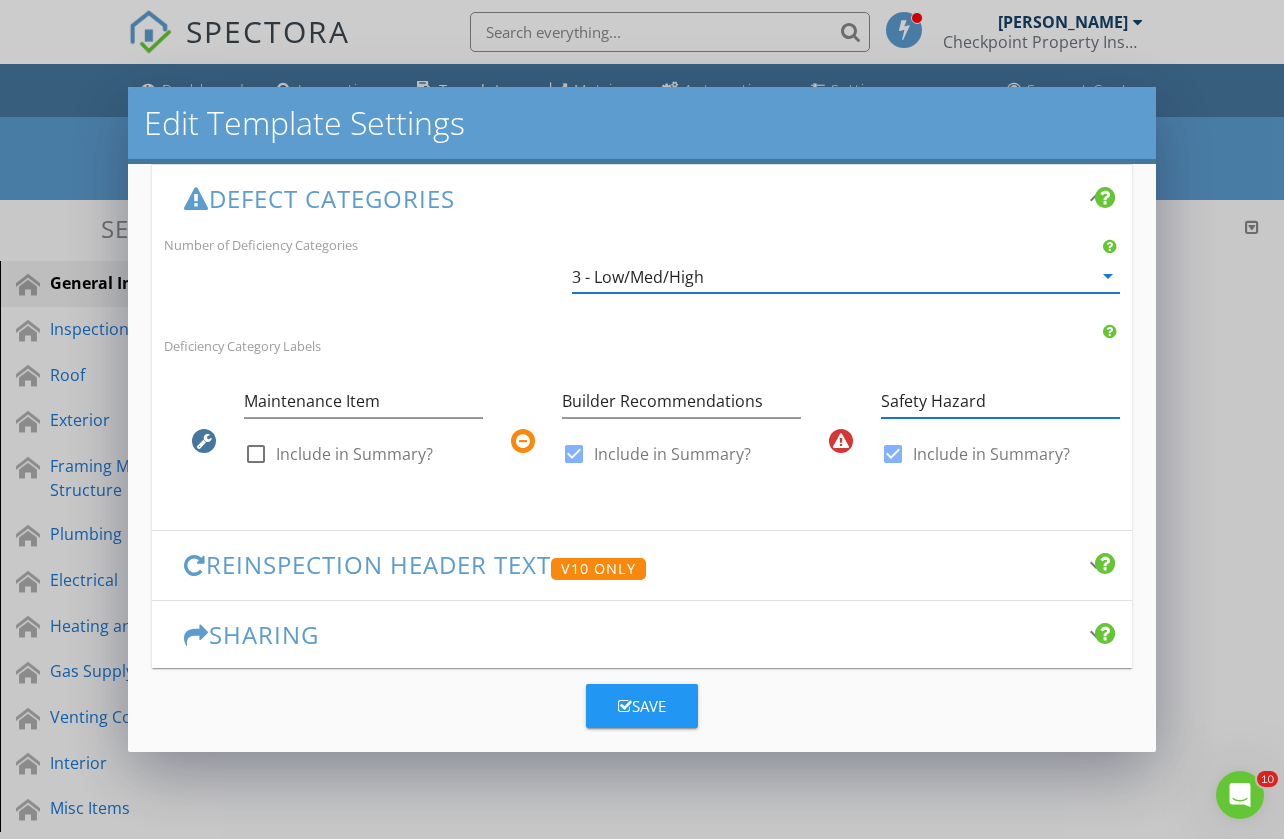 drag, startPoint x: 995, startPoint y: 403, endPoint x: 859, endPoint y: 405, distance: 136.01471 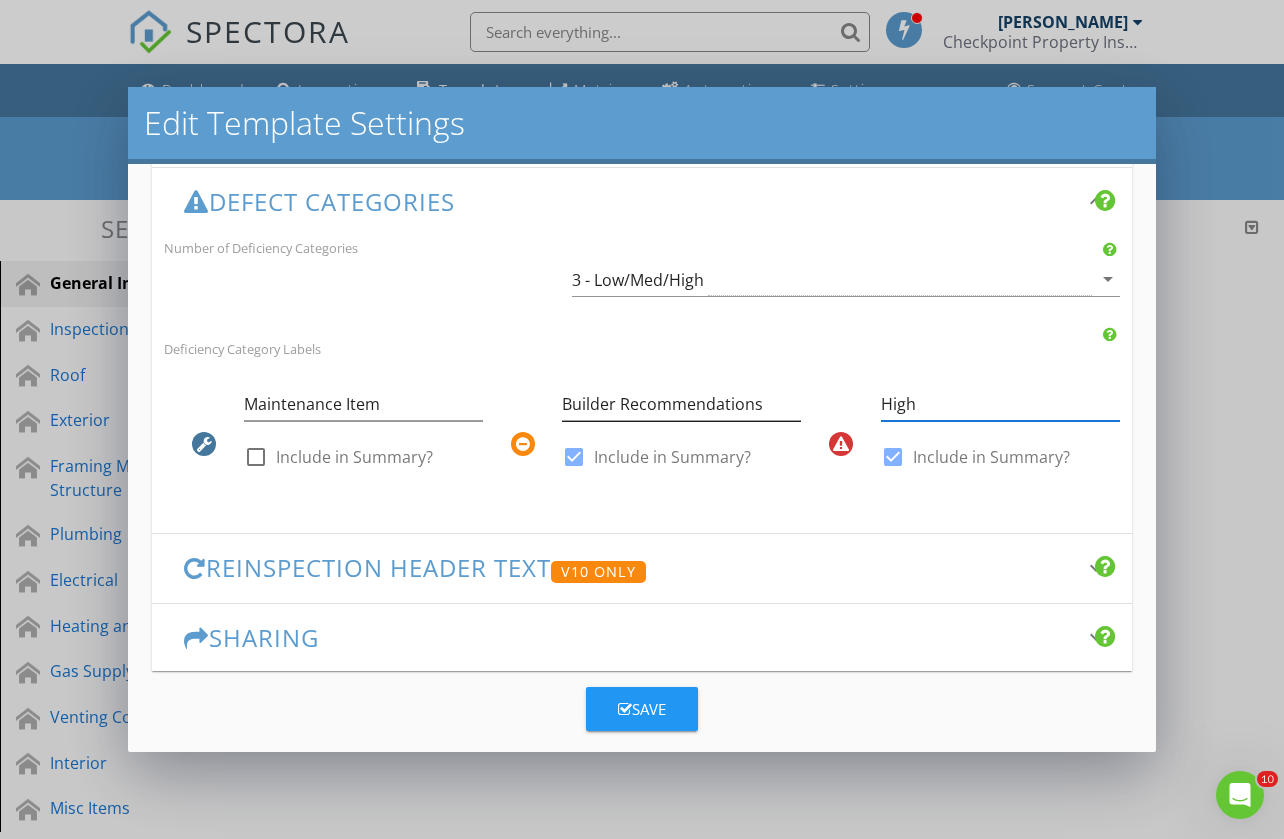 type on "High" 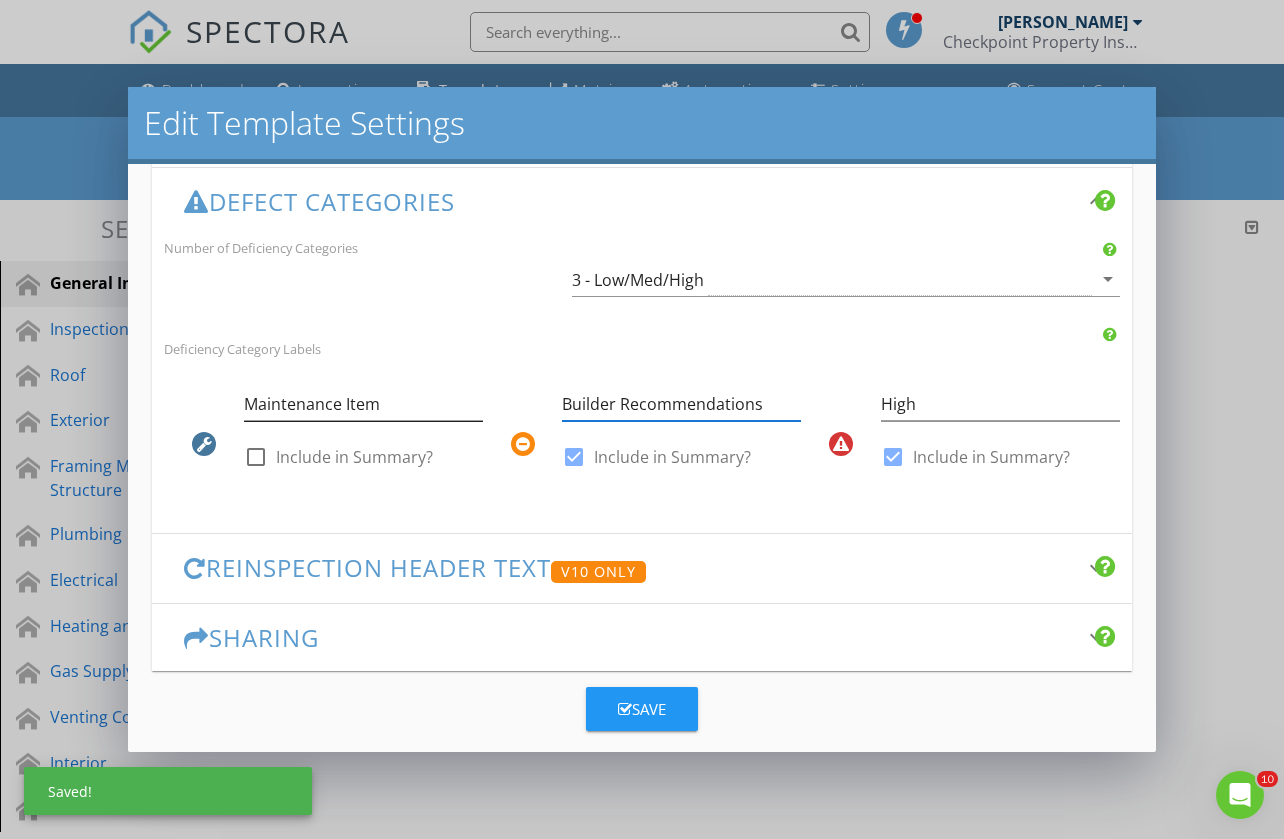 drag, startPoint x: 679, startPoint y: 407, endPoint x: 474, endPoint y: 417, distance: 205.24376 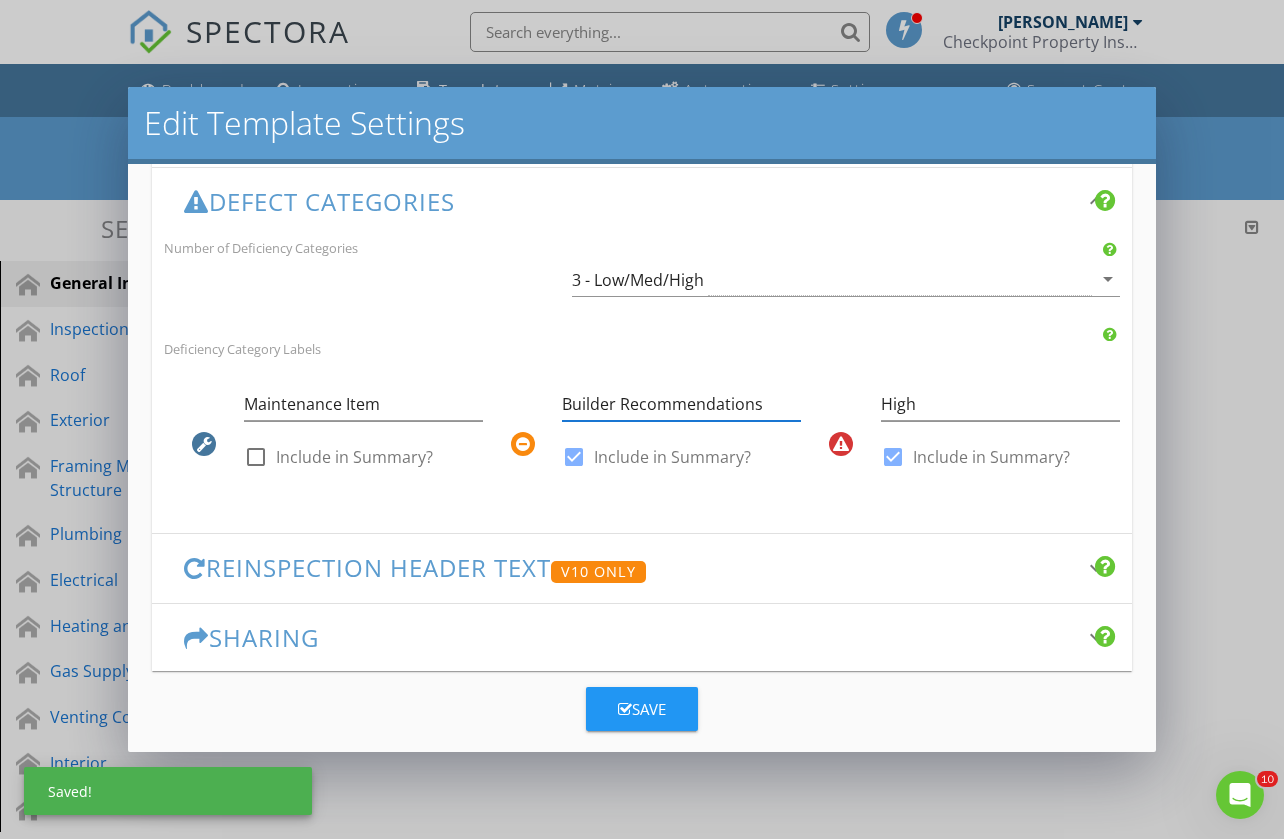 drag, startPoint x: 715, startPoint y: 406, endPoint x: 535, endPoint y: 407, distance: 180.00278 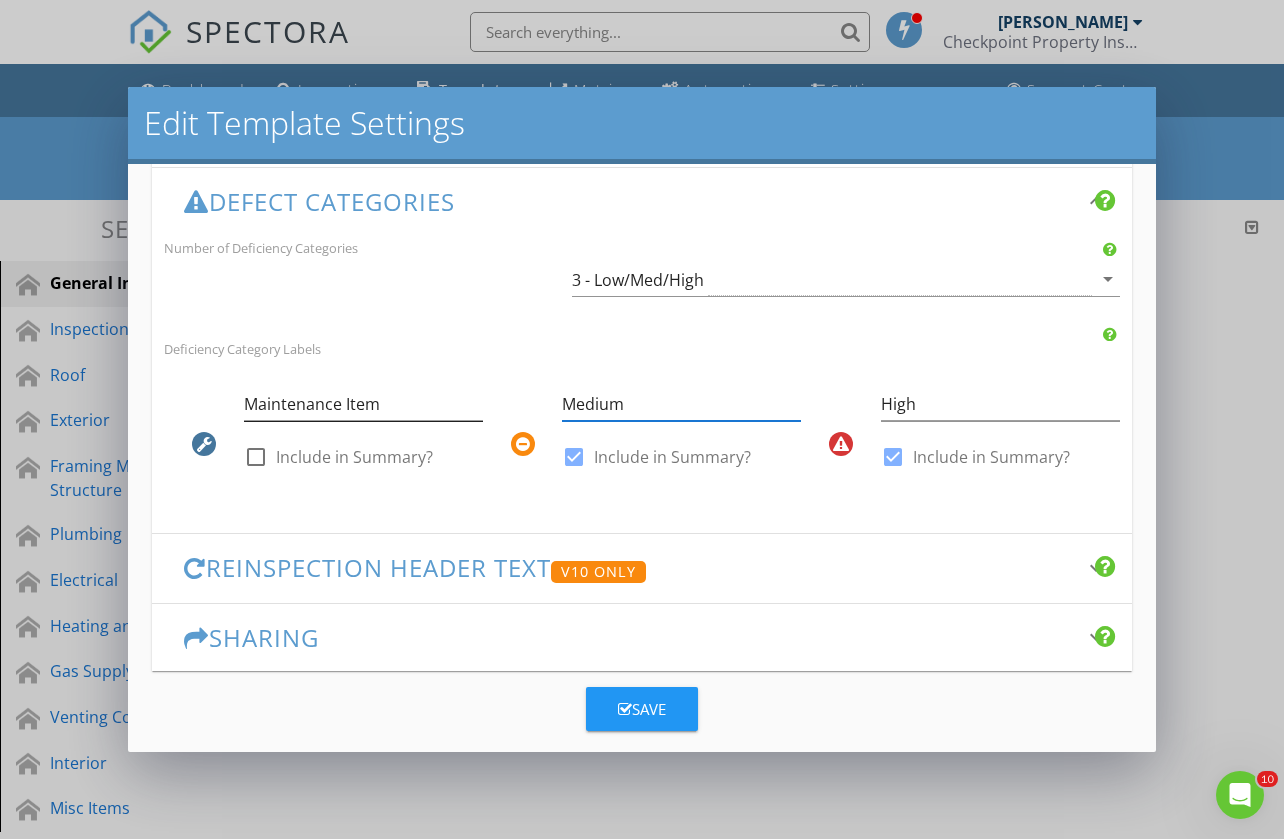type on "Medium" 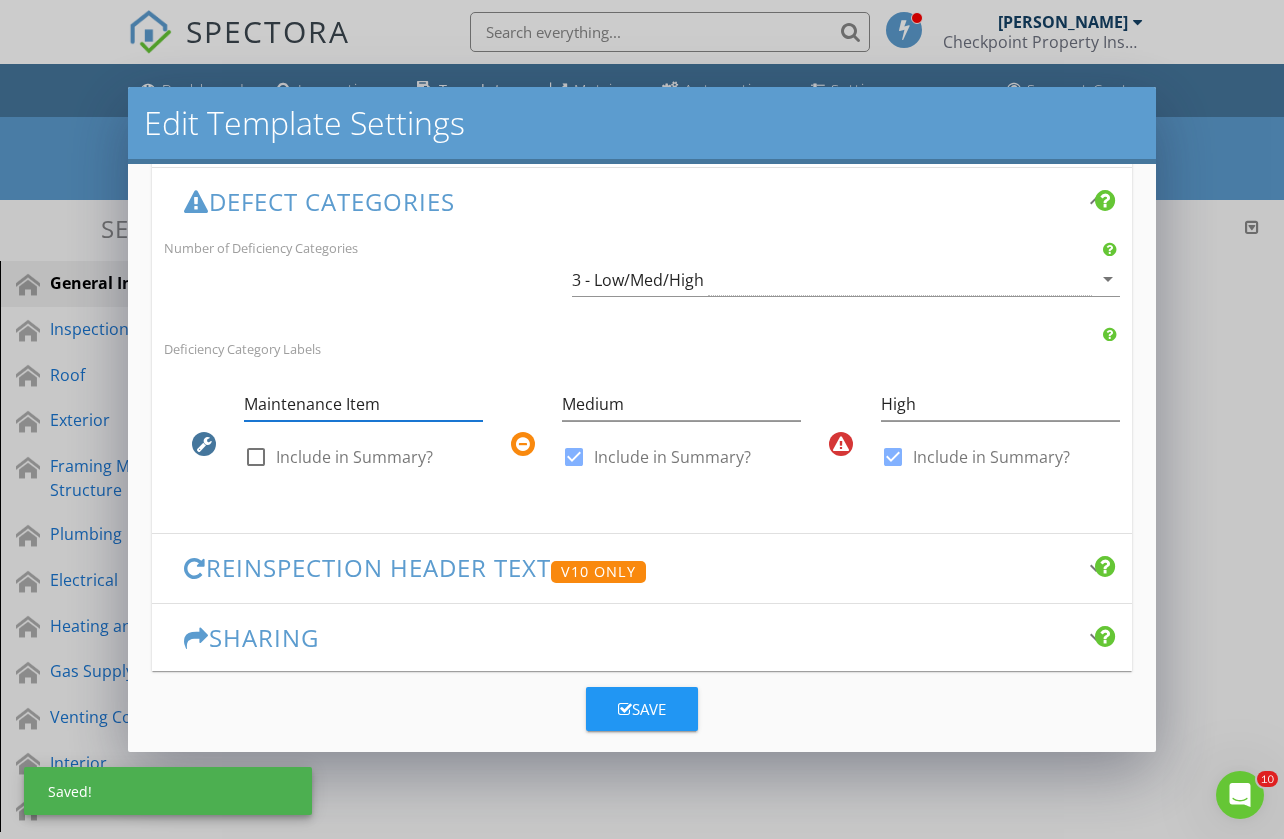 drag, startPoint x: 386, startPoint y: 403, endPoint x: 192, endPoint y: 404, distance: 194.00258 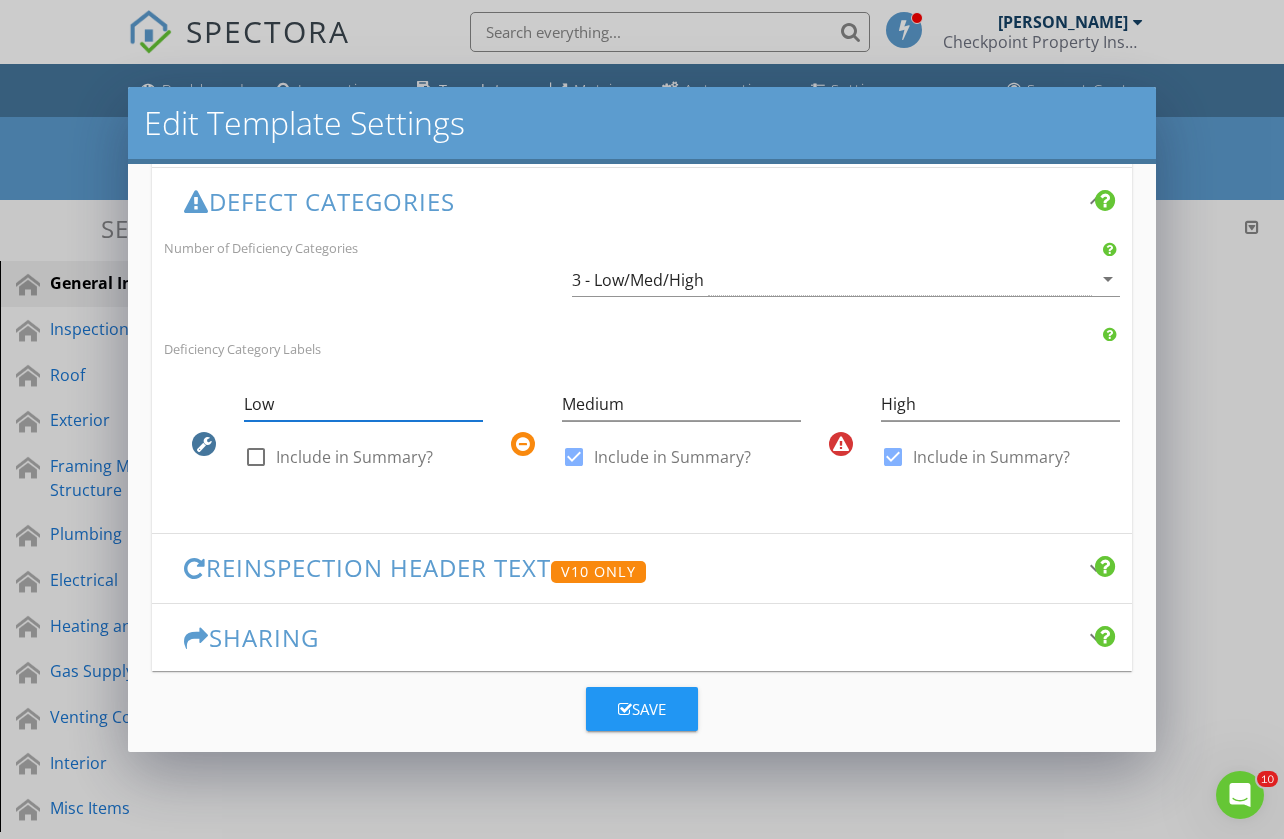 type on "Low" 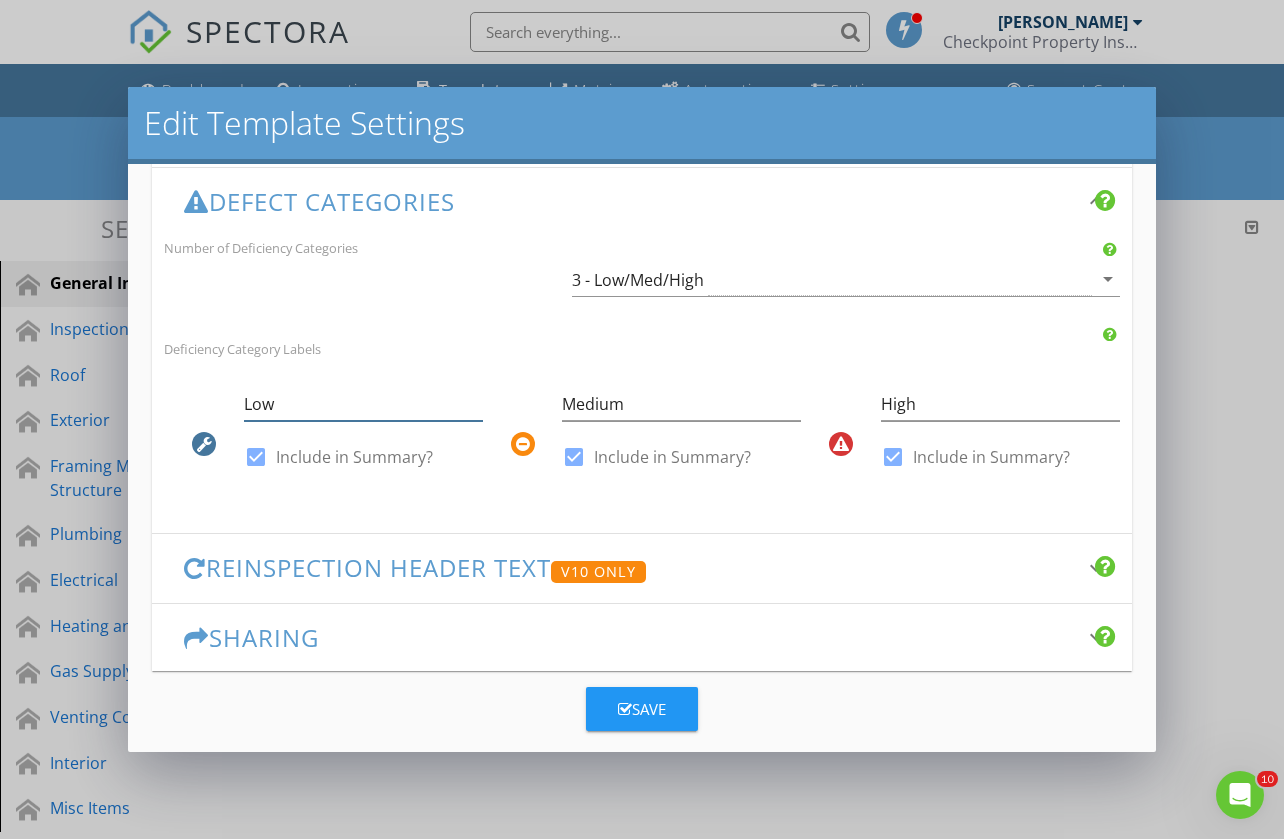 click on "Low" at bounding box center (363, 404) 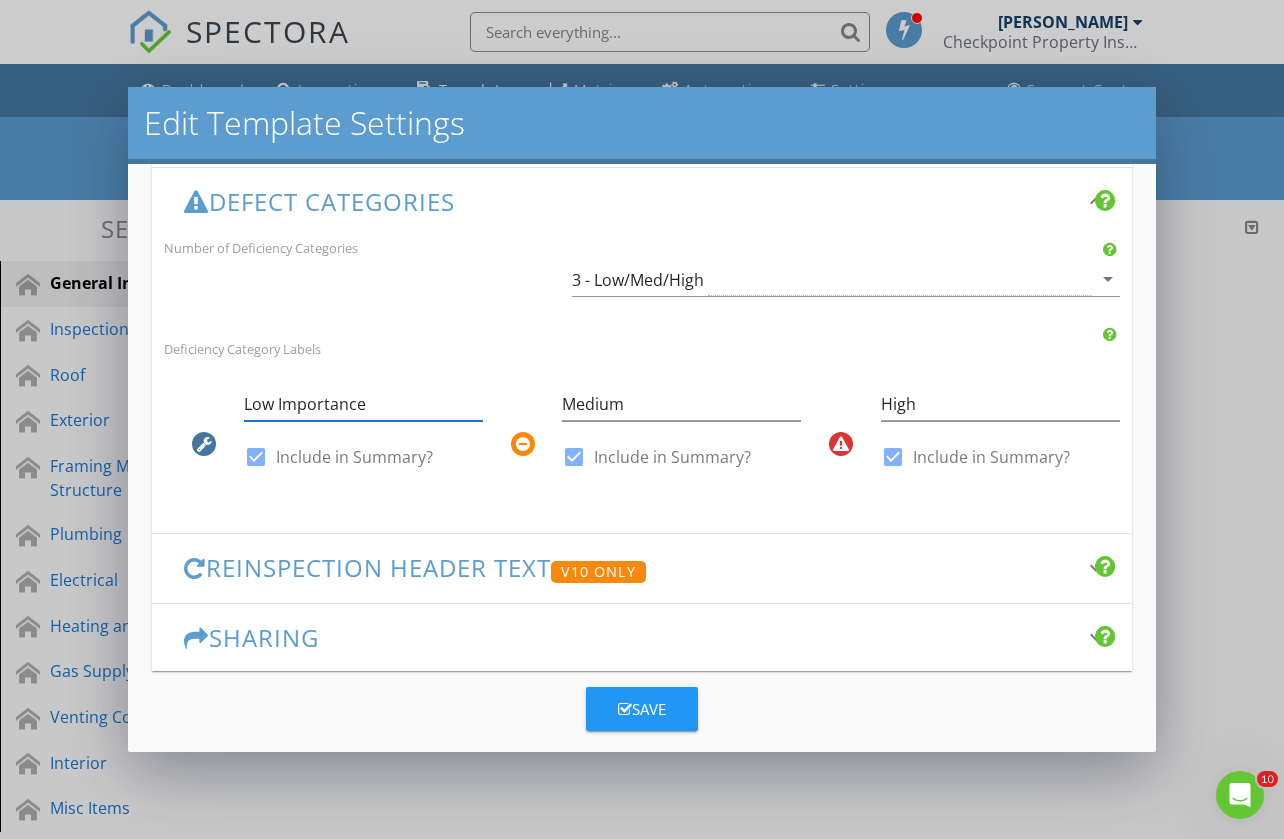 drag, startPoint x: 281, startPoint y: 402, endPoint x: 359, endPoint y: 407, distance: 78.160095 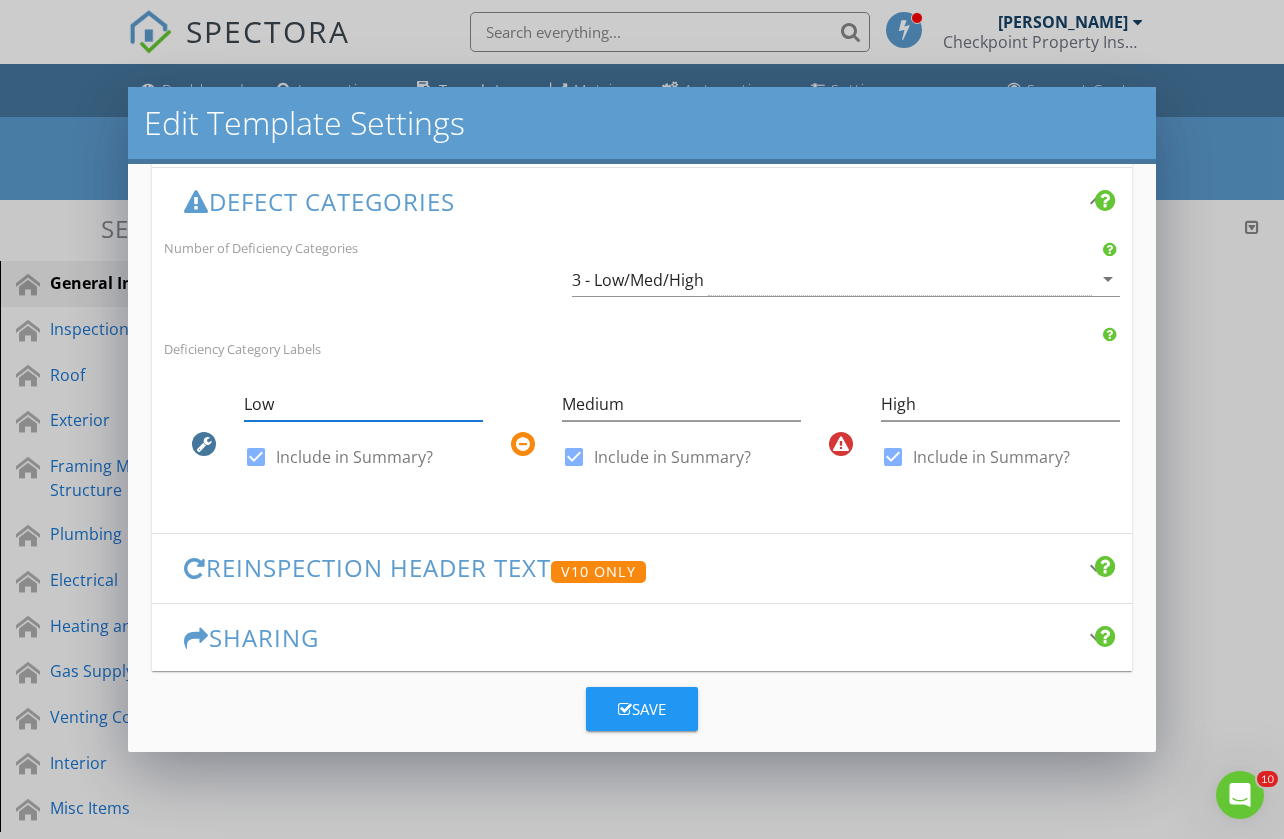 type on "Low" 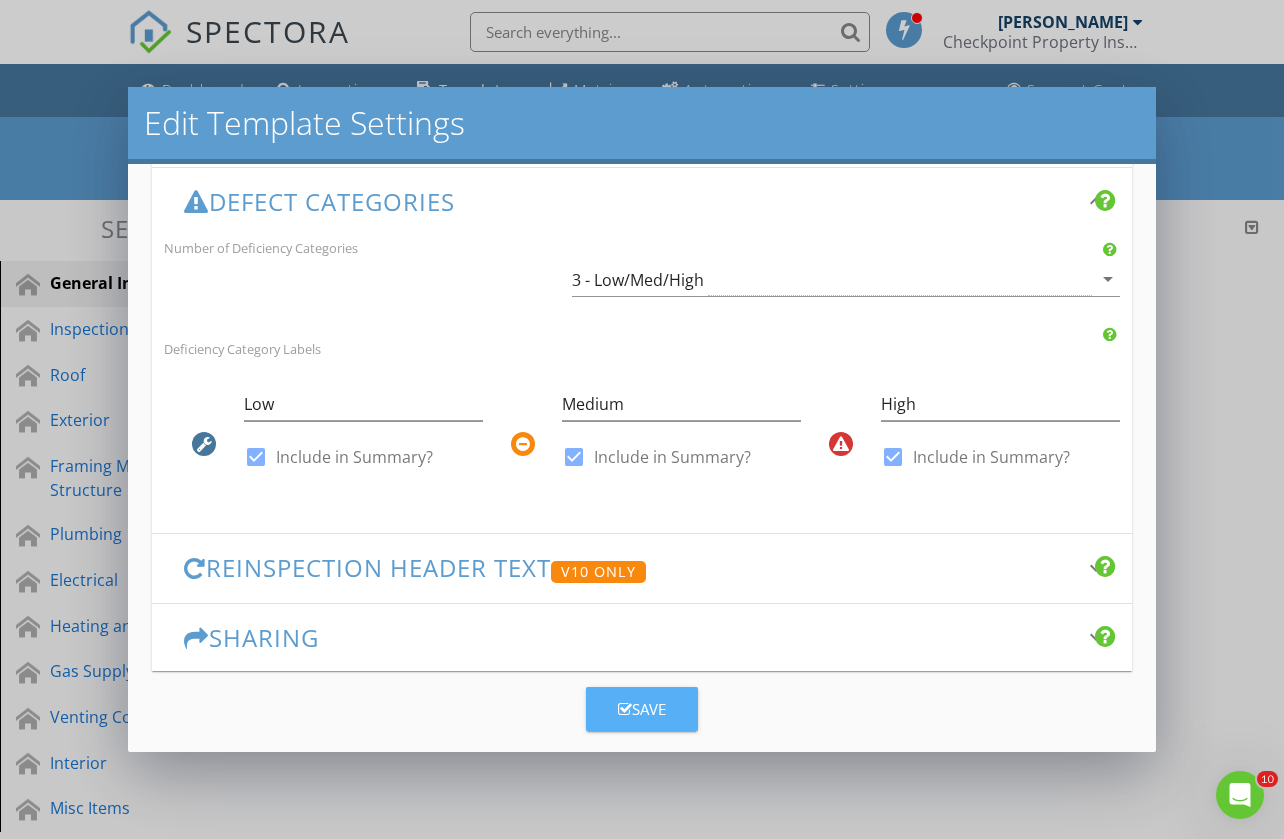 click on "Save" at bounding box center [642, 709] 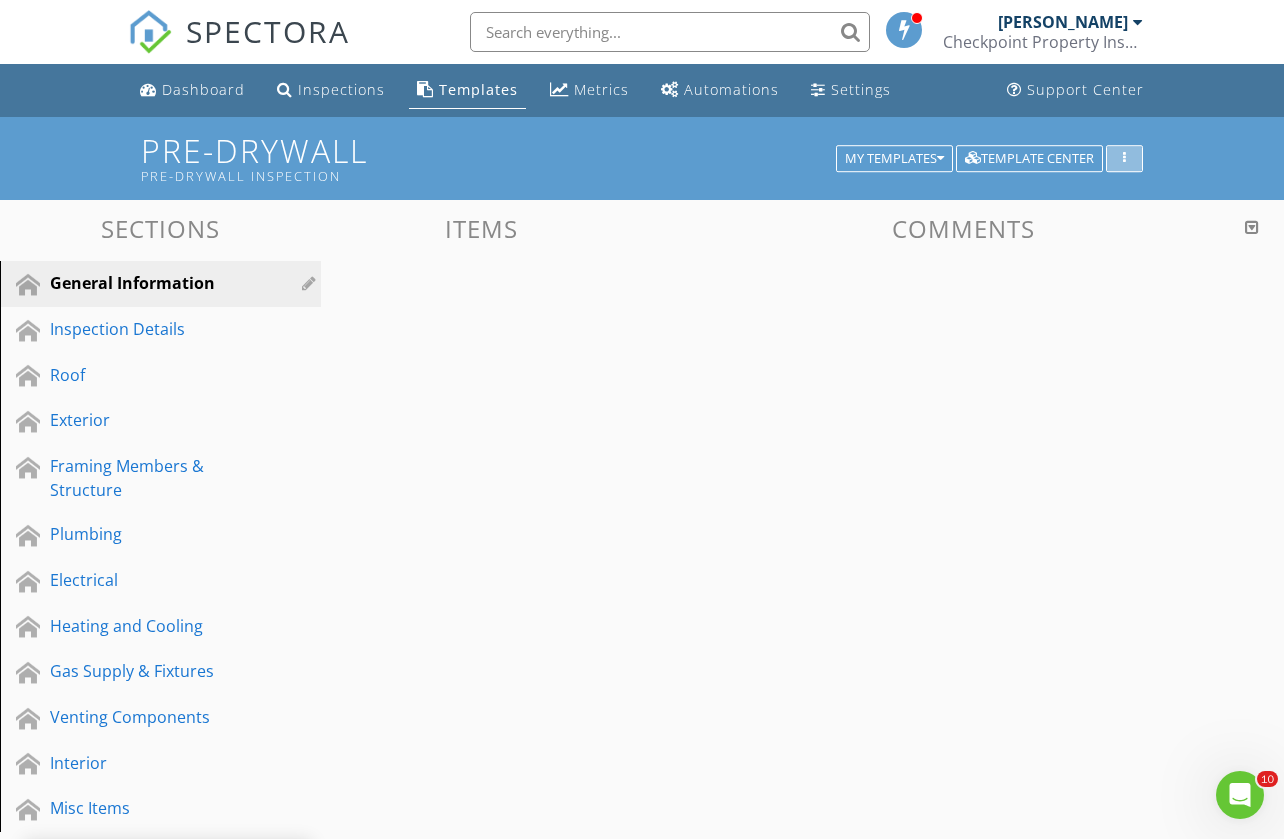 click at bounding box center (1124, 159) 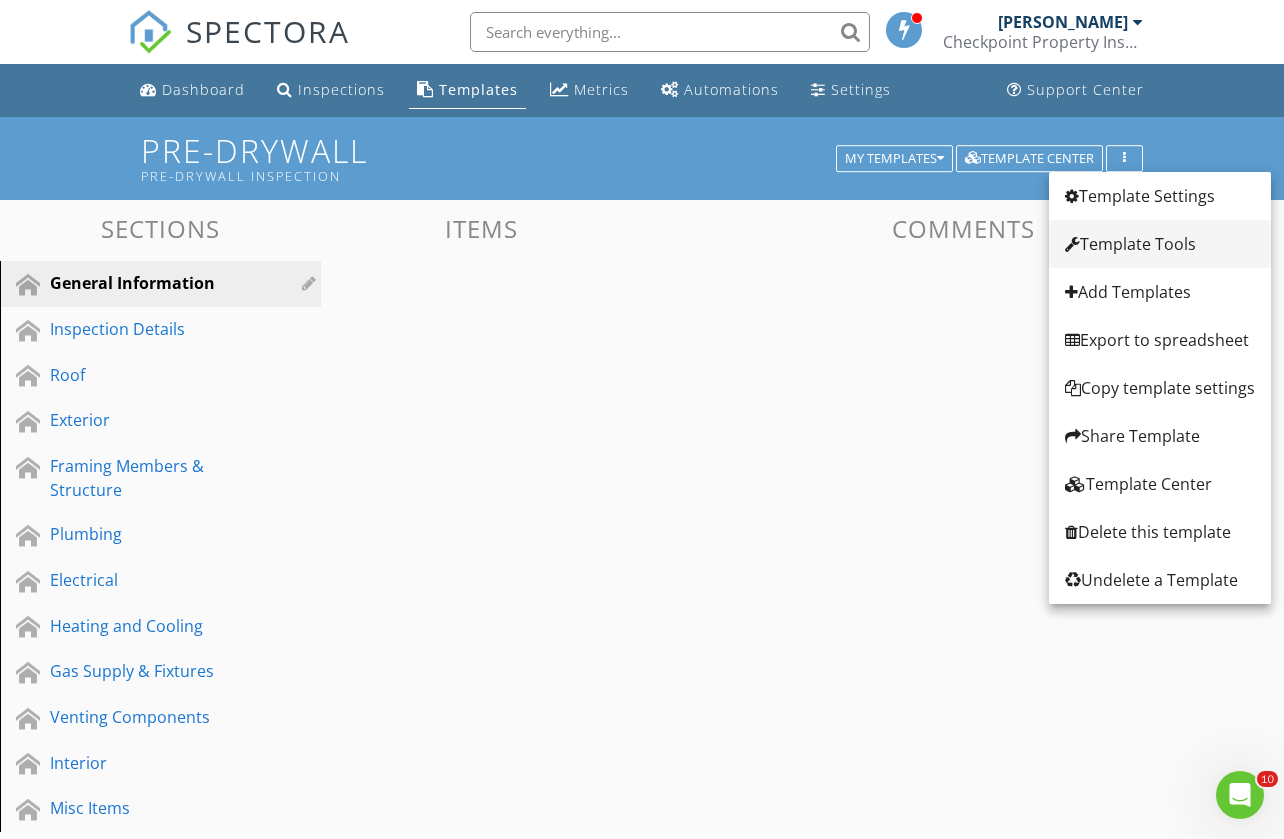 click on "Template Tools" at bounding box center (1160, 244) 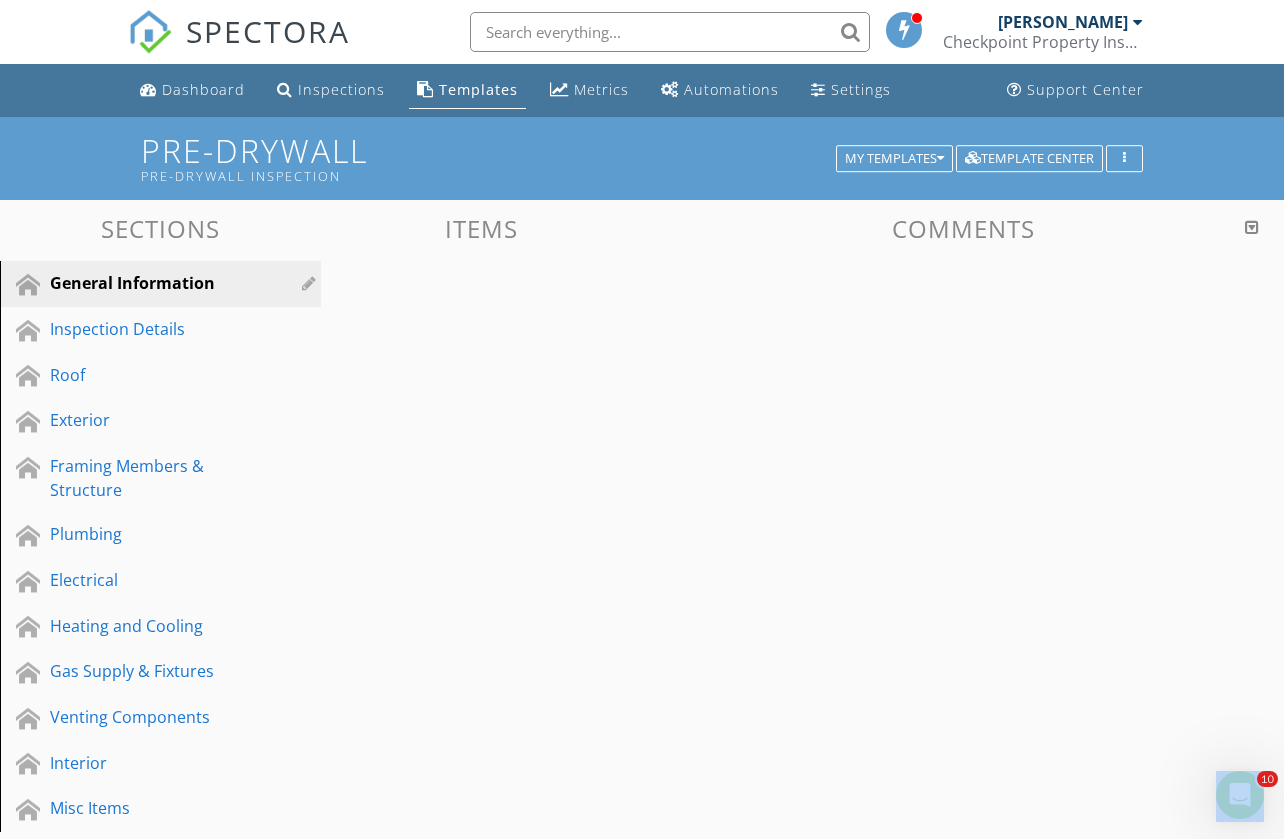 click at bounding box center (642, 419) 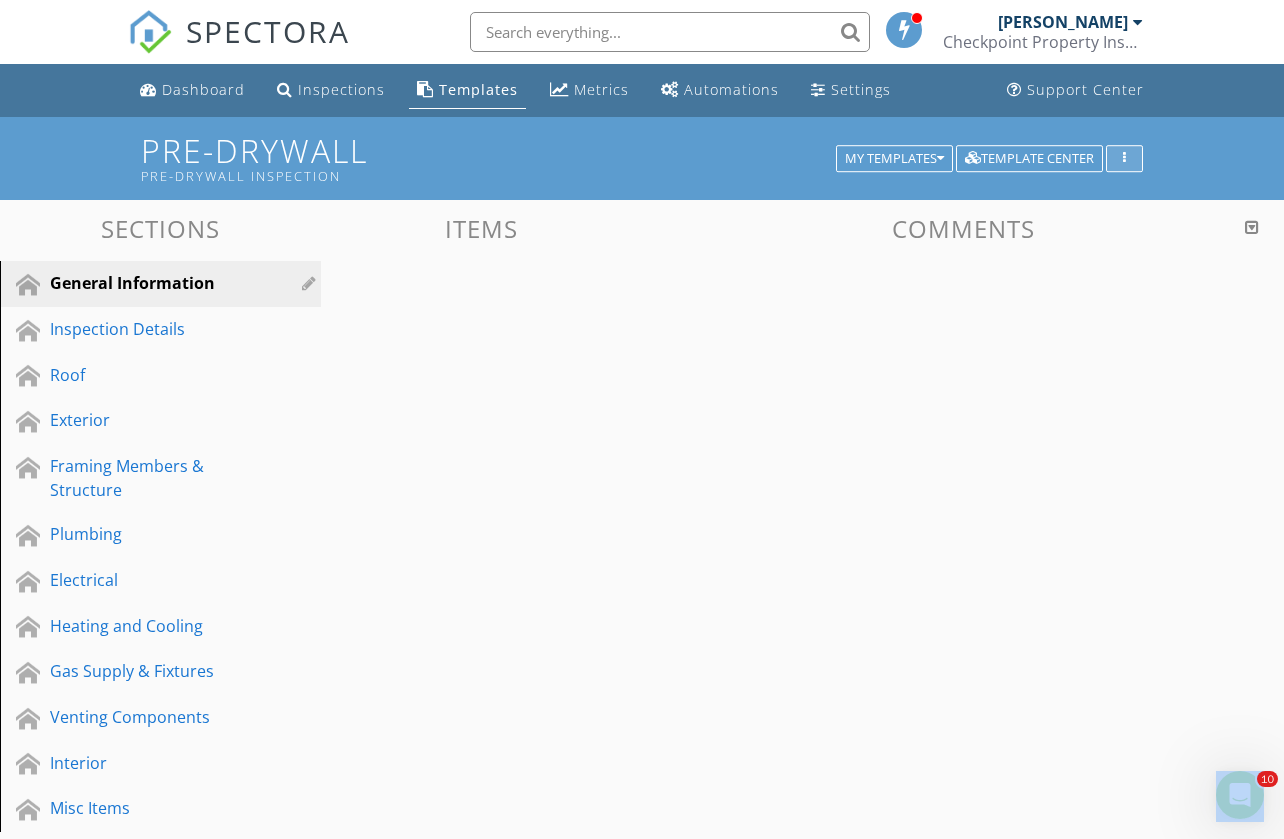 click at bounding box center (1124, 159) 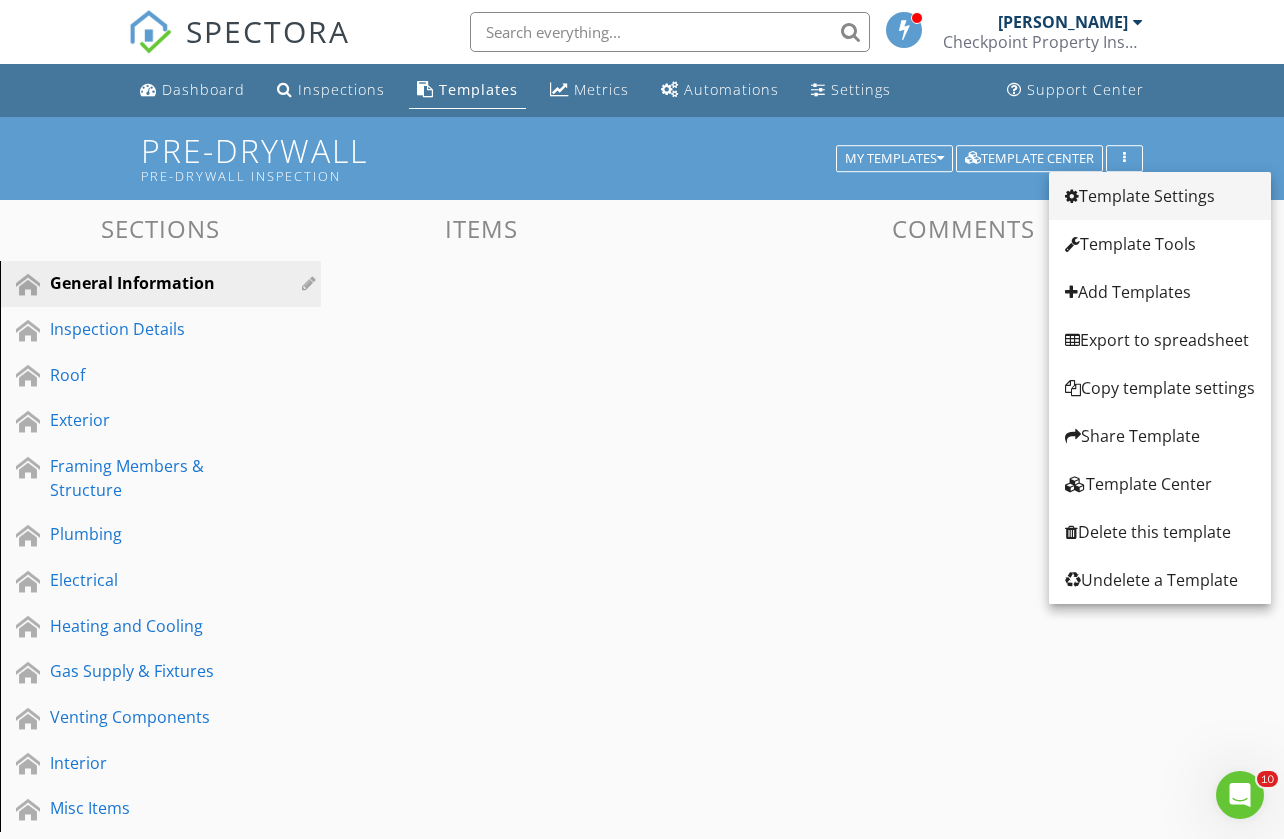 click on "Template Settings" at bounding box center [1160, 196] 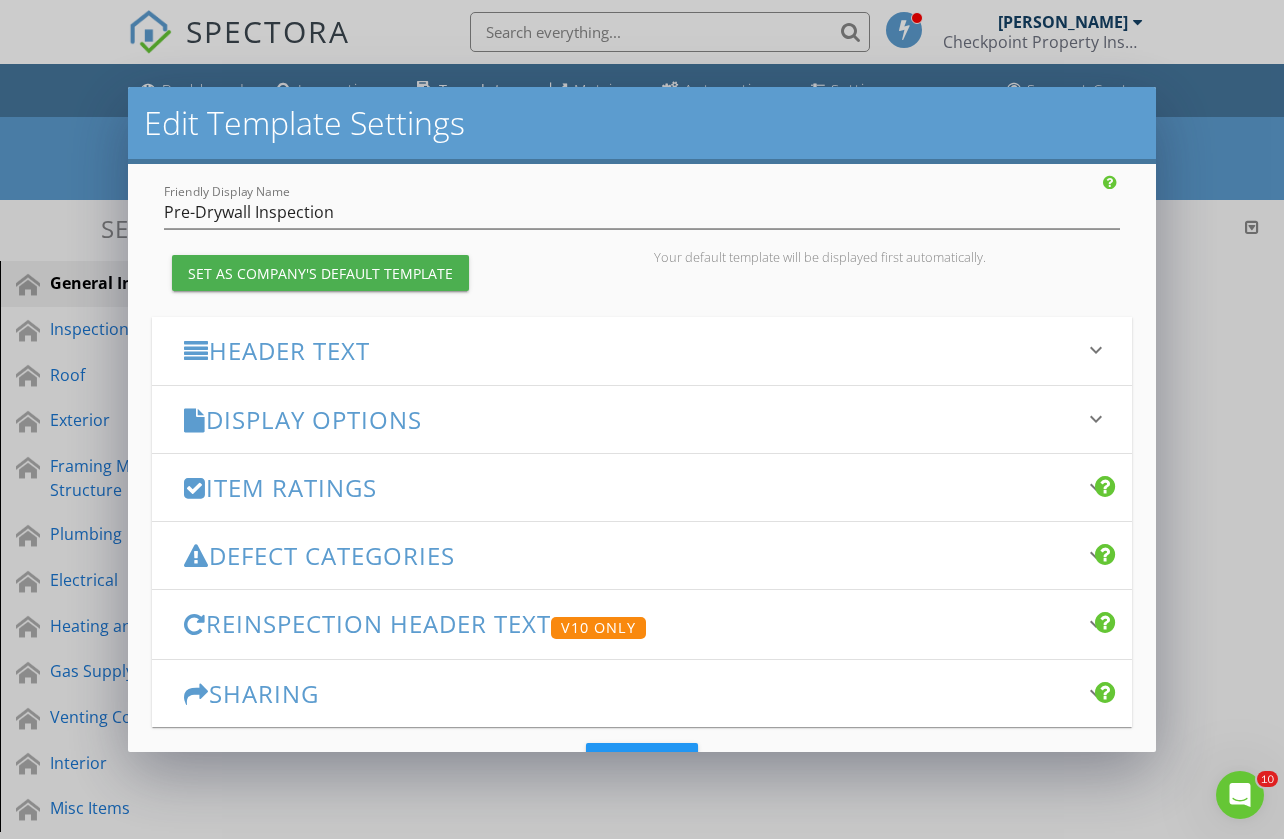 scroll, scrollTop: 137, scrollLeft: 0, axis: vertical 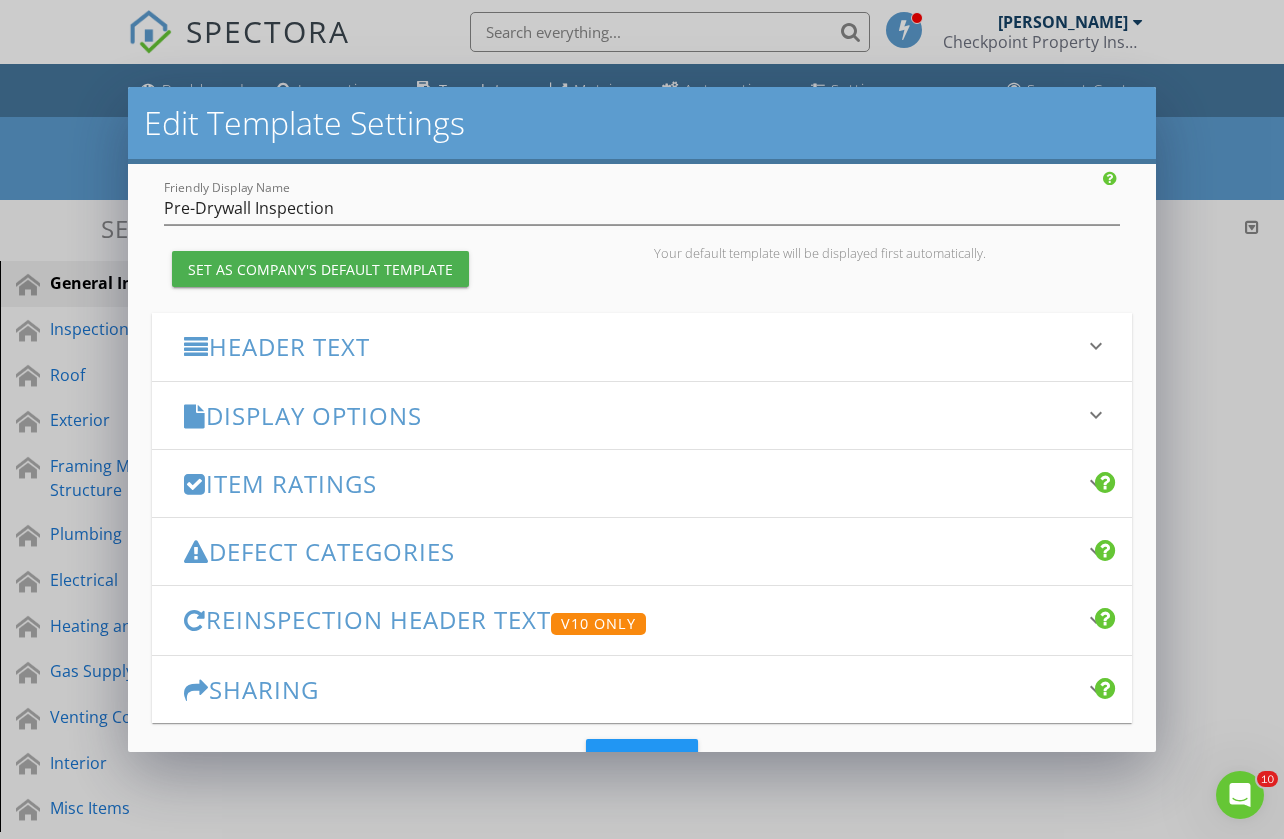 click on "Header Text" at bounding box center (629, 346) 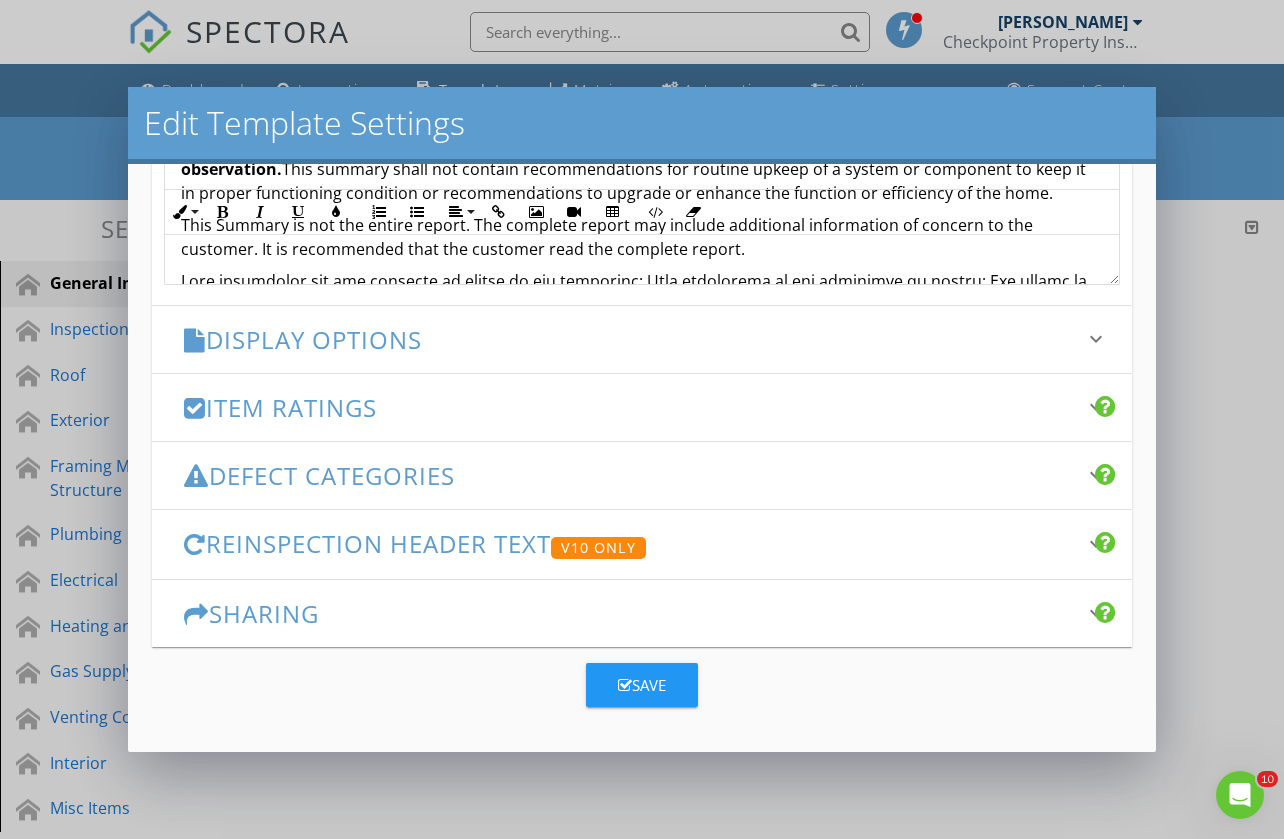 scroll, scrollTop: 792, scrollLeft: 0, axis: vertical 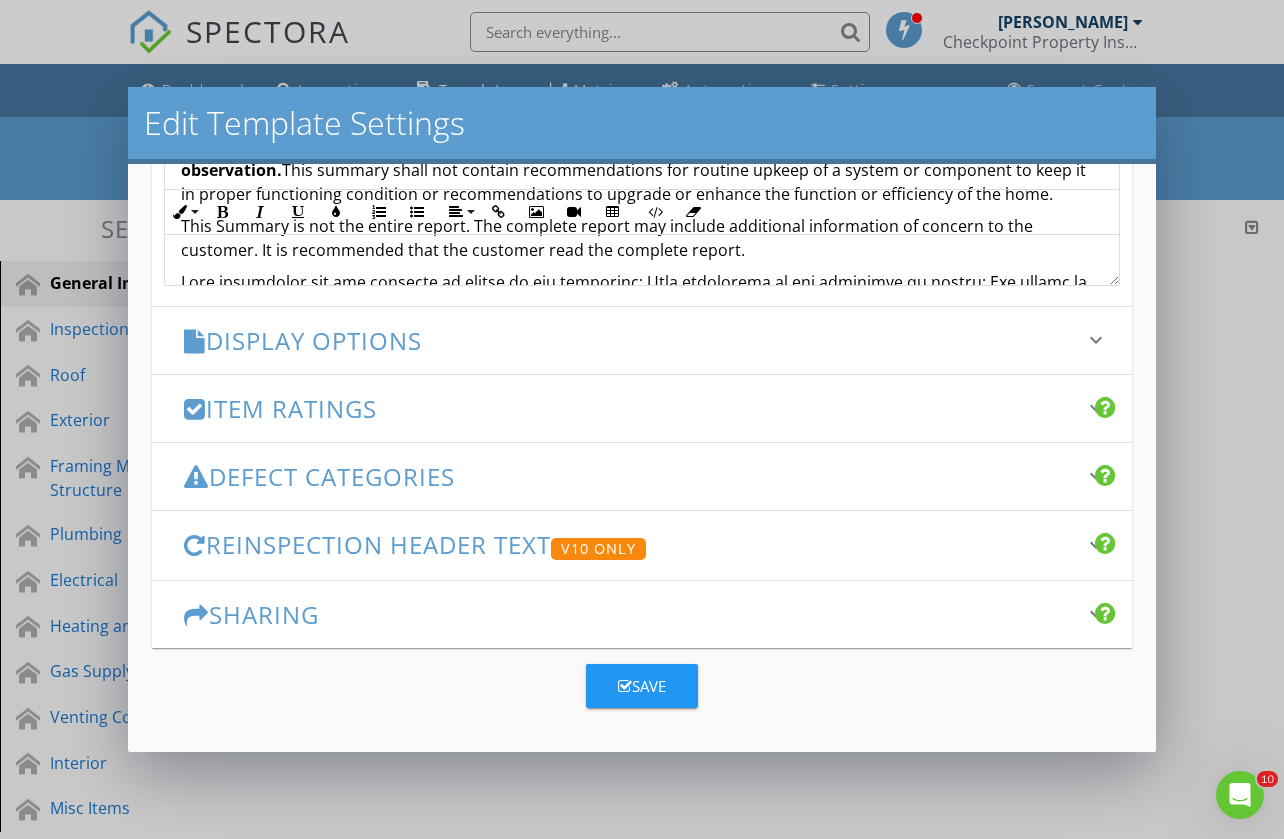 click on "Edit Template Settings   Changes to these settings only affect future reports.     Name Pre-Drywall     Friendly Display Name Pre-Drywall Inspection
Set as Company's Default Template
Your default template will be displayed first
automatically.
Header Text
keyboard_arrow_down   Full Report Header Text   Inline Style XLarge Large Normal Small Light Small/Light Bold Italic Underline Colors Ordered List Unordered List Align Align Left Align Center Align Right Align Justify Insert Link Insert Image Insert Video Insert Table Code View Clear Formatting This text will be displayed at the top of every report, both in the PDF and HTML format.   Summary Header Text   Inline Style XLarge Large Normal Small Light Small/Light Bold Italic Underline Colors Ordered List Unordered List Align Align Left Align Center Align Right Align Justify Insert Link Insert Image Insert Video Insert Table Code View Clear Formatting   keyboard_arrow_down" at bounding box center [642, 419] 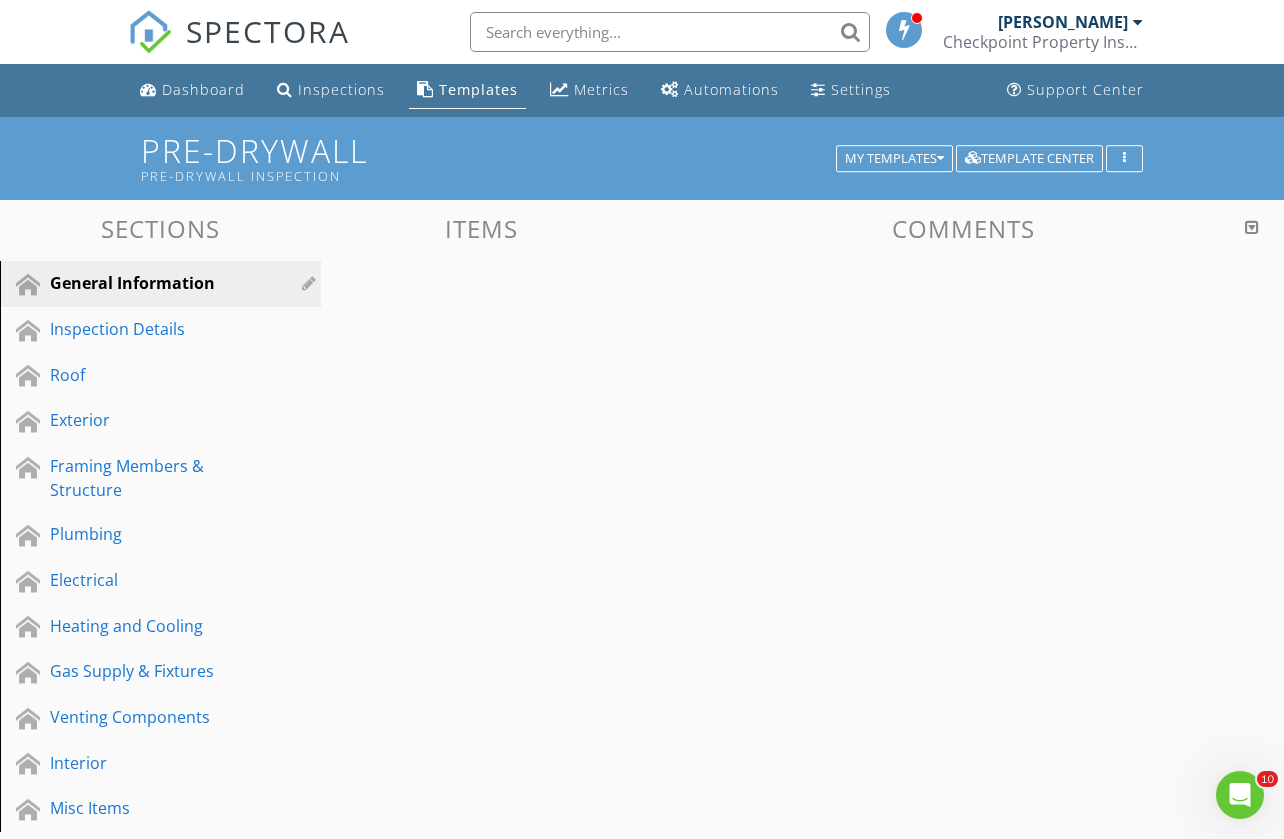 click on "Sections" at bounding box center [160, 228] 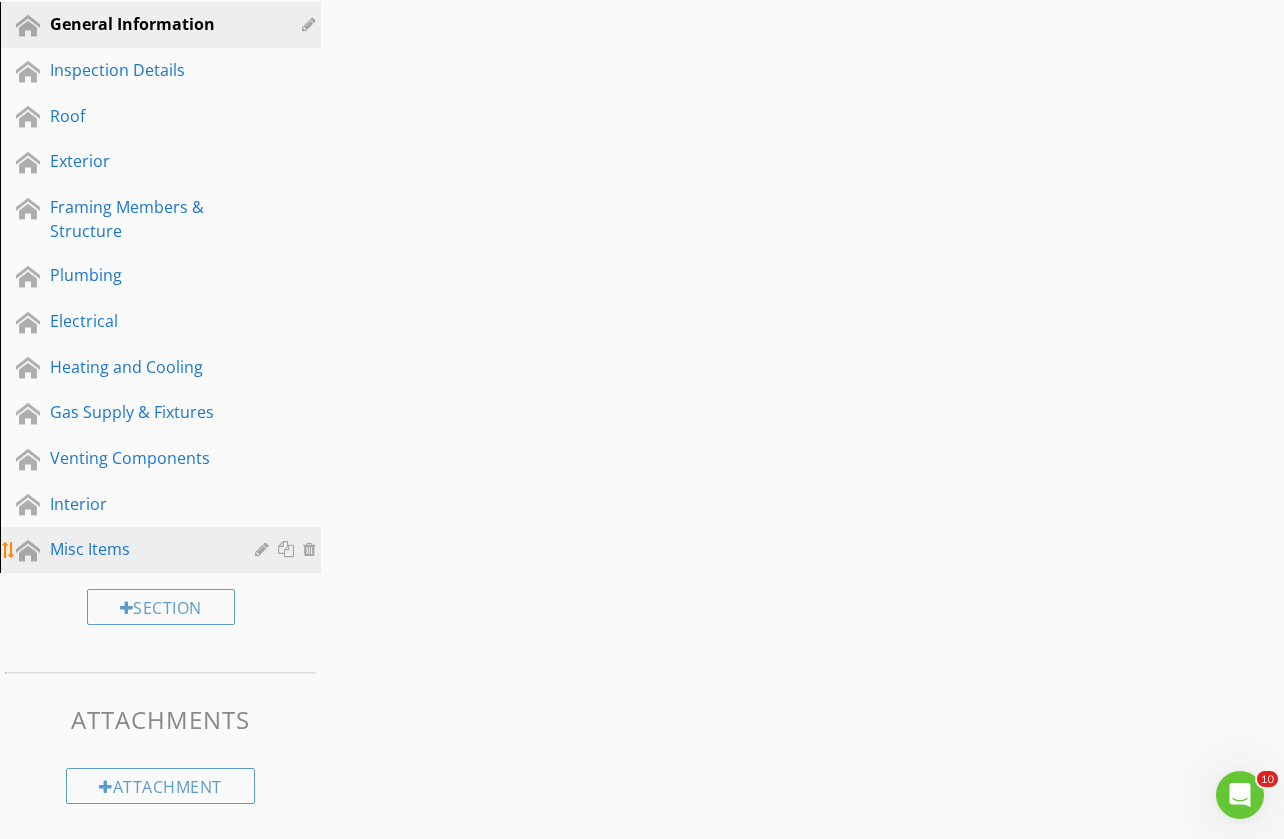 scroll, scrollTop: 258, scrollLeft: 0, axis: vertical 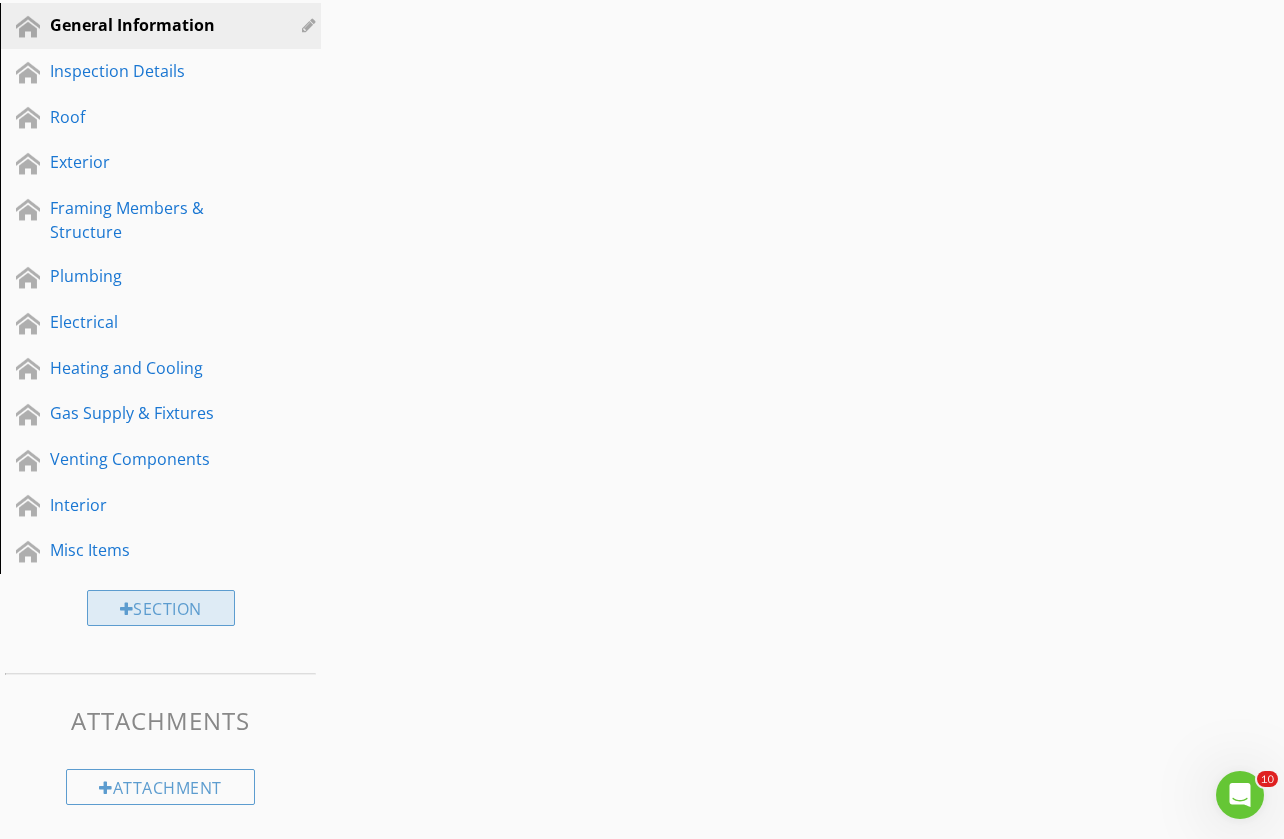 click on "Section" at bounding box center (161, 608) 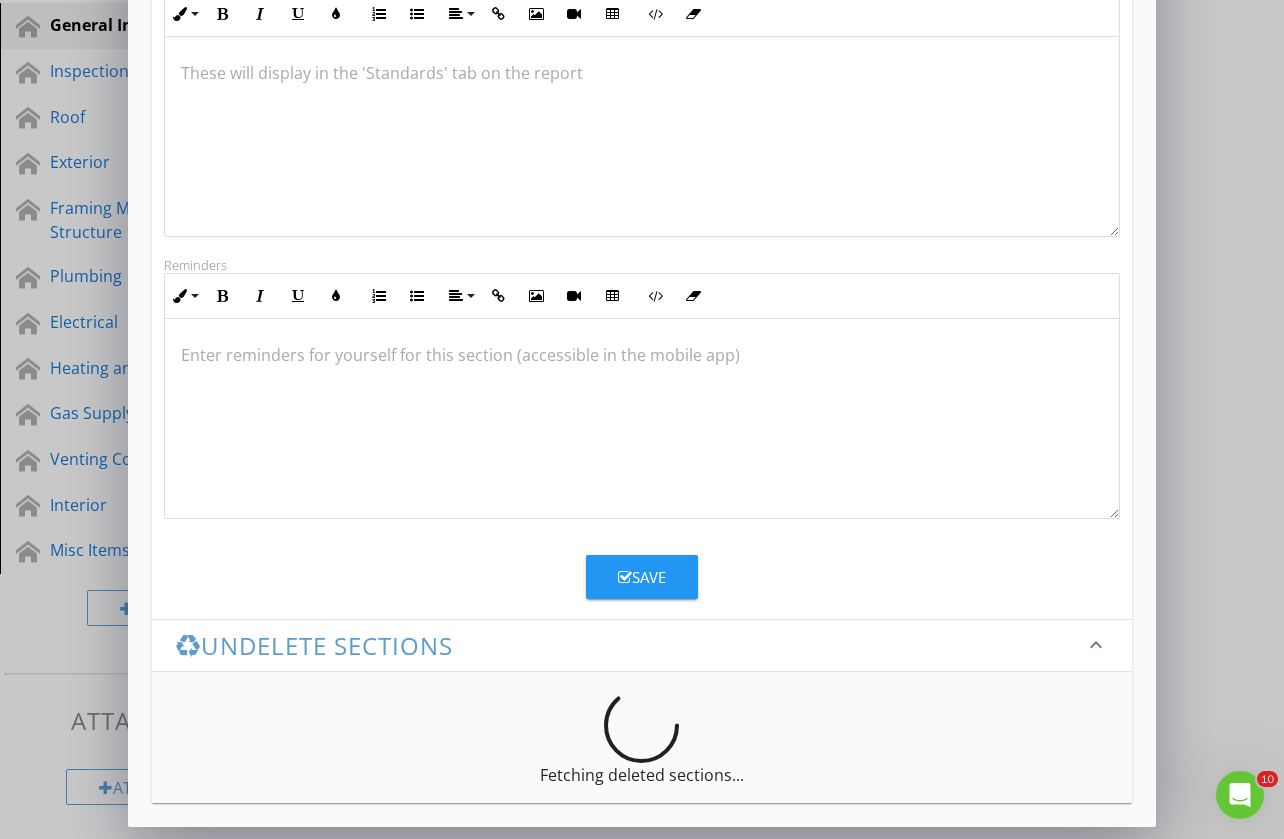 scroll, scrollTop: 532, scrollLeft: 0, axis: vertical 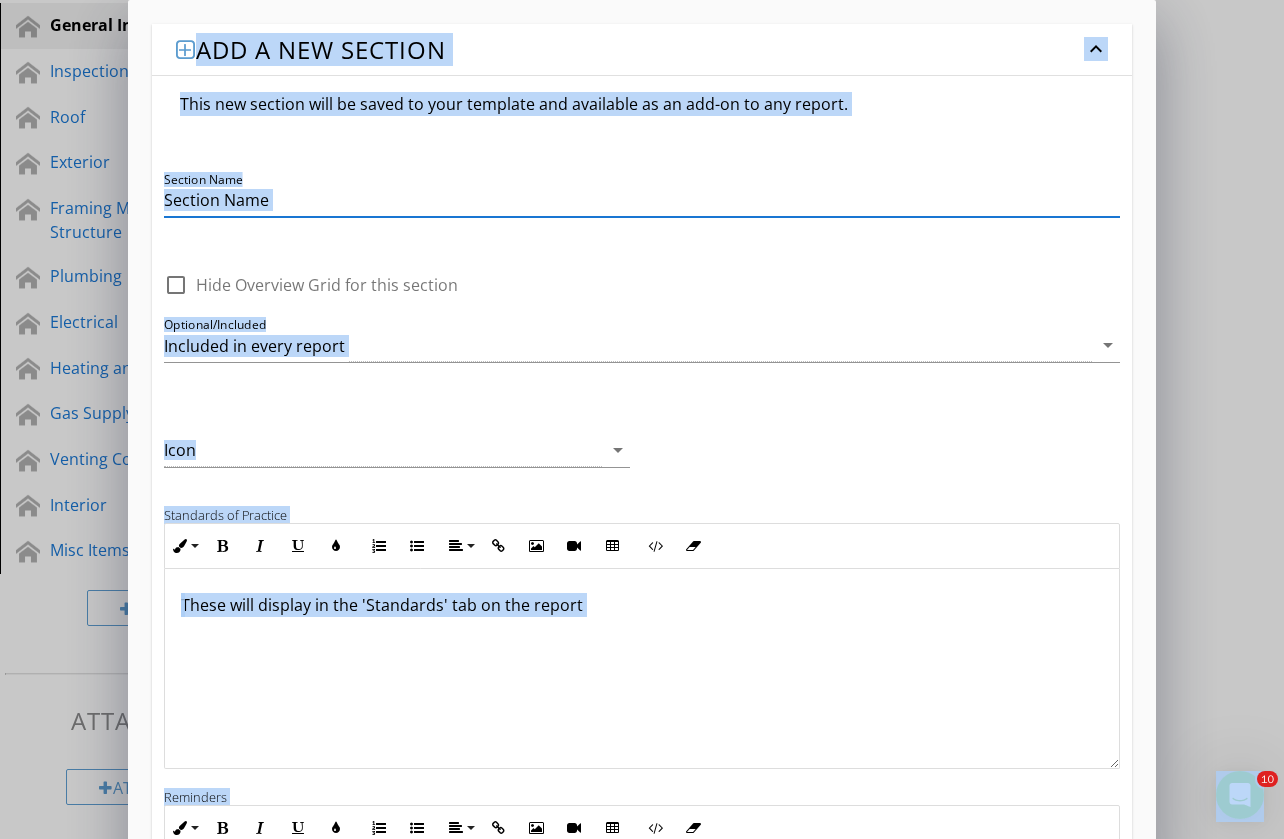 click on "Add a new section
keyboard_arrow_down
This new section will be saved to your template and available as an
add-on to any report.
Section Name     check_box_outline_blank Hide Overview Grid for this section     Optional/Included Included in every report arrow_drop_down   Icon arrow_drop_down     Standards of Practice   Inline Style XLarge Large Normal Small Light Small/Light Bold Italic Underline Colors Ordered List Unordered List Align Align Left Align Center Align Right Align Justify Insert Link Insert Image Insert Video Insert Table Code View Clear Formatting These will display in the 'Standards' tab on the report   Reminders   Inline Style XLarge Large Normal Small Light Small/Light Bold Italic Underline Colors Ordered List Unordered List Align Align Left Align Center Align Right Align Justify Insert Link Insert Image Insert Video Insert Table Code View Clear Formatting
Save
keyboard_arrow_down" at bounding box center [642, 685] 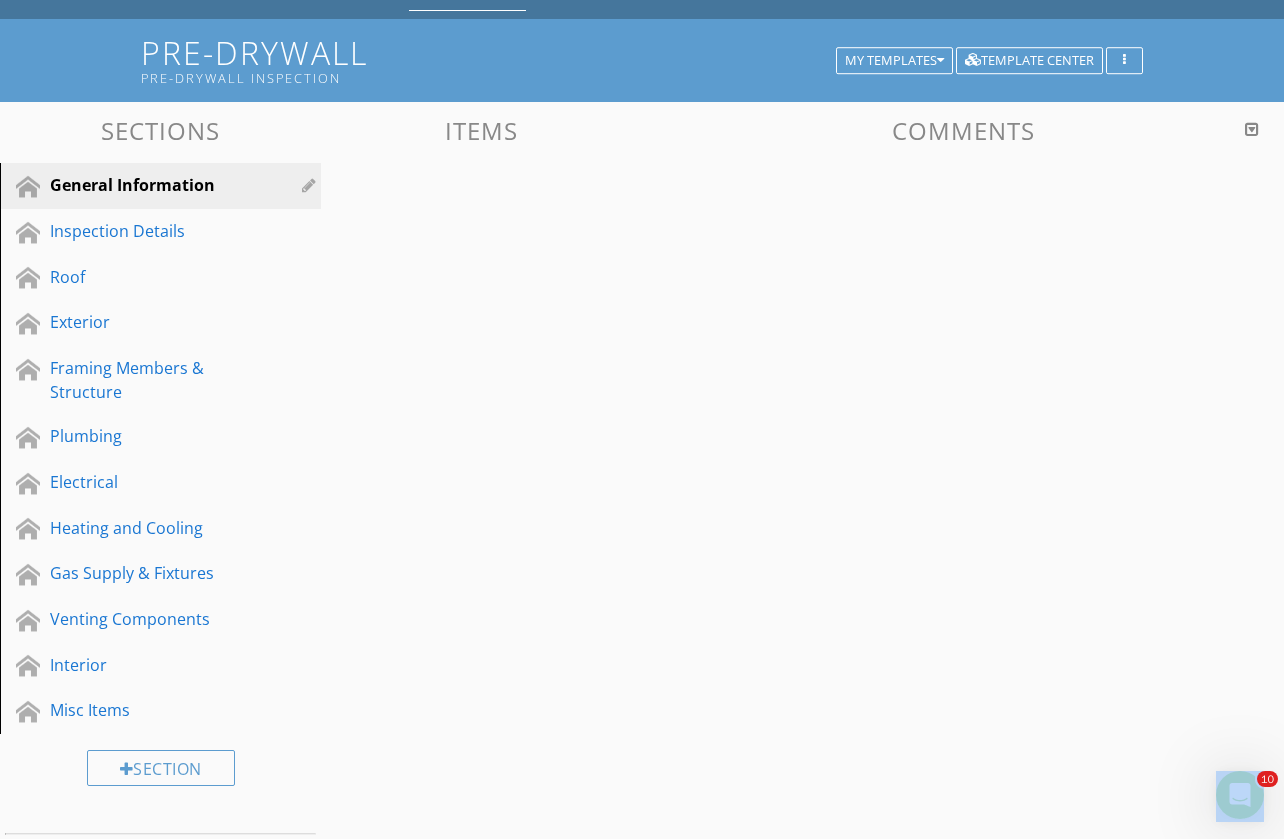 scroll, scrollTop: 98, scrollLeft: 0, axis: vertical 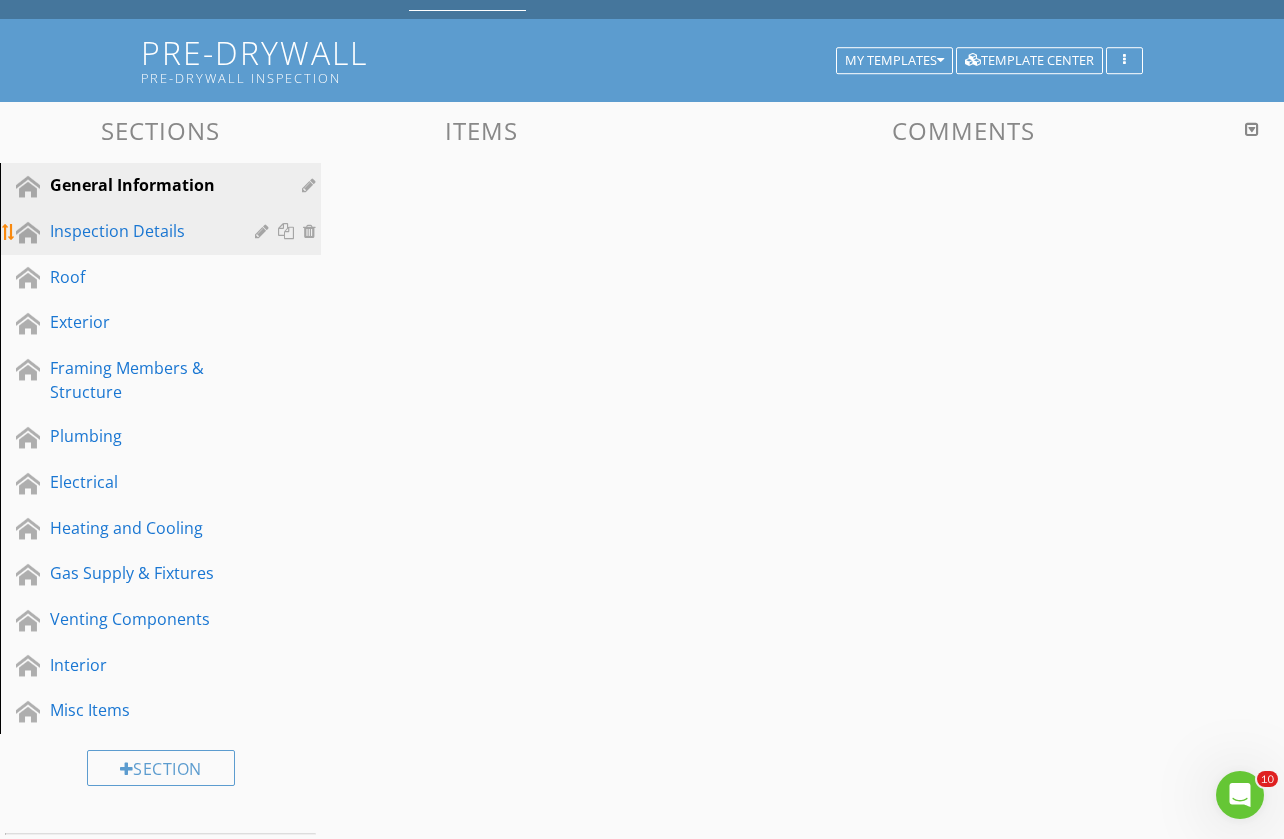 click on "Inspection Details" at bounding box center [138, 231] 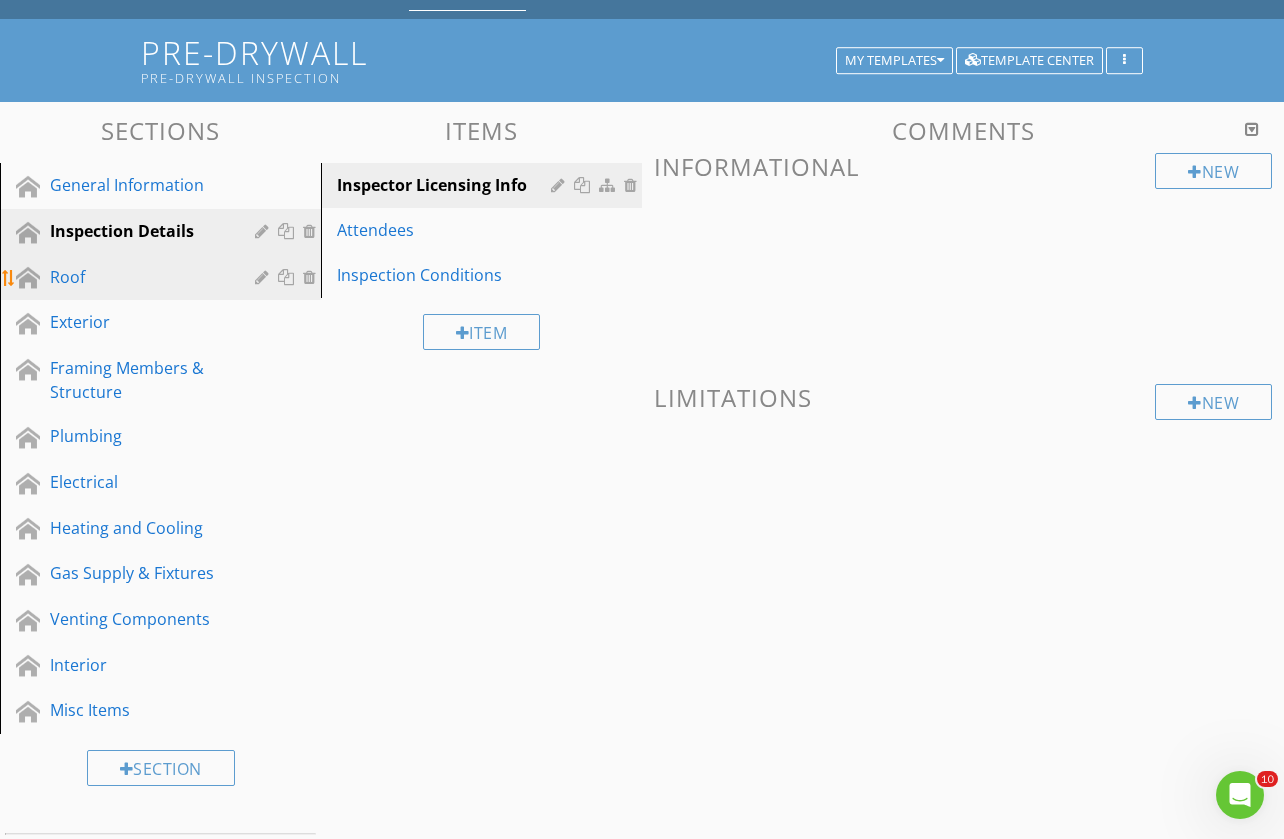 click on "Roof" at bounding box center (138, 277) 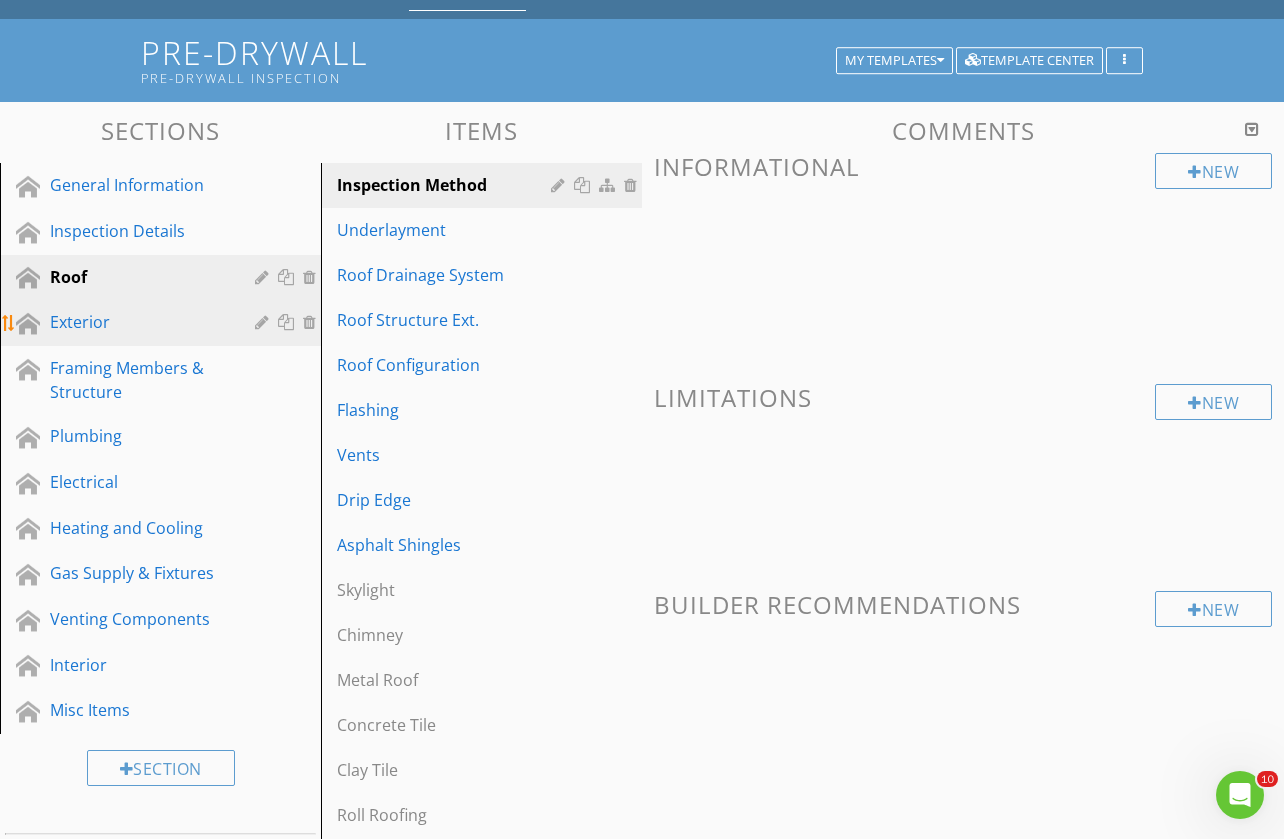 click on "Exterior" at bounding box center [138, 322] 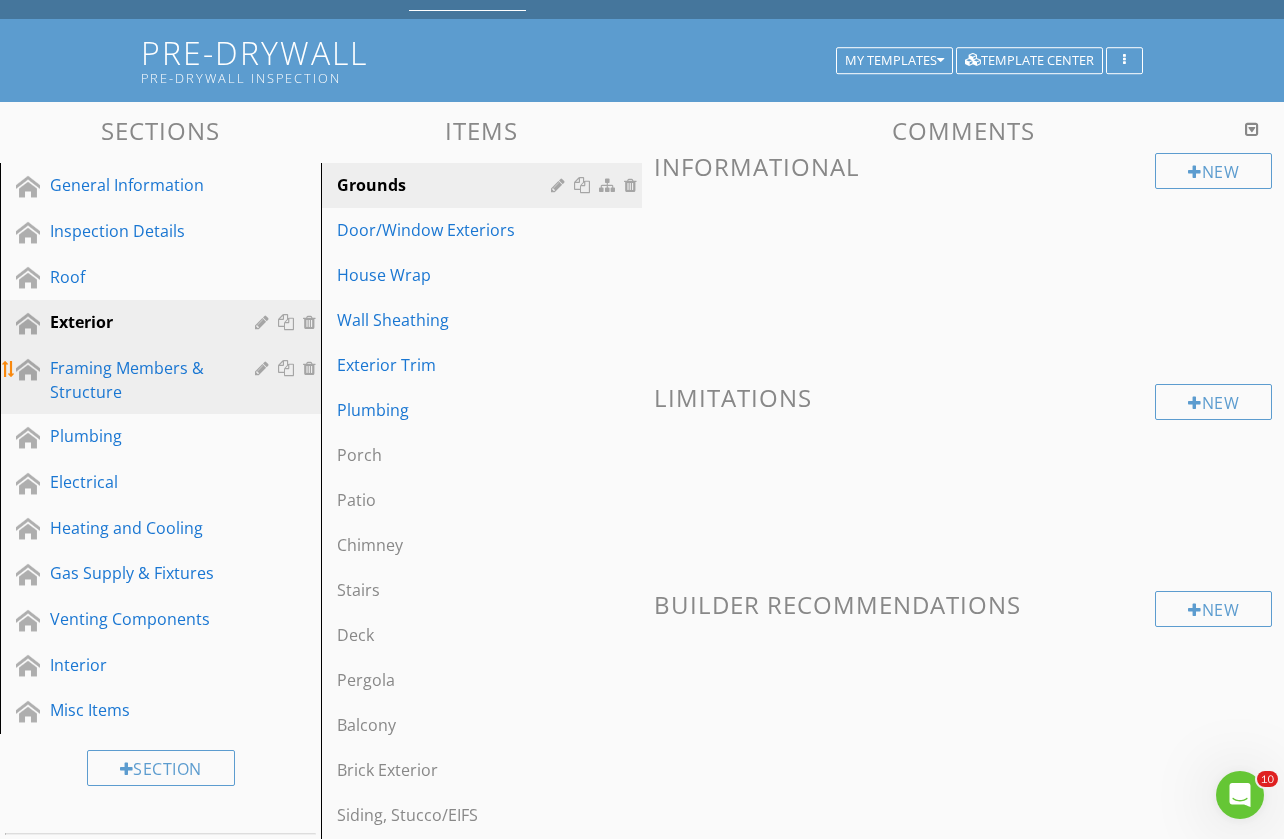 click on "Framing Members & Structure" at bounding box center (138, 380) 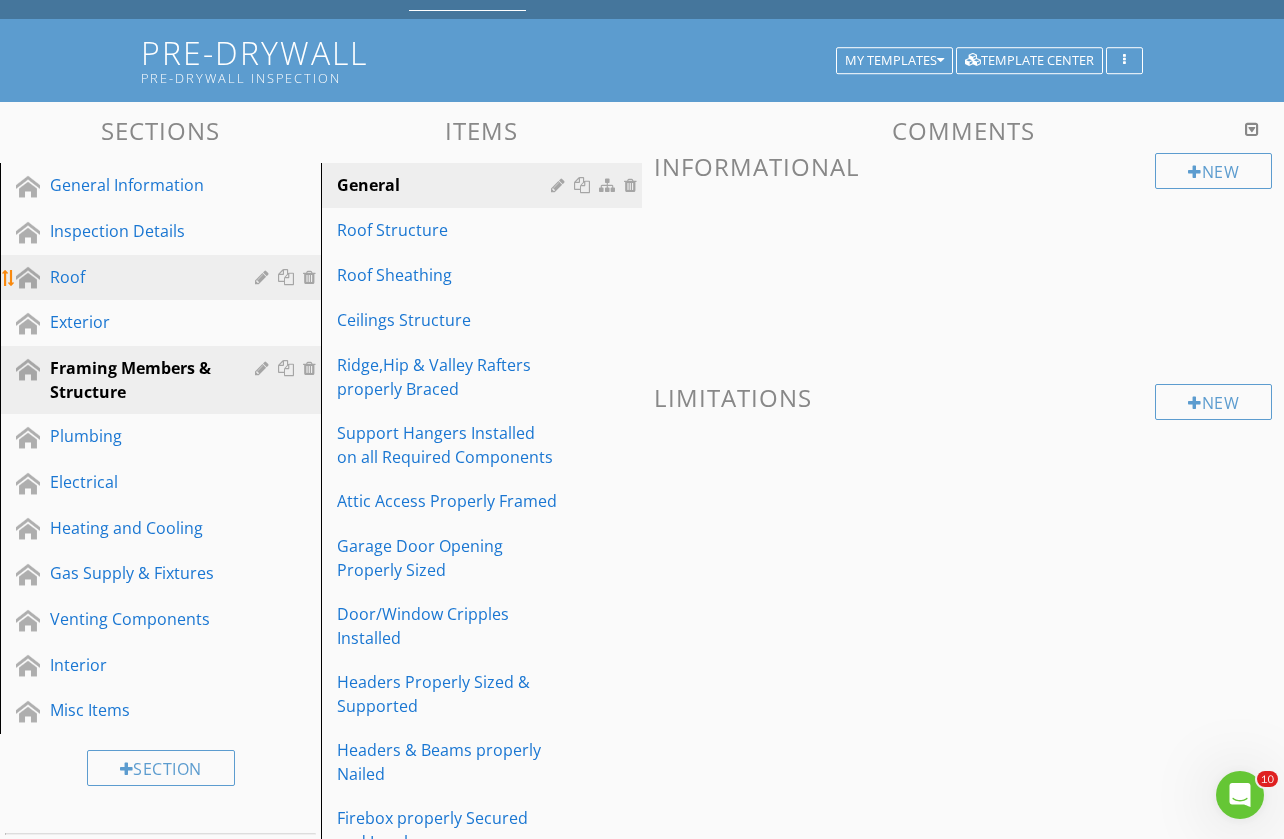 click on "Roof" at bounding box center [138, 277] 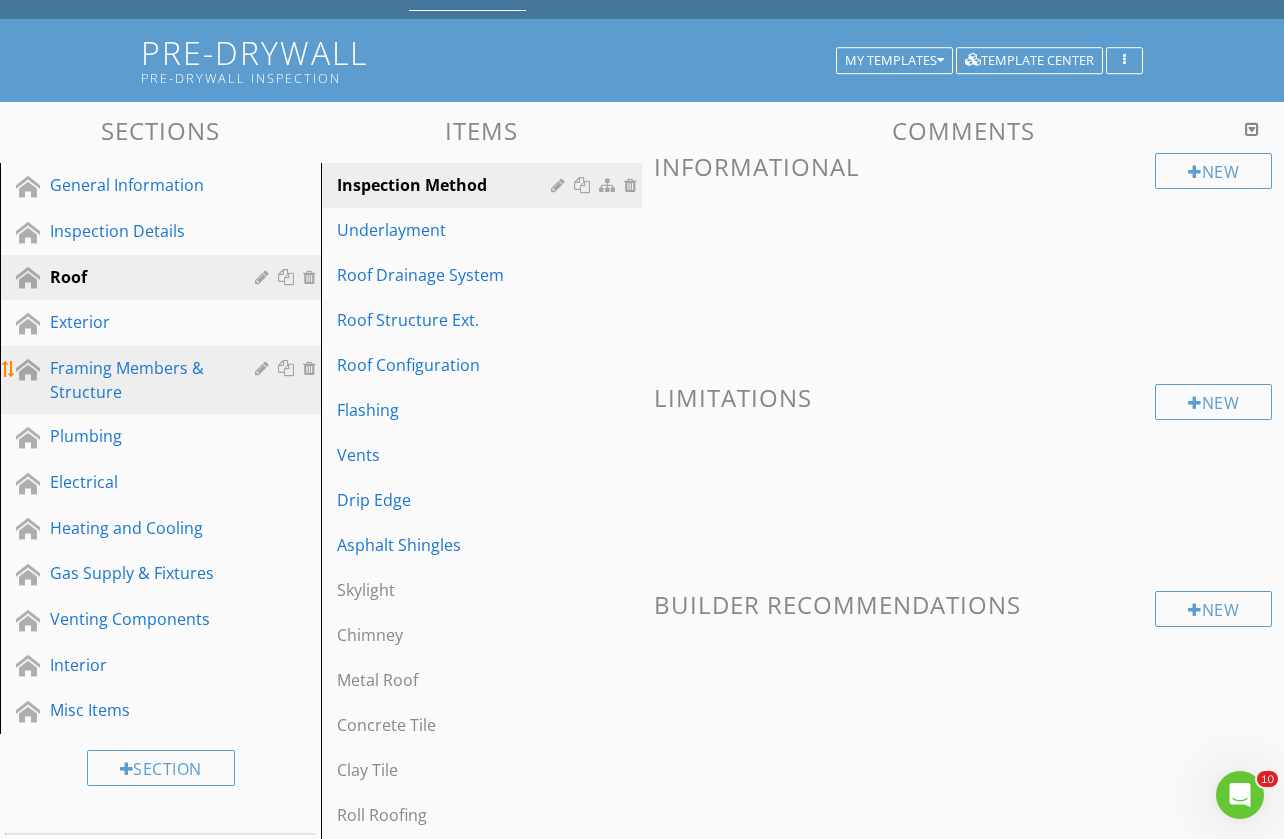 click on "Framing Members & Structure" at bounding box center [138, 380] 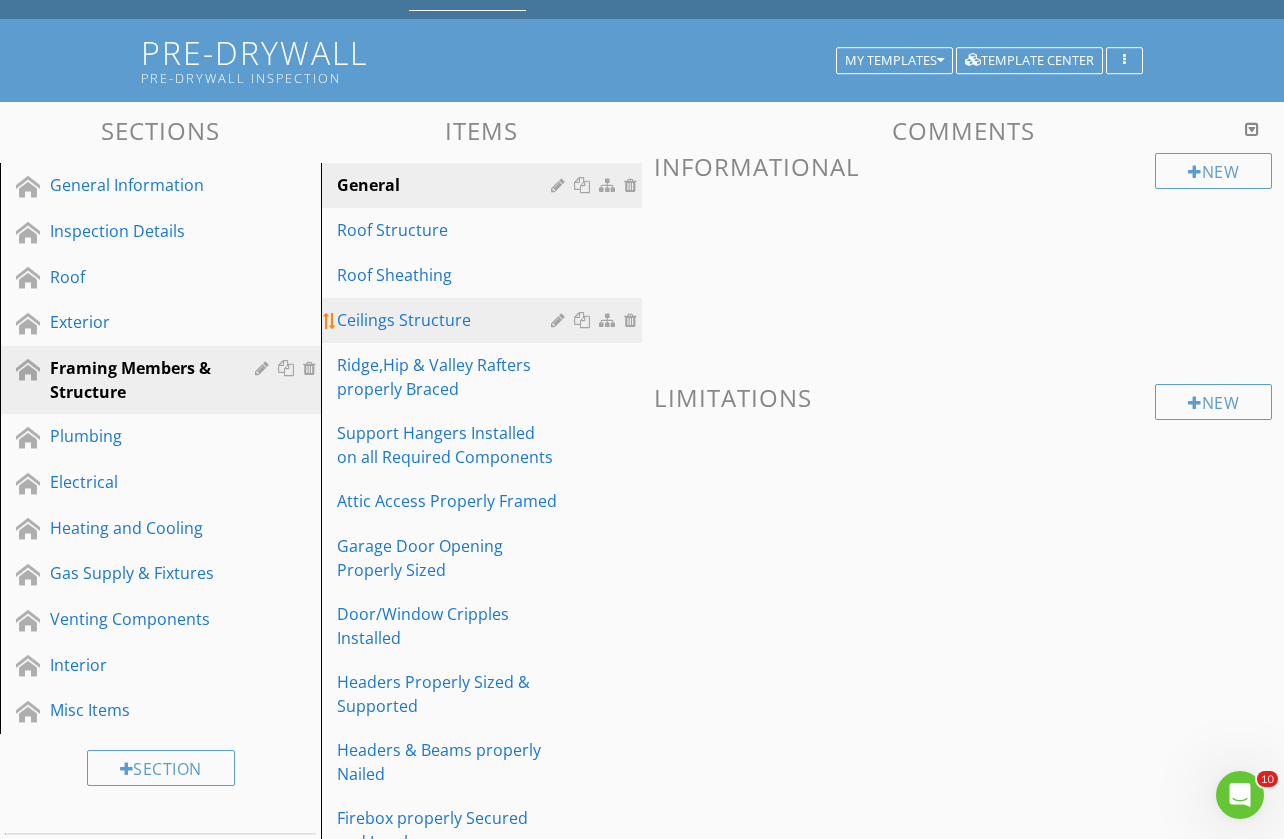 click on "Ceilings Structure" at bounding box center (447, 320) 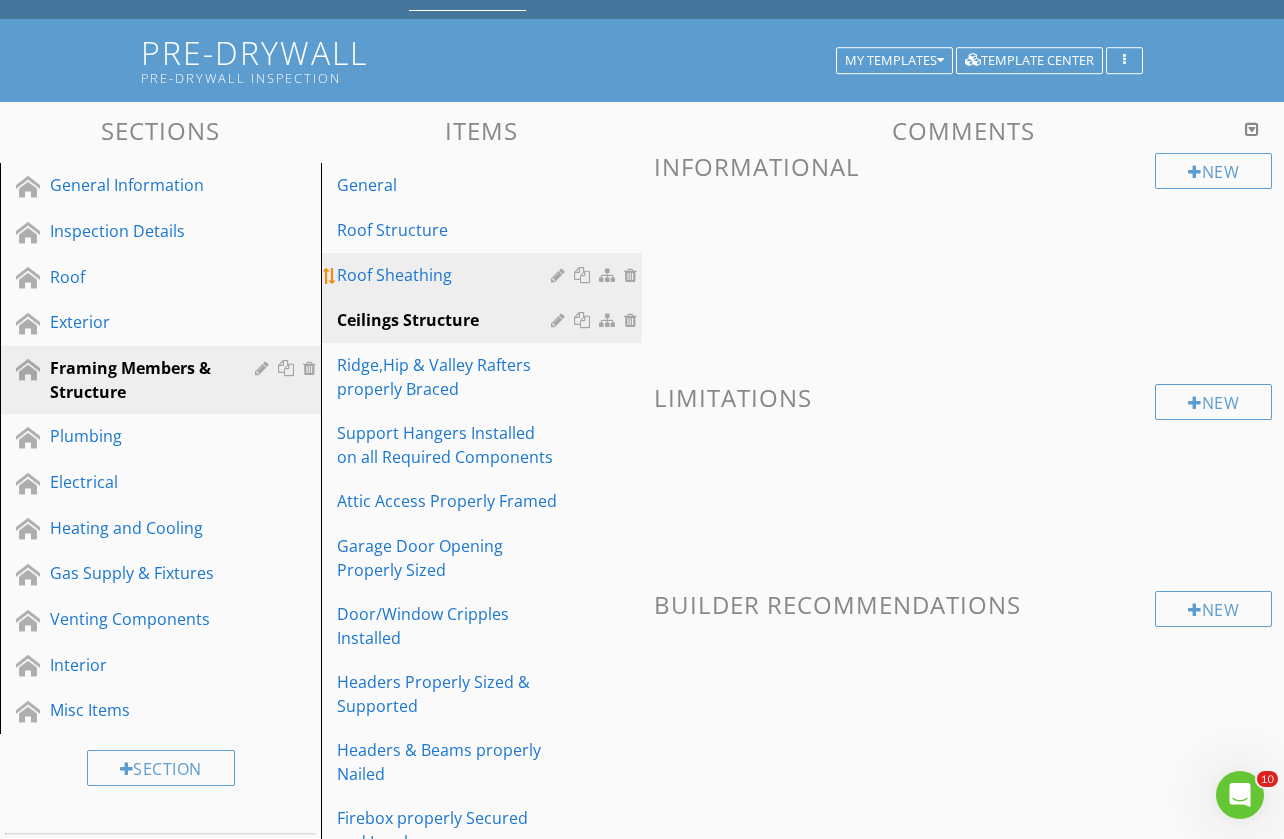 click on "Roof Sheathing" at bounding box center (447, 275) 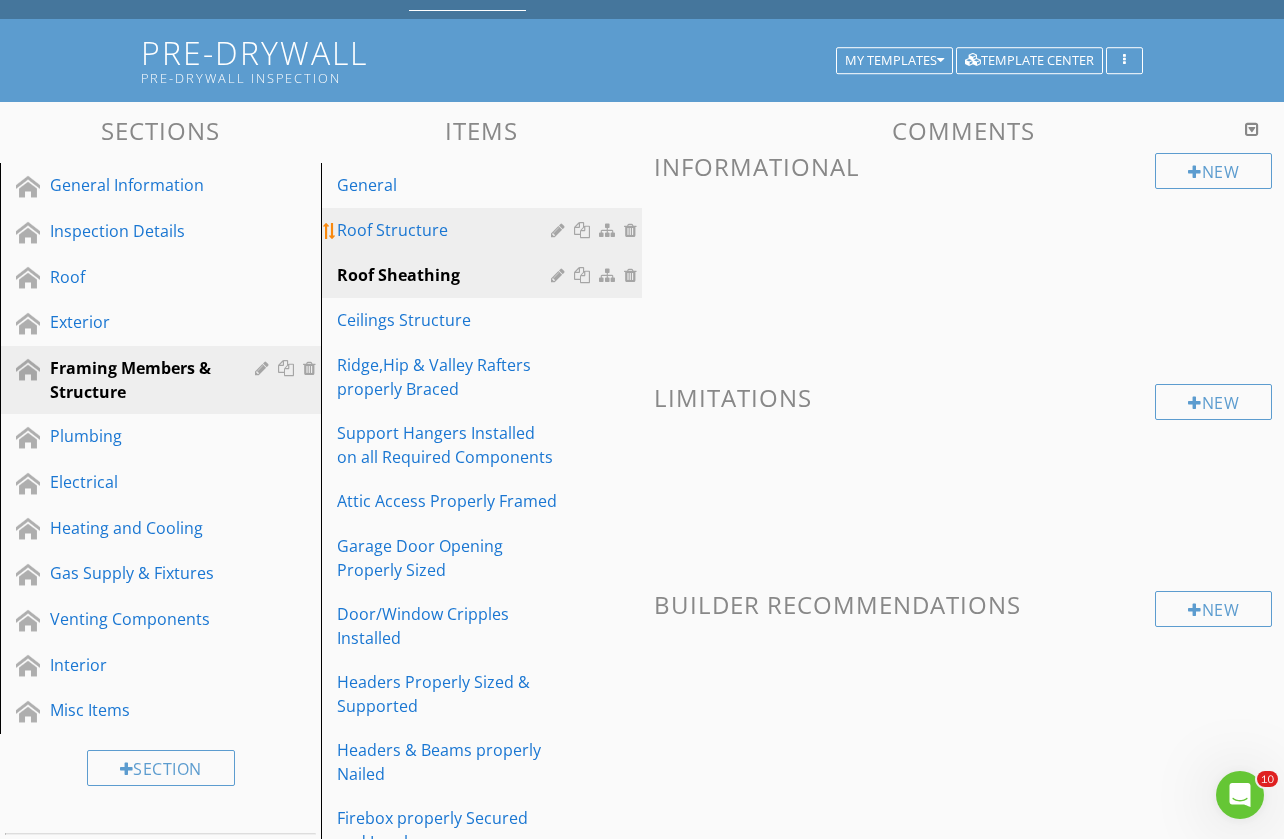 click on "Roof Structure" at bounding box center [447, 230] 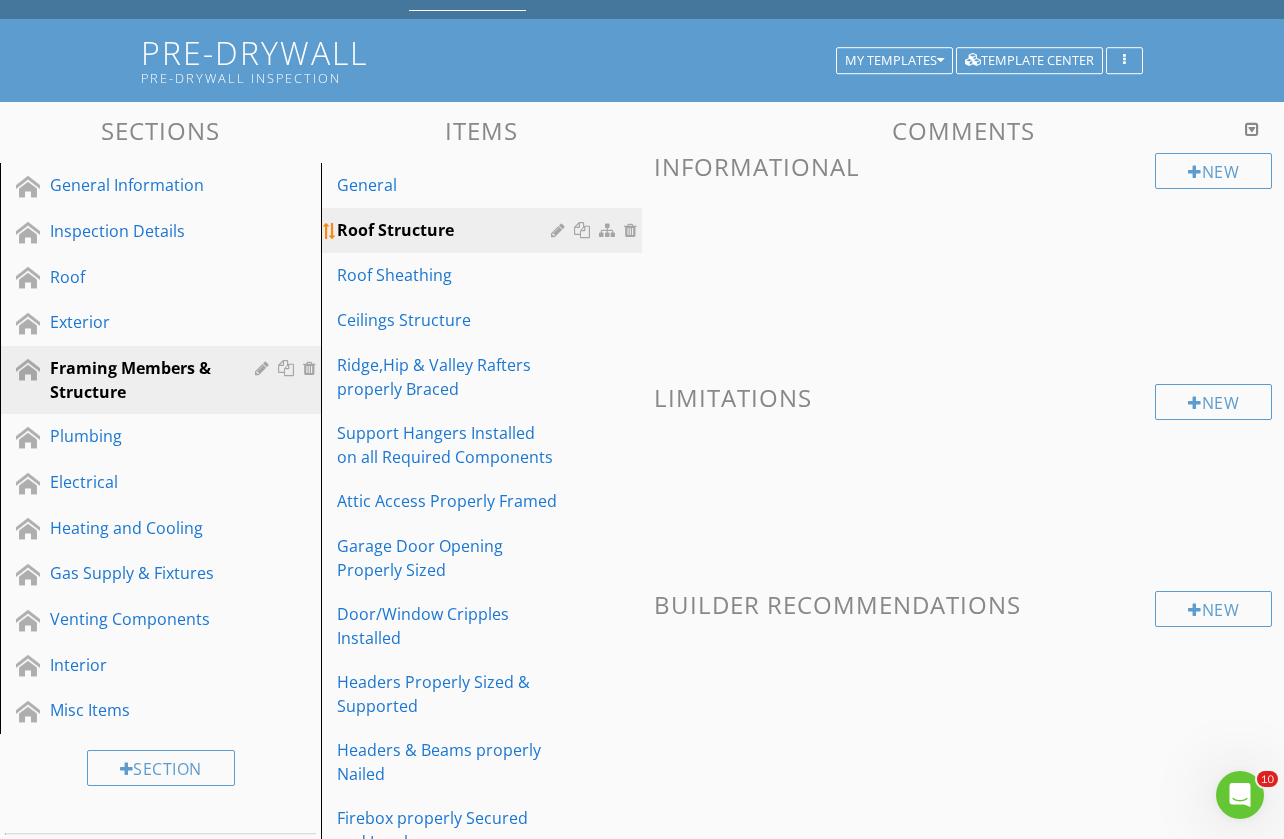 click at bounding box center [633, 230] 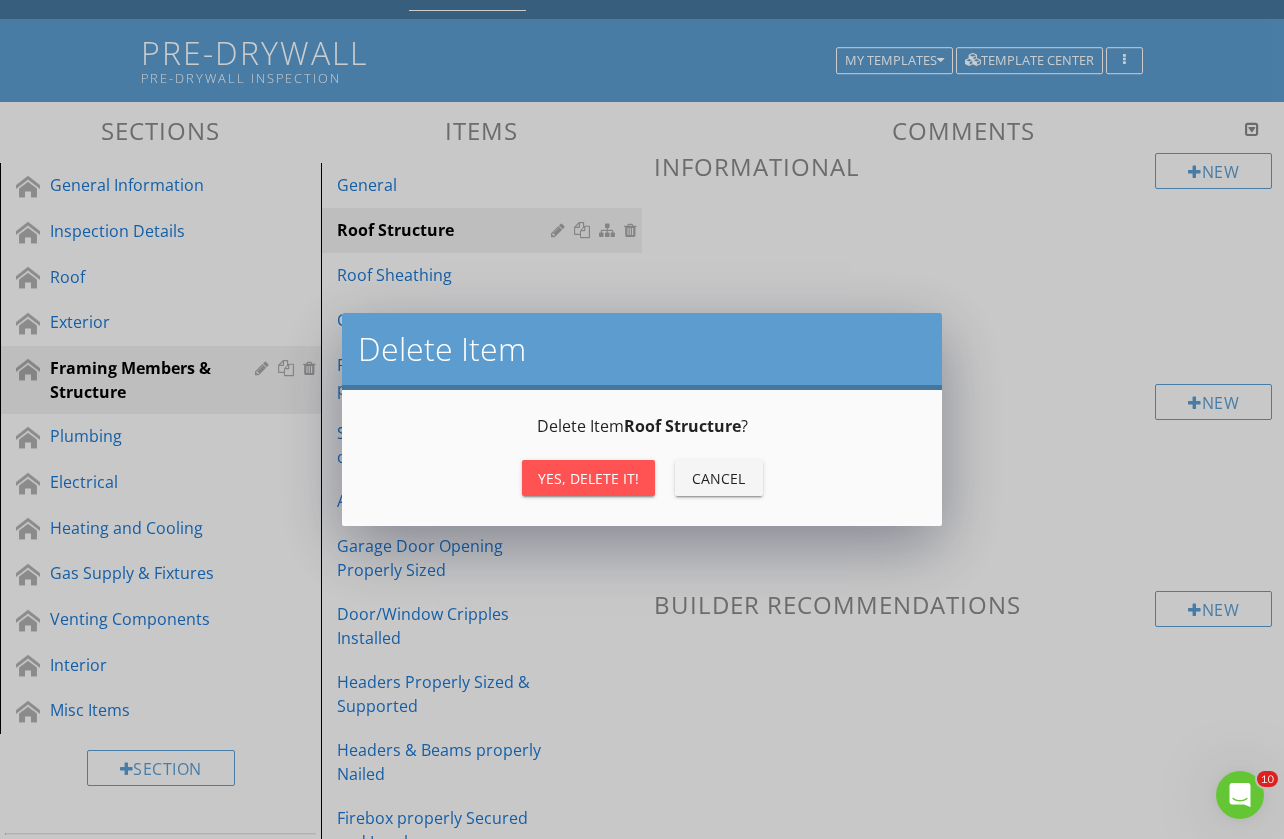 click on "Yes, Delete it!" at bounding box center [588, 478] 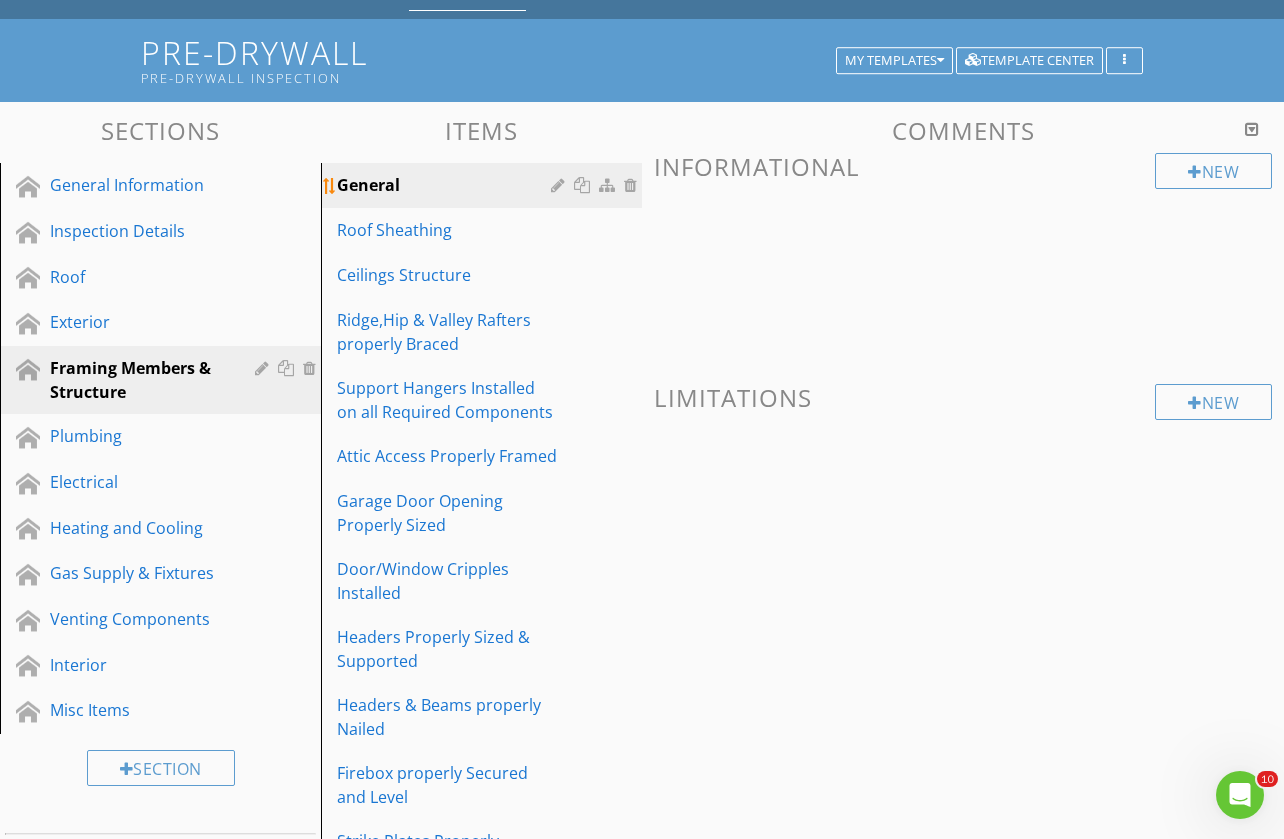 click on "General" at bounding box center (447, 185) 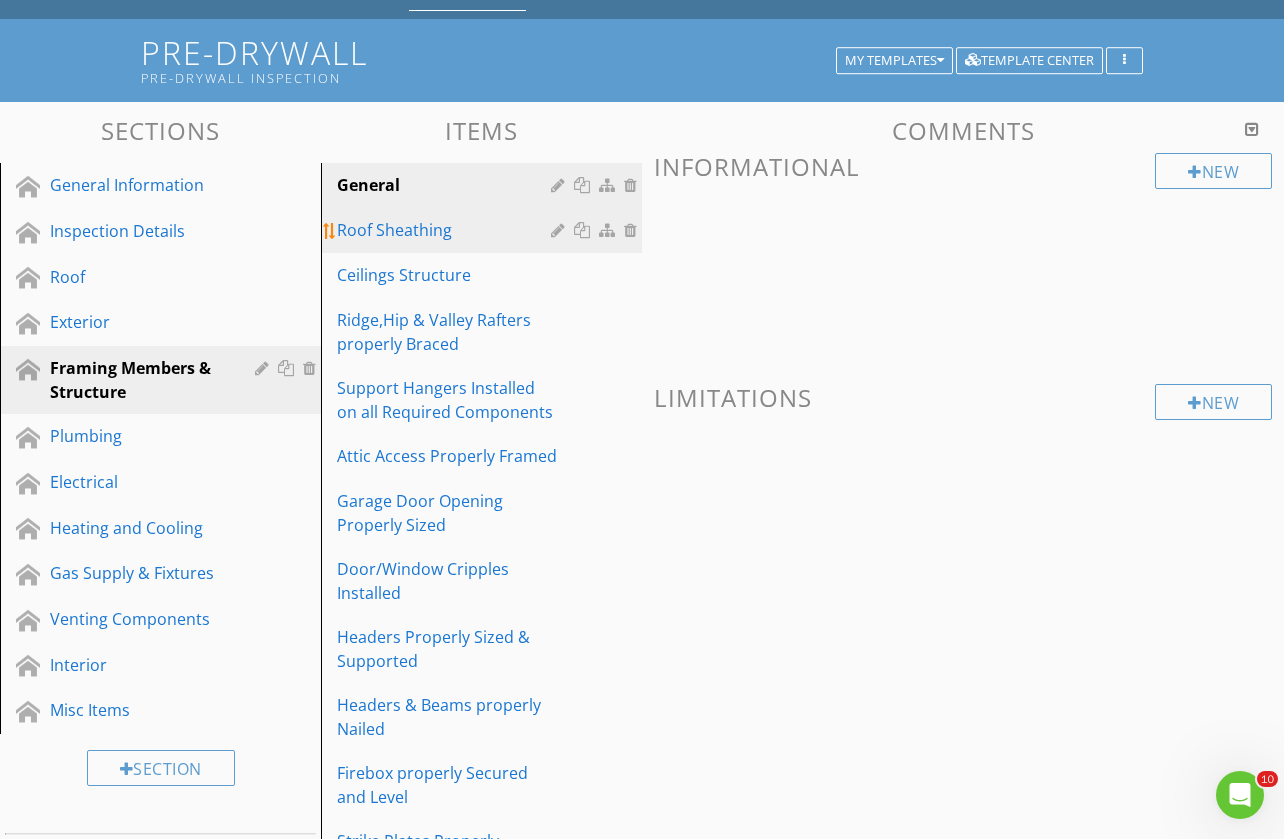click on "Roof Sheathing" at bounding box center (447, 230) 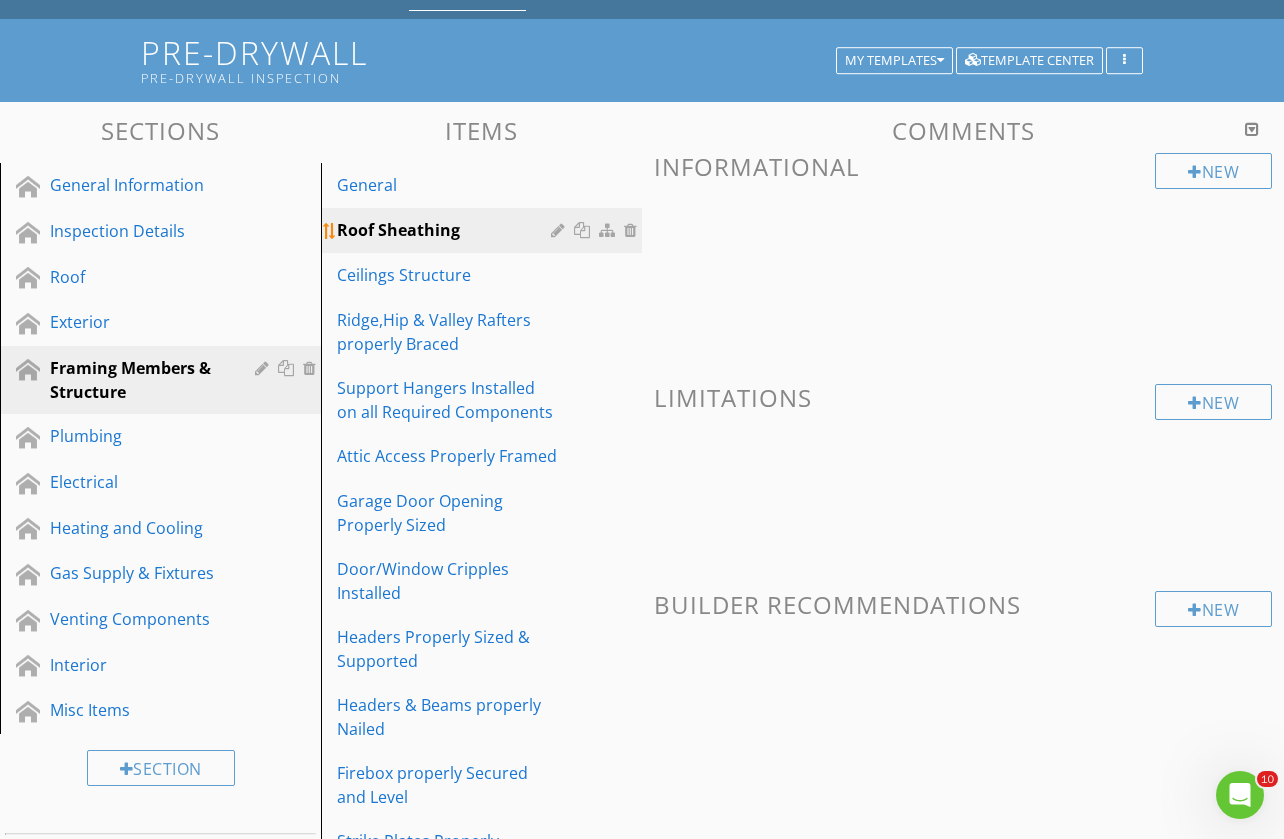 click at bounding box center (633, 230) 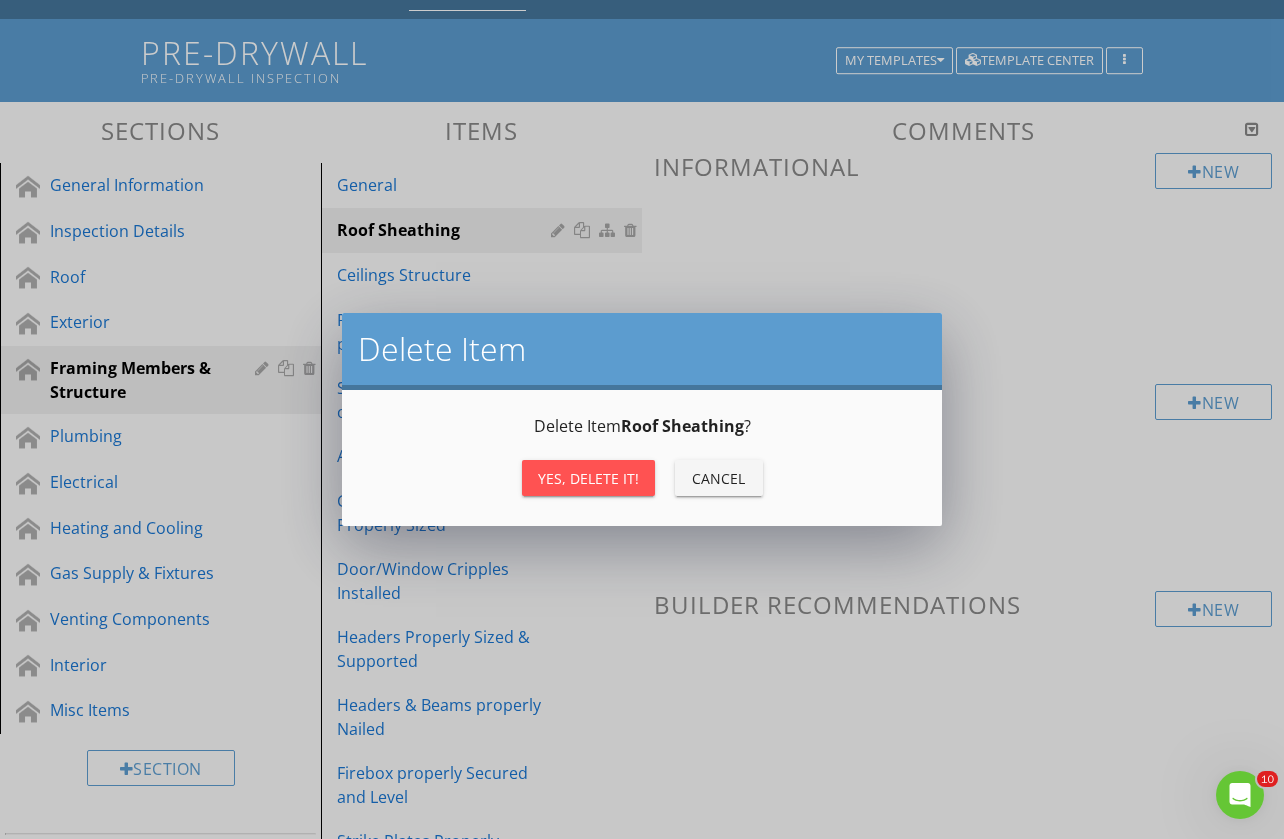 click on "Yes, Delete it!" at bounding box center [588, 478] 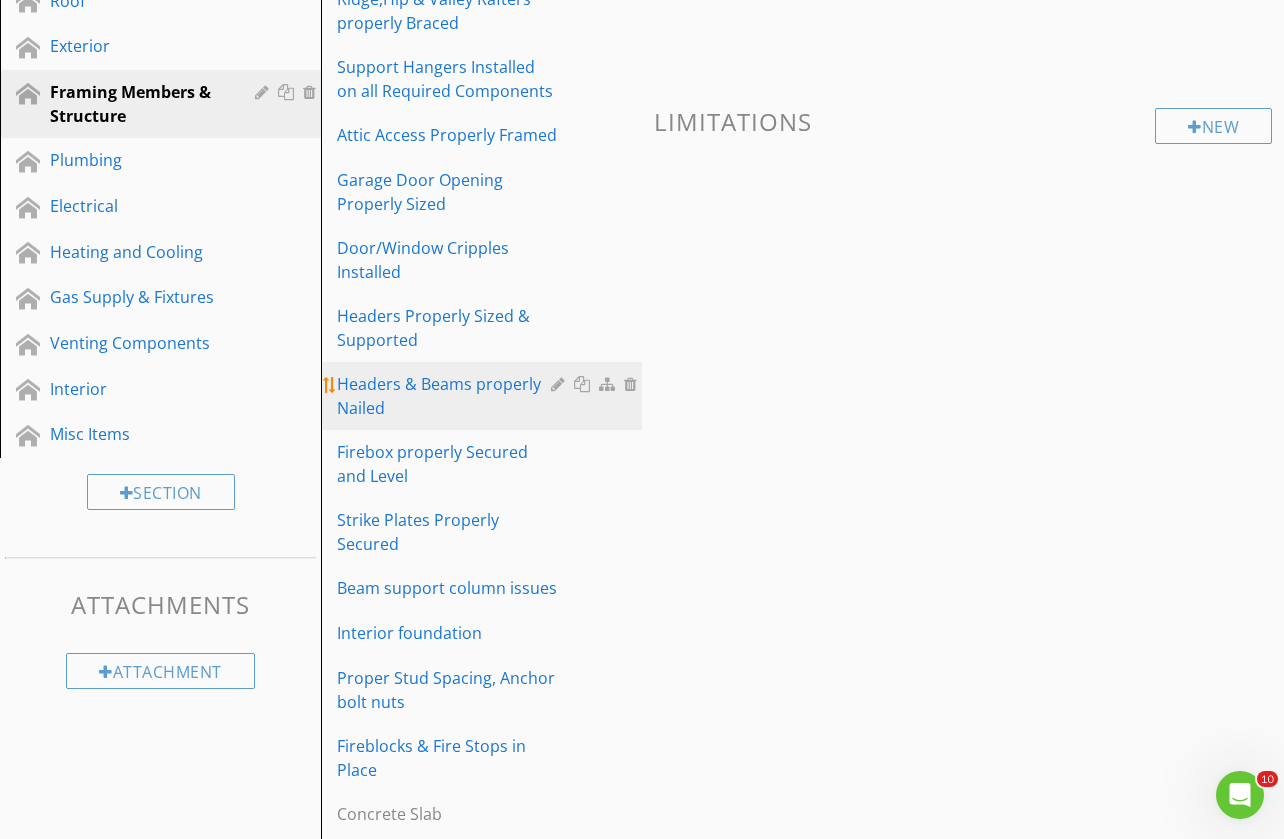 scroll, scrollTop: 374, scrollLeft: 0, axis: vertical 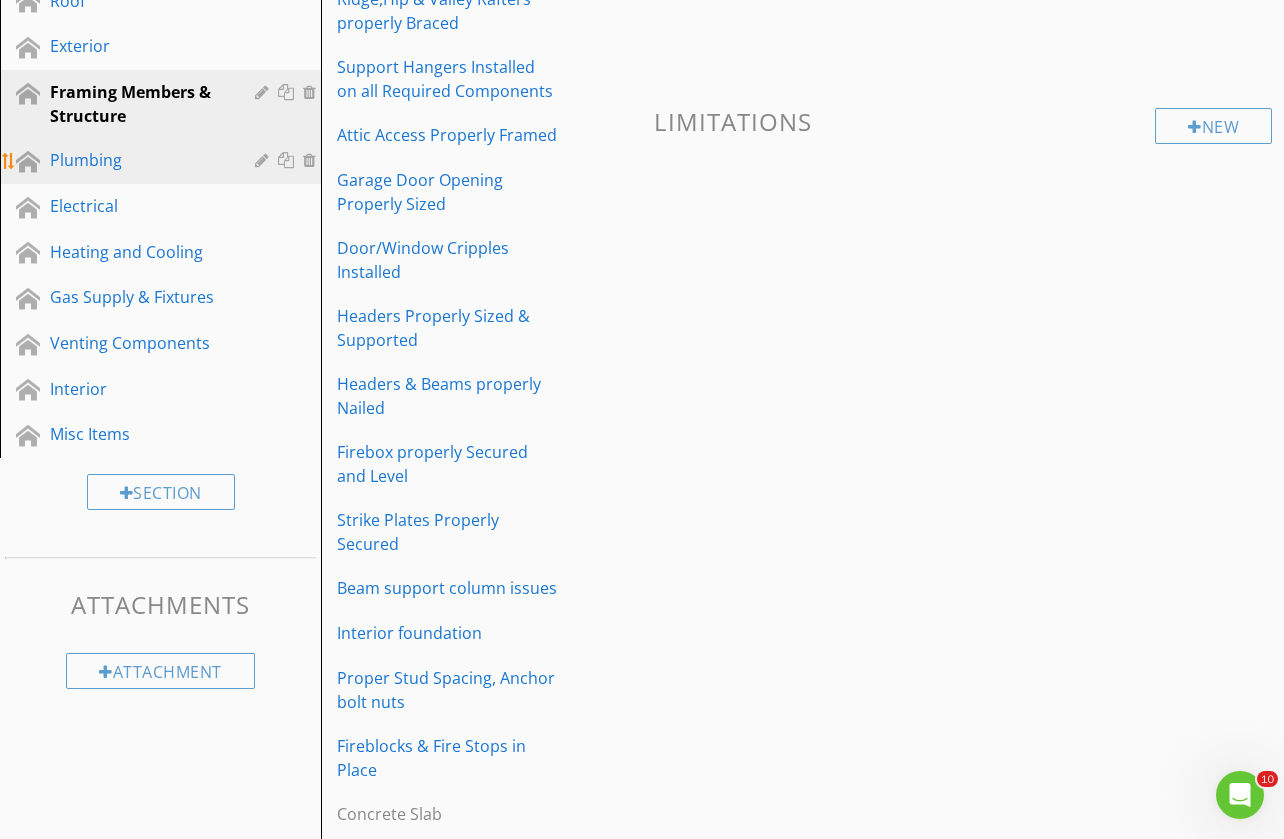 click on "Plumbing" at bounding box center (138, 160) 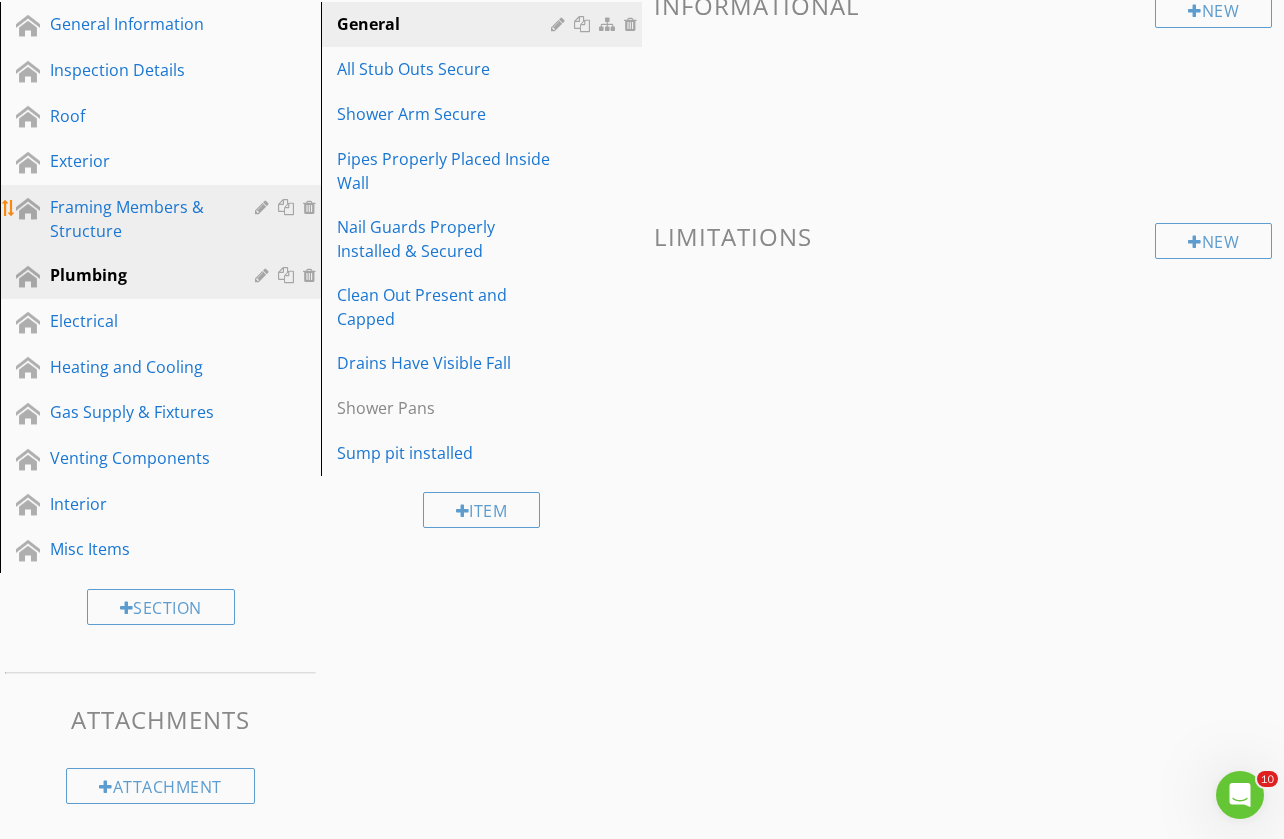 scroll, scrollTop: 258, scrollLeft: 0, axis: vertical 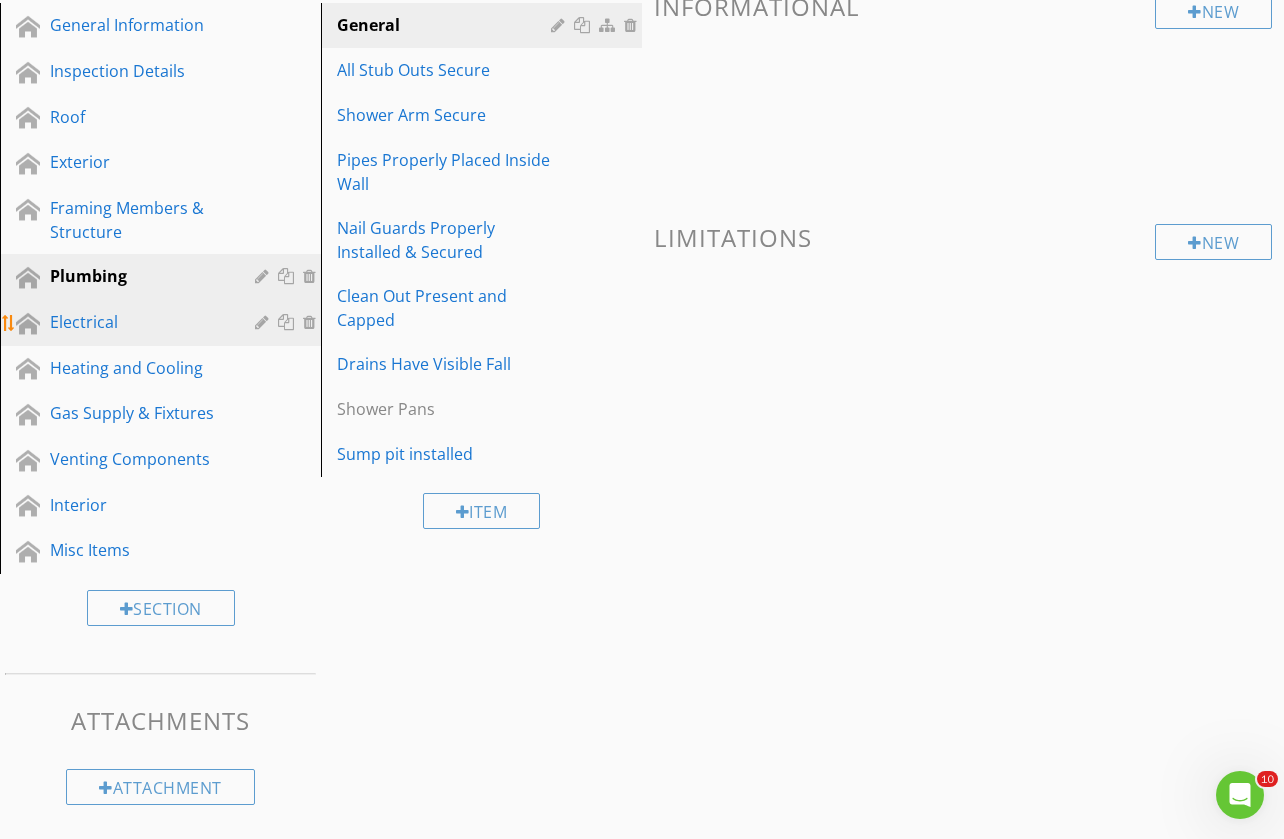 click on "Electrical" at bounding box center [138, 322] 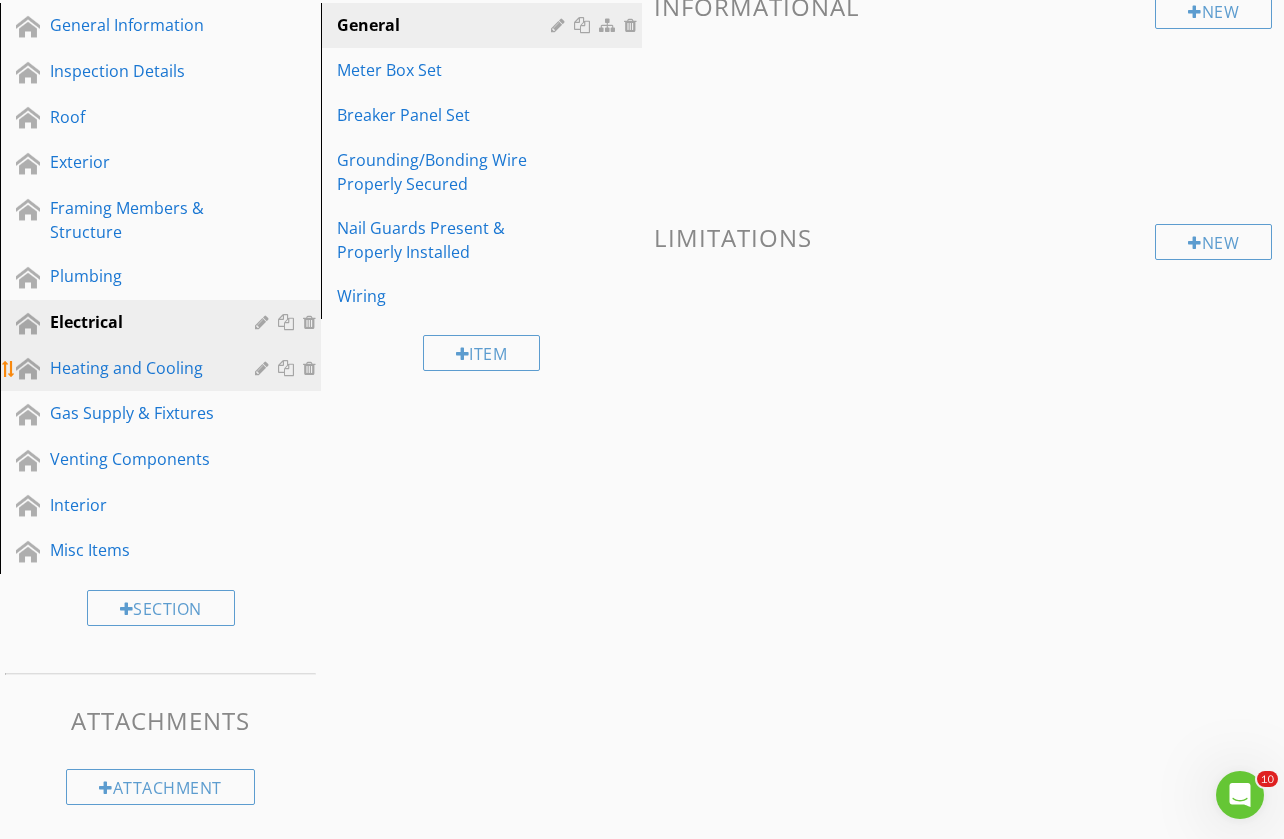 click on "Heating and Cooling" at bounding box center (138, 368) 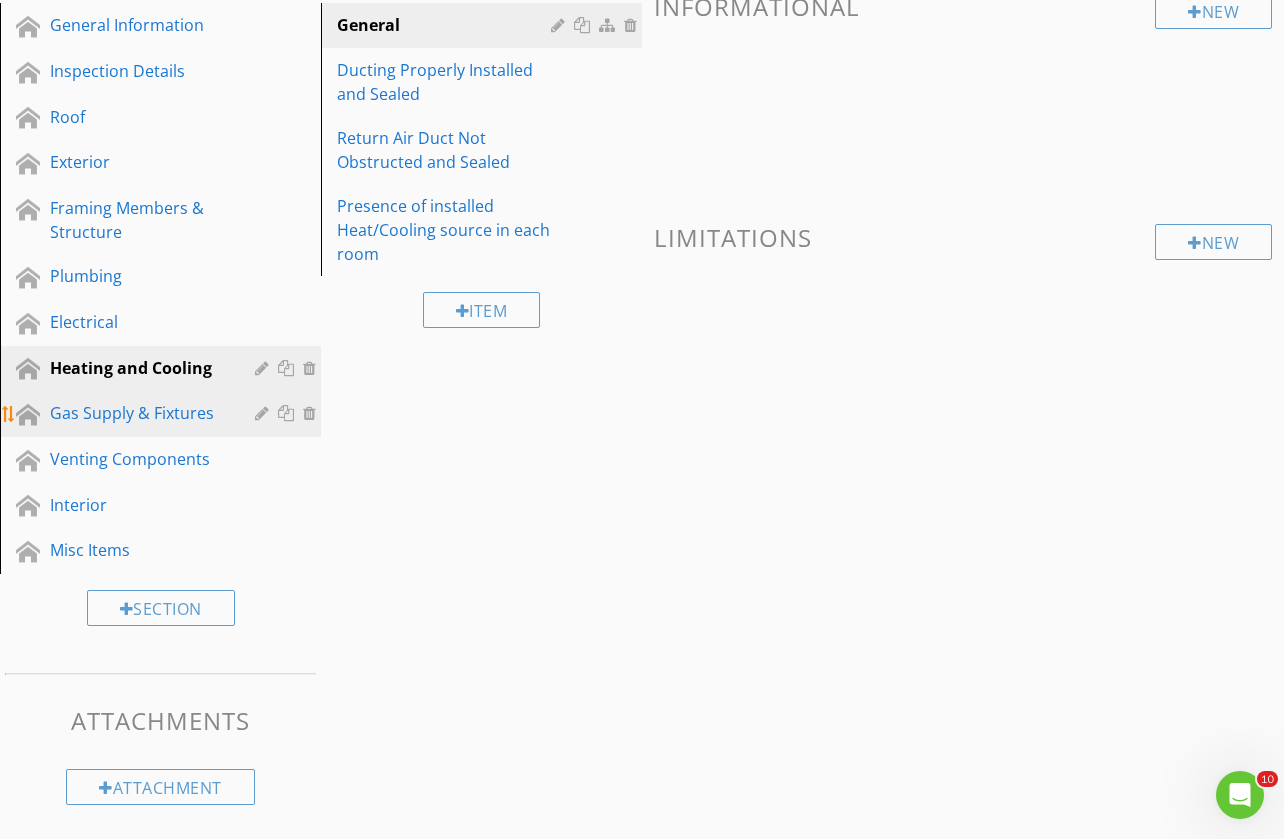 click on "Gas Supply & Fixtures" at bounding box center (138, 413) 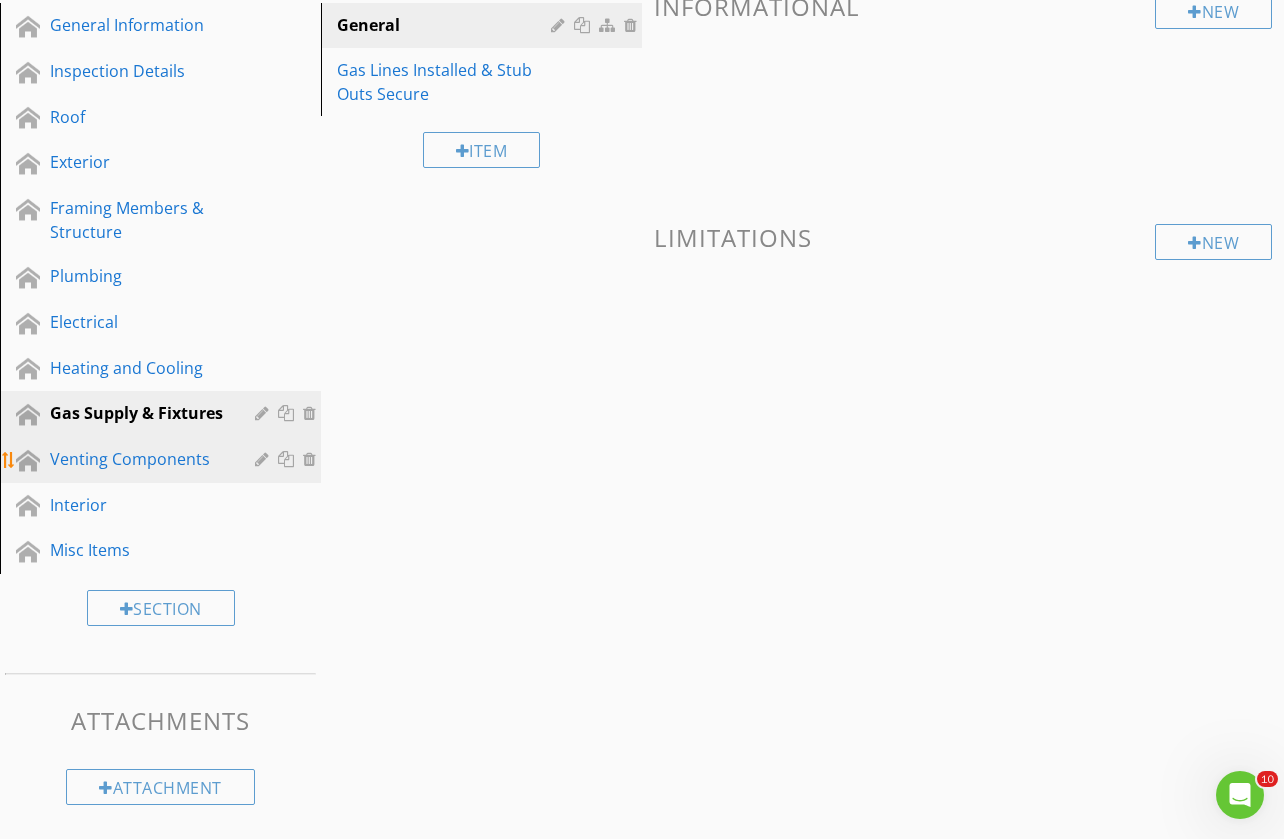 click on "Venting Components" at bounding box center (138, 459) 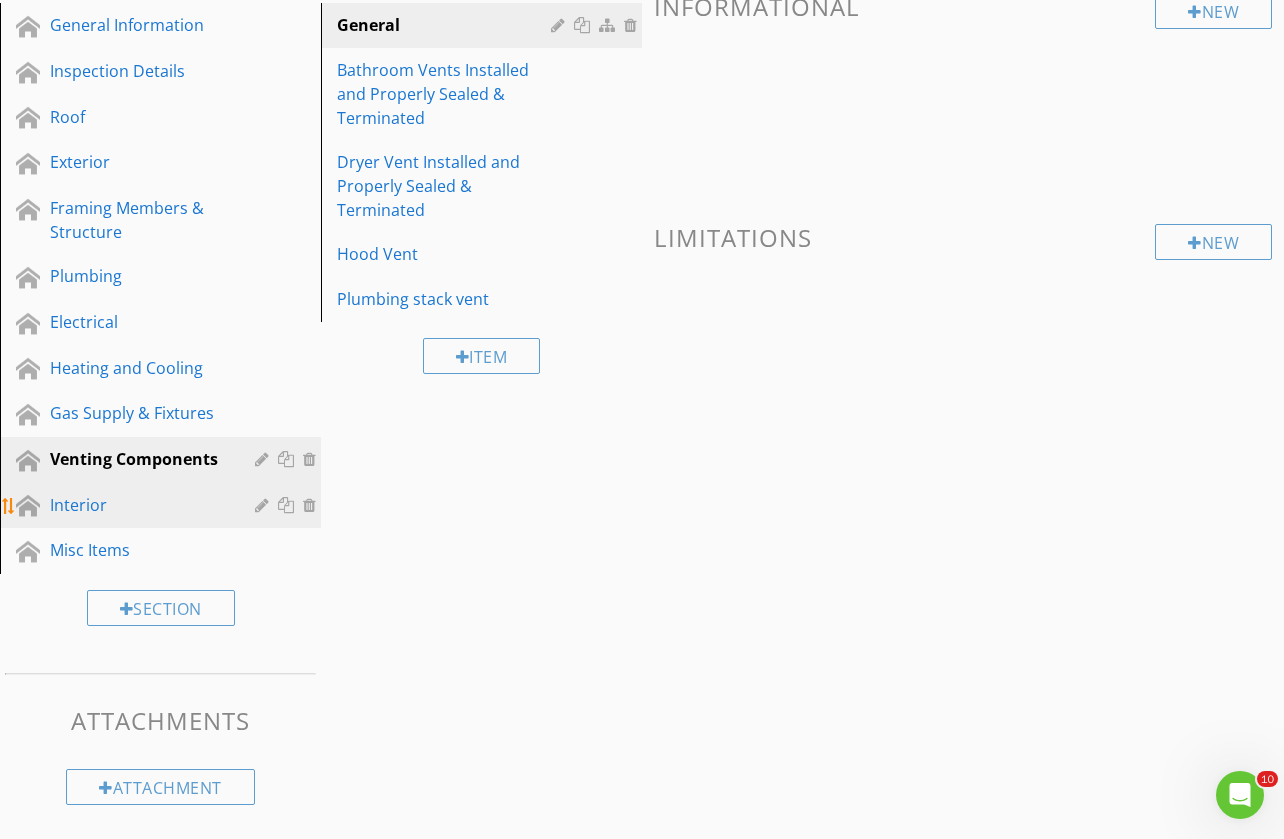 click on "Interior" at bounding box center [138, 505] 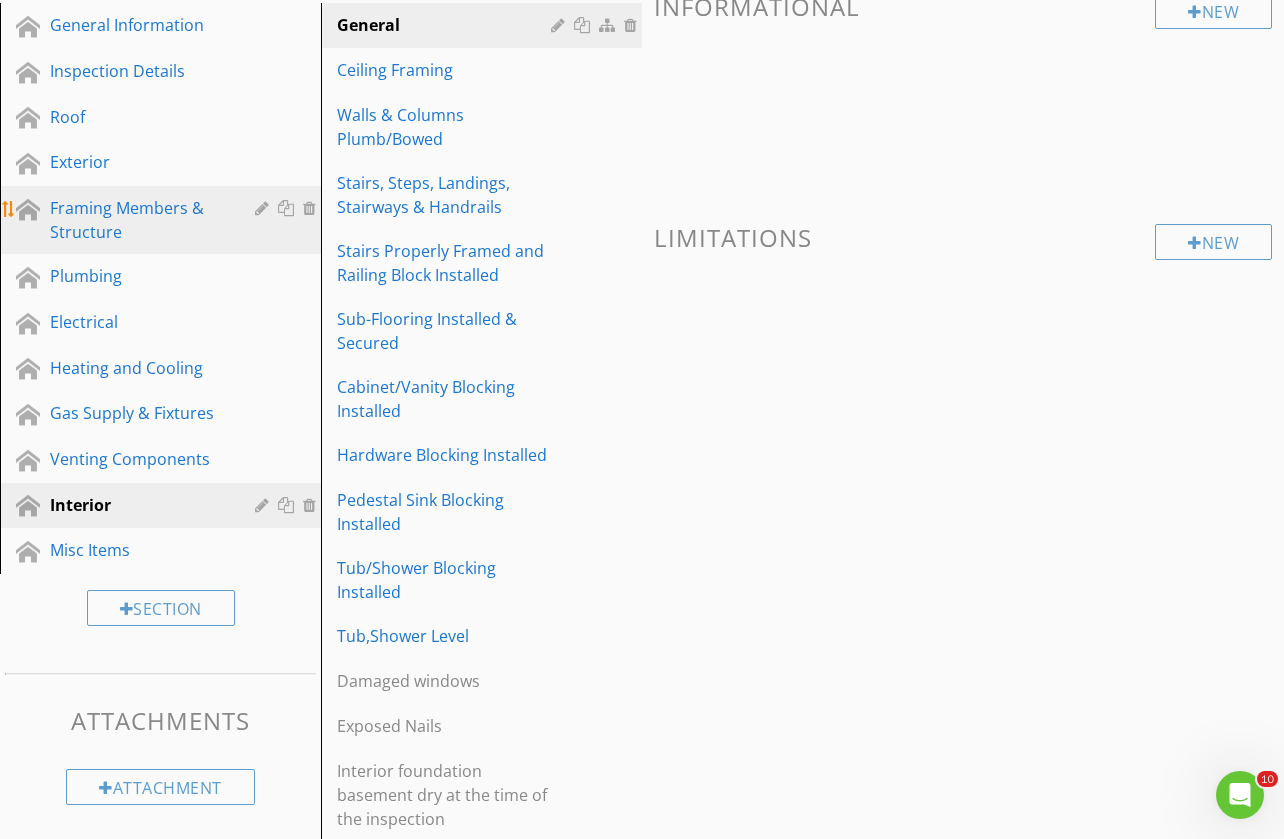 click on "Framing Members & Structure" at bounding box center [138, 220] 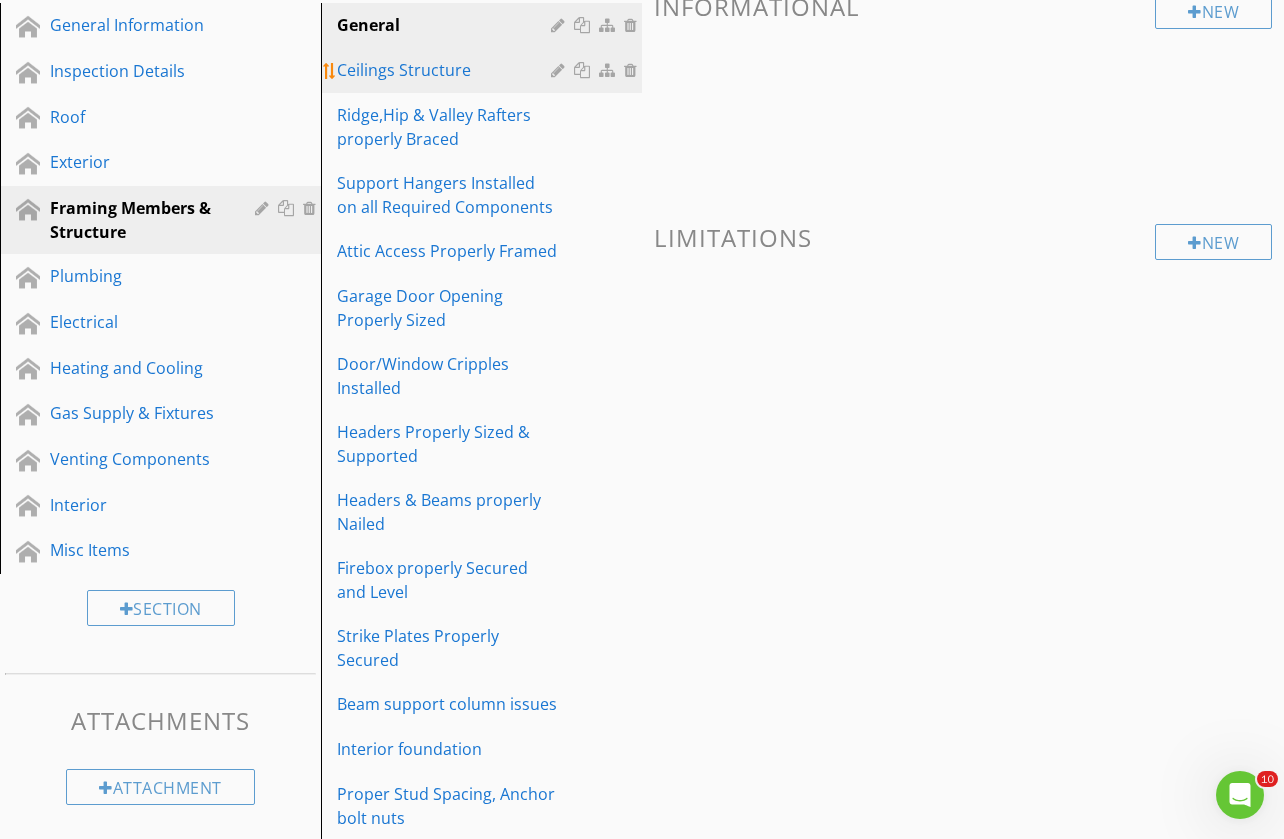 click on "Ceilings Structure" at bounding box center [447, 70] 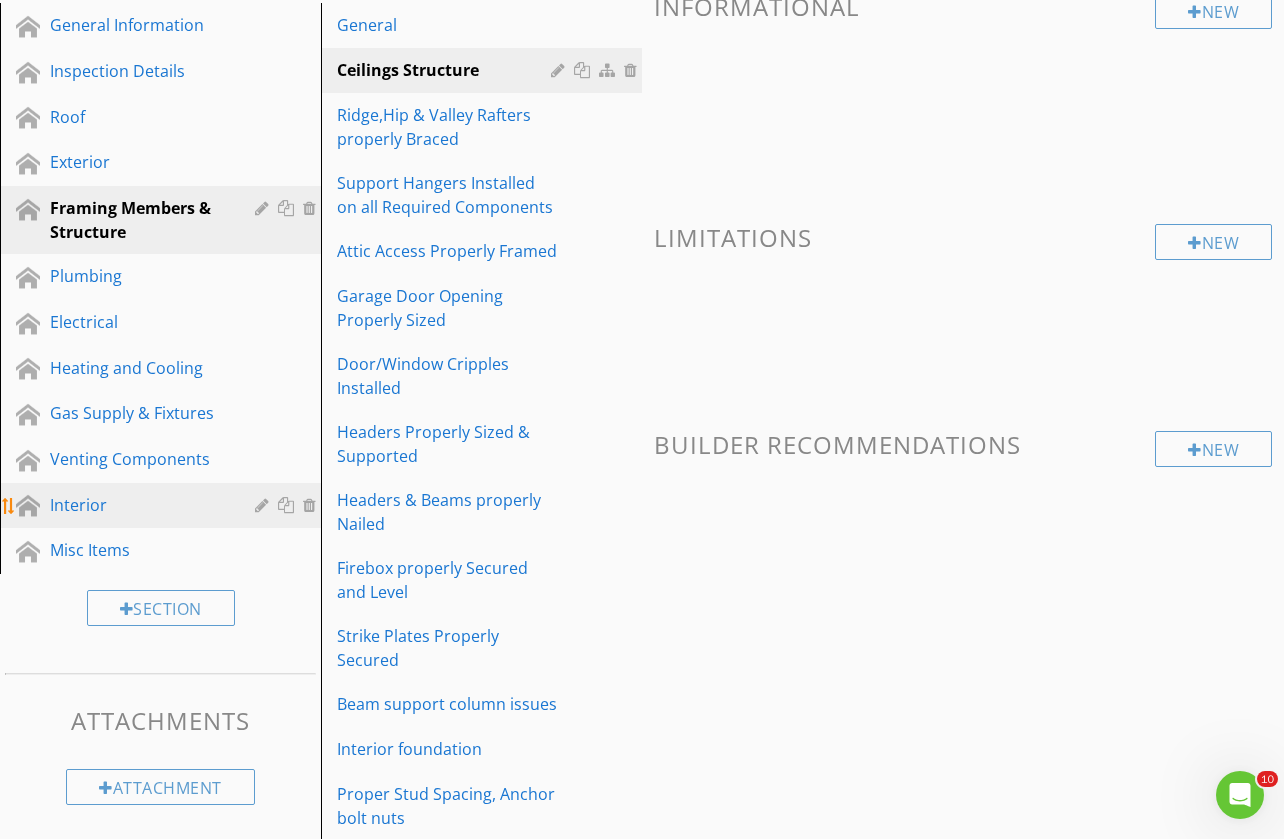 click on "Interior" at bounding box center [138, 505] 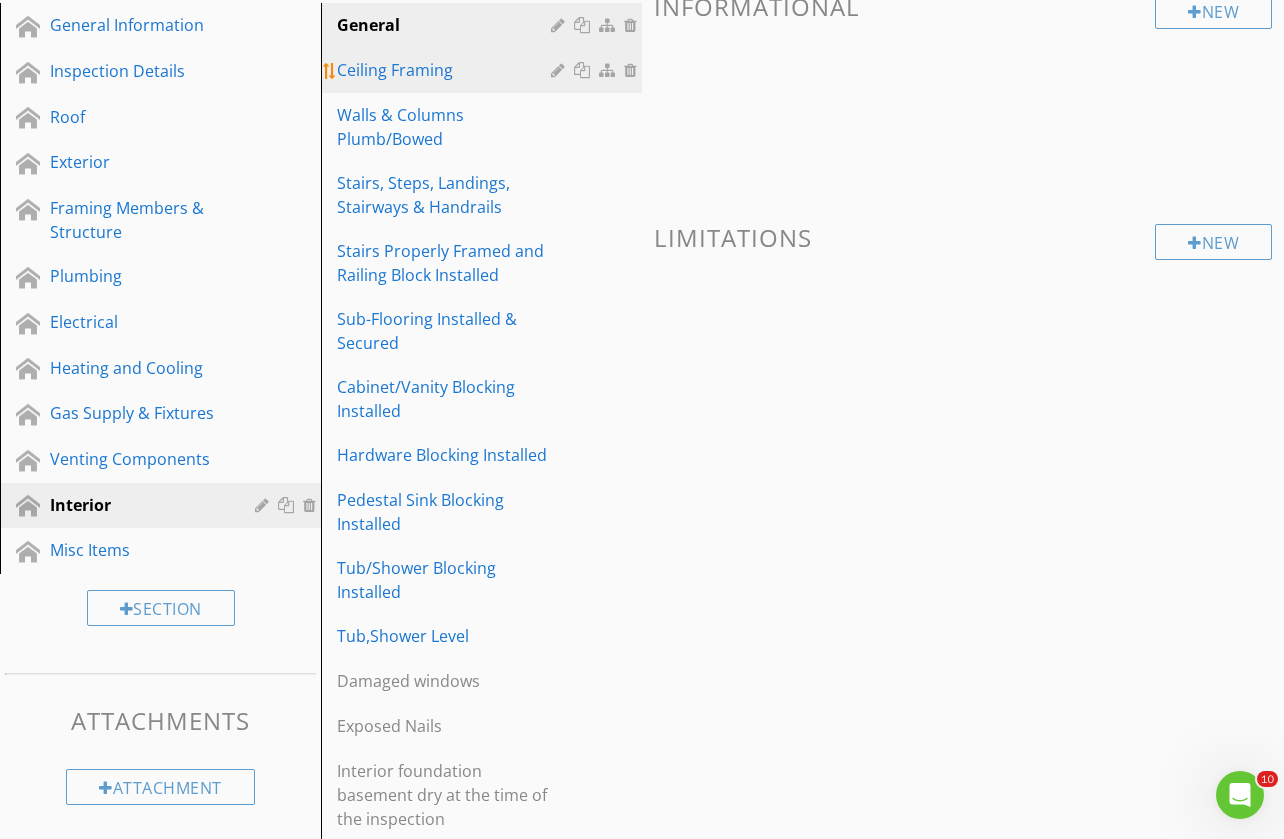 click on "Ceiling Framing" at bounding box center (447, 70) 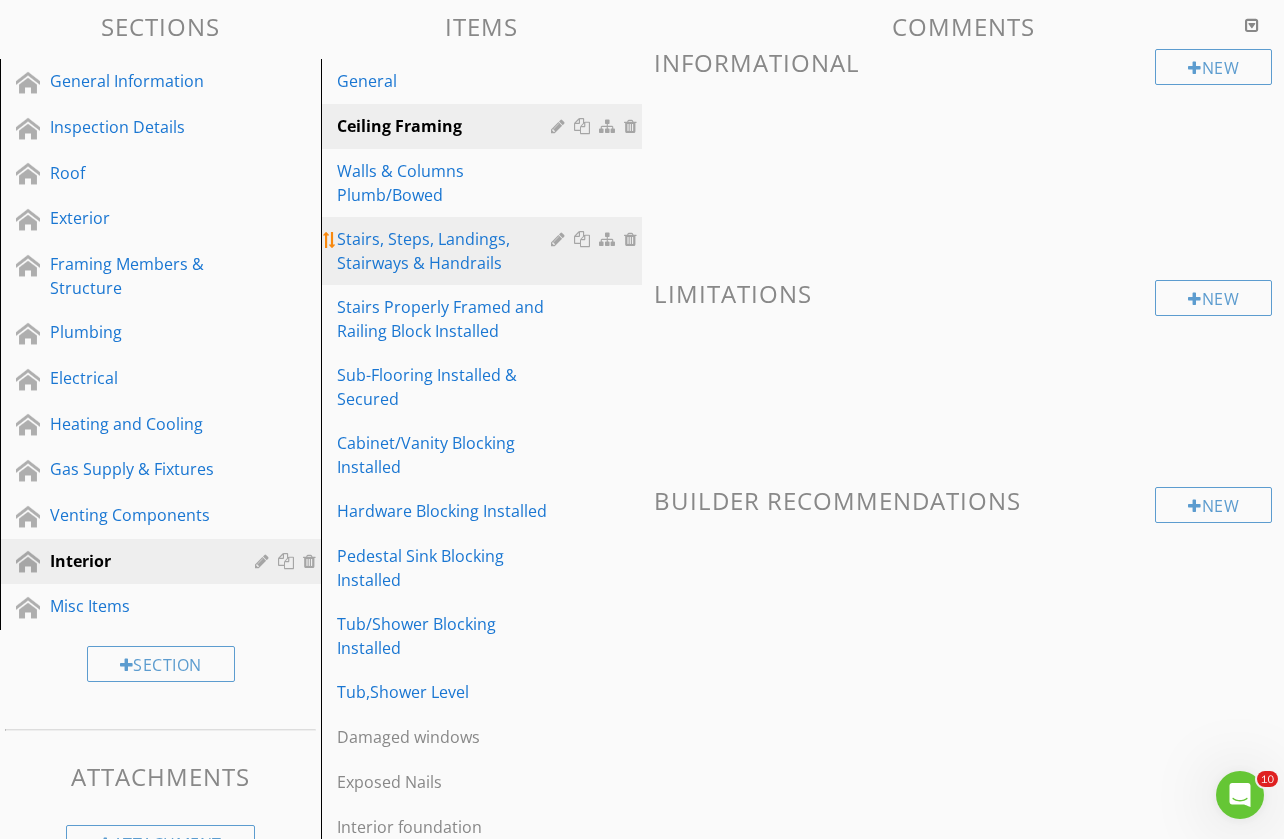 scroll, scrollTop: 205, scrollLeft: 0, axis: vertical 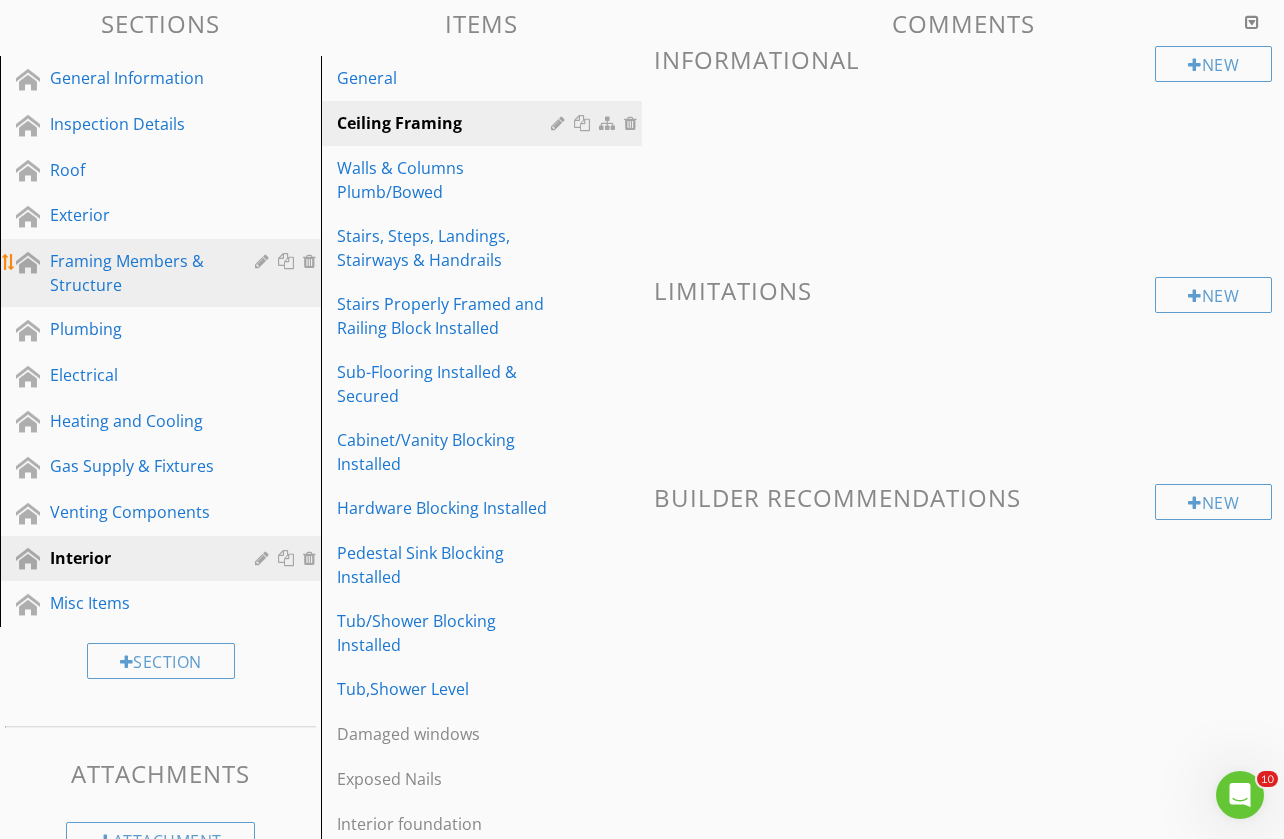 click on "Framing Members & Structure" at bounding box center (138, 273) 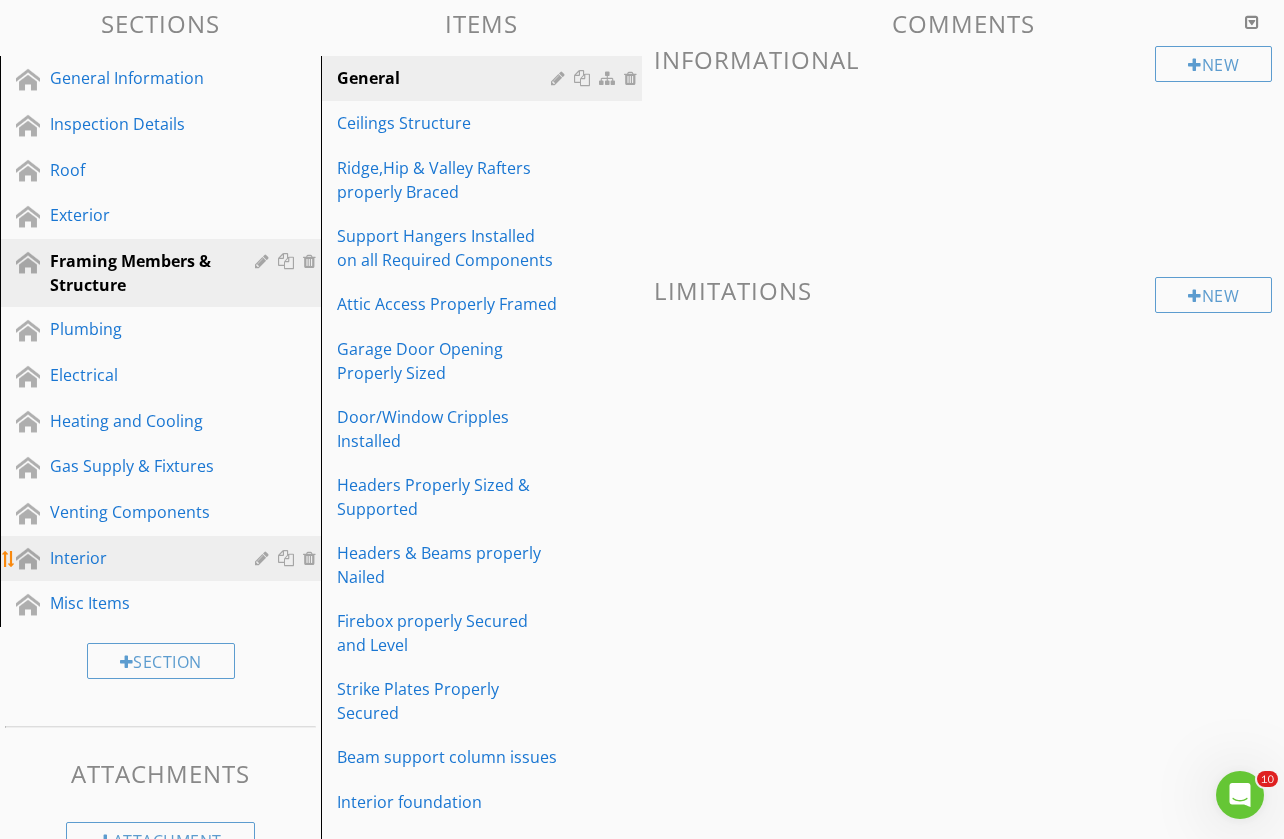 click on "Interior" at bounding box center (138, 558) 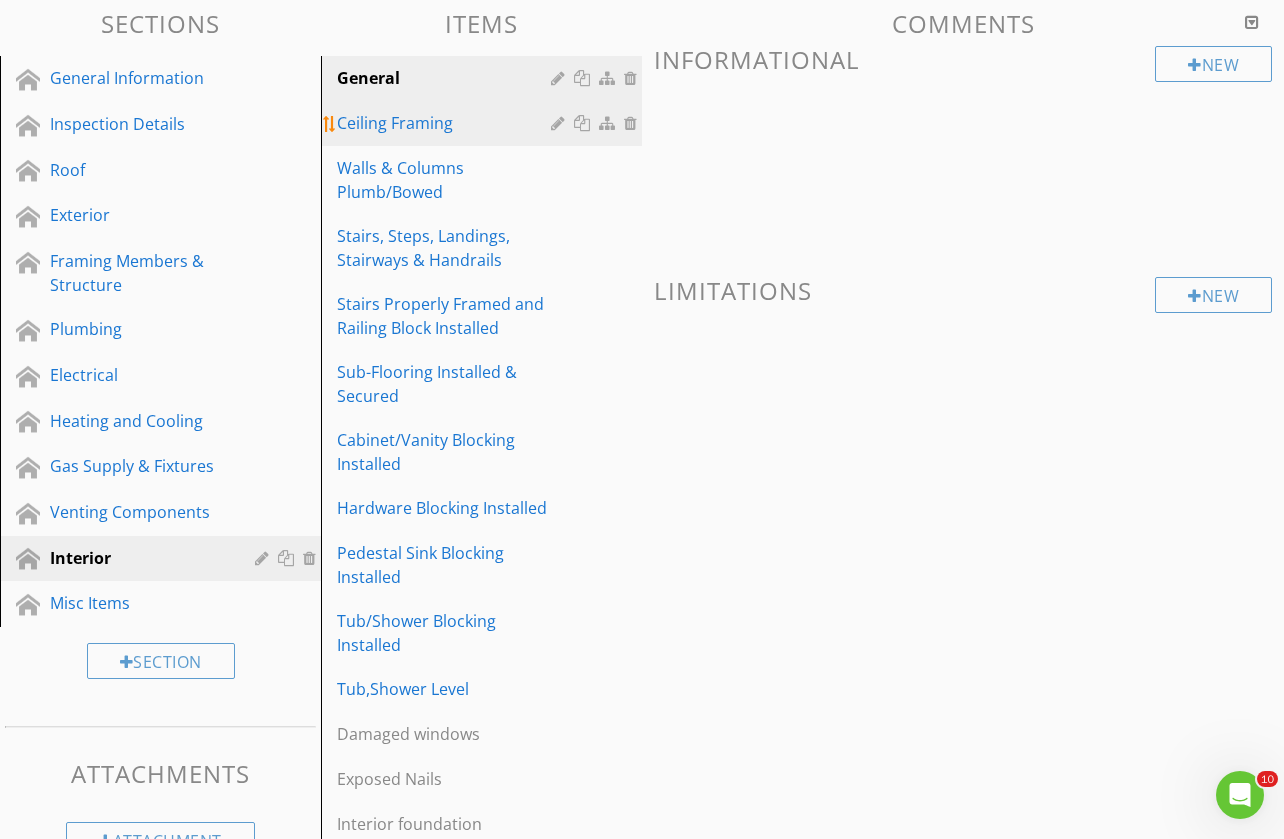 click at bounding box center (633, 123) 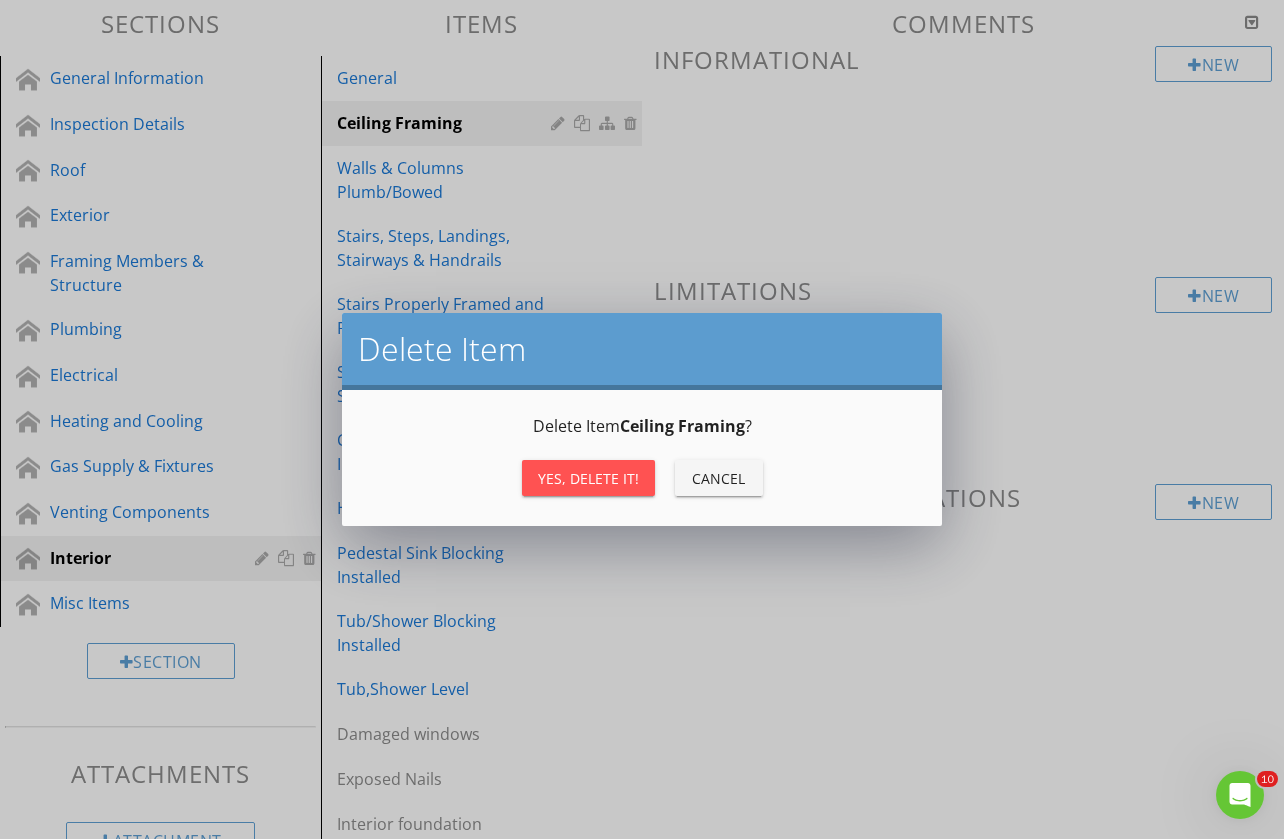 click on "Yes, Delete it!" at bounding box center [588, 478] 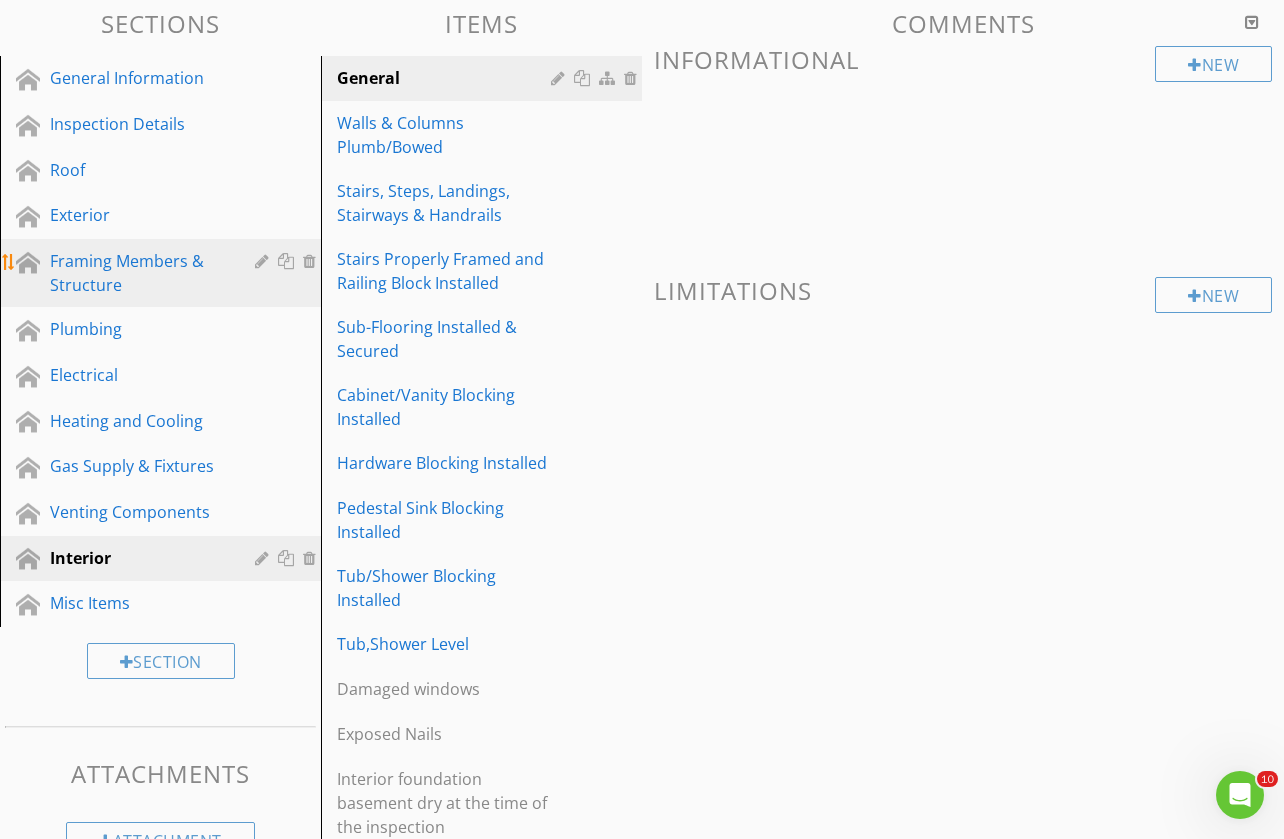 click on "Framing Members & Structure" at bounding box center [138, 273] 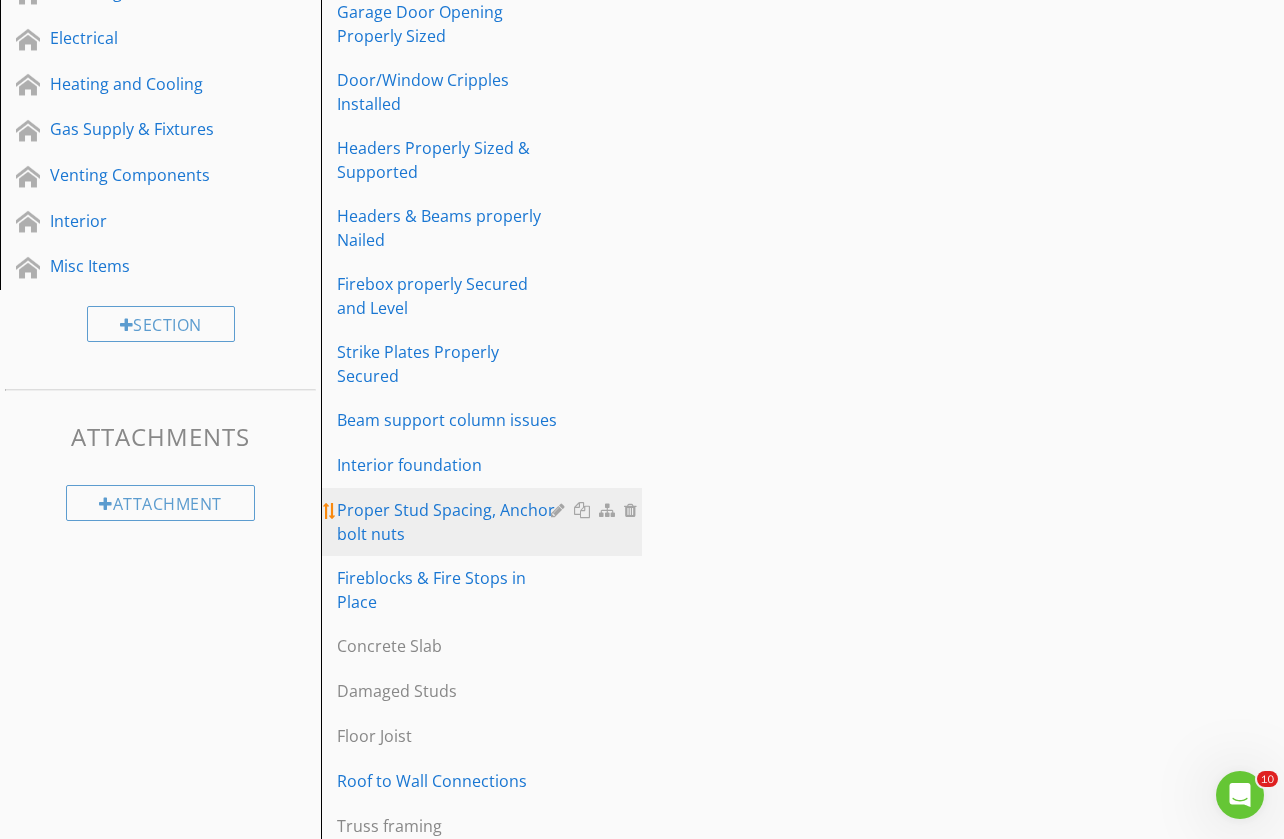 scroll, scrollTop: 545, scrollLeft: 0, axis: vertical 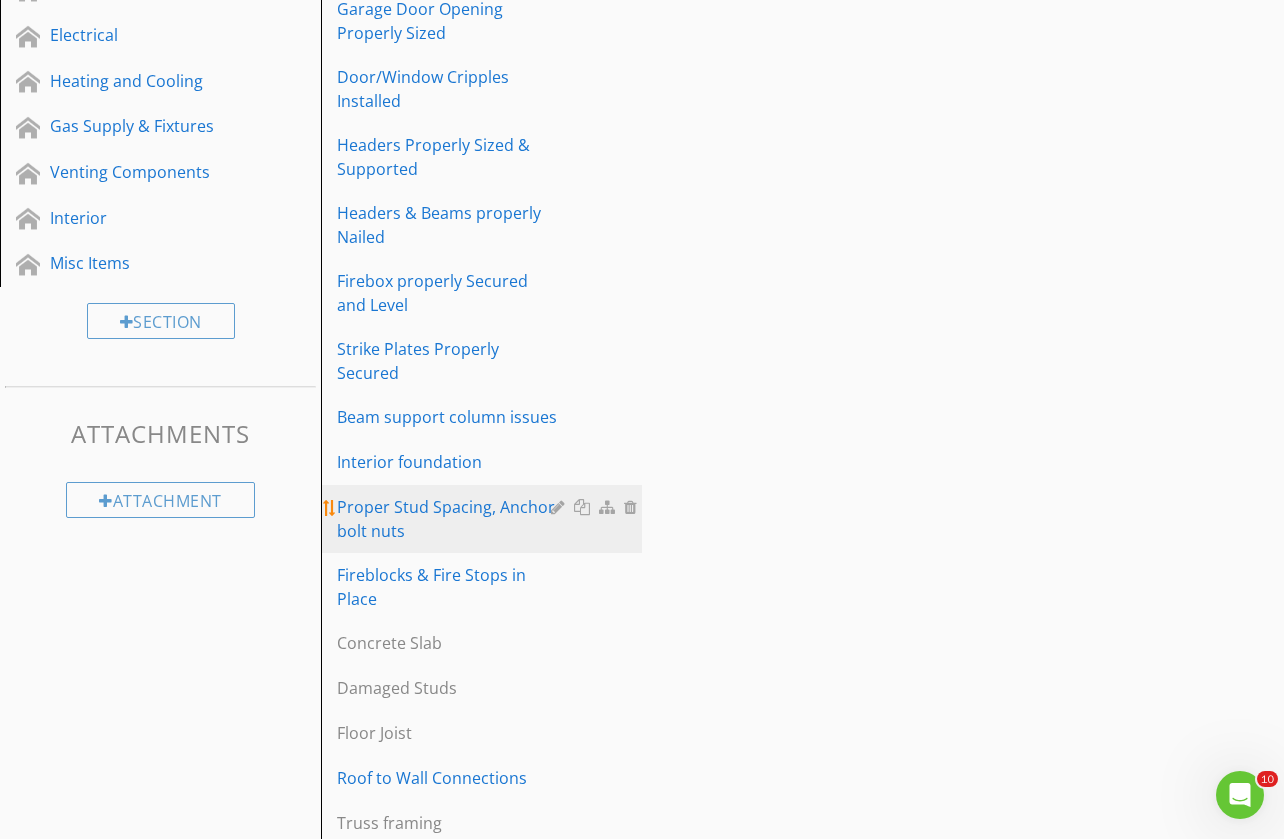 click on "Proper Stud Spacing, Anchor bolt nuts" at bounding box center [447, 519] 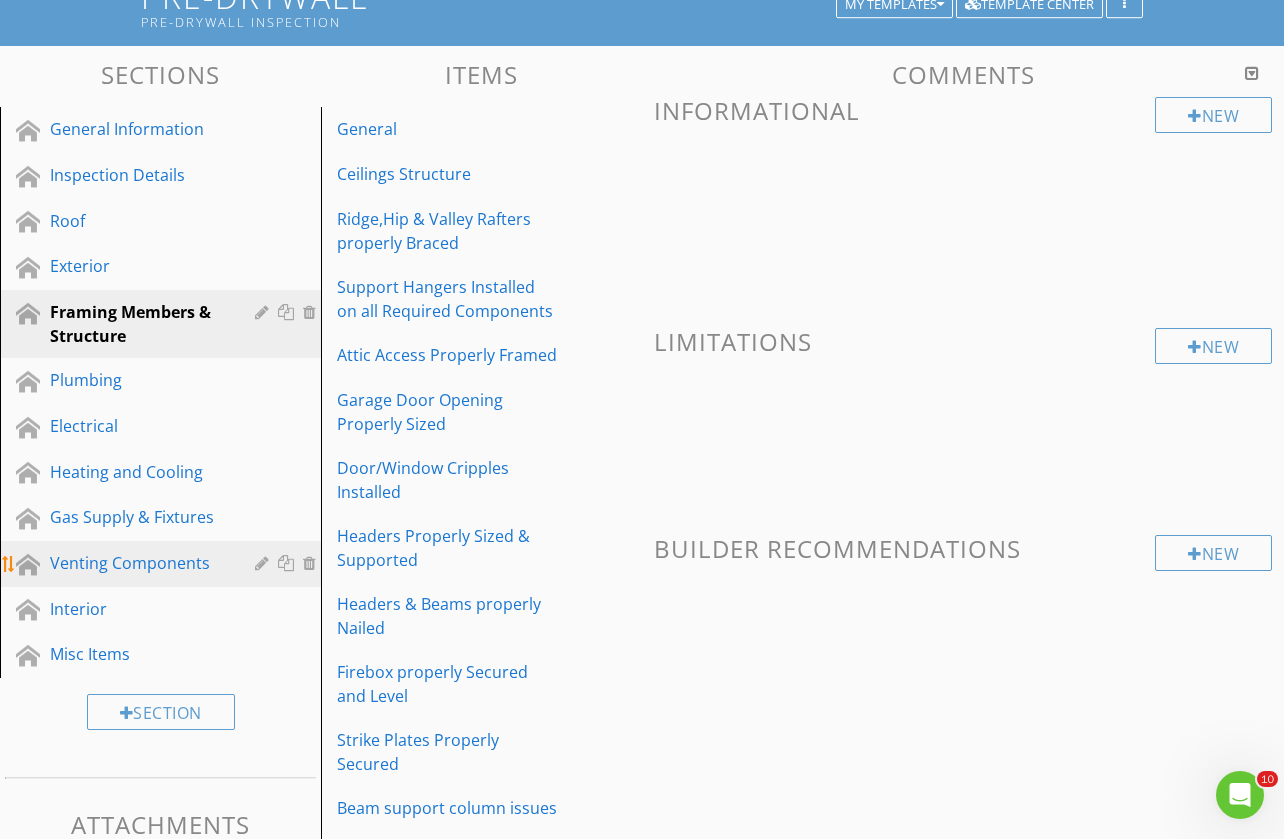 scroll, scrollTop: 155, scrollLeft: 0, axis: vertical 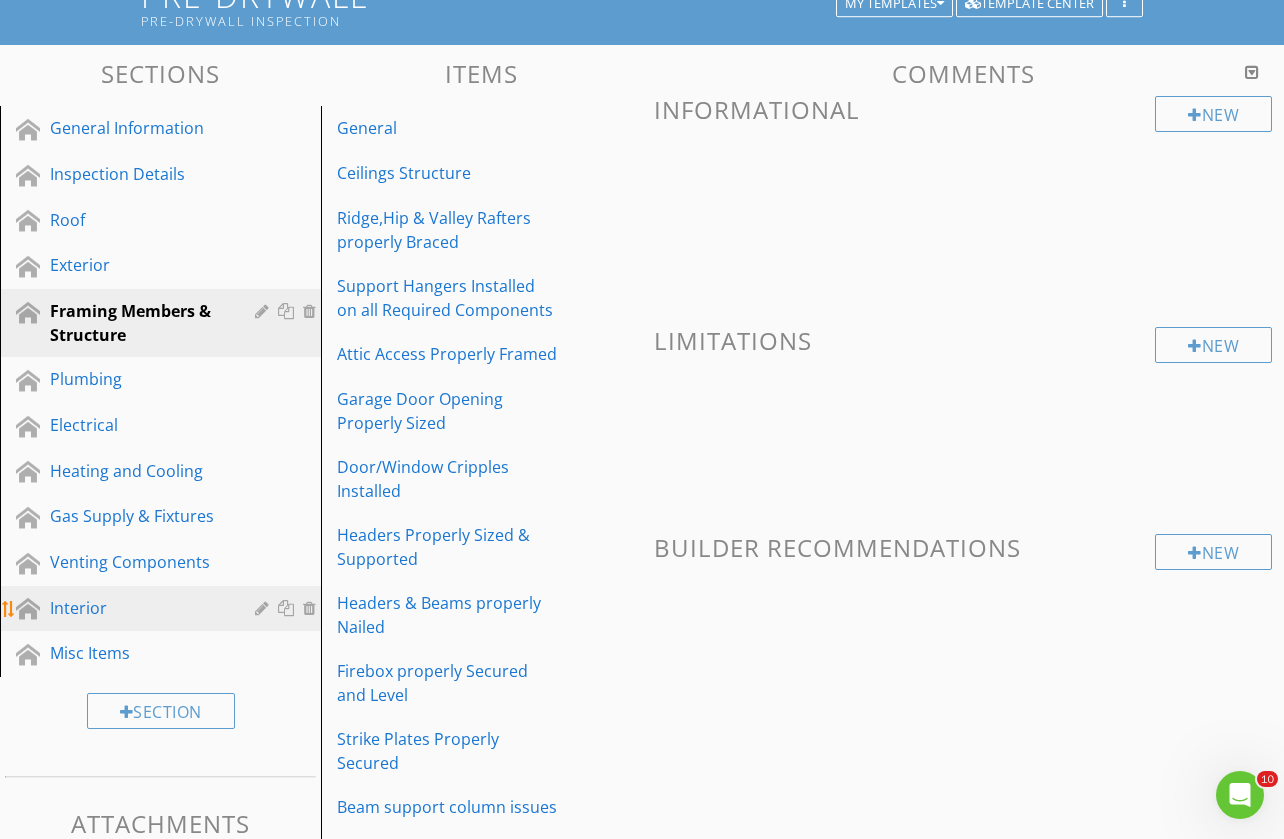 click on "Interior" at bounding box center [138, 608] 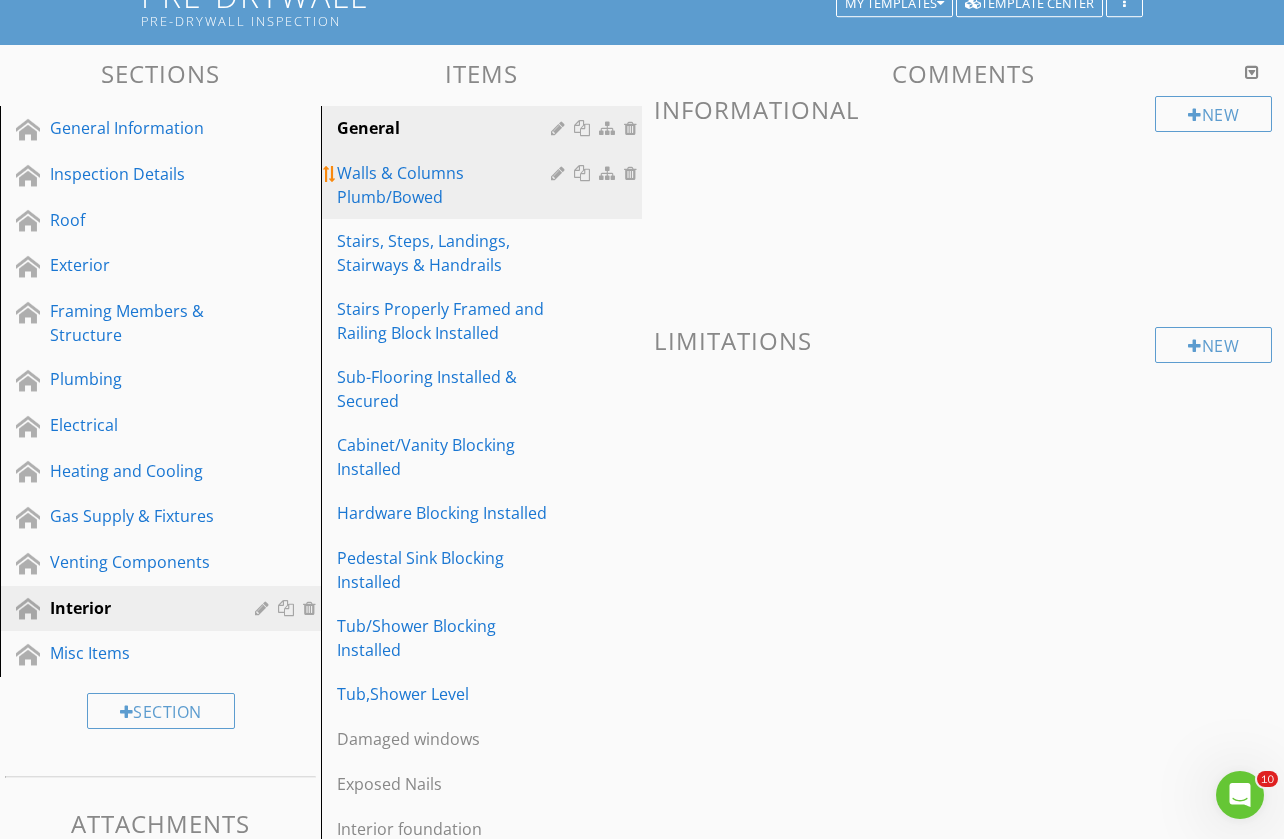 click on "Walls & Columns Plumb/Bowed" at bounding box center [447, 185] 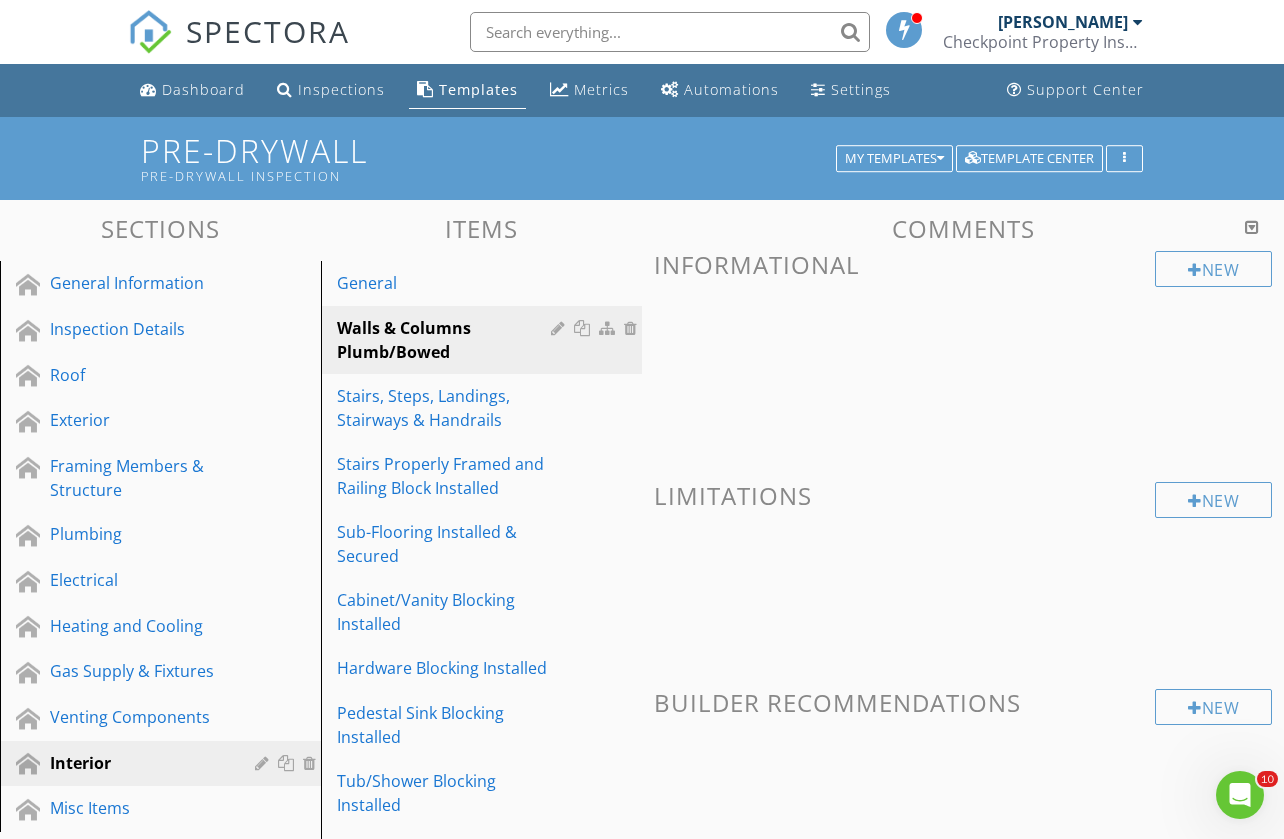 scroll, scrollTop: 0, scrollLeft: 0, axis: both 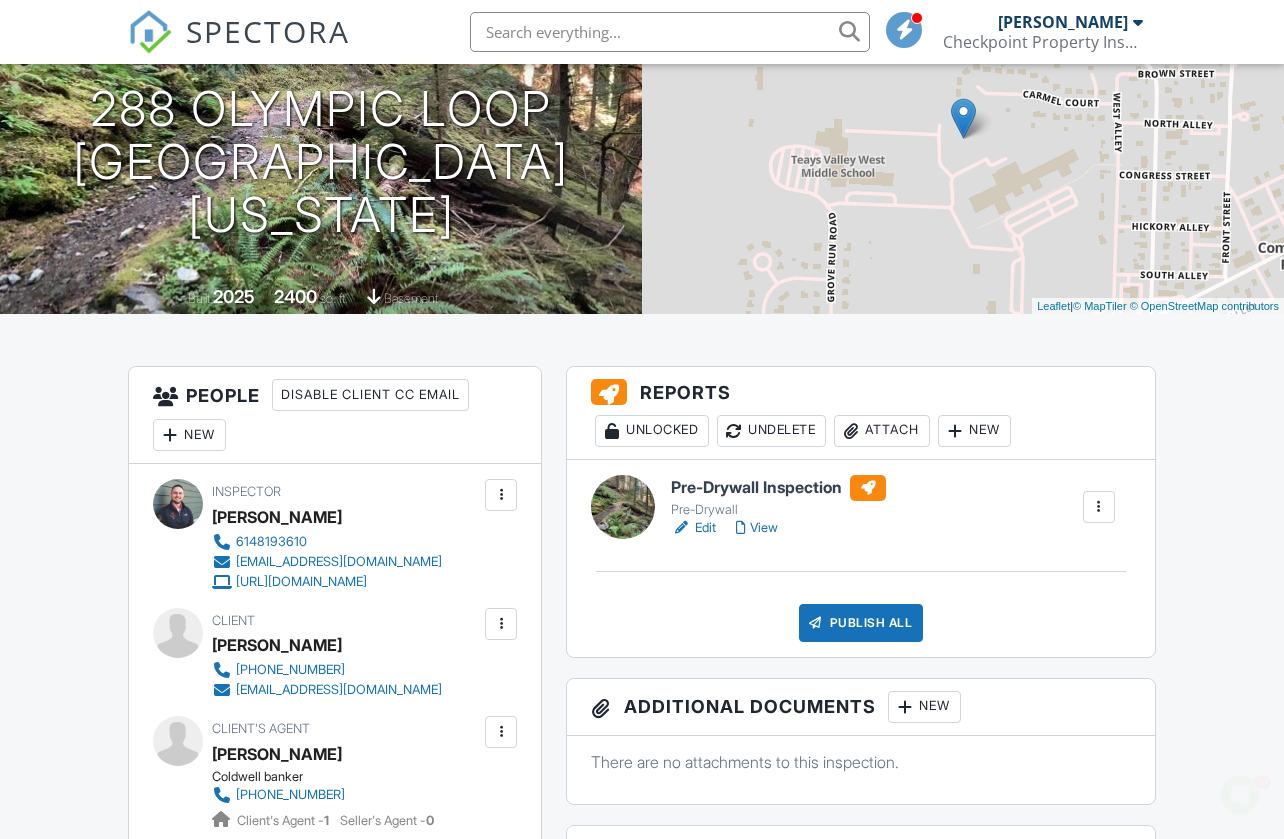 click at bounding box center (1099, 507) 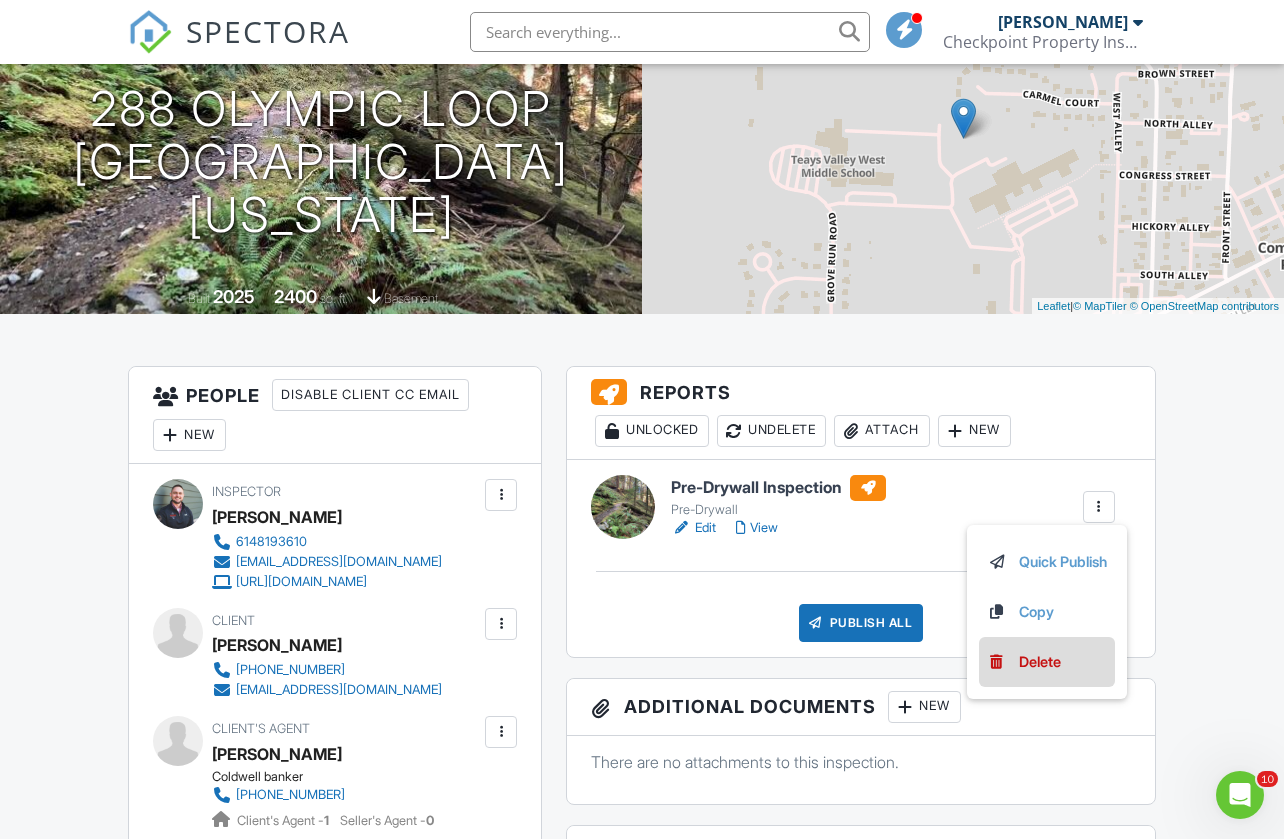 click on "Delete" at bounding box center (1040, 662) 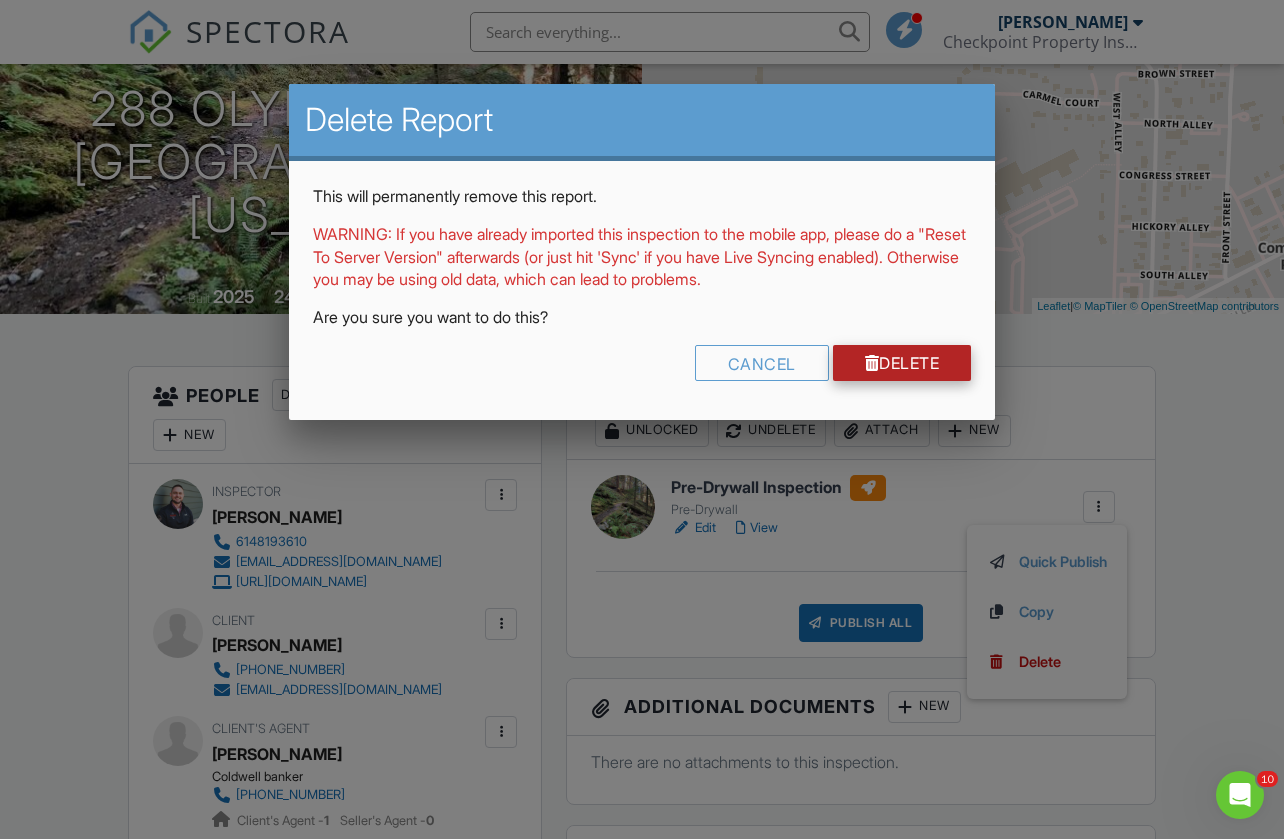 click on "Delete" at bounding box center [902, 363] 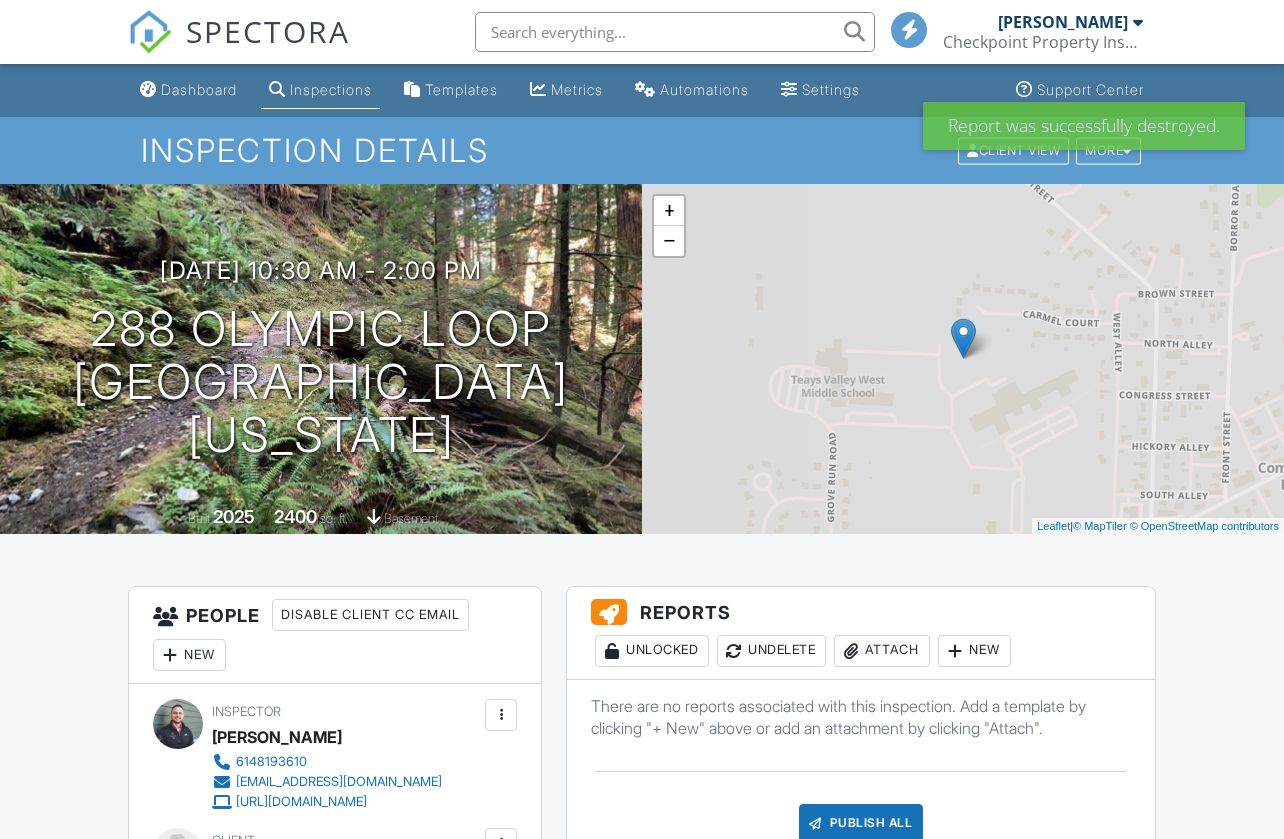 scroll, scrollTop: 0, scrollLeft: 0, axis: both 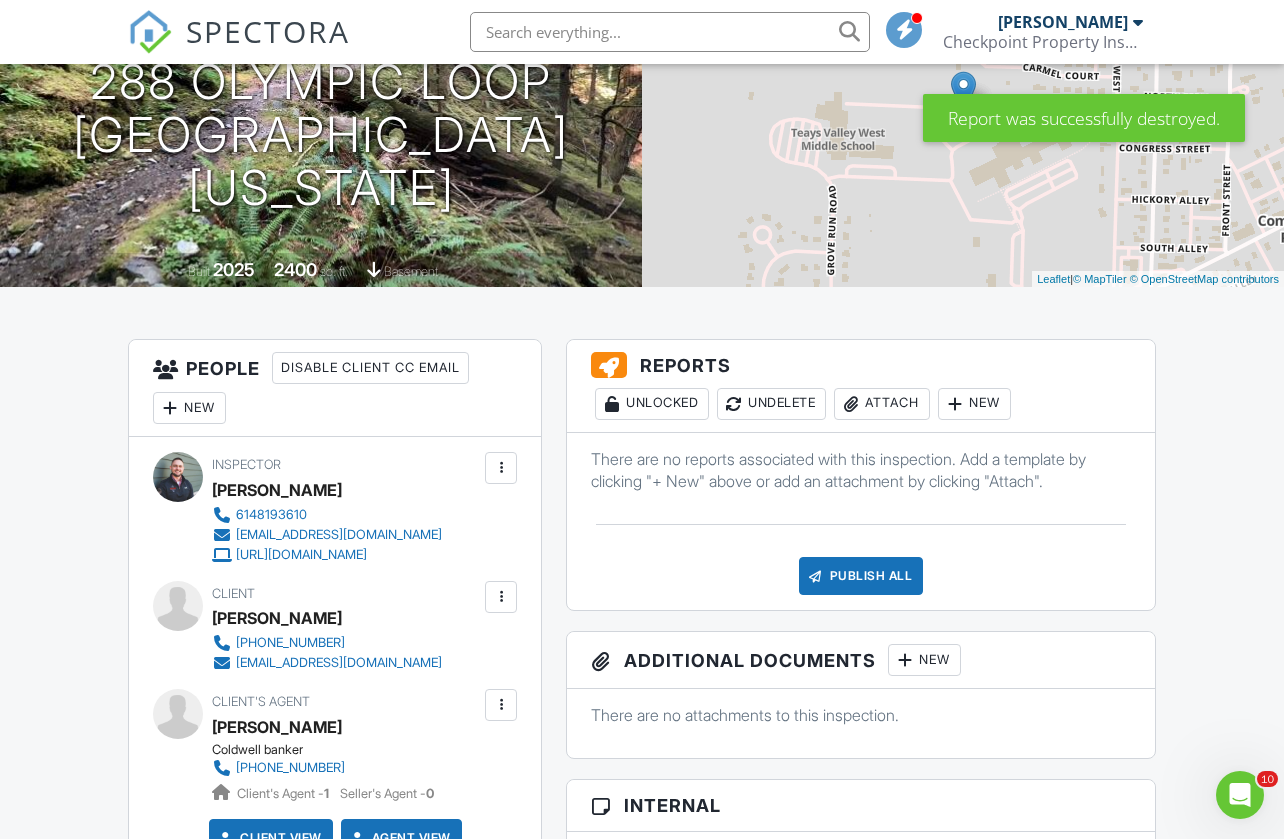 click on "New" at bounding box center (974, 404) 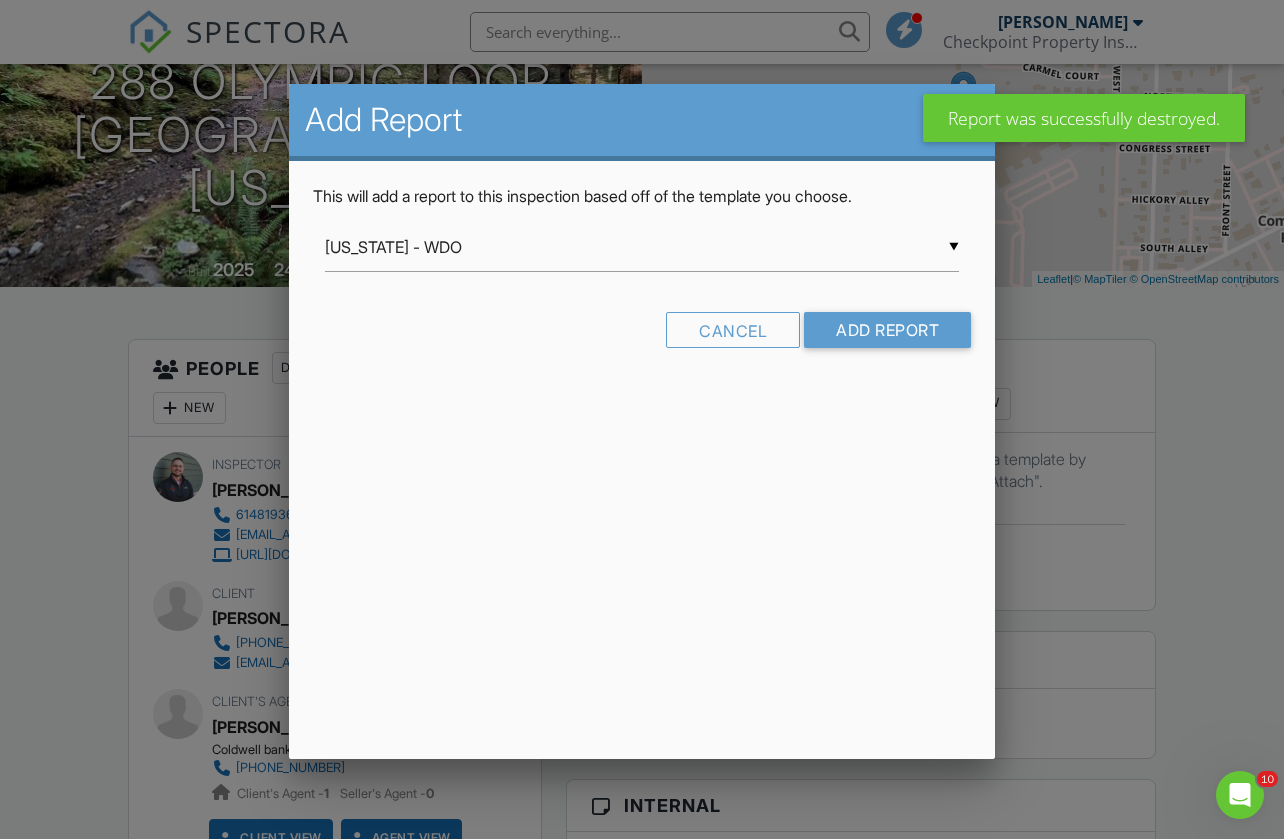 click on "▼ Ohio - WDO Ohio - WDO Pre-Drywall Residential Ohio - WDO
Pre-Drywall
Residential" at bounding box center (642, 247) 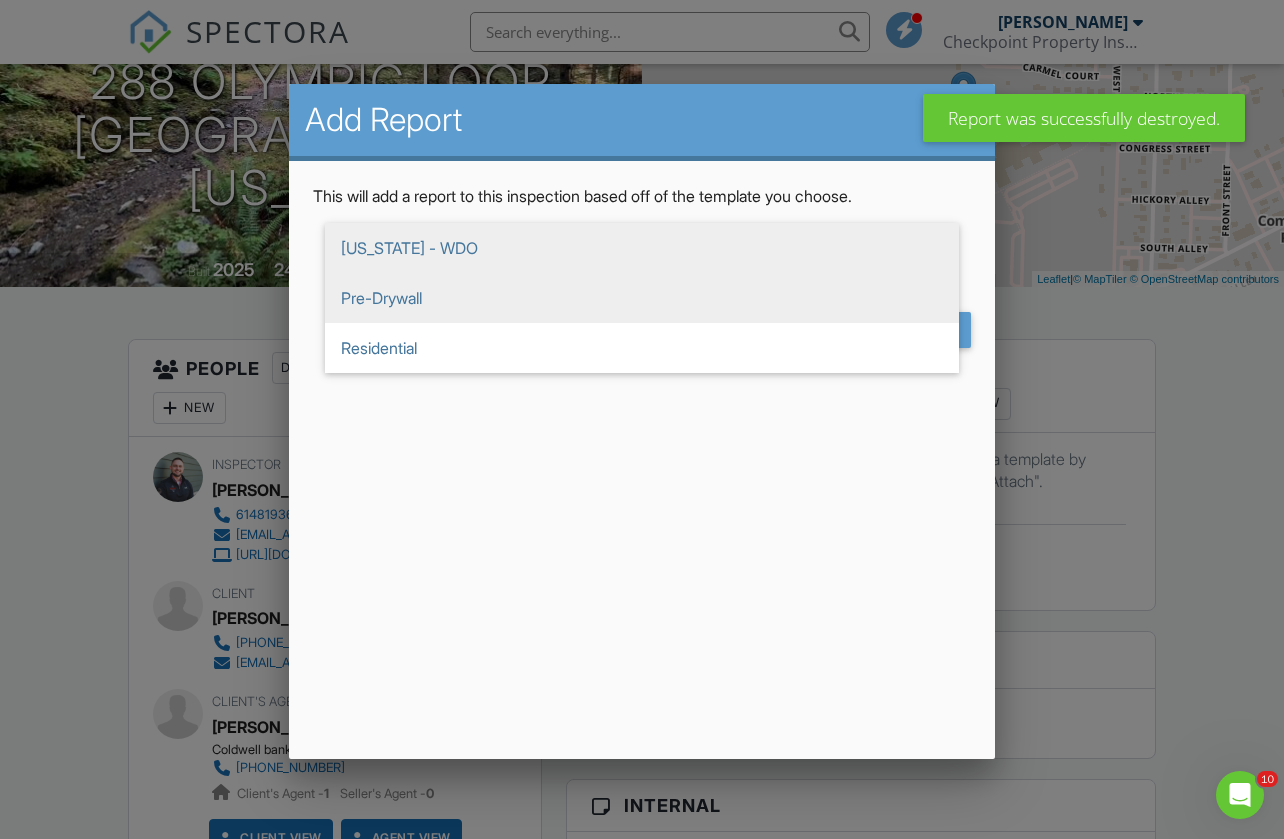click on "Pre-Drywall" at bounding box center [642, 298] 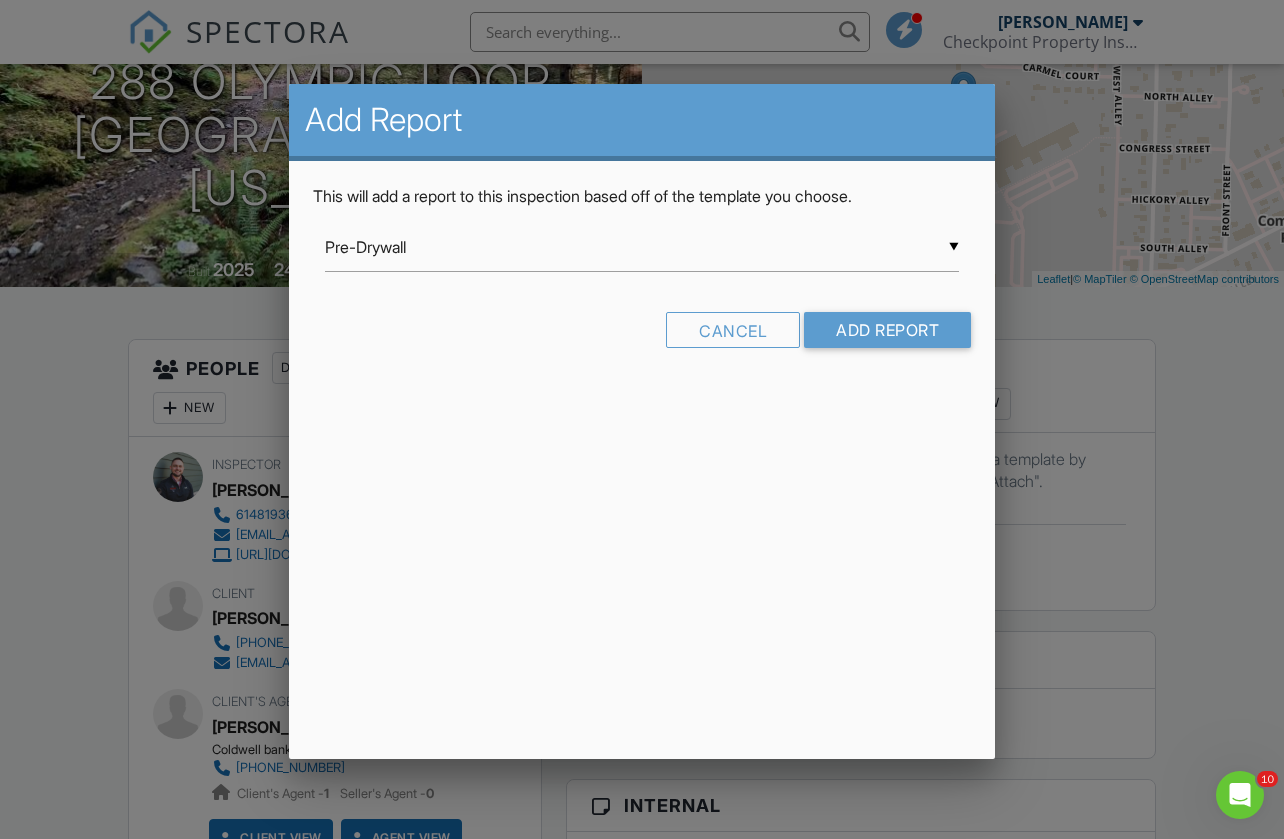 click on "Add Report" at bounding box center [887, 330] 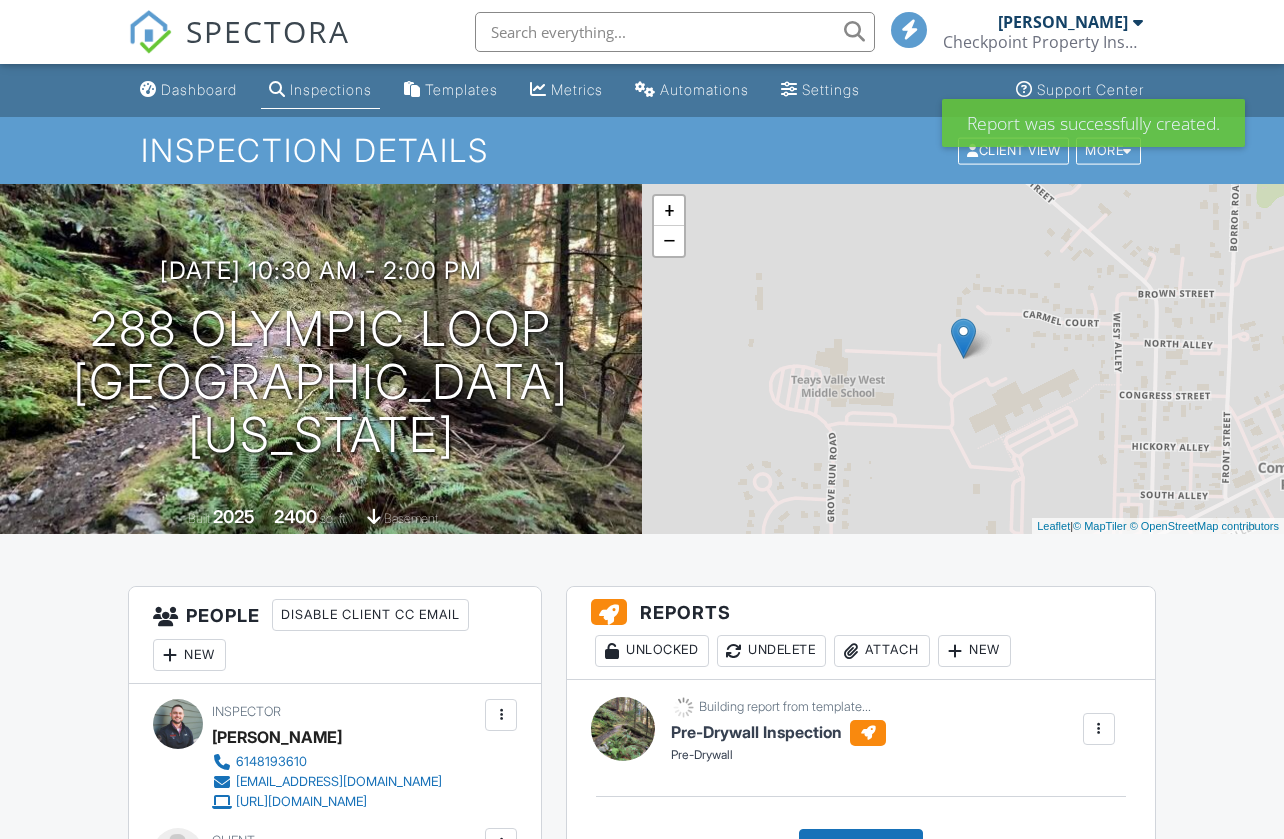 scroll, scrollTop: 0, scrollLeft: 0, axis: both 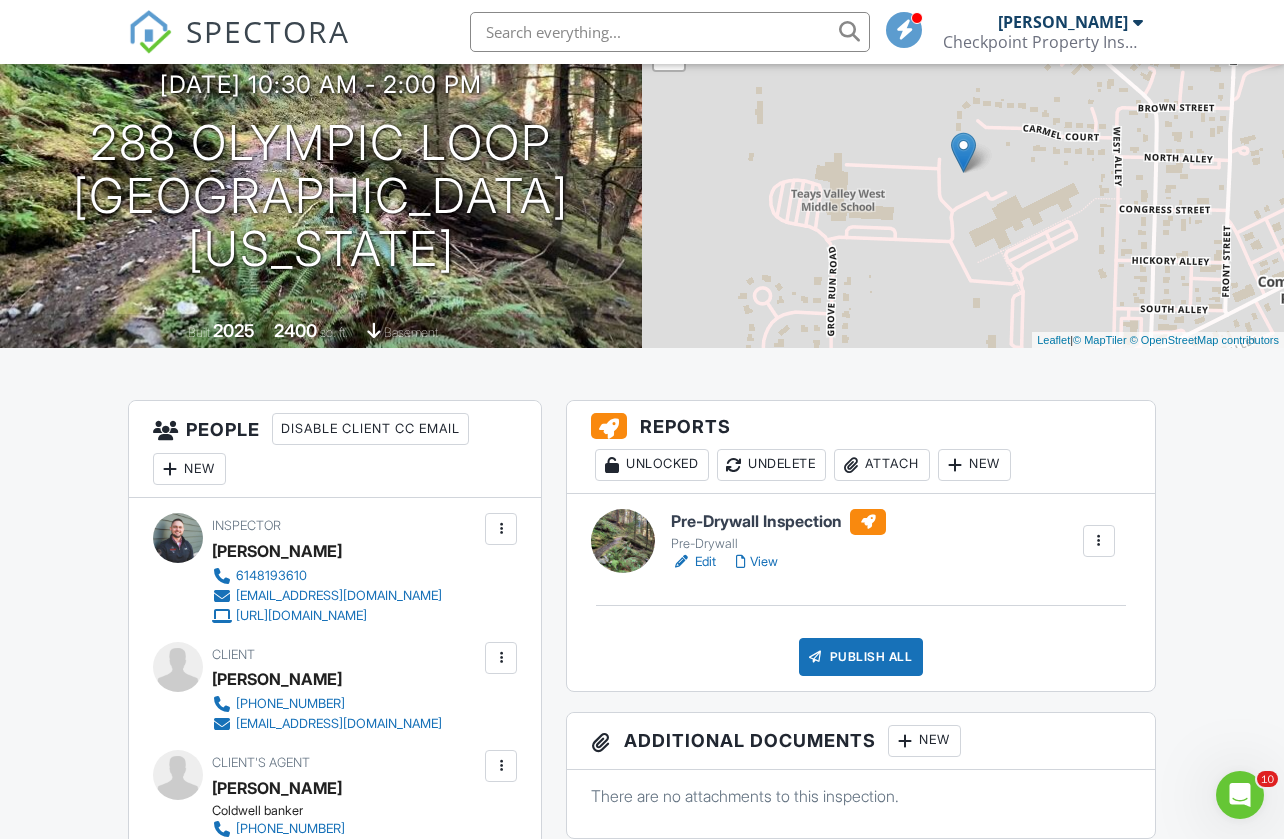 click on "Pre-Drywall Inspection" at bounding box center [778, 522] 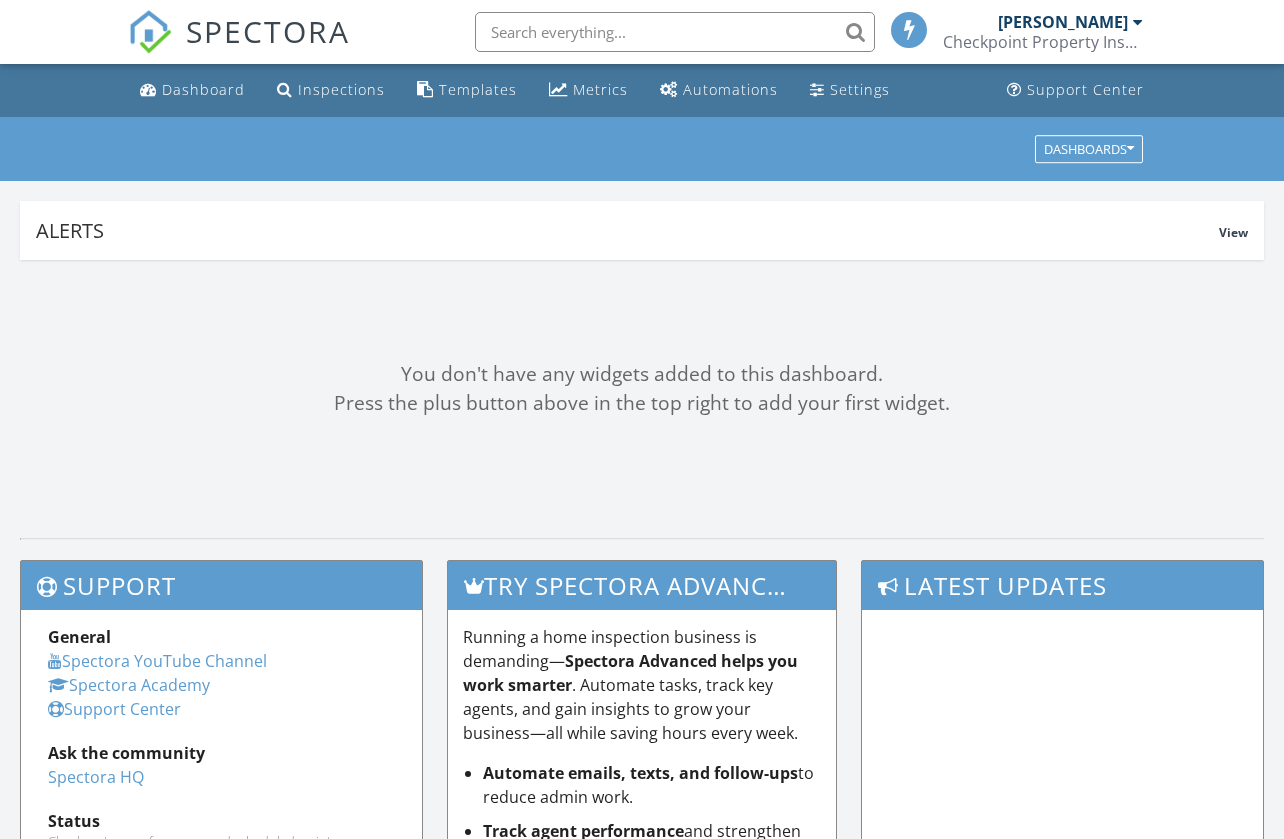 scroll, scrollTop: 0, scrollLeft: 0, axis: both 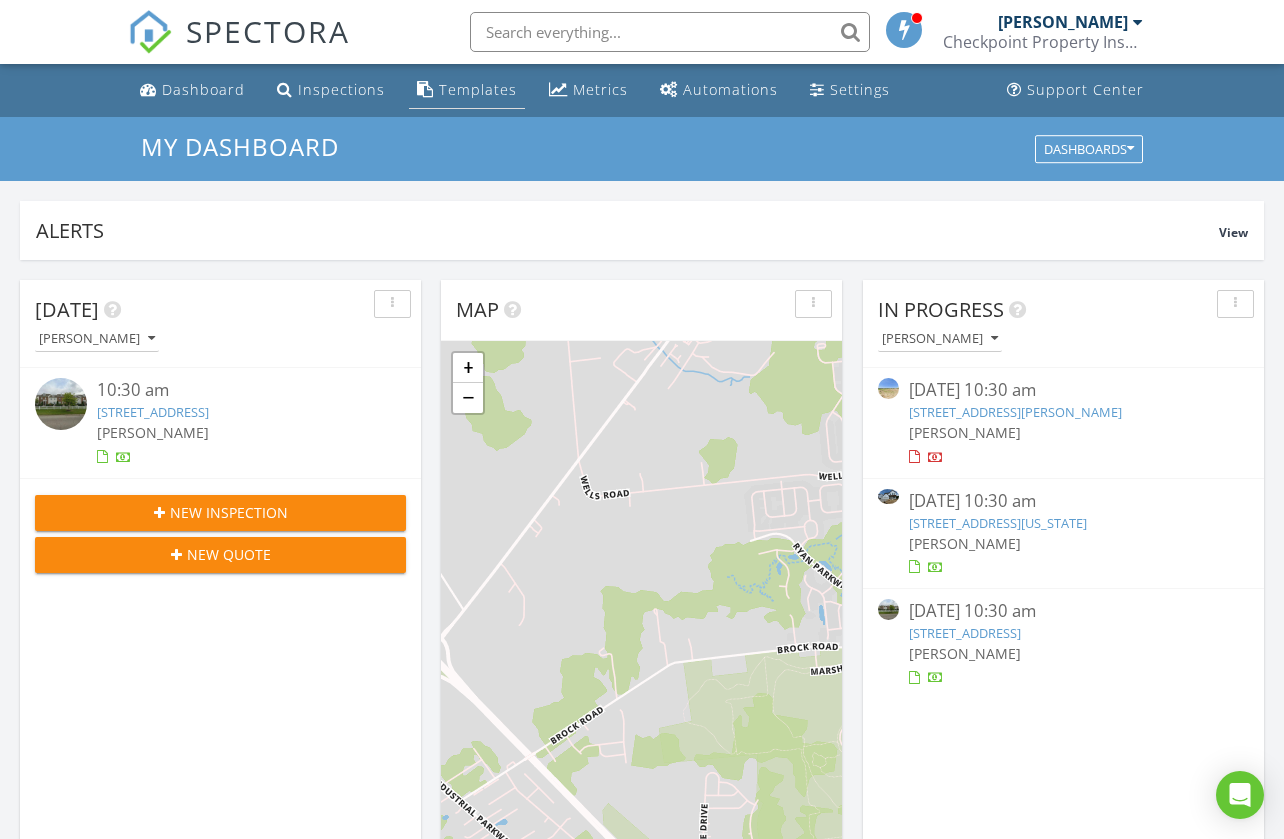click on "Templates" at bounding box center (478, 89) 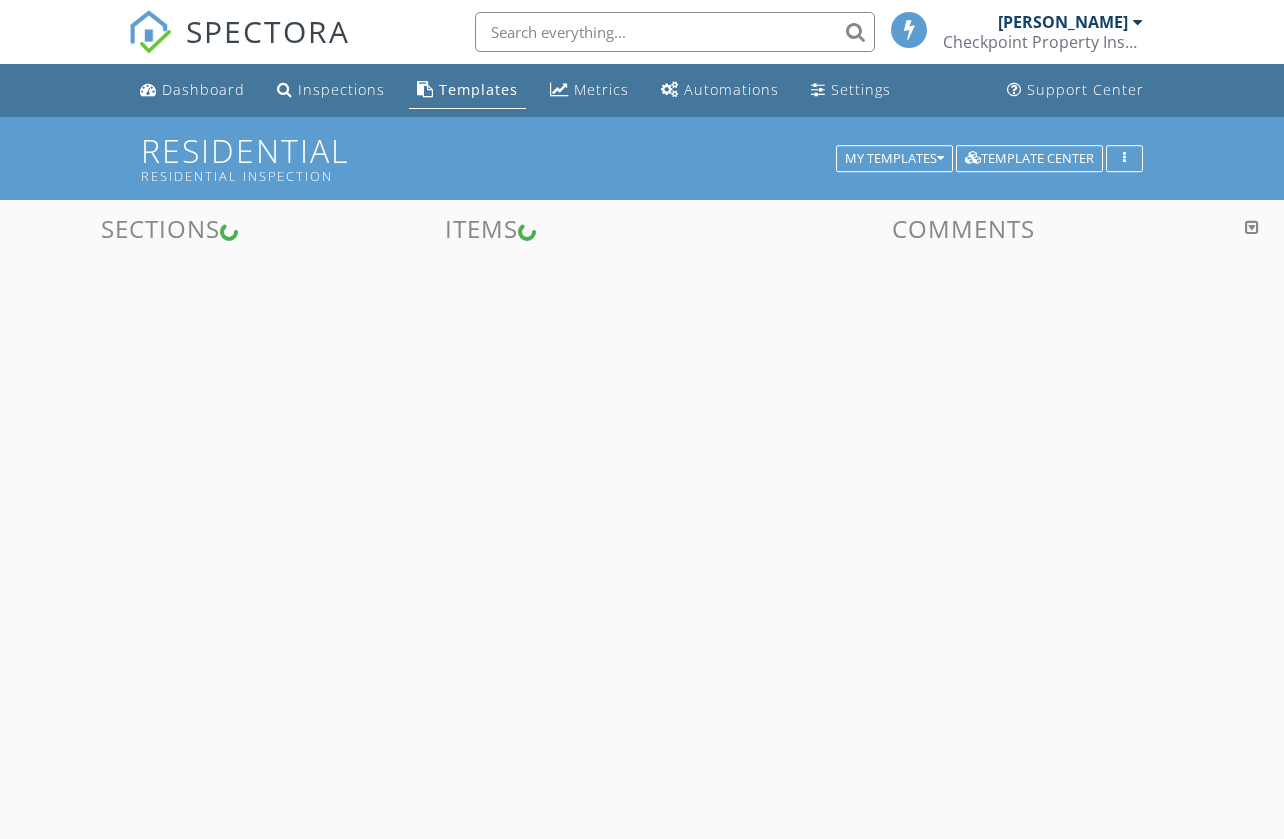 scroll, scrollTop: 0, scrollLeft: 0, axis: both 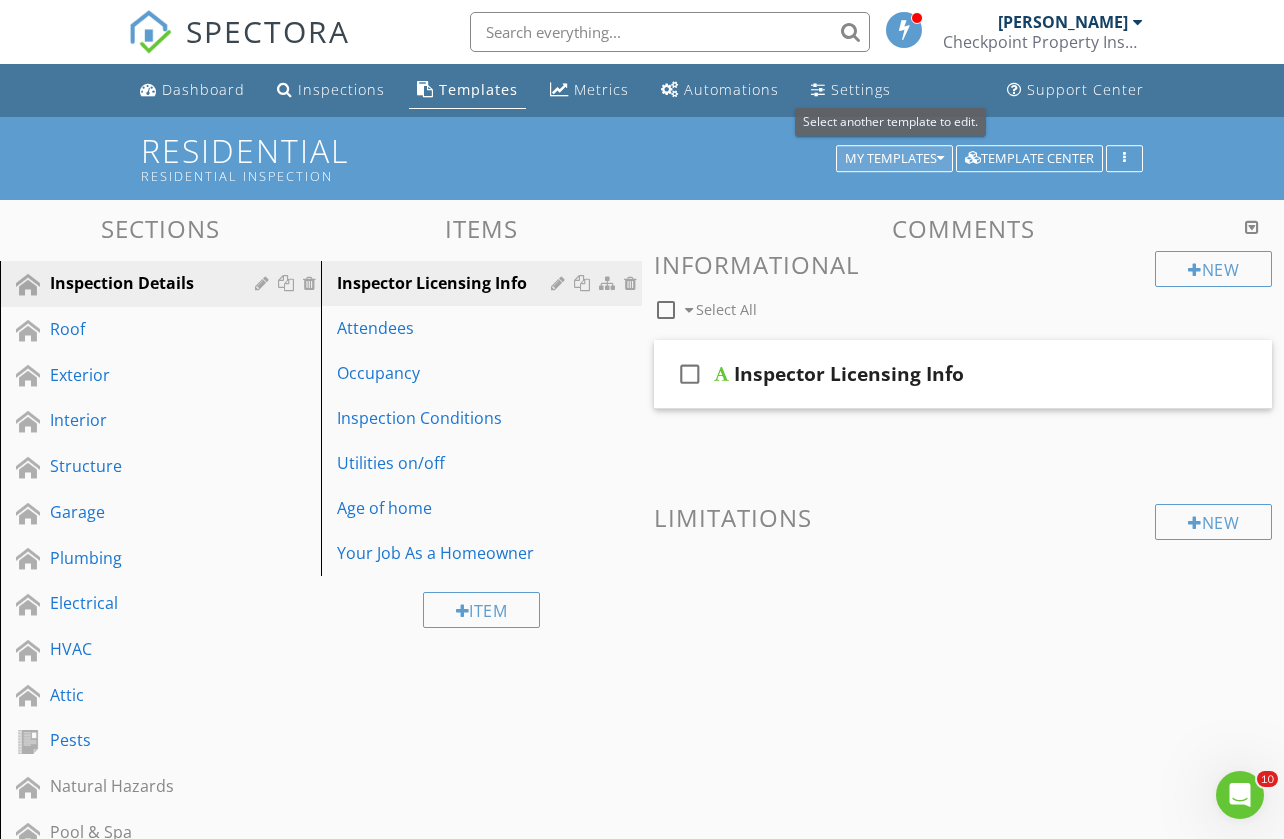 click on "My Templates" at bounding box center (894, 159) 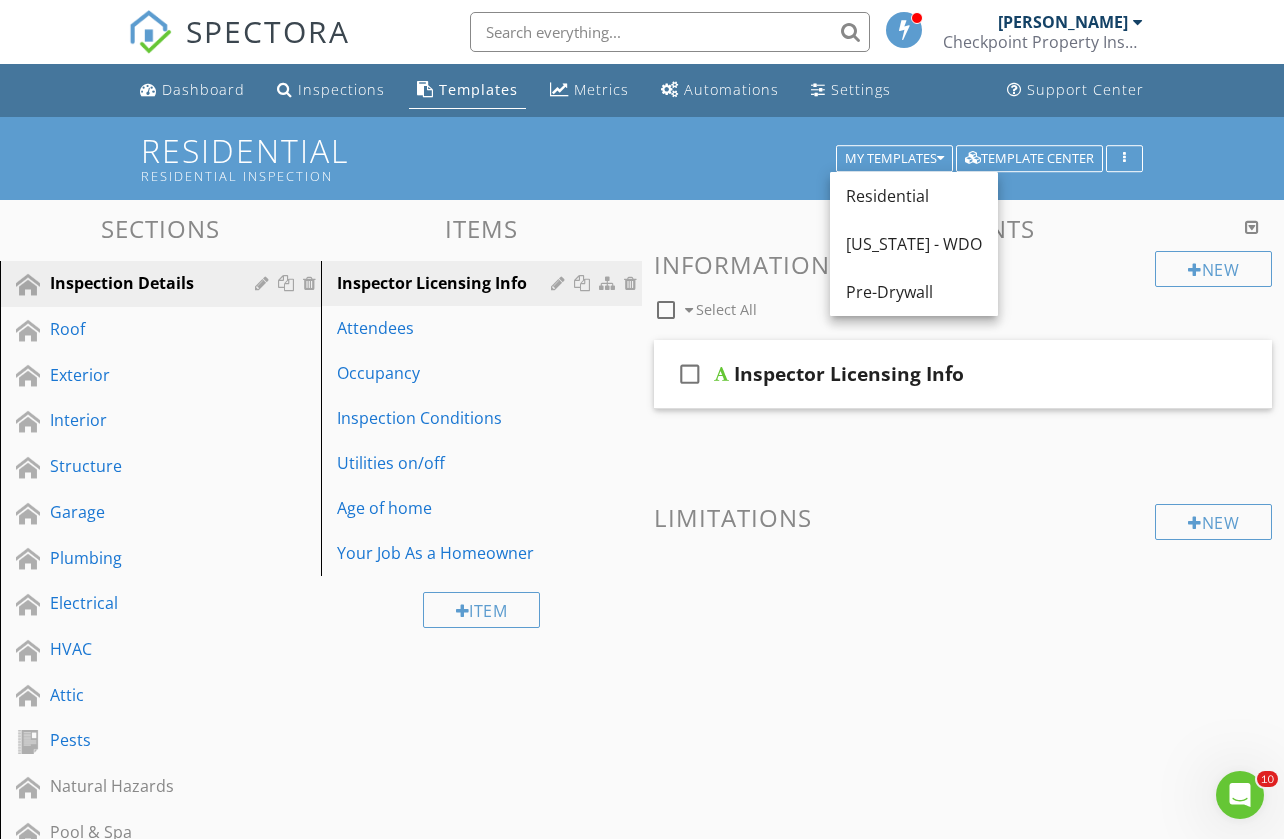 click on "Pre-Drywall" at bounding box center (914, 292) 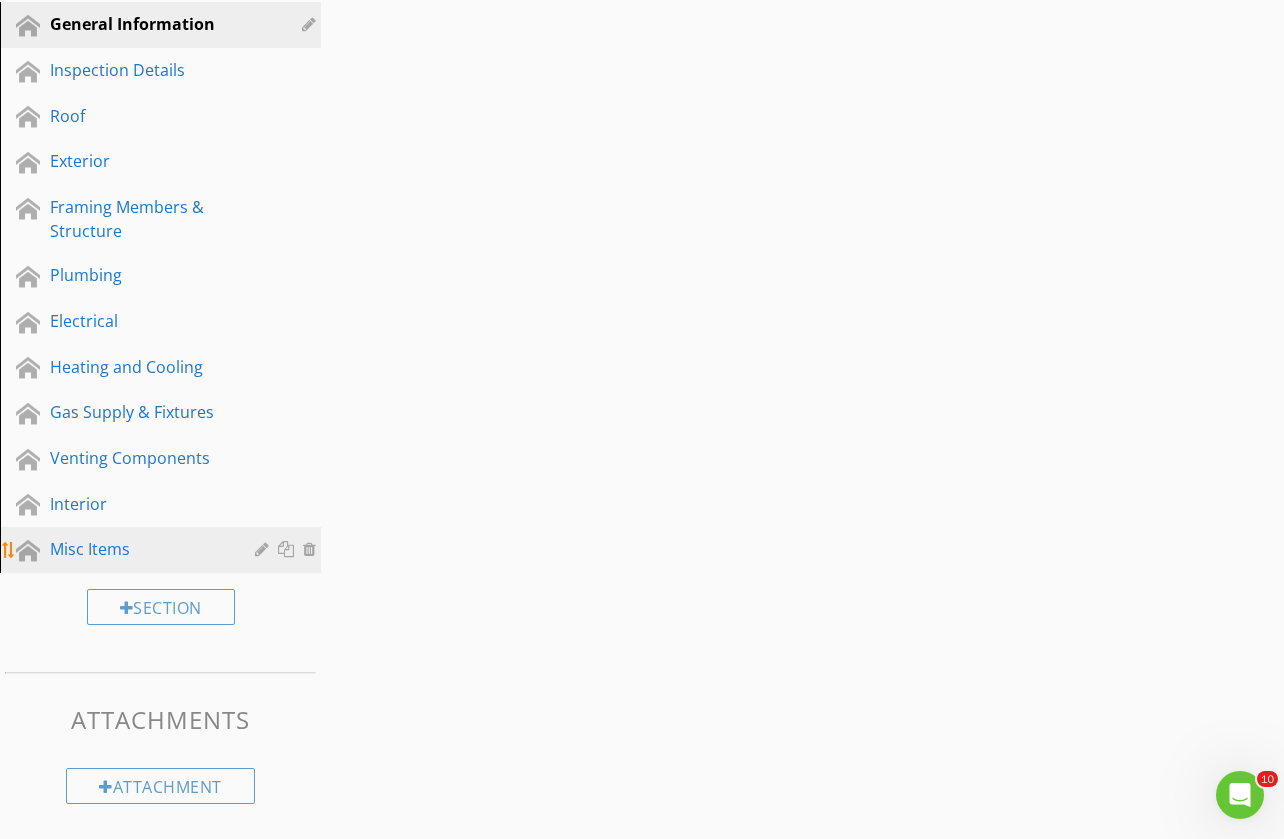 scroll, scrollTop: 258, scrollLeft: 0, axis: vertical 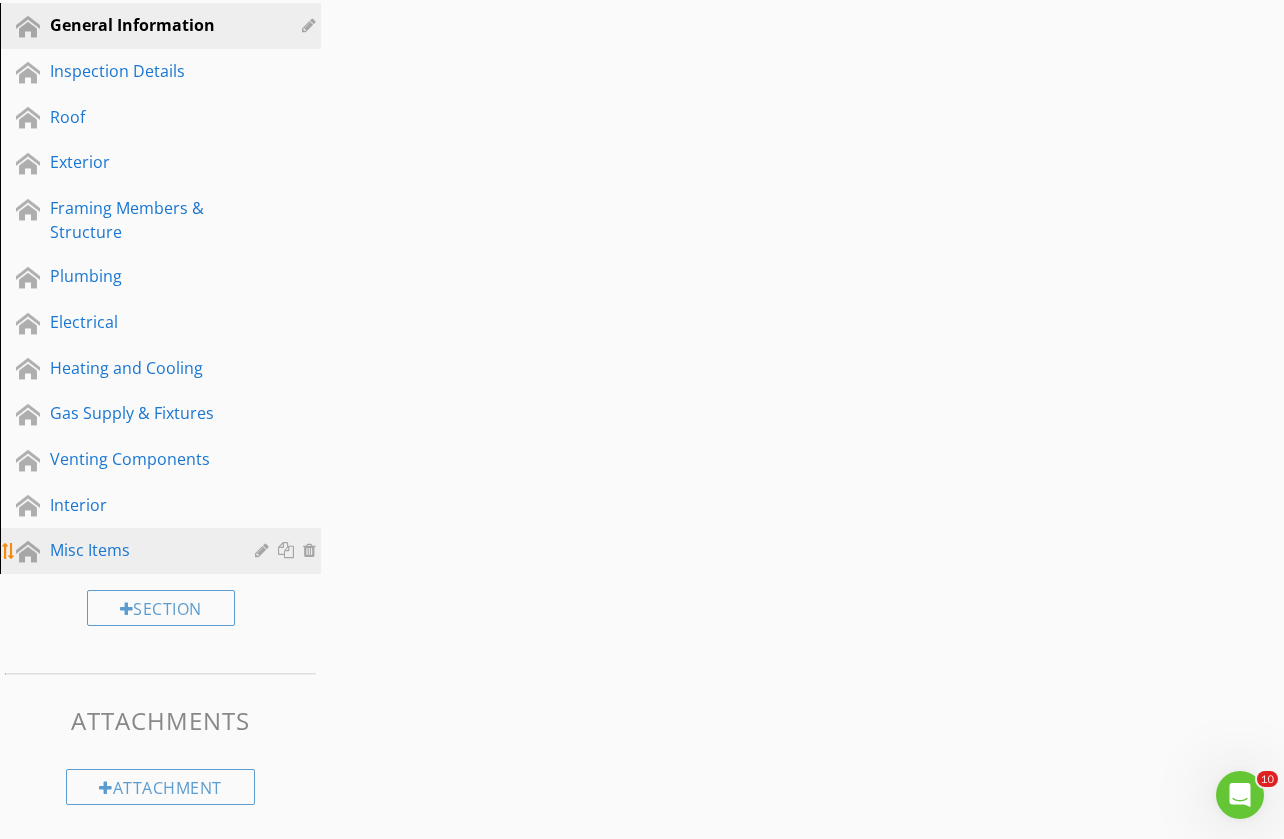 click on "Misc Items" at bounding box center (138, 550) 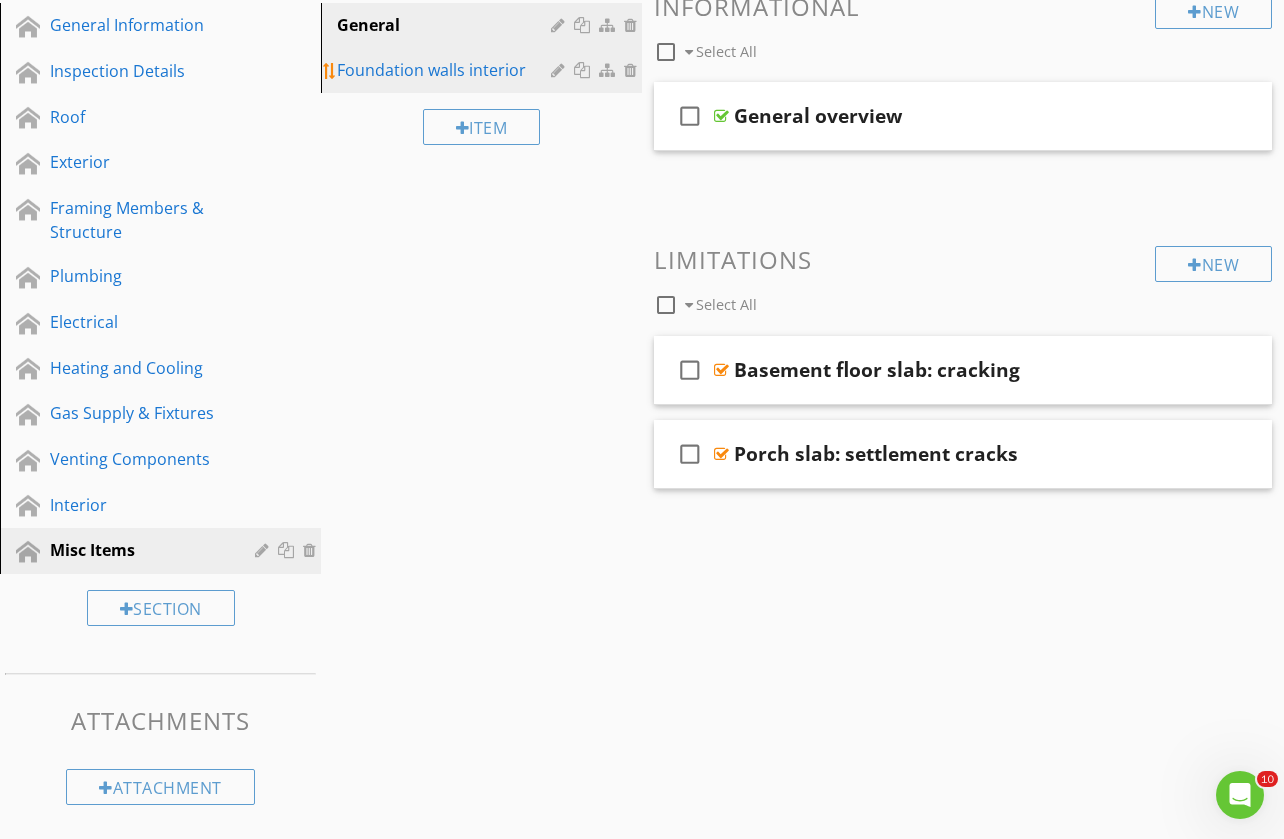 click on "Foundation walls interior" at bounding box center (447, 70) 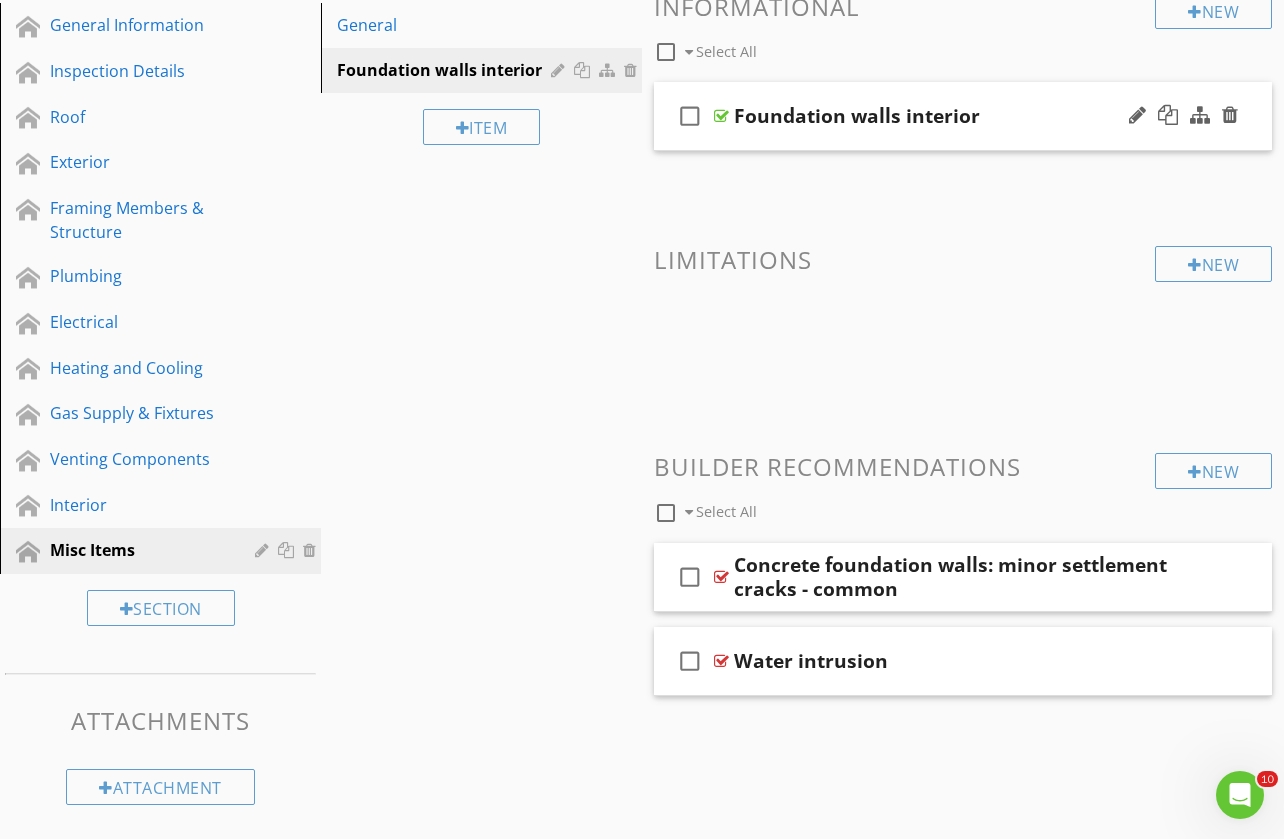 click on "check_box_outline_blank
Foundation walls interior" at bounding box center [963, 116] 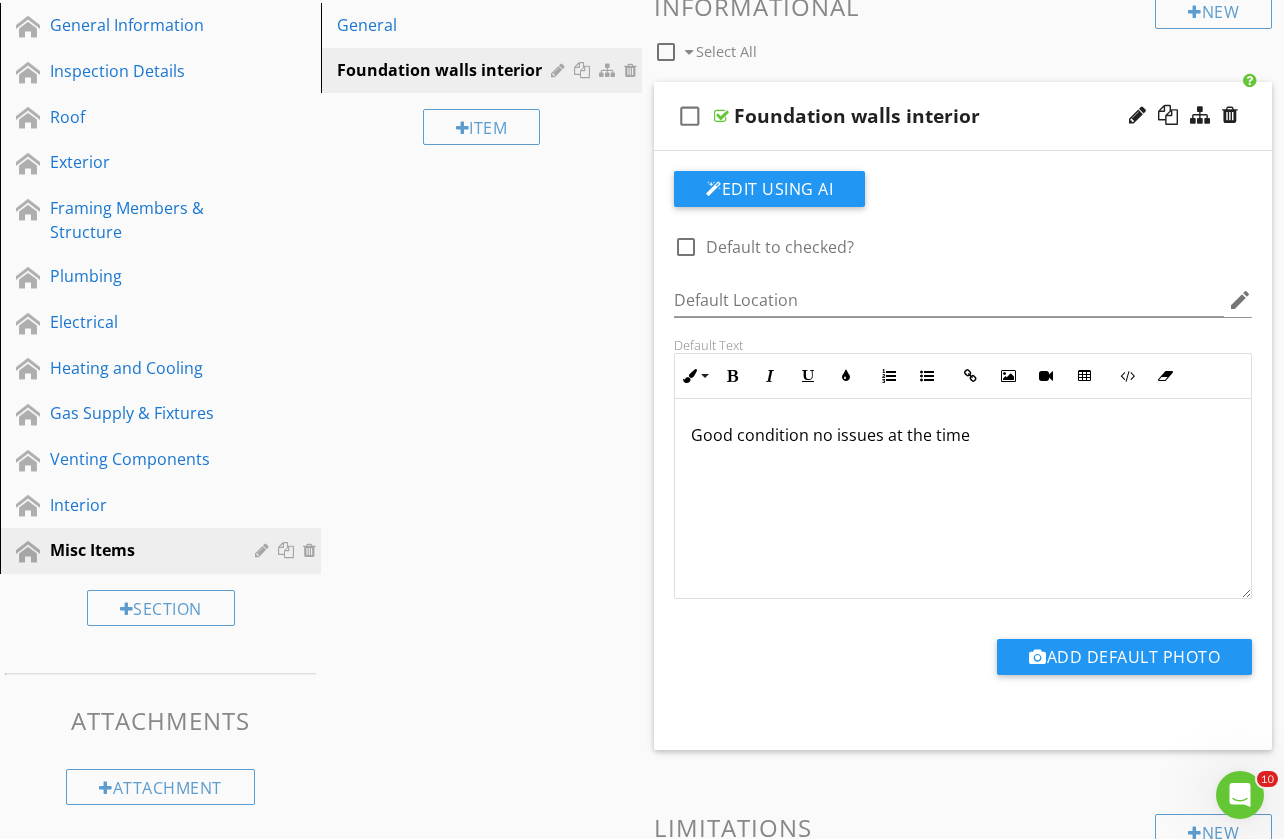 click on "Good condition no issues at the time" at bounding box center (963, 435) 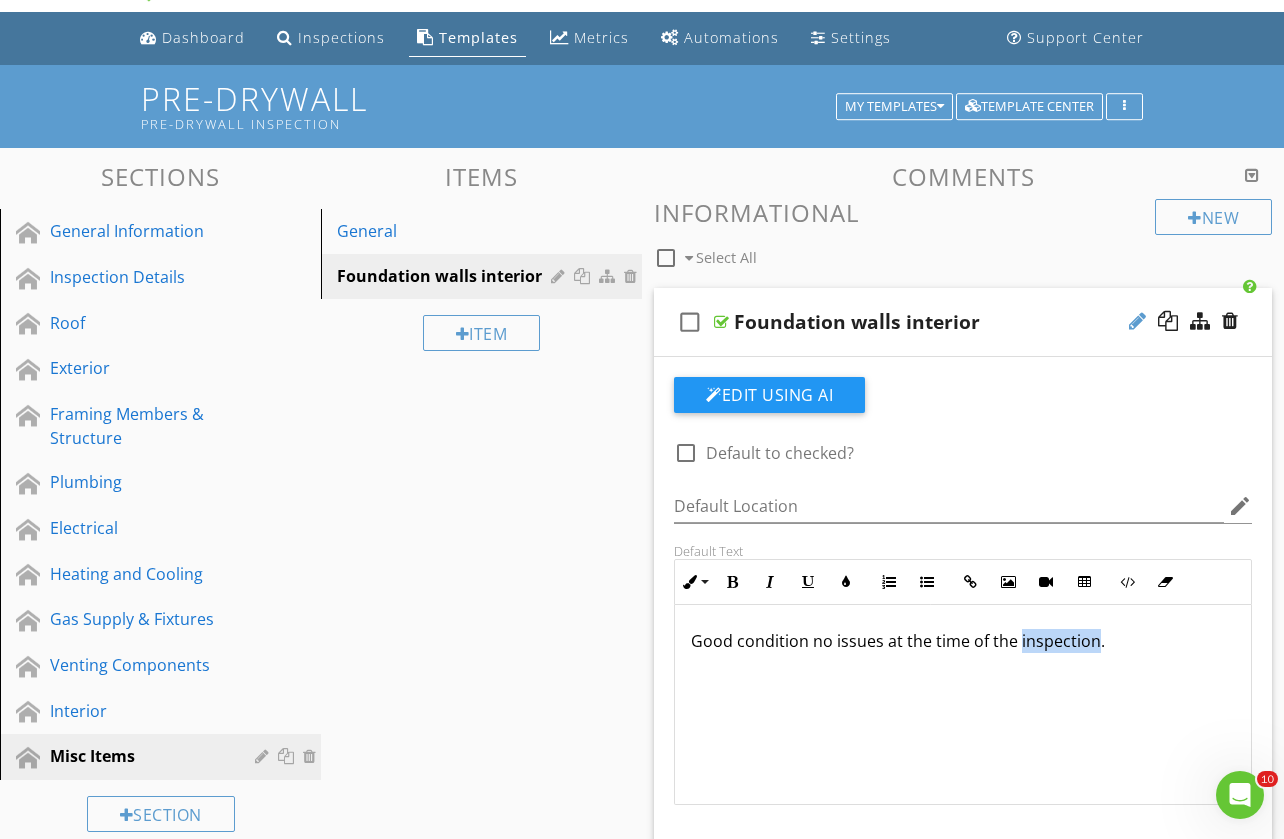 scroll, scrollTop: 52, scrollLeft: 0, axis: vertical 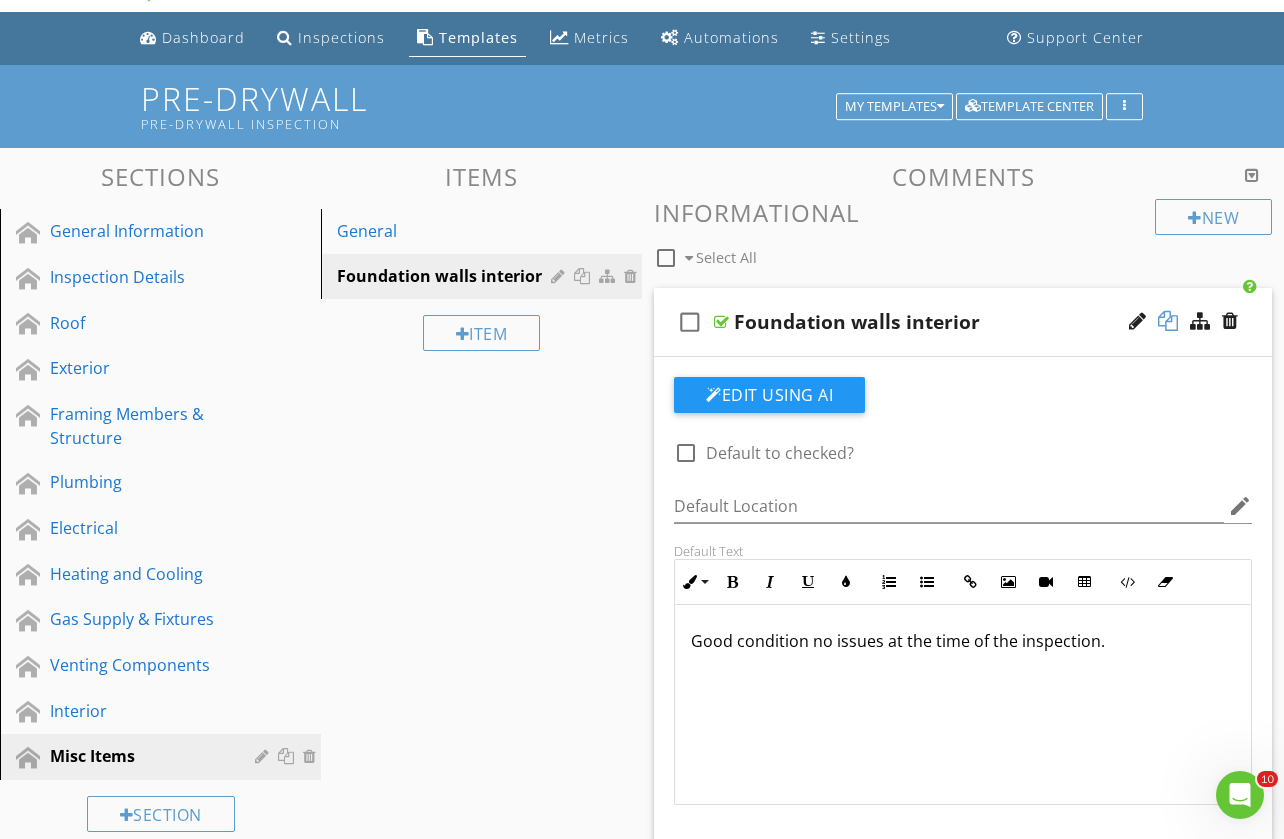 click at bounding box center [1168, 321] 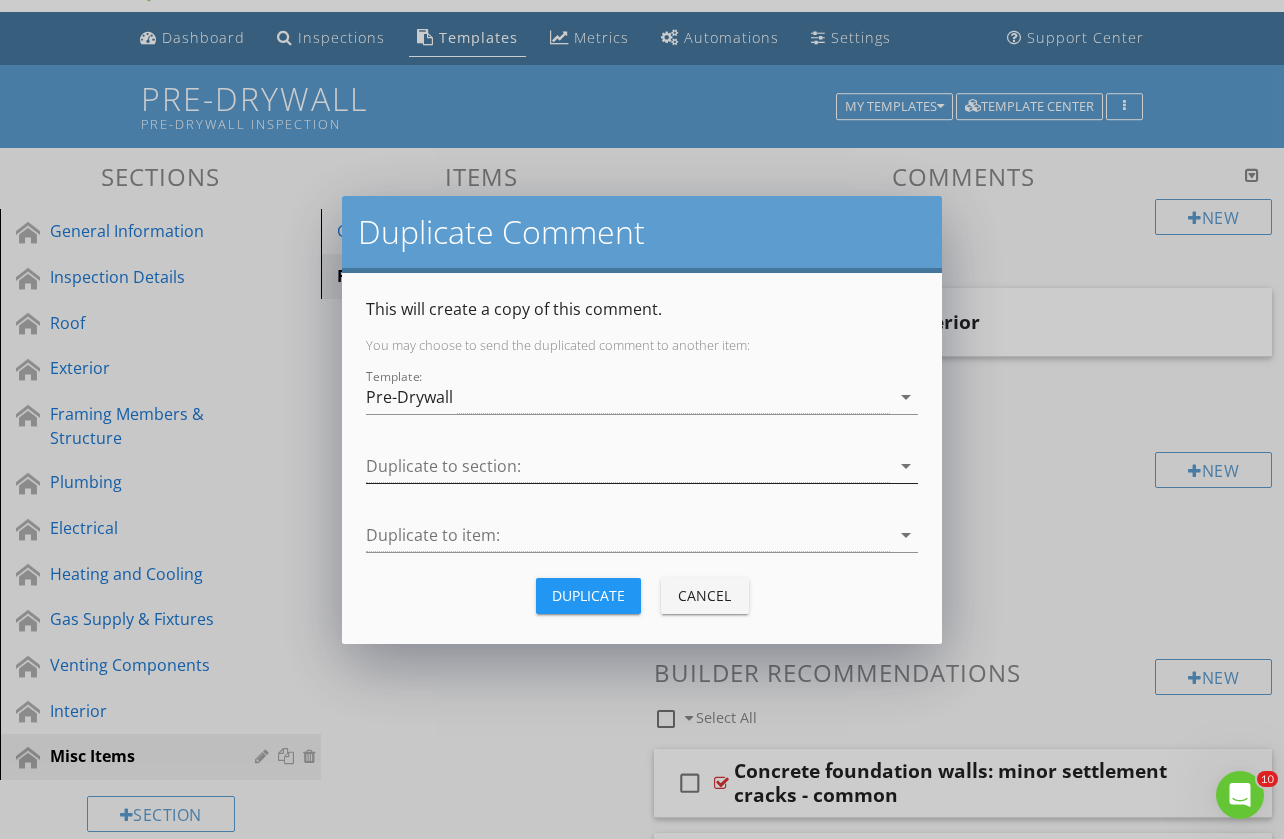 click at bounding box center (628, 466) 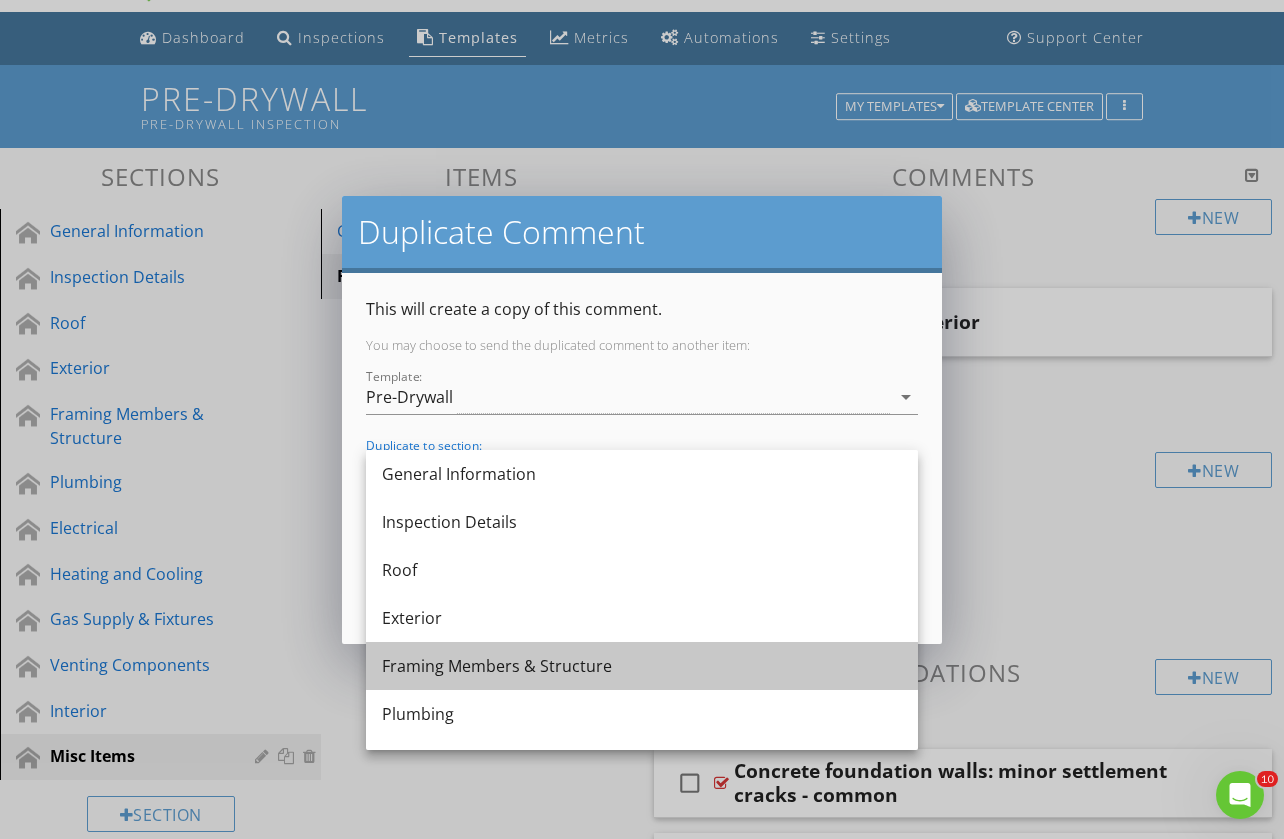 click on "Framing Members & Structure" at bounding box center (642, 666) 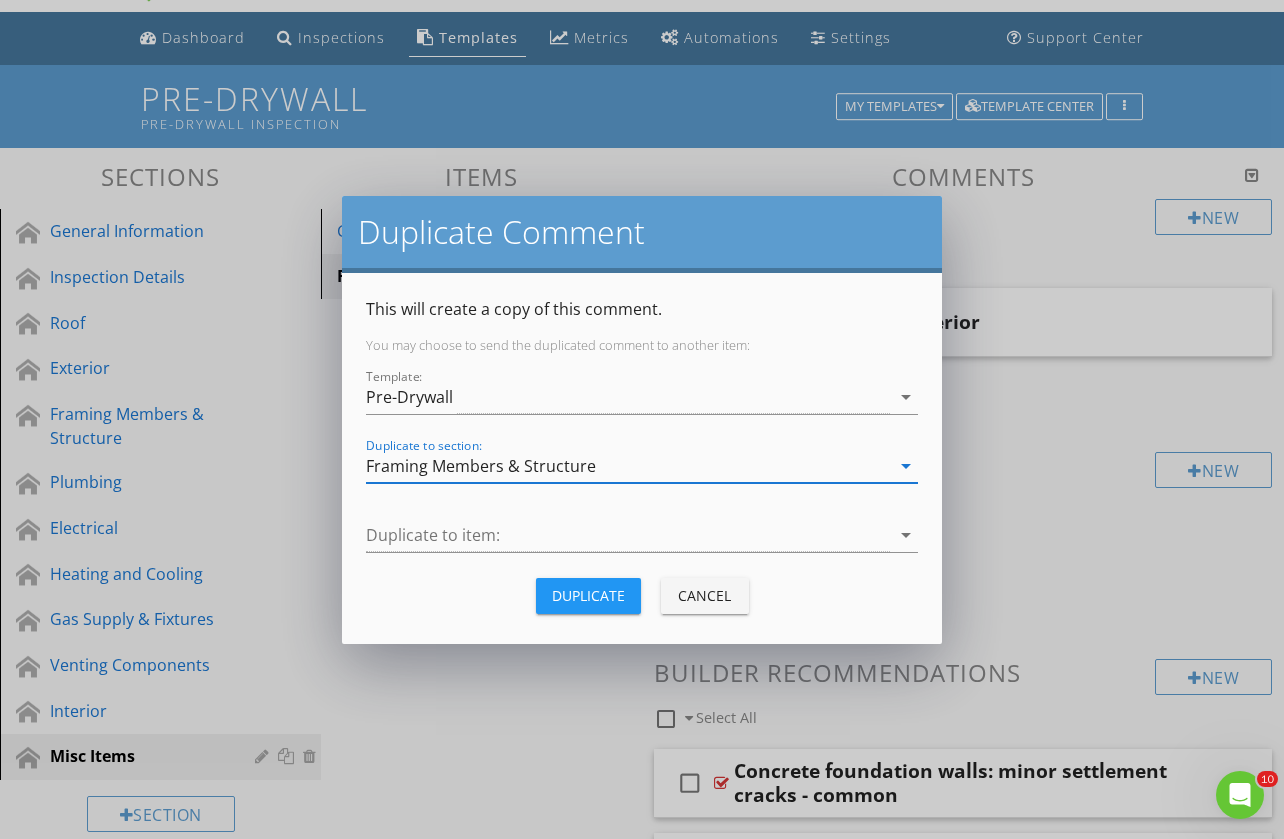 click on "Duplicate" at bounding box center (588, 595) 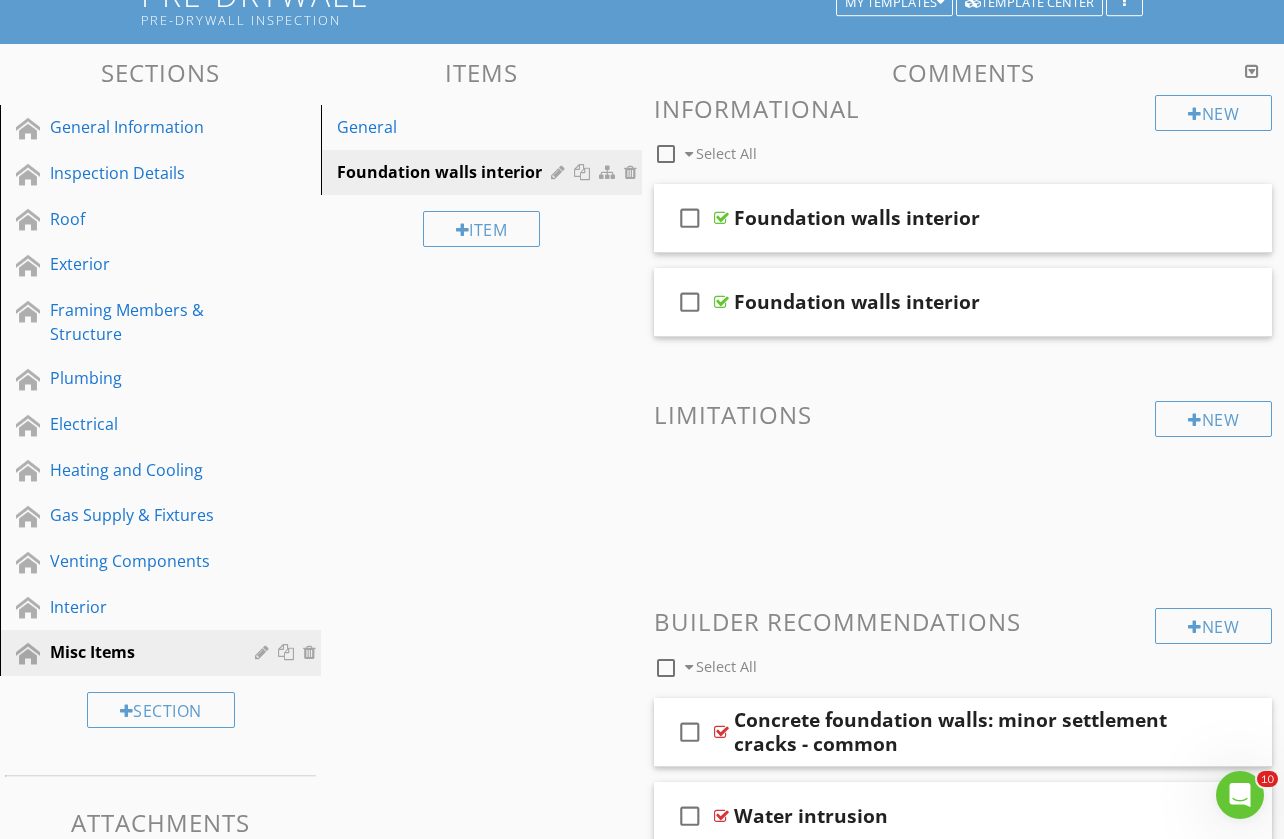 scroll, scrollTop: 142, scrollLeft: 0, axis: vertical 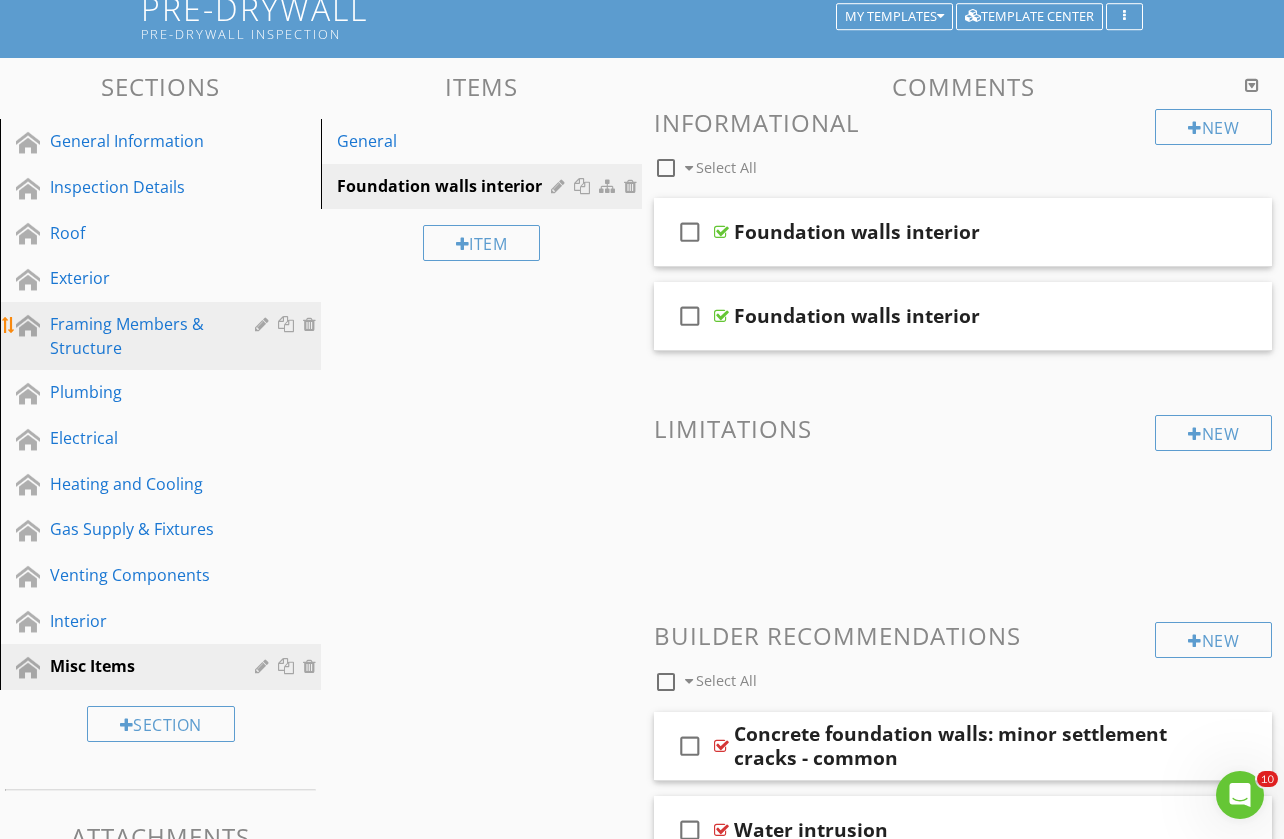 click on "Framing Members & Structure" at bounding box center [138, 336] 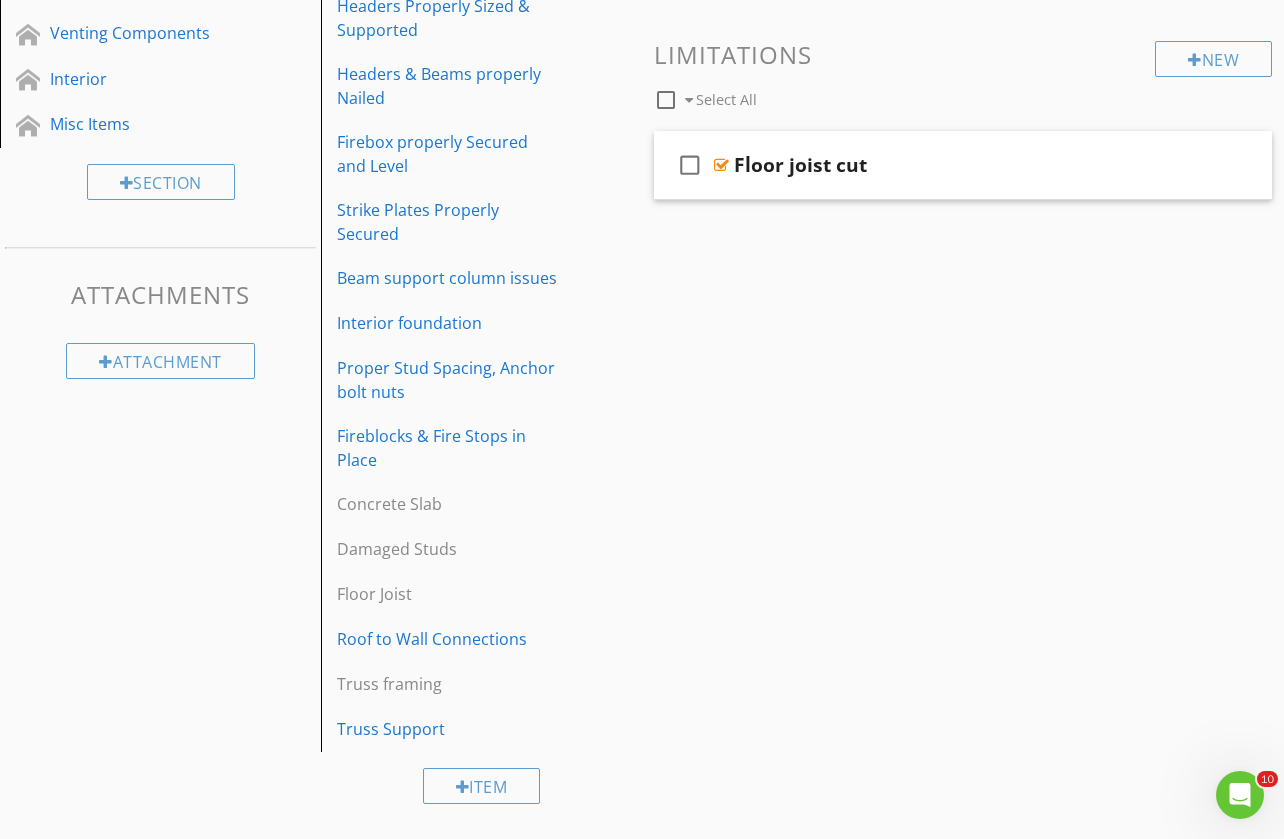 scroll, scrollTop: 684, scrollLeft: 0, axis: vertical 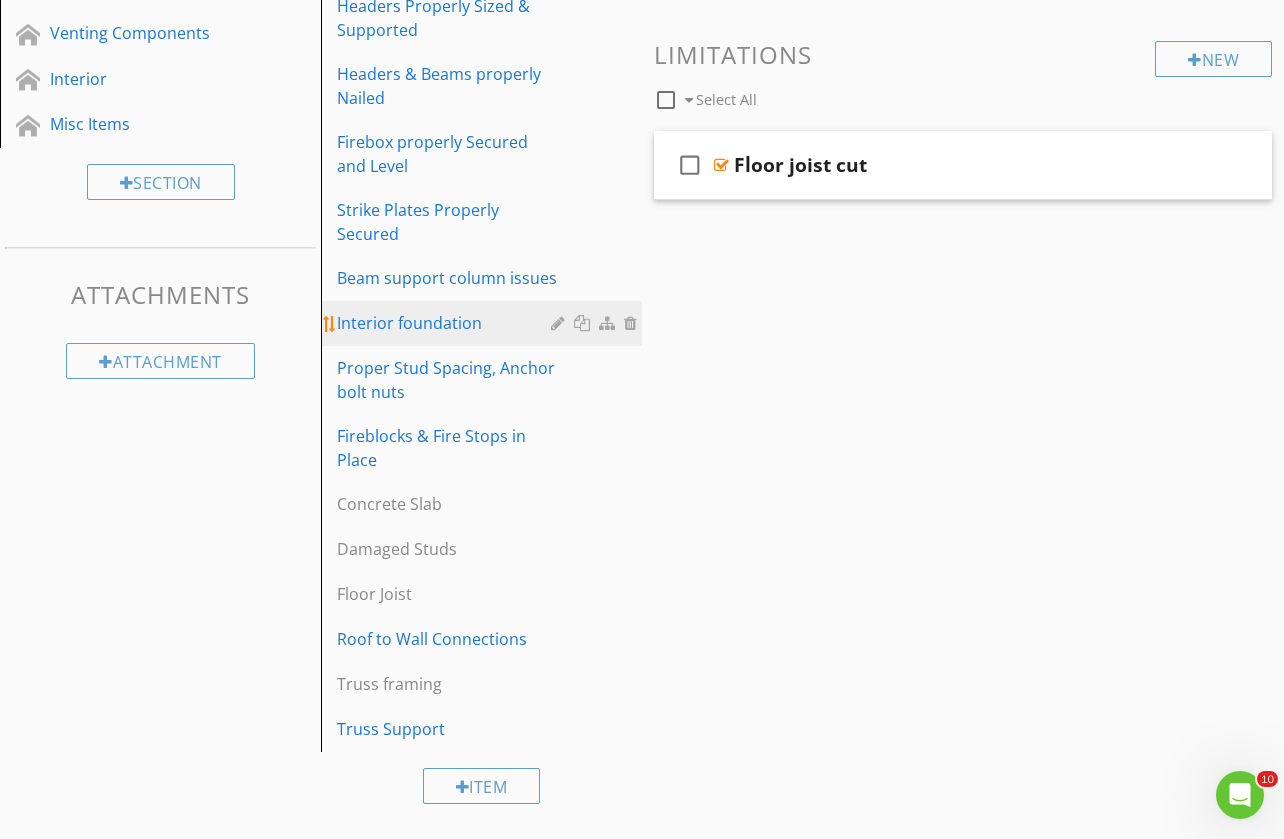 click on "Interior foundation" at bounding box center [447, 323] 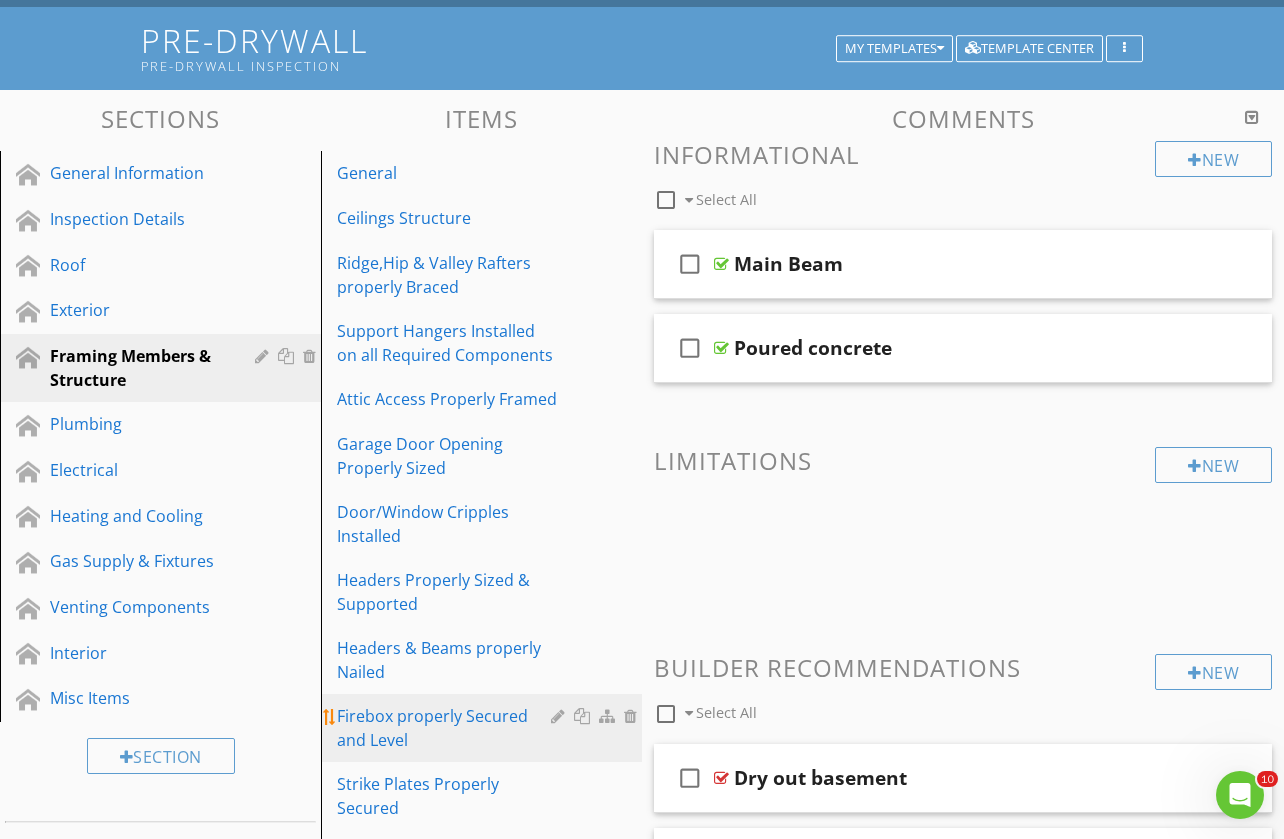 scroll, scrollTop: 109, scrollLeft: 0, axis: vertical 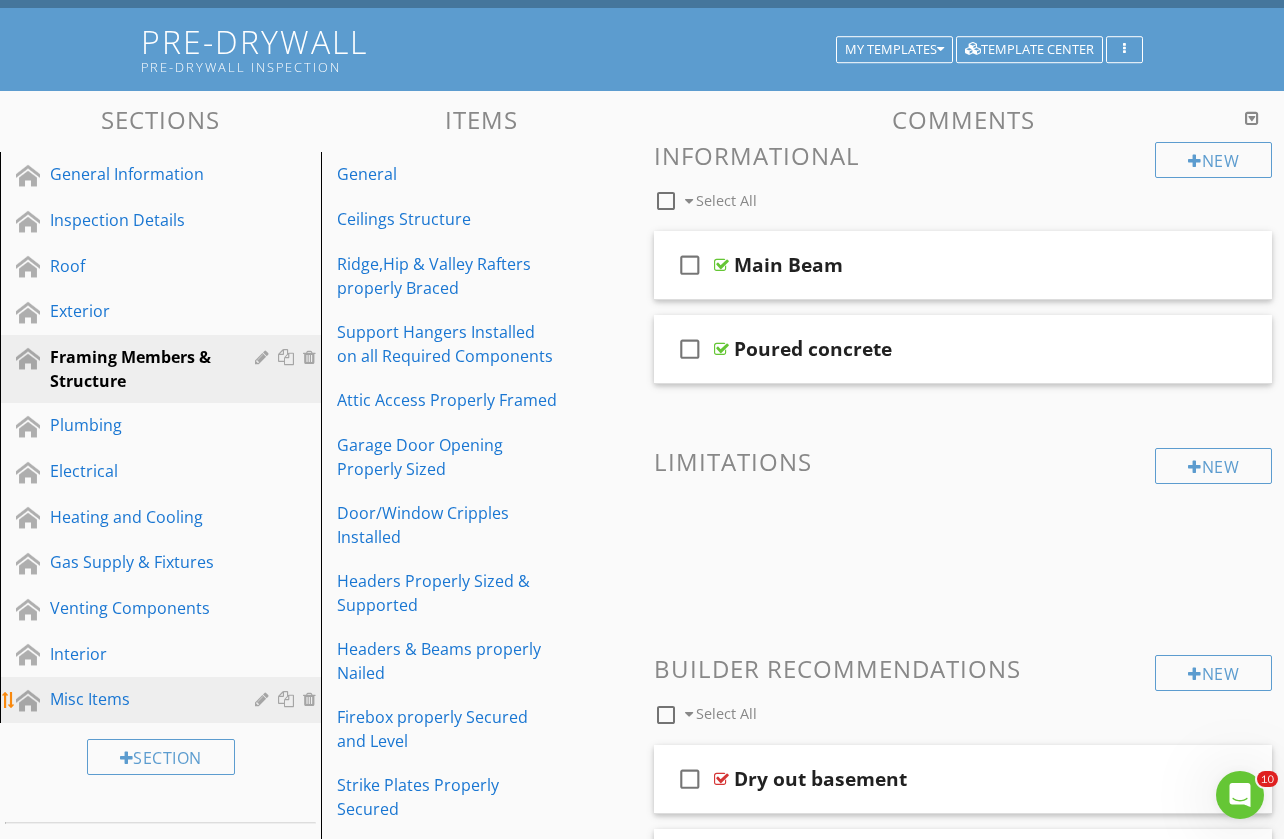 click on "Misc Items" at bounding box center (138, 699) 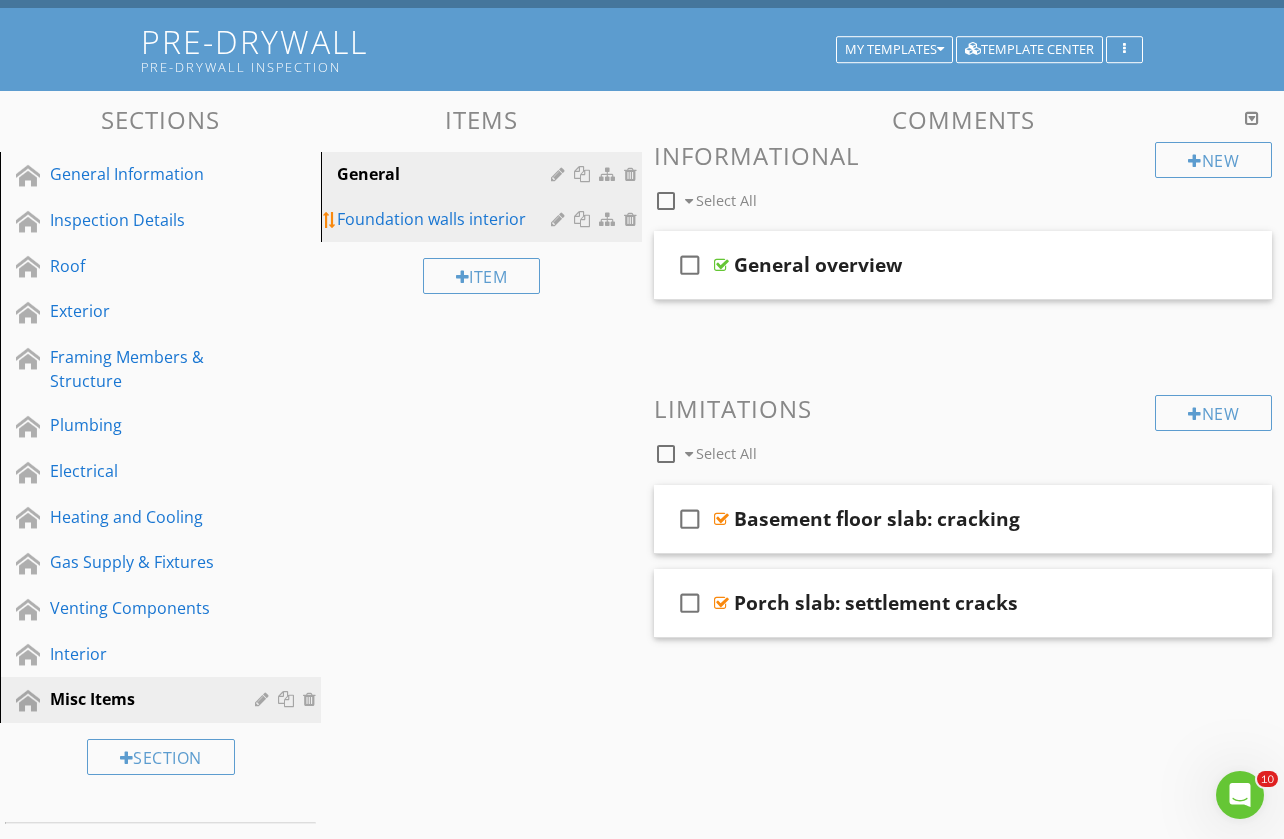 click on "Foundation walls interior" at bounding box center (447, 219) 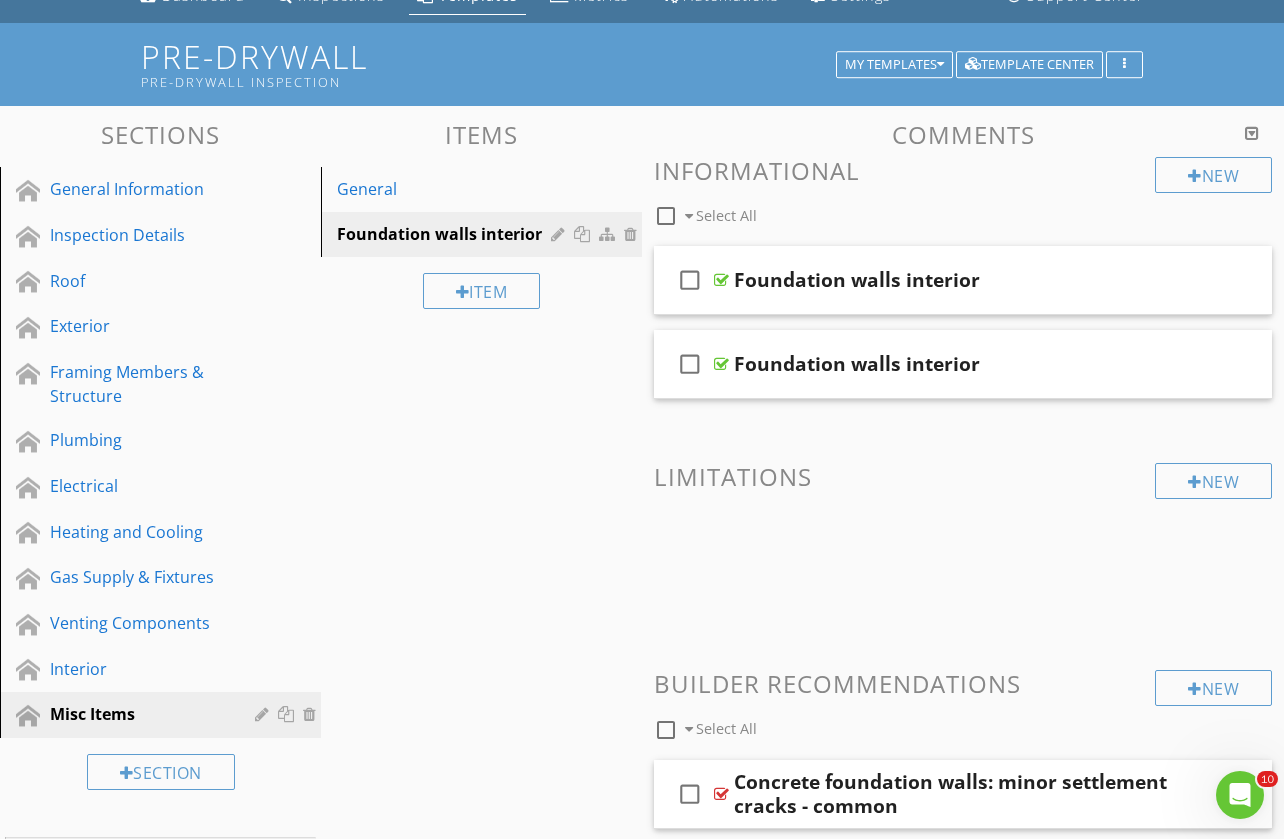 scroll, scrollTop: 73, scrollLeft: 0, axis: vertical 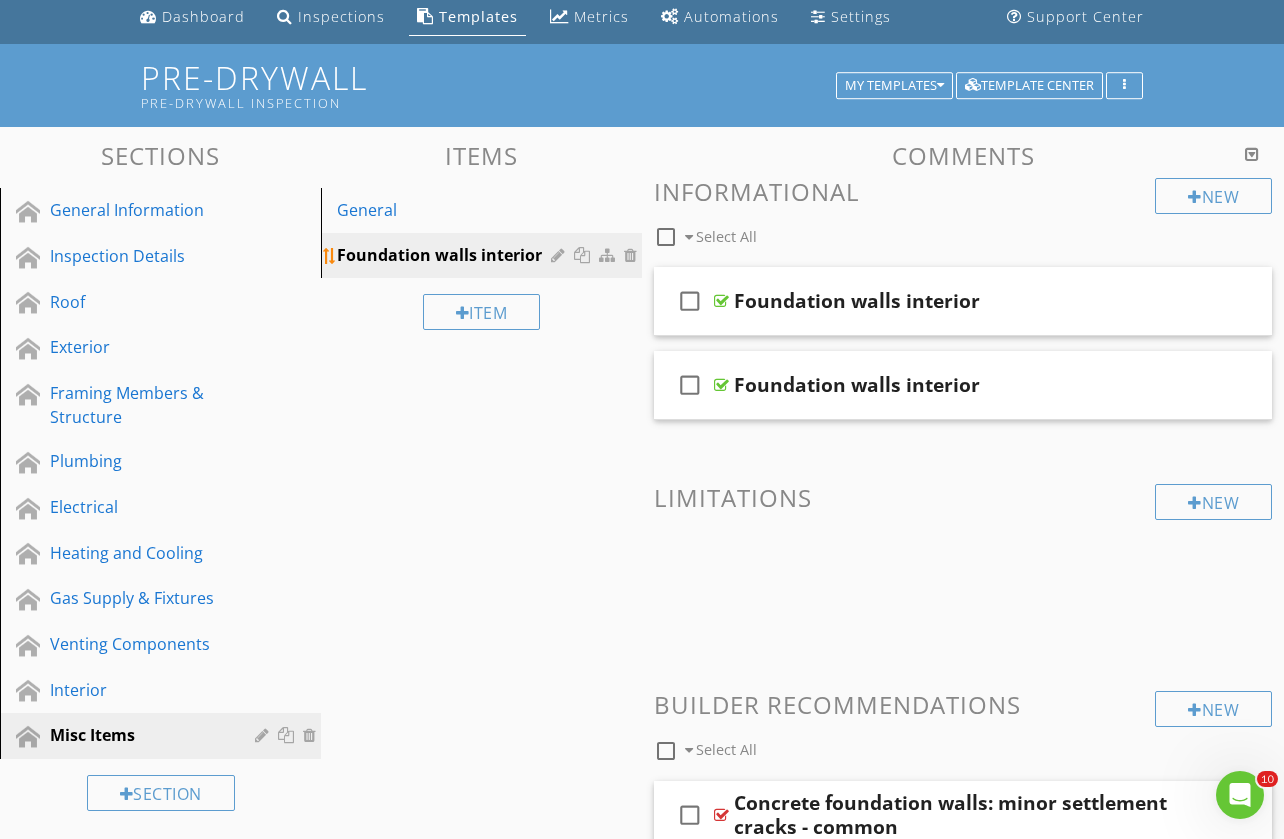 click at bounding box center [633, 255] 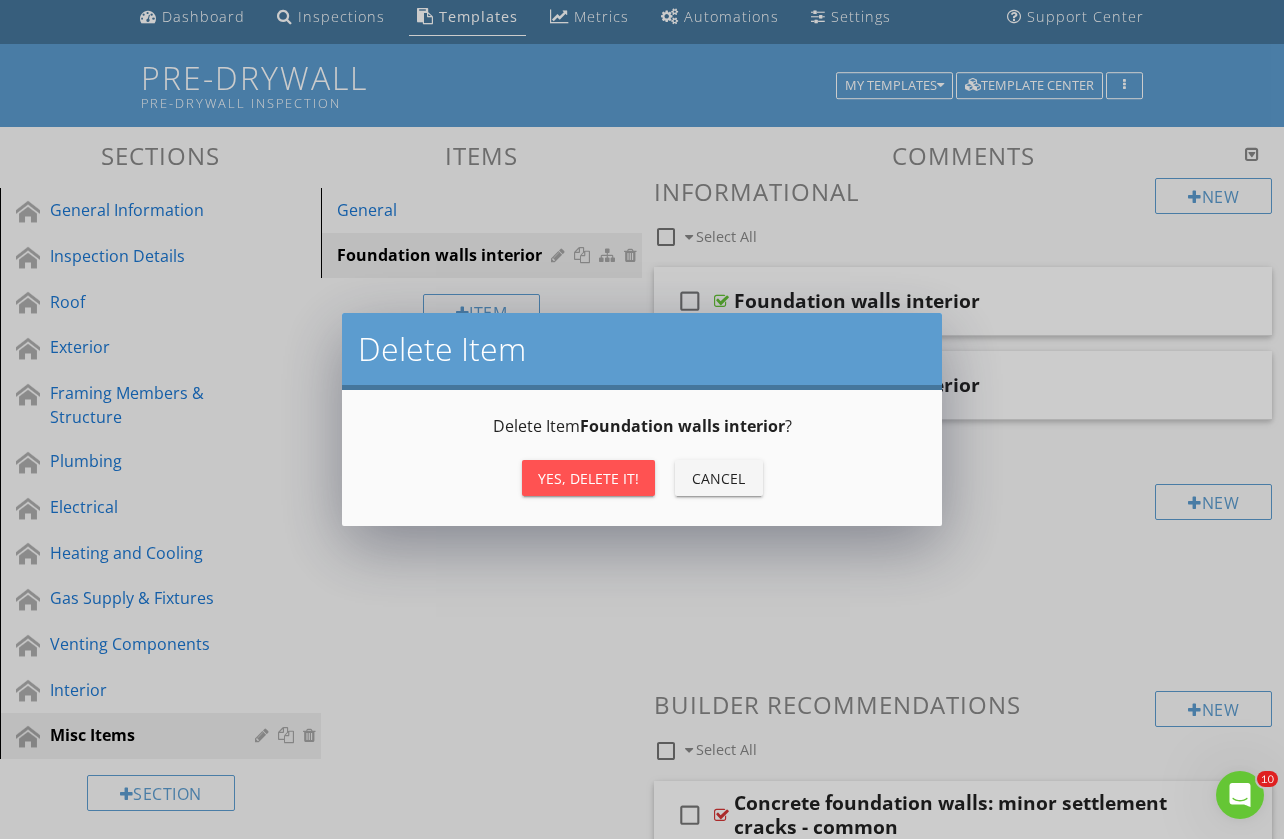 click on "Yes, Delete it!" at bounding box center (588, 478) 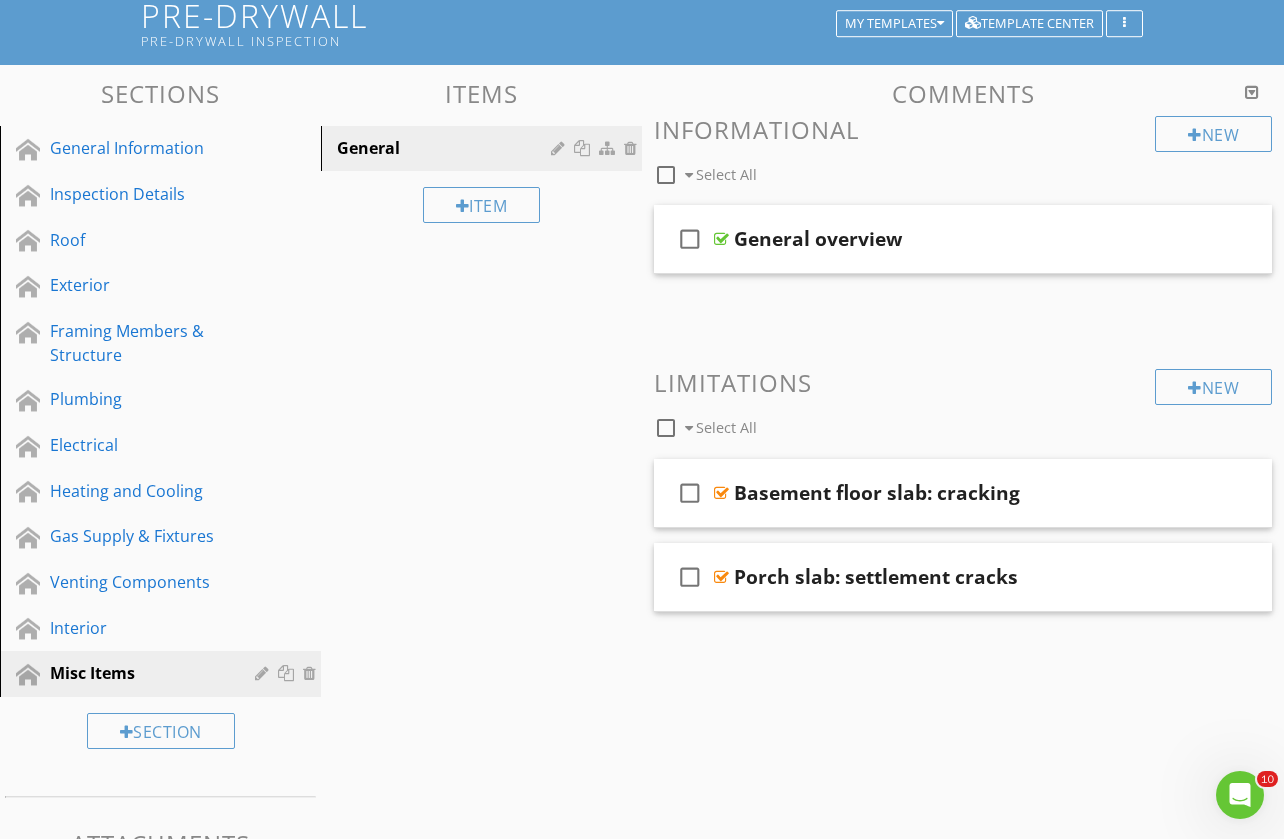 scroll, scrollTop: 132, scrollLeft: 0, axis: vertical 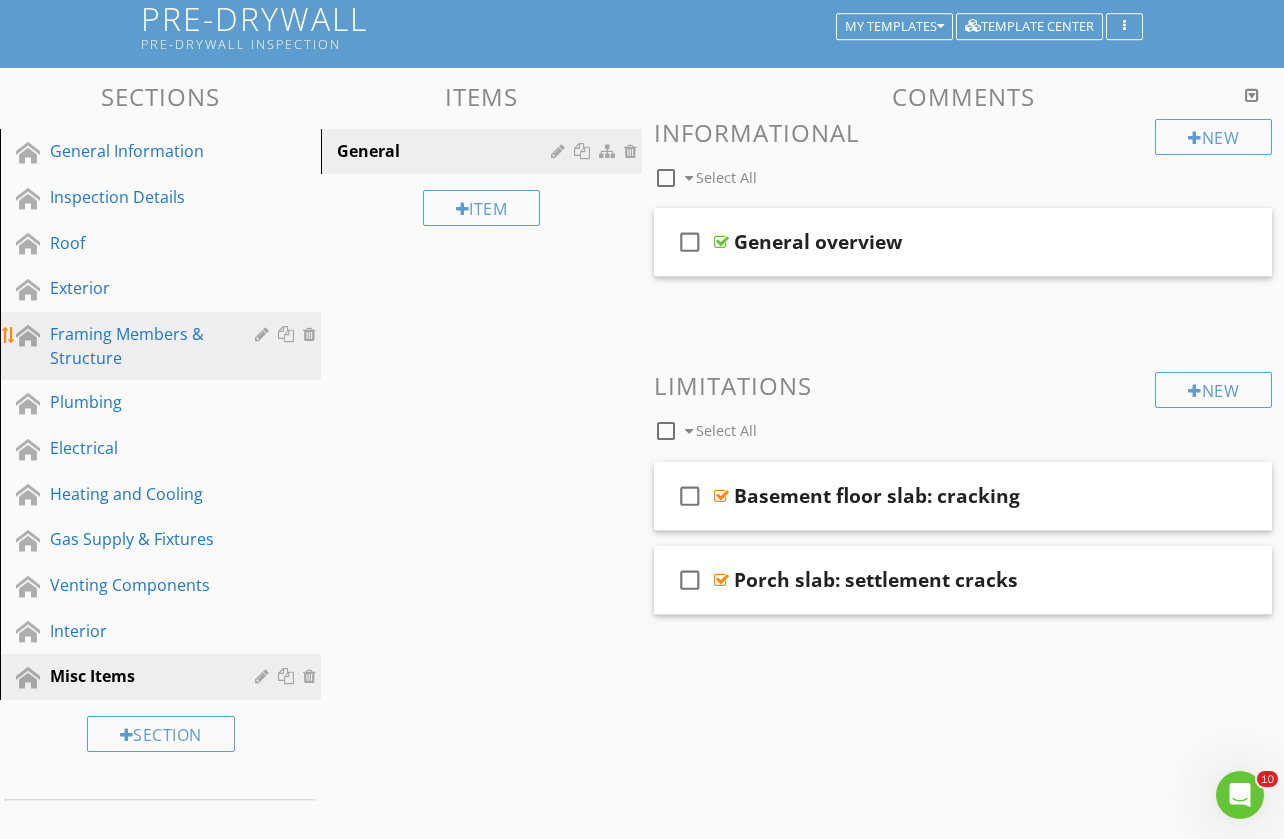 click on "Framing Members & Structure" at bounding box center [138, 346] 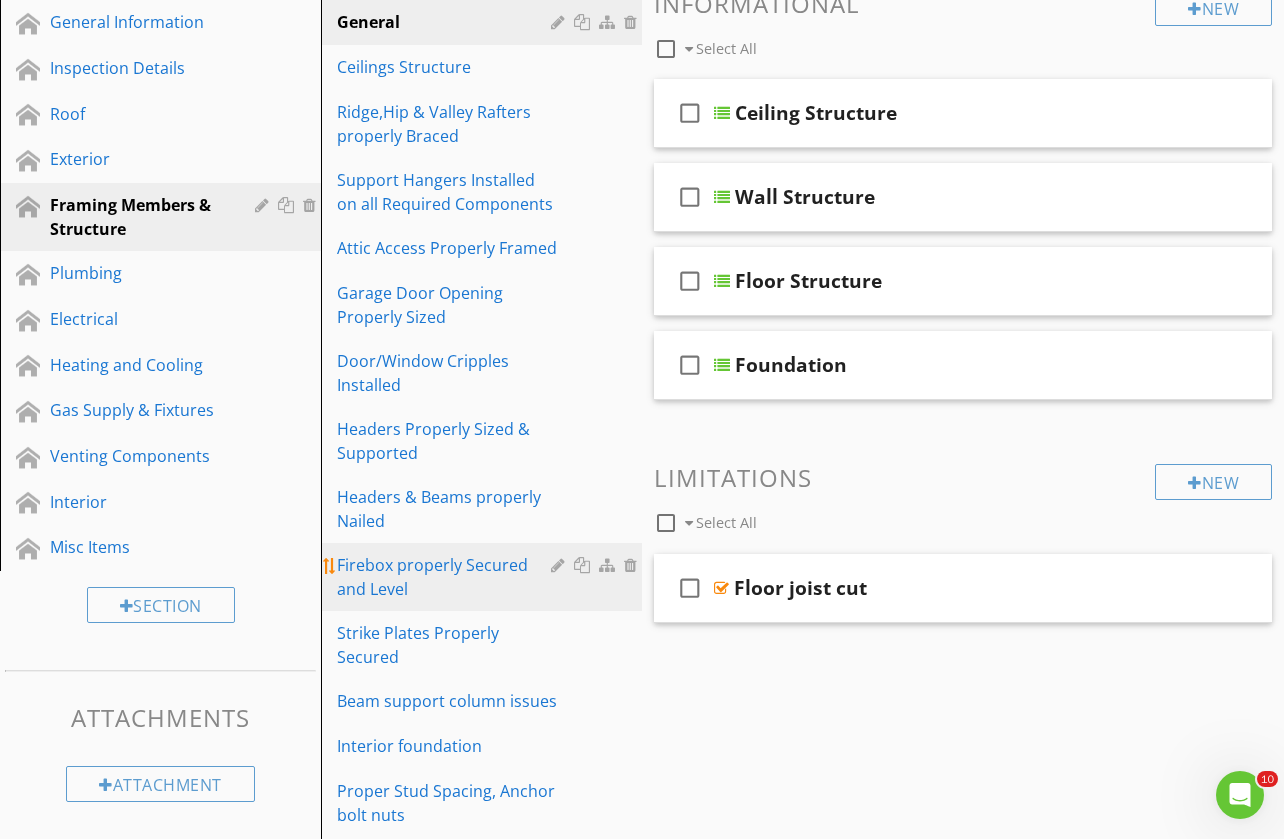 scroll, scrollTop: 377, scrollLeft: 0, axis: vertical 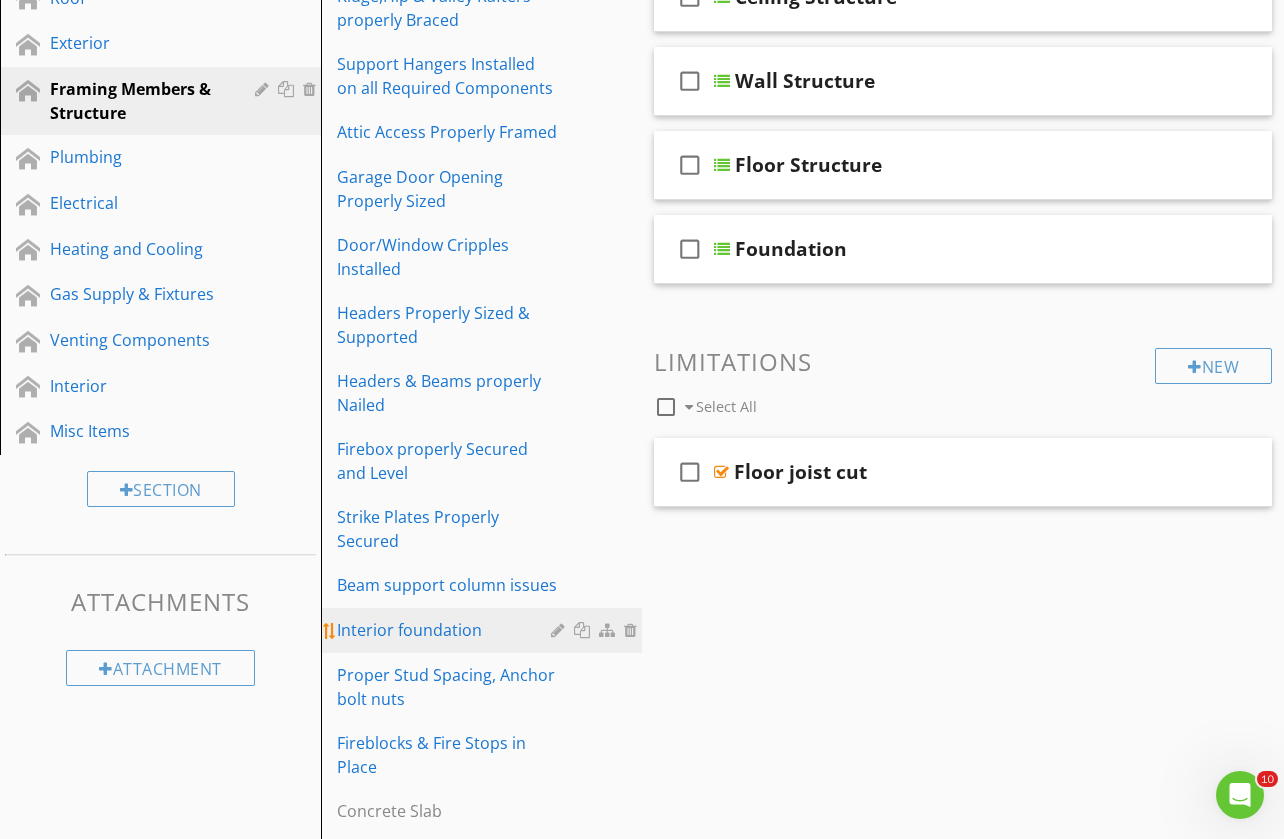 click on "Interior foundation" at bounding box center (447, 630) 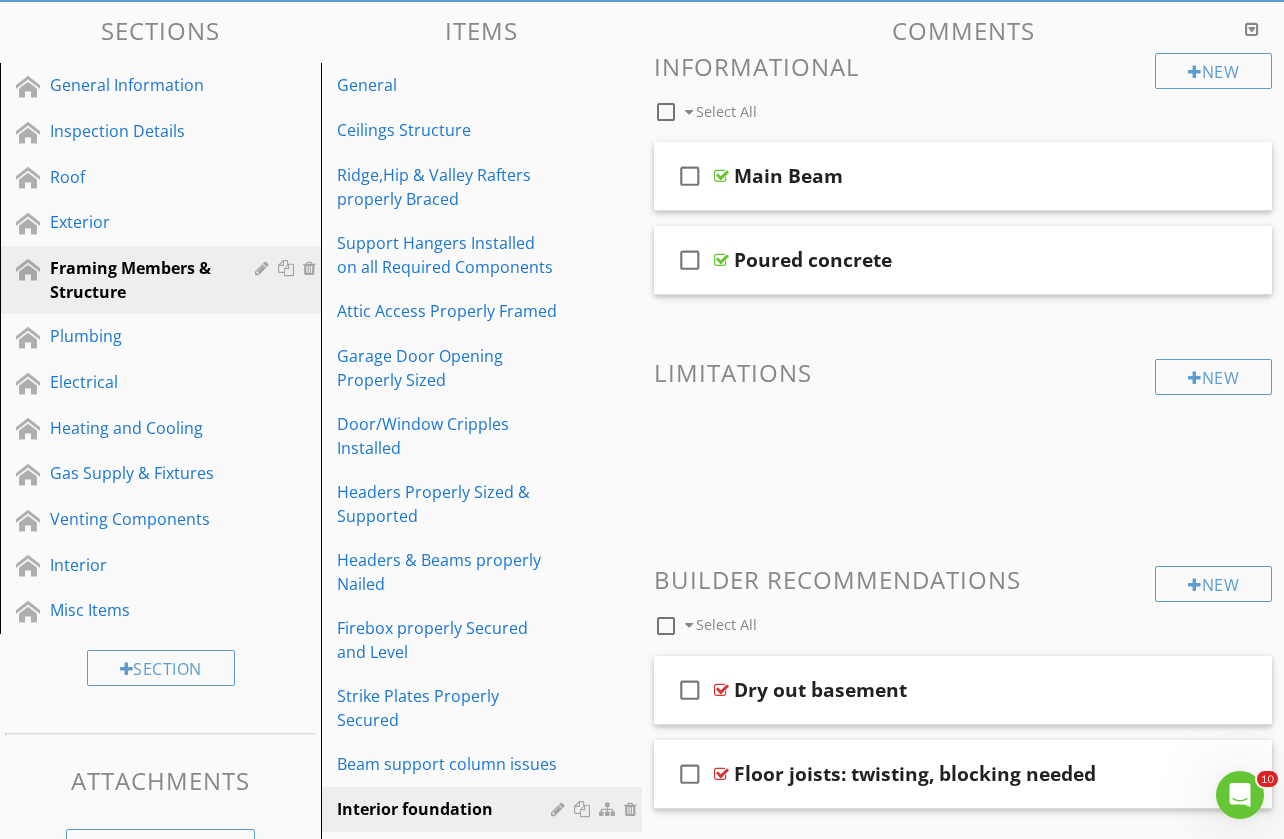 scroll, scrollTop: 198, scrollLeft: 0, axis: vertical 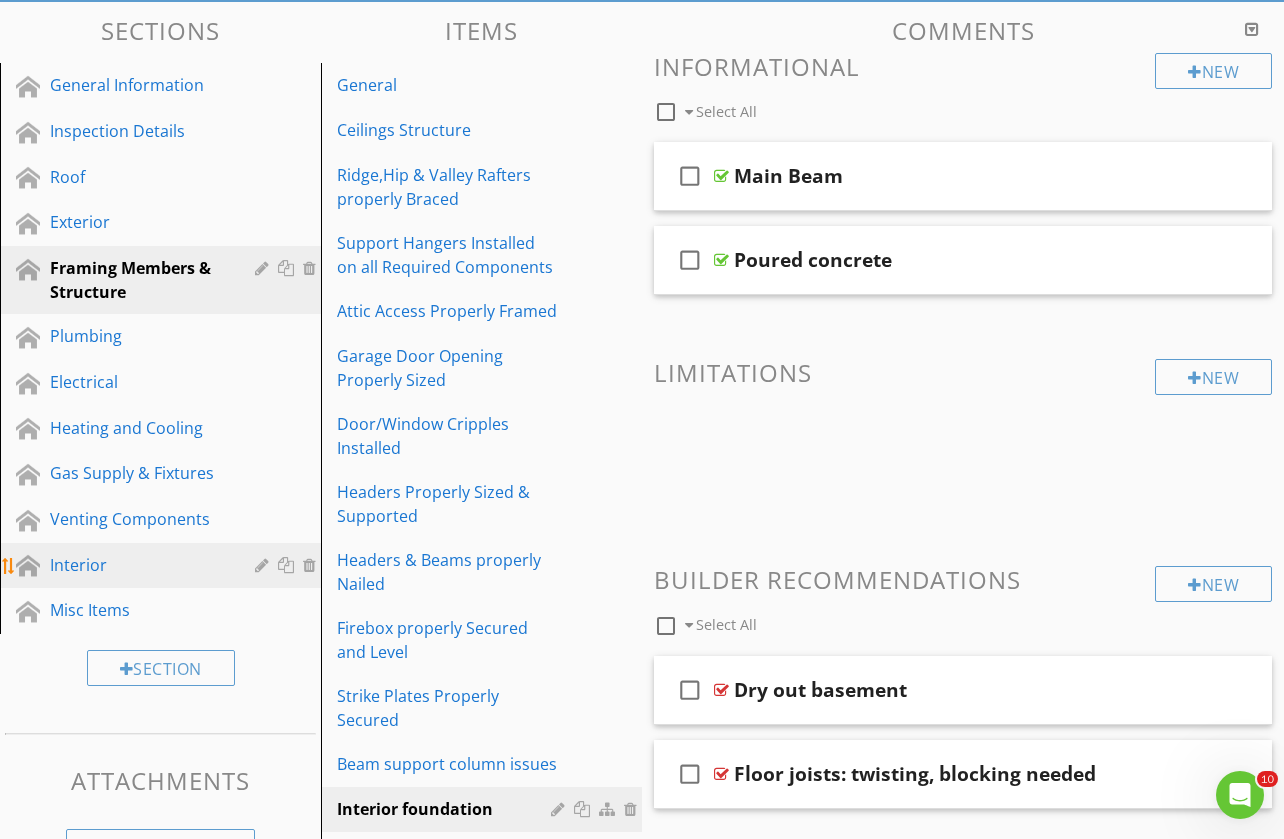 click on "Interior" at bounding box center [138, 565] 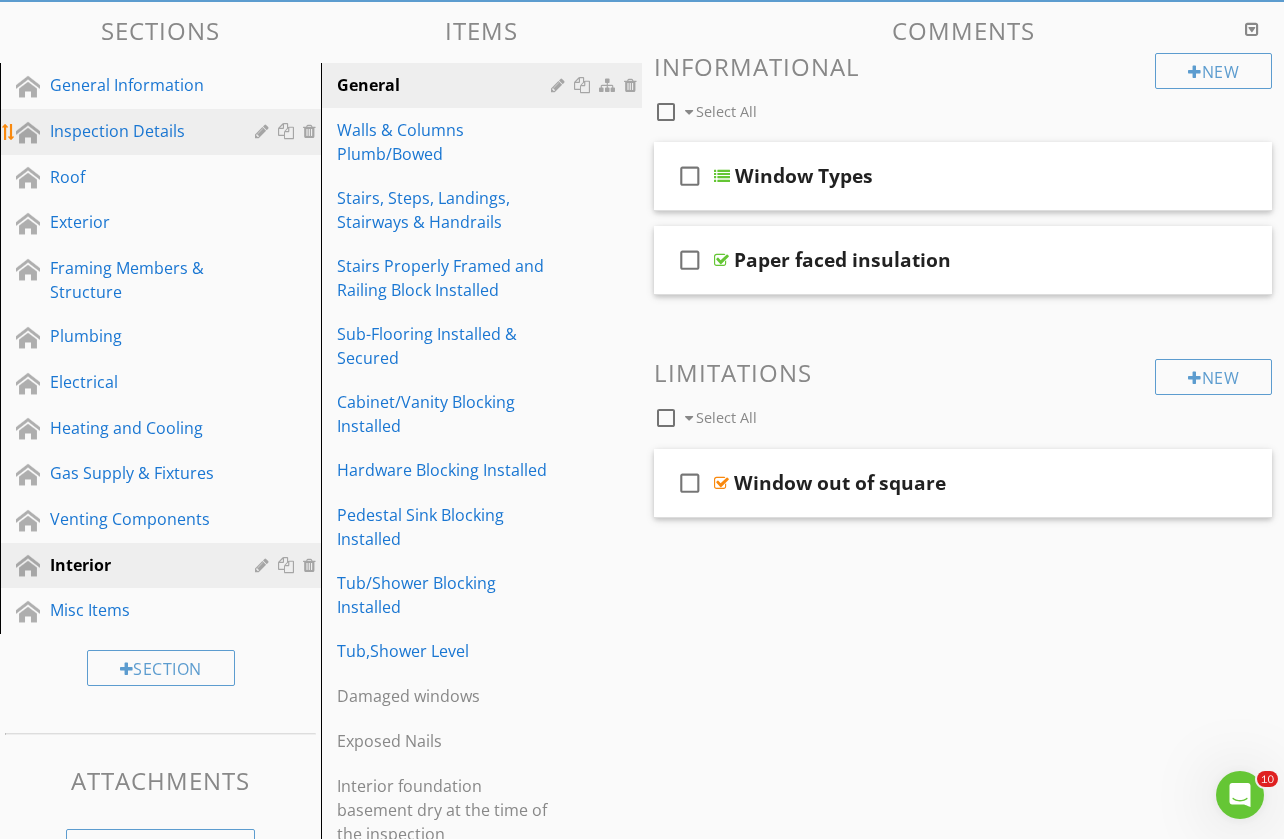 click on "Inspection Details" at bounding box center [138, 131] 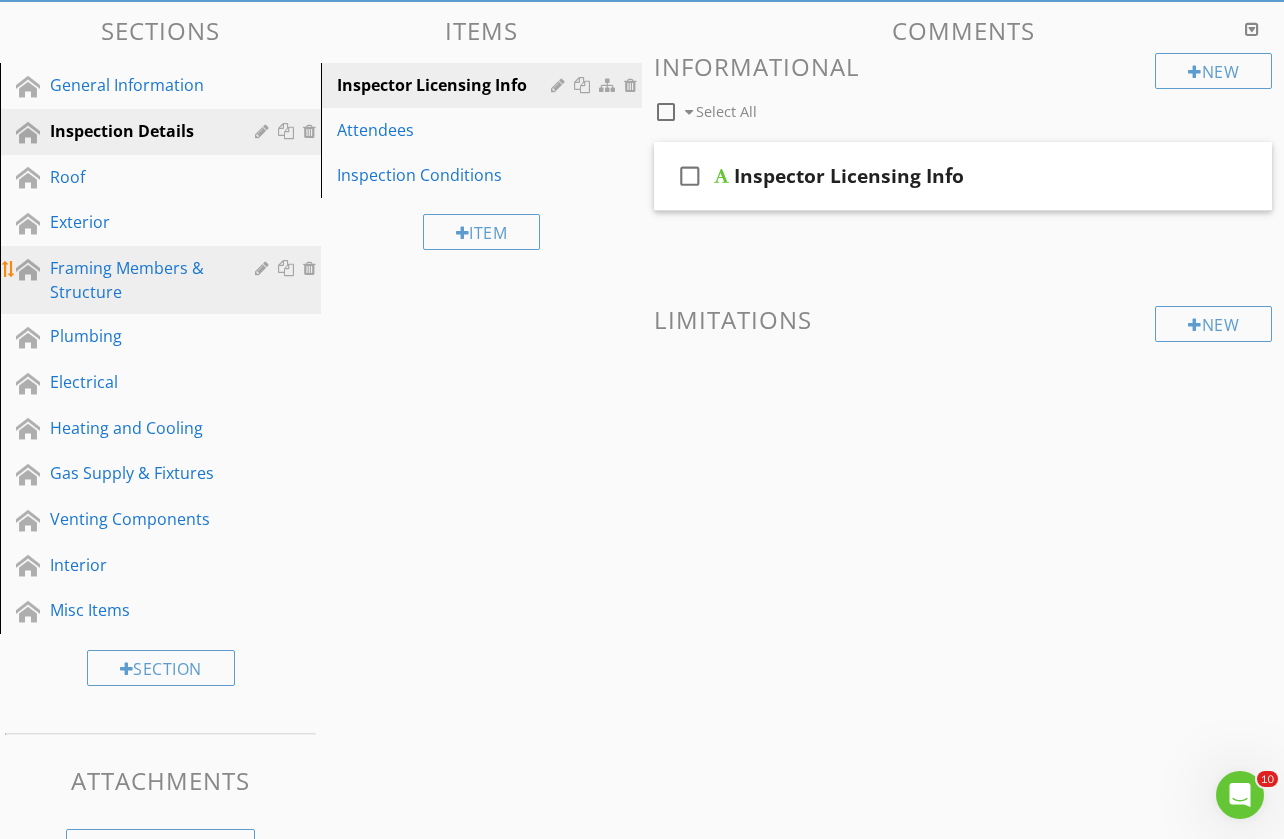 click on "Framing Members & Structure" at bounding box center (138, 280) 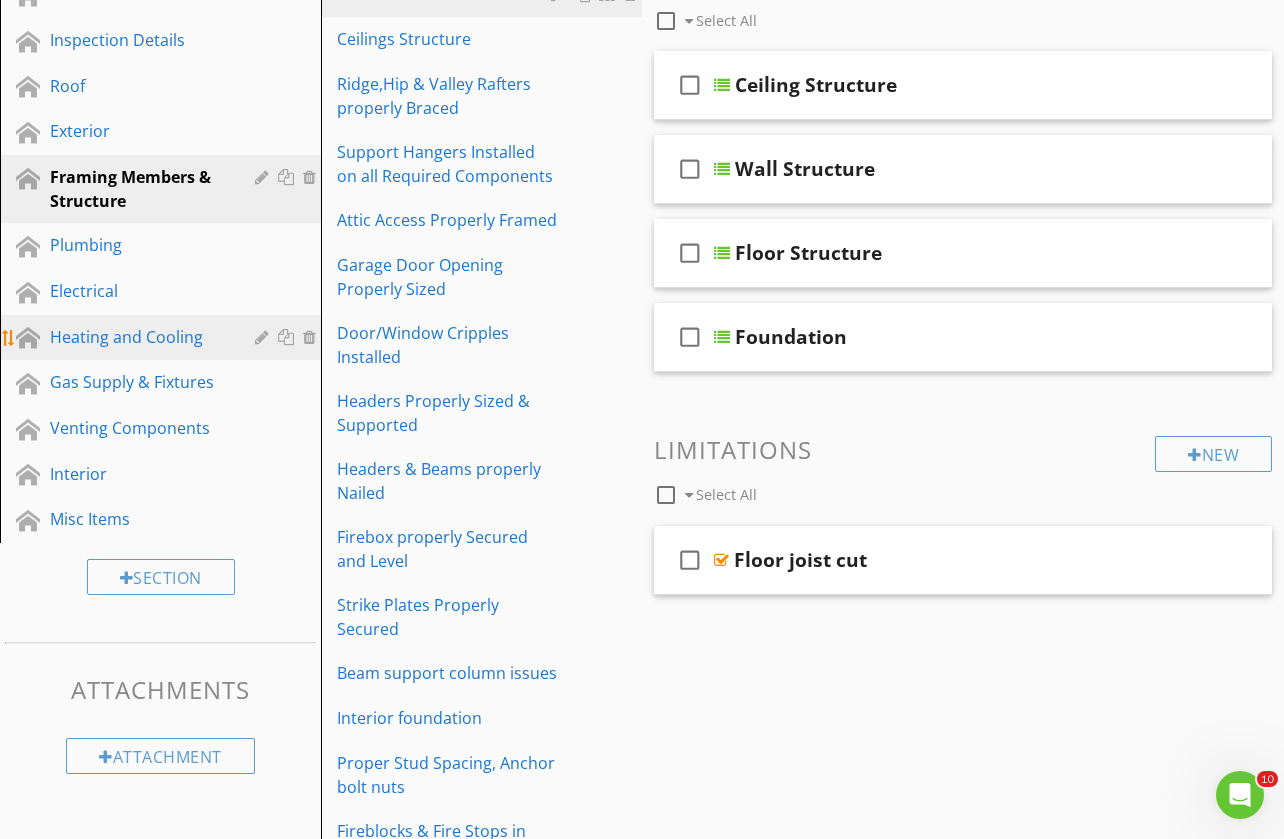scroll, scrollTop: 290, scrollLeft: 0, axis: vertical 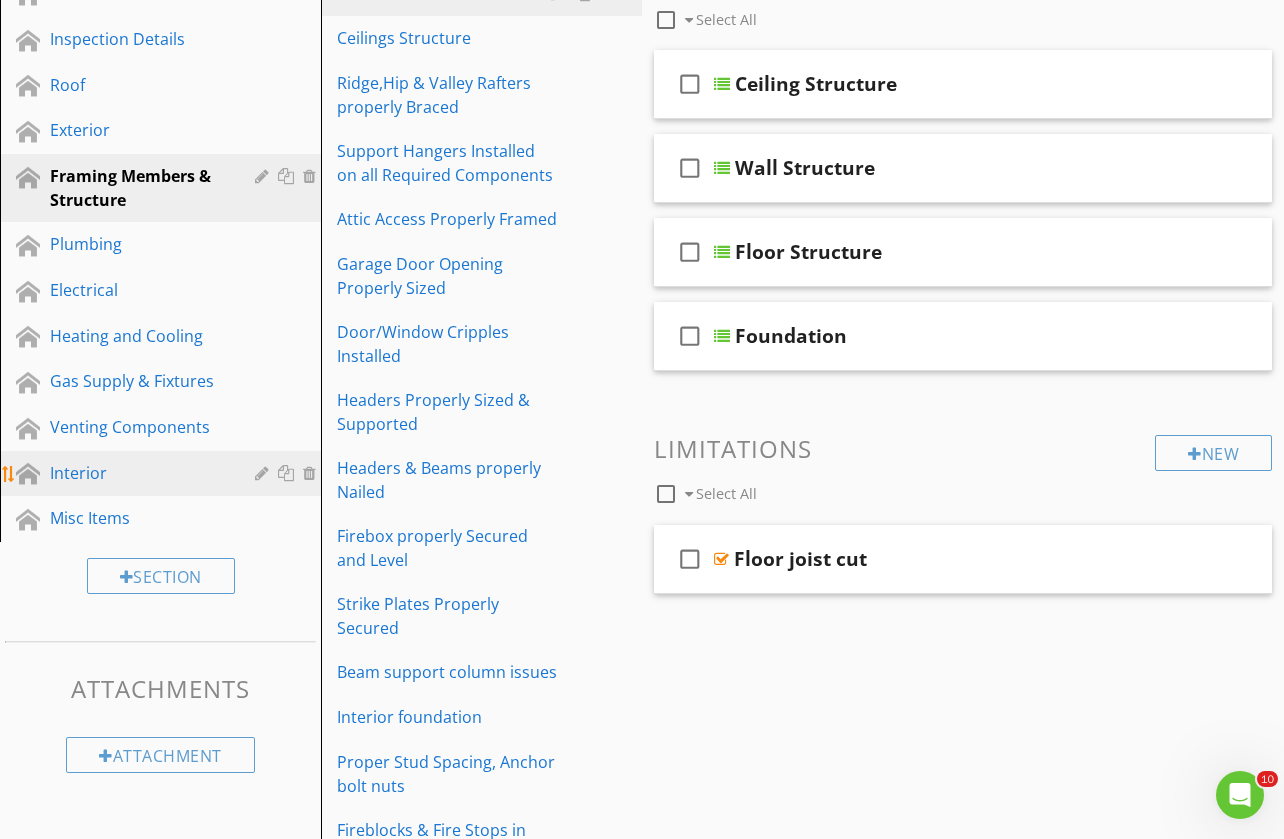 click on "Interior" at bounding box center (138, 473) 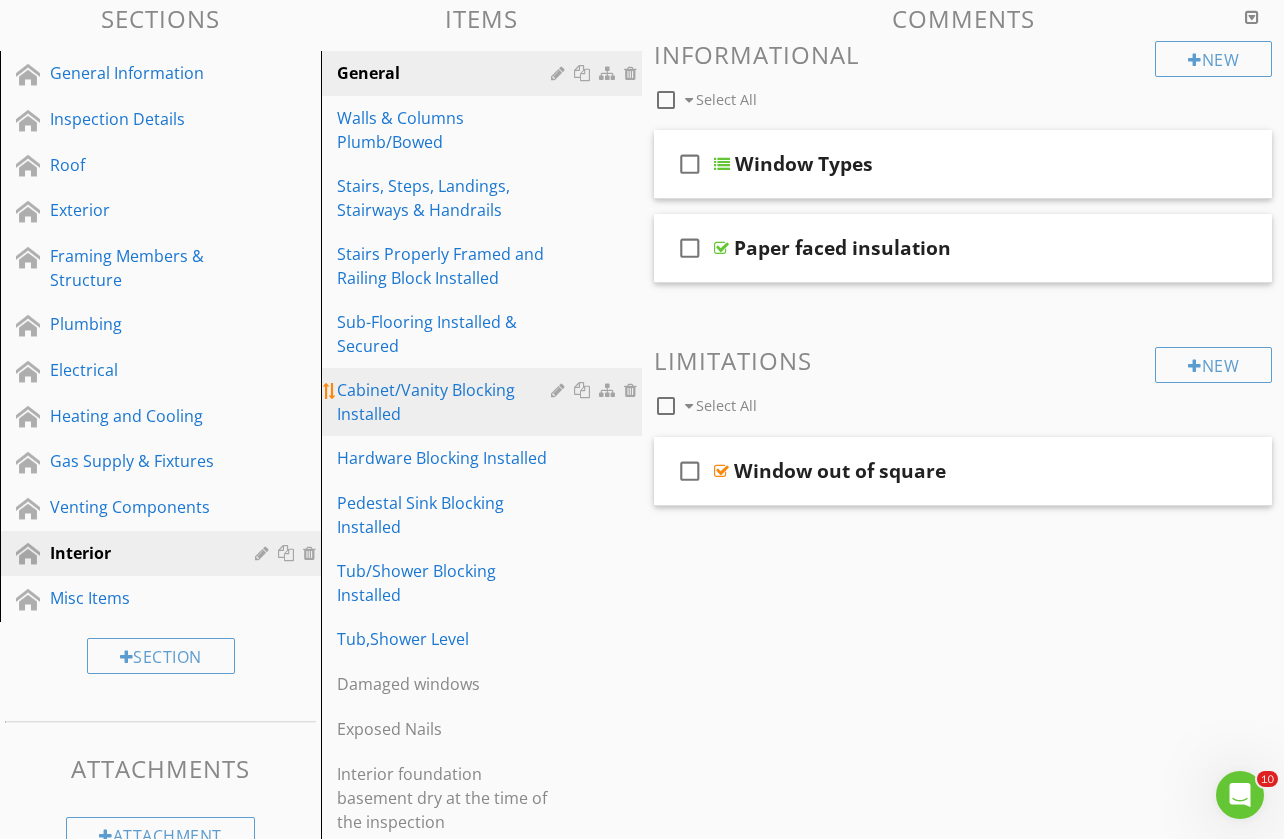 scroll, scrollTop: 210, scrollLeft: 0, axis: vertical 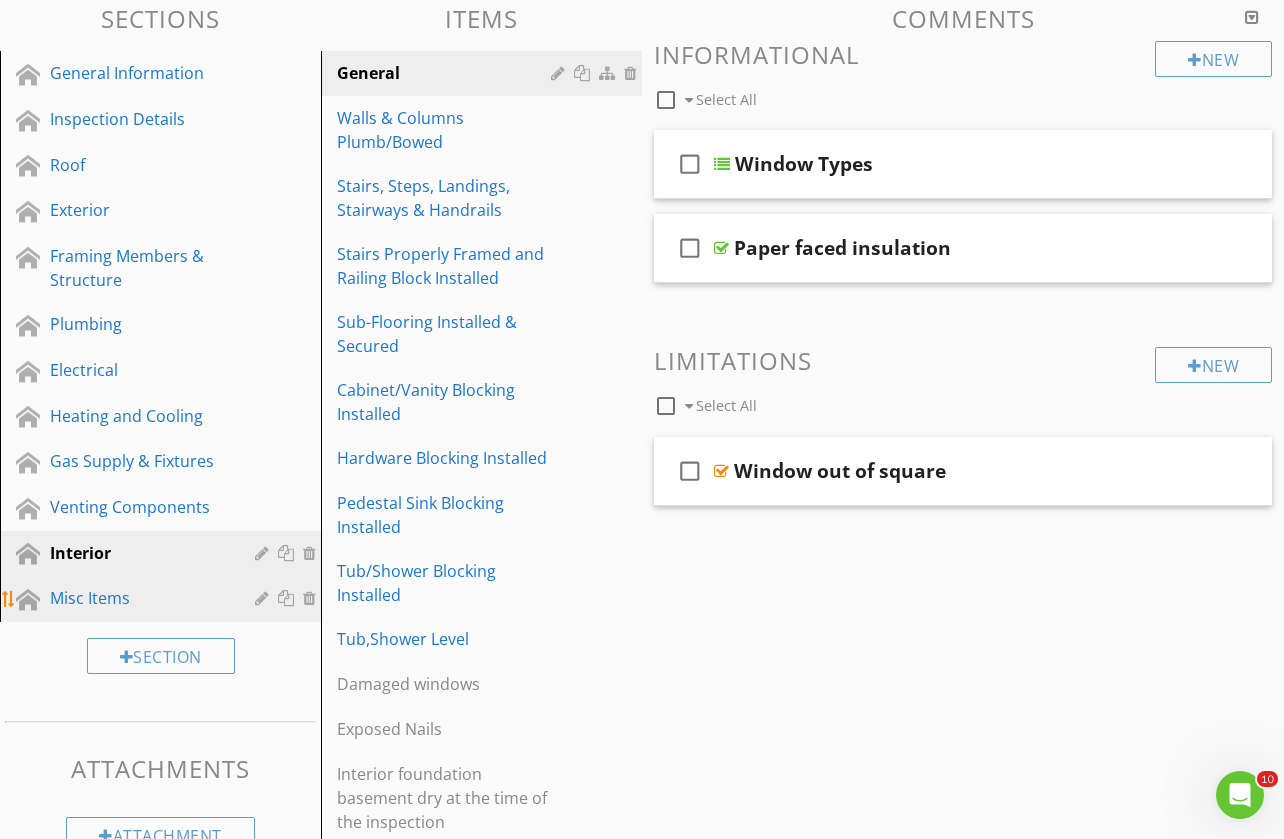 click on "Misc Items" at bounding box center (138, 598) 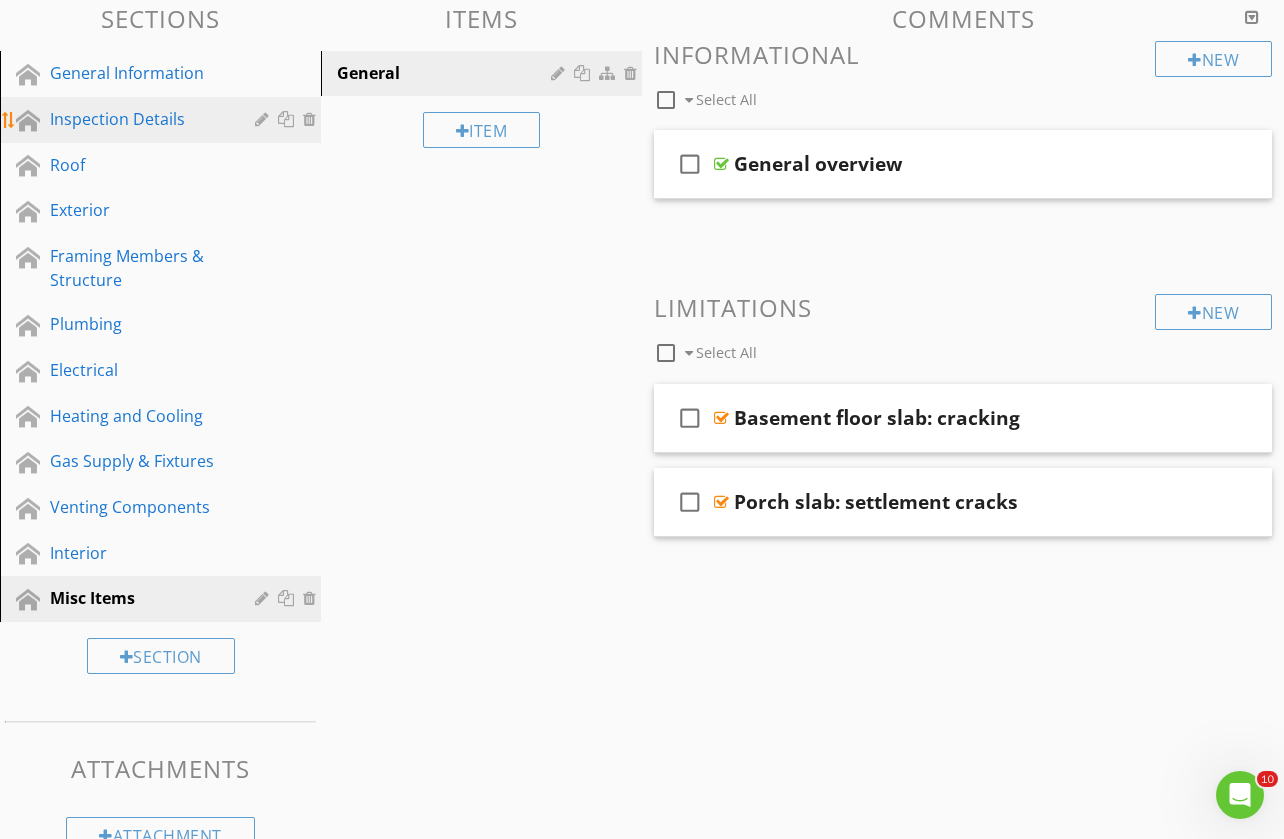 click on "Inspection Details" at bounding box center [138, 119] 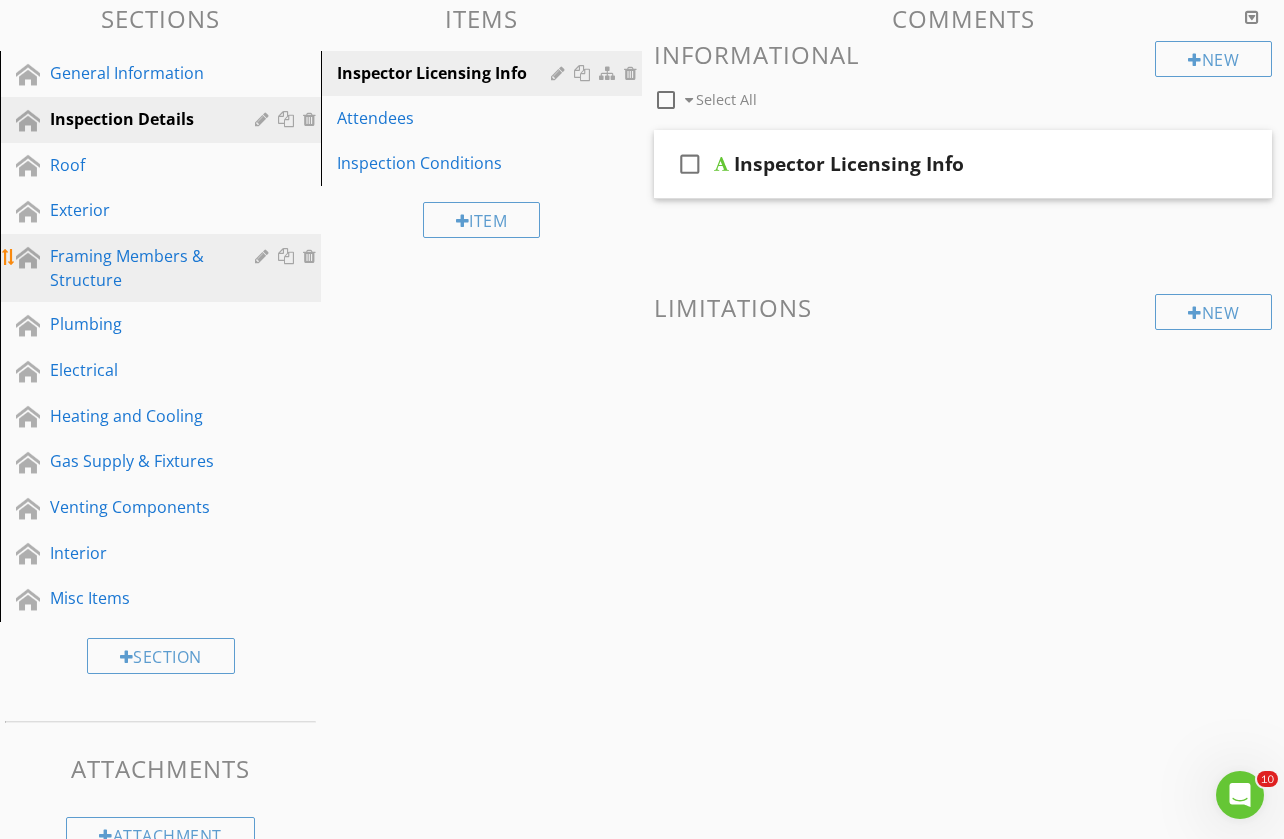 click on "Framing Members & Structure" at bounding box center (138, 268) 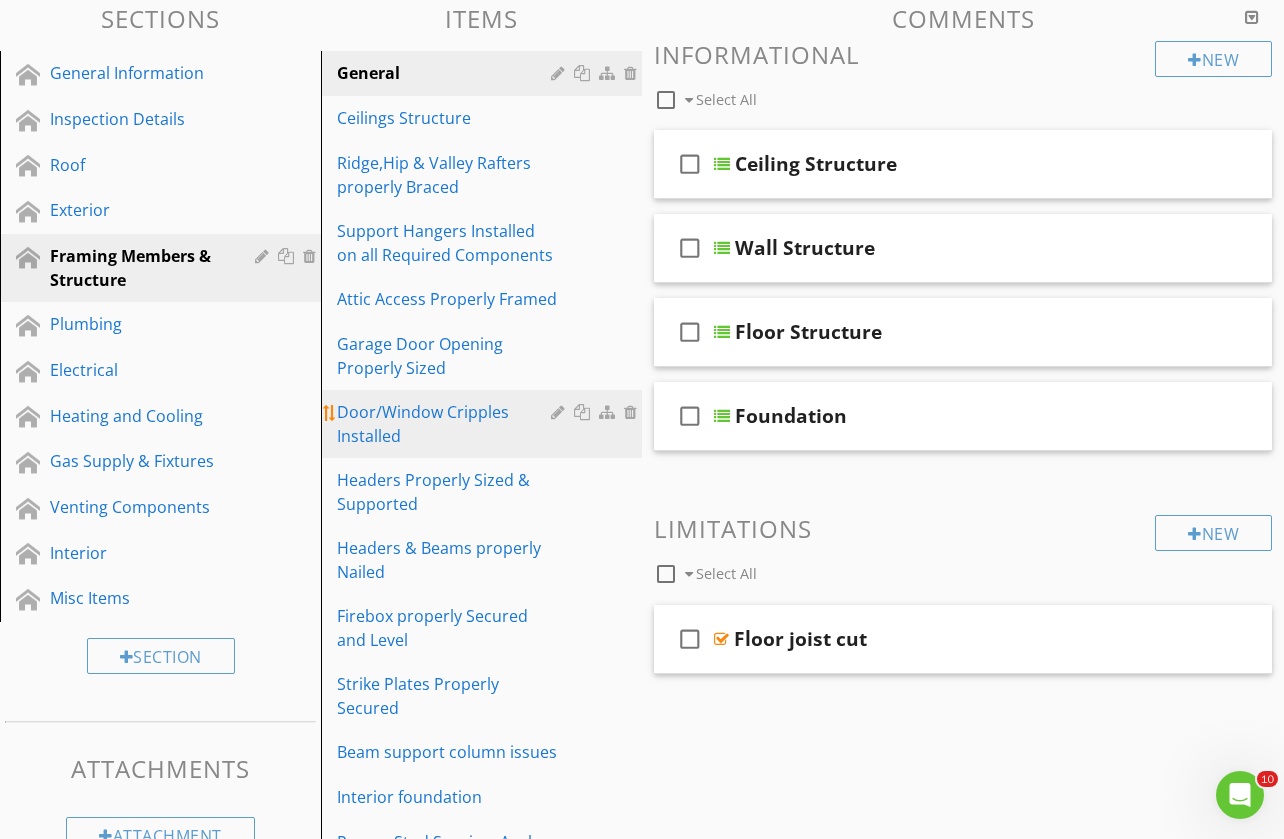 scroll, scrollTop: 317, scrollLeft: 0, axis: vertical 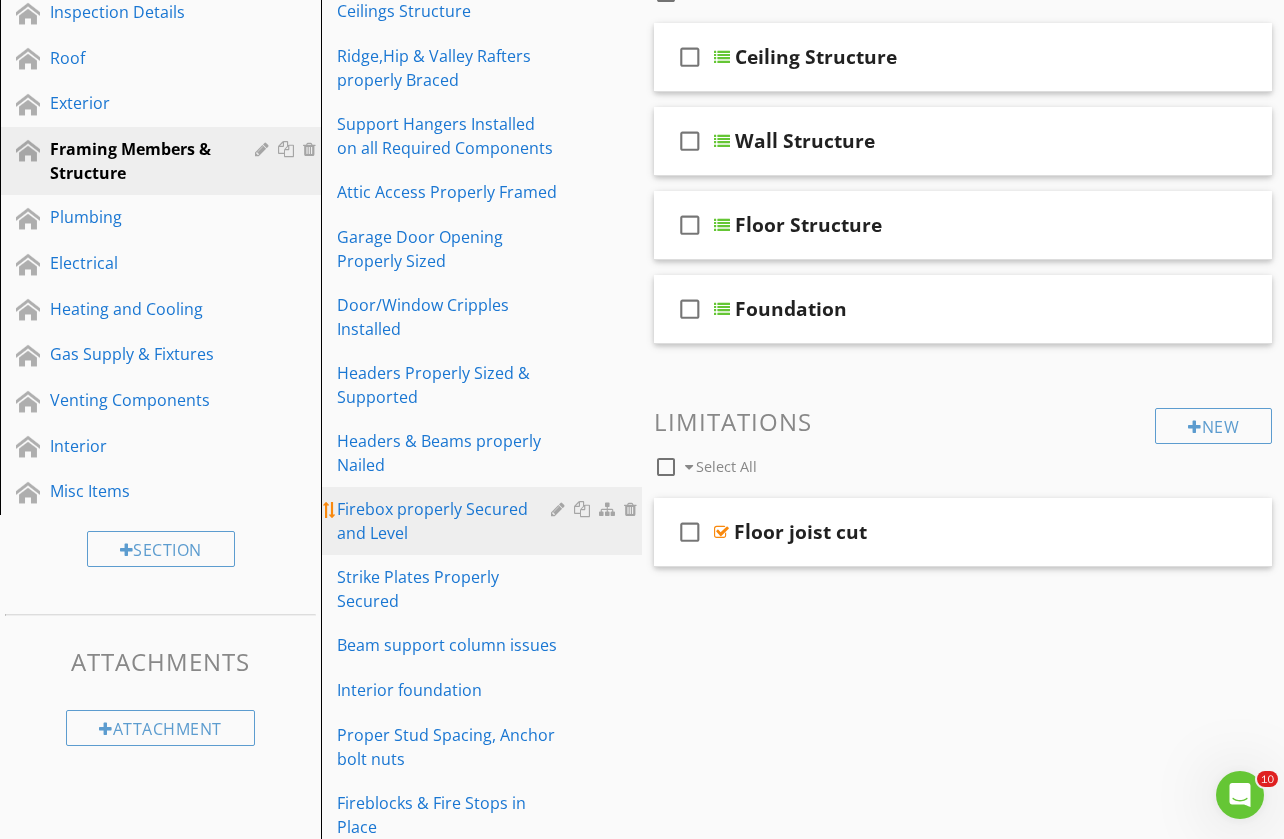 click at bounding box center (633, 509) 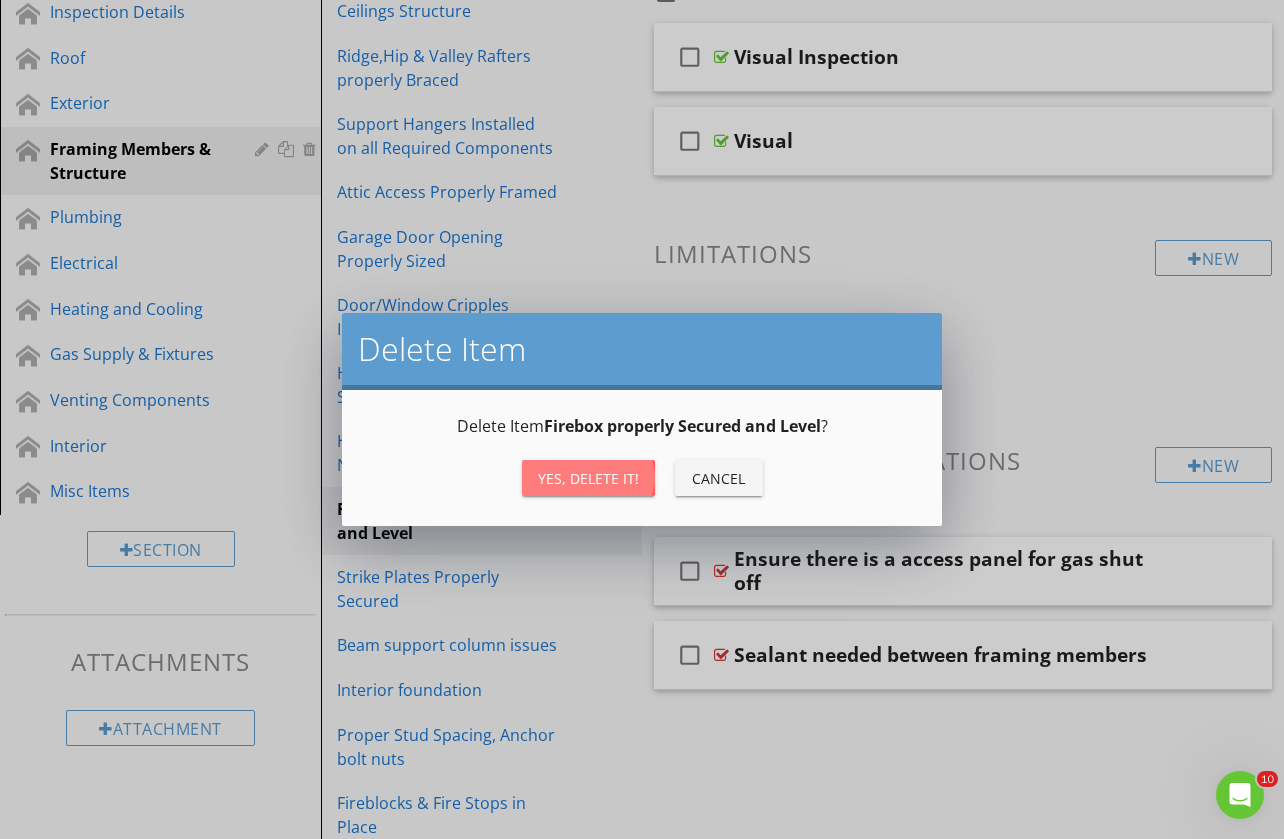 click on "Yes, Delete it!" at bounding box center (588, 478) 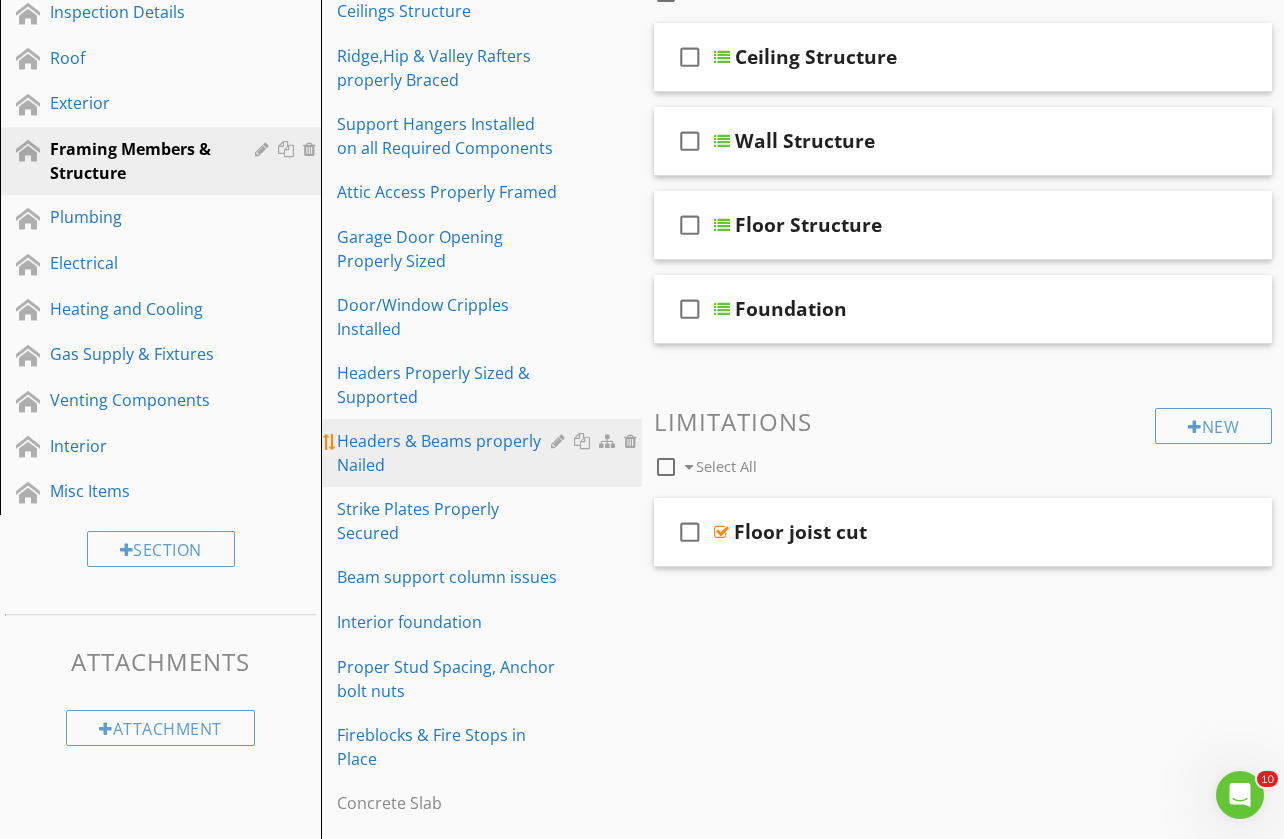 scroll, scrollTop: 153, scrollLeft: 0, axis: vertical 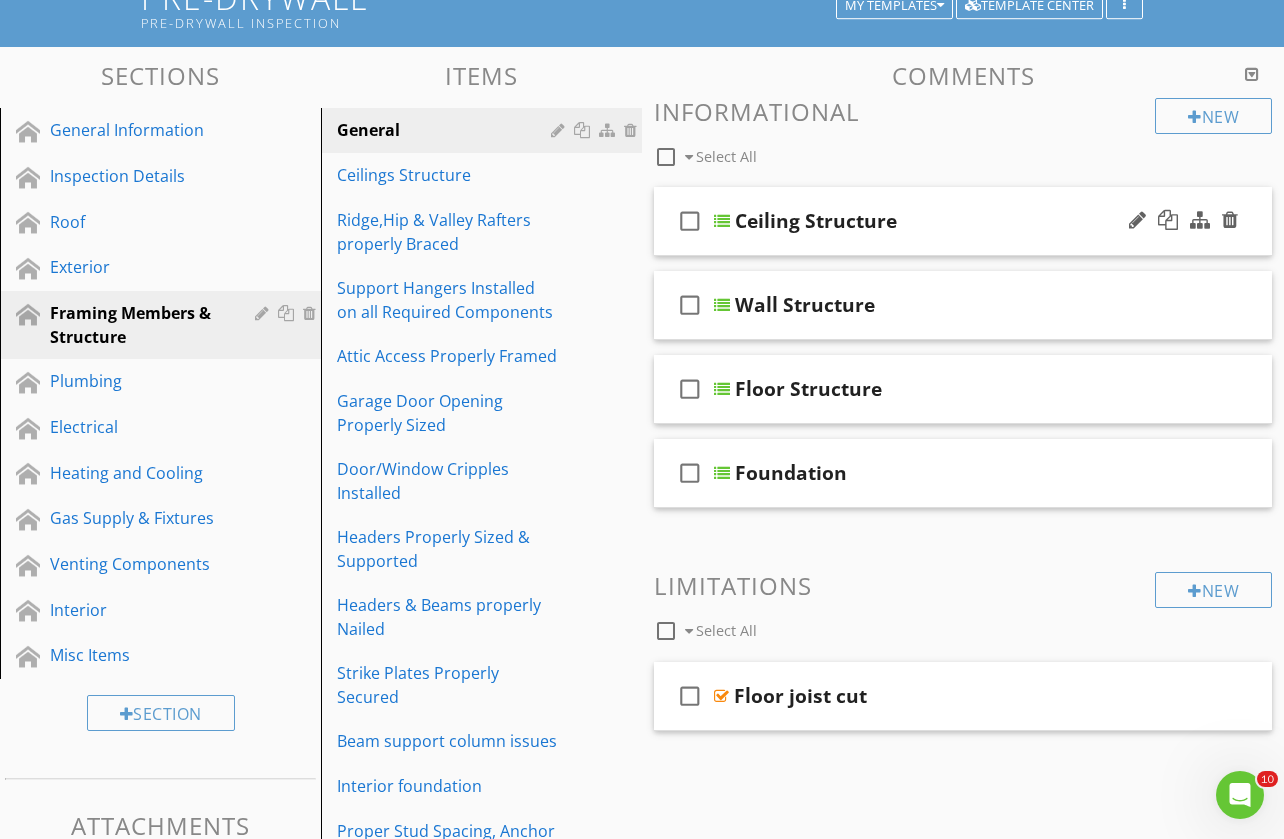 click on "check_box_outline_blank
Ceiling Structure" at bounding box center [963, 221] 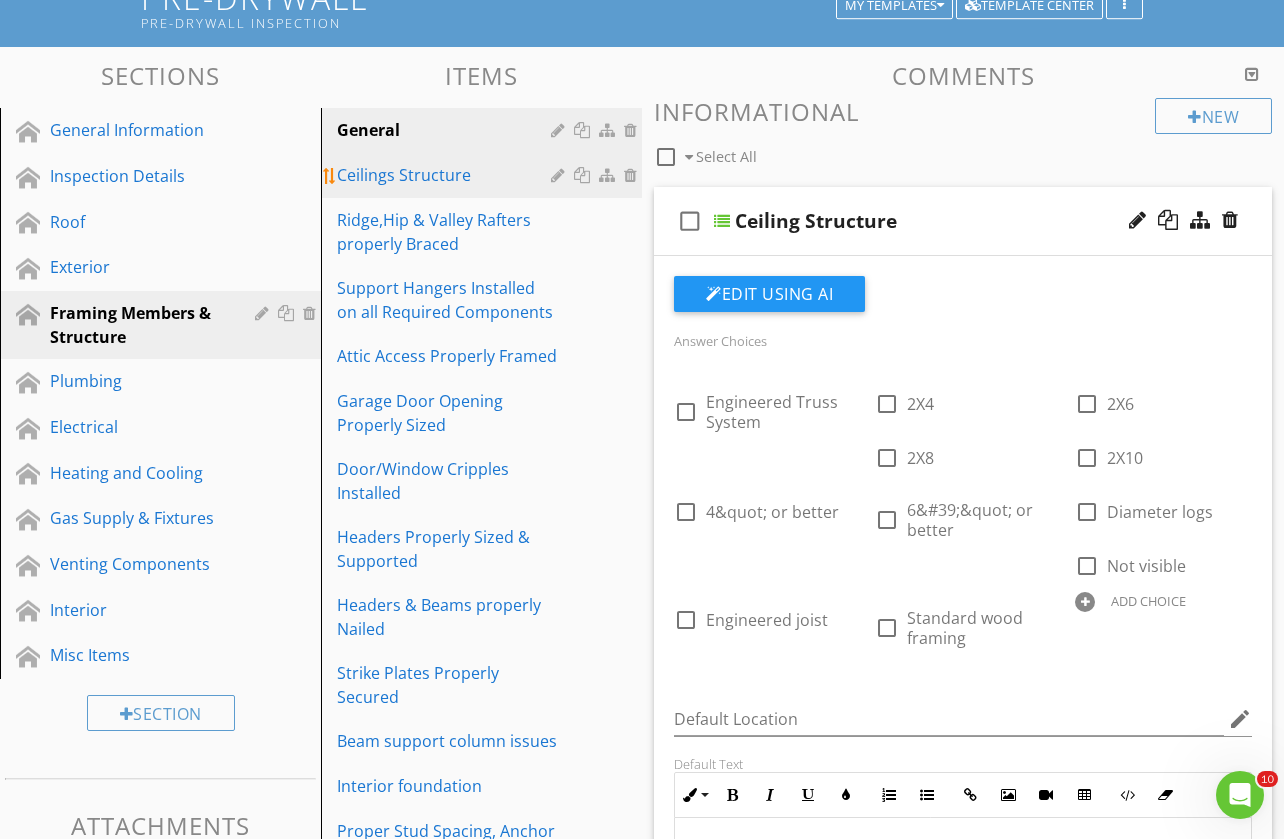 click on "Ceilings Structure" at bounding box center (447, 175) 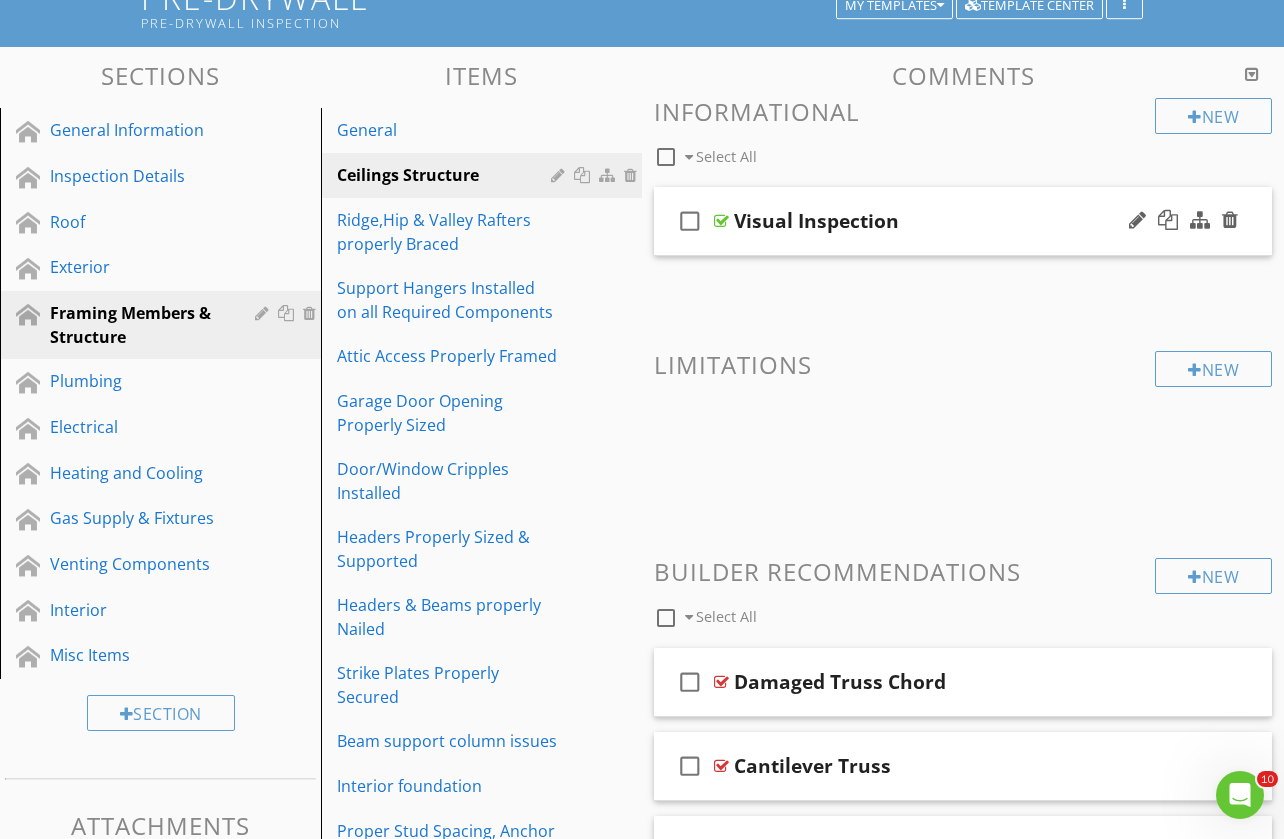 click on "check_box_outline_blank
Visual Inspection" at bounding box center (963, 221) 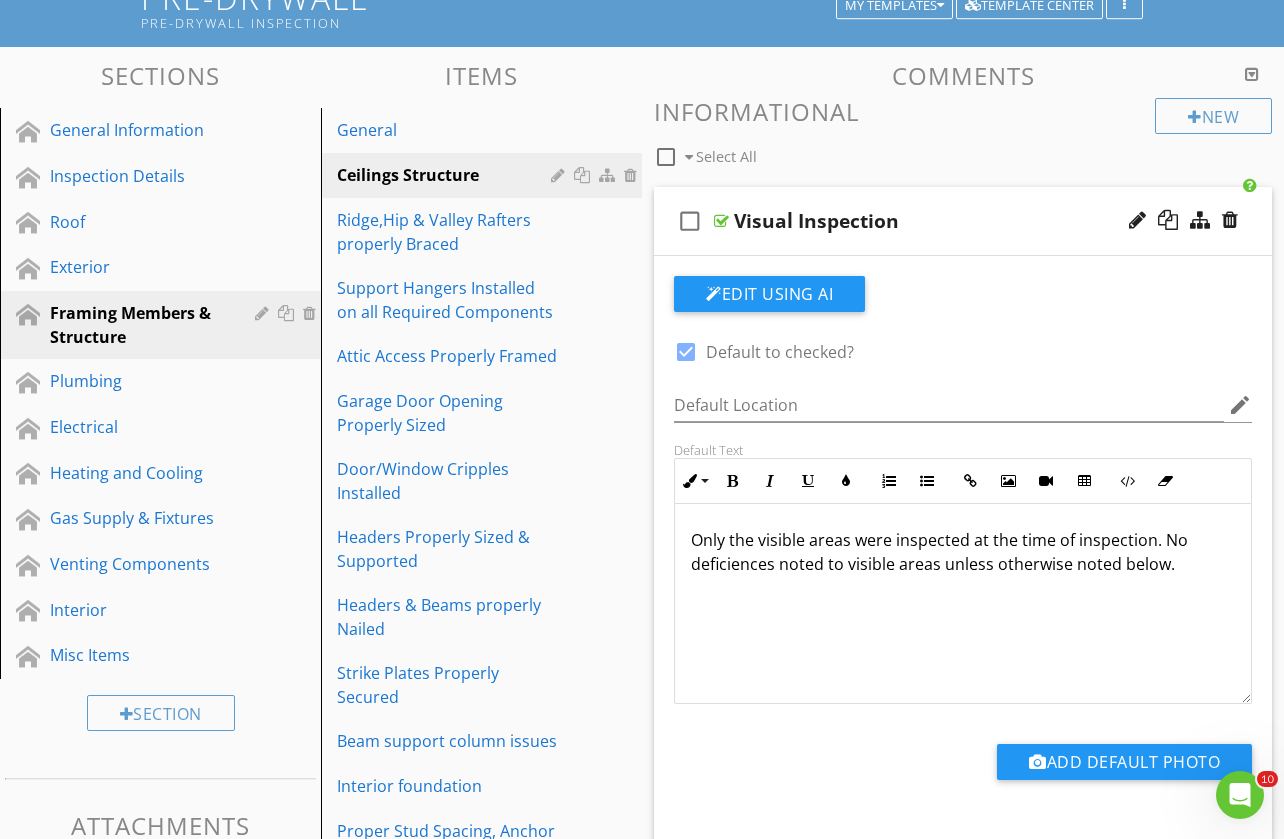 click on "Only the visible areas were inspected at the time of inspection. No deficiences noted to visible areas unless otherwise noted below." at bounding box center (963, 552) 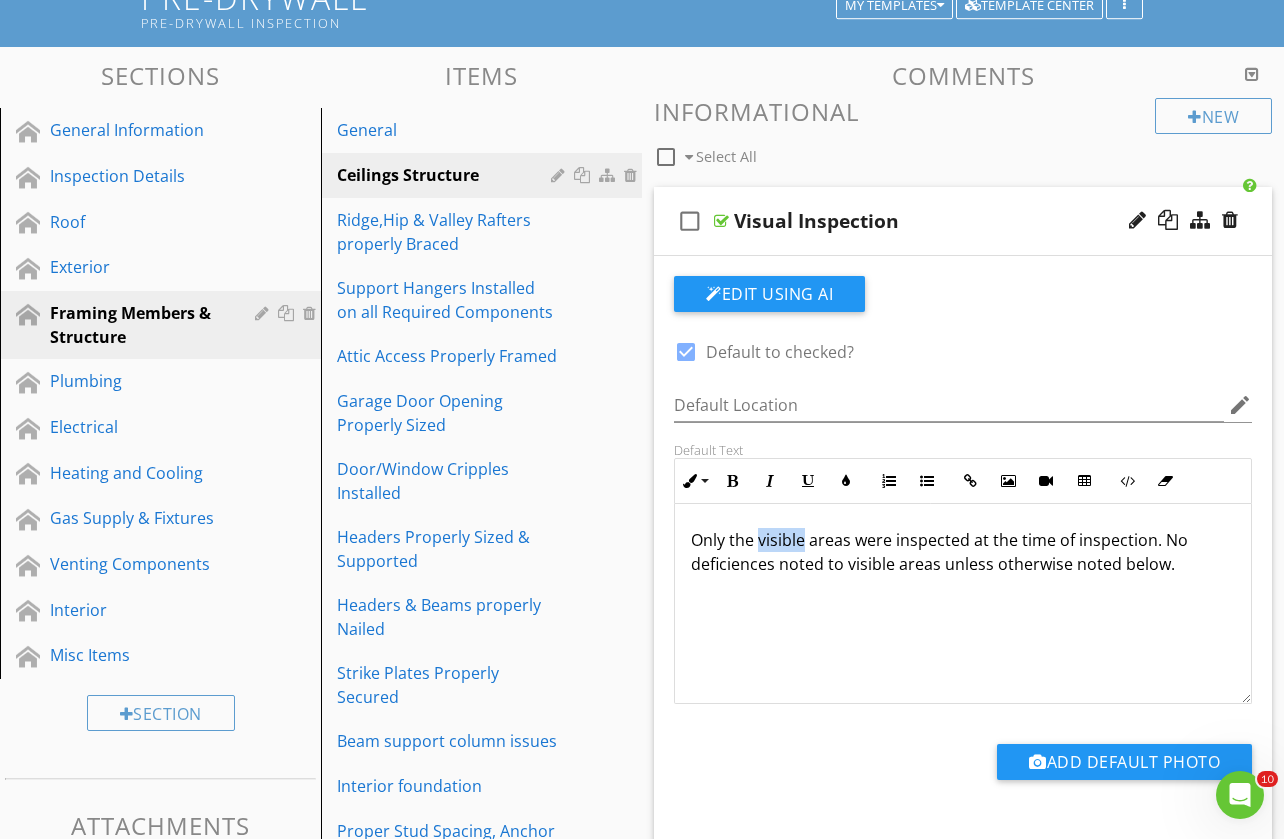 click on "Only the visible areas were inspected at the time of inspection. No deficiences noted to visible areas unless otherwise noted below." at bounding box center (963, 552) 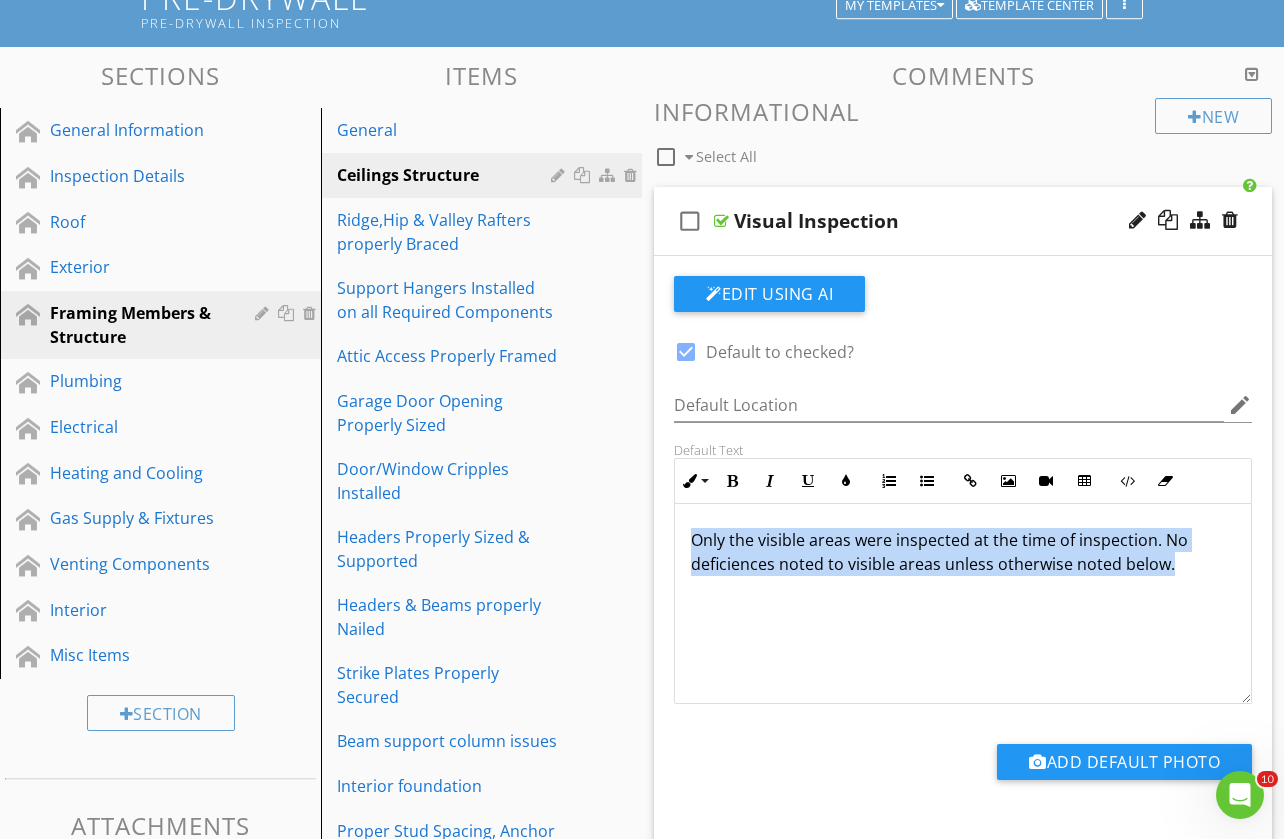 click on "Only the visible areas were inspected at the time of inspection. No deficiences noted to visible areas unless otherwise noted below." at bounding box center [963, 552] 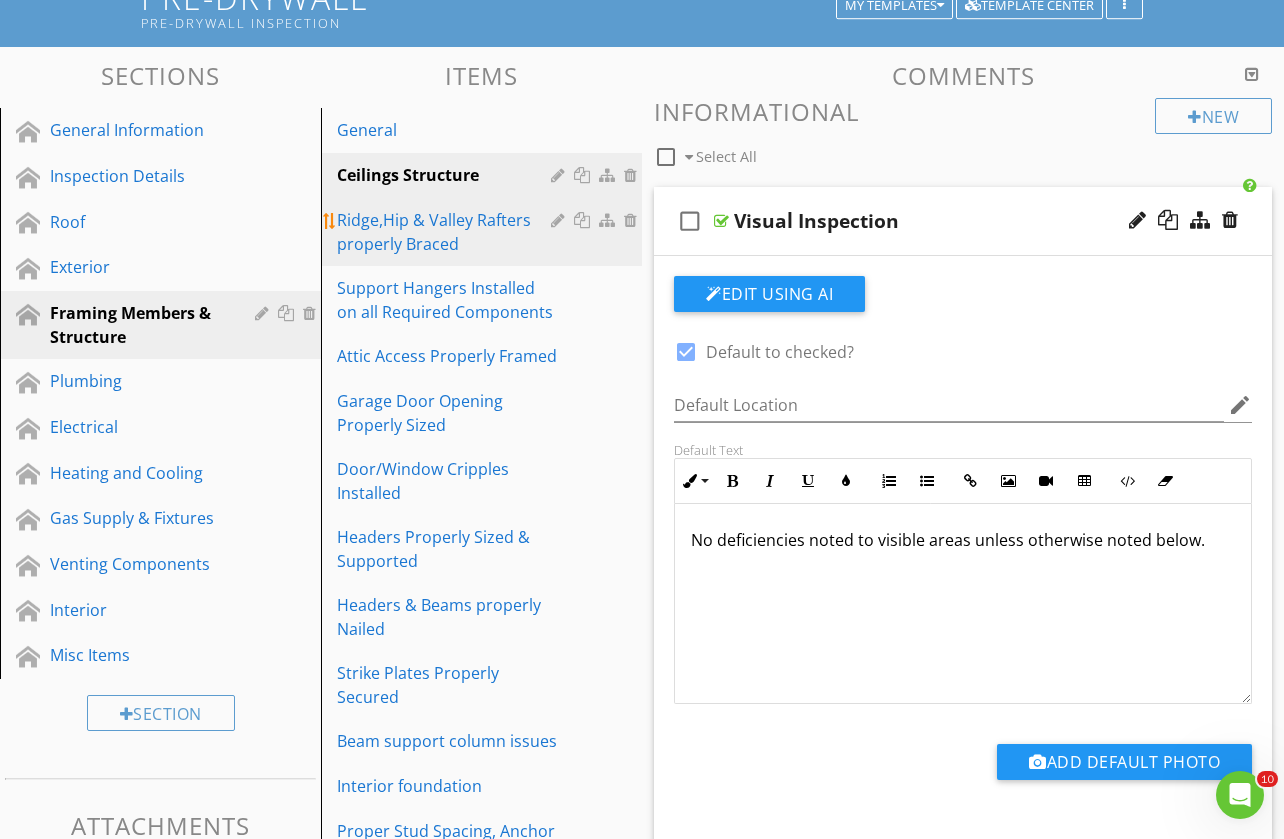 click on "Ridge,Hip & Valley Rafters properly Braced" at bounding box center [447, 232] 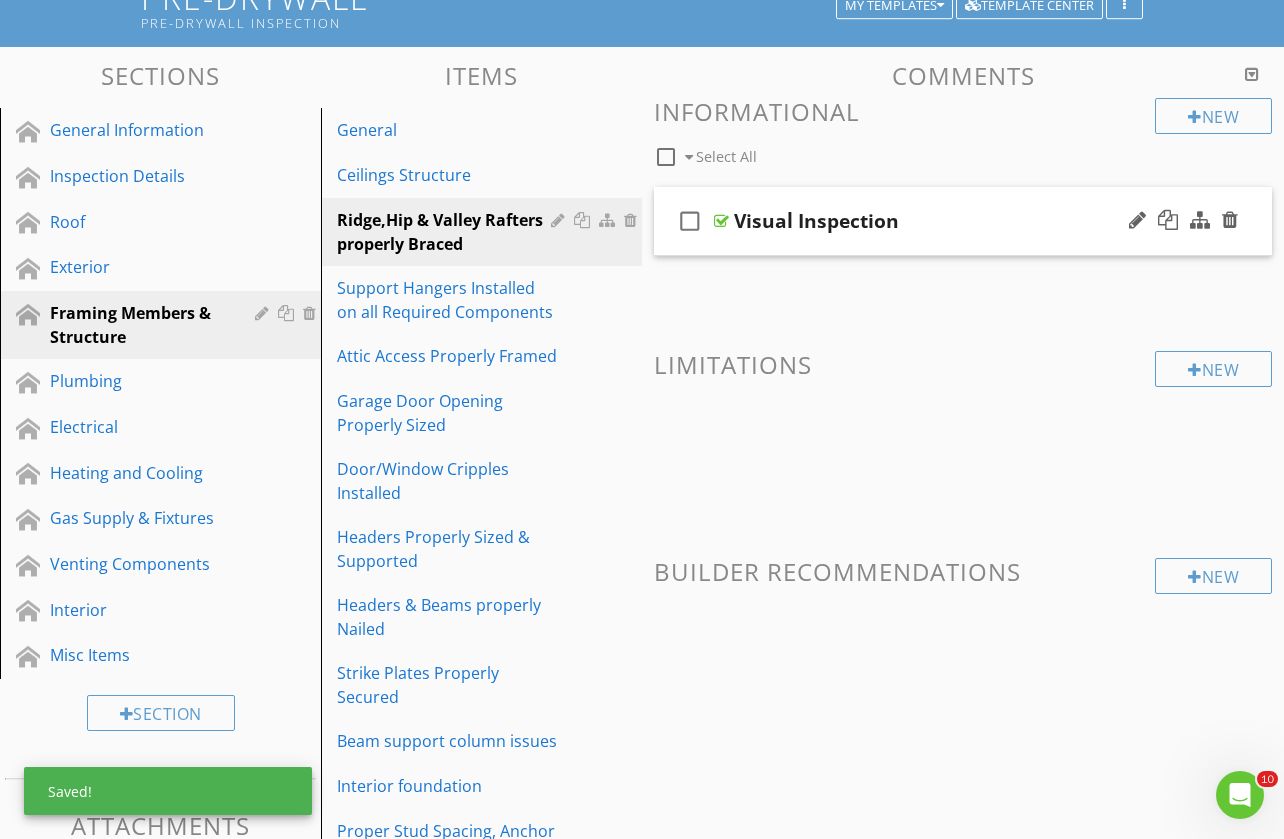 click on "check_box_outline_blank
Visual Inspection" at bounding box center (963, 221) 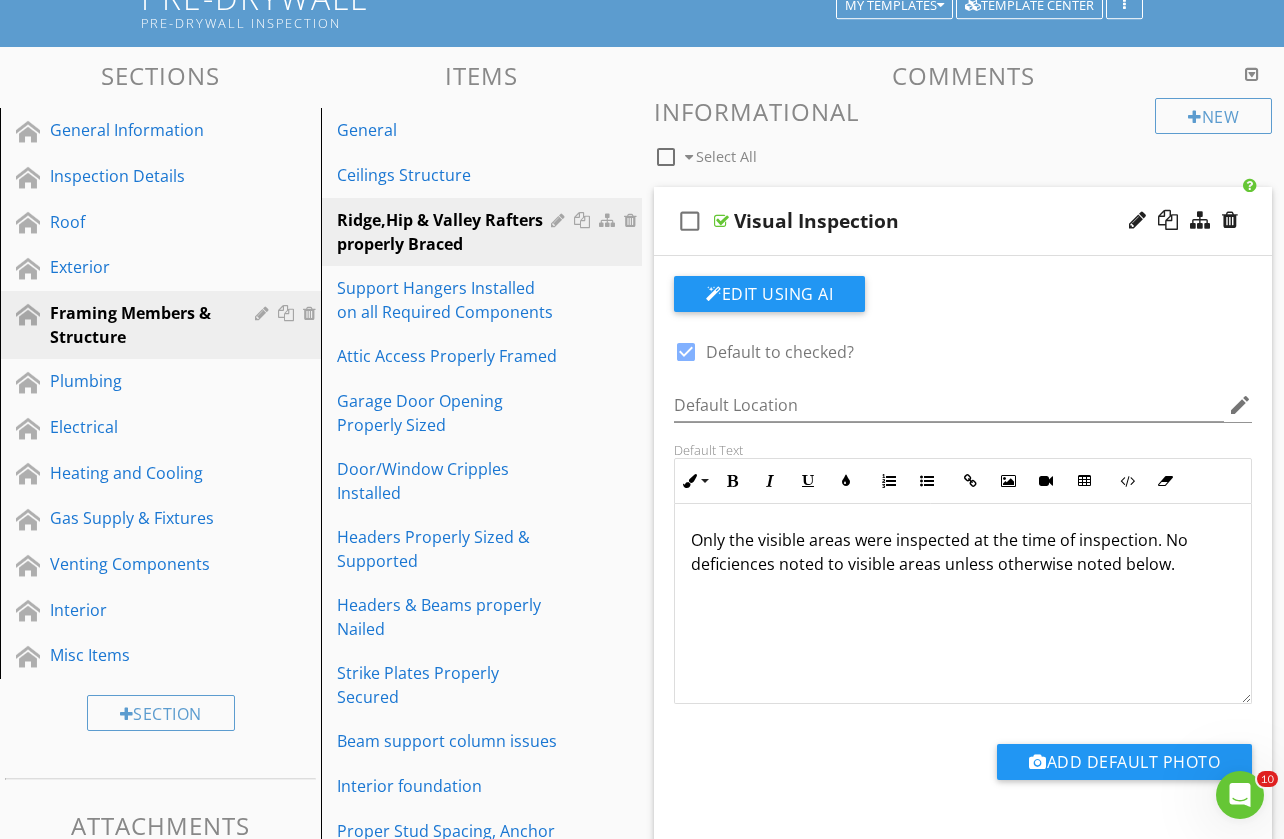 scroll, scrollTop: 1, scrollLeft: 0, axis: vertical 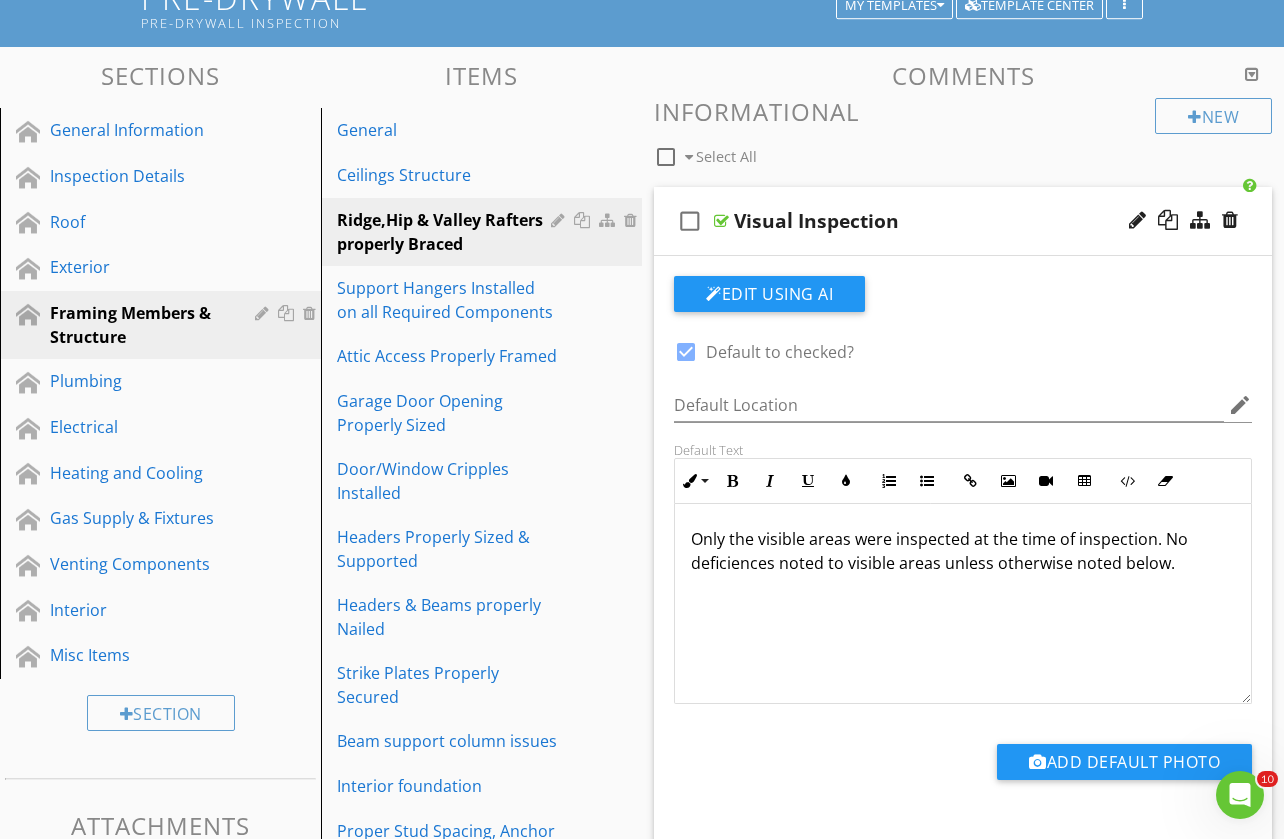 click on "Only the visible areas were inspected at the time of inspection. No deficiences noted to visible areas unless otherwise noted below." at bounding box center (963, 551) 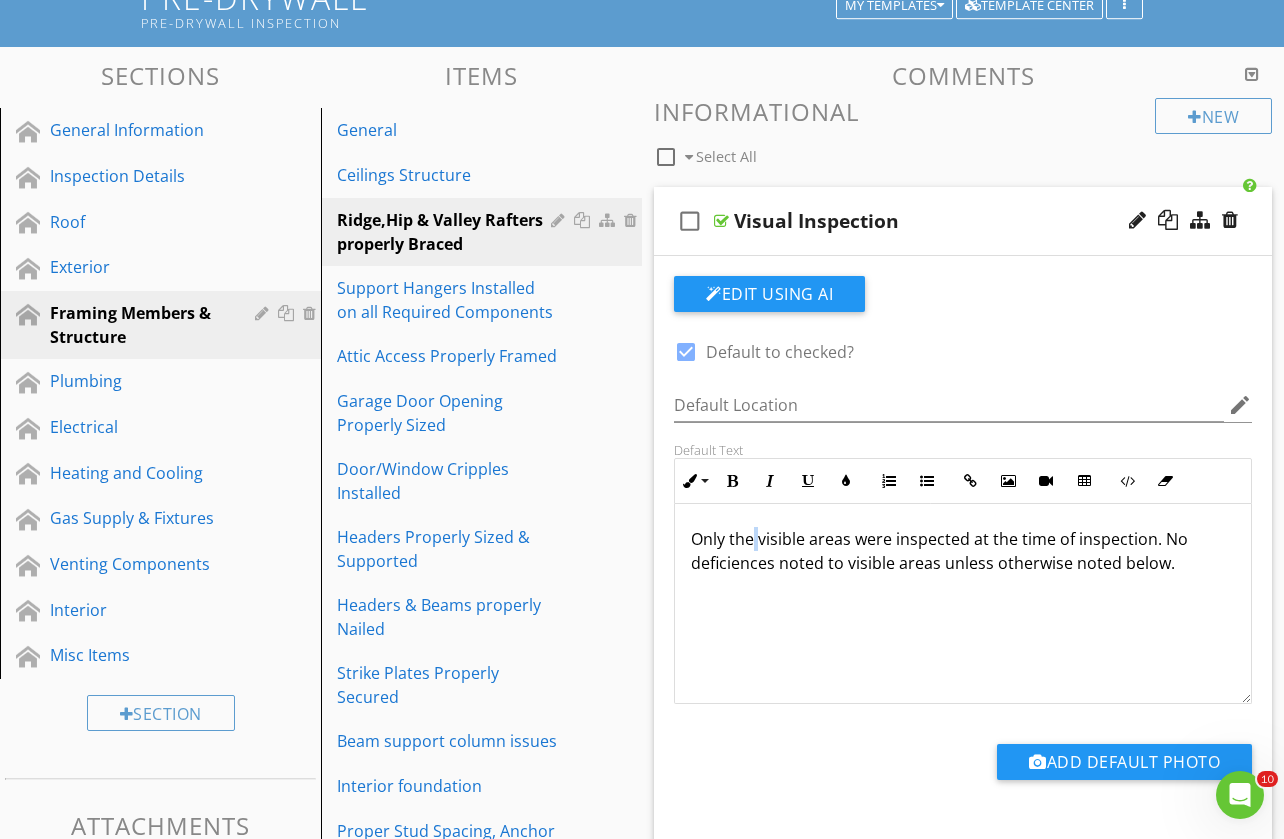 click on "Only the visible areas were inspected at the time of inspection. No deficiences noted to visible areas unless otherwise noted below." at bounding box center [963, 551] 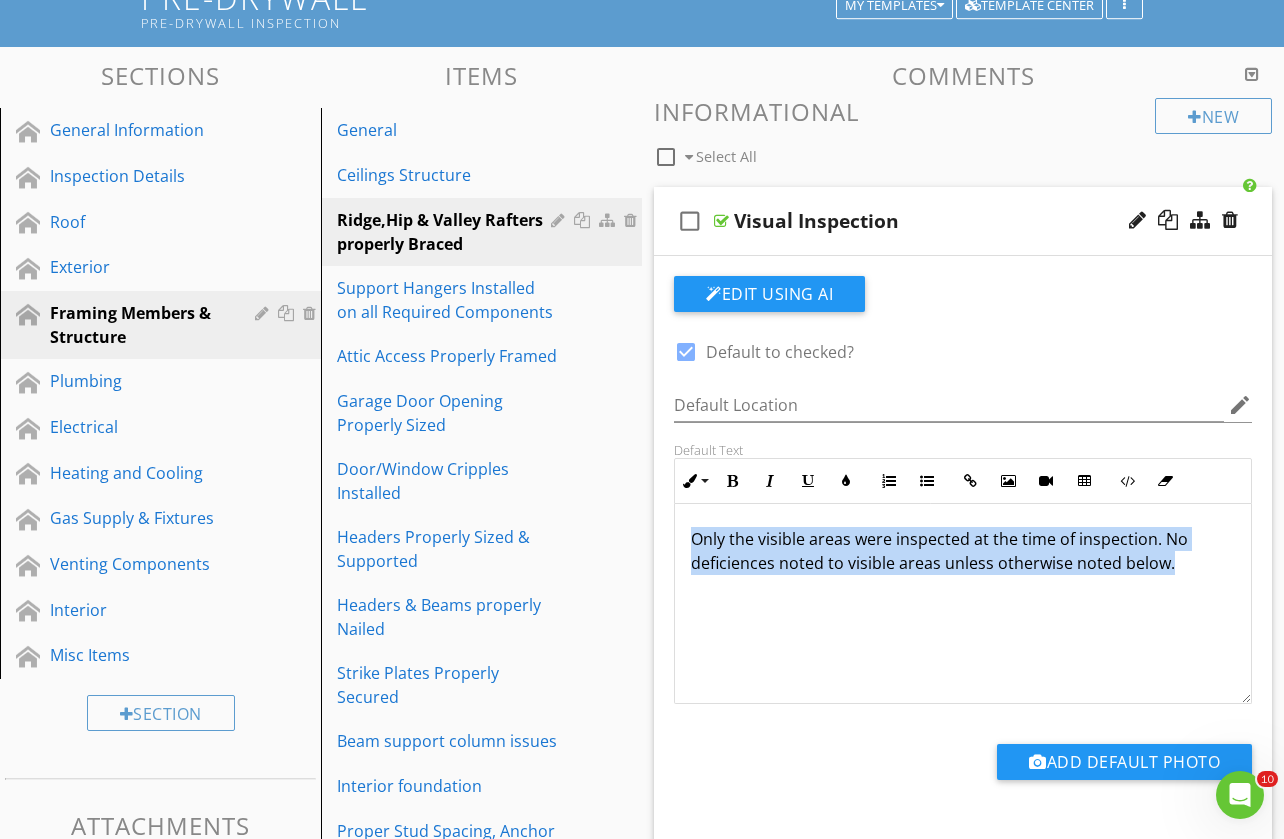 click on "Only the visible areas were inspected at the time of inspection. No deficiences noted to visible areas unless otherwise noted below." at bounding box center (963, 551) 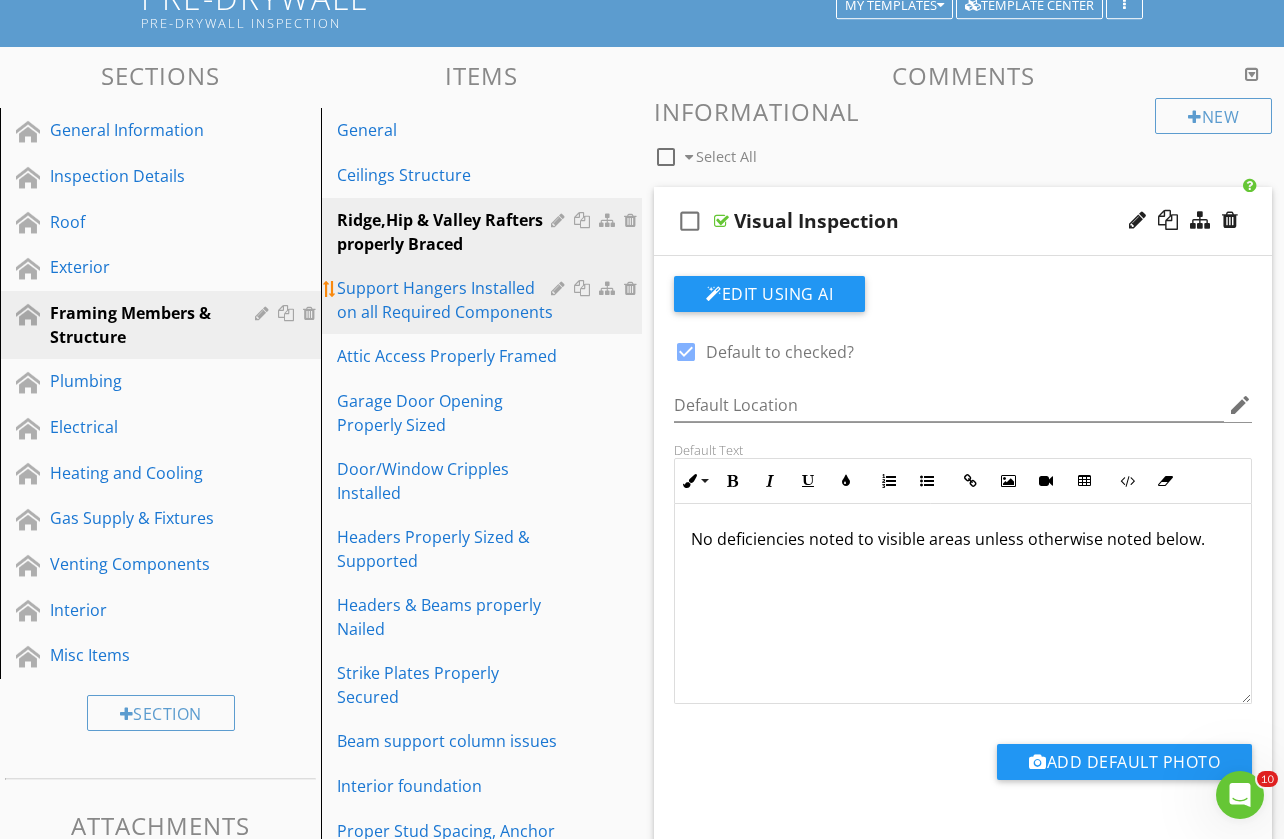 click on "Support Hangers Installed on all Required Components" at bounding box center (447, 300) 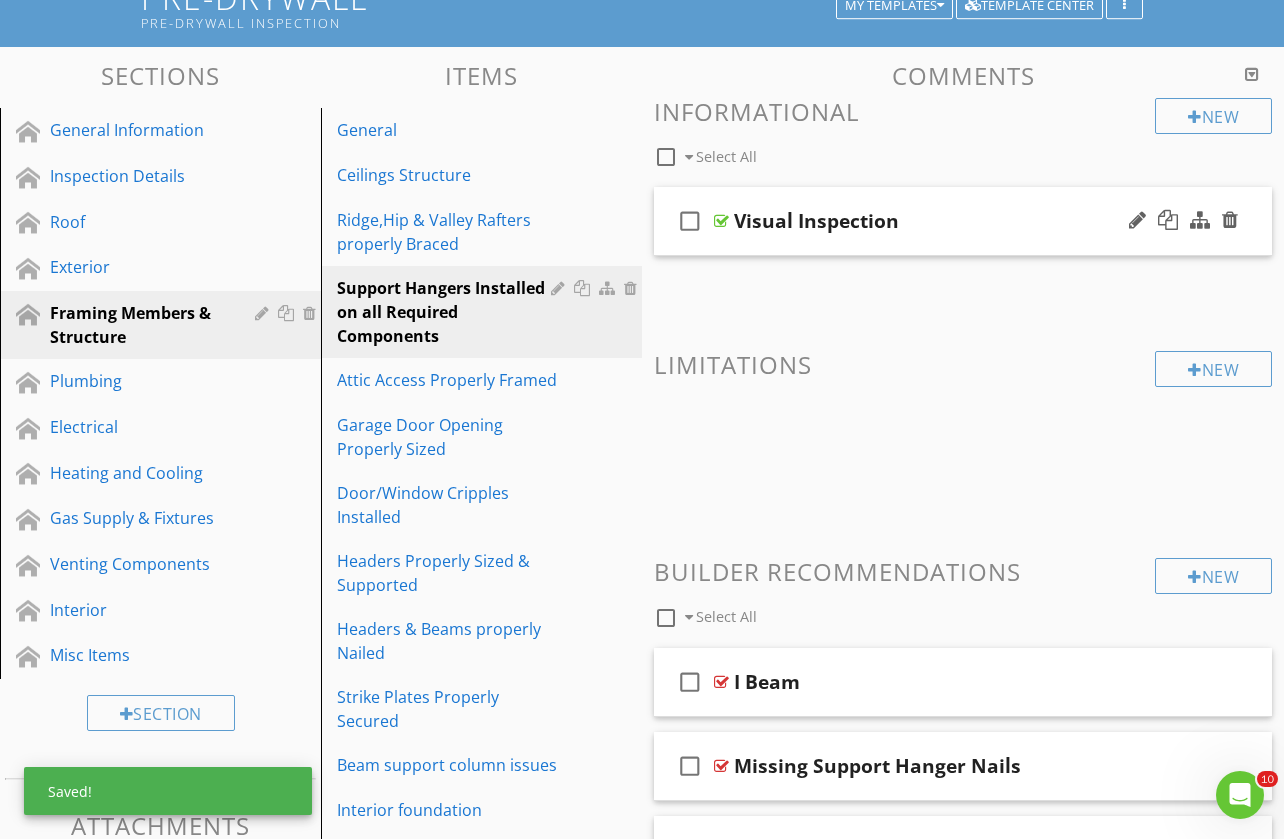 click on "check_box_outline_blank
Visual Inspection" at bounding box center (963, 221) 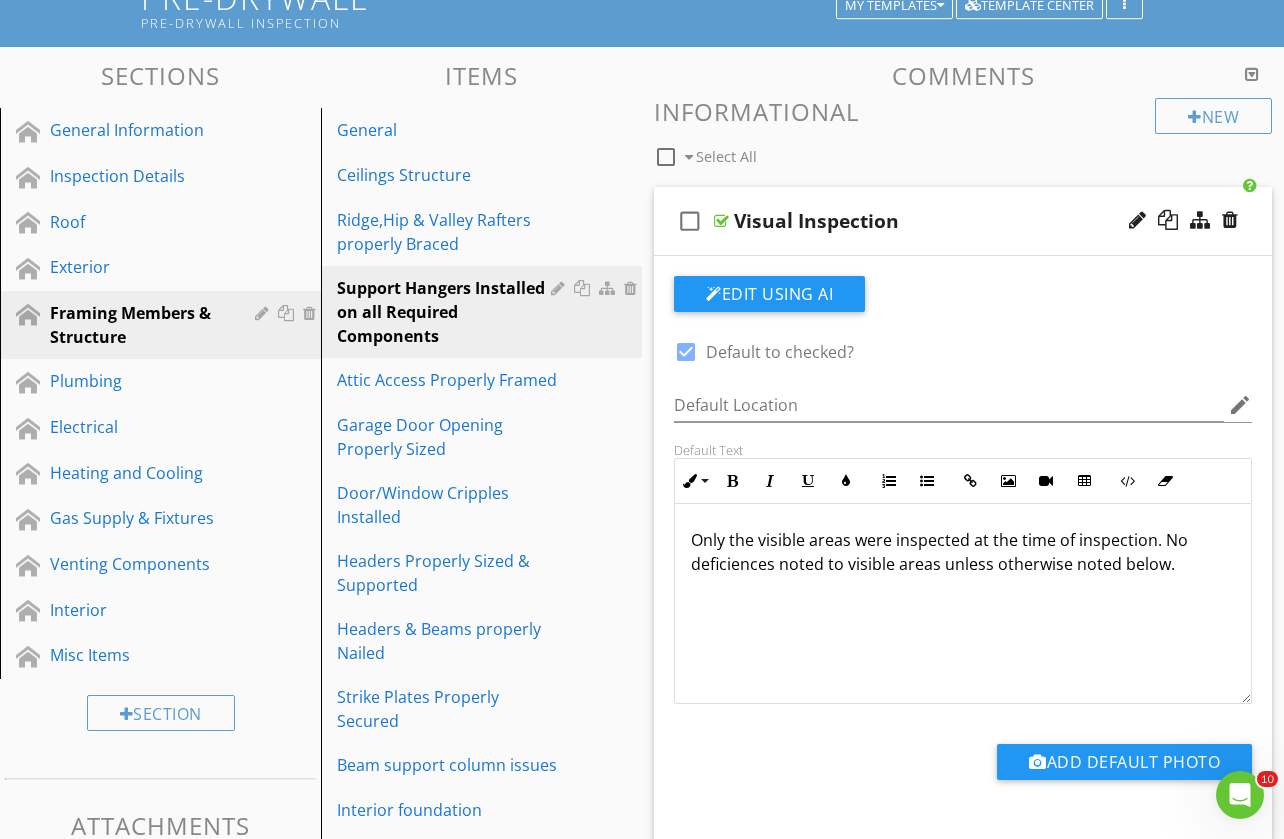 click on "Only the visible areas were inspected at the time of inspection. No deficiences noted to visible areas unless otherwise noted below." at bounding box center (963, 552) 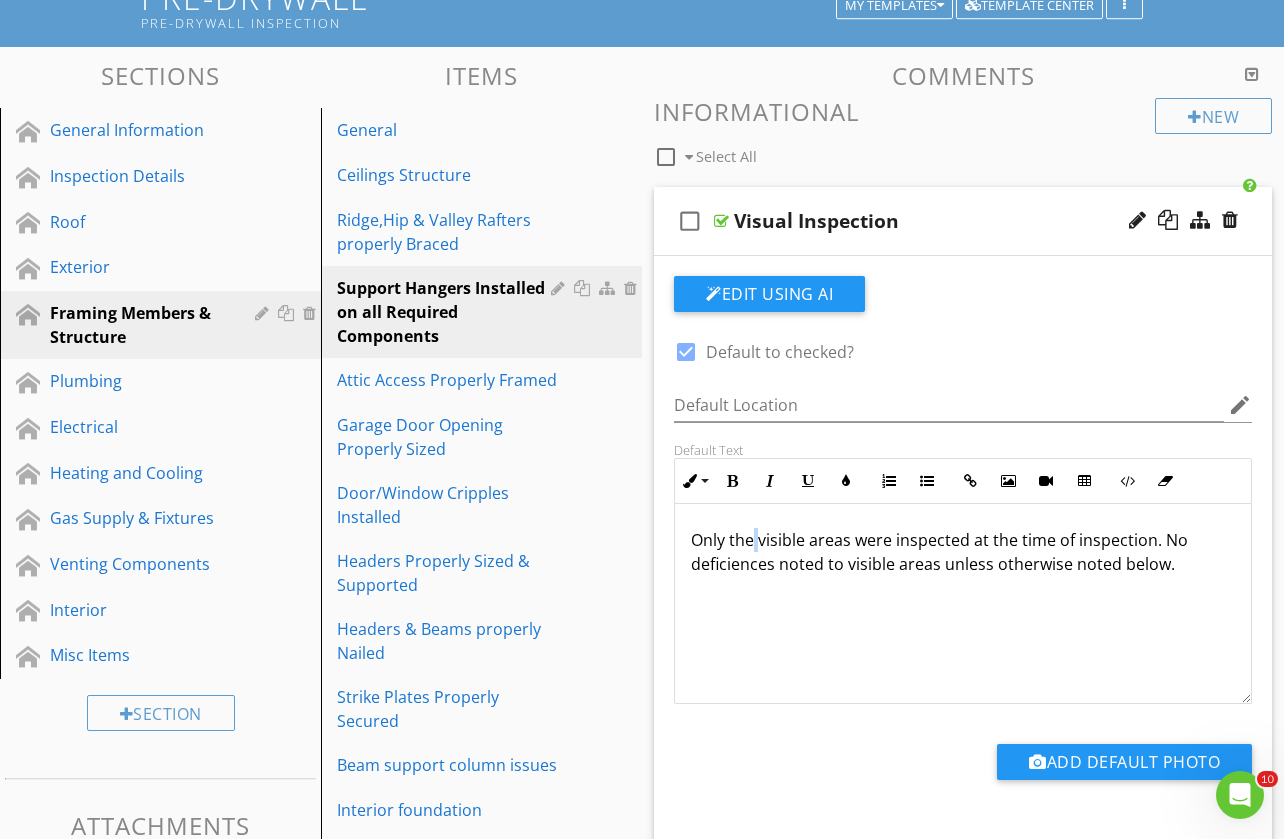 click on "Only the visible areas were inspected at the time of inspection. No deficiences noted to visible areas unless otherwise noted below." at bounding box center [963, 552] 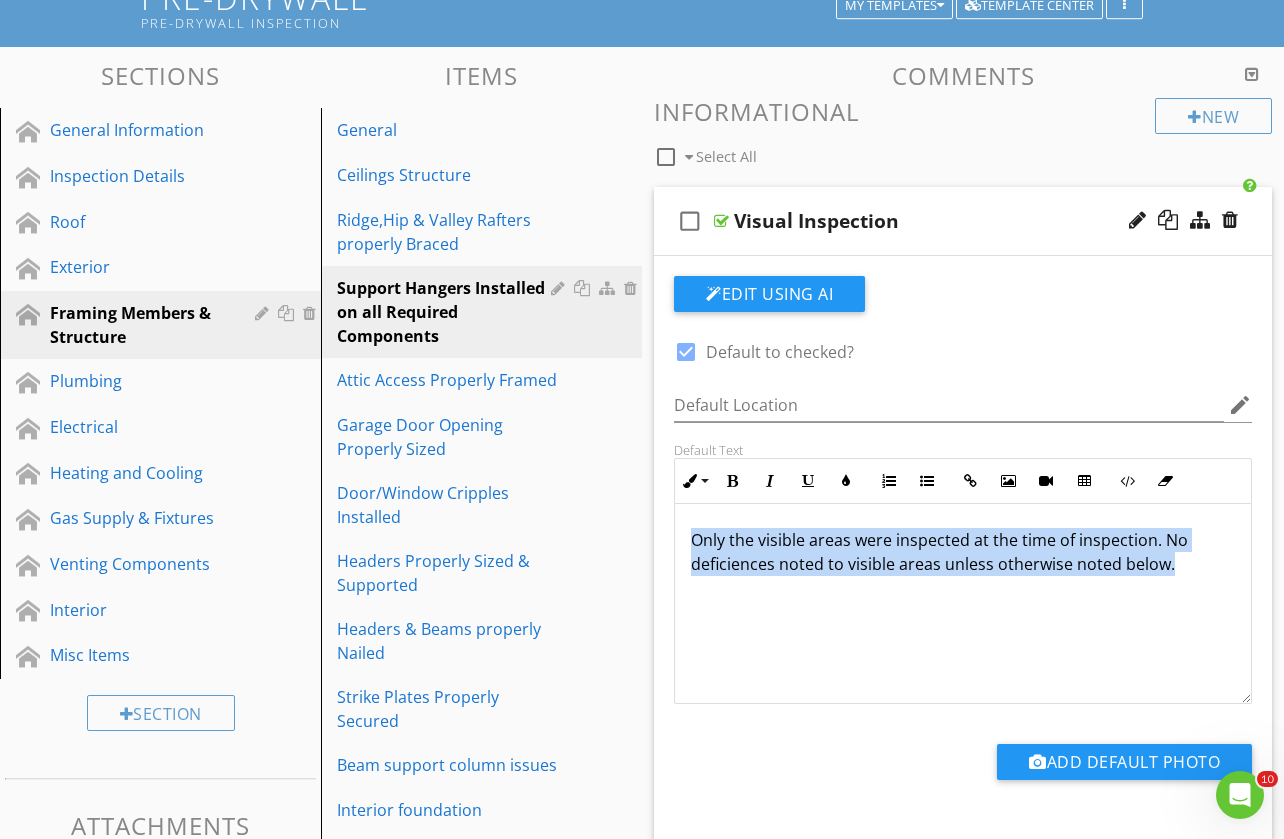 click on "Only the visible areas were inspected at the time of inspection. No deficiences noted to visible areas unless otherwise noted below." at bounding box center [963, 552] 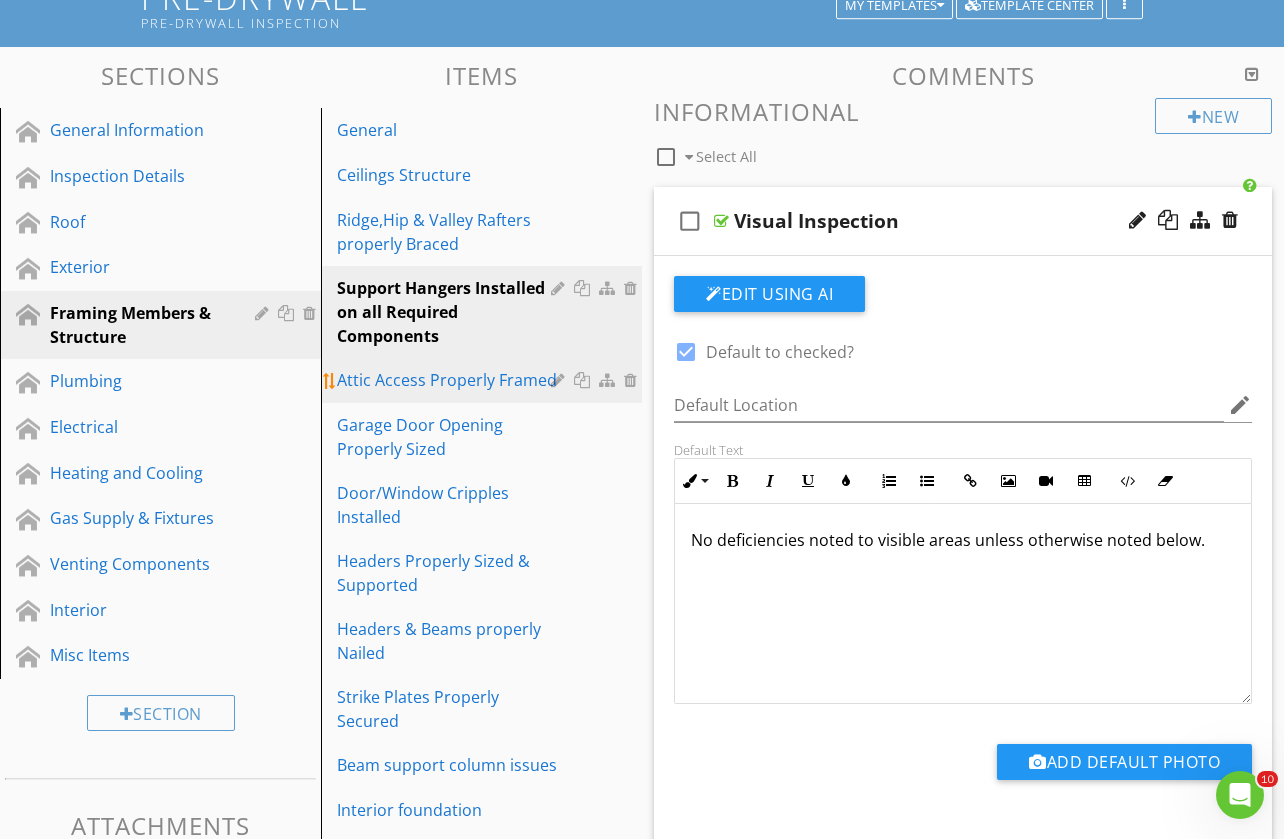 click on "Attic Access Properly Framed" at bounding box center [447, 380] 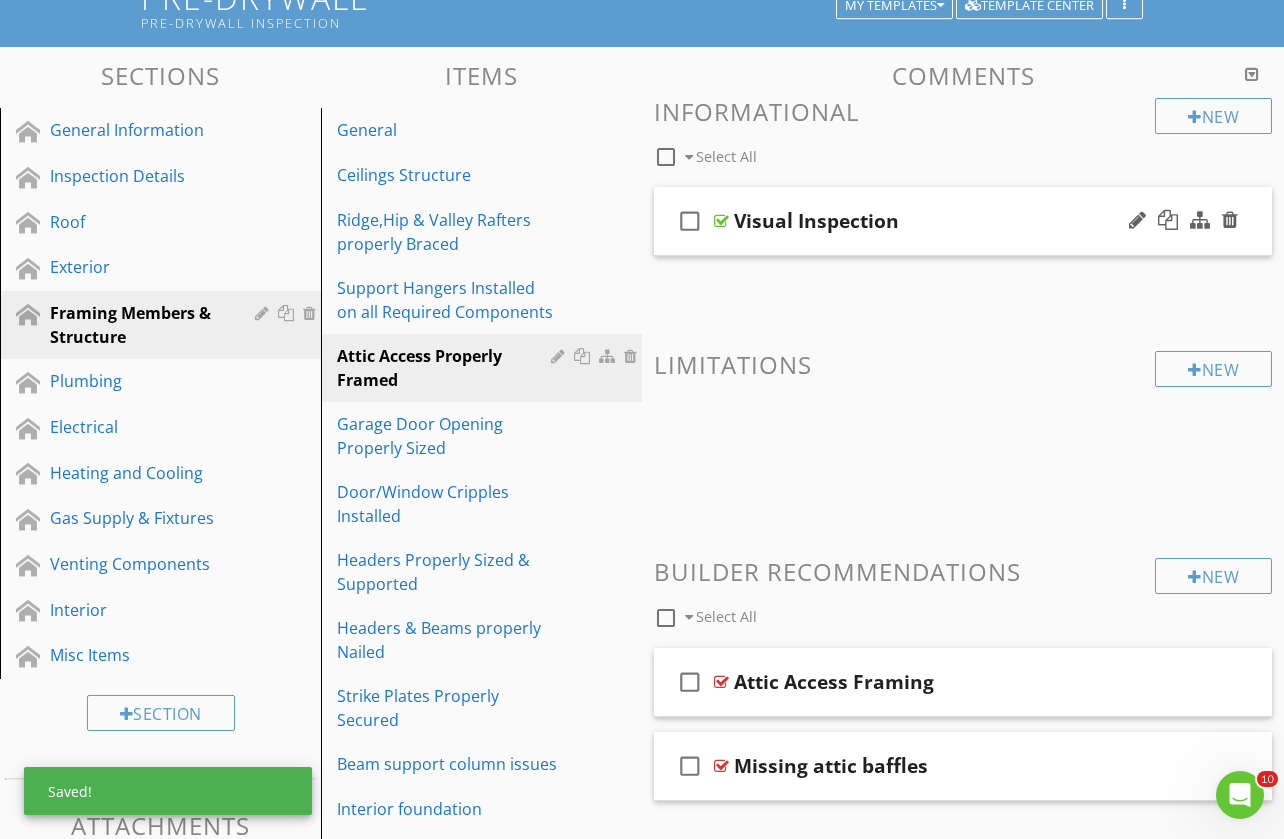 click on "check_box_outline_blank
Visual Inspection" at bounding box center (963, 221) 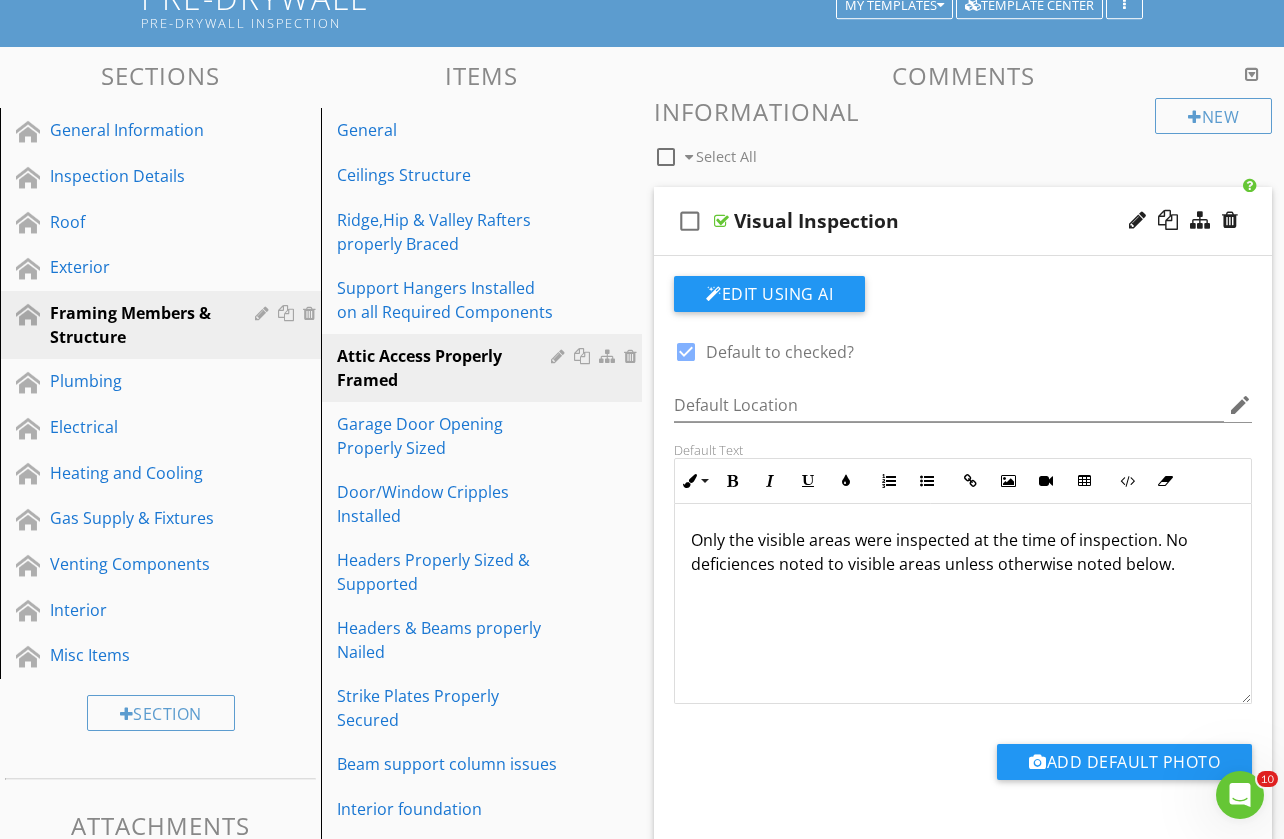 click on "Only the visible areas were inspected at the time of inspection. No deficiences noted to visible areas unless otherwise noted below." at bounding box center [963, 552] 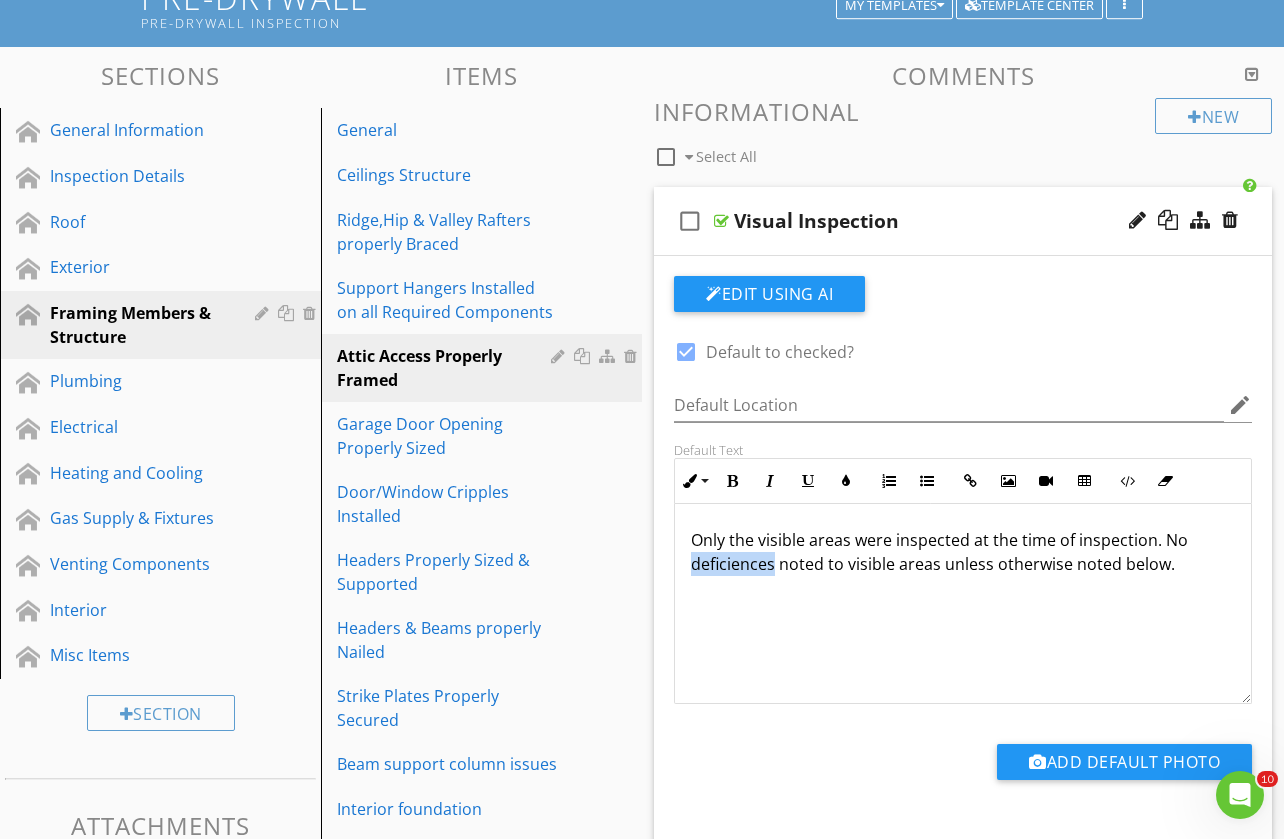 click on "Only the visible areas were inspected at the time of inspection. No deficiences noted to visible areas unless otherwise noted below." at bounding box center (963, 552) 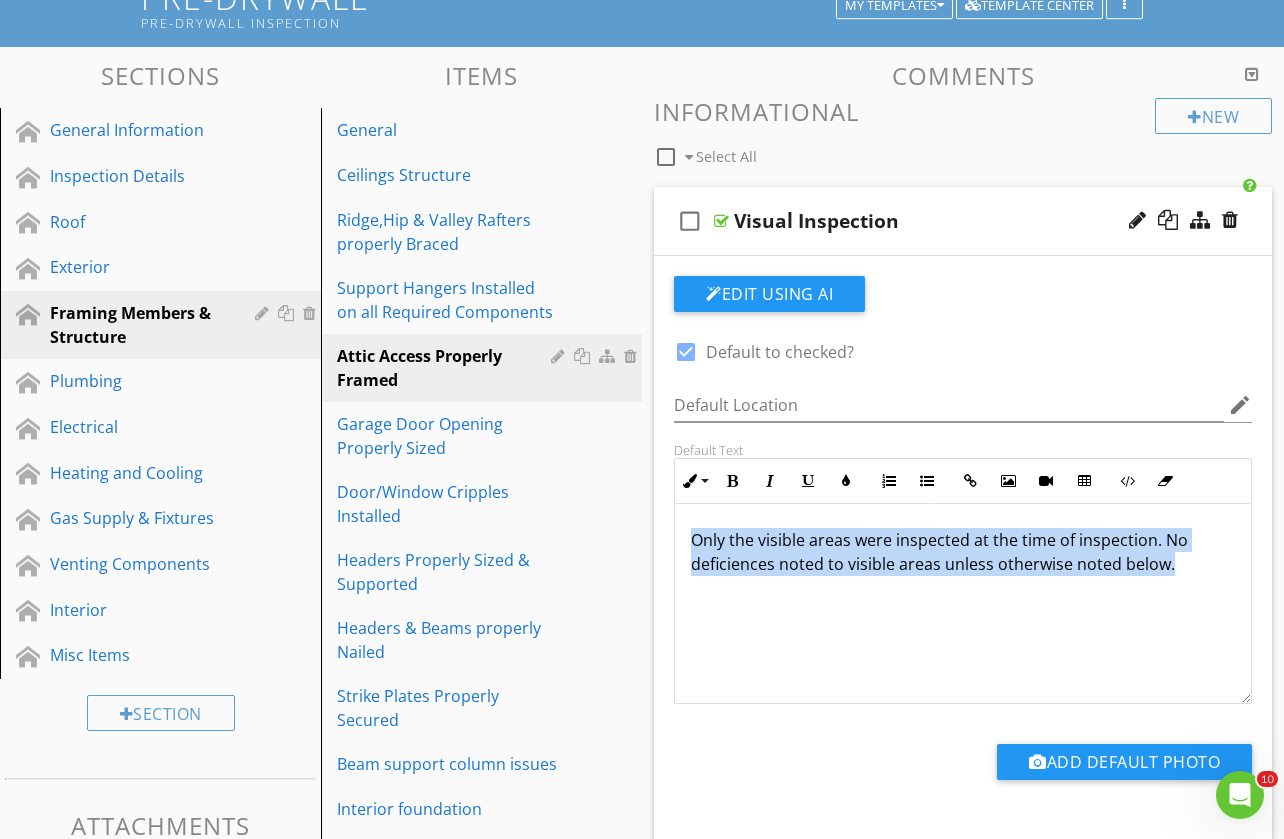 click on "Only the visible areas were inspected at the time of inspection. No deficiences noted to visible areas unless otherwise noted below." at bounding box center (963, 552) 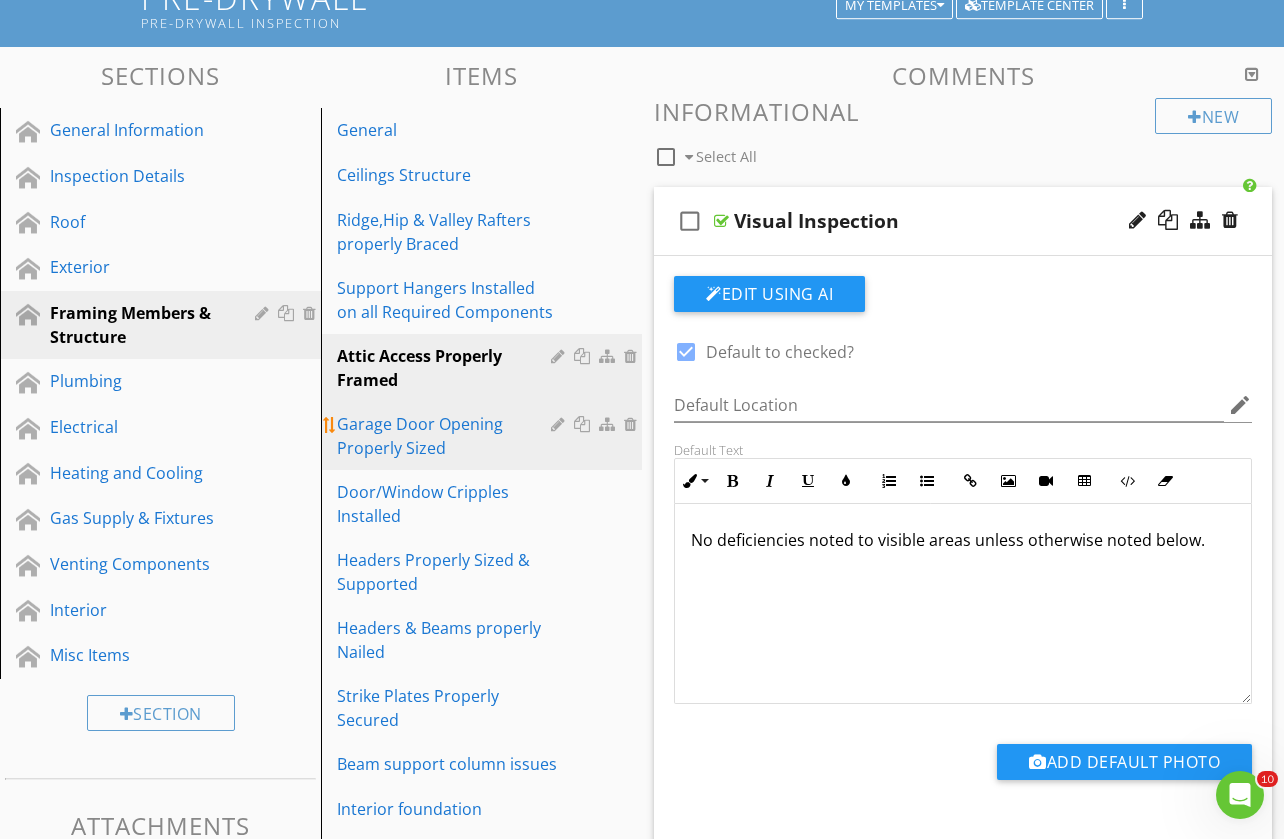 drag, startPoint x: 417, startPoint y: 432, endPoint x: 431, endPoint y: 433, distance: 14.035668 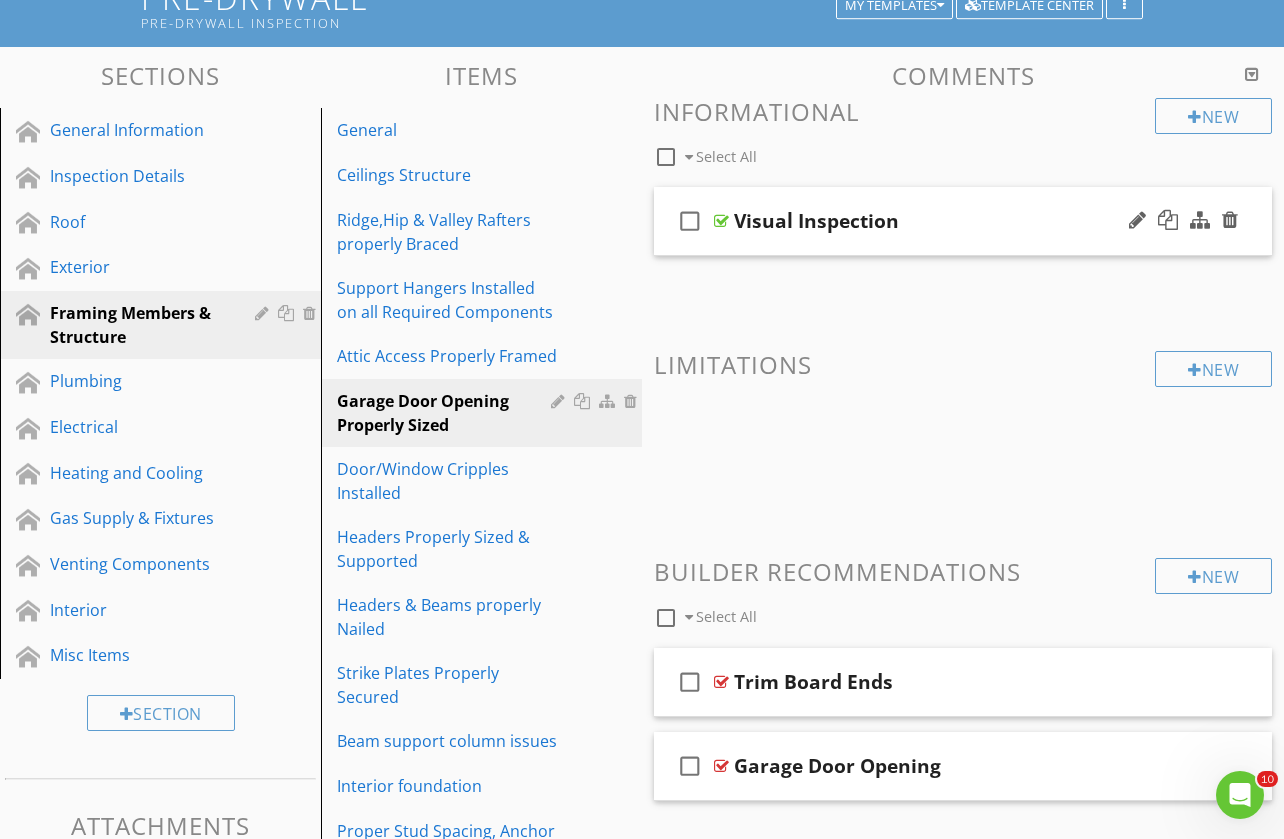 click on "check_box_outline_blank
Visual Inspection" at bounding box center (963, 221) 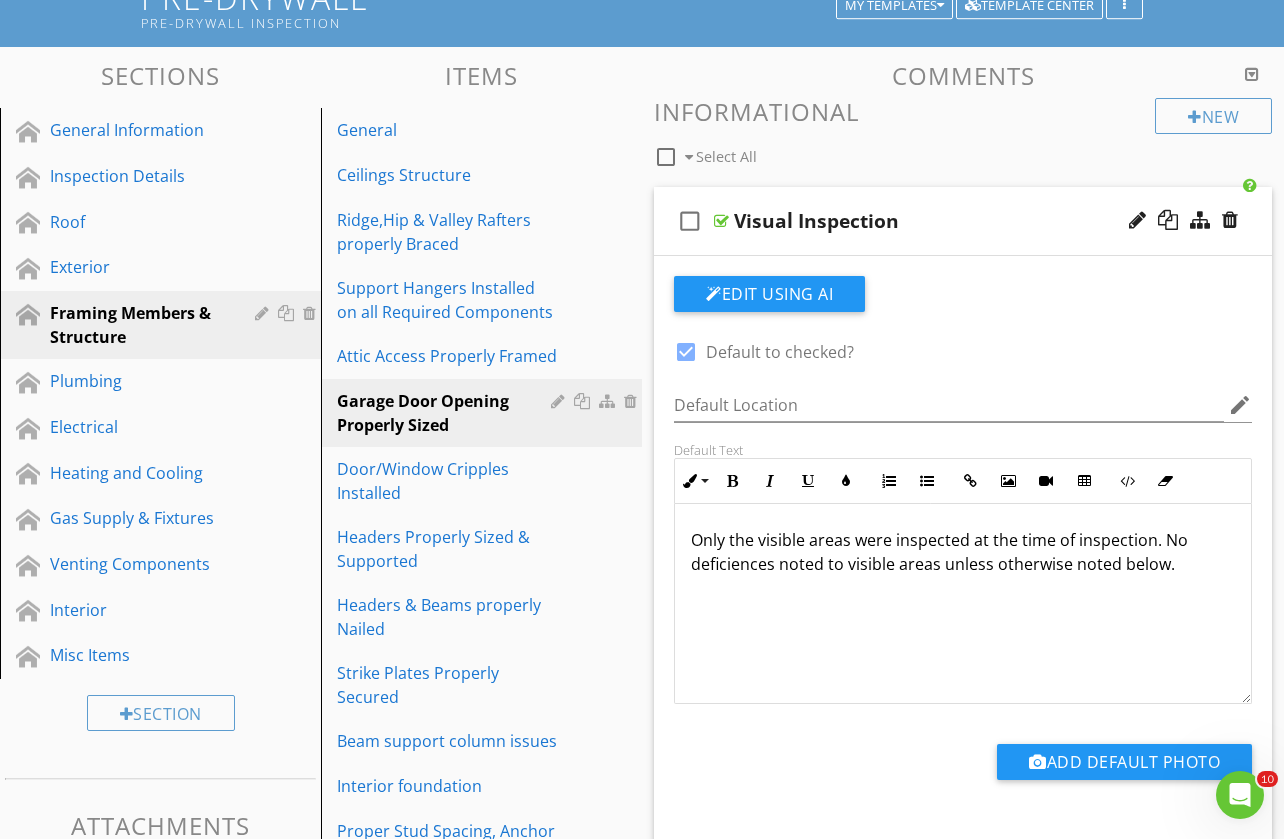 click on "Only the visible areas were inspected at the time of inspection. No deficiences noted to visible areas unless otherwise noted below." at bounding box center (963, 552) 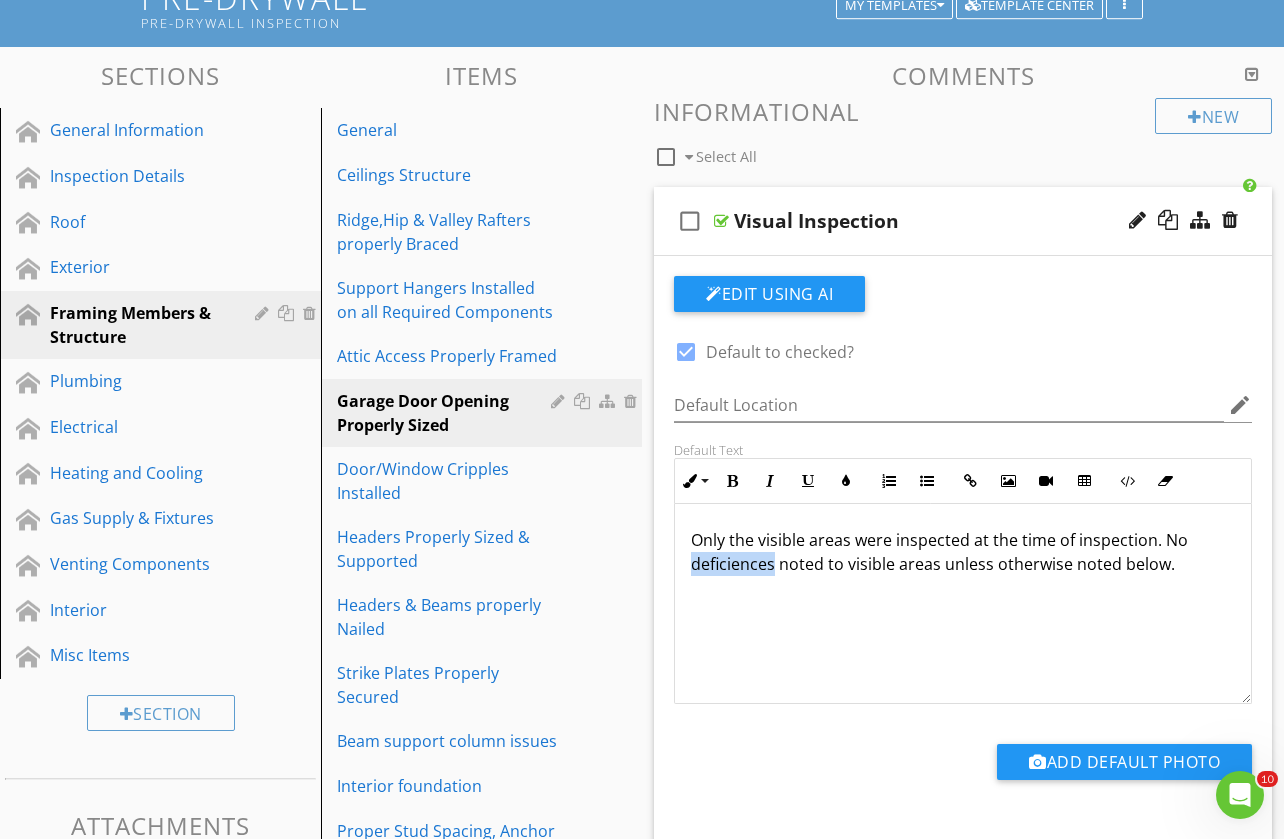 click on "Only the visible areas were inspected at the time of inspection. No deficiences noted to visible areas unless otherwise noted below." at bounding box center [963, 552] 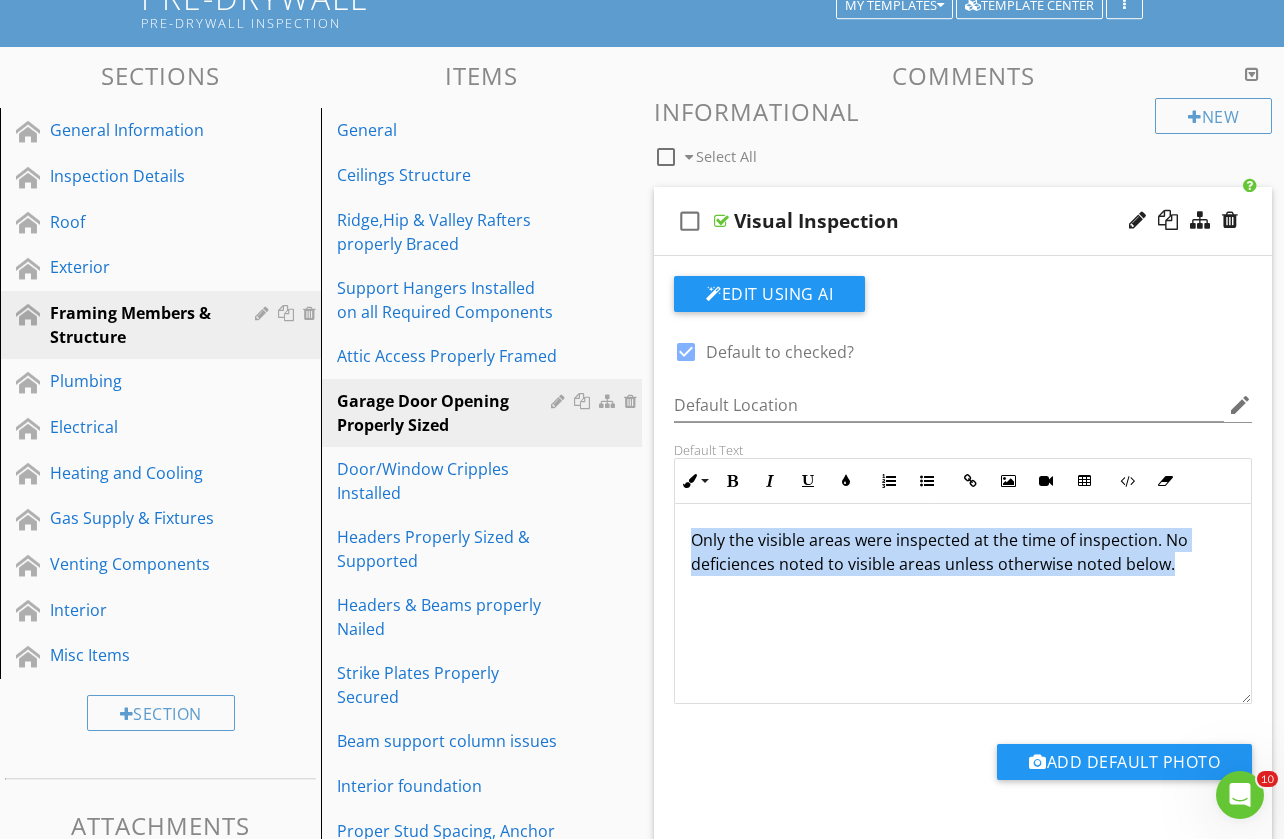 click on "Only the visible areas were inspected at the time of inspection. No deficiences noted to visible areas unless otherwise noted below." at bounding box center (963, 552) 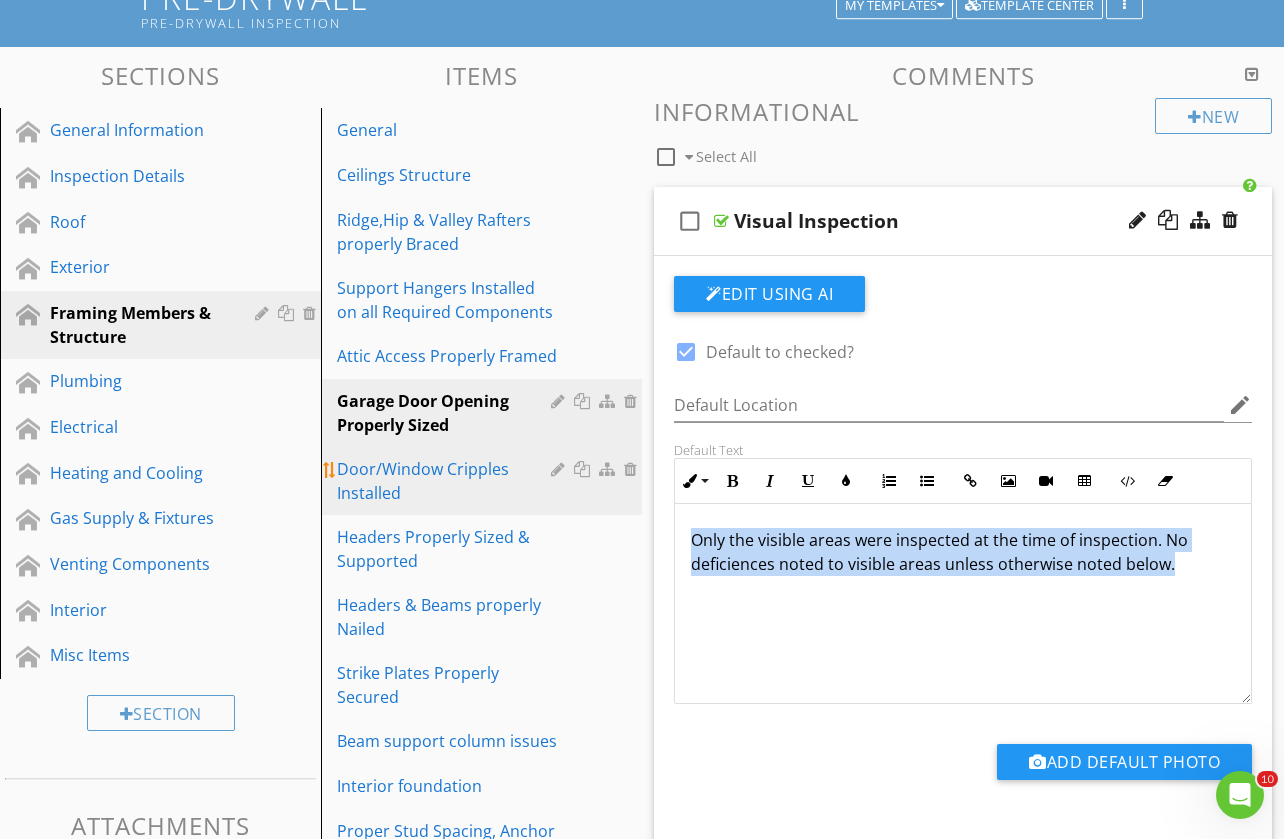 type on "<p>No deficiencies noted to visible areas unless otherwise noted below.</p>" 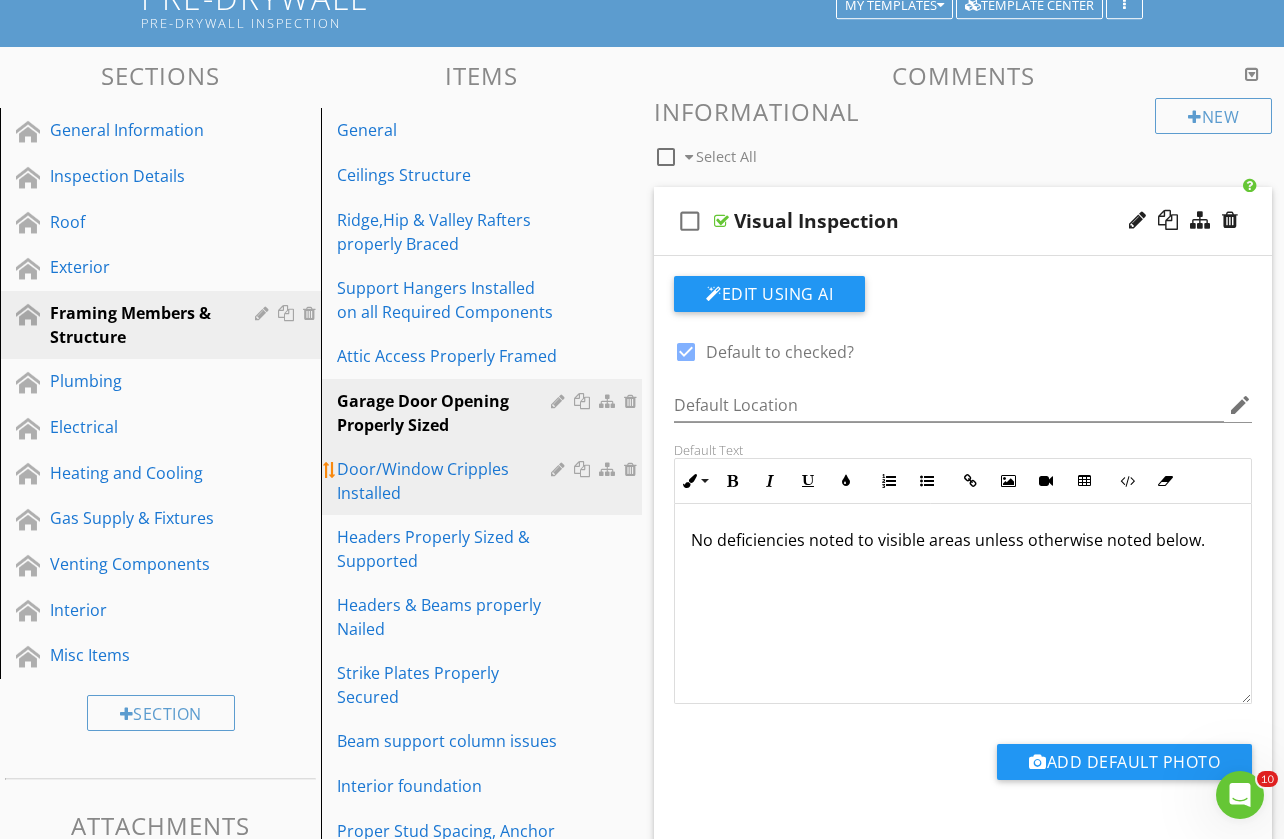 click on "Door/Window Cripples Installed" at bounding box center [447, 481] 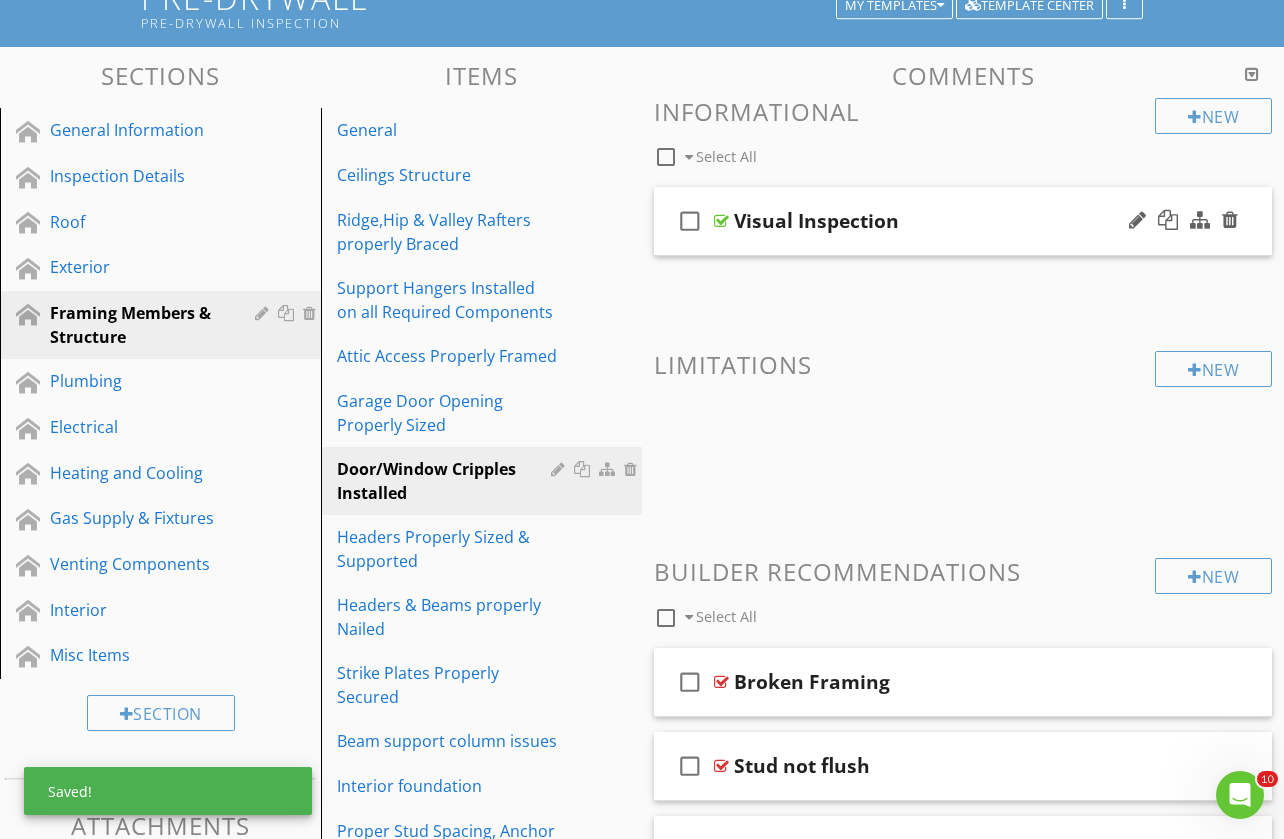 click on "check_box_outline_blank
Visual Inspection" at bounding box center (963, 221) 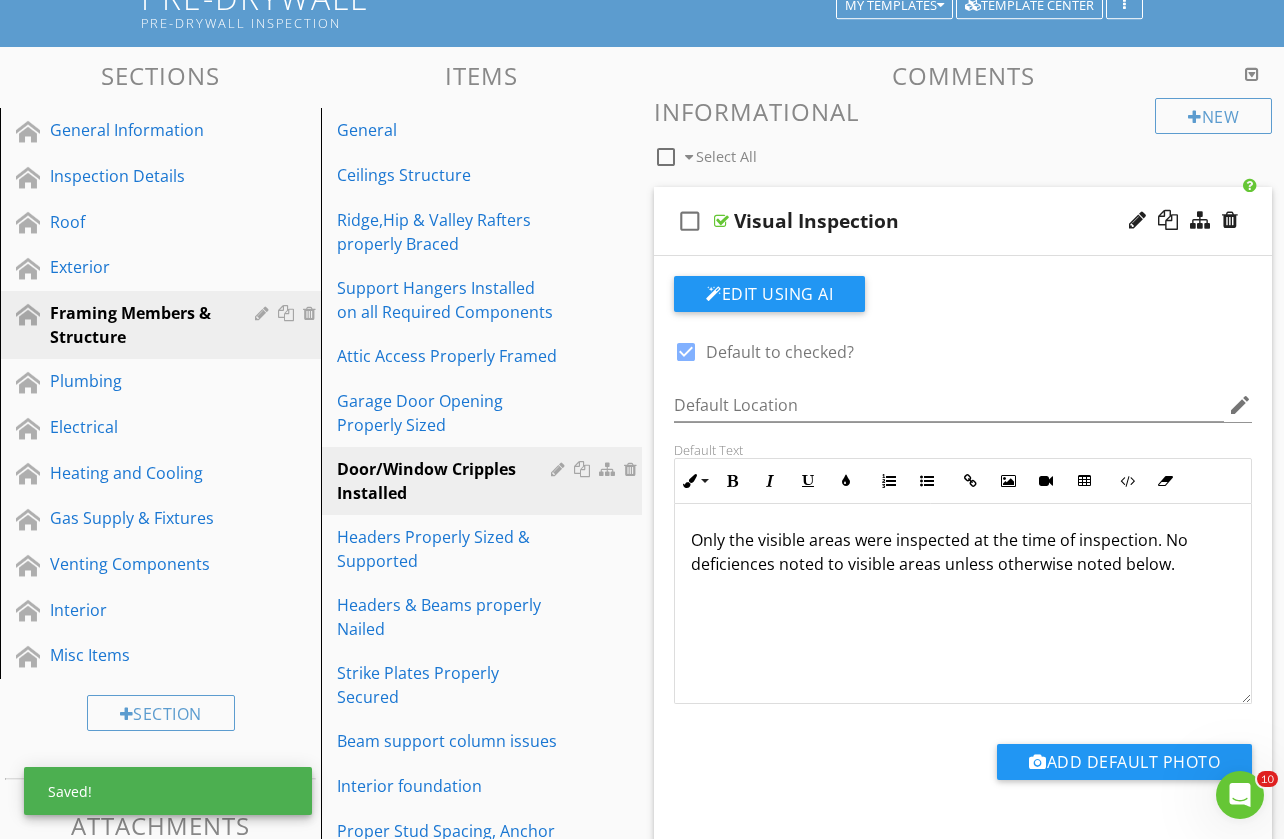click on "Only the visible areas were inspected at the time of inspection. No deficiences noted to visible areas unless otherwise noted below." at bounding box center [963, 552] 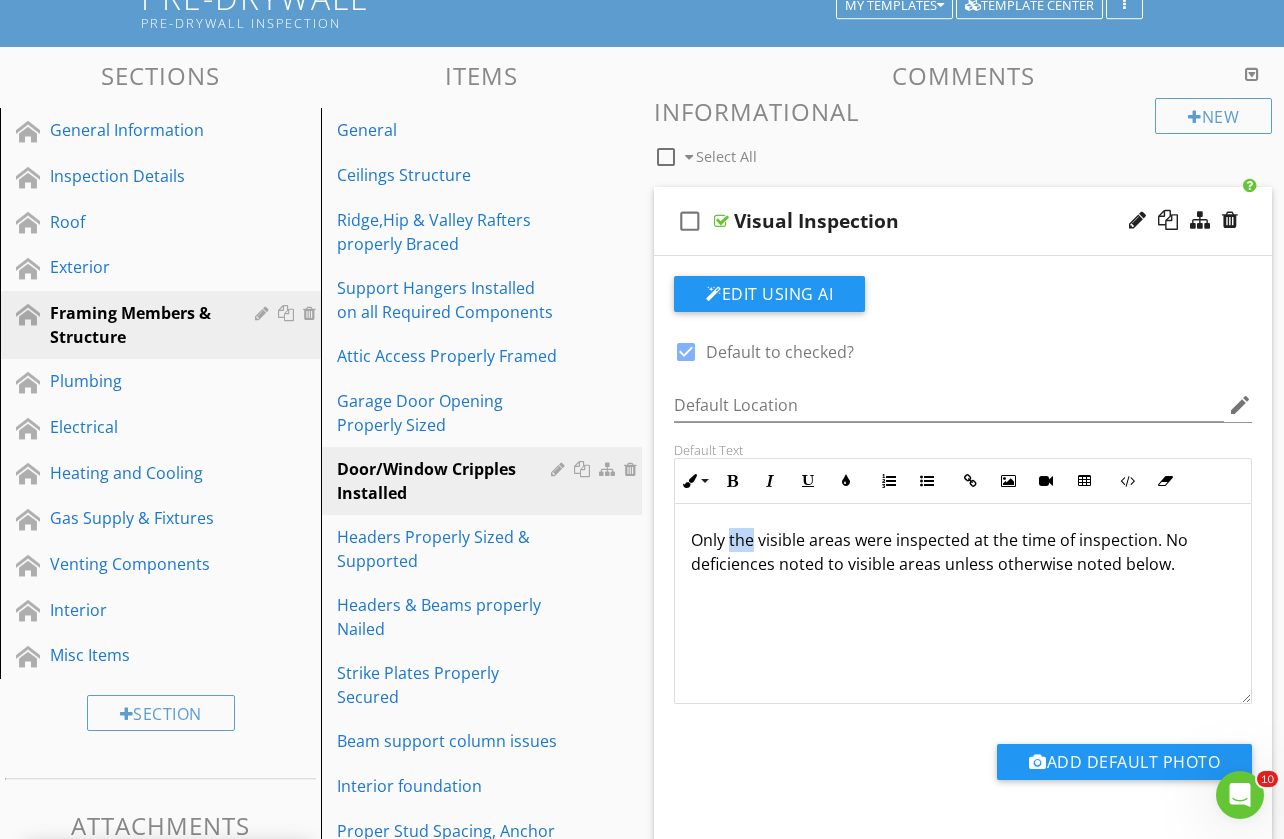 click on "Only the visible areas were inspected at the time of inspection. No deficiences noted to visible areas unless otherwise noted below." at bounding box center [963, 552] 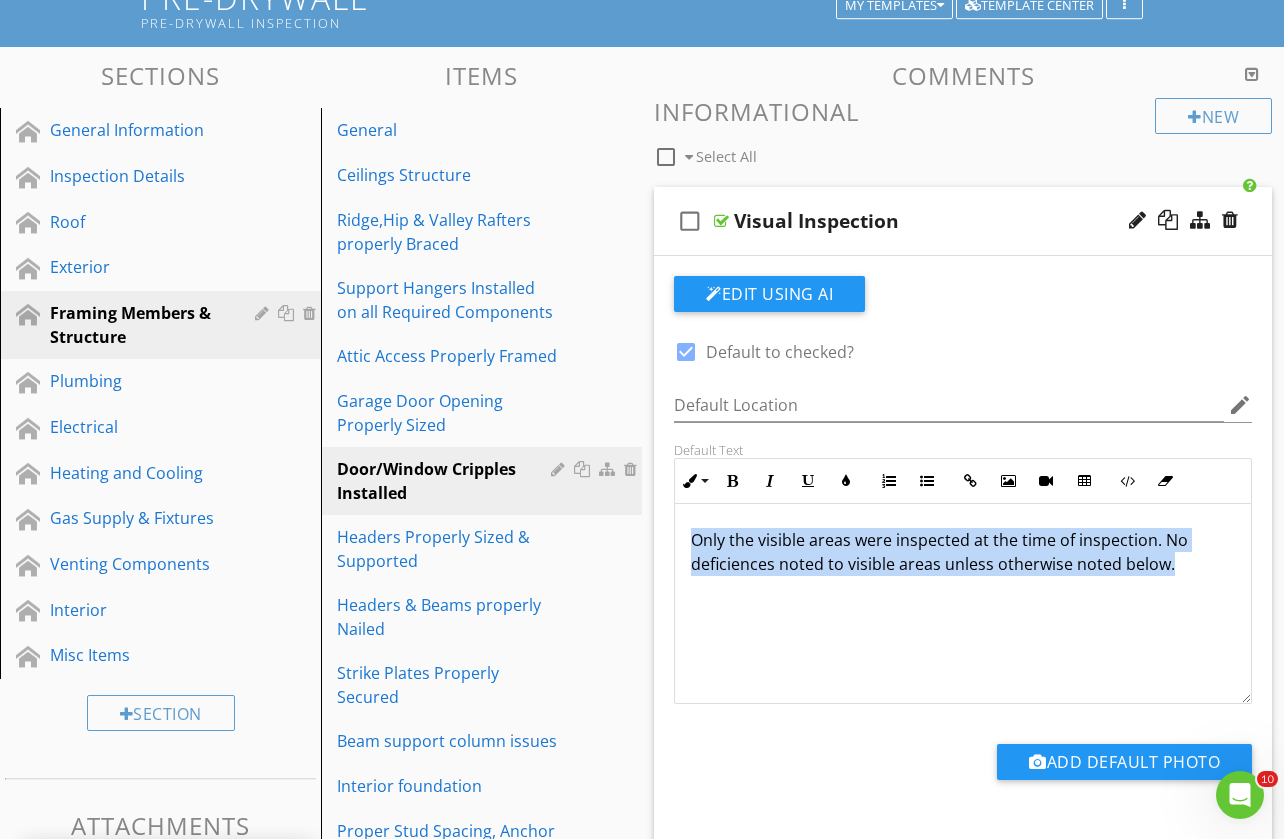 click on "Only the visible areas were inspected at the time of inspection. No deficiences noted to visible areas unless otherwise noted below." at bounding box center [963, 552] 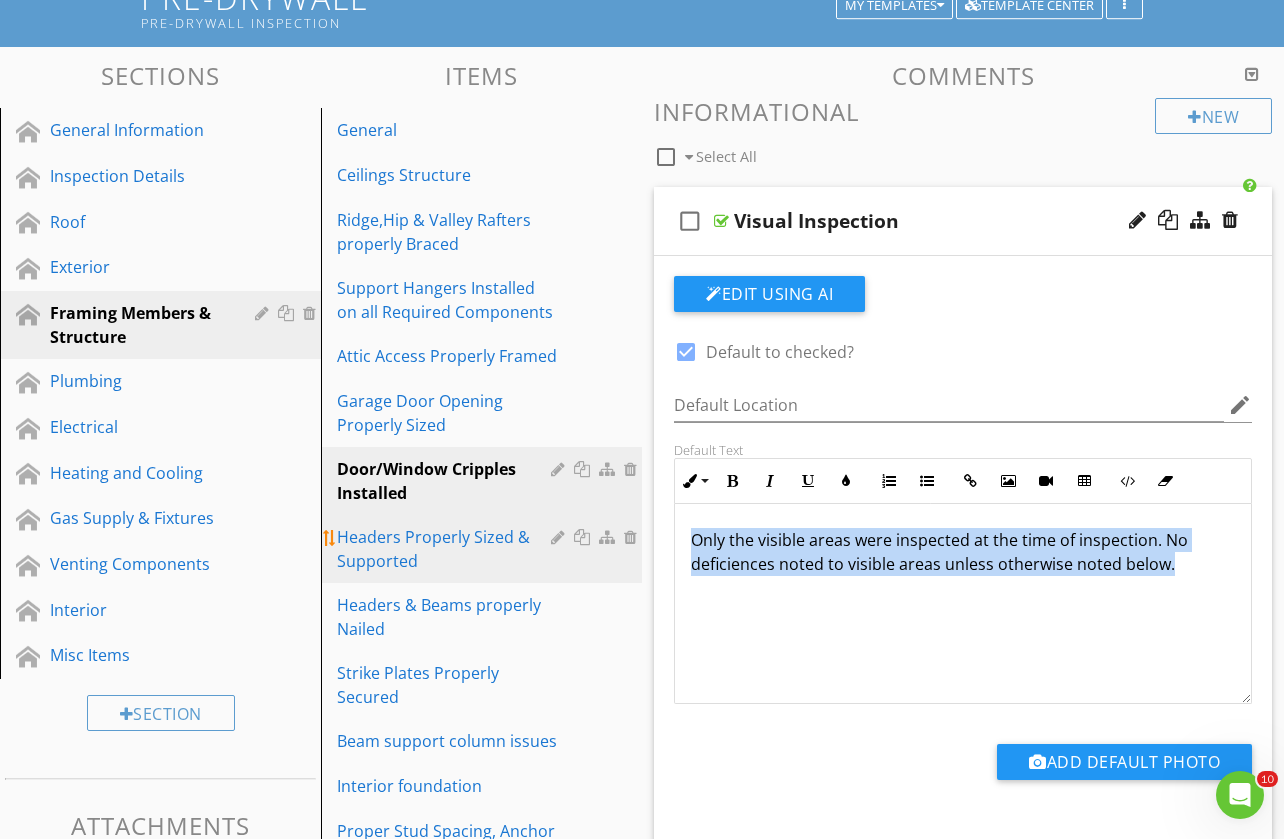 type on "<p>No deficiencies noted to visible areas unless otherwise noted below.</p>" 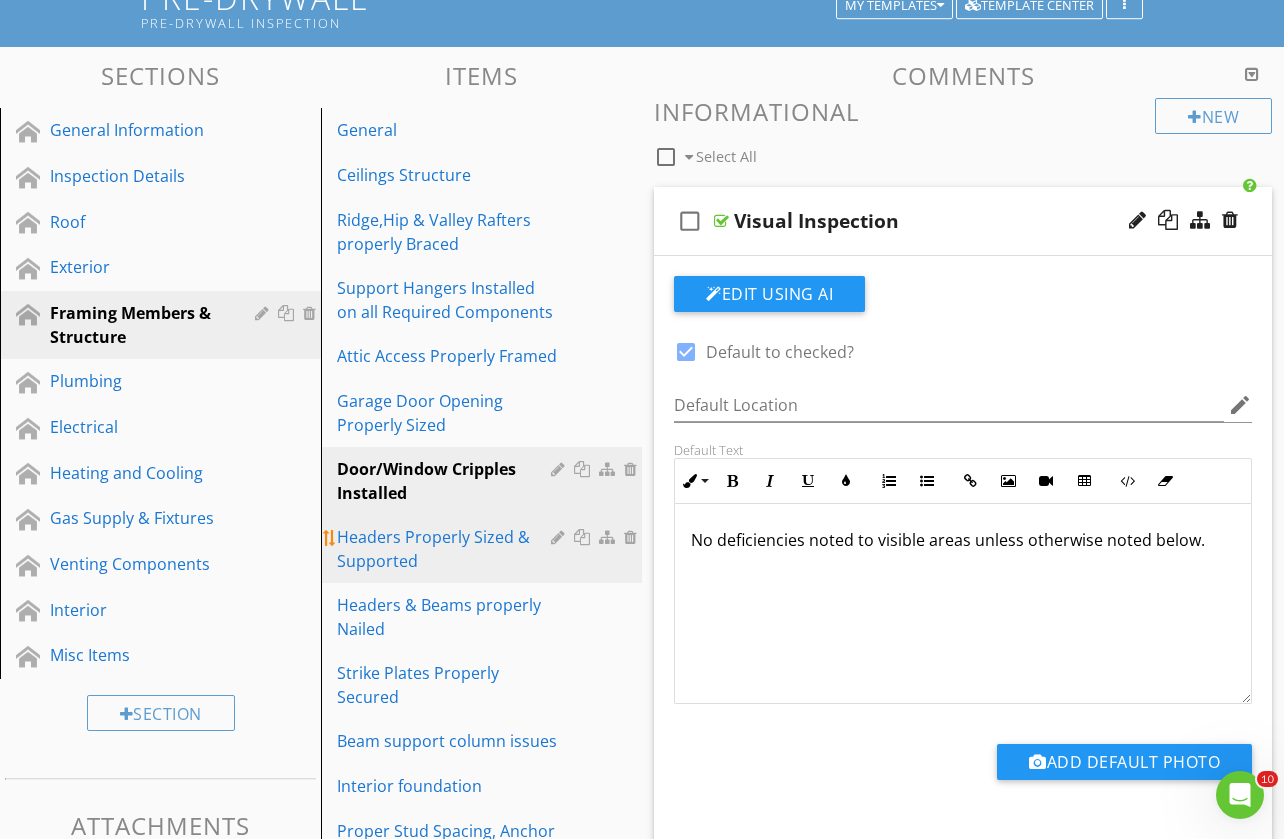 click on "Headers Properly Sized & Supported" at bounding box center [447, 549] 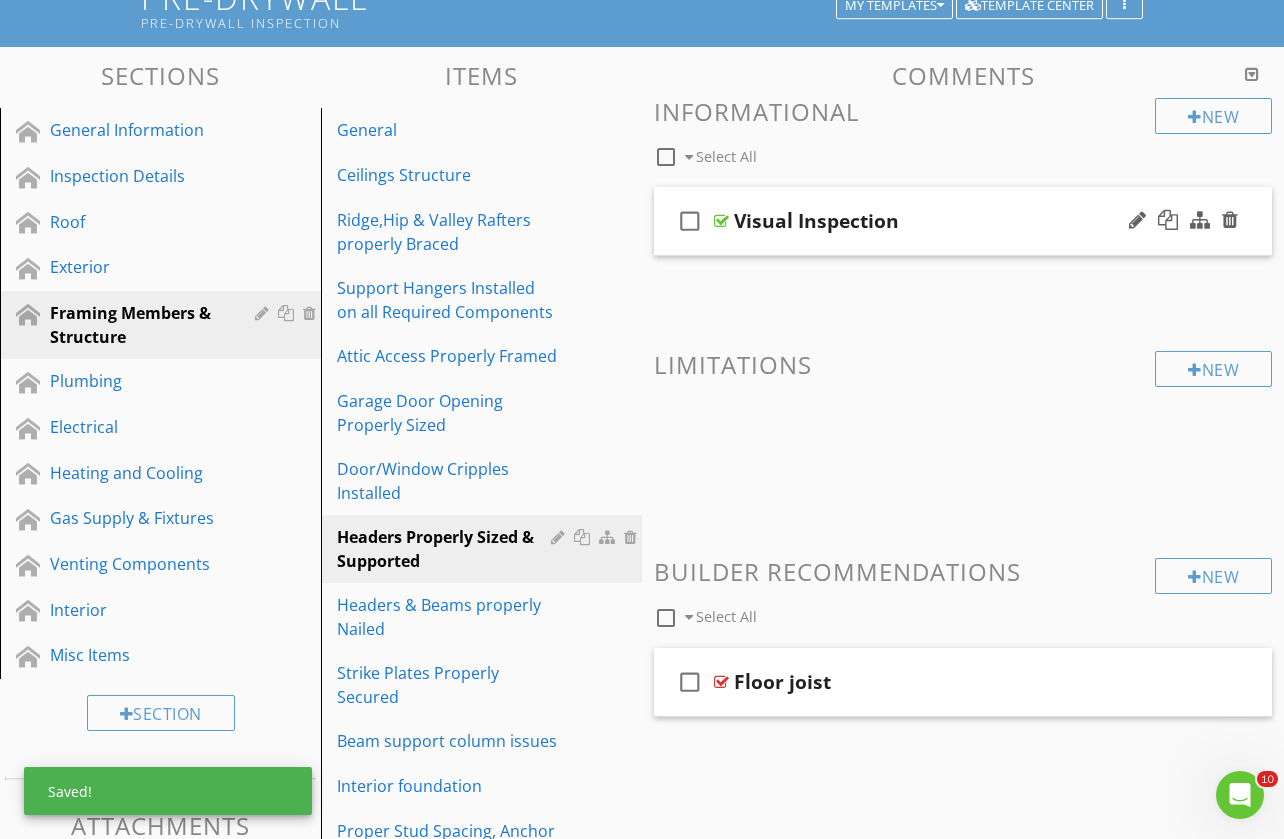 click on "check_box_outline_blank
Visual Inspection" at bounding box center [963, 221] 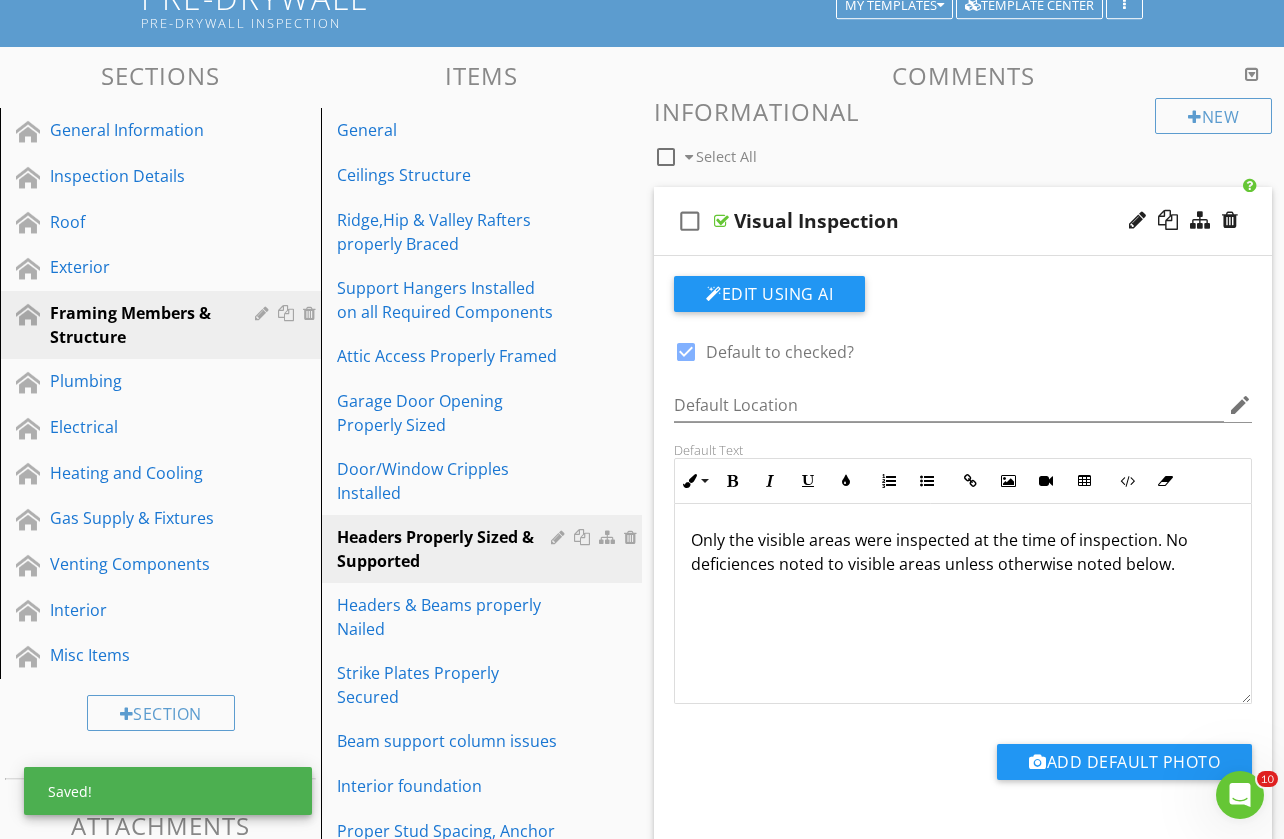 click on "Only the visible areas were inspected at the time of inspection. No deficiences noted to visible areas unless otherwise noted below." at bounding box center (963, 552) 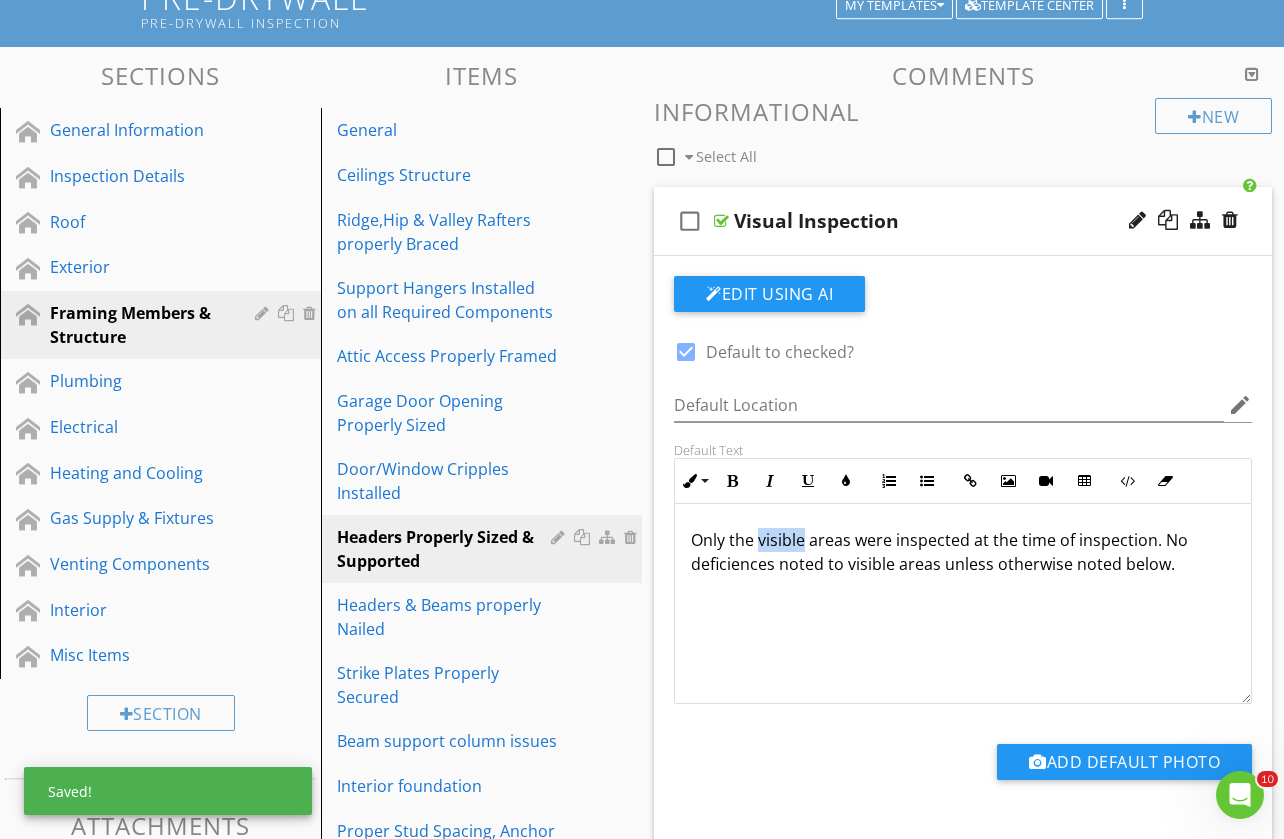 click on "Only the visible areas were inspected at the time of inspection. No deficiences noted to visible areas unless otherwise noted below." at bounding box center [963, 552] 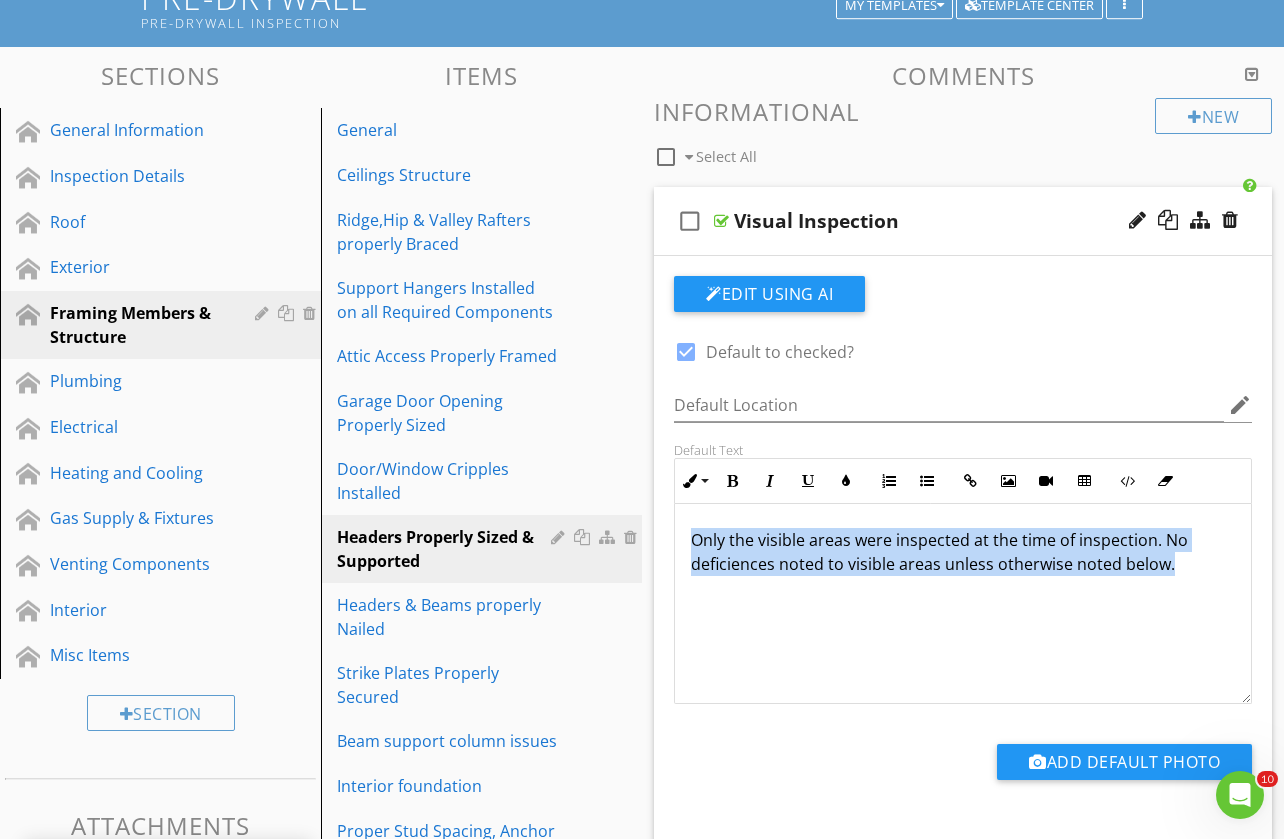 click on "Only the visible areas were inspected at the time of inspection. No deficiences noted to visible areas unless otherwise noted below." at bounding box center [963, 552] 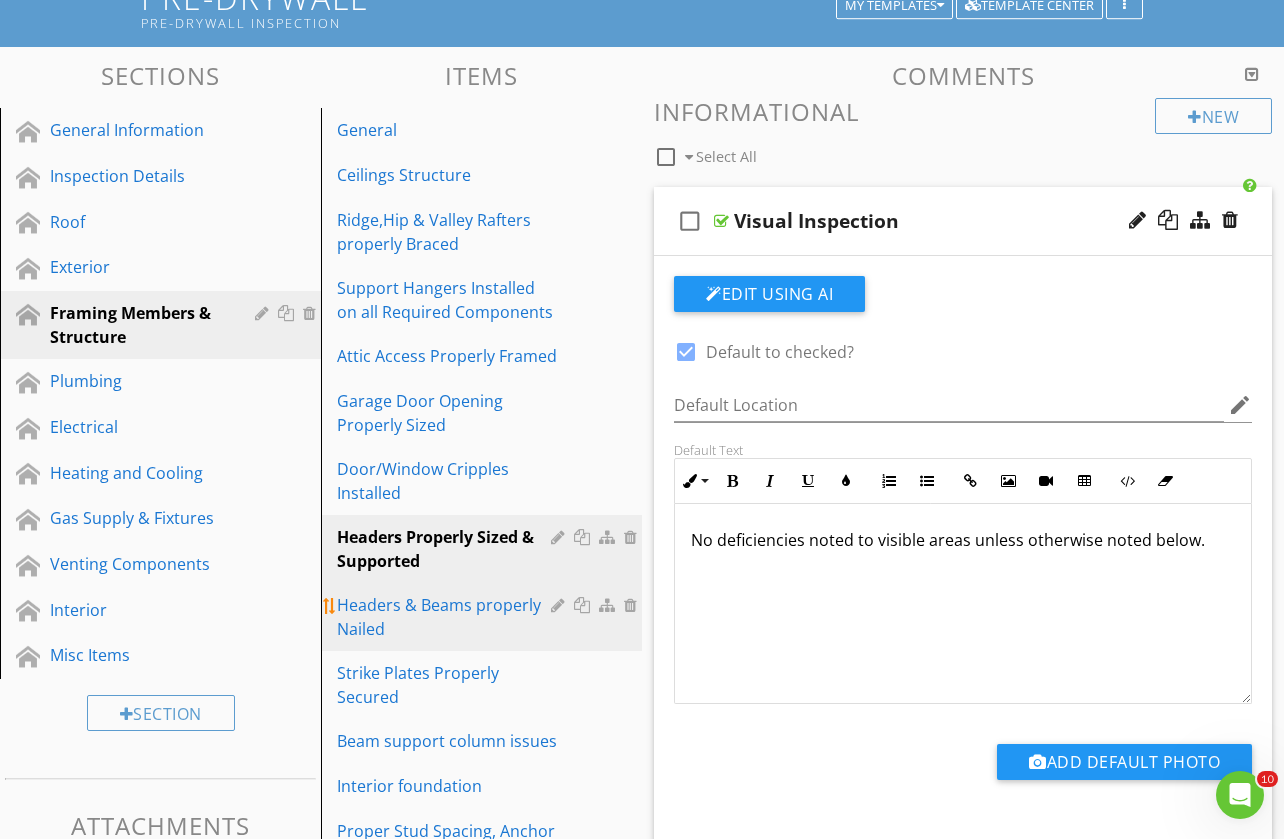 click on "Headers & Beams properly Nailed" at bounding box center [447, 617] 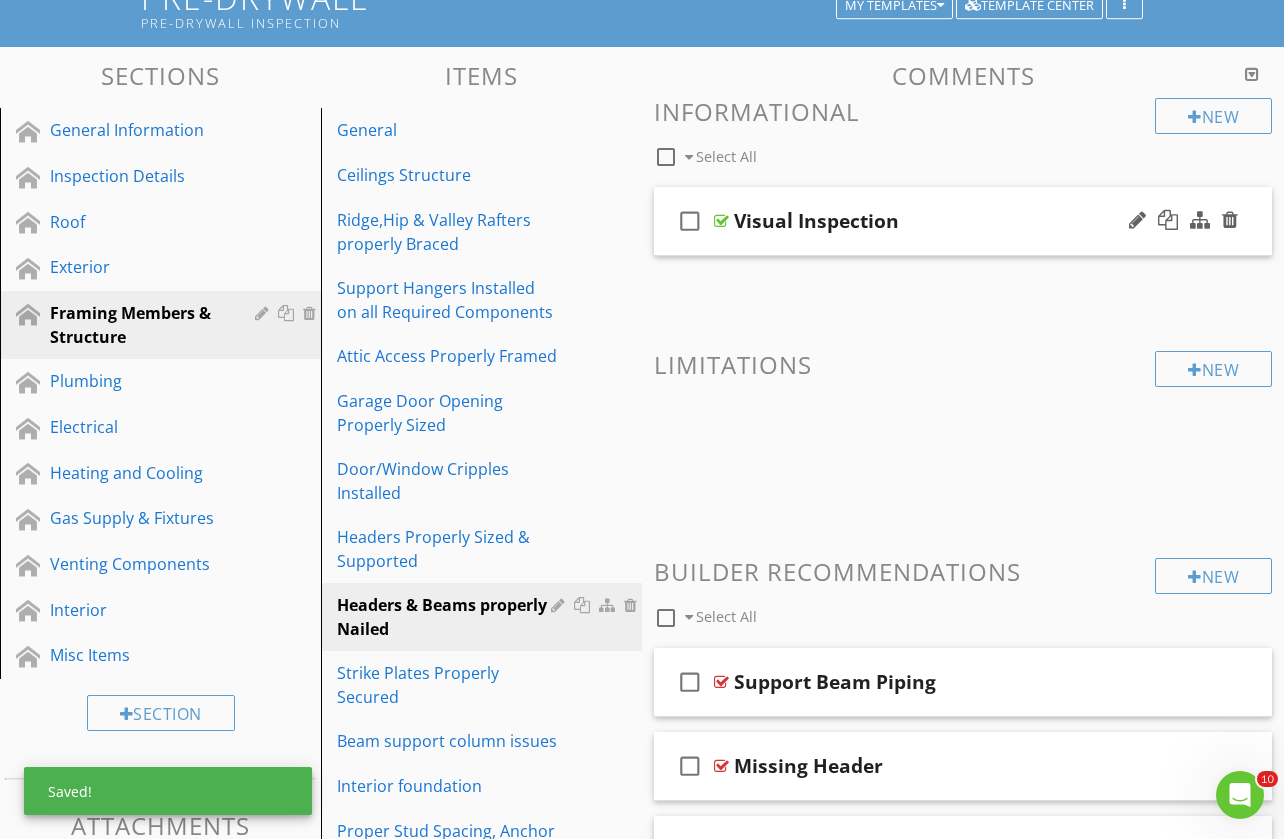 click on "check_box_outline_blank
Visual Inspection" at bounding box center [963, 221] 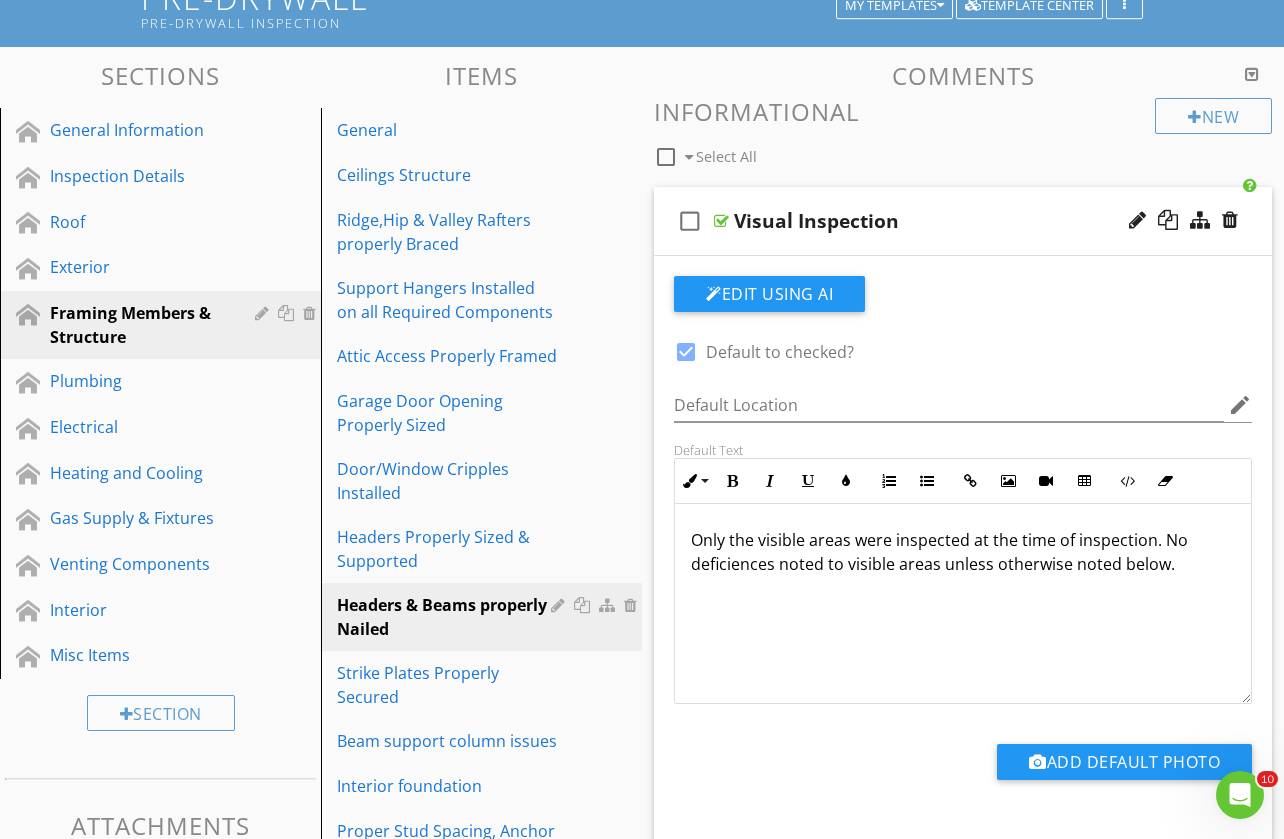 click on "Only the visible areas were inspected at the time of inspection. No deficiences noted to visible areas unless otherwise noted below." at bounding box center [963, 552] 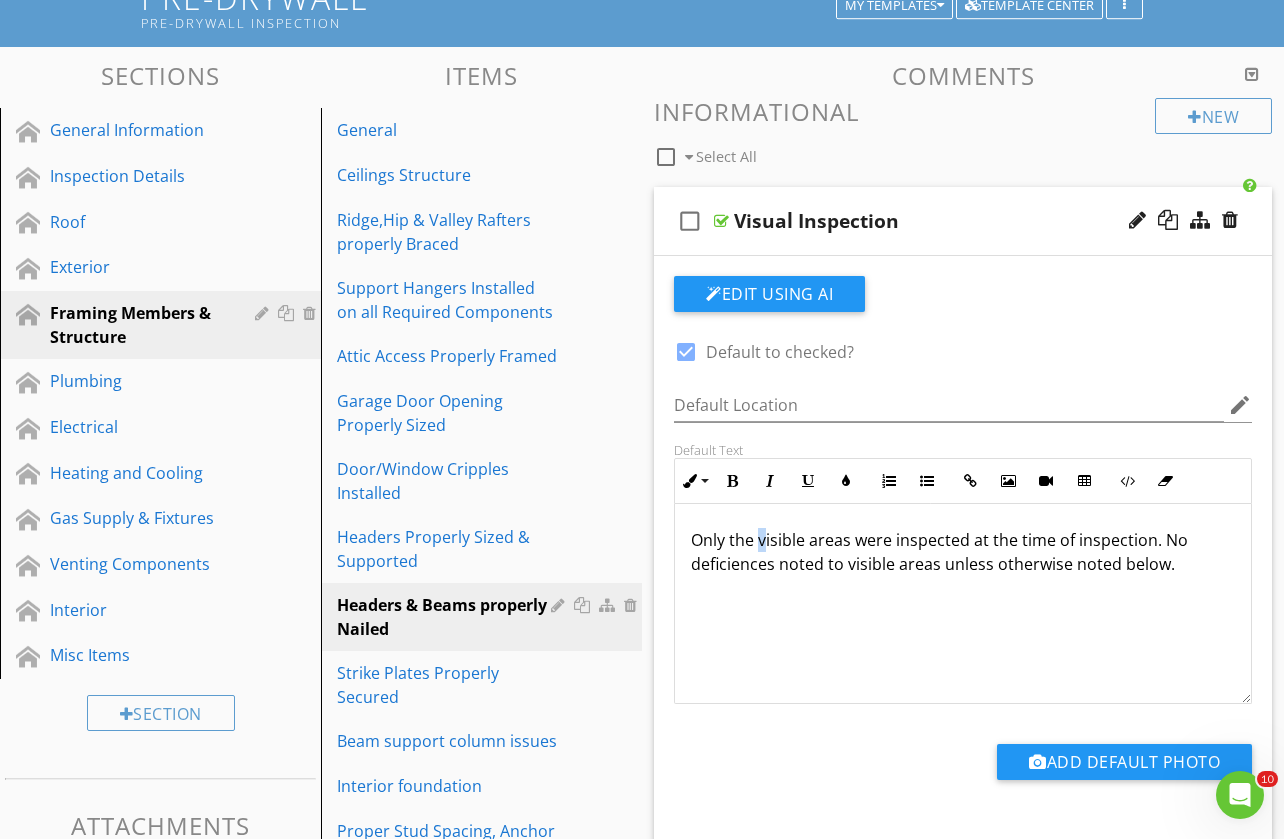 click on "Only the visible areas were inspected at the time of inspection. No deficiences noted to visible areas unless otherwise noted below." at bounding box center [963, 552] 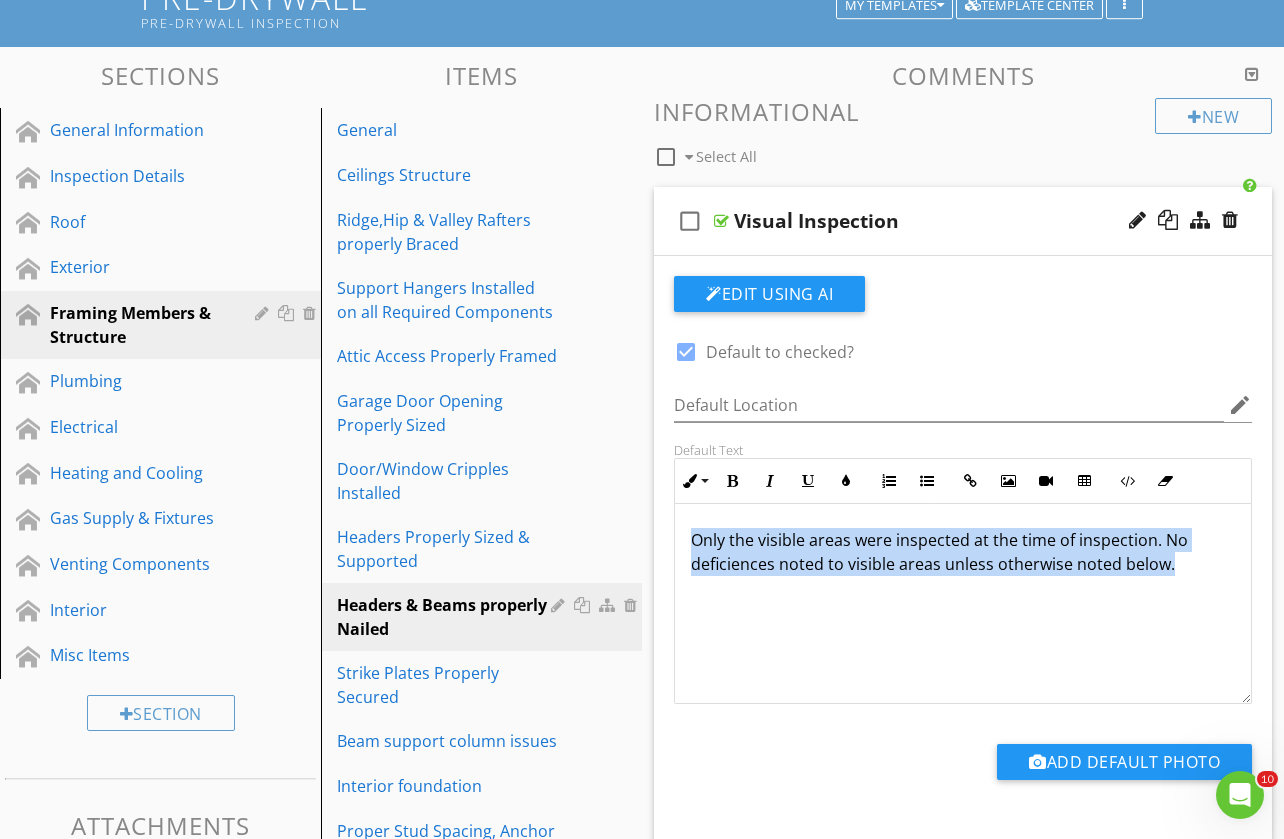 click on "Only the visible areas were inspected at the time of inspection. No deficiences noted to visible areas unless otherwise noted below." at bounding box center (963, 552) 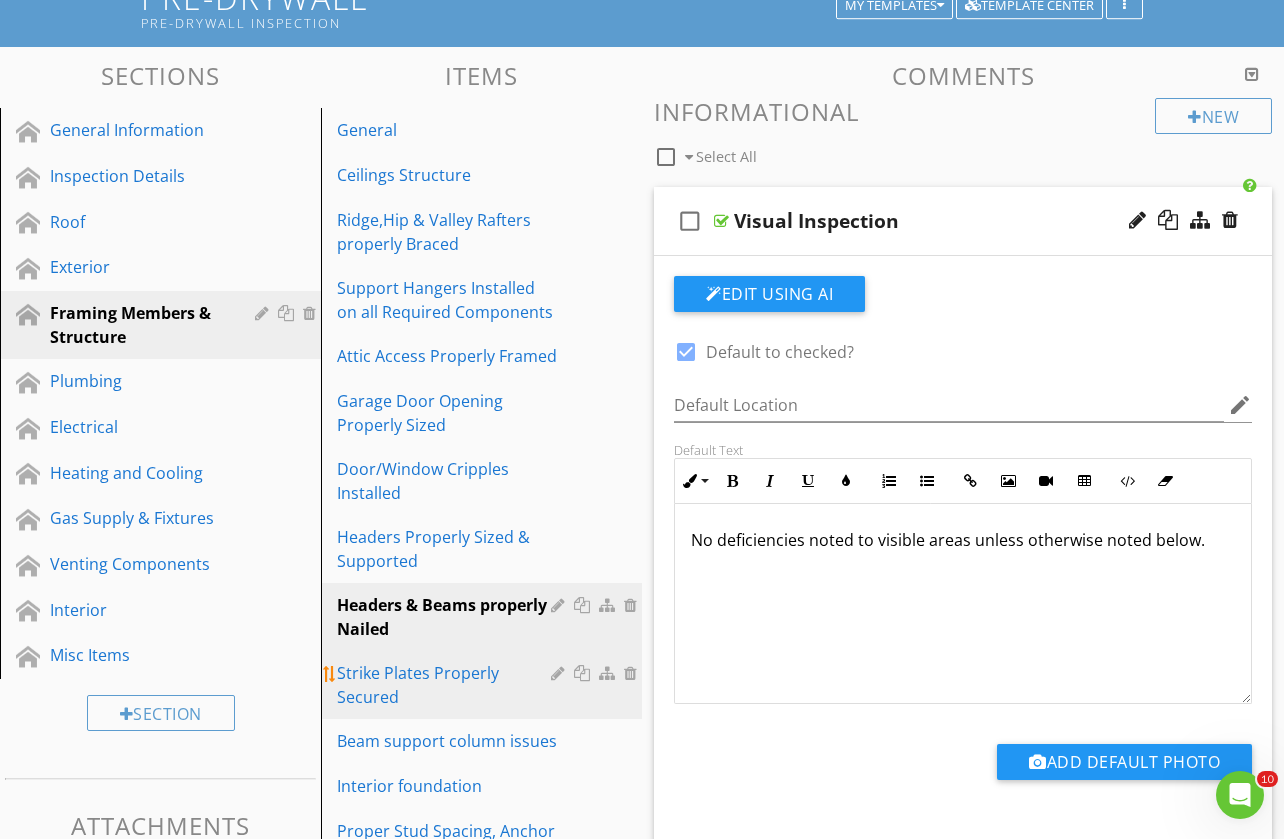 click on "Strike Plates Properly Secured" at bounding box center (447, 685) 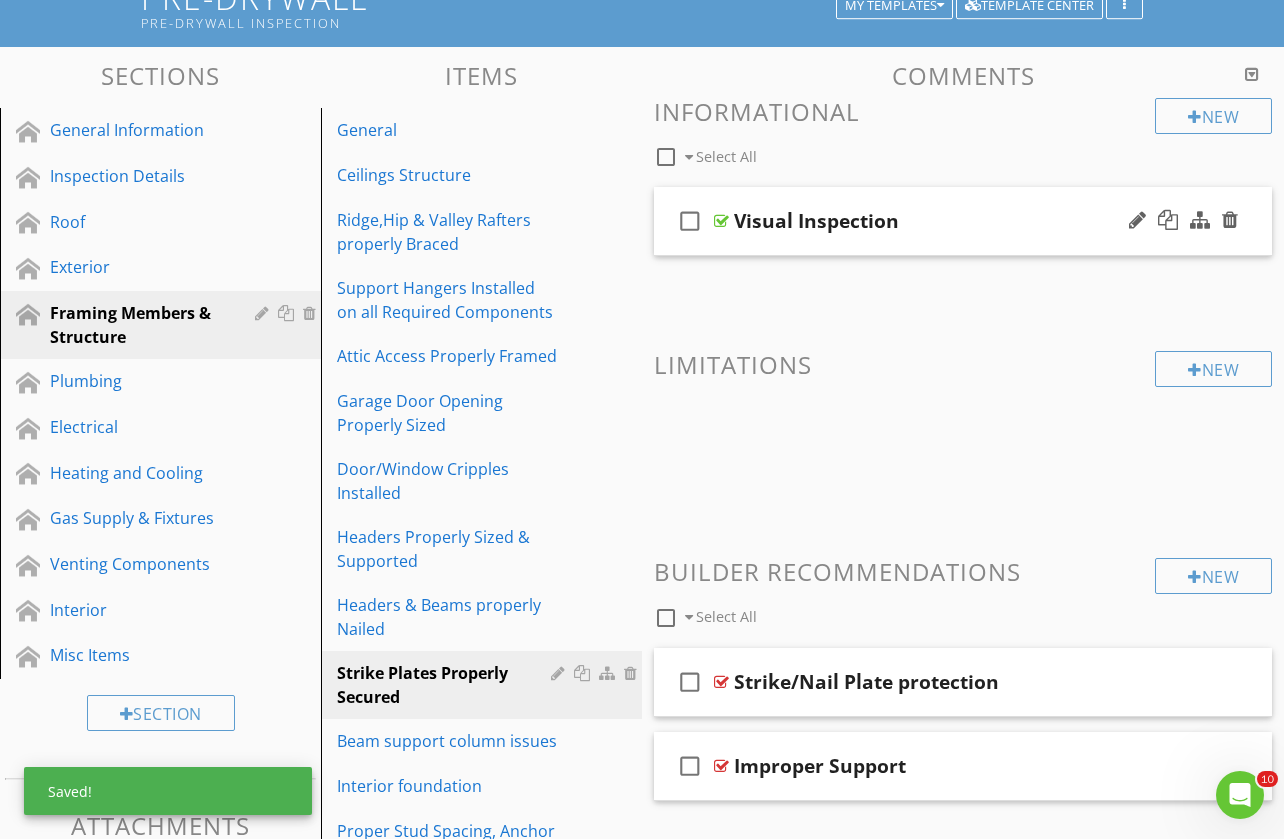 click on "check_box_outline_blank
Visual Inspection" at bounding box center [963, 221] 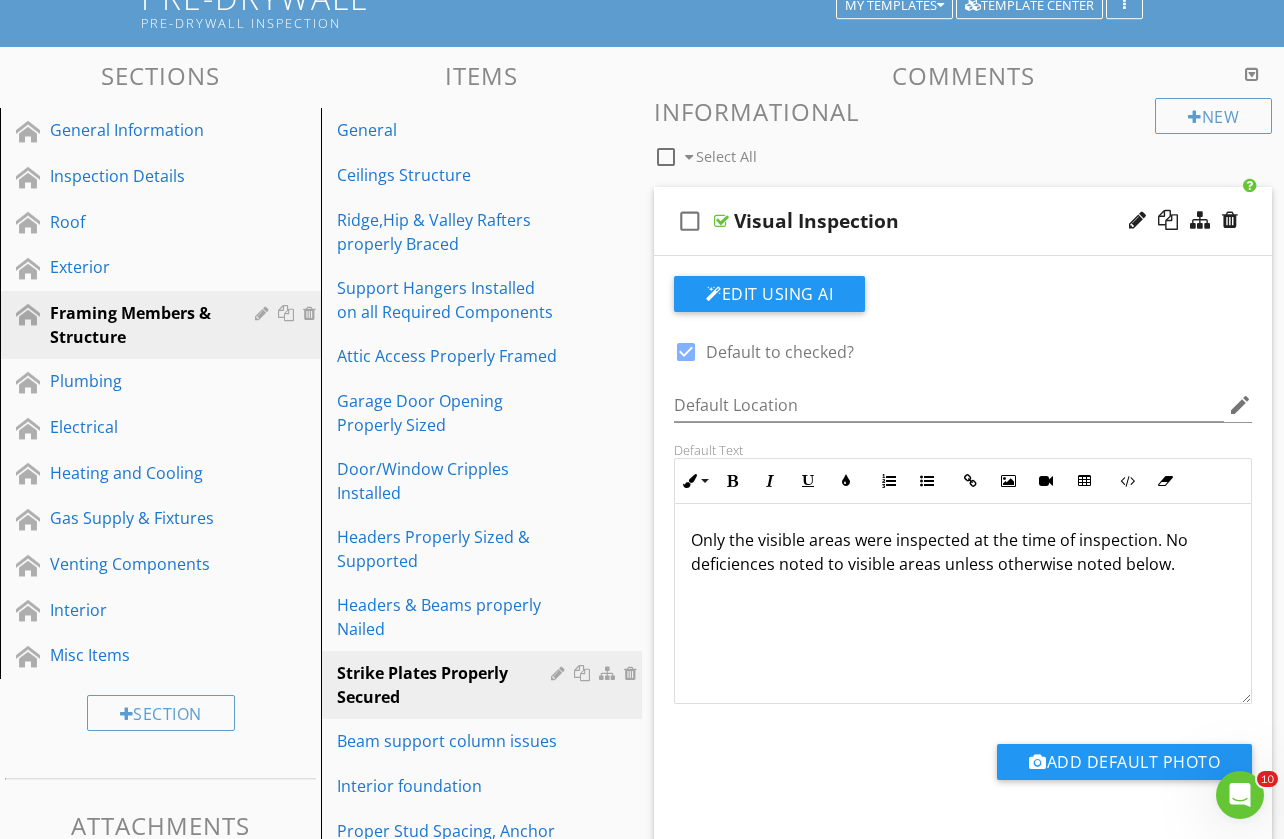 click on "Only the visible areas were inspected at the time of inspection. No deficiences noted to visible areas unless otherwise noted below." at bounding box center (963, 552) 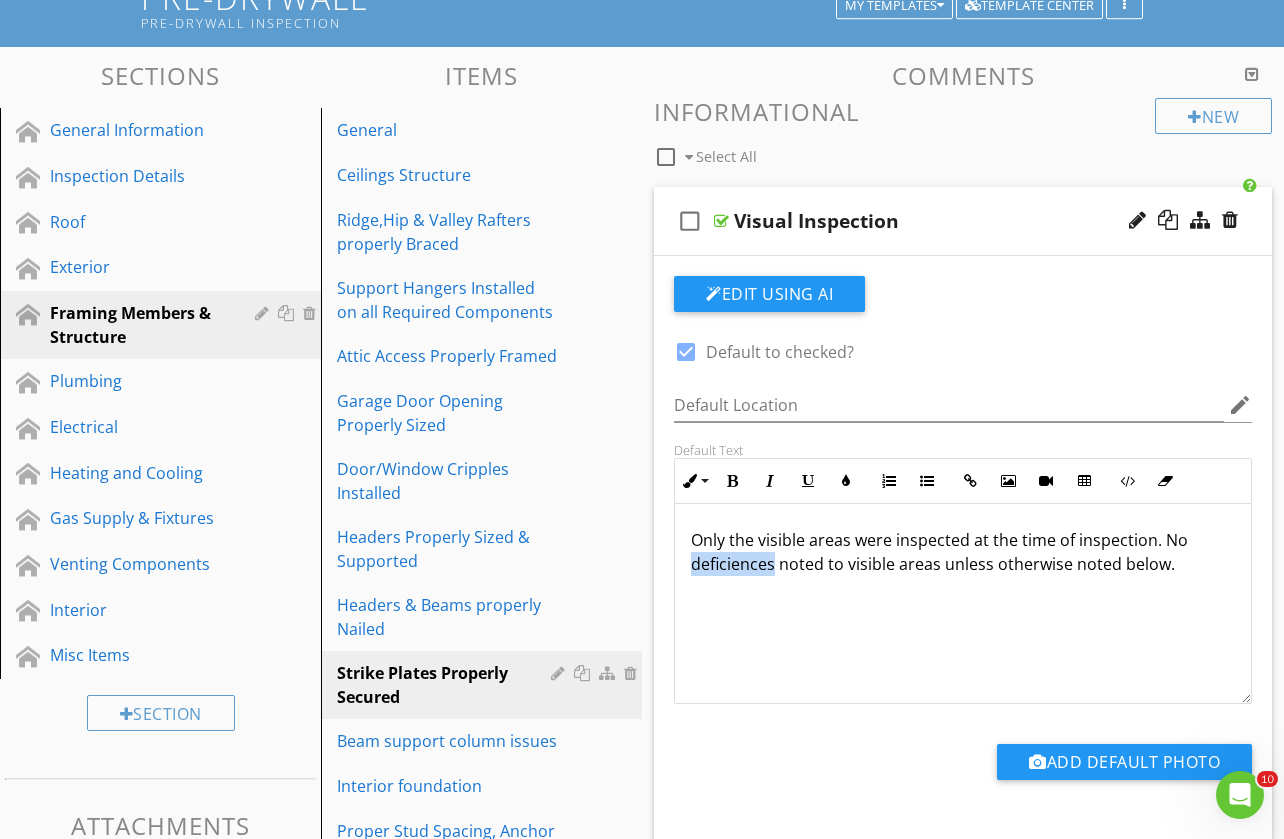click on "Only the visible areas were inspected at the time of inspection. No deficiences noted to visible areas unless otherwise noted below." at bounding box center [963, 552] 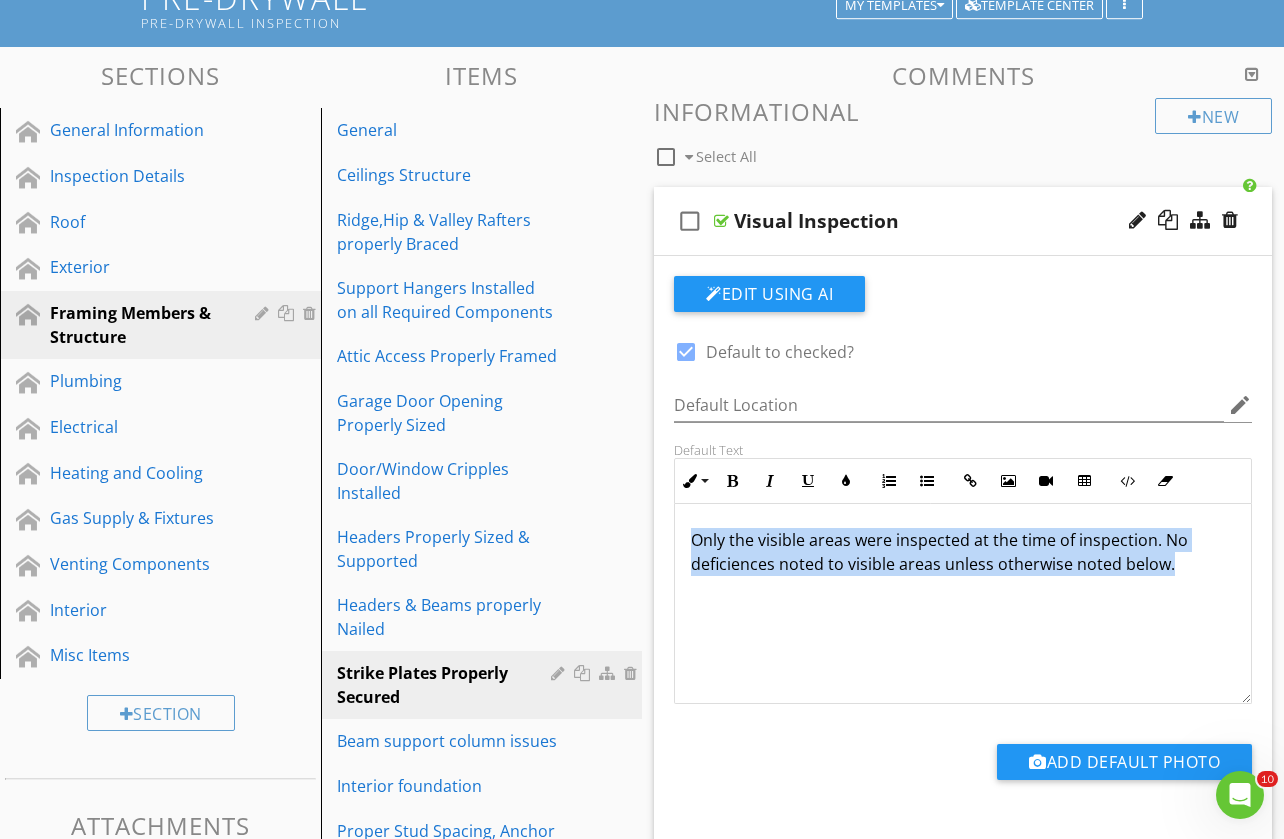 click on "Only the visible areas were inspected at the time of inspection. No deficiences noted to visible areas unless otherwise noted below." at bounding box center [963, 552] 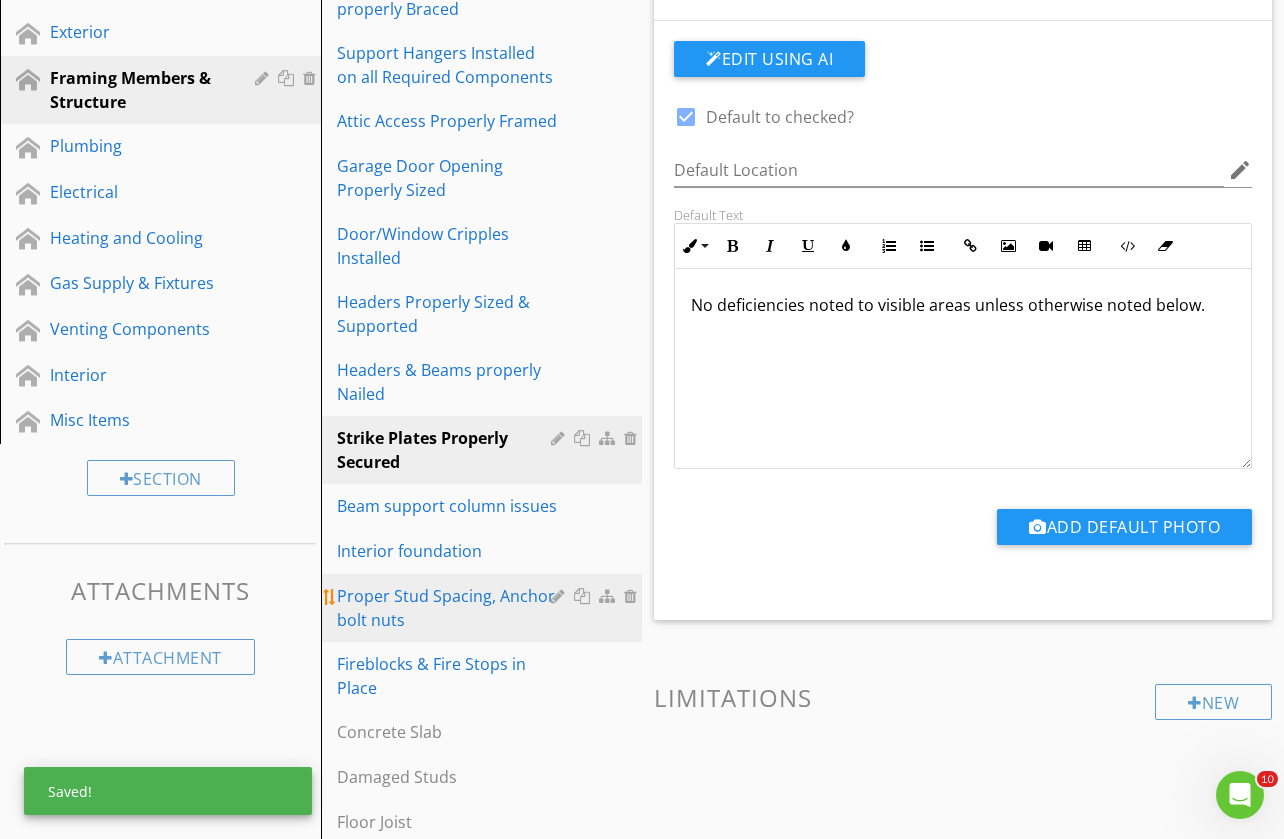 scroll, scrollTop: 392, scrollLeft: 0, axis: vertical 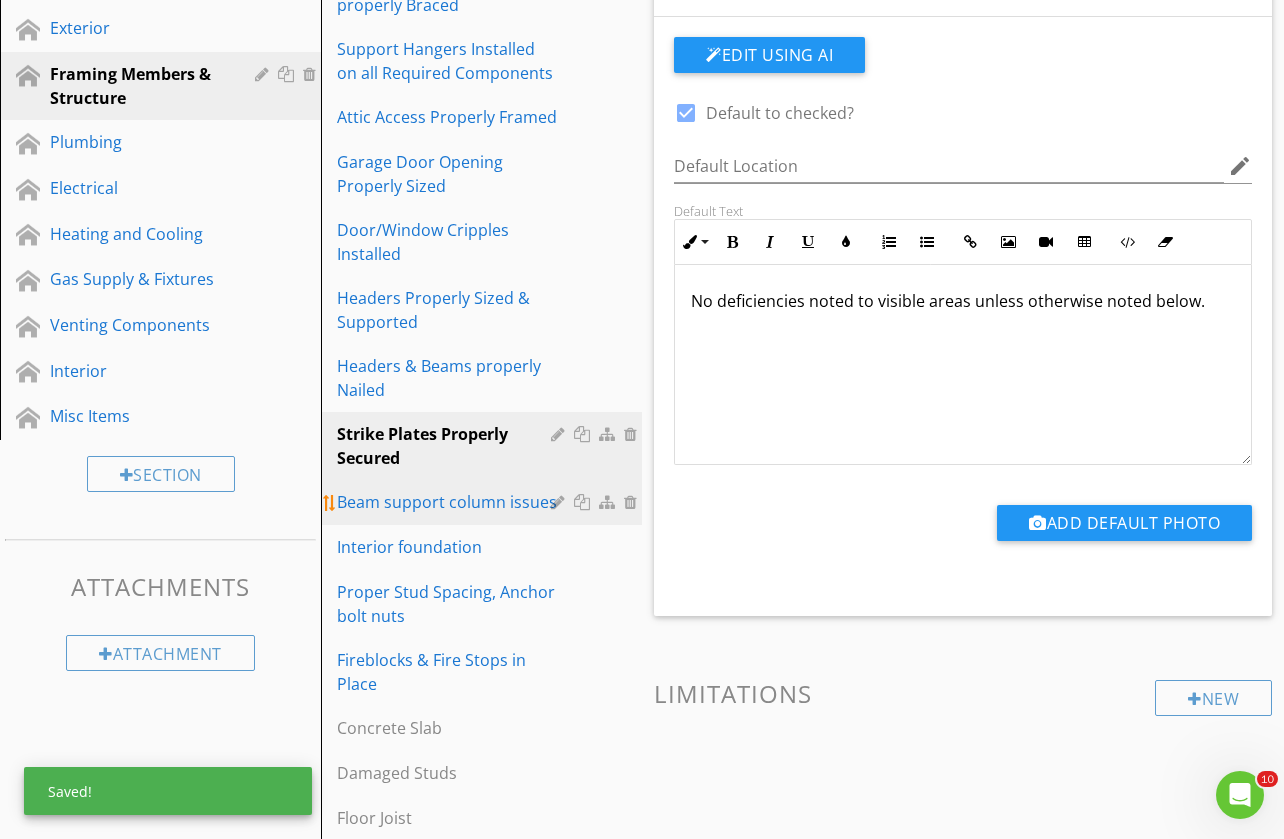 click on "Beam support column issues" at bounding box center [447, 502] 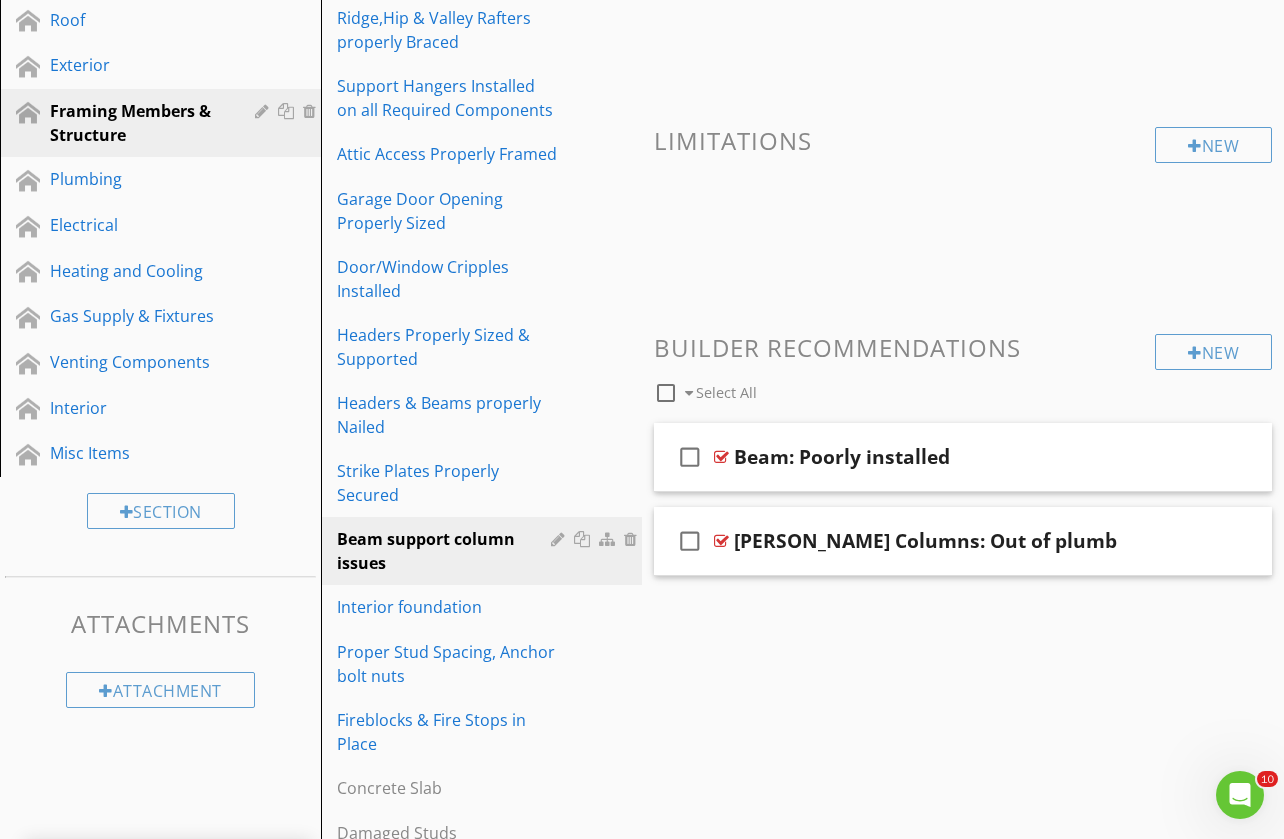 scroll, scrollTop: 336, scrollLeft: 0, axis: vertical 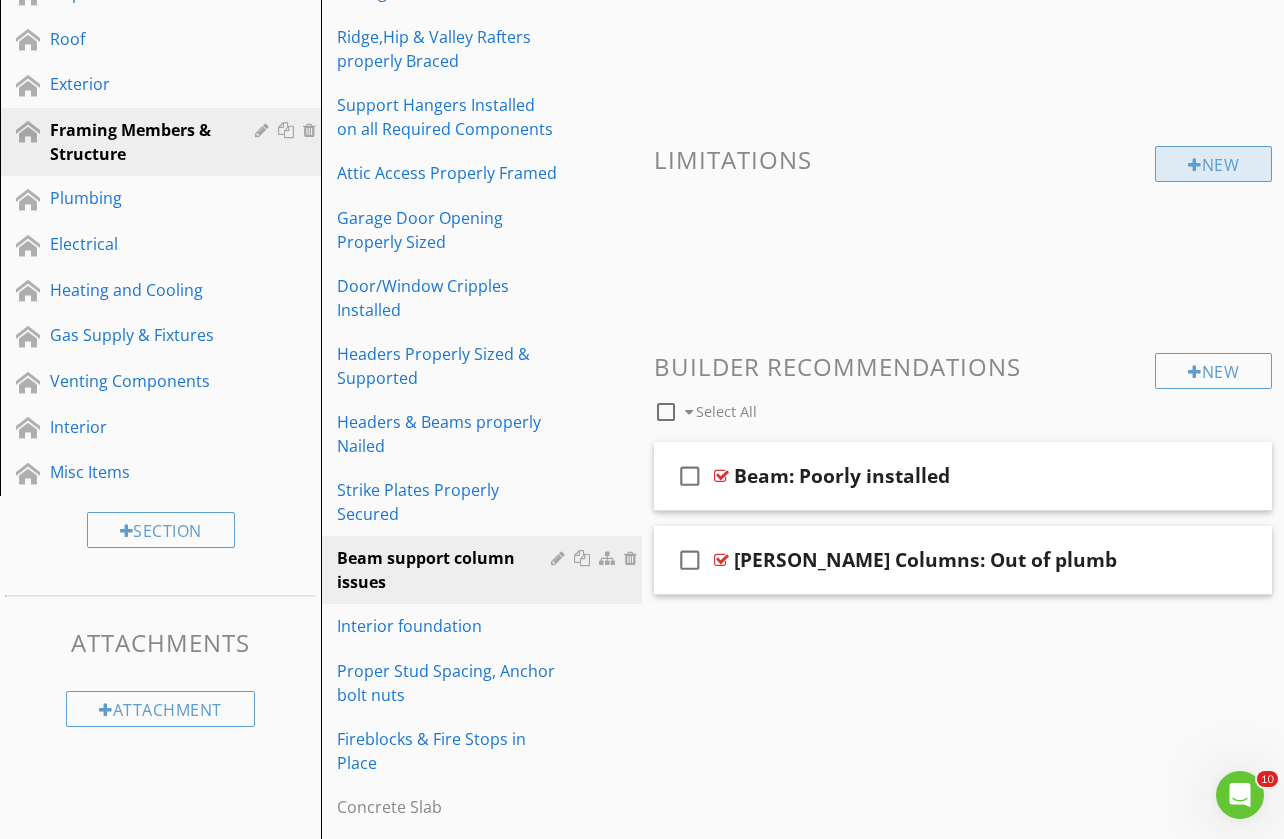 click on "New" at bounding box center (1213, 164) 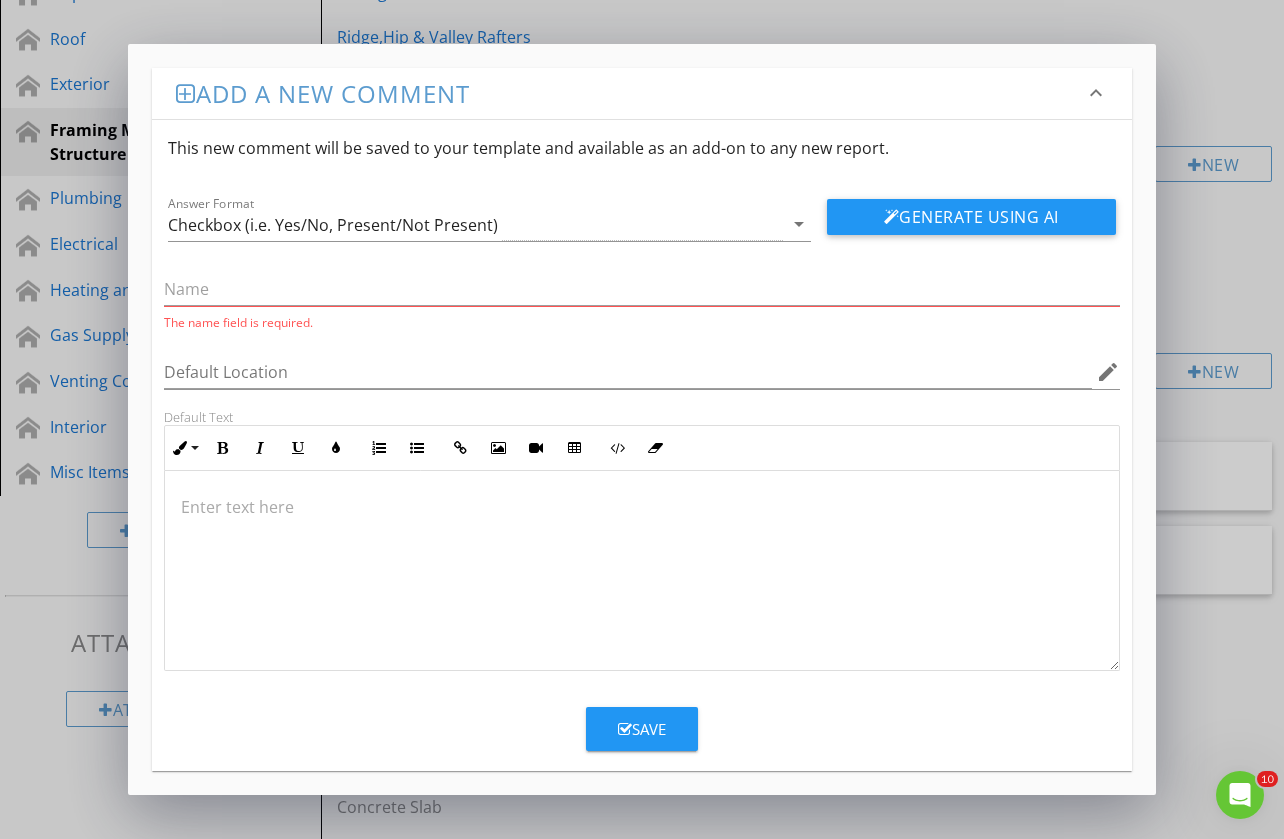 drag, startPoint x: 291, startPoint y: 534, endPoint x: 282, endPoint y: 529, distance: 10.29563 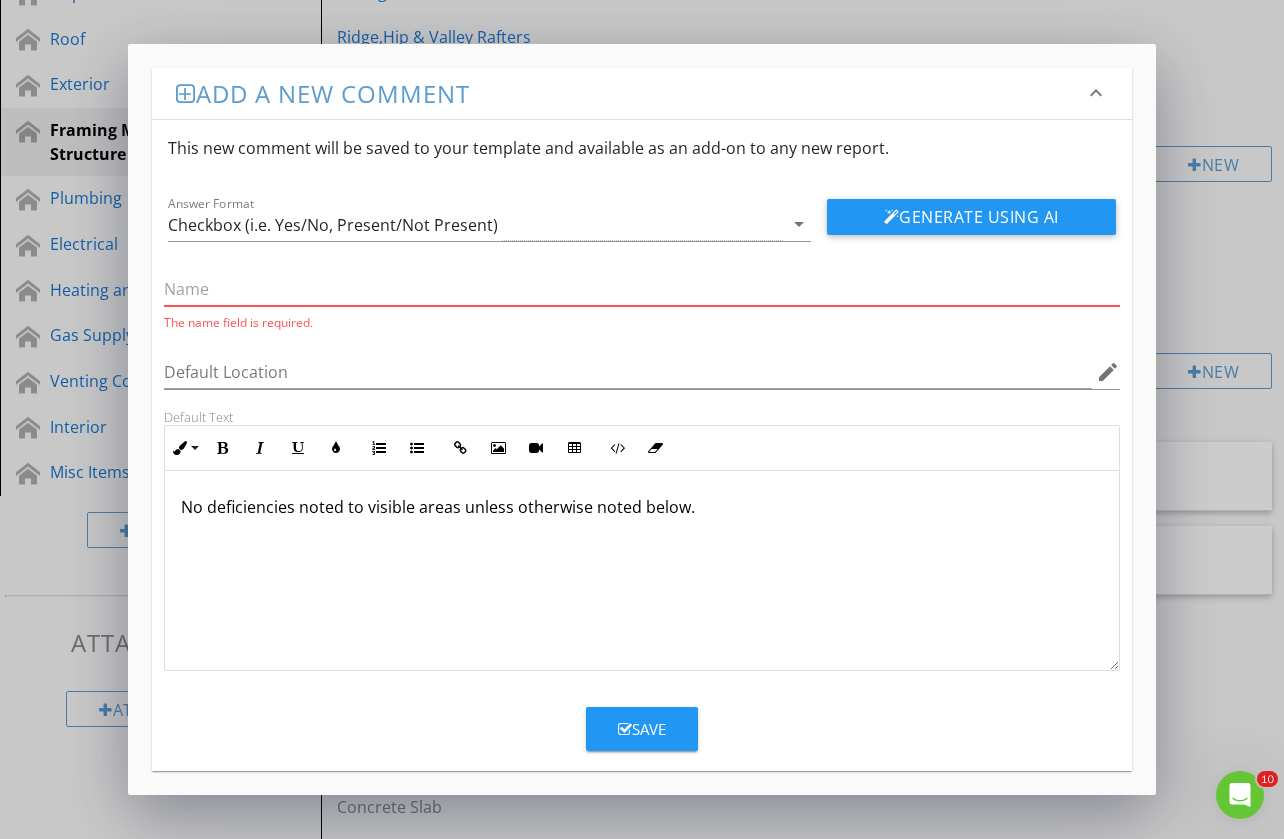 click at bounding box center [641, 289] 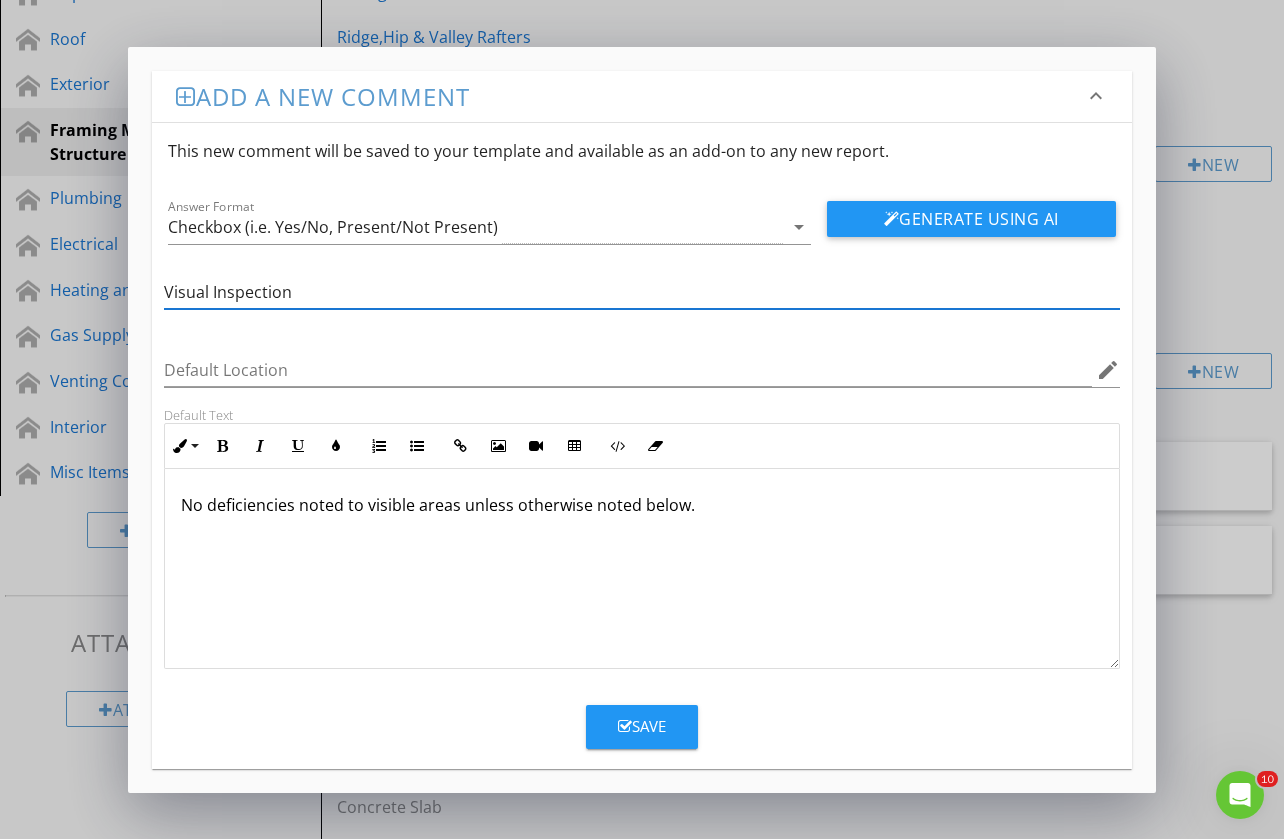 type on "Visual Inspection" 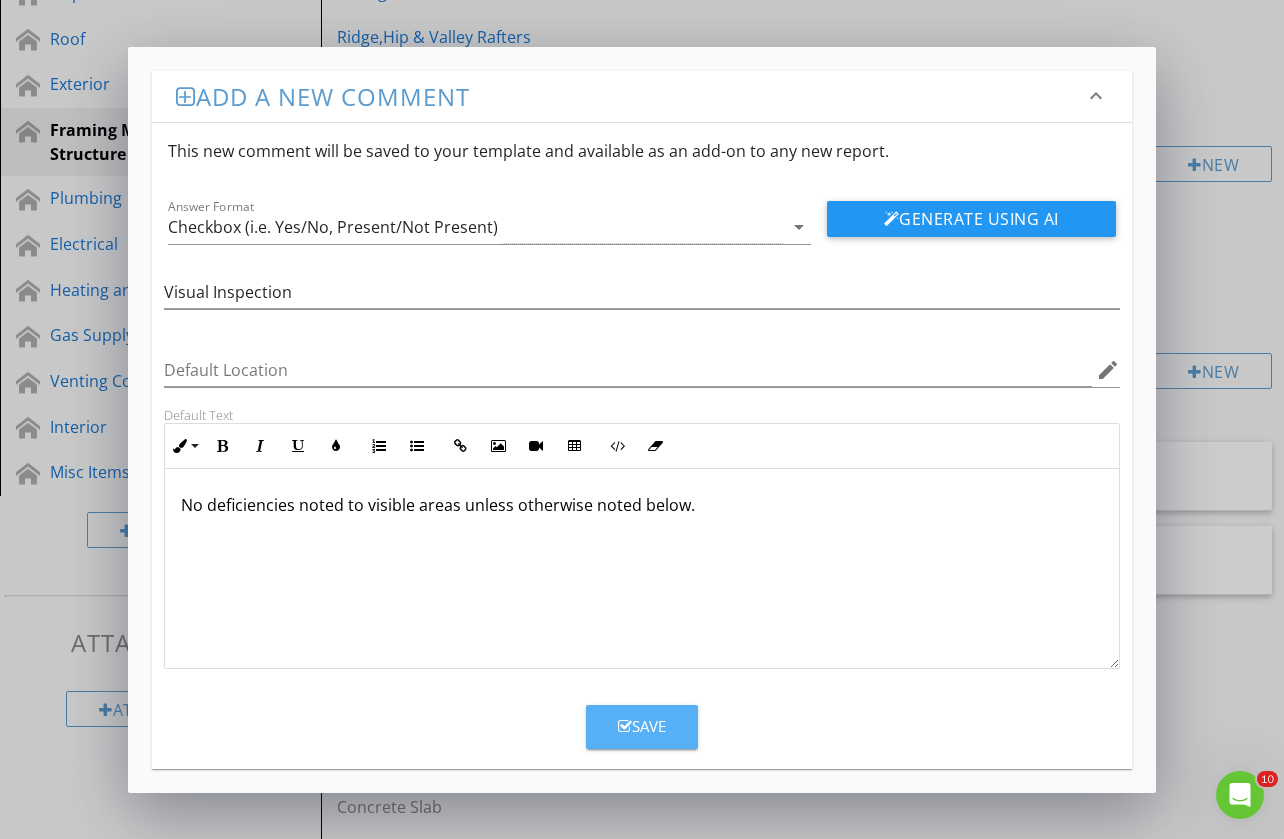 click at bounding box center (625, 726) 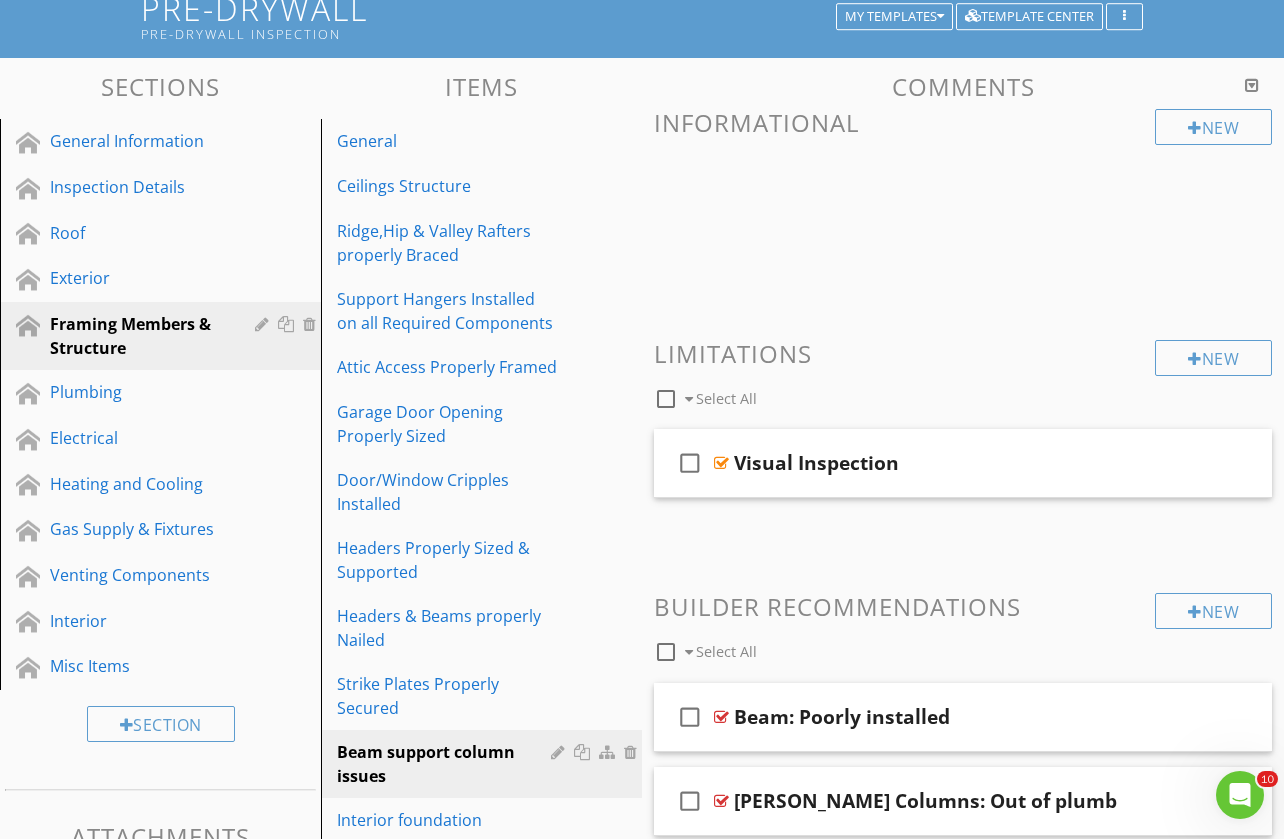 scroll, scrollTop: 140, scrollLeft: 0, axis: vertical 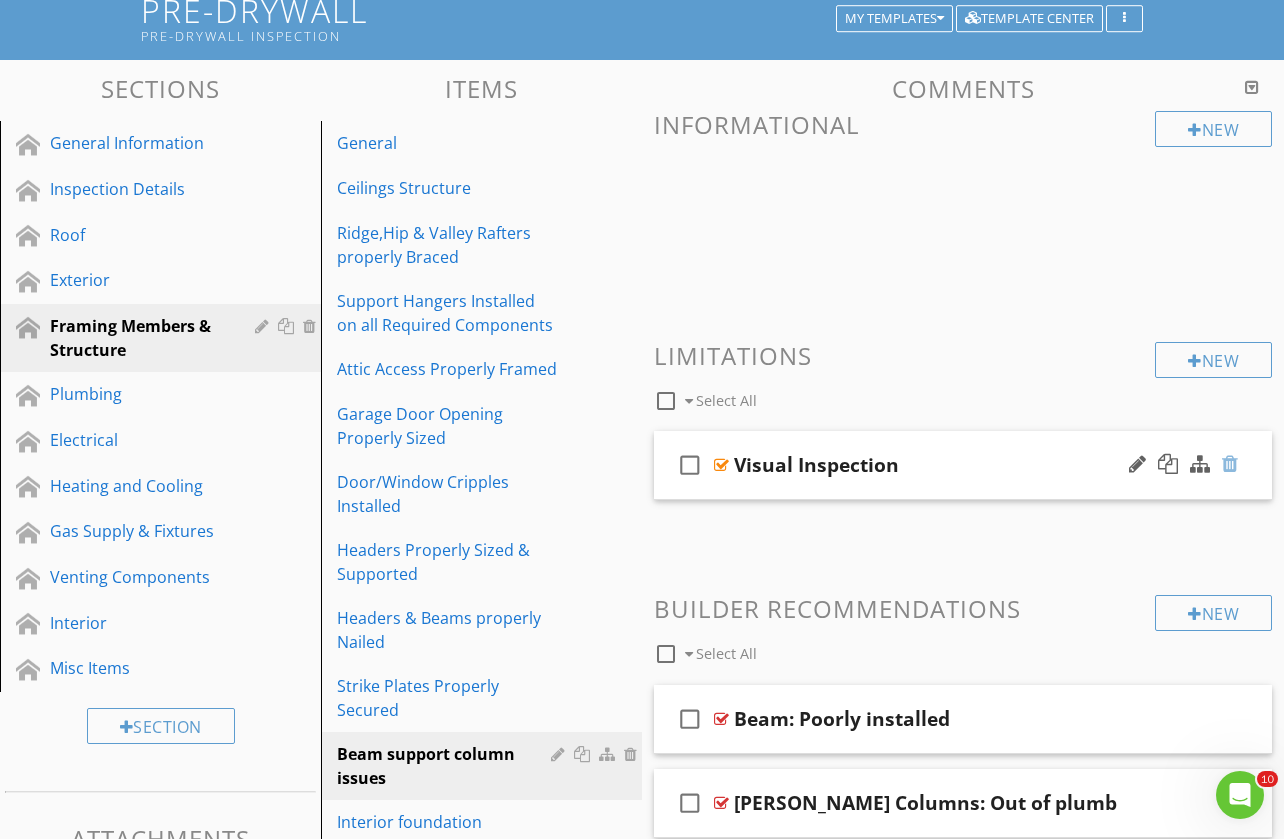click at bounding box center (1230, 464) 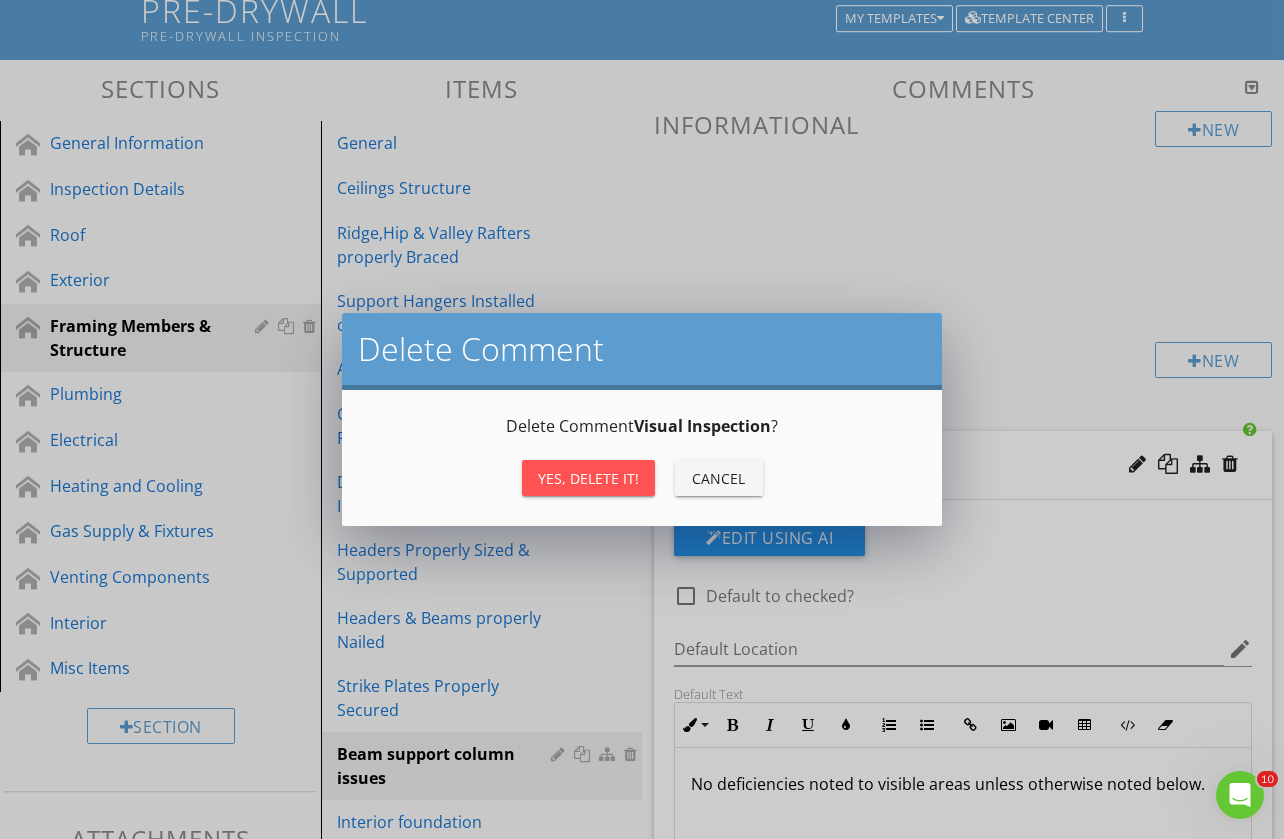click on "Yes, Delete it!" at bounding box center [588, 478] 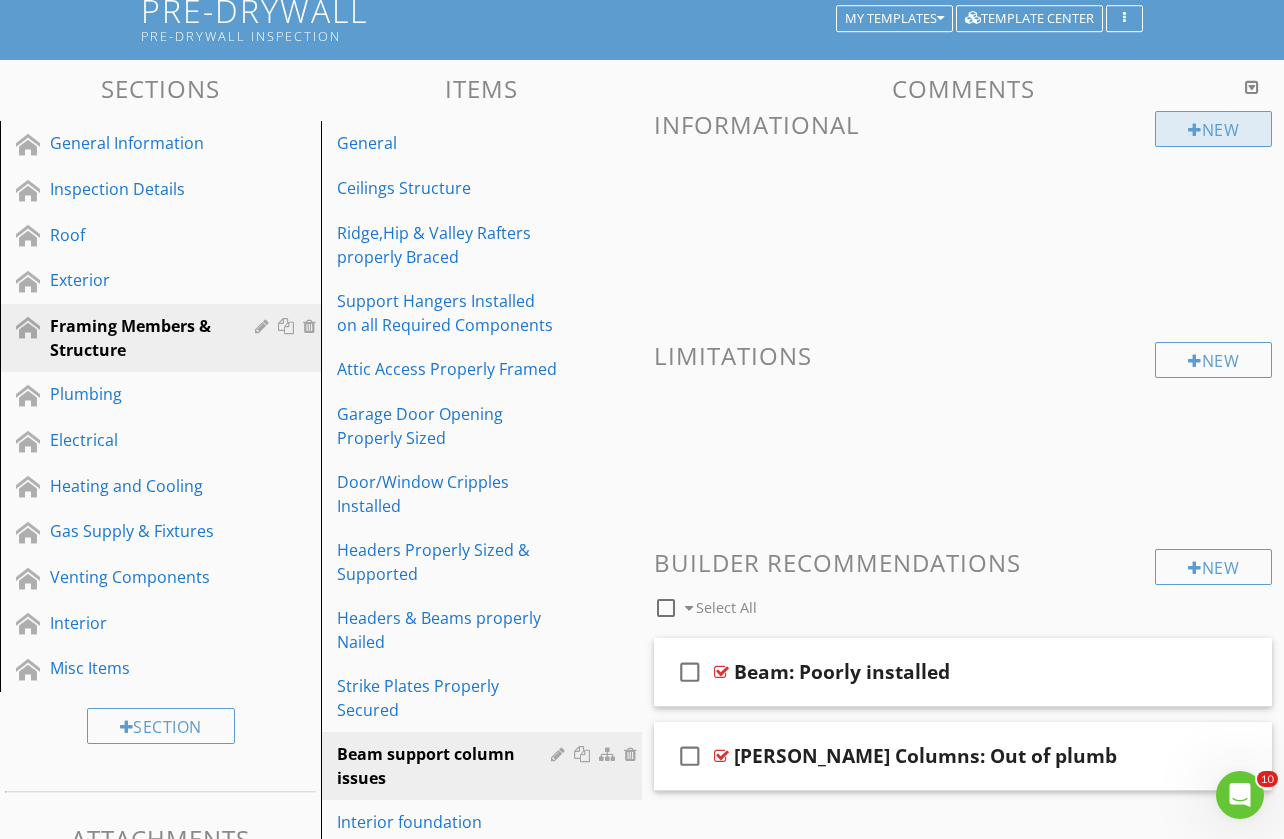 click on "New" at bounding box center (1213, 129) 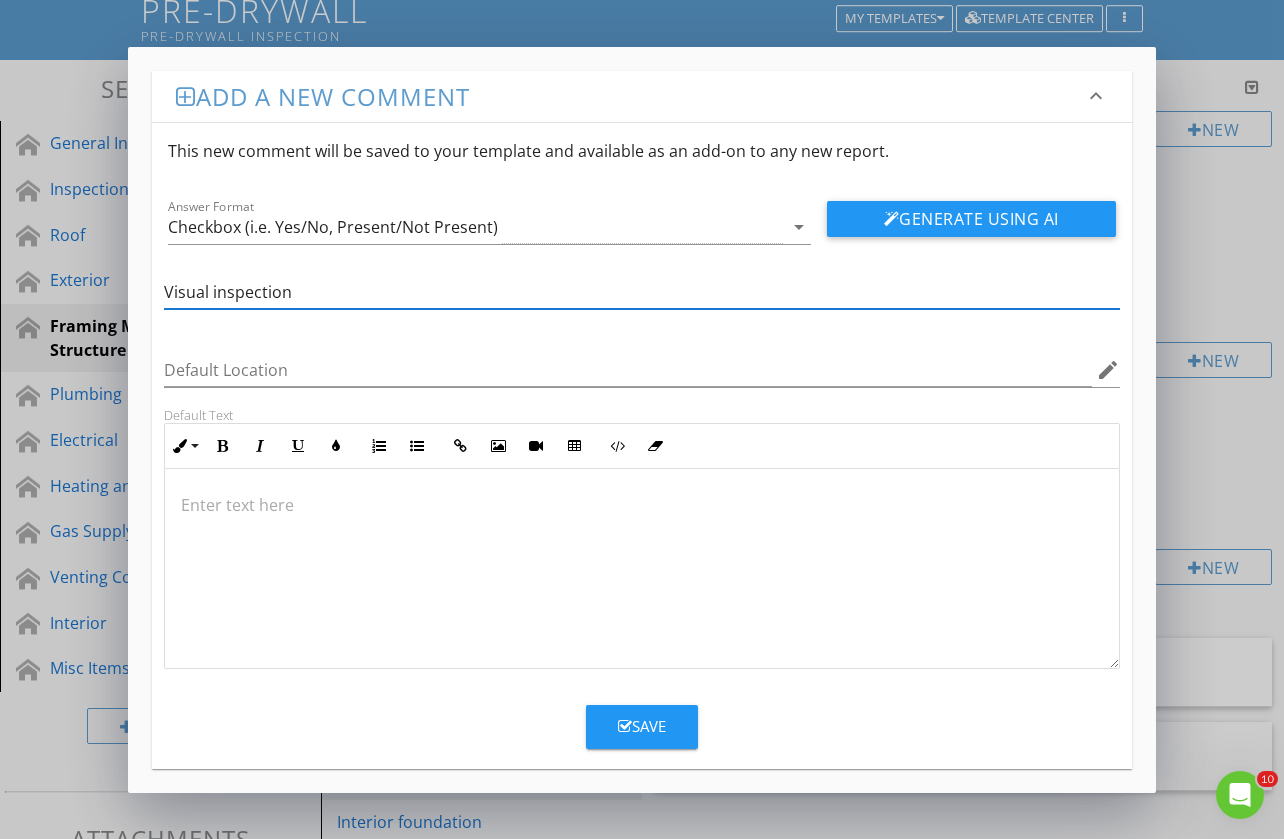 type on "Visual inspection" 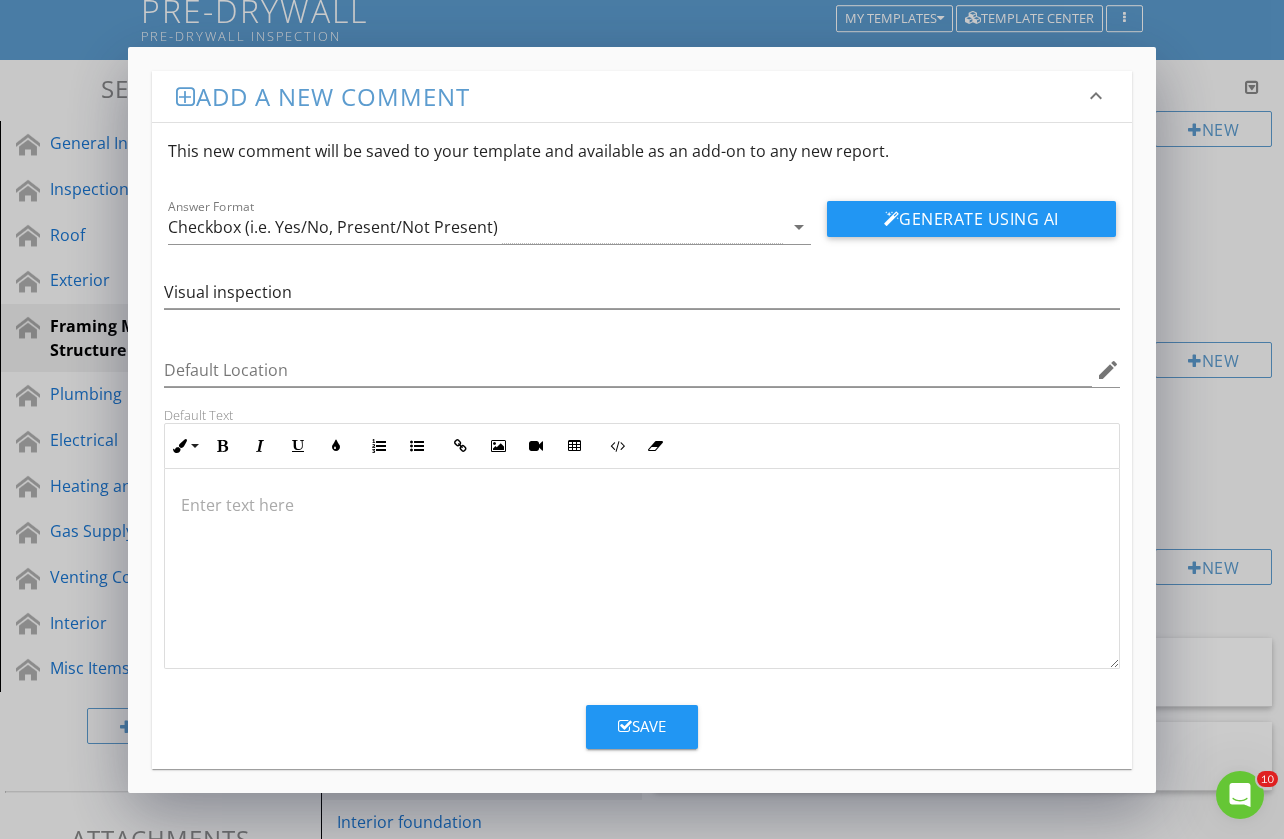 drag, startPoint x: 340, startPoint y: 550, endPoint x: 311, endPoint y: 533, distance: 33.61547 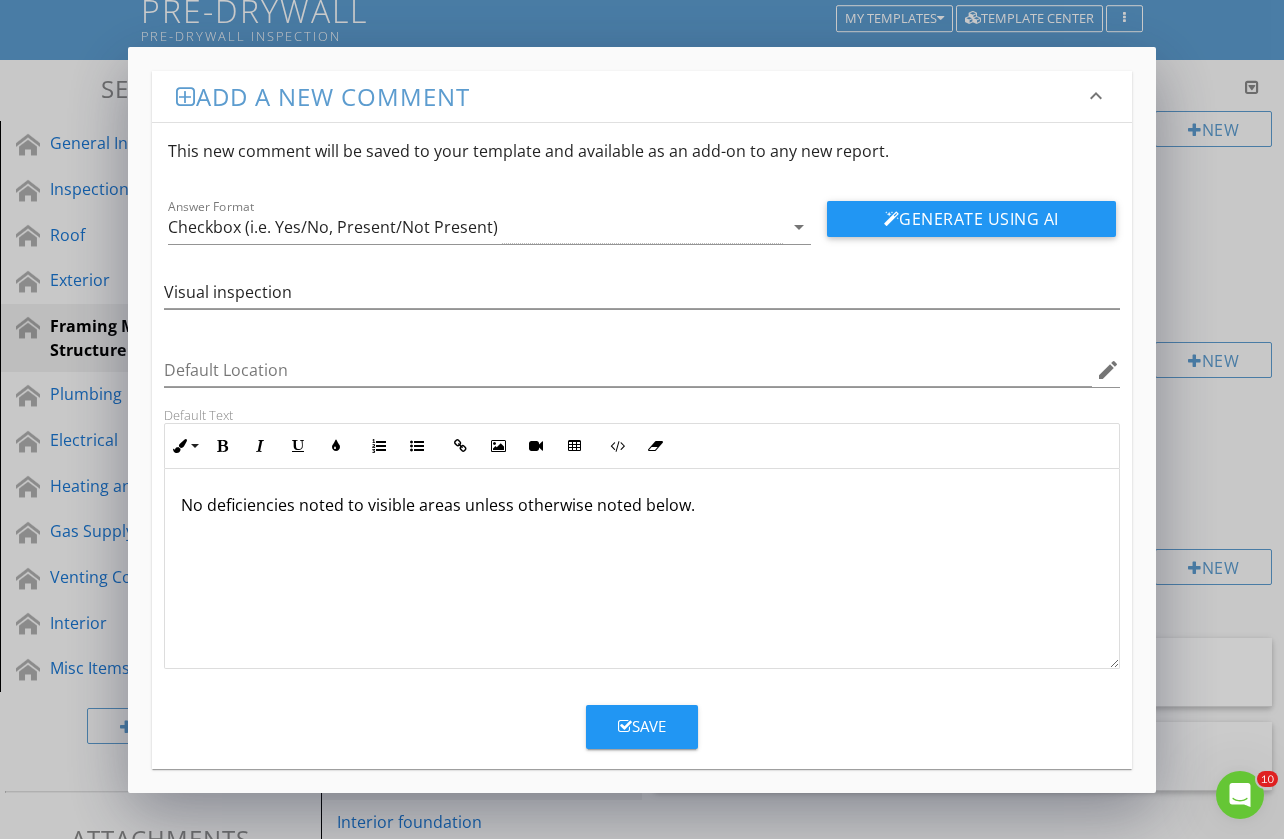 click on "Save" at bounding box center [642, 726] 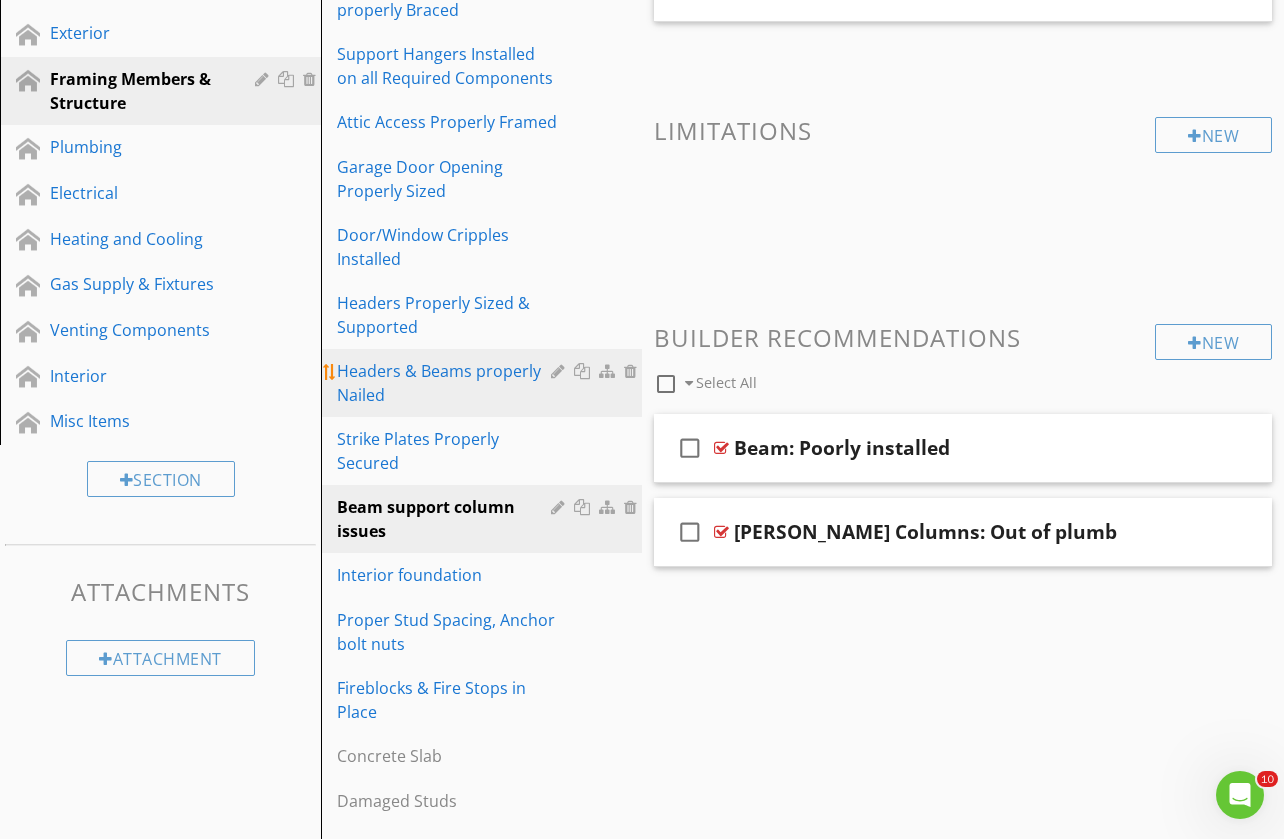scroll, scrollTop: 388, scrollLeft: 0, axis: vertical 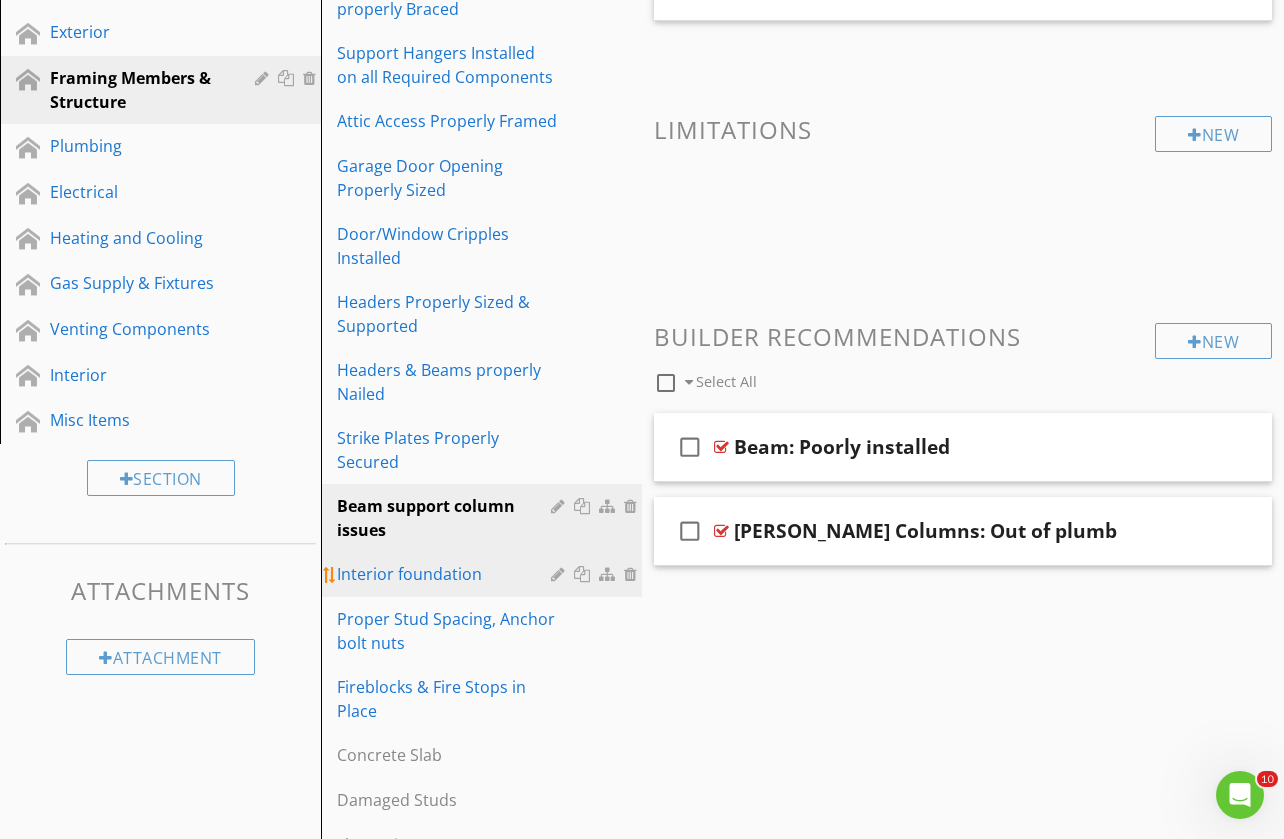 click on "Interior foundation" at bounding box center (447, 574) 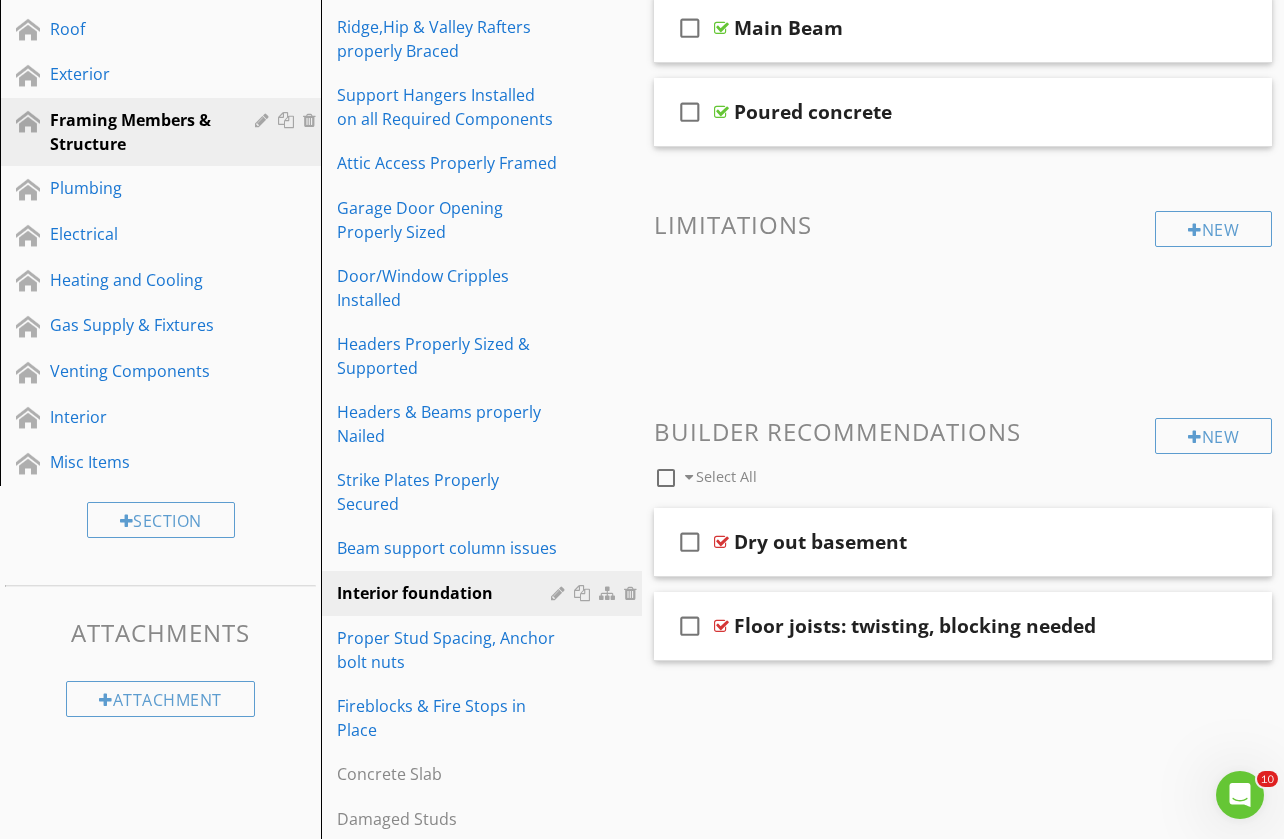 scroll, scrollTop: 350, scrollLeft: 0, axis: vertical 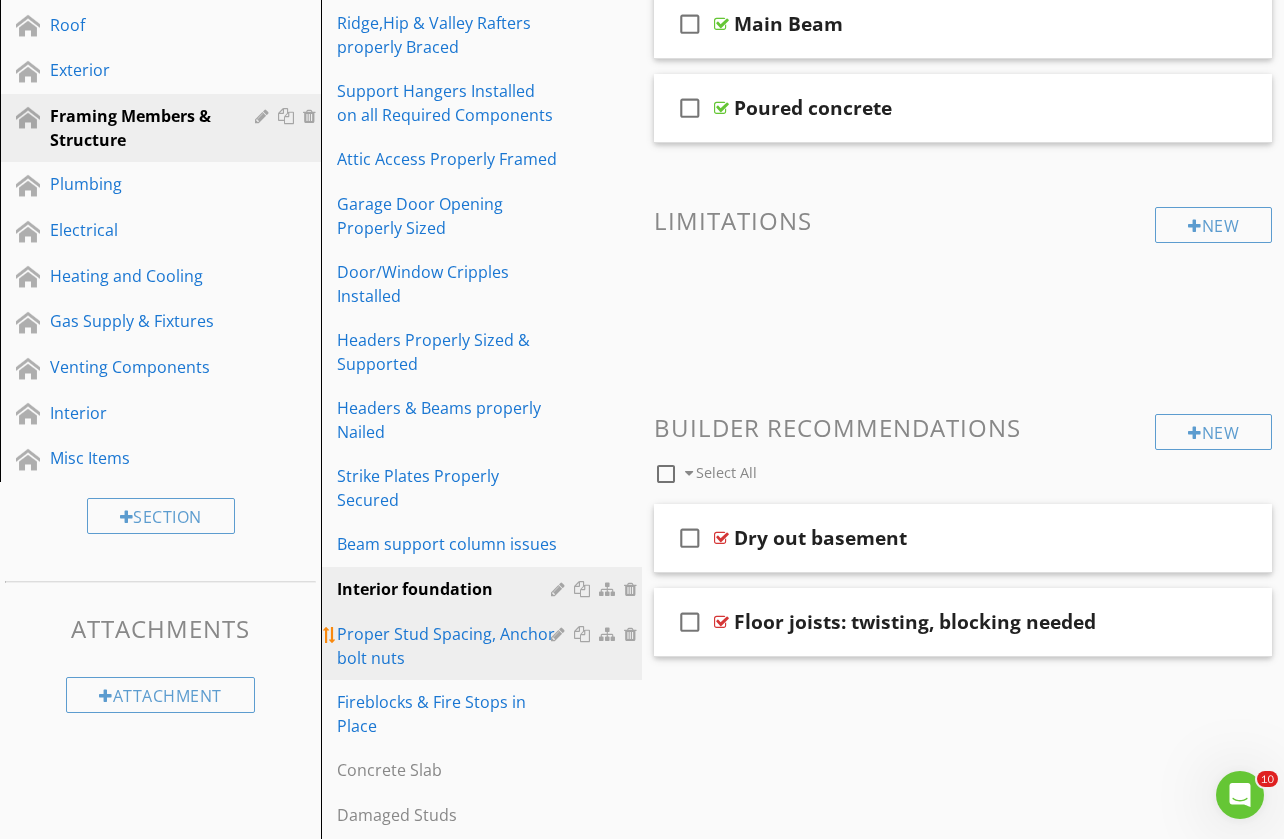 drag, startPoint x: 394, startPoint y: 643, endPoint x: 400, endPoint y: 634, distance: 10.816654 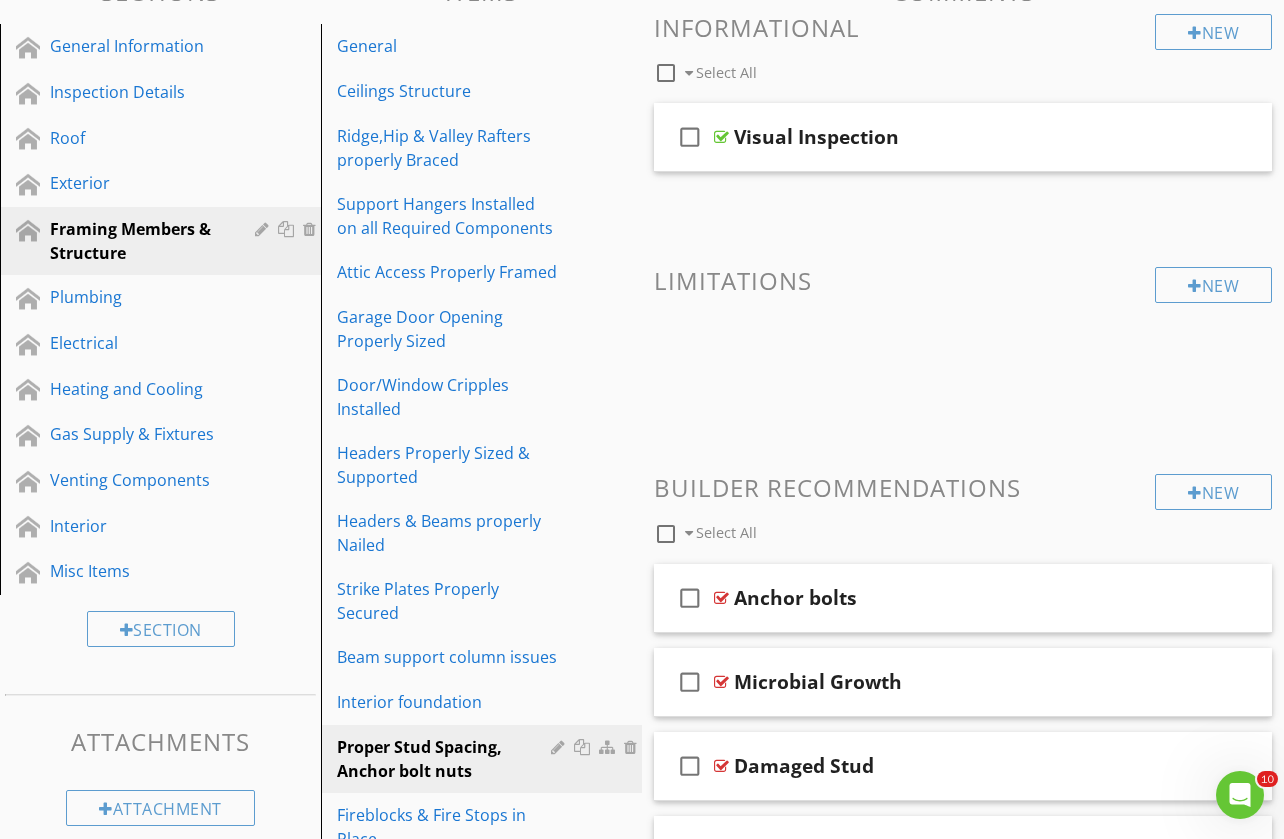 scroll, scrollTop: 237, scrollLeft: 0, axis: vertical 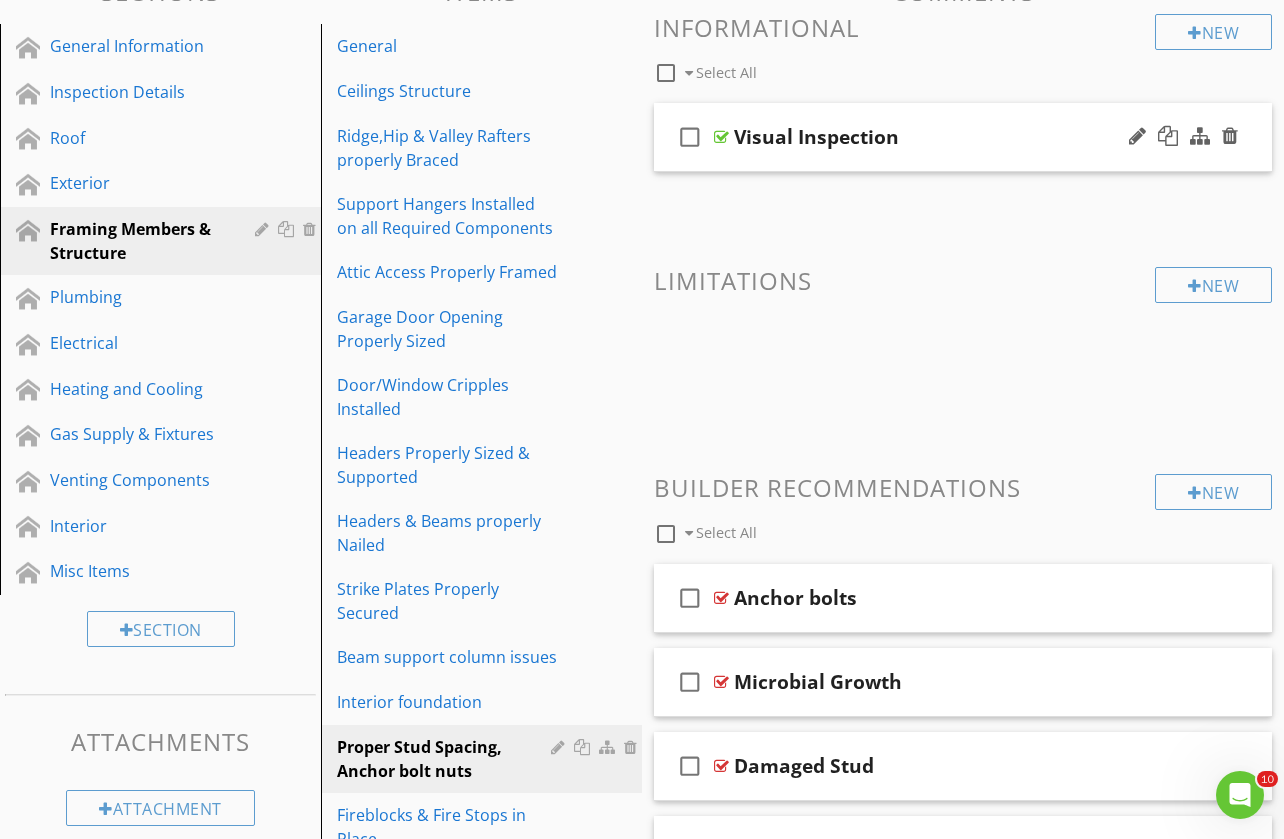 click on "check_box_outline_blank
Visual Inspection" at bounding box center (963, 137) 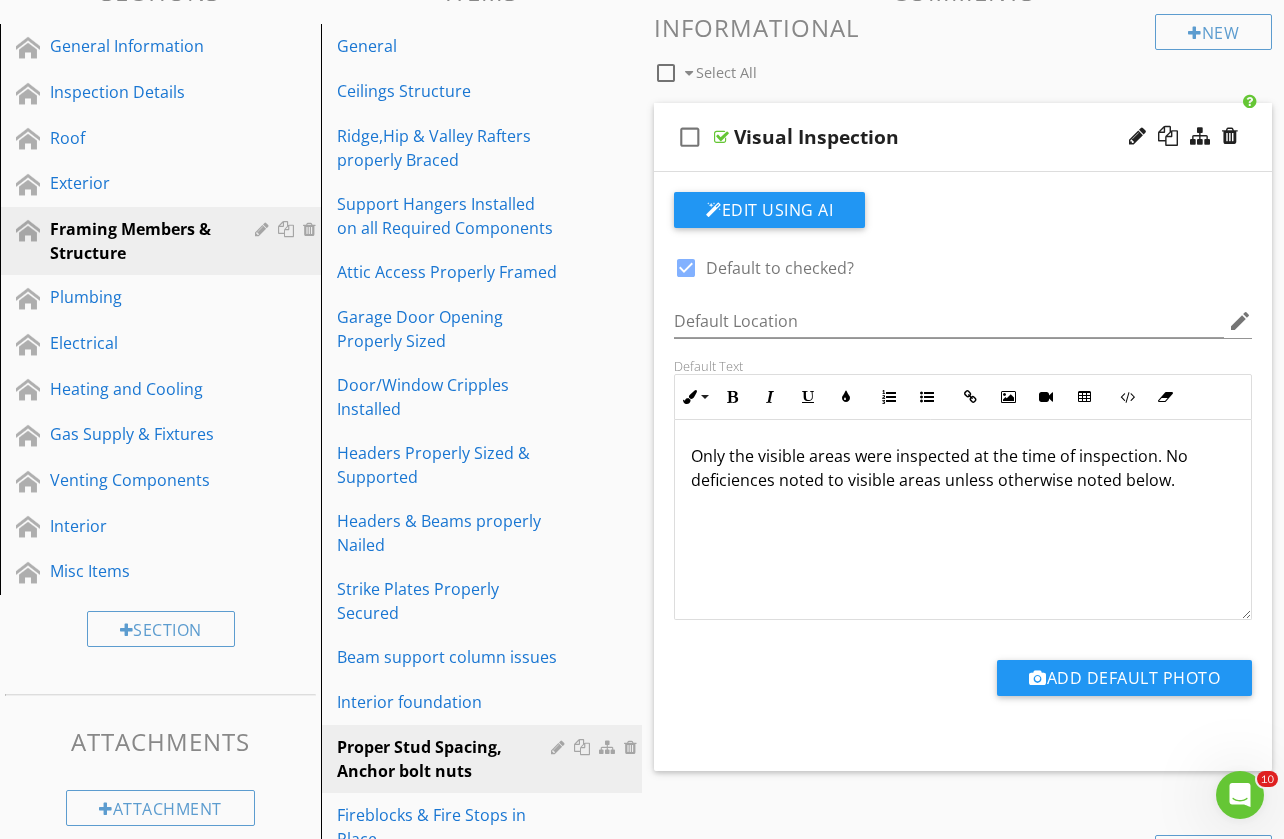 click on "Only the visible areas were inspected at the time of inspection. No deficiences noted to visible areas unless otherwise noted below." at bounding box center (963, 468) 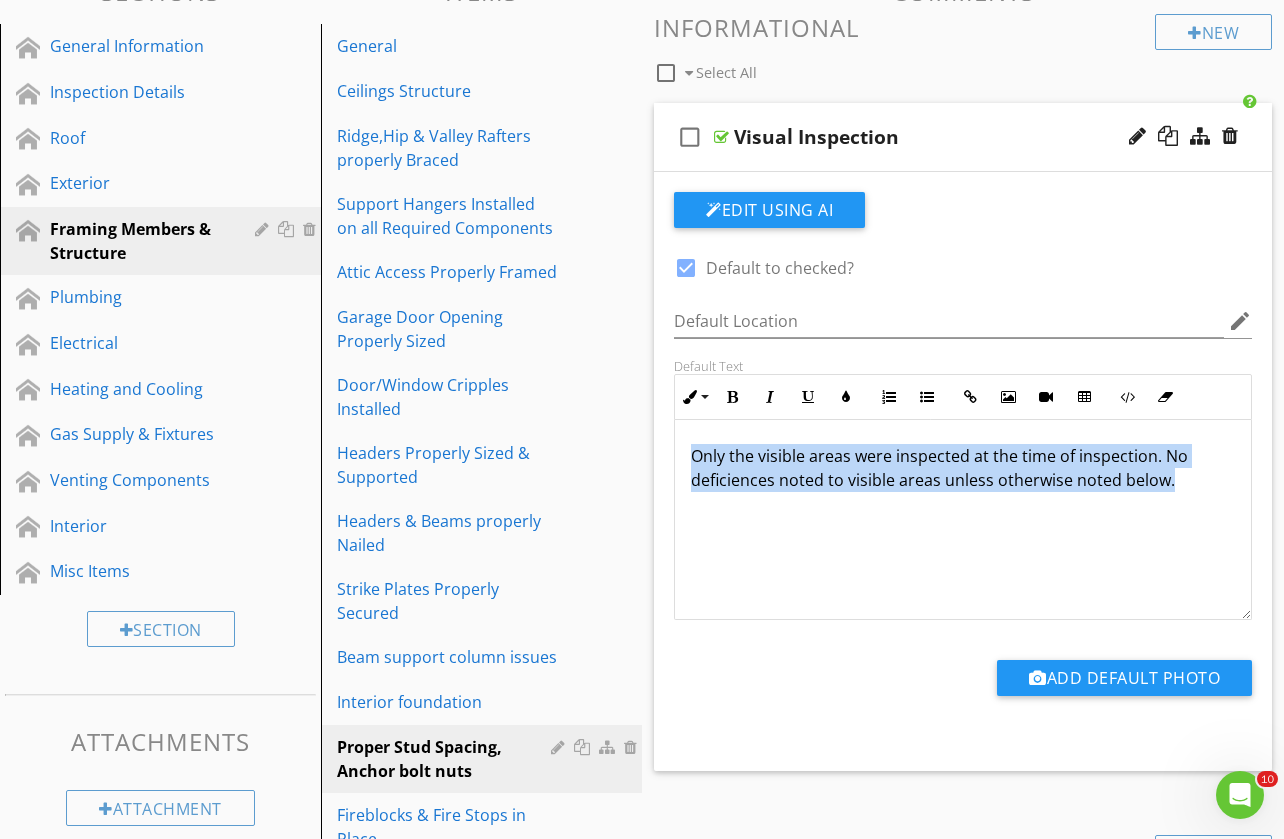 click on "Only the visible areas were inspected at the time of inspection. No deficiences noted to visible areas unless otherwise noted below." at bounding box center (963, 468) 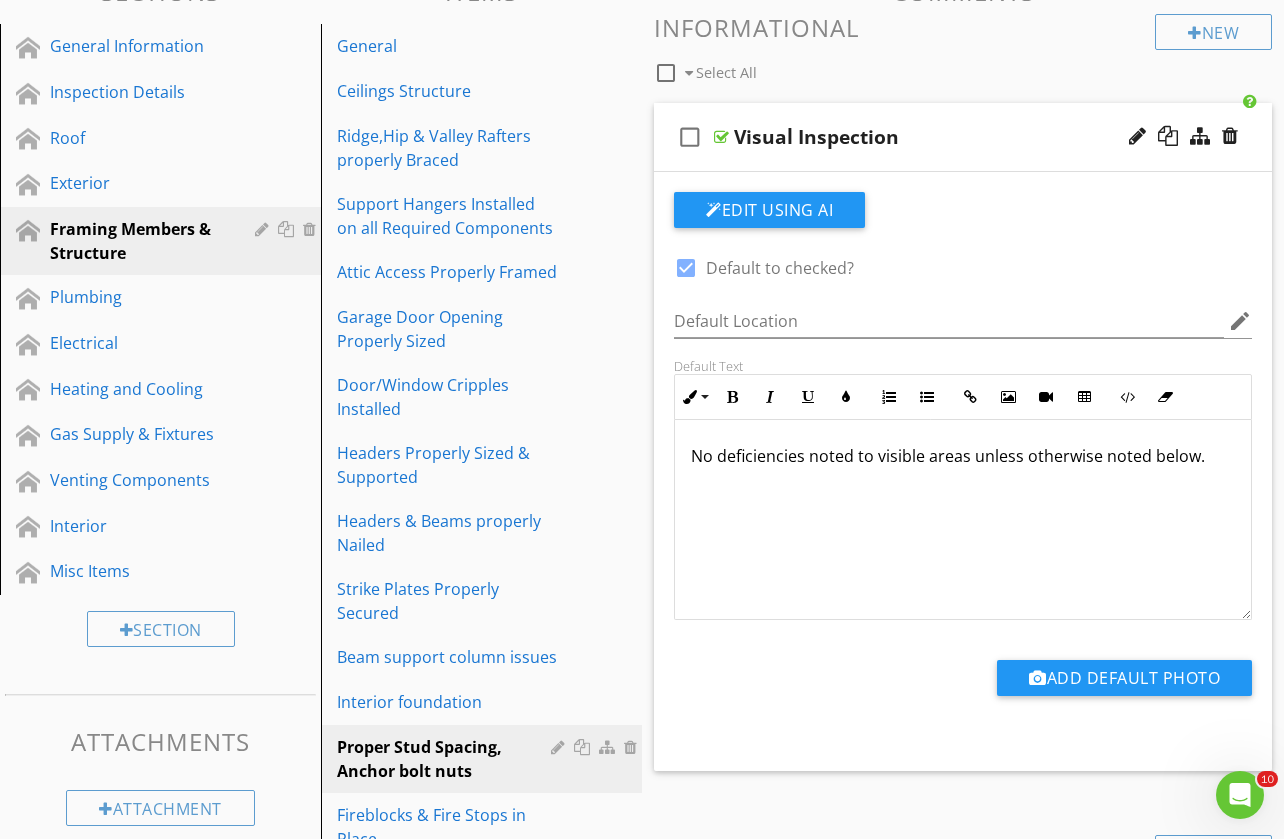 type on "<p>No deficiencies noted to visible areas unless otherwise noted below.</p>" 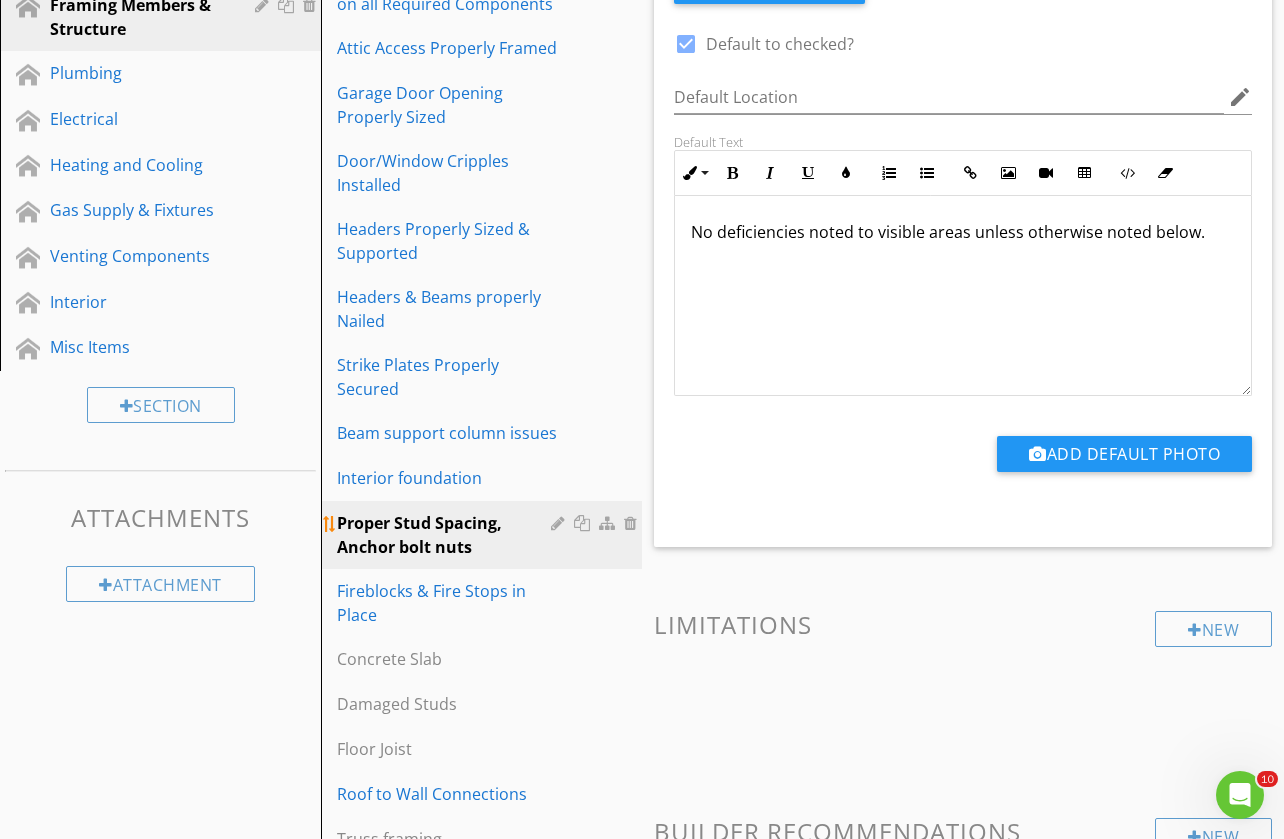 scroll, scrollTop: 463, scrollLeft: 0, axis: vertical 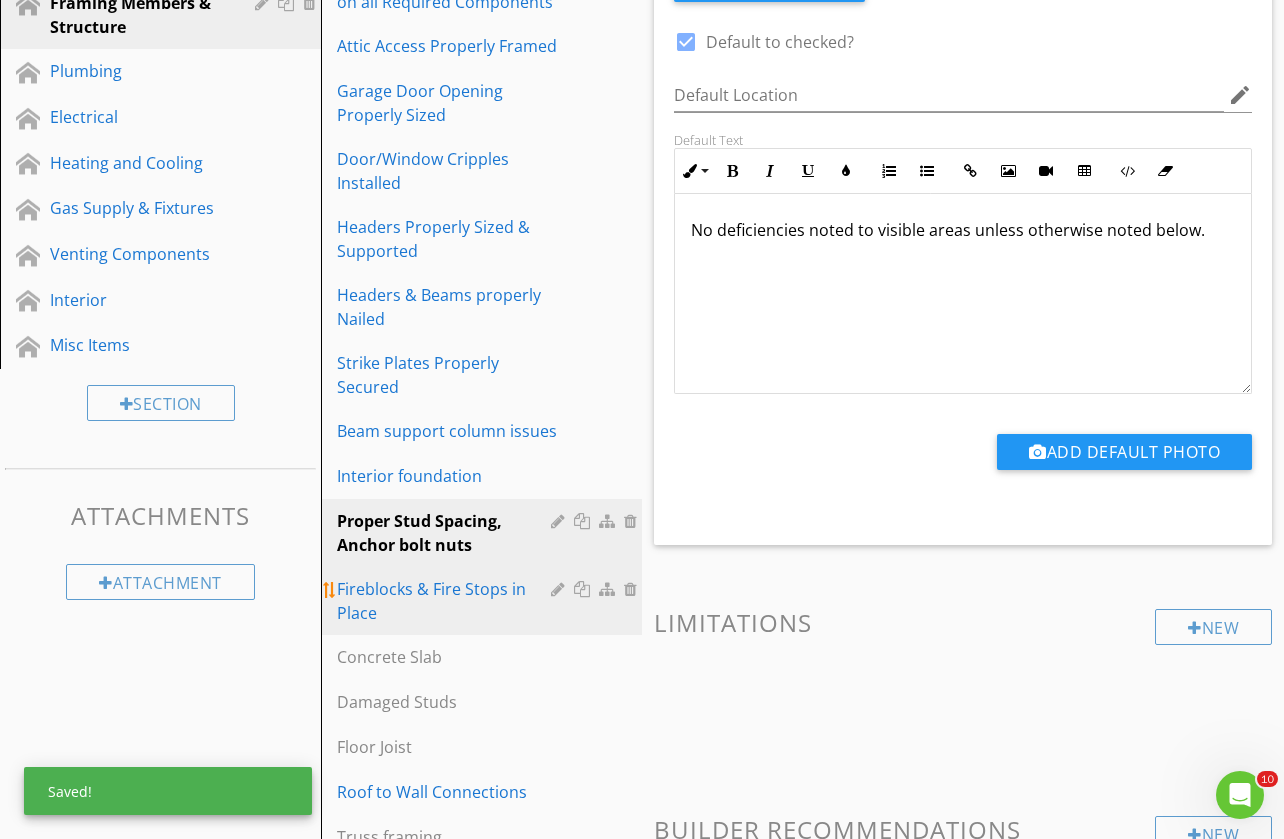 click on "Fireblocks & Fire Stops in Place" at bounding box center (447, 601) 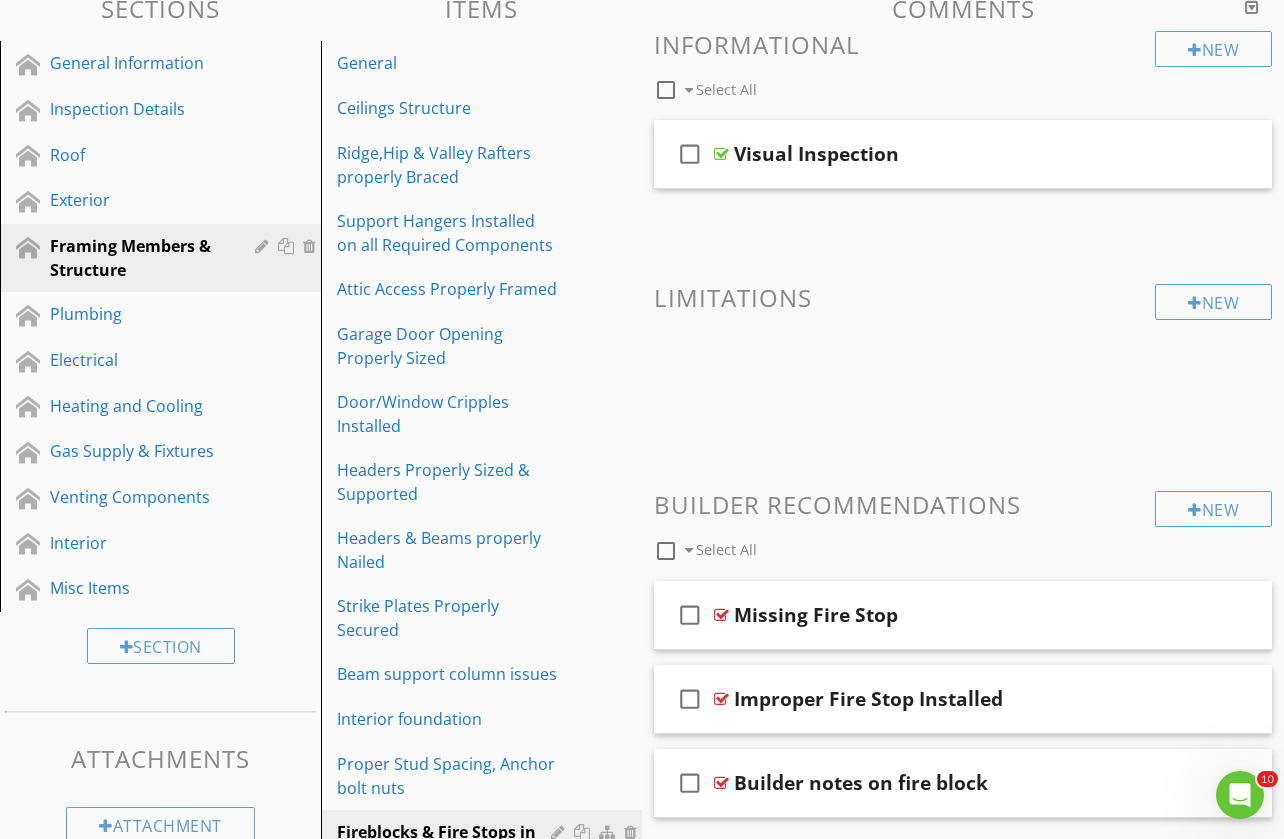 scroll, scrollTop: 221, scrollLeft: 0, axis: vertical 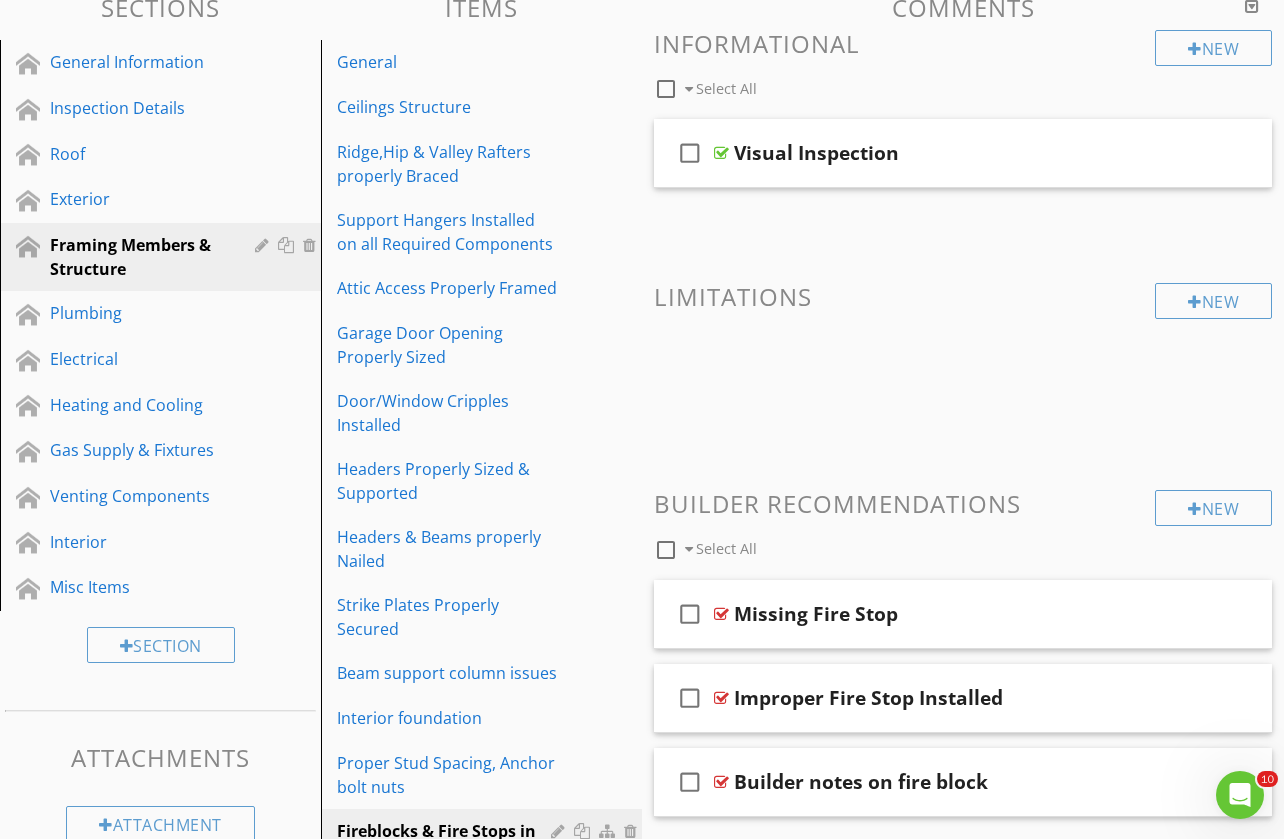 drag, startPoint x: 738, startPoint y: 179, endPoint x: 737, endPoint y: 236, distance: 57.00877 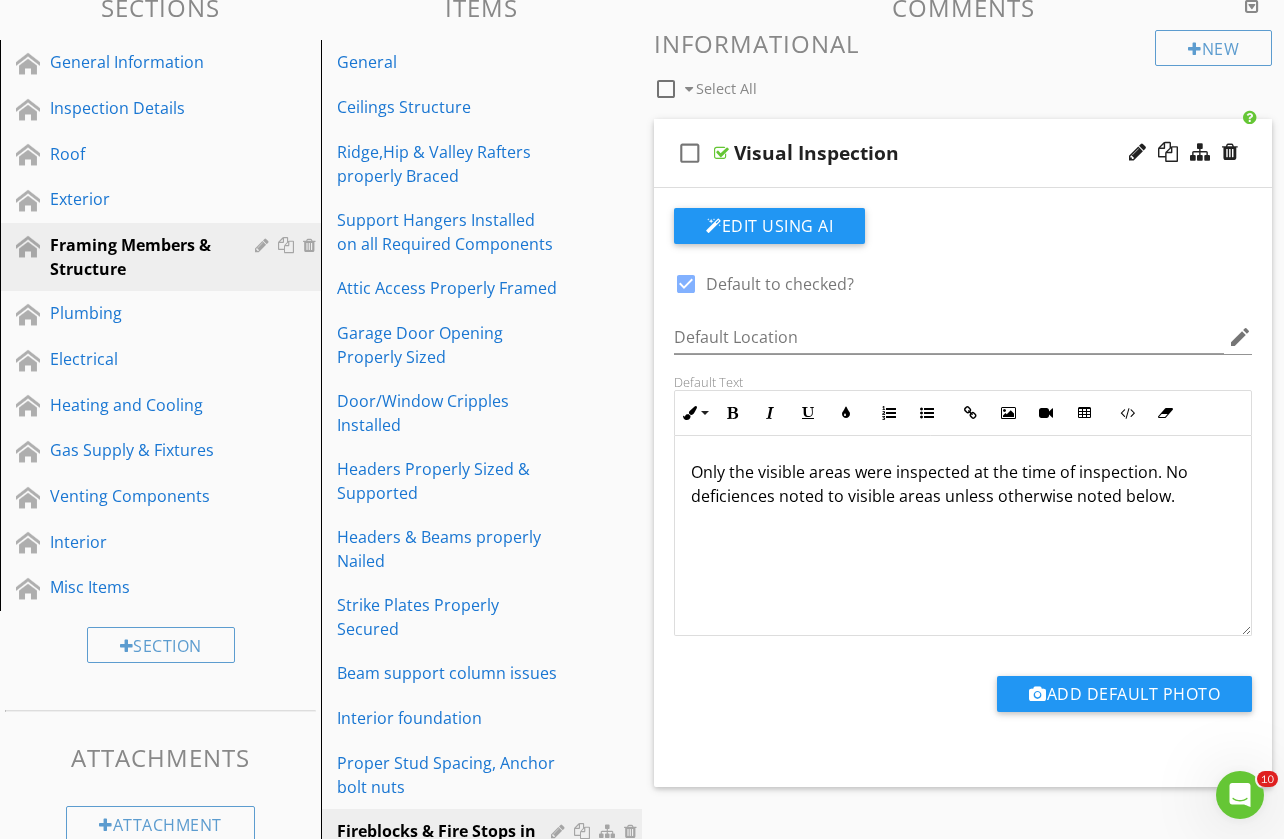 click on "Only the visible areas were inspected at the time of inspection. No deficiences noted to visible areas unless otherwise noted below." at bounding box center [963, 484] 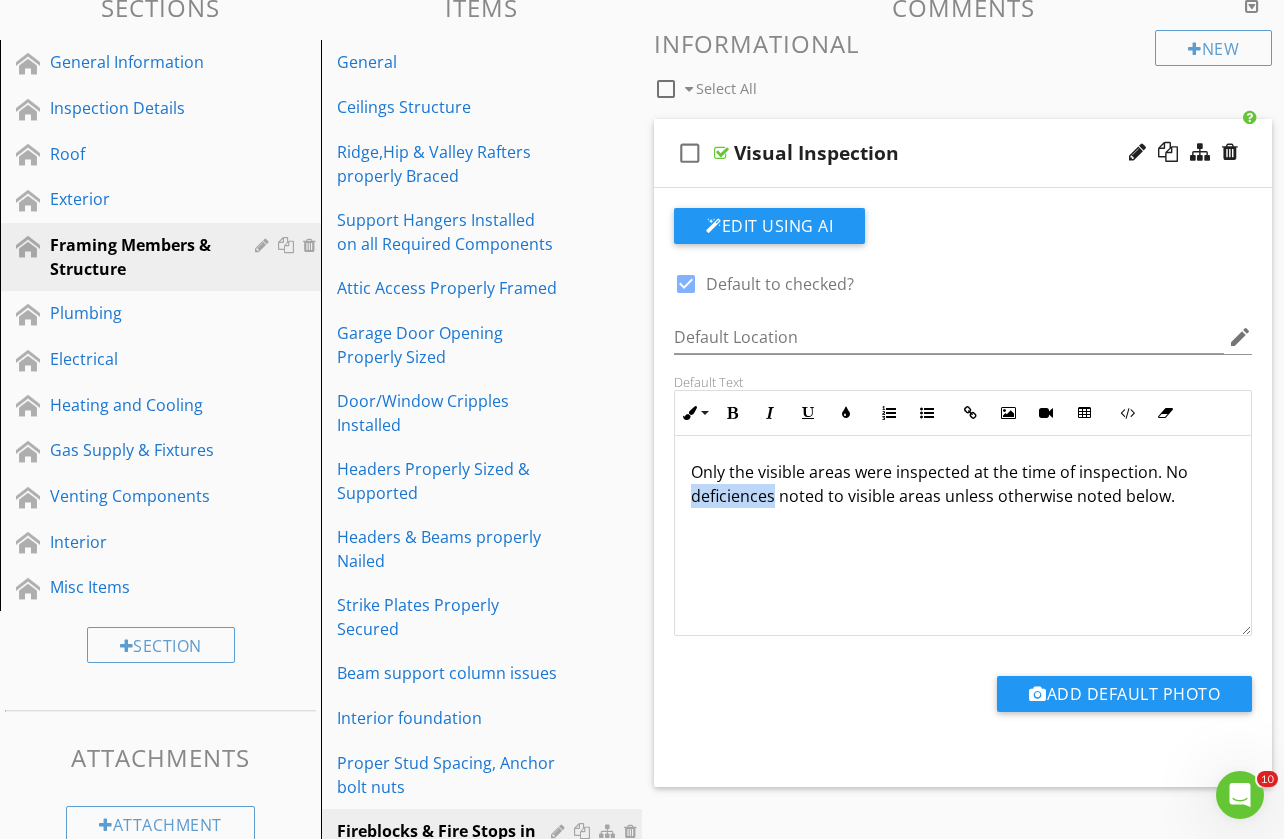 click on "Only the visible areas were inspected at the time of inspection. No deficiences noted to visible areas unless otherwise noted below." at bounding box center (963, 484) 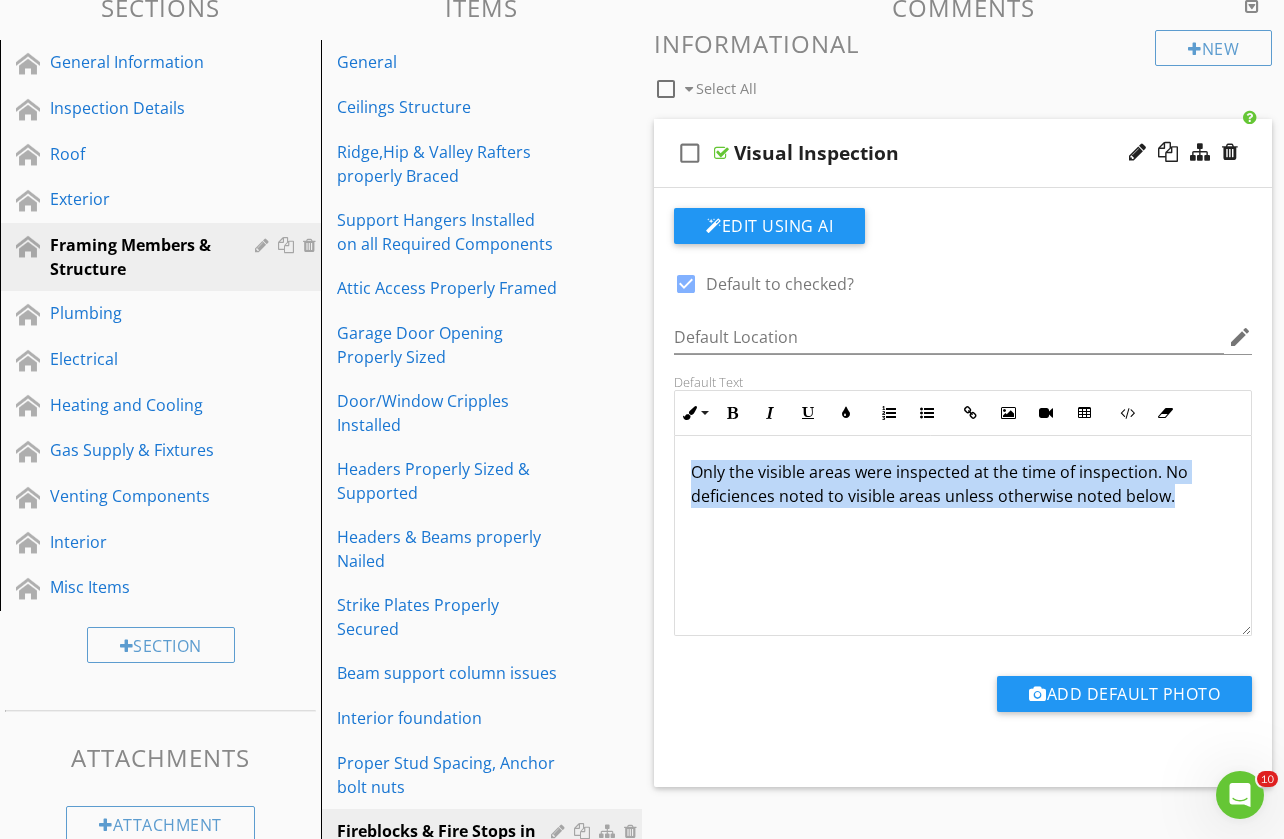 click on "Only the visible areas were inspected at the time of inspection. No deficiences noted to visible areas unless otherwise noted below." at bounding box center [963, 484] 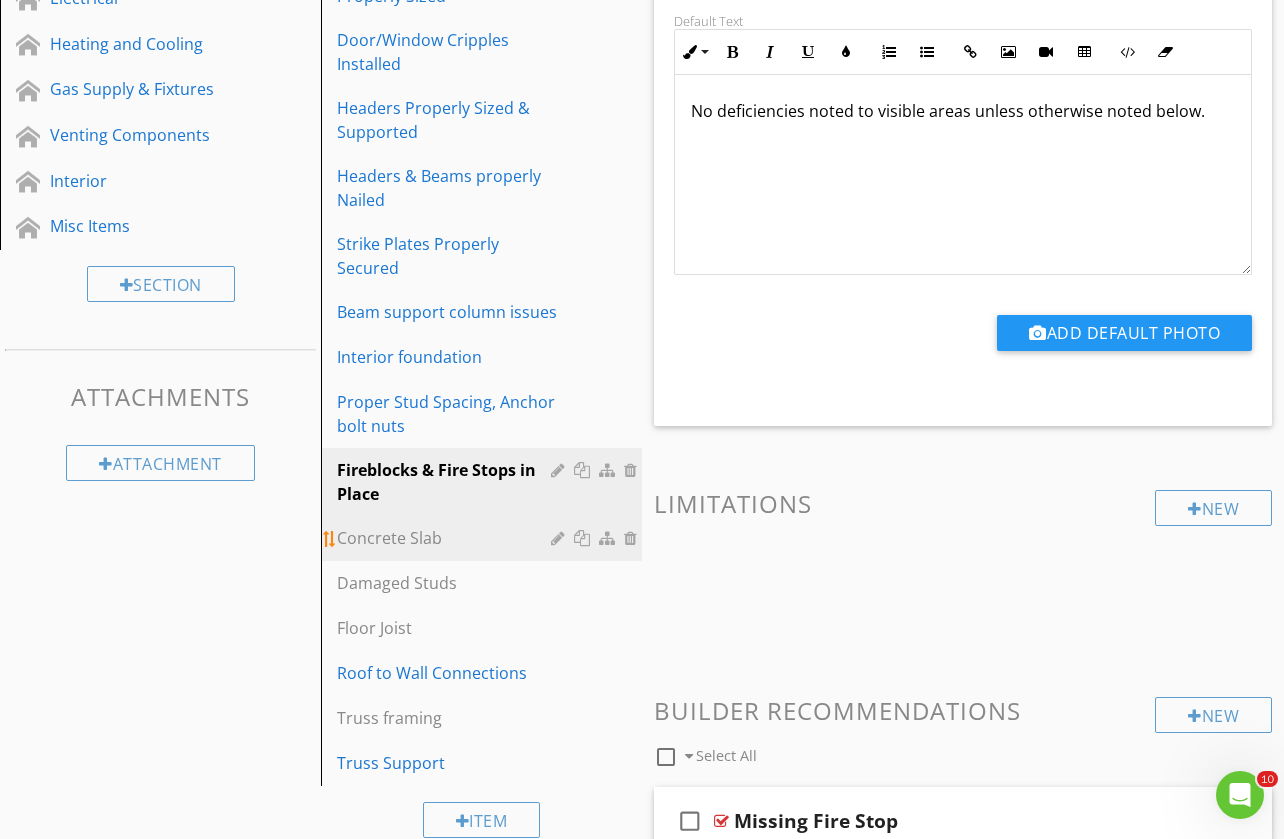 scroll, scrollTop: 605, scrollLeft: 0, axis: vertical 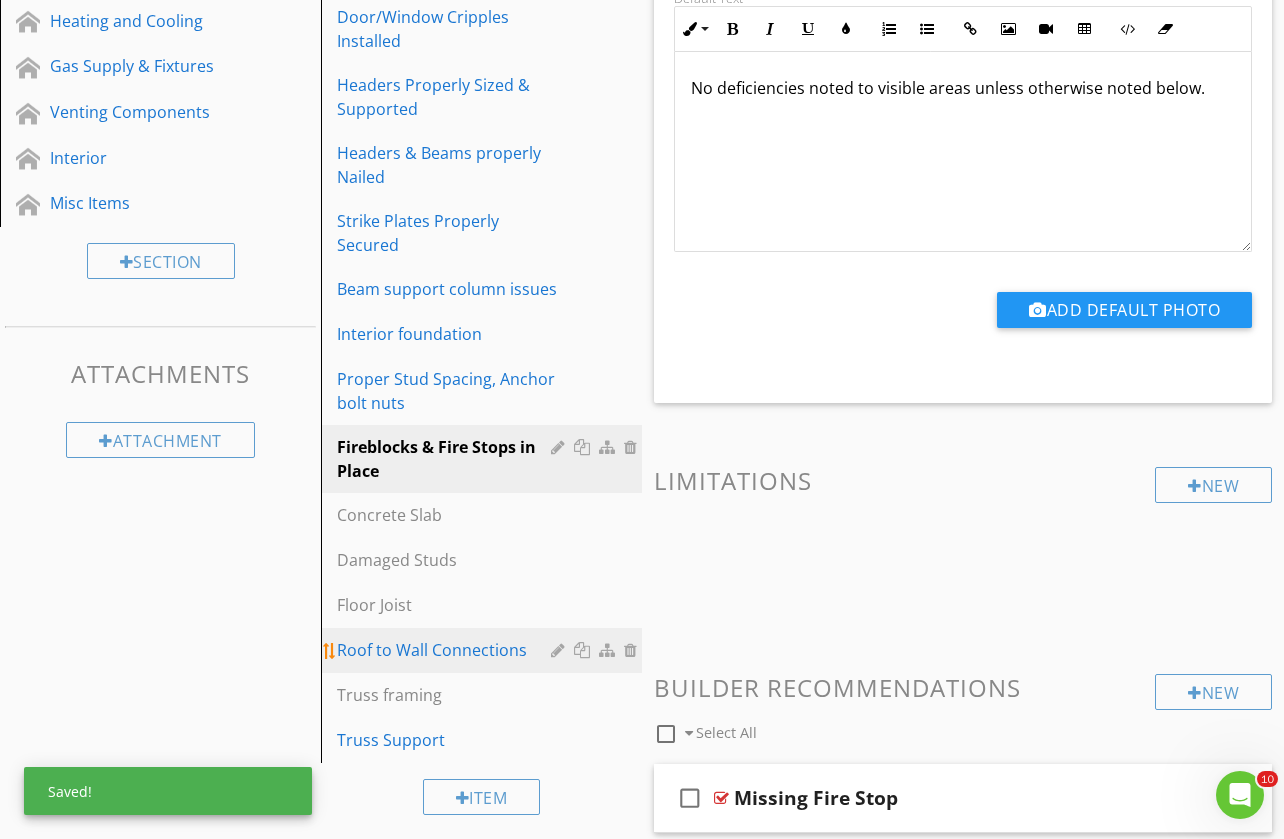click on "Roof to Wall Connections" at bounding box center [447, 650] 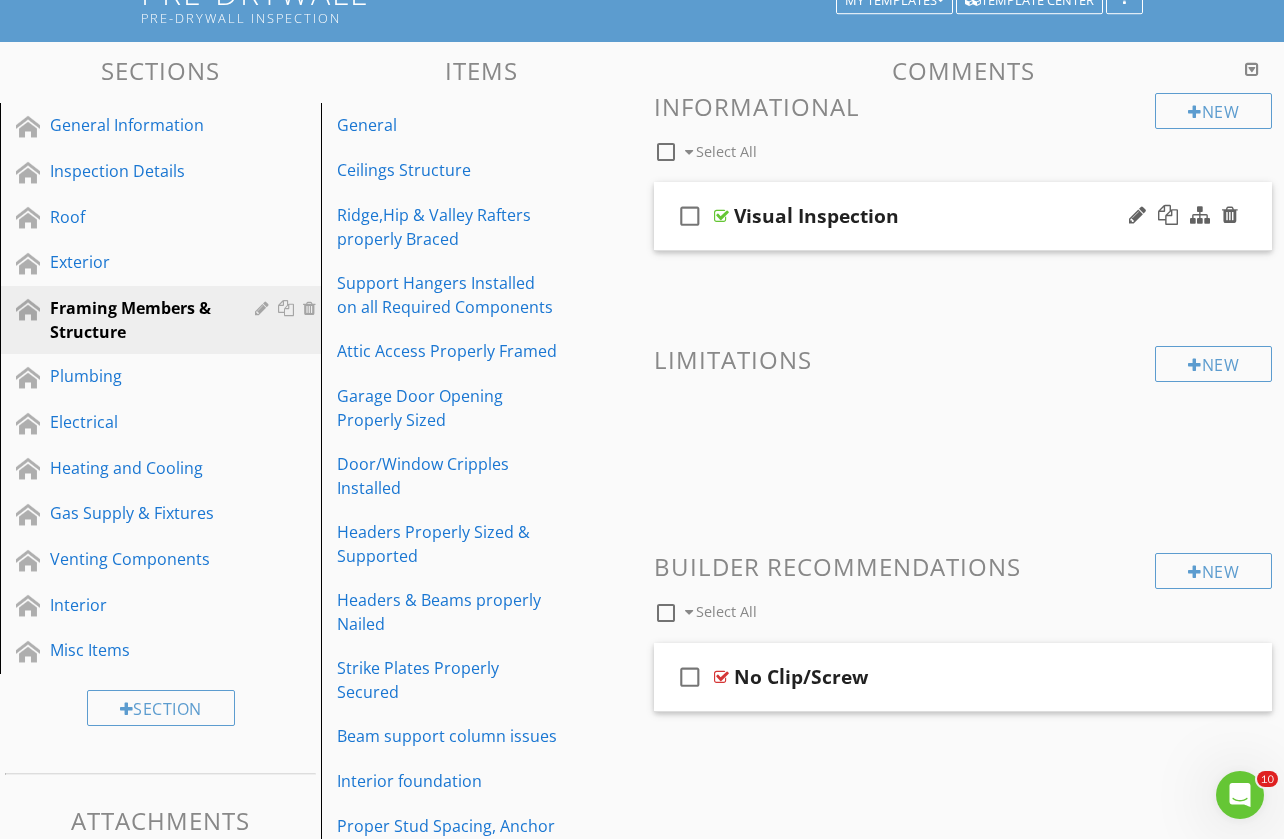 scroll, scrollTop: 157, scrollLeft: 0, axis: vertical 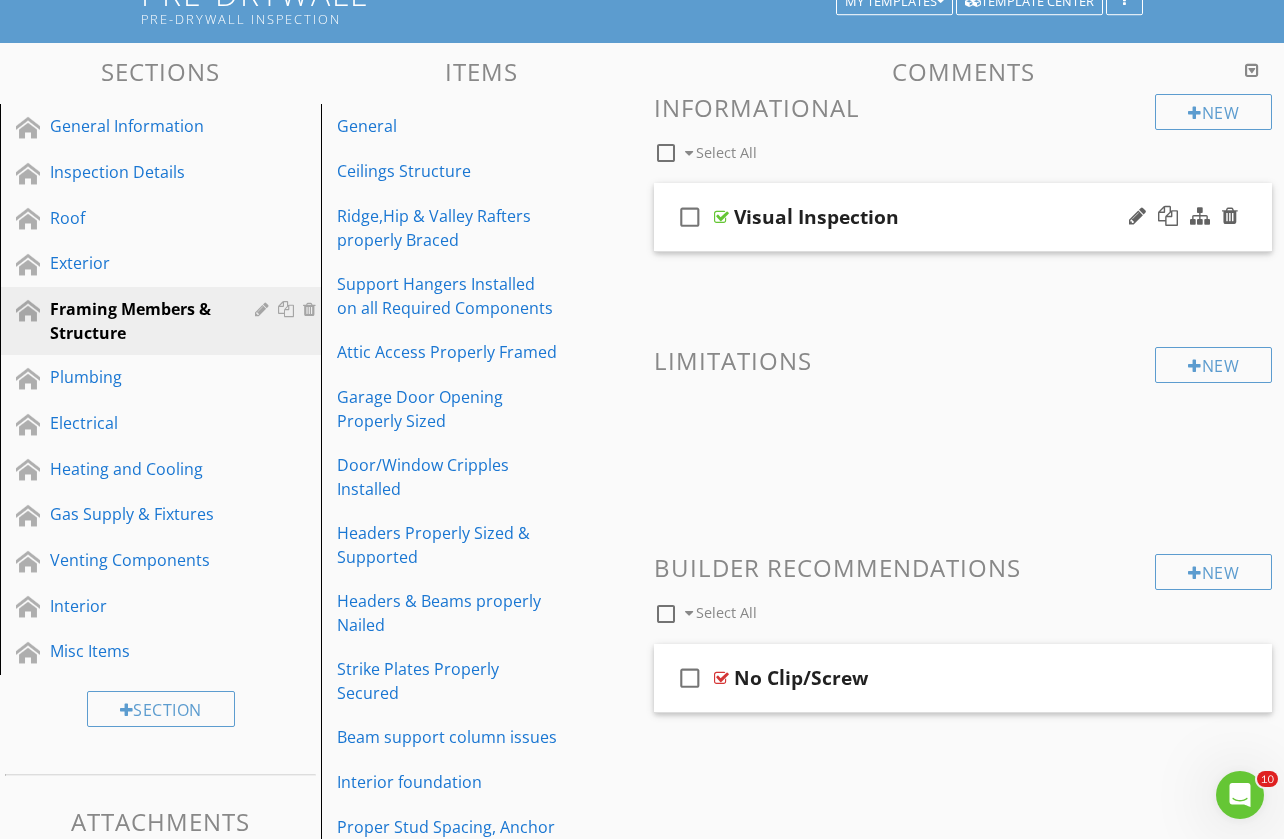 click on "check_box_outline_blank
Visual Inspection" at bounding box center [963, 217] 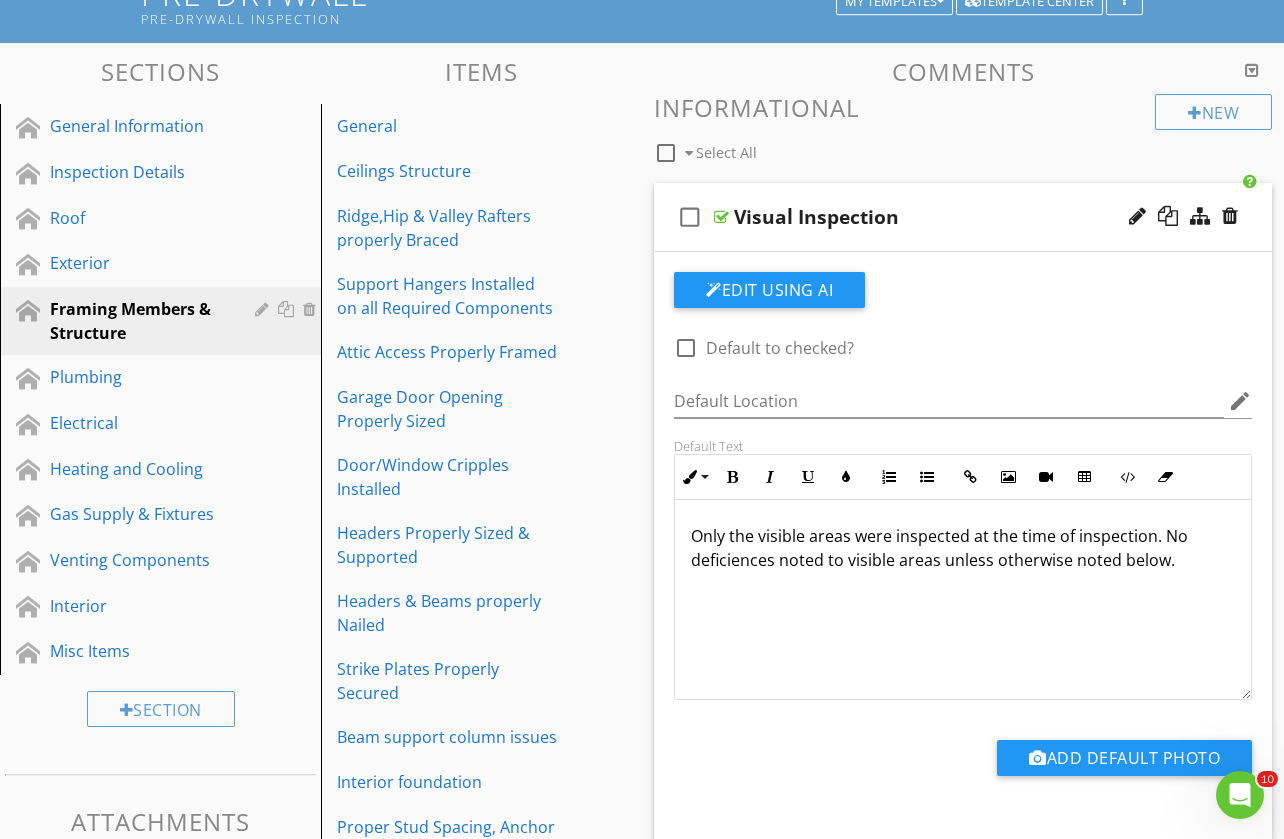click on "Only the visible areas were inspected at the time of inspection. No deficiences noted to visible areas unless otherwise noted below." at bounding box center (963, 548) 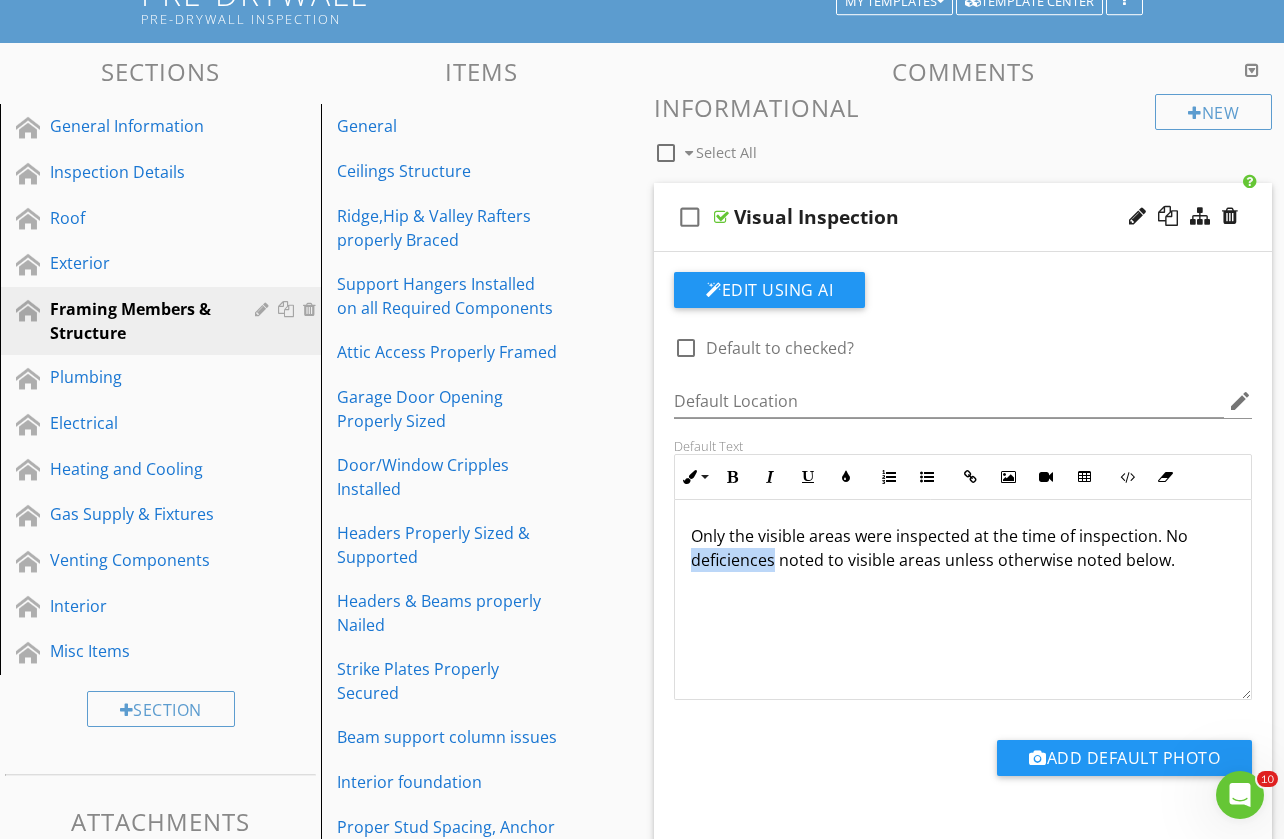 click on "Only the visible areas were inspected at the time of inspection. No deficiences noted to visible areas unless otherwise noted below." at bounding box center (963, 548) 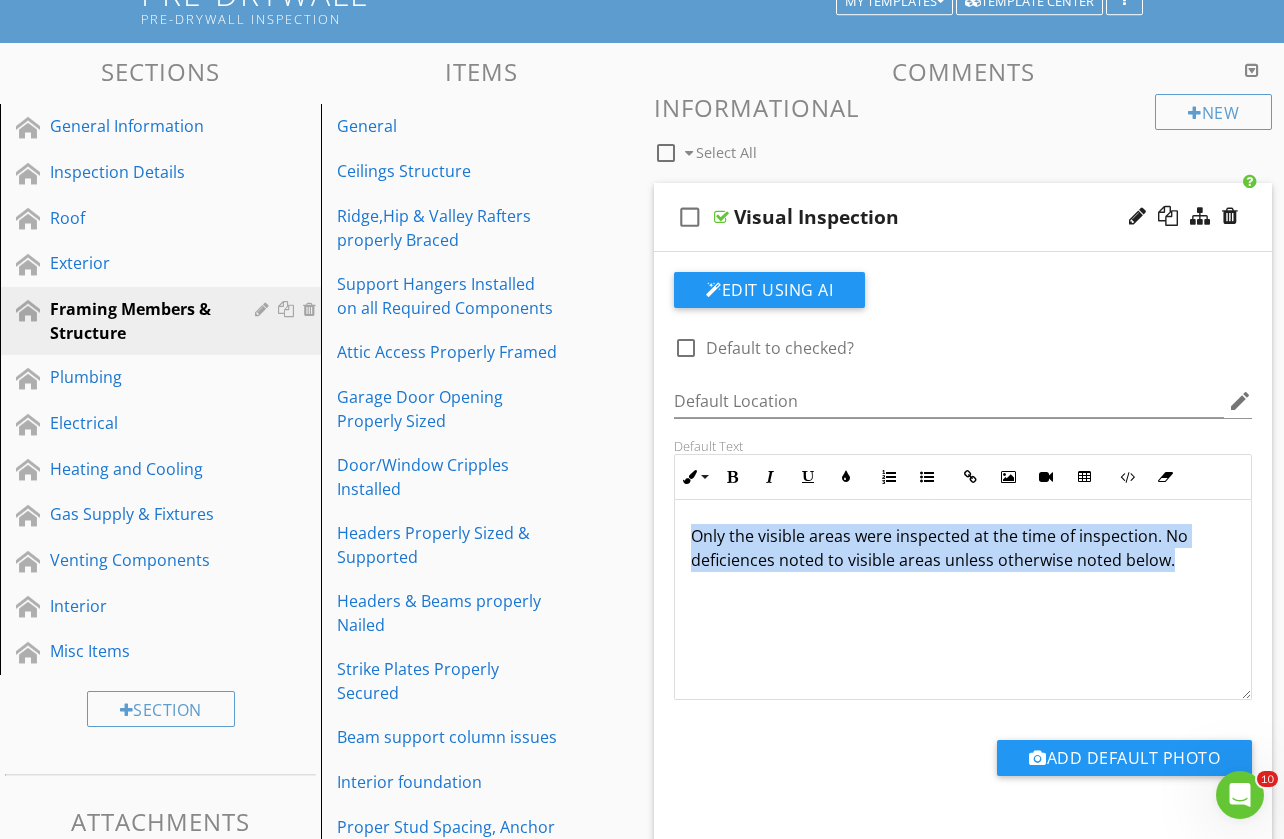 click on "Only the visible areas were inspected at the time of inspection. No deficiences noted to visible areas unless otherwise noted below." at bounding box center [963, 548] 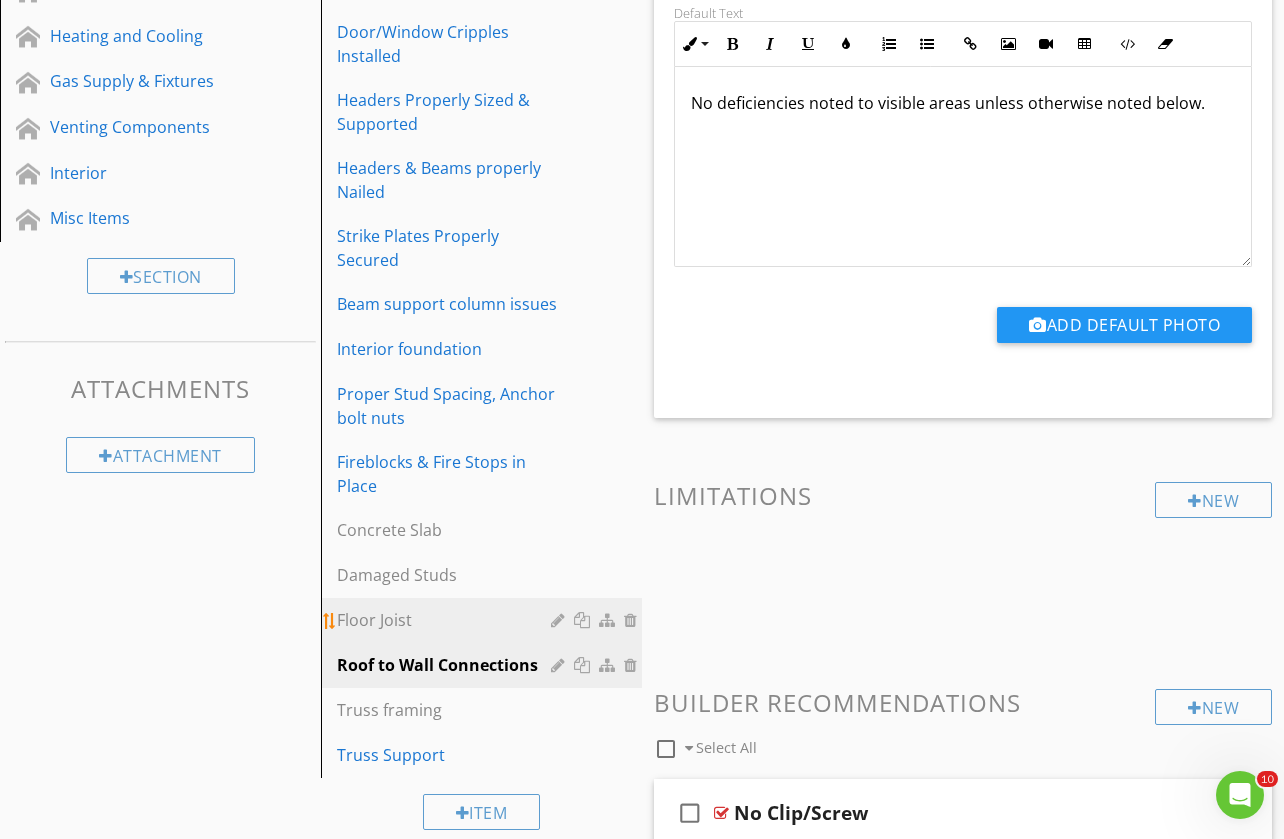 scroll, scrollTop: 621, scrollLeft: 0, axis: vertical 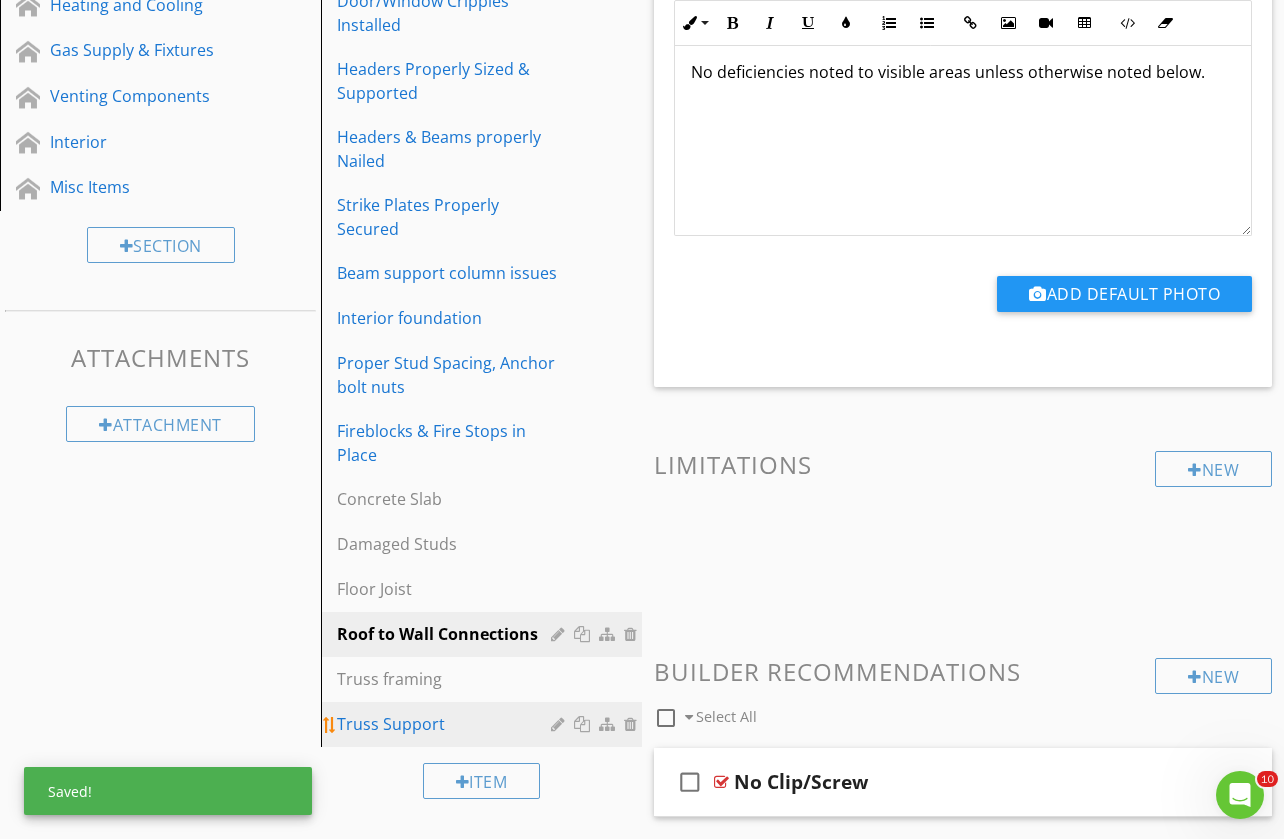 click on "Truss Support" at bounding box center (447, 724) 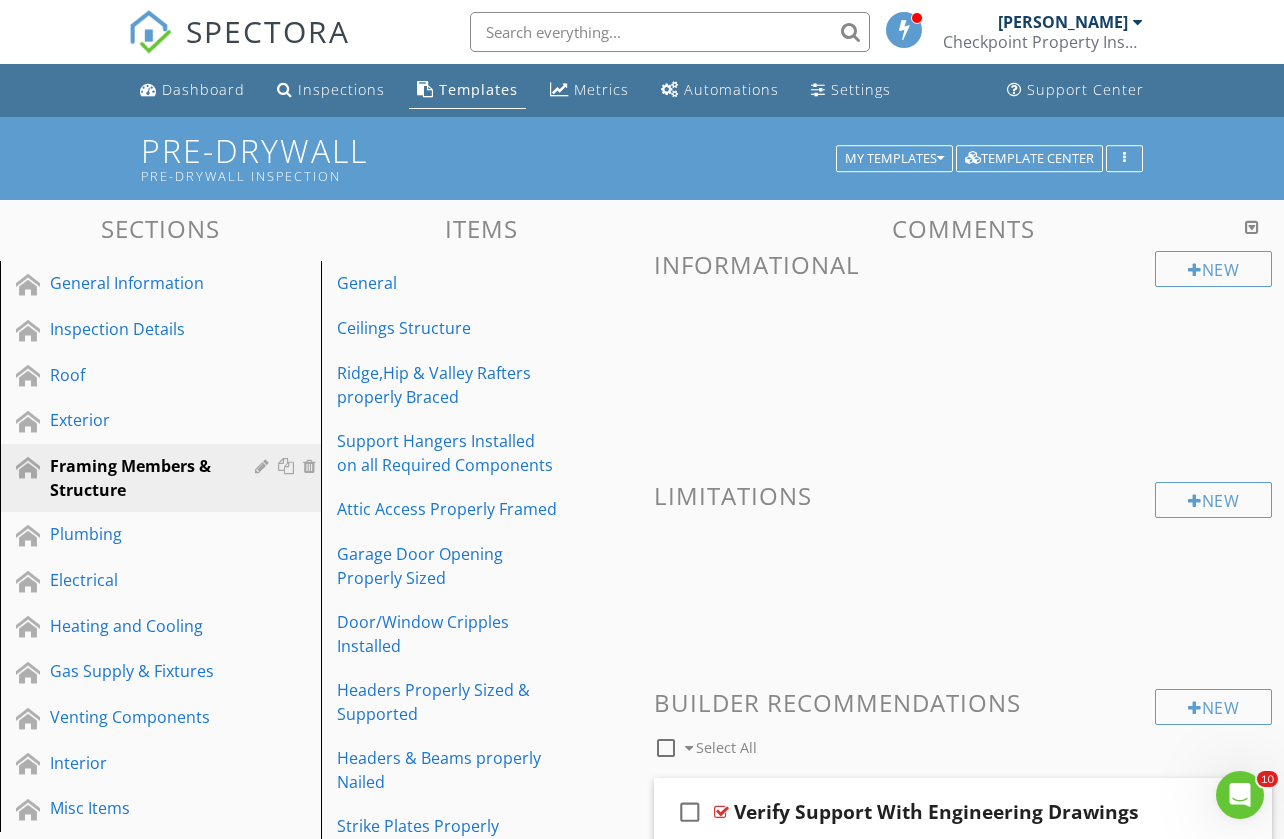 scroll, scrollTop: 0, scrollLeft: 0, axis: both 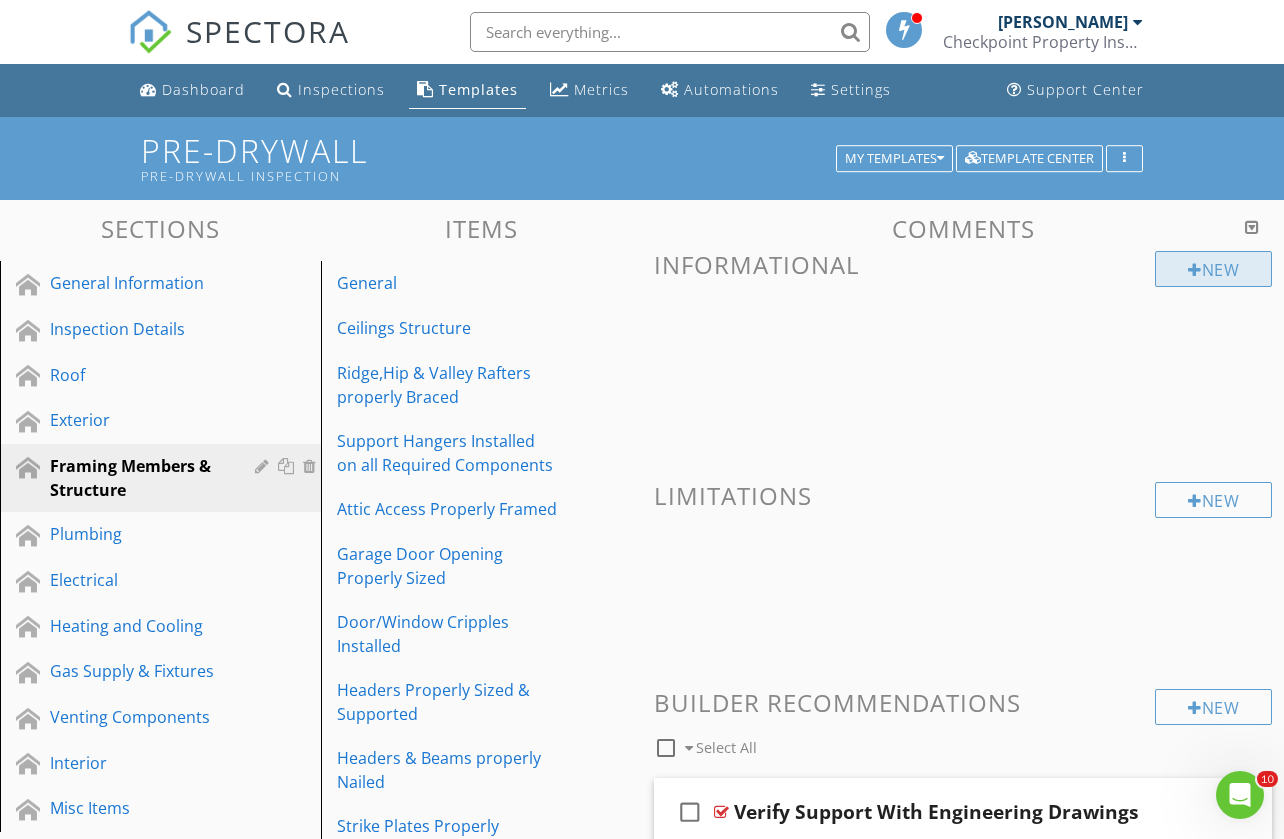click at bounding box center (1195, 270) 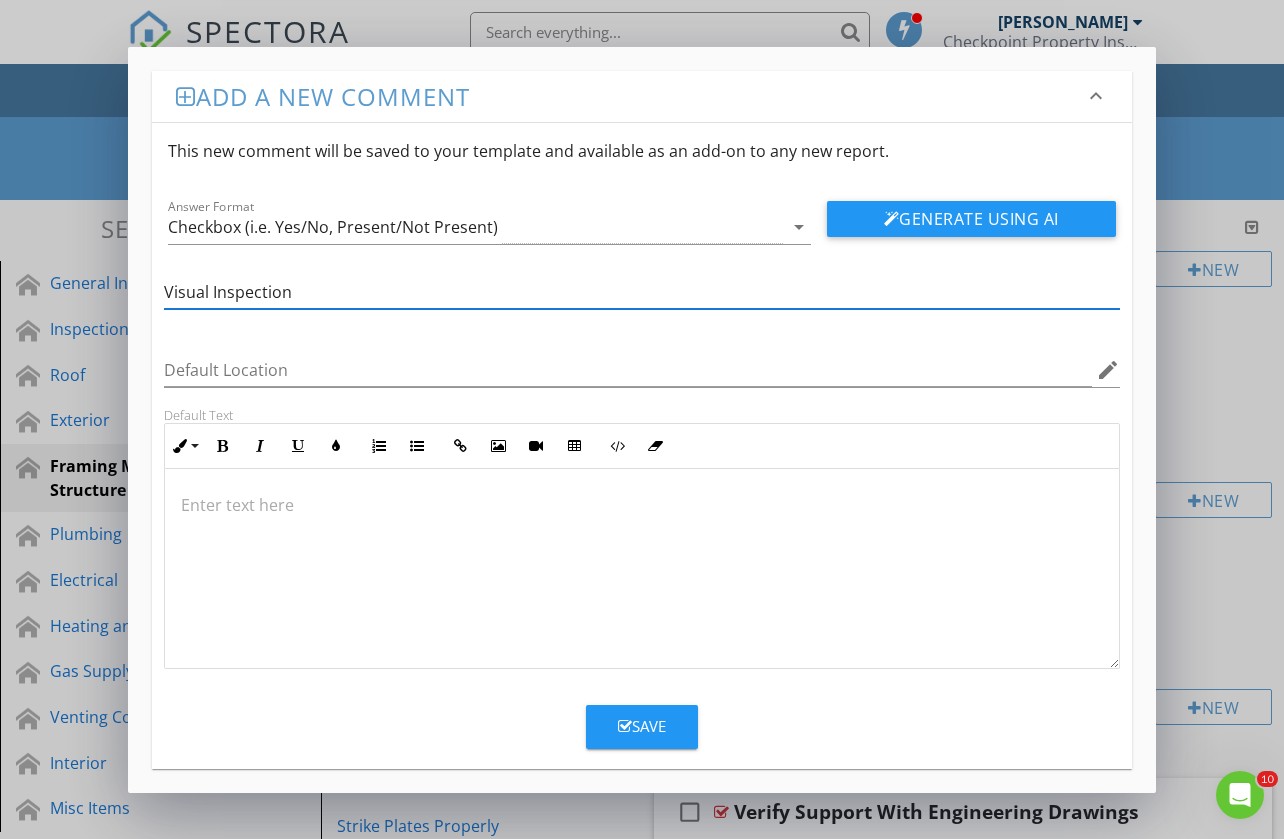 type on "Visual Inspection" 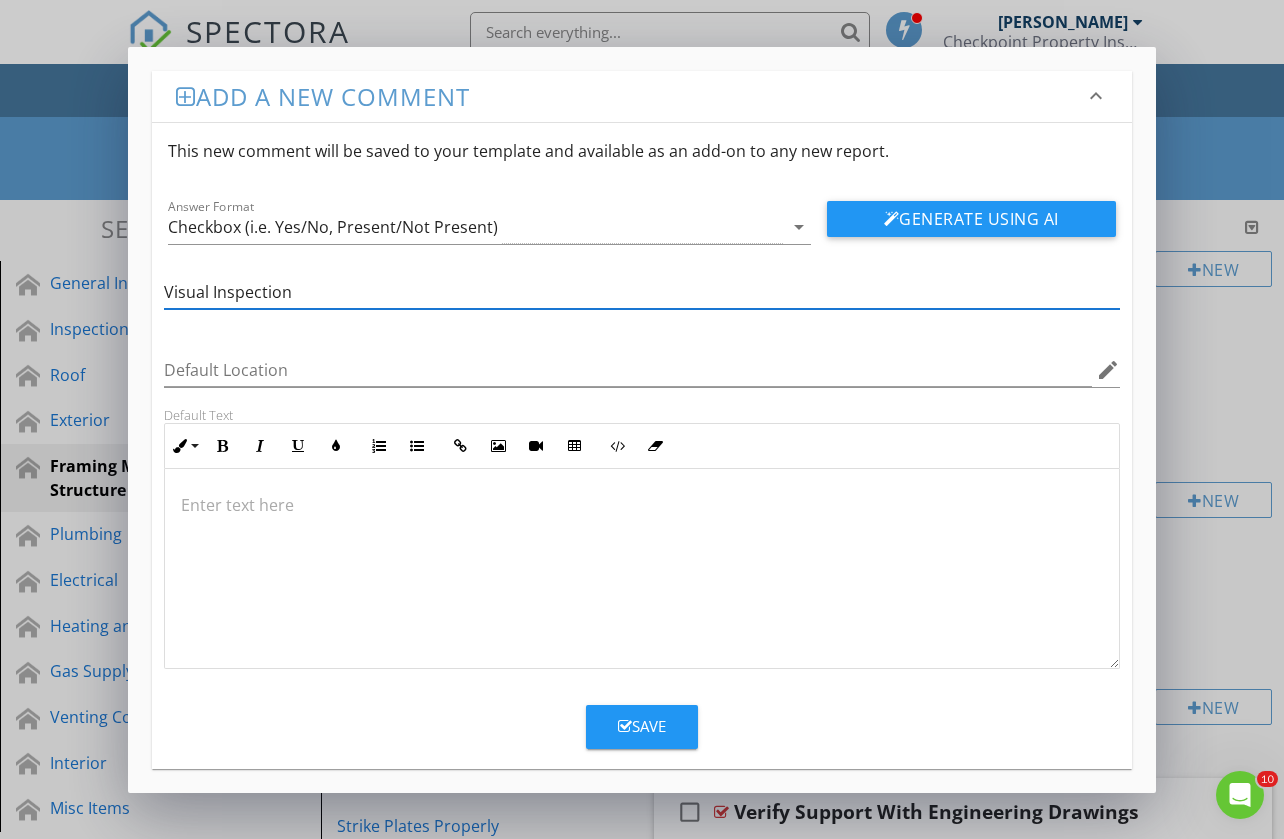 click at bounding box center (641, 505) 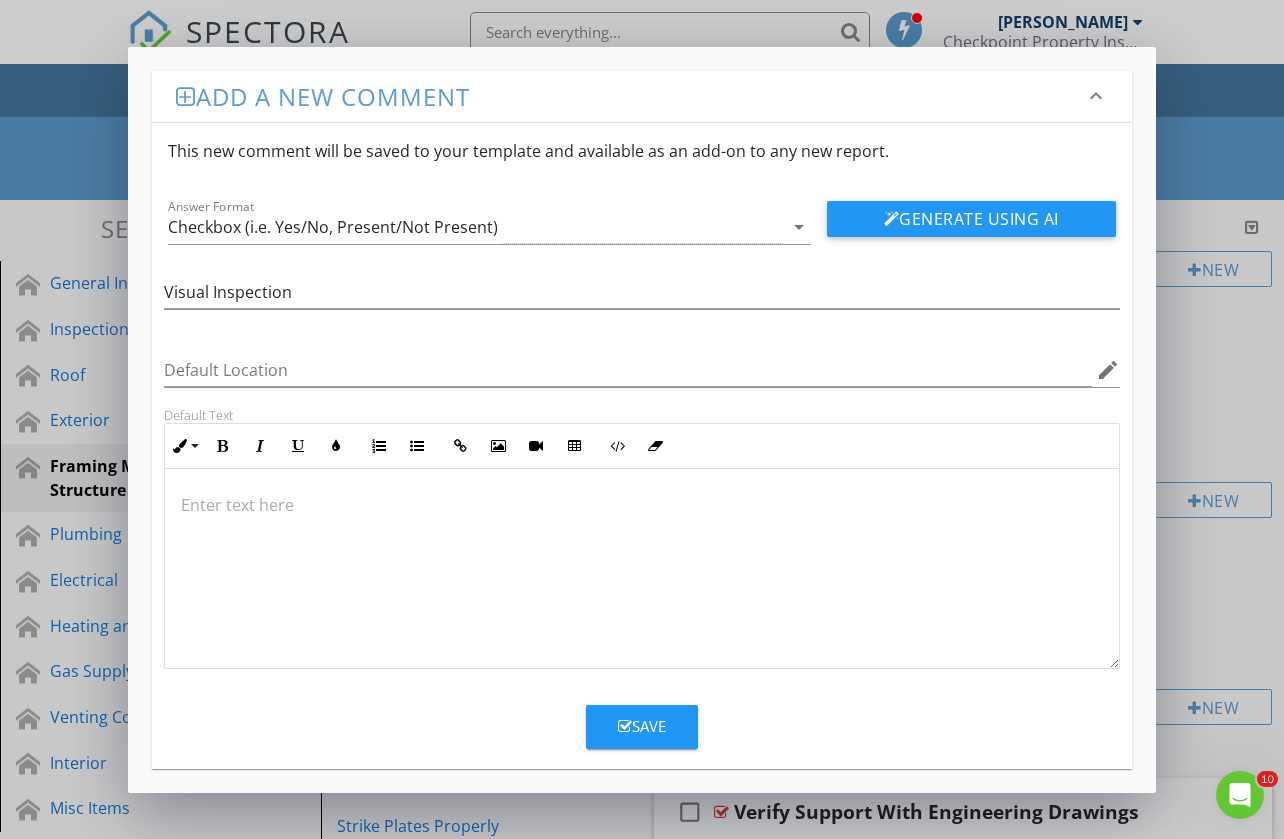click at bounding box center [641, 505] 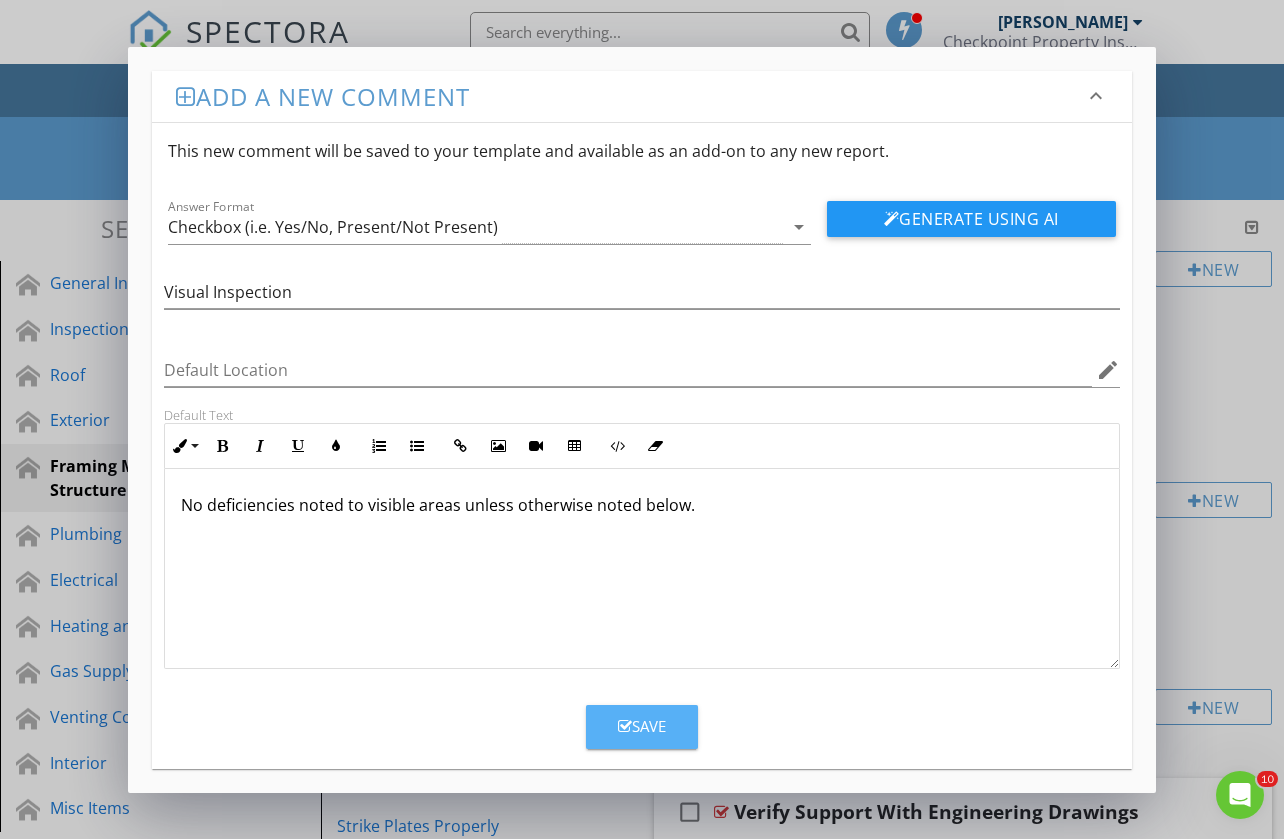 click on "Save" at bounding box center (642, 727) 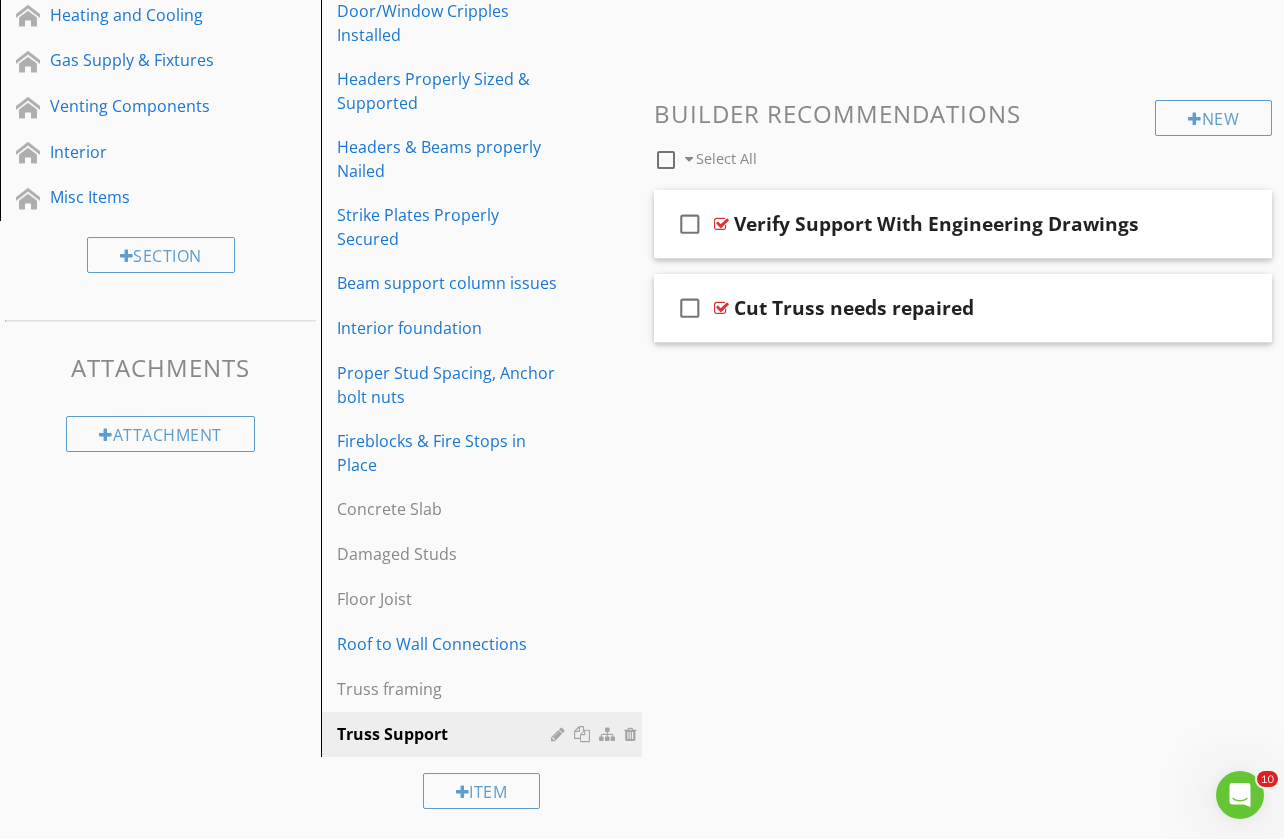scroll, scrollTop: 613, scrollLeft: 0, axis: vertical 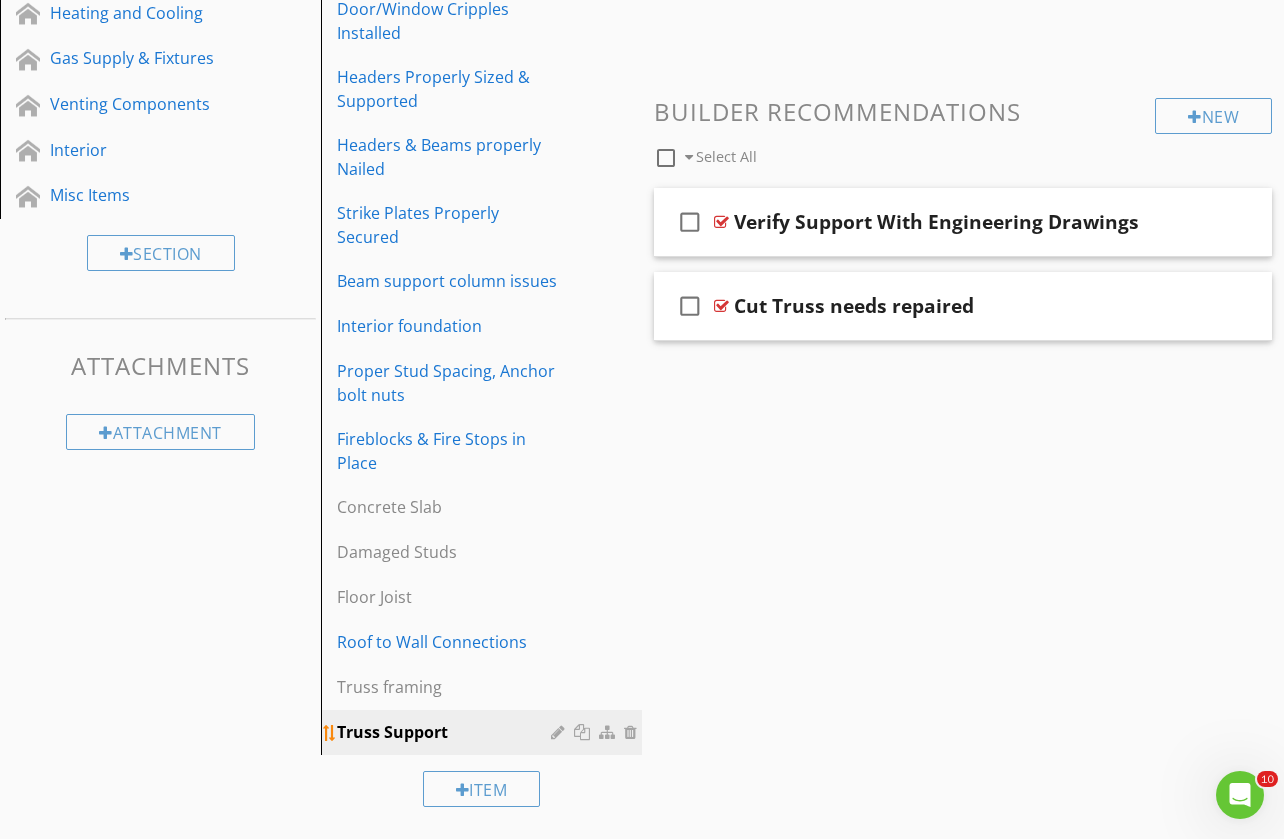 click at bounding box center (560, 732) 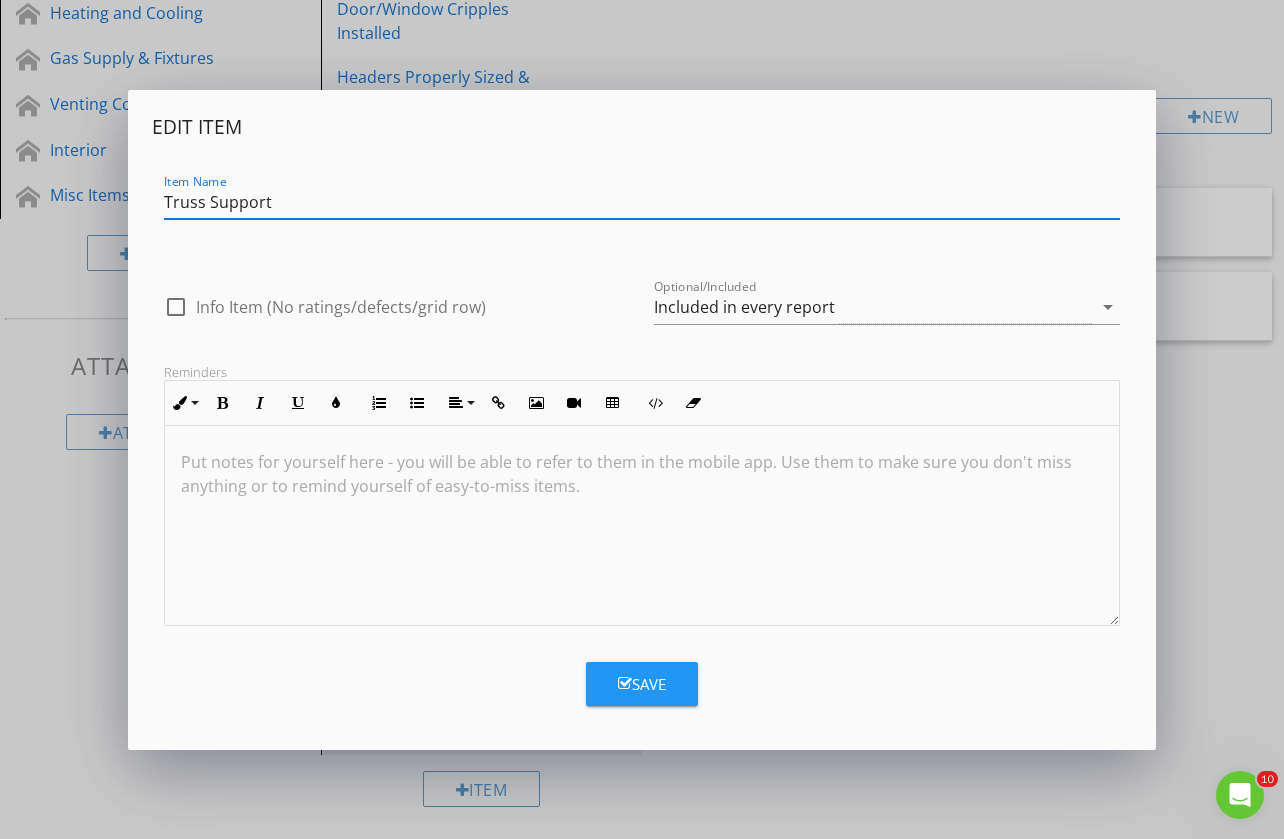 drag, startPoint x: 272, startPoint y: 202, endPoint x: 334, endPoint y: 201, distance: 62.008064 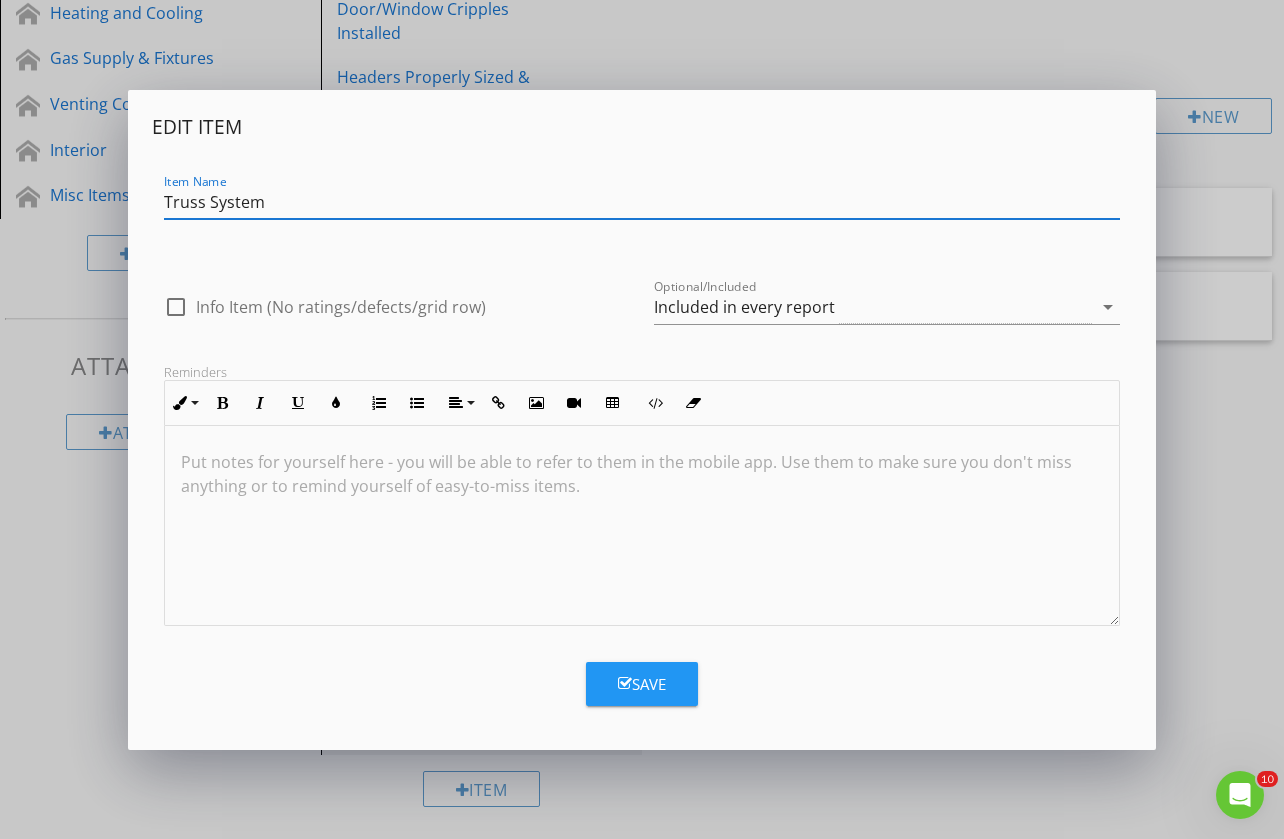 type on "Truss System" 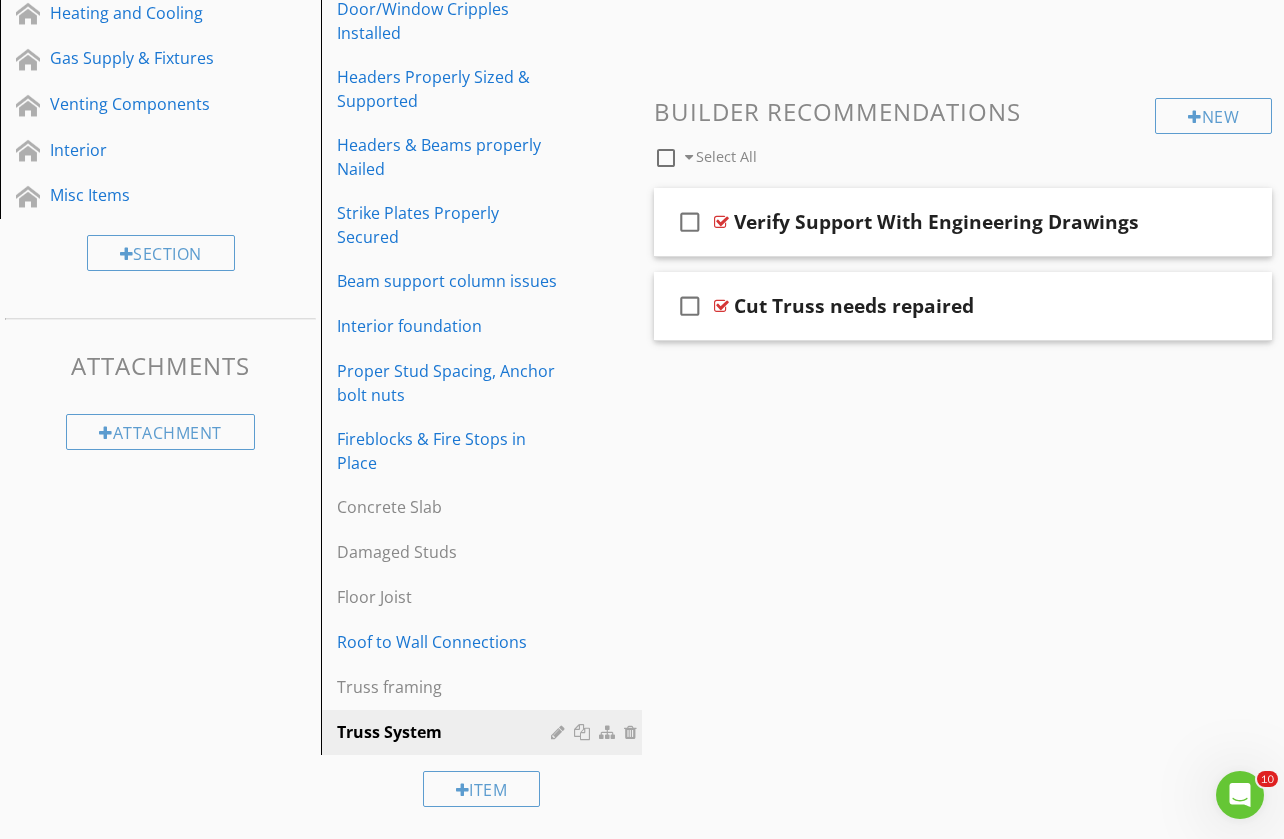 click on "Sections
General Information           Inspection Details           Roof           Exterior           Framing Members & Structure           Plumbing            Electrical           Heating and Cooling           Gas Supply & Fixtures           Venting Components            Interior           Misc Items
Section
Attachments
Attachment
Items
General           Ceilings Structure           Ridge,Hip & Valley Rafters properly Braced           Support Hangers Installed on all Required Components           Attic Access Properly Framed           Garage Door Opening Properly Sized           Door/Window Cripples Installed           Headers Properly Sized & Supported           Headers & Beams properly Nailed           Strike Plates Properly Secured           Beam support column issues           Interior foundation           Proper Stud Spacing, Anchor bolt nuts" at bounding box center (642, 204) 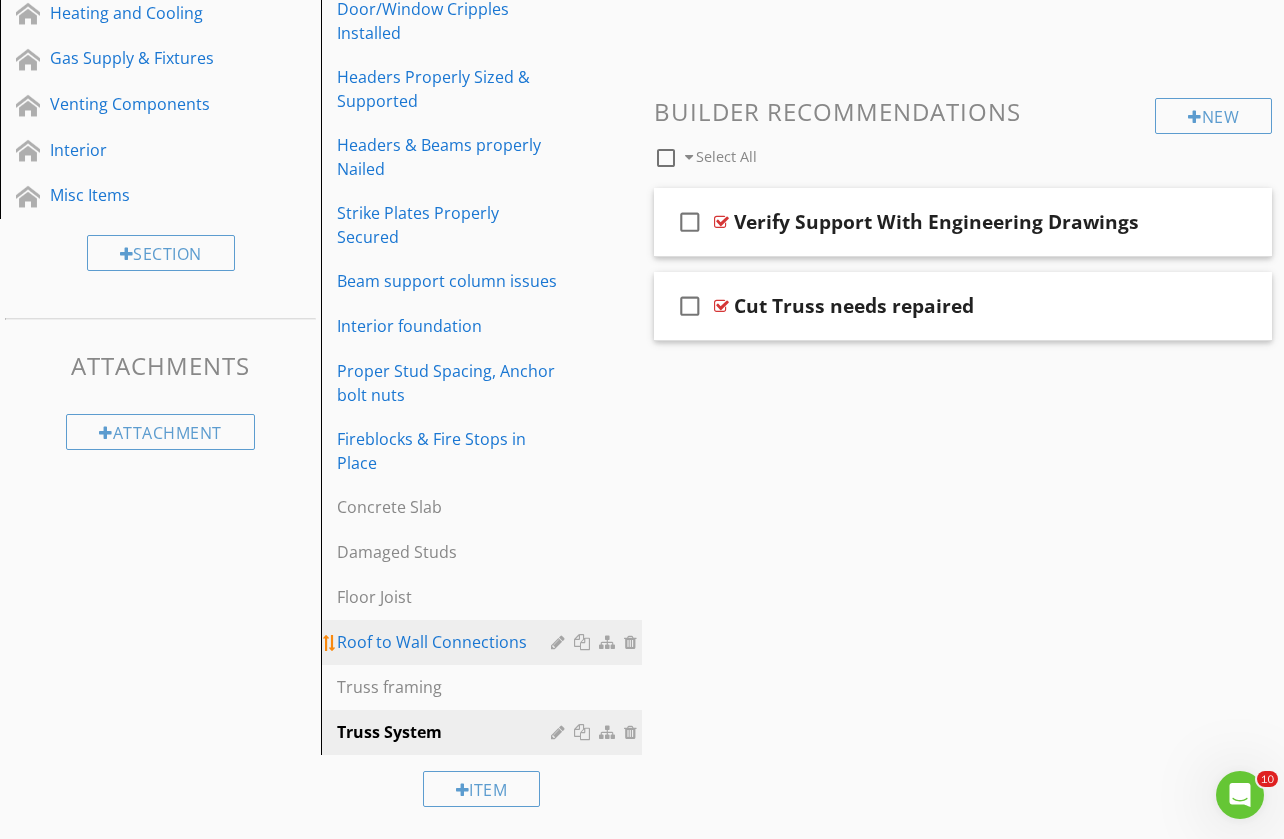 click on "Roof to Wall Connections" at bounding box center (447, 642) 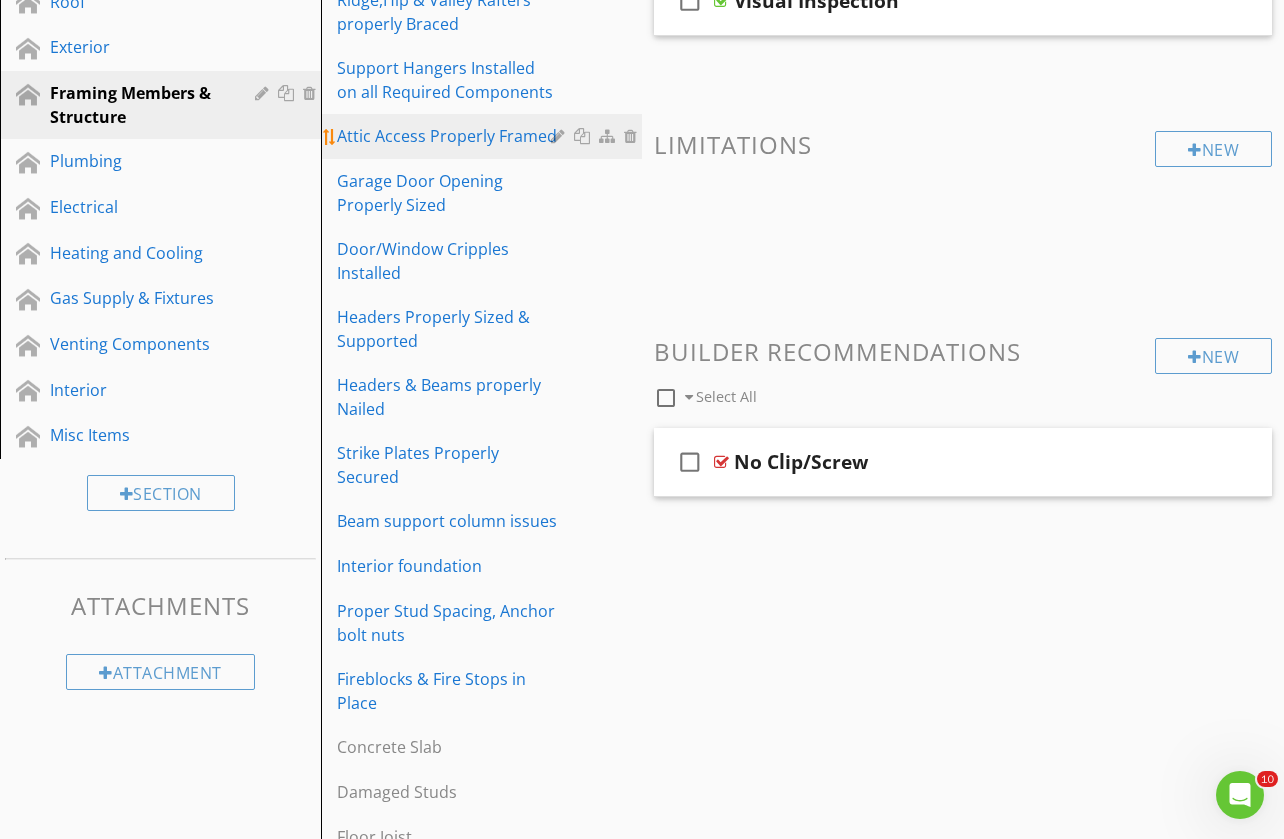 scroll, scrollTop: 343, scrollLeft: 1, axis: both 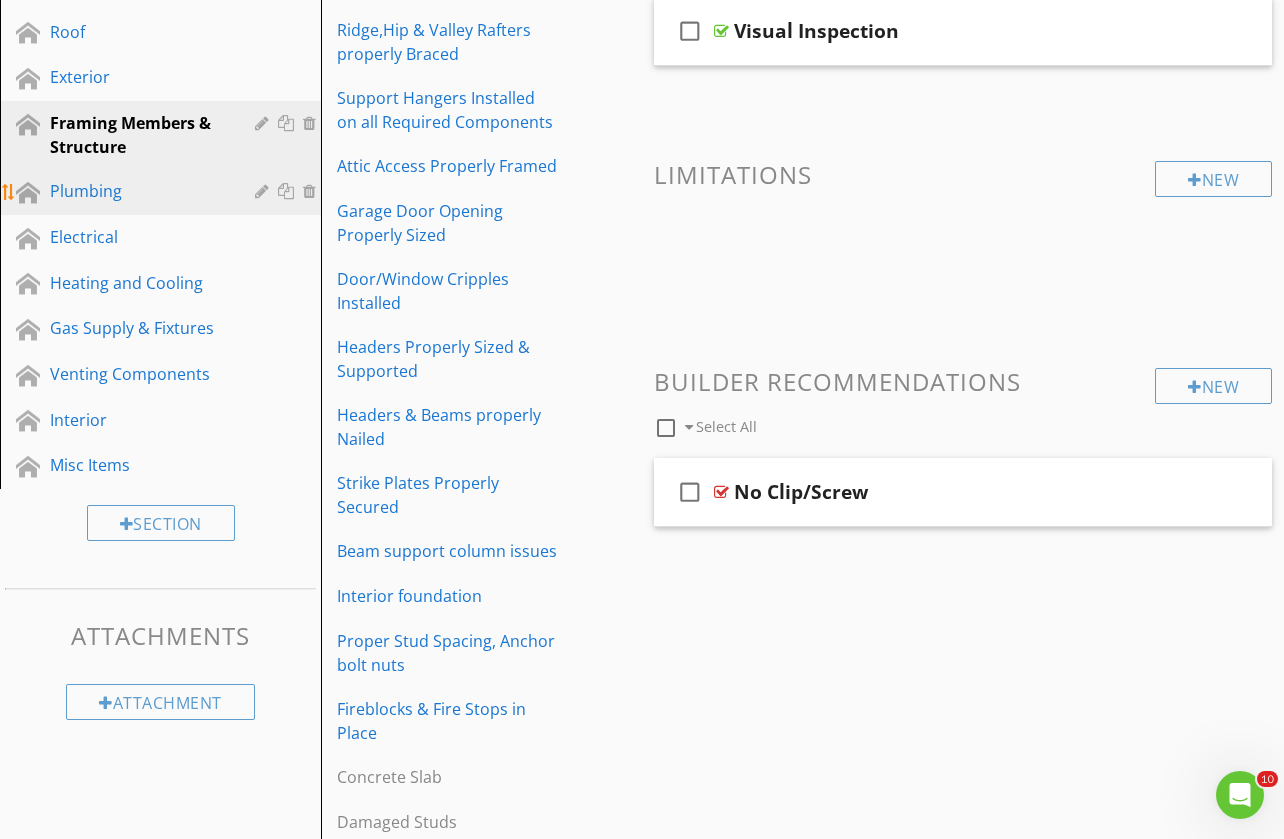 click on "Plumbing" at bounding box center [138, 191] 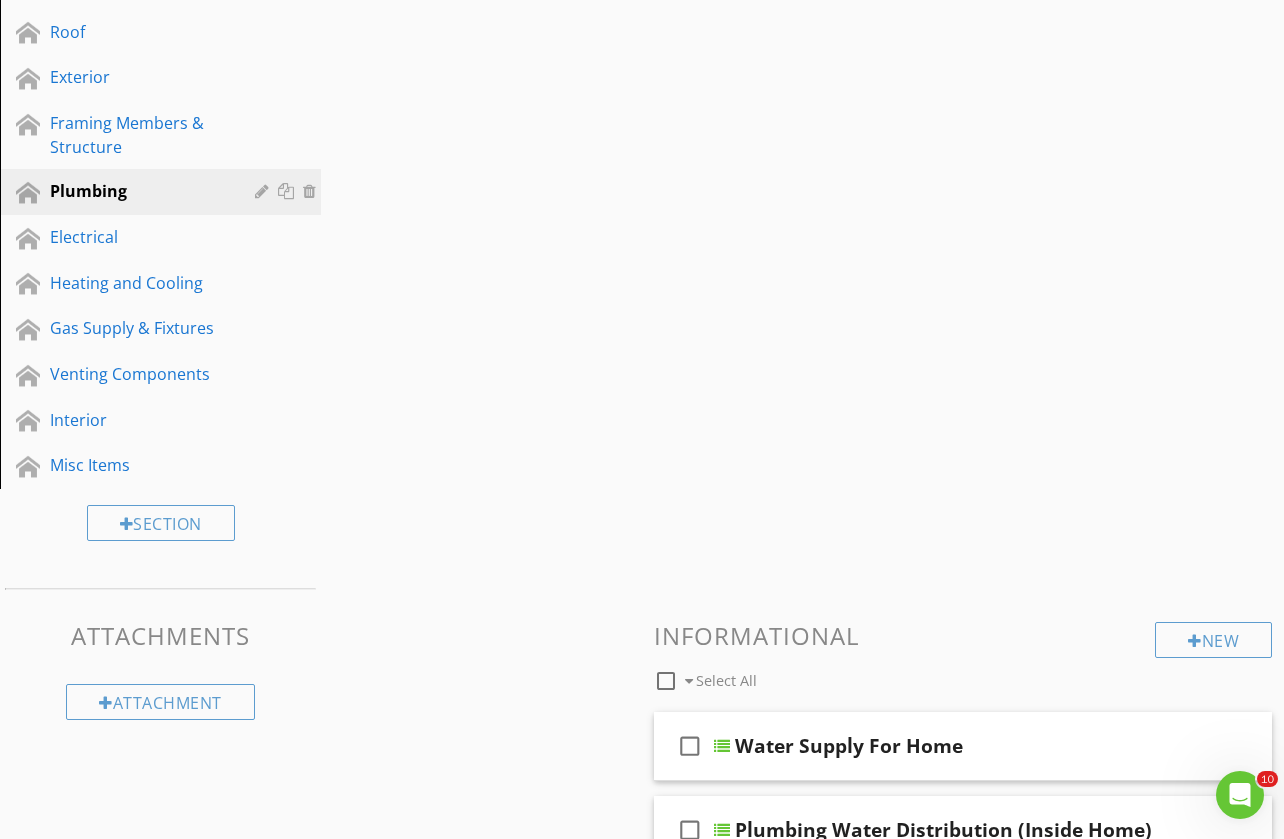 scroll, scrollTop: 258, scrollLeft: 0, axis: vertical 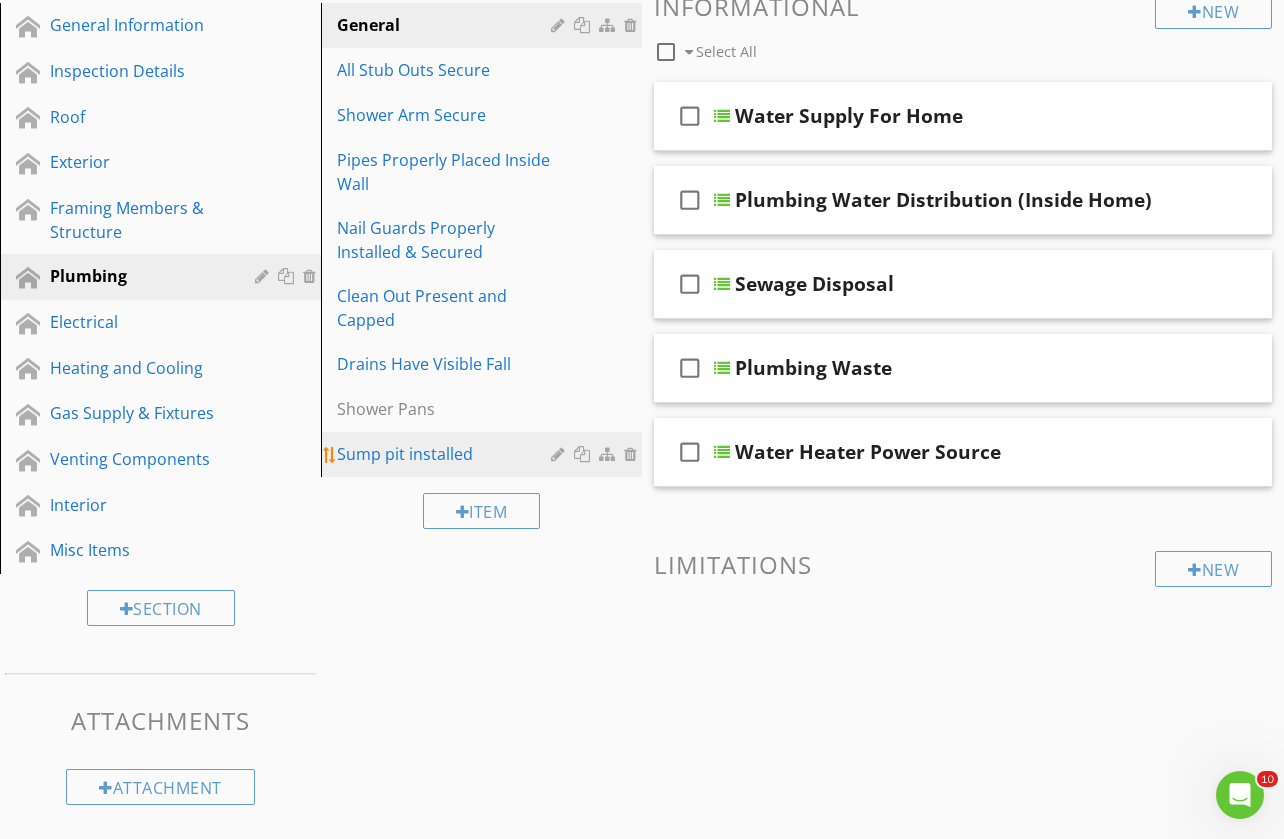 click on "Sump pit installed" at bounding box center [447, 454] 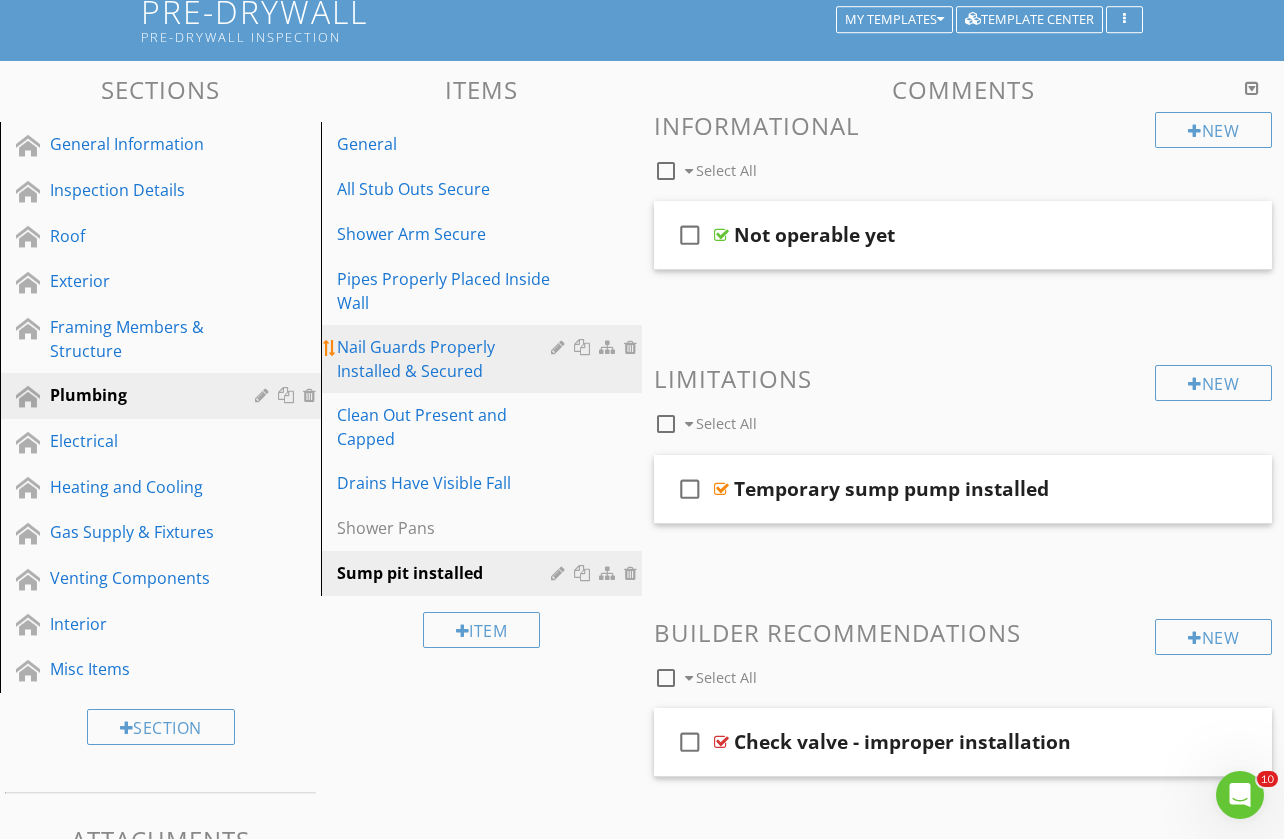 scroll, scrollTop: 139, scrollLeft: 0, axis: vertical 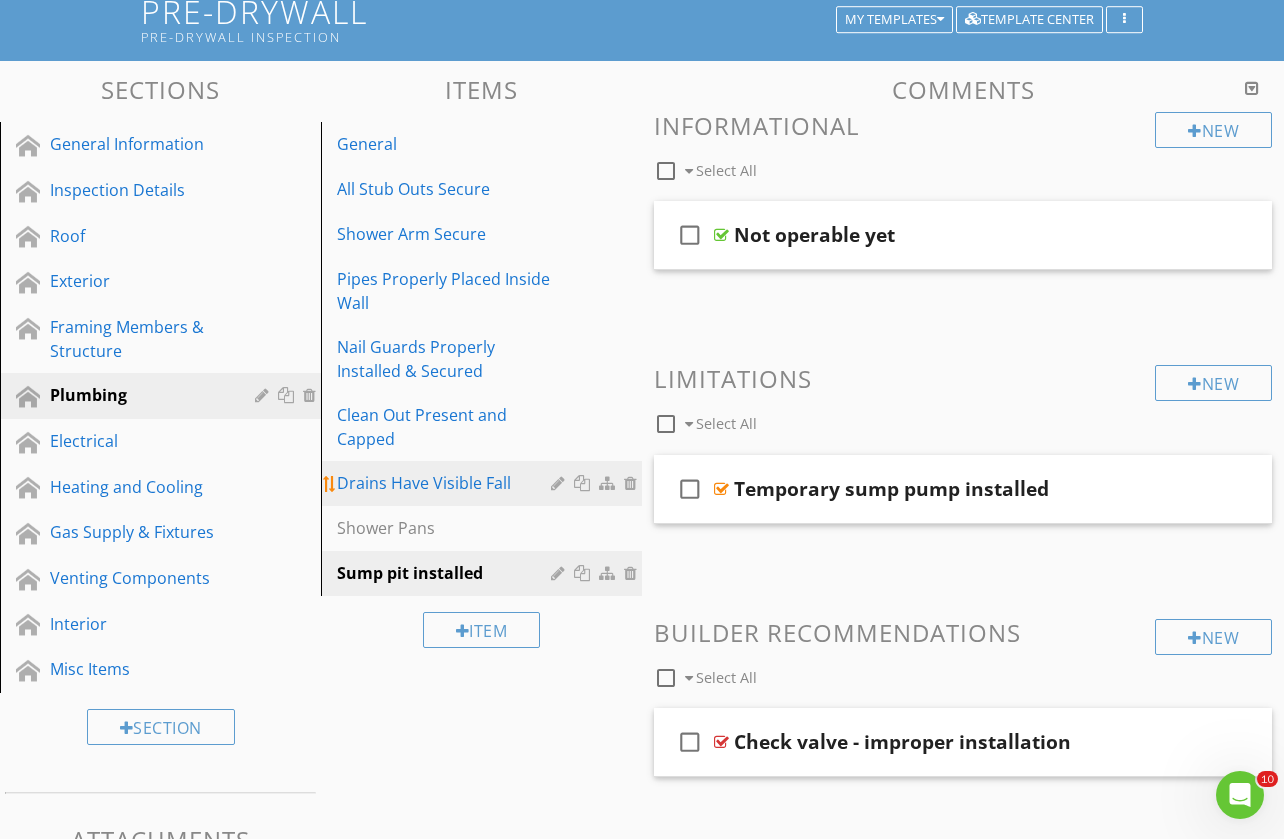 click on "Drains Have Visible Fall" at bounding box center (447, 483) 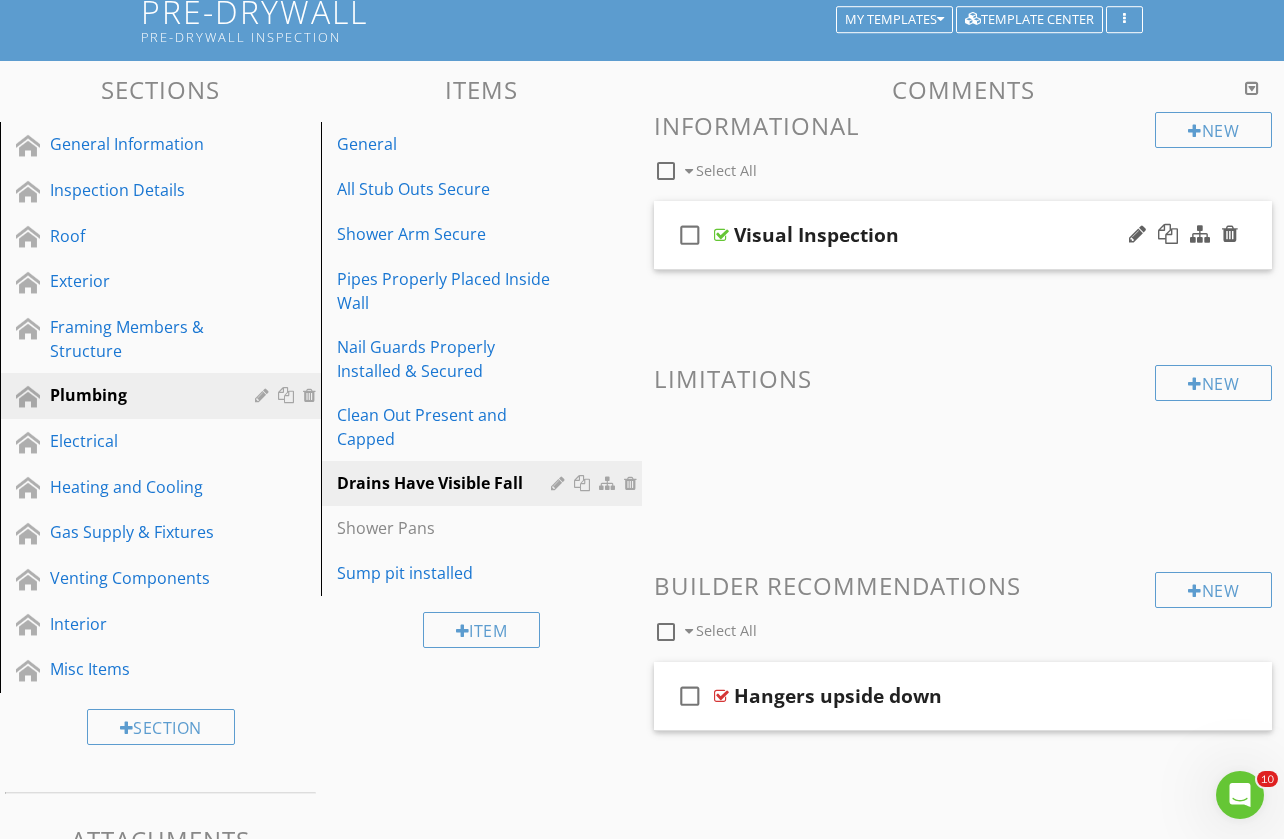 click on "check_box_outline_blank
Visual Inspection" at bounding box center [963, 235] 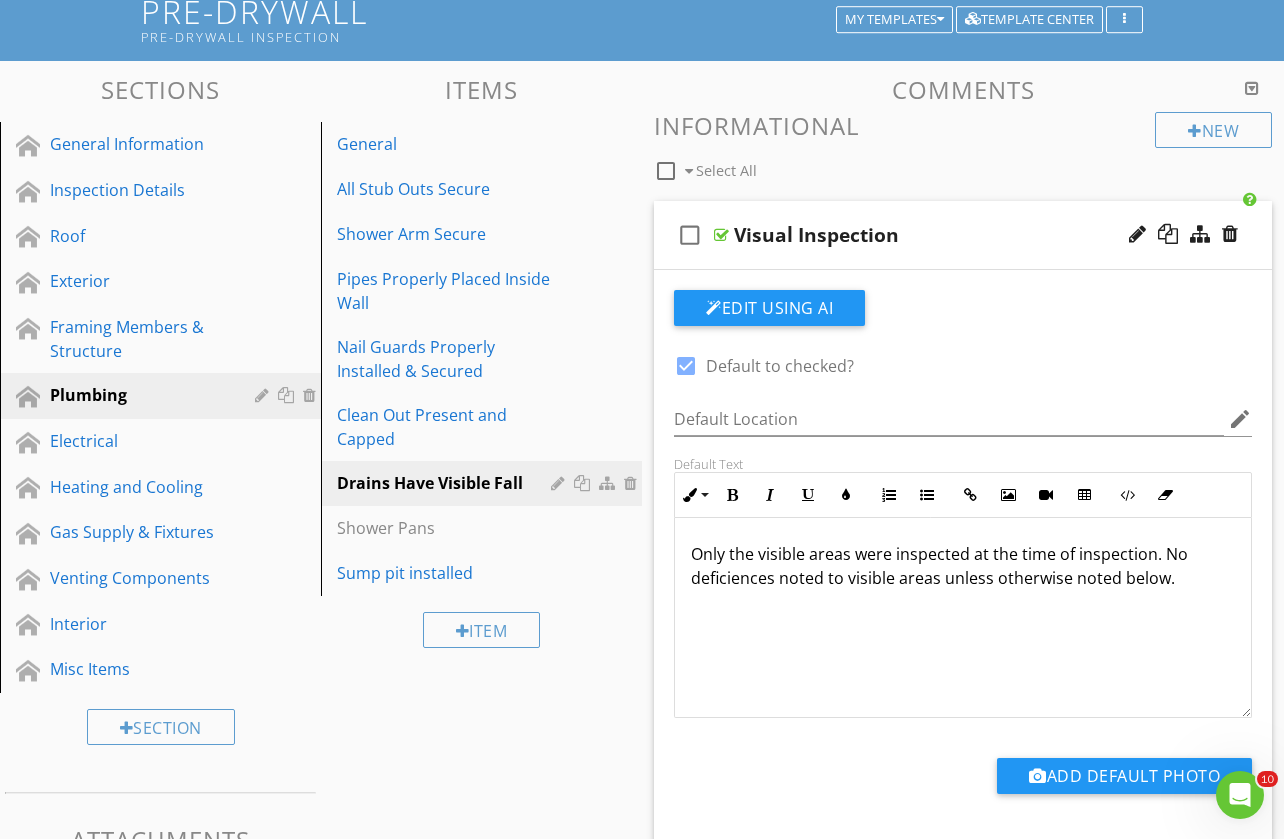 click on "Only the visible areas were inspected at the time of inspection. No deficiences noted to visible areas unless otherwise noted below." at bounding box center [963, 566] 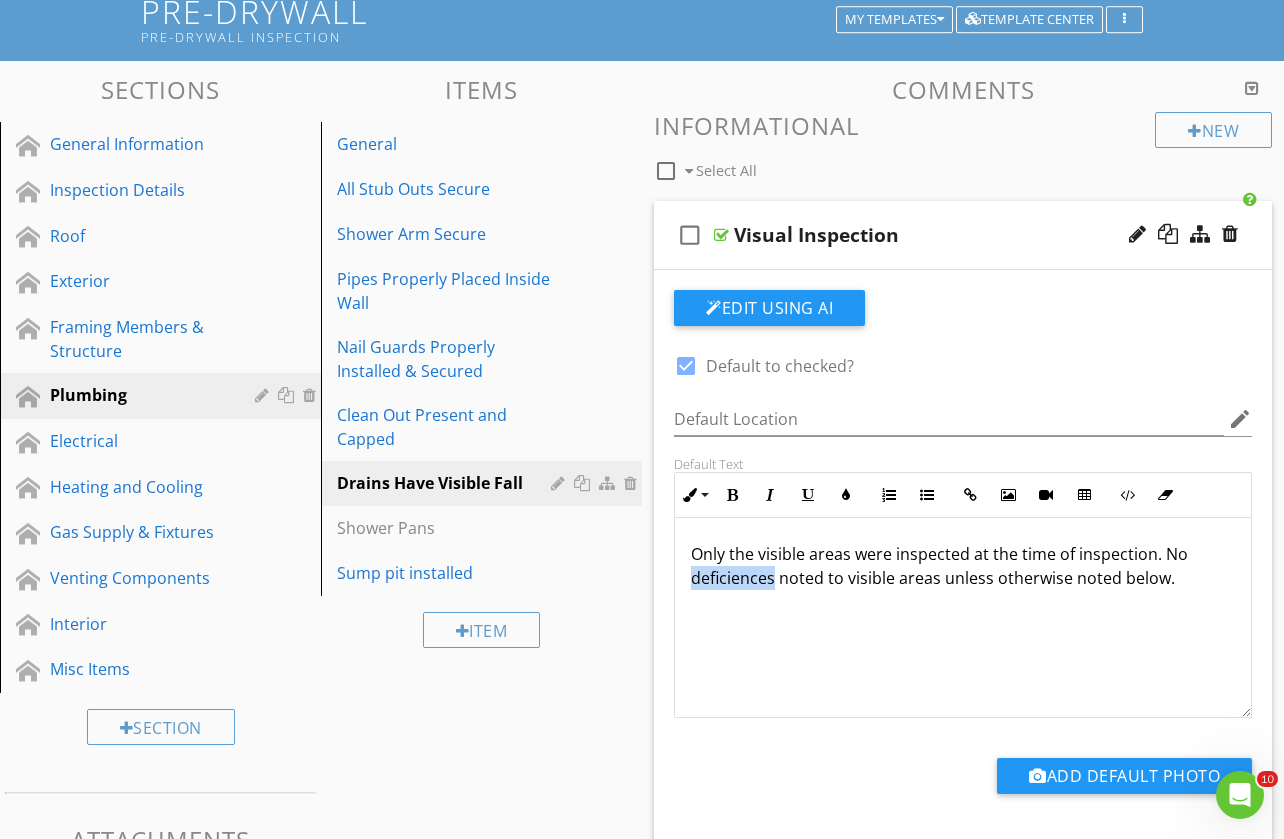 click on "Only the visible areas were inspected at the time of inspection. No deficiences noted to visible areas unless otherwise noted below." at bounding box center (963, 566) 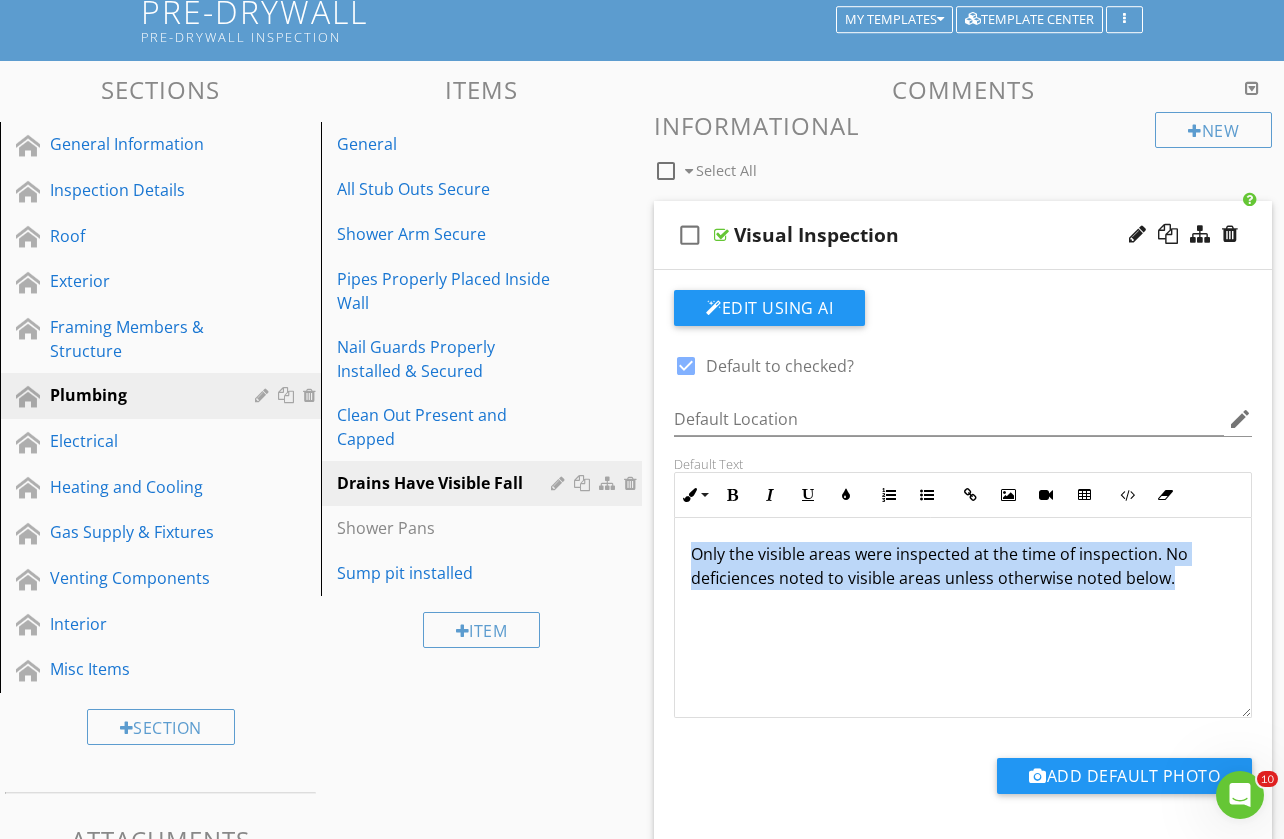 click on "Only the visible areas were inspected at the time of inspection. No deficiences noted to visible areas unless otherwise noted below." at bounding box center (963, 566) 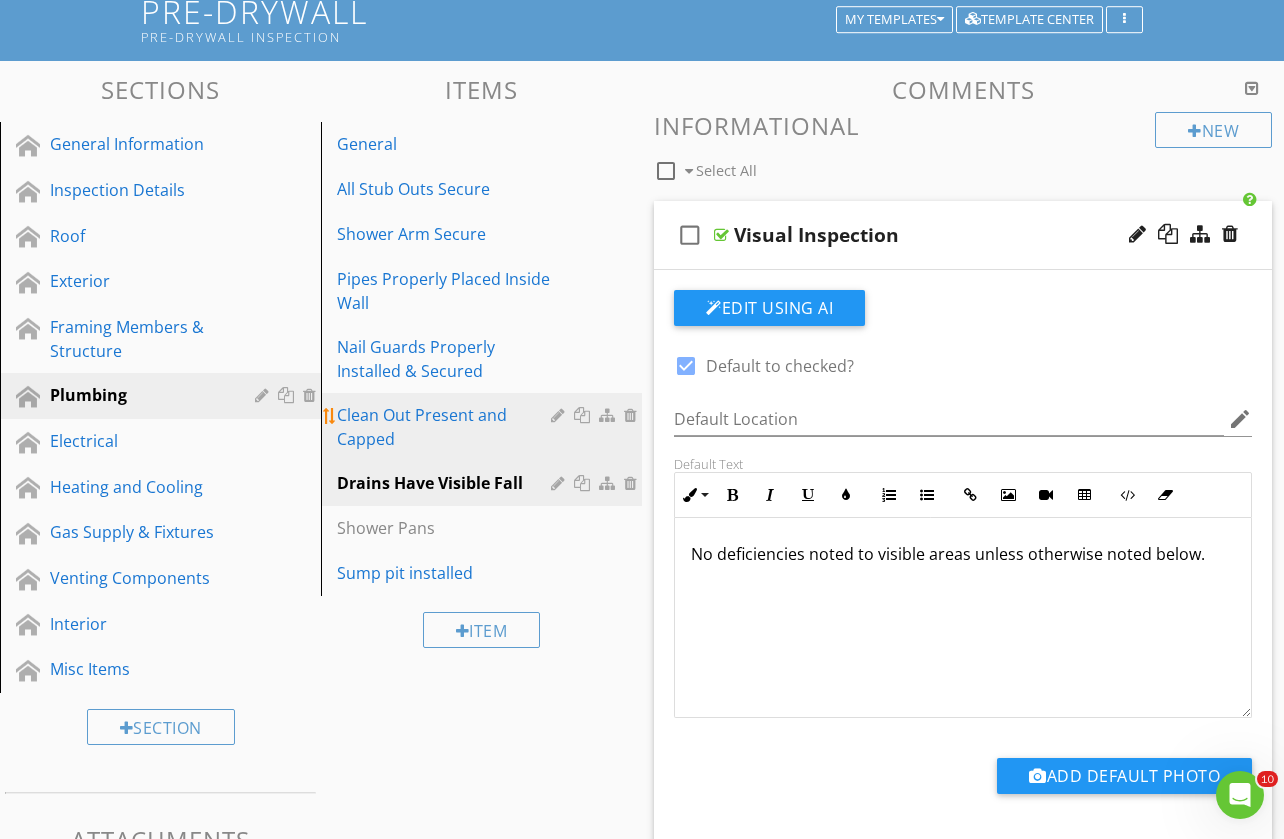 click on "Clean Out Present and Capped" at bounding box center [447, 427] 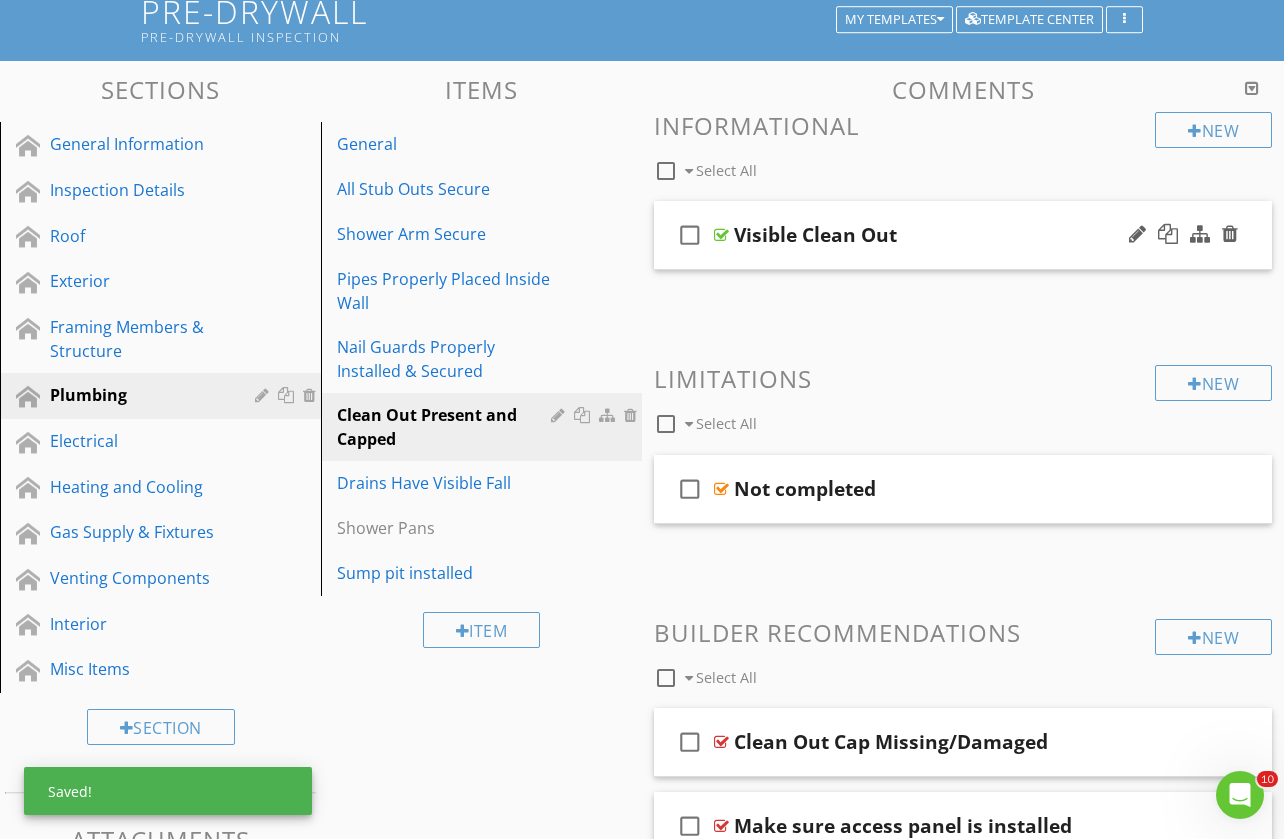 click on "check_box_outline_blank
Visible Clean Out" at bounding box center (963, 235) 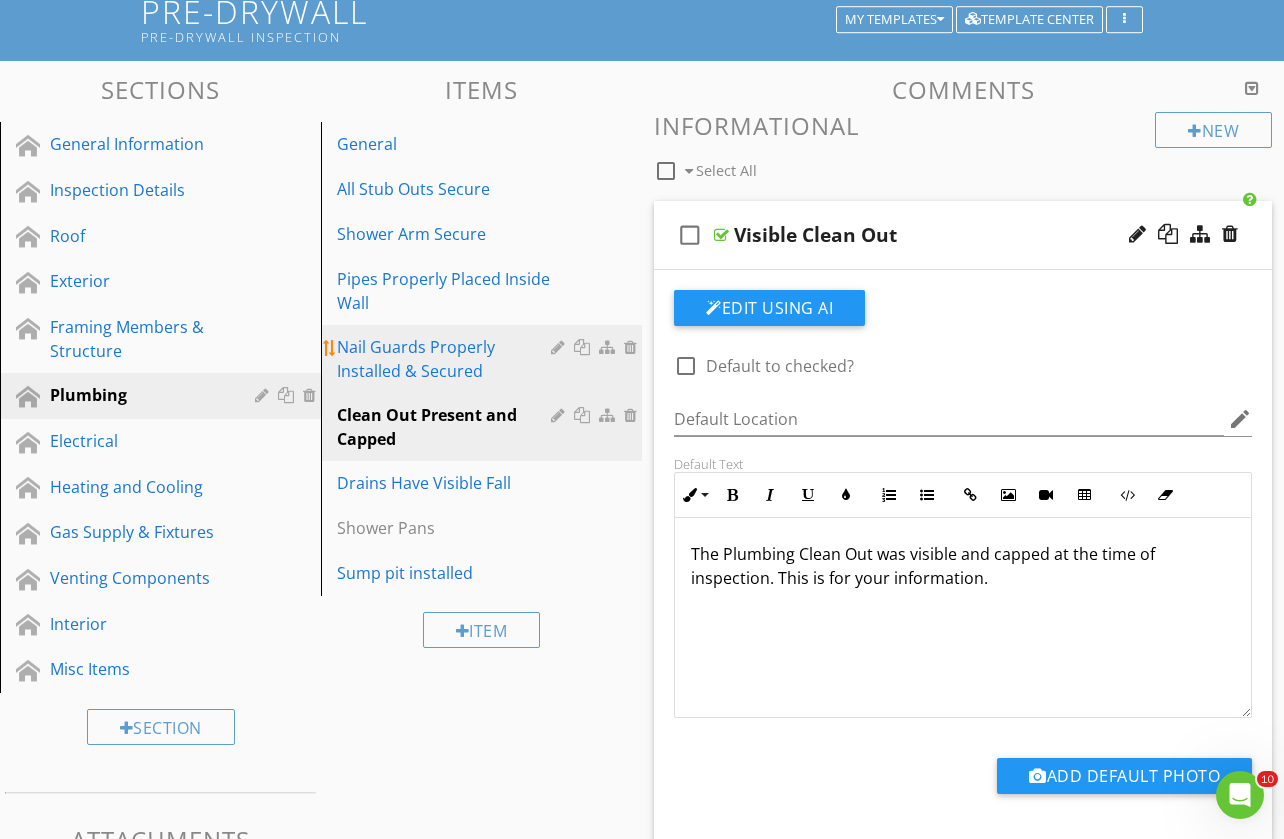 click on "Nail Guards Properly Installed & Secured" at bounding box center [447, 359] 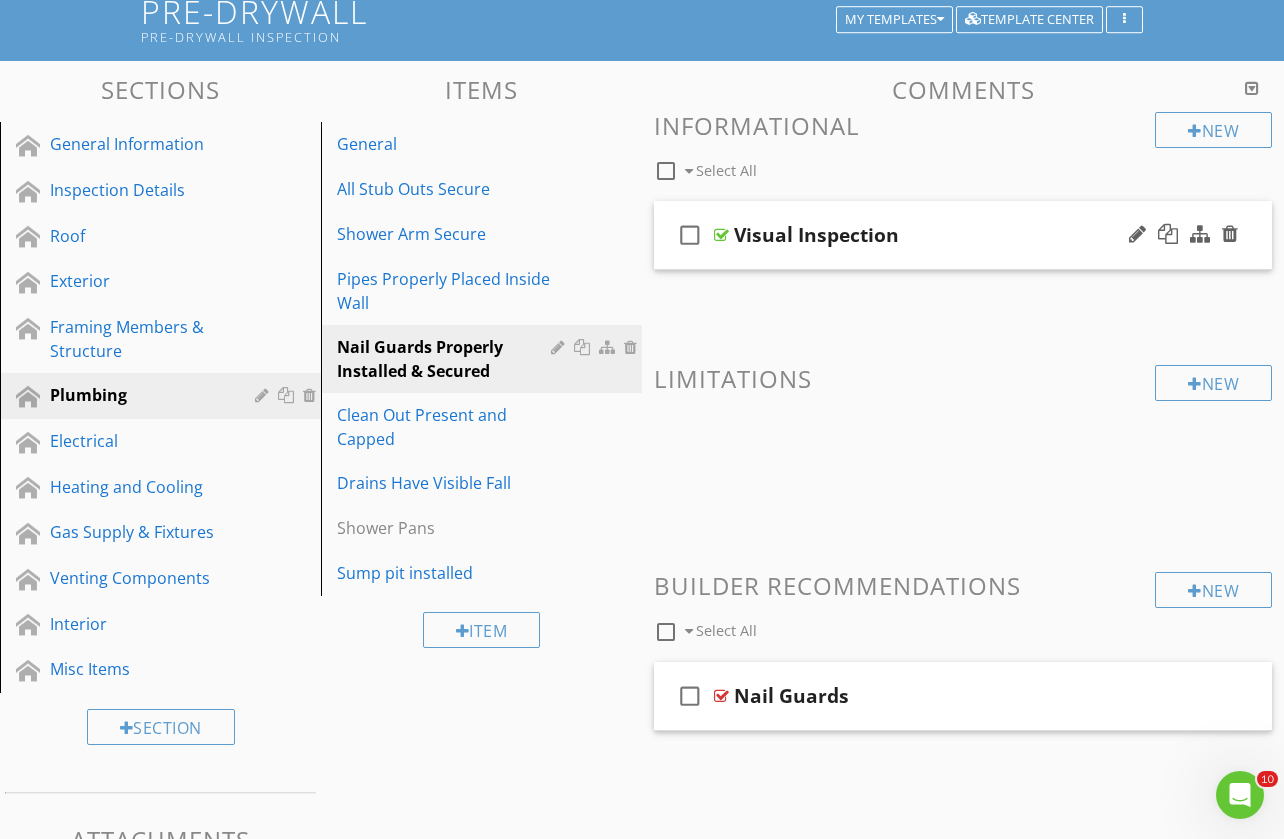 click on "check_box_outline_blank
Visual Inspection" at bounding box center (963, 235) 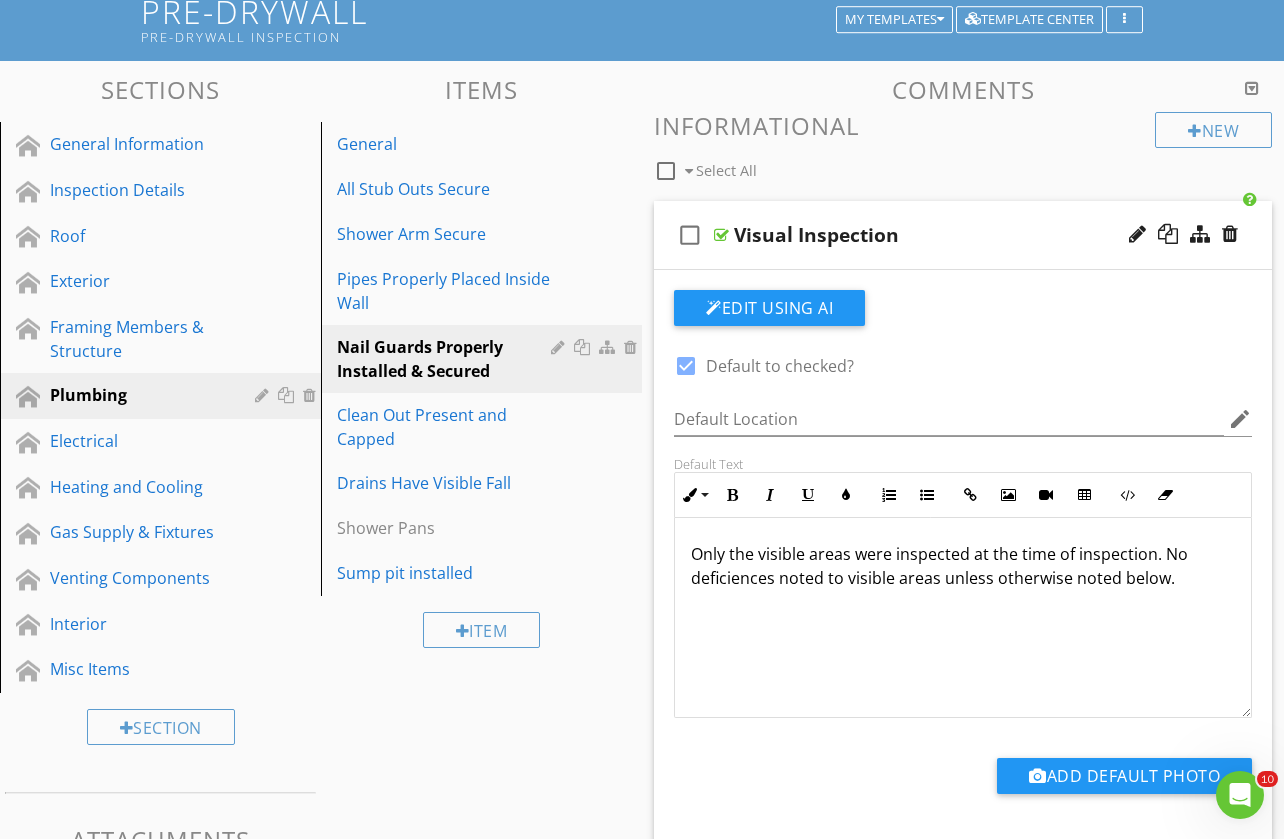 click on "Only the visible areas were inspected at the time of inspection. No deficiences noted to visible areas unless otherwise noted below." at bounding box center [963, 566] 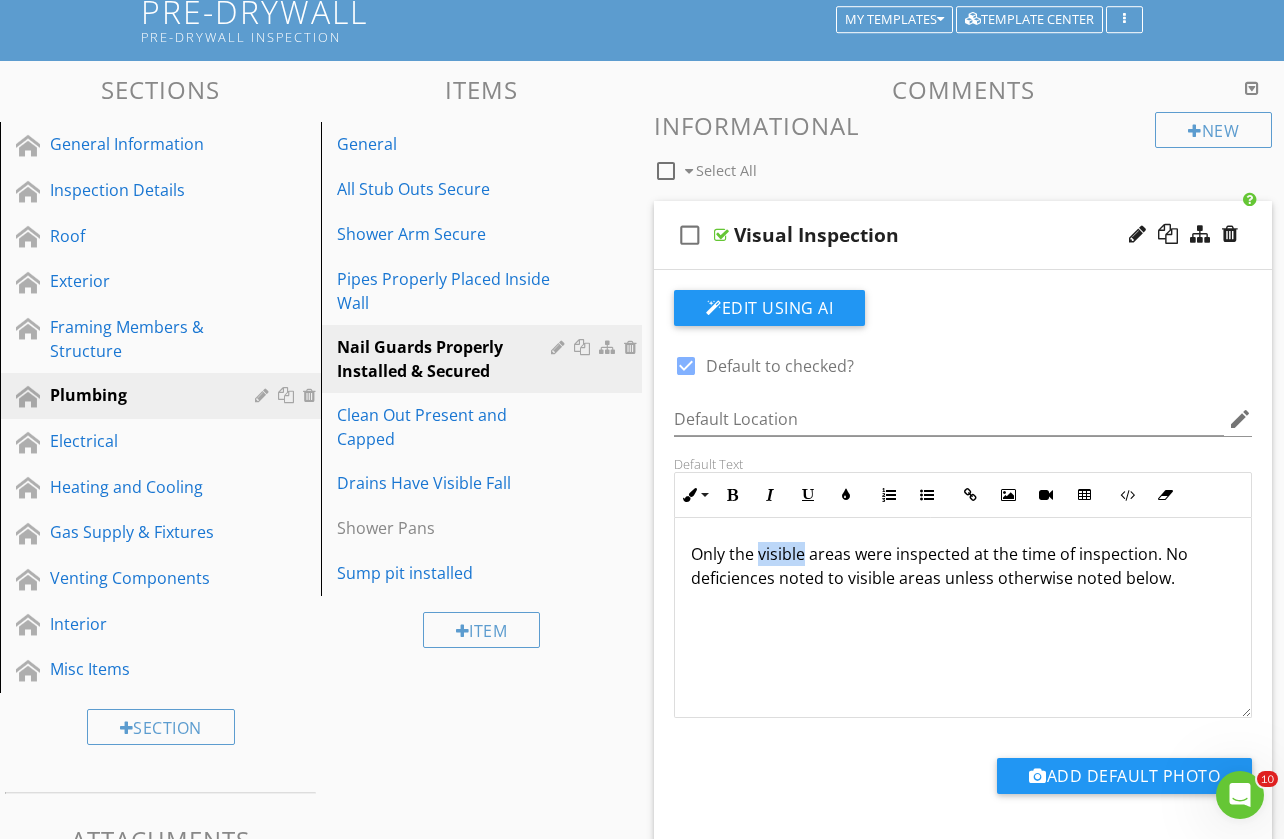 click on "Only the visible areas were inspected at the time of inspection. No deficiences noted to visible areas unless otherwise noted below." at bounding box center (963, 566) 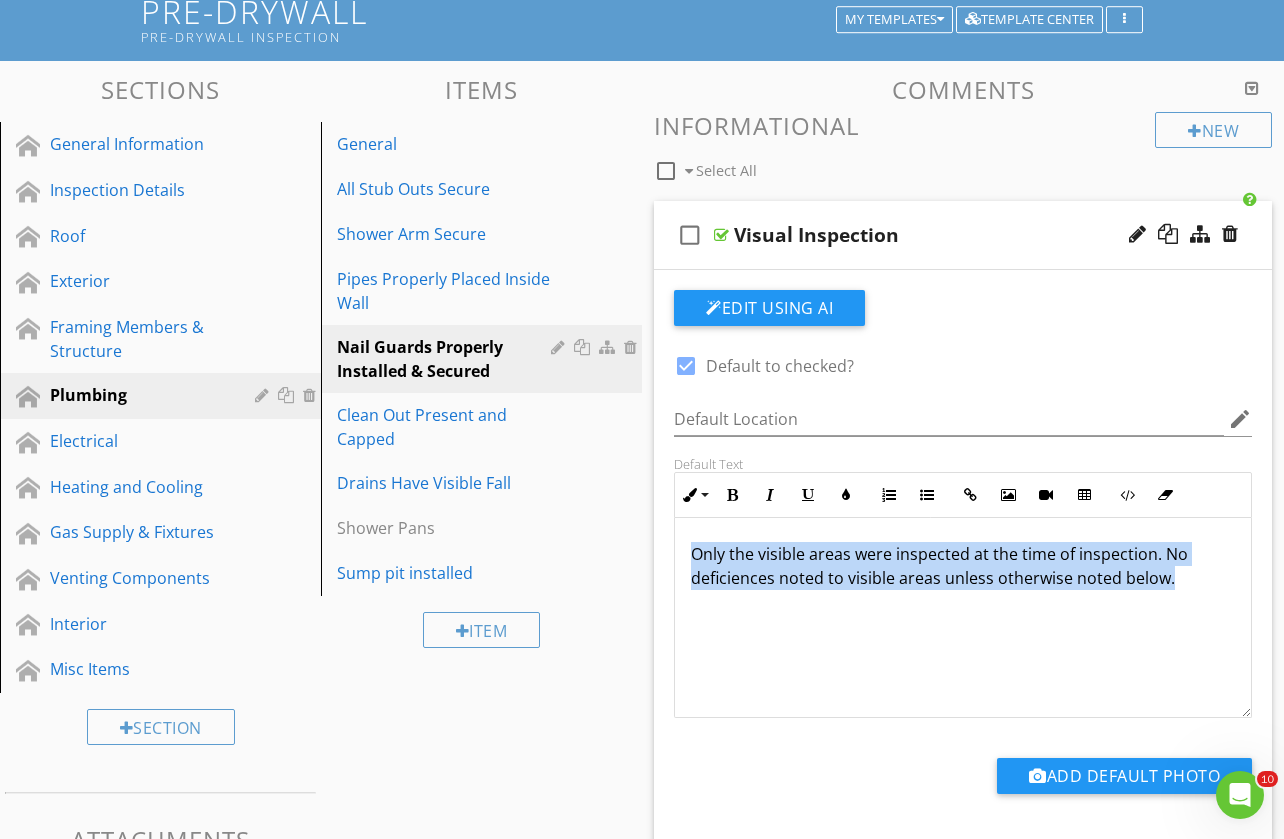 click on "Only the visible areas were inspected at the time of inspection. No deficiences noted to visible areas unless otherwise noted below." at bounding box center [963, 566] 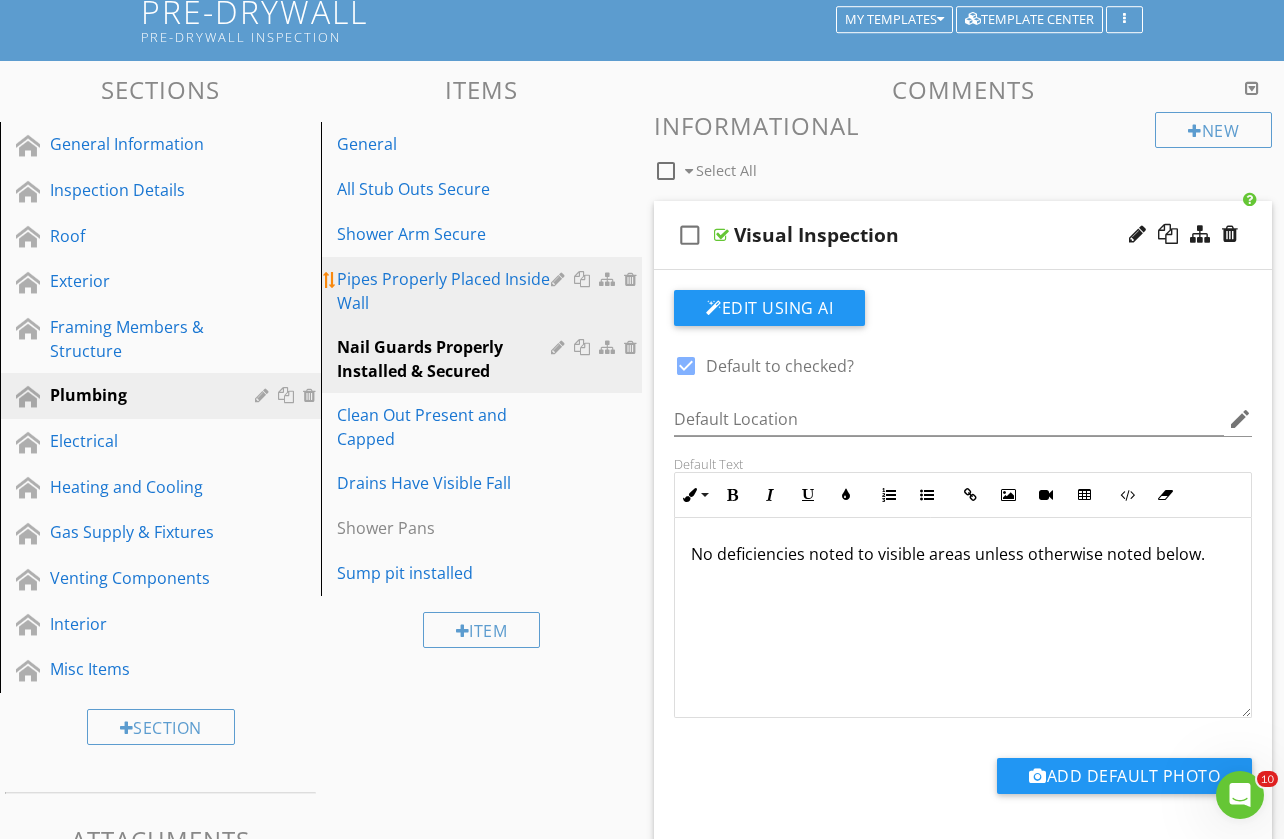 click on "Pipes Properly Placed Inside Wall" at bounding box center (447, 291) 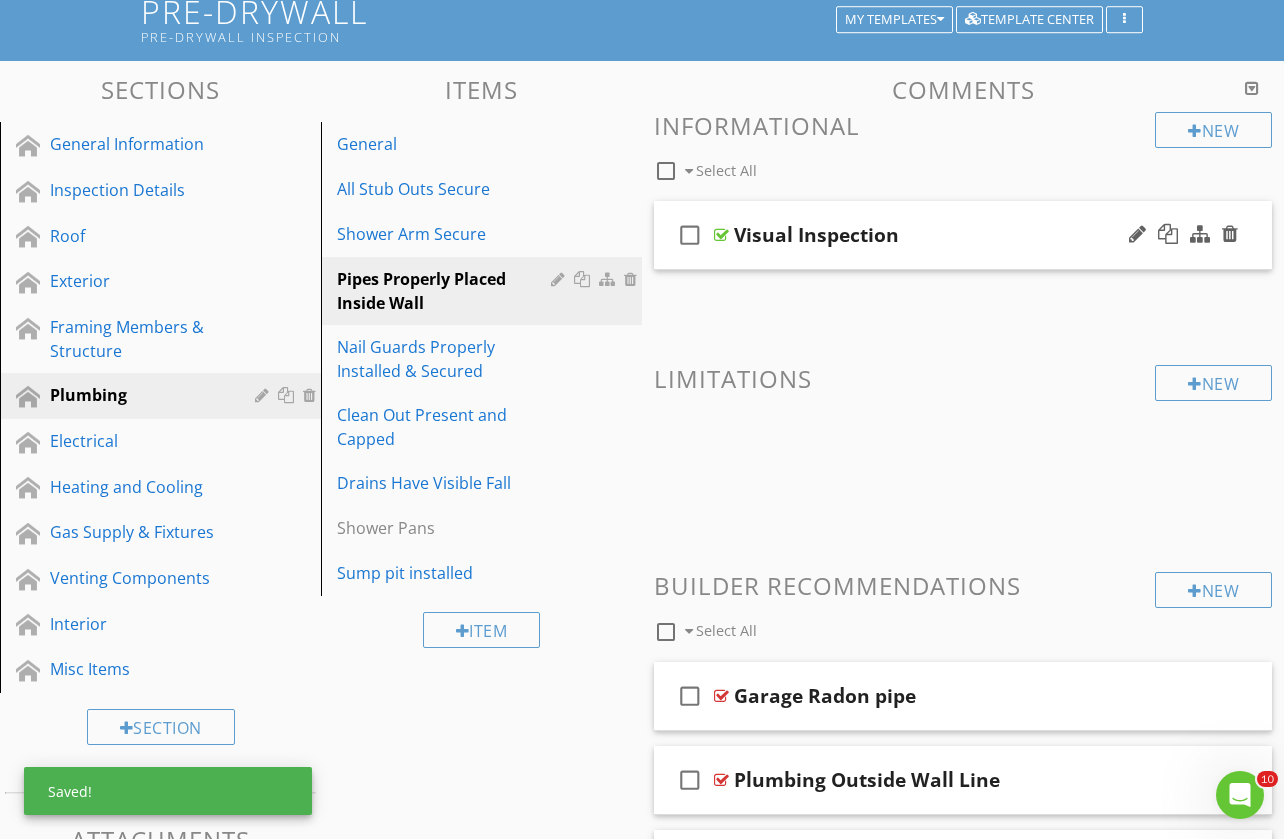 click on "check_box_outline_blank
Visual Inspection" at bounding box center [963, 235] 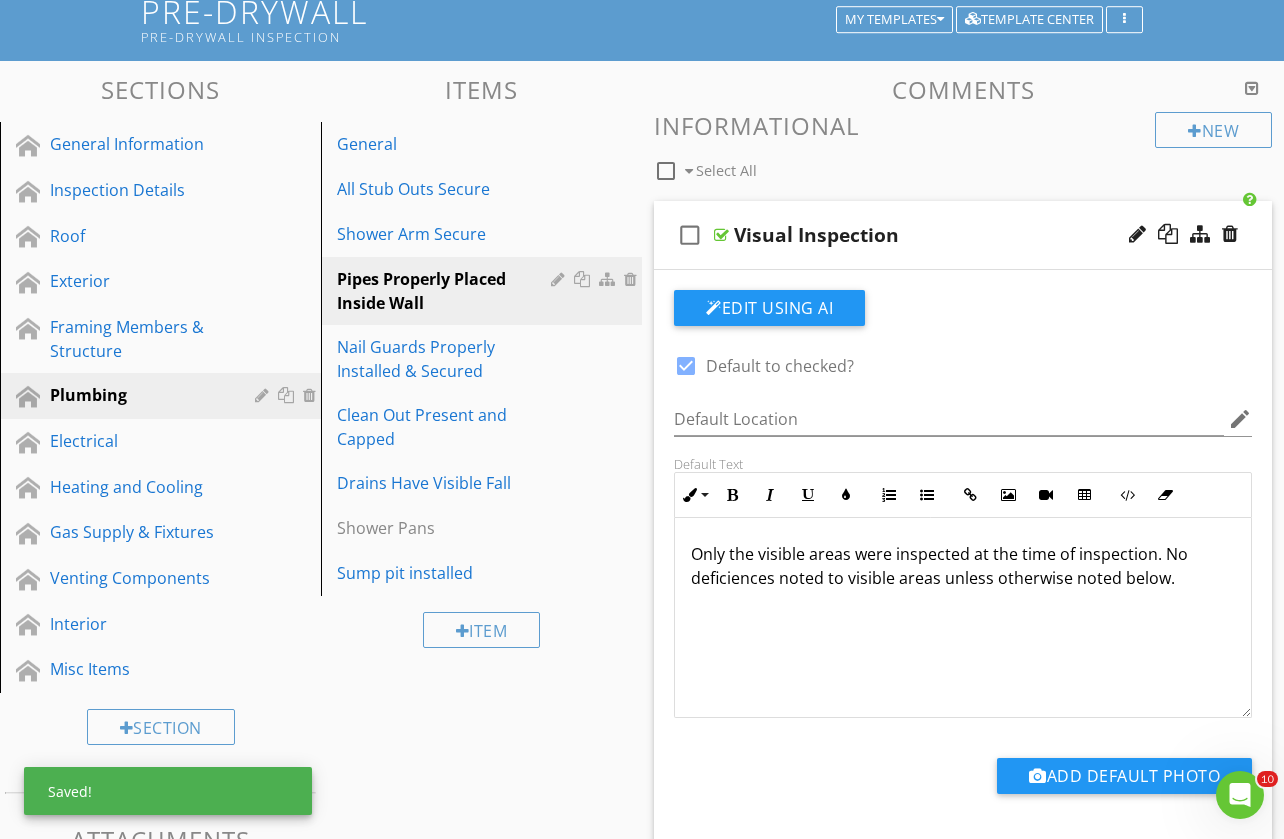 click on "Only the visible areas were inspected at the time of inspection. No deficiences noted to visible areas unless otherwise noted below." at bounding box center [963, 566] 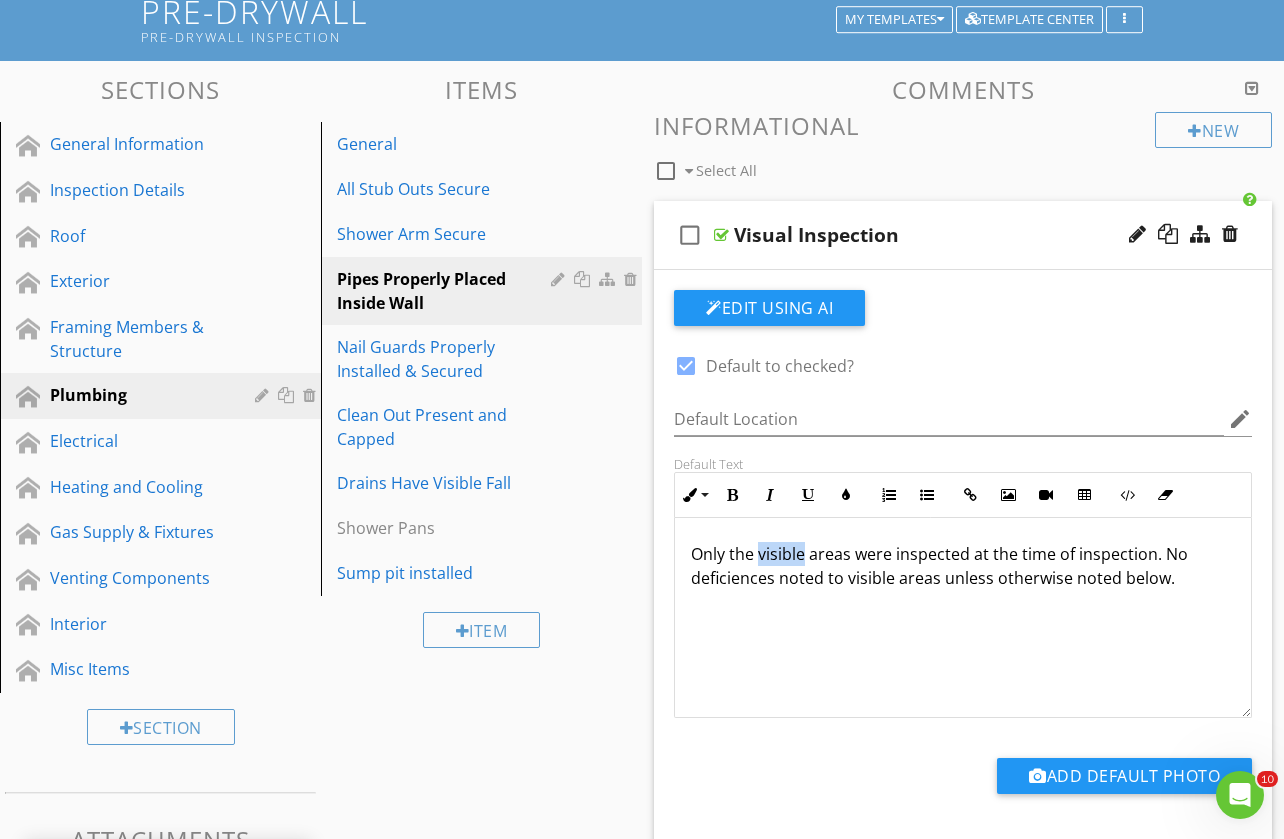 click on "Only the visible areas were inspected at the time of inspection. No deficiences noted to visible areas unless otherwise noted below." at bounding box center (963, 566) 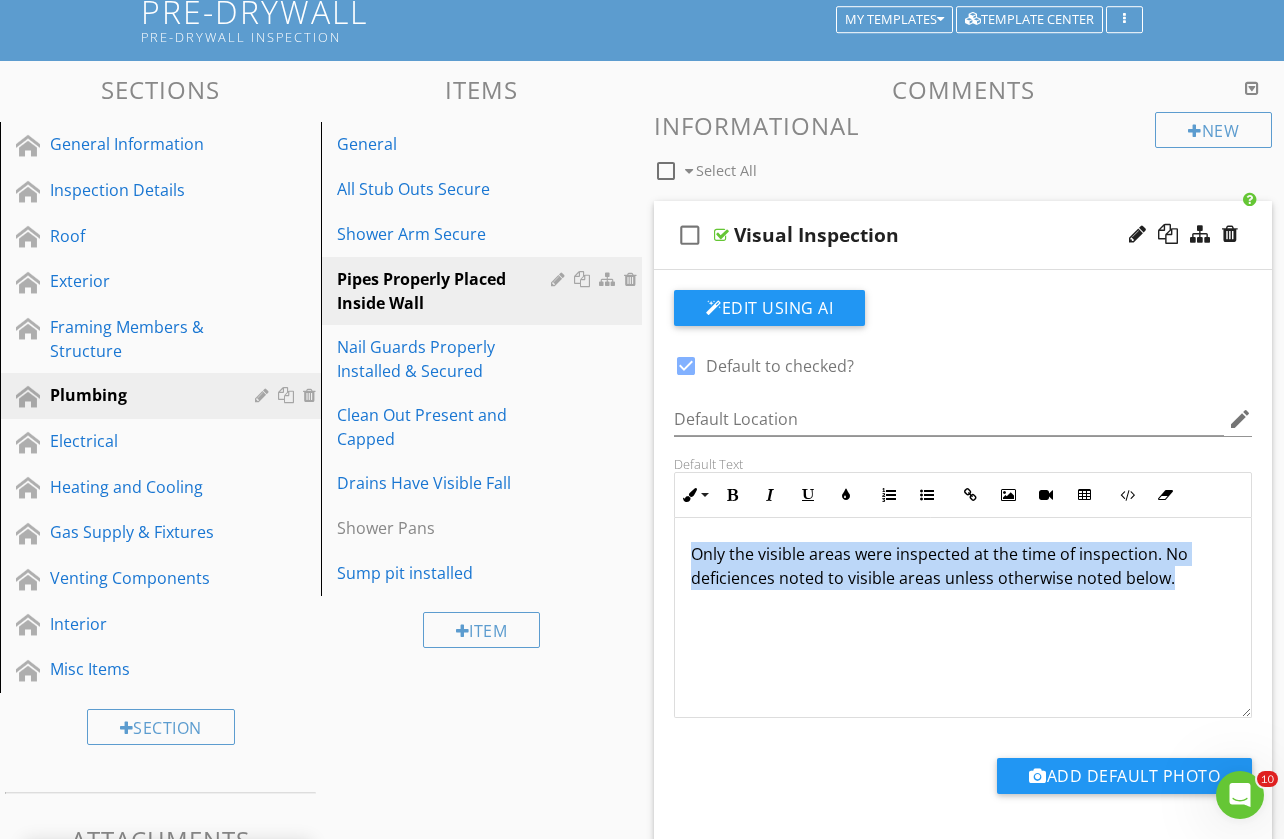 click on "Only the visible areas were inspected at the time of inspection. No deficiences noted to visible areas unless otherwise noted below." at bounding box center (963, 566) 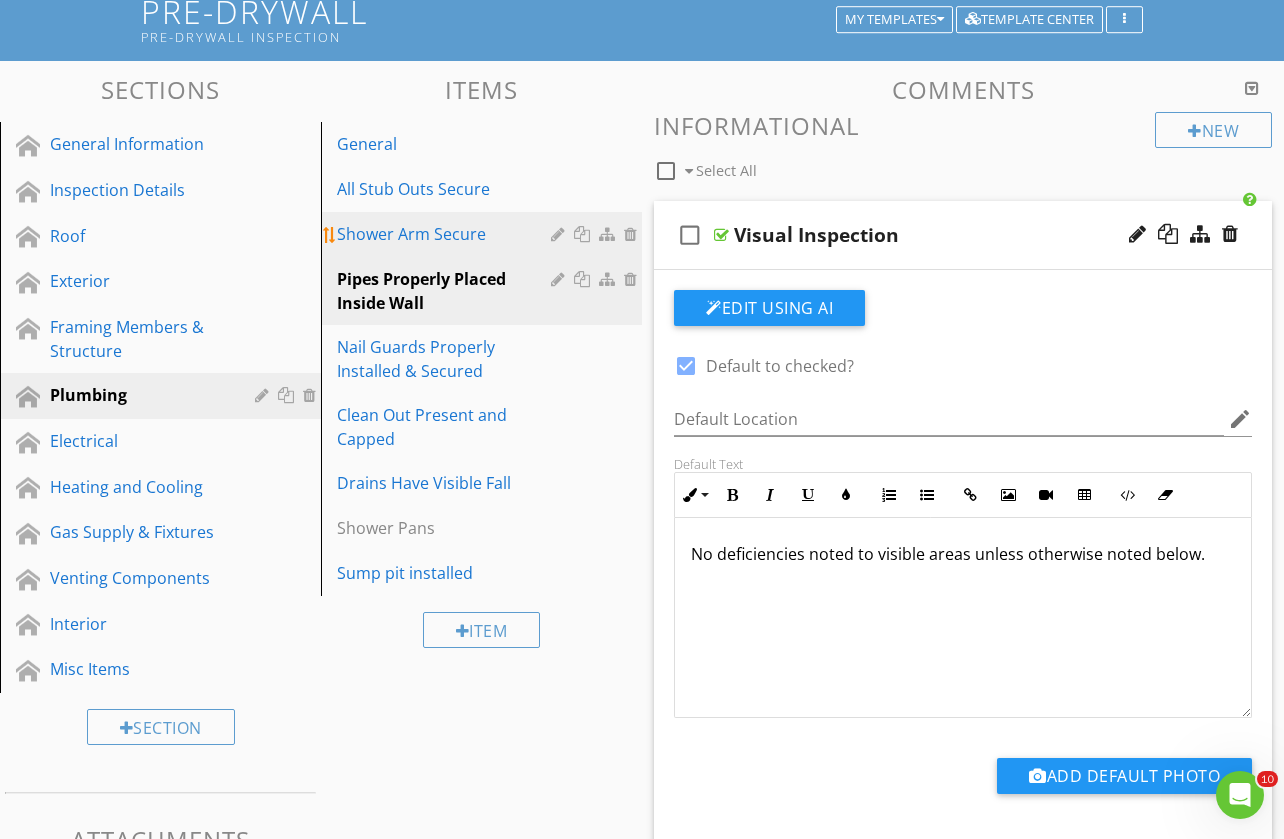 click on "Shower Arm Secure" at bounding box center [447, 234] 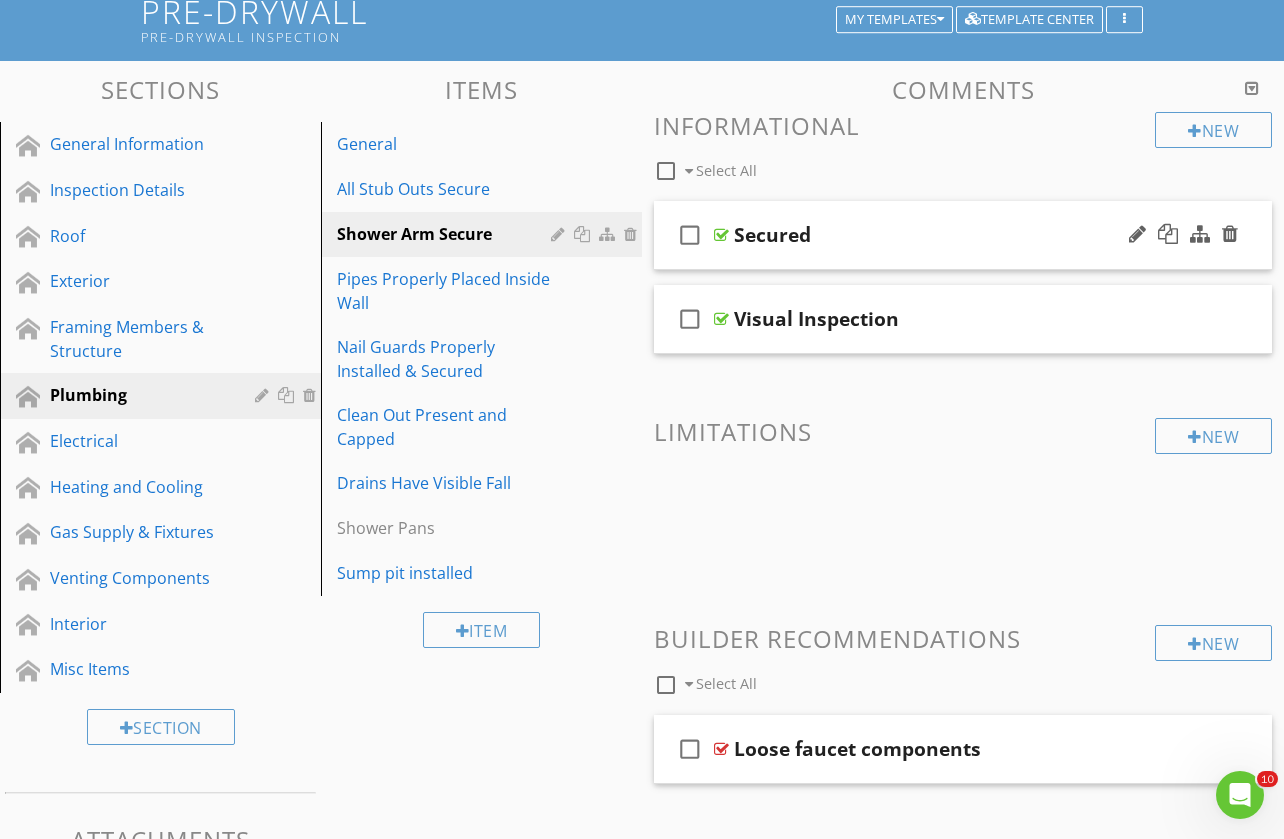 click on "check_box_outline_blank
Secured" at bounding box center (963, 235) 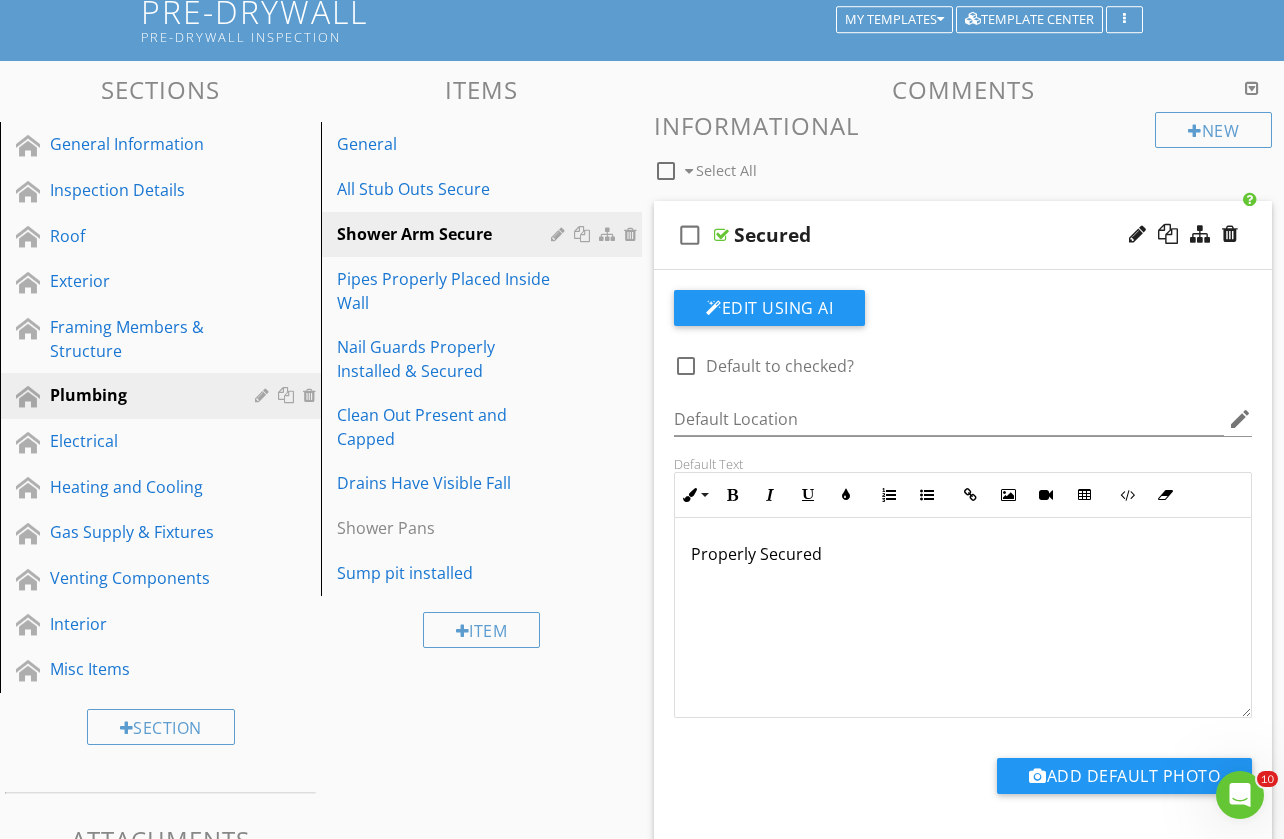 click on "check_box_outline_blank
Secured" at bounding box center [963, 235] 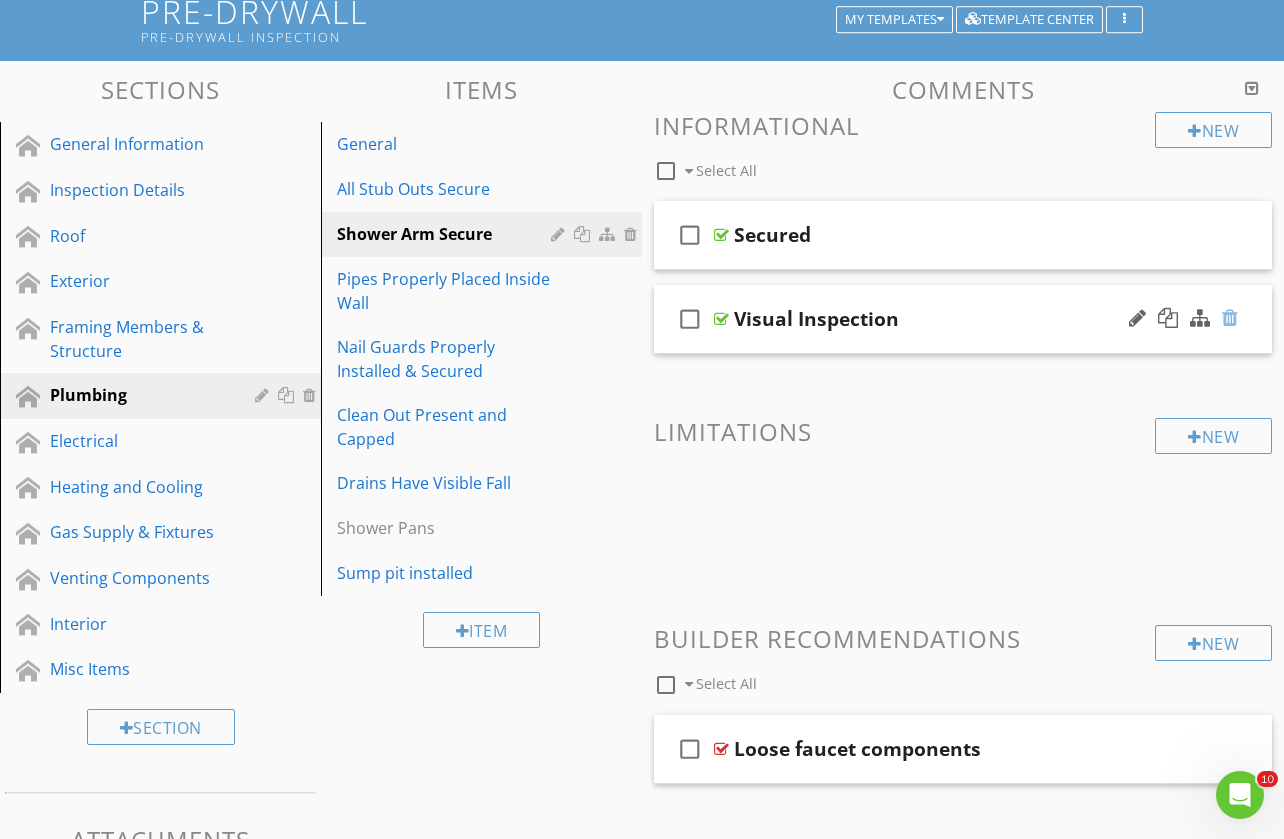 click at bounding box center [1230, 318] 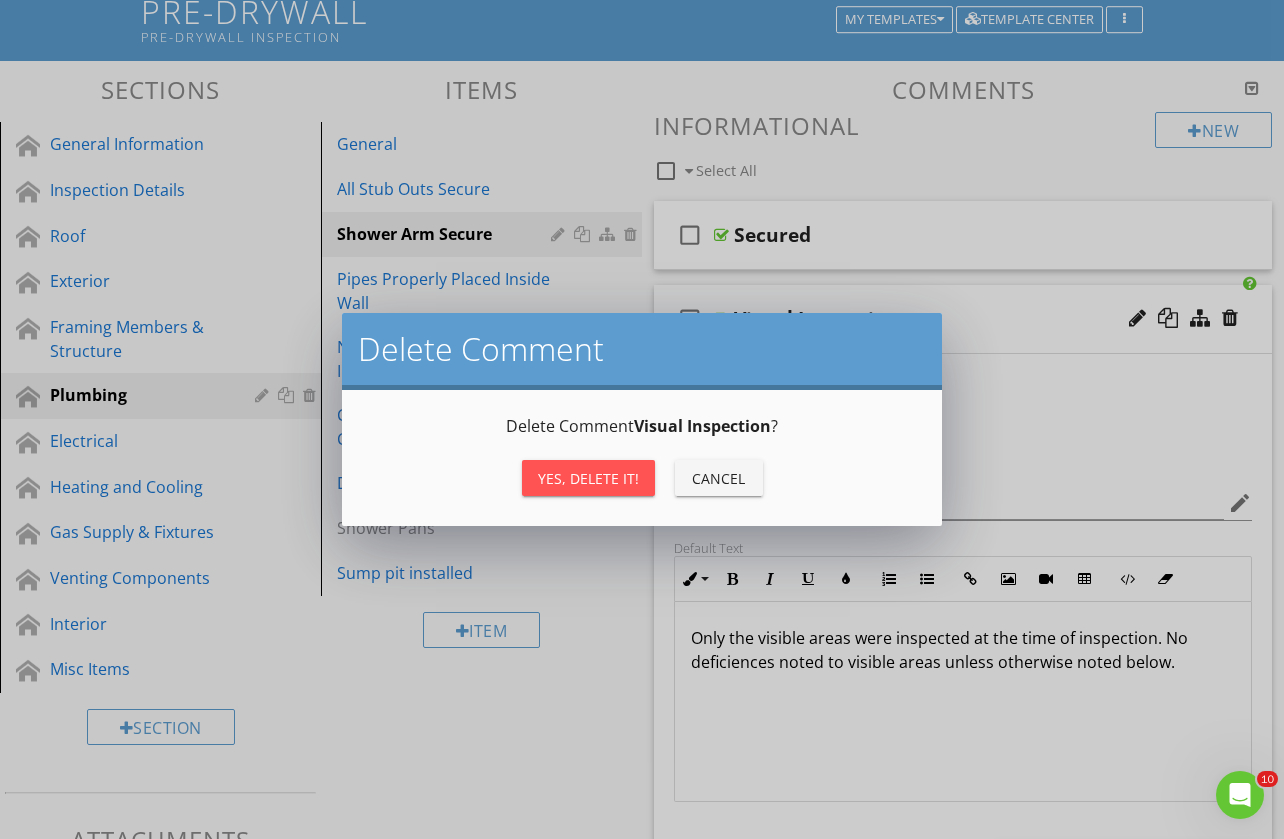 click on "Yes, Delete it!" at bounding box center [588, 478] 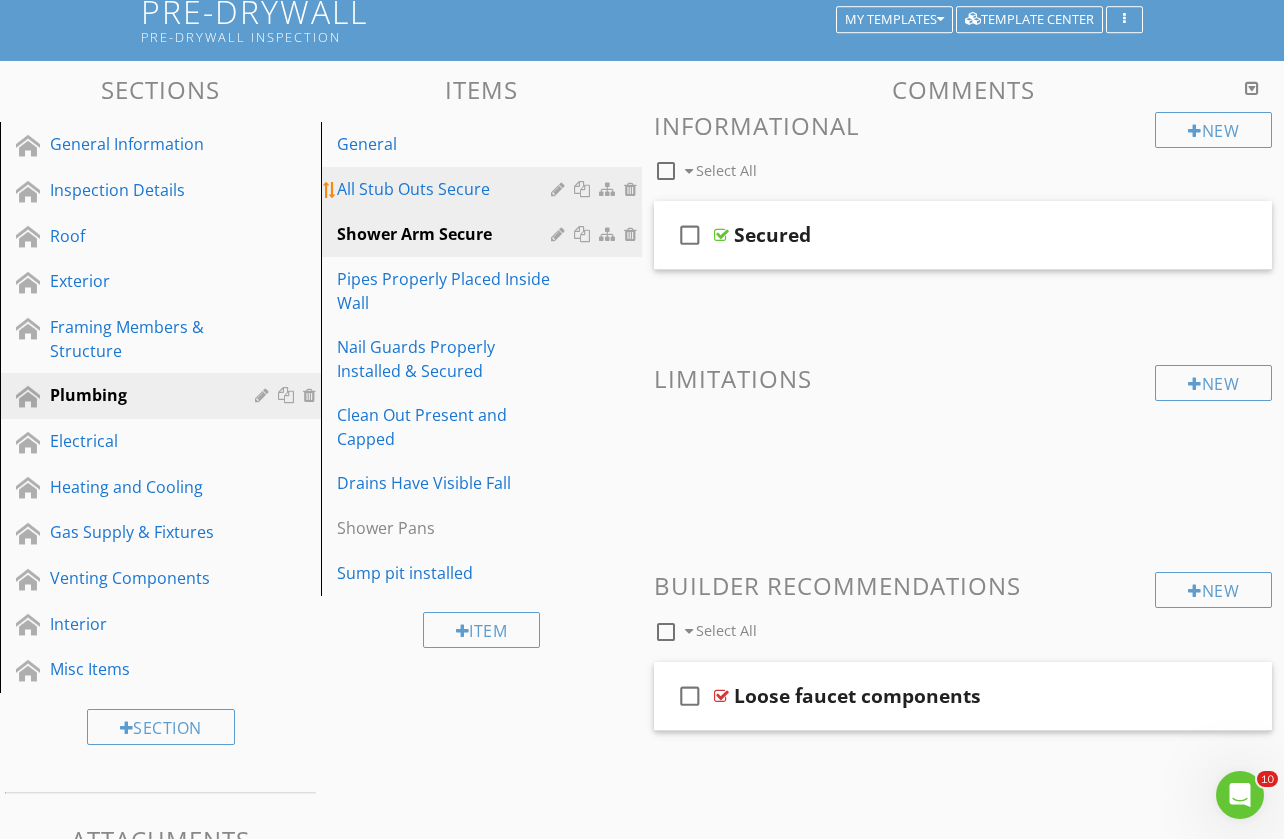 click on "All Stub Outs Secure" at bounding box center [447, 189] 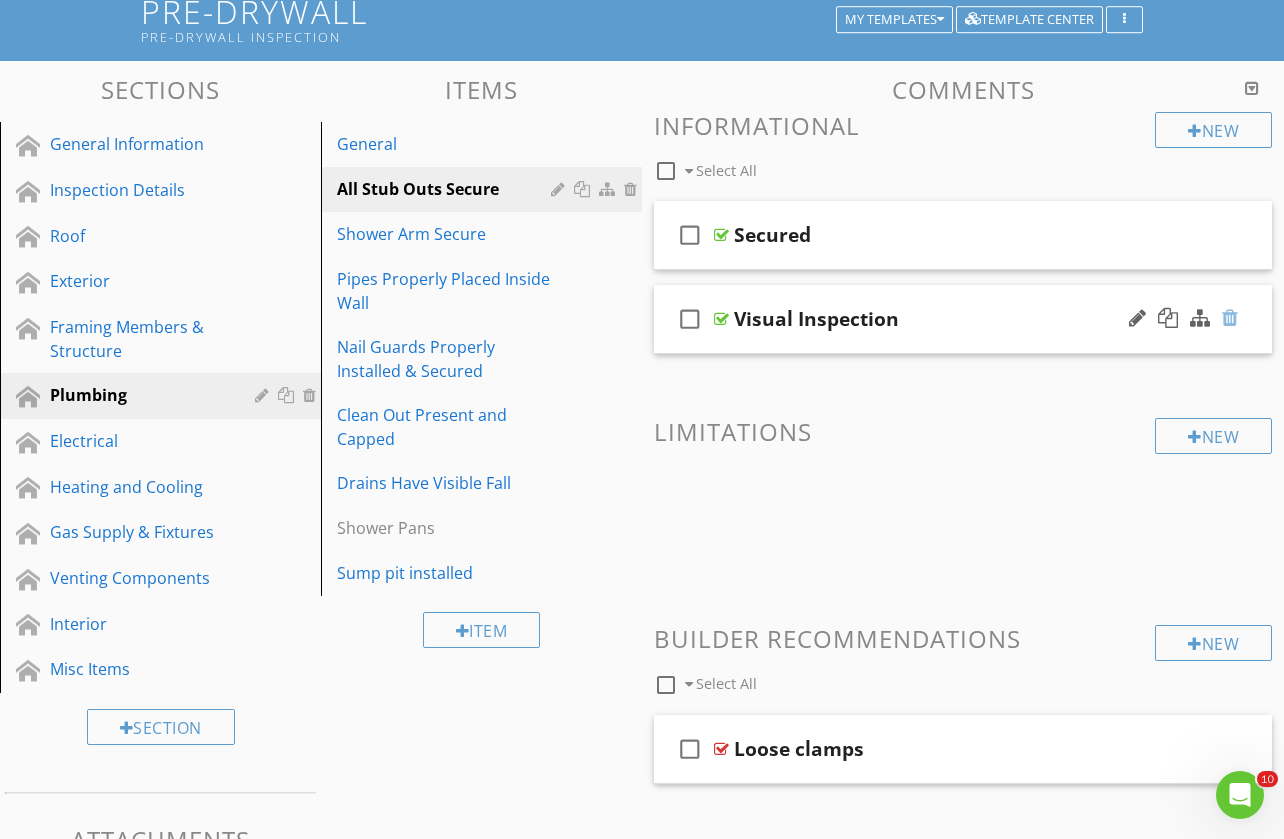 click at bounding box center [1230, 318] 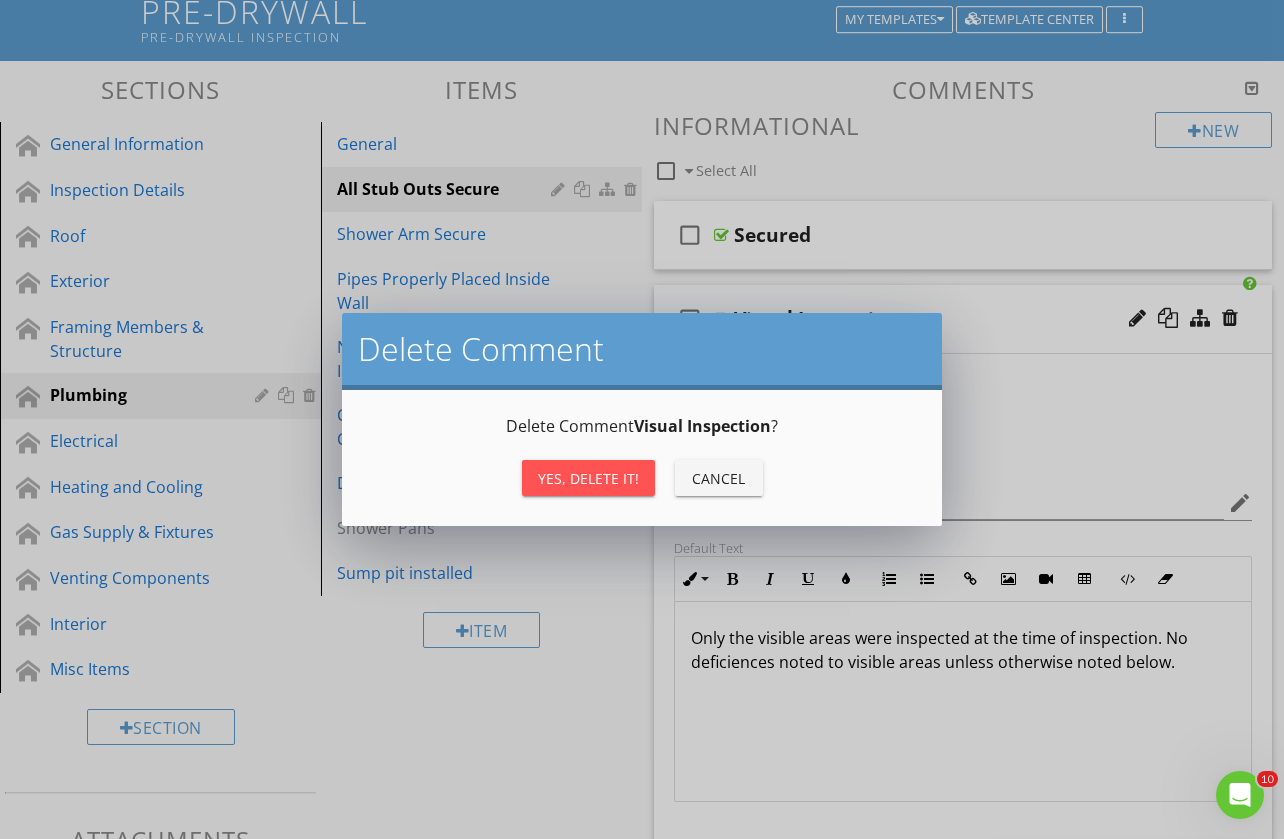 click on "Yes, Delete it!" at bounding box center [588, 478] 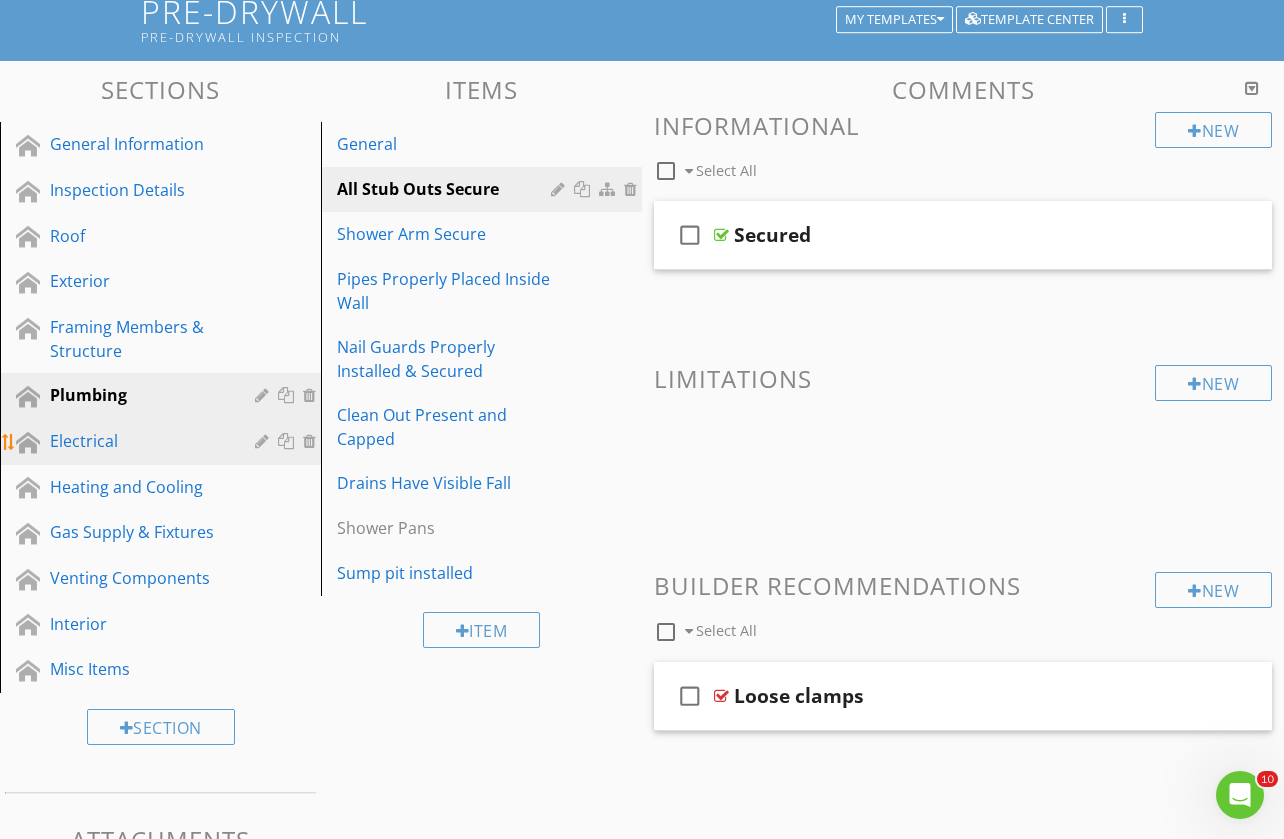 click on "Electrical" at bounding box center [138, 441] 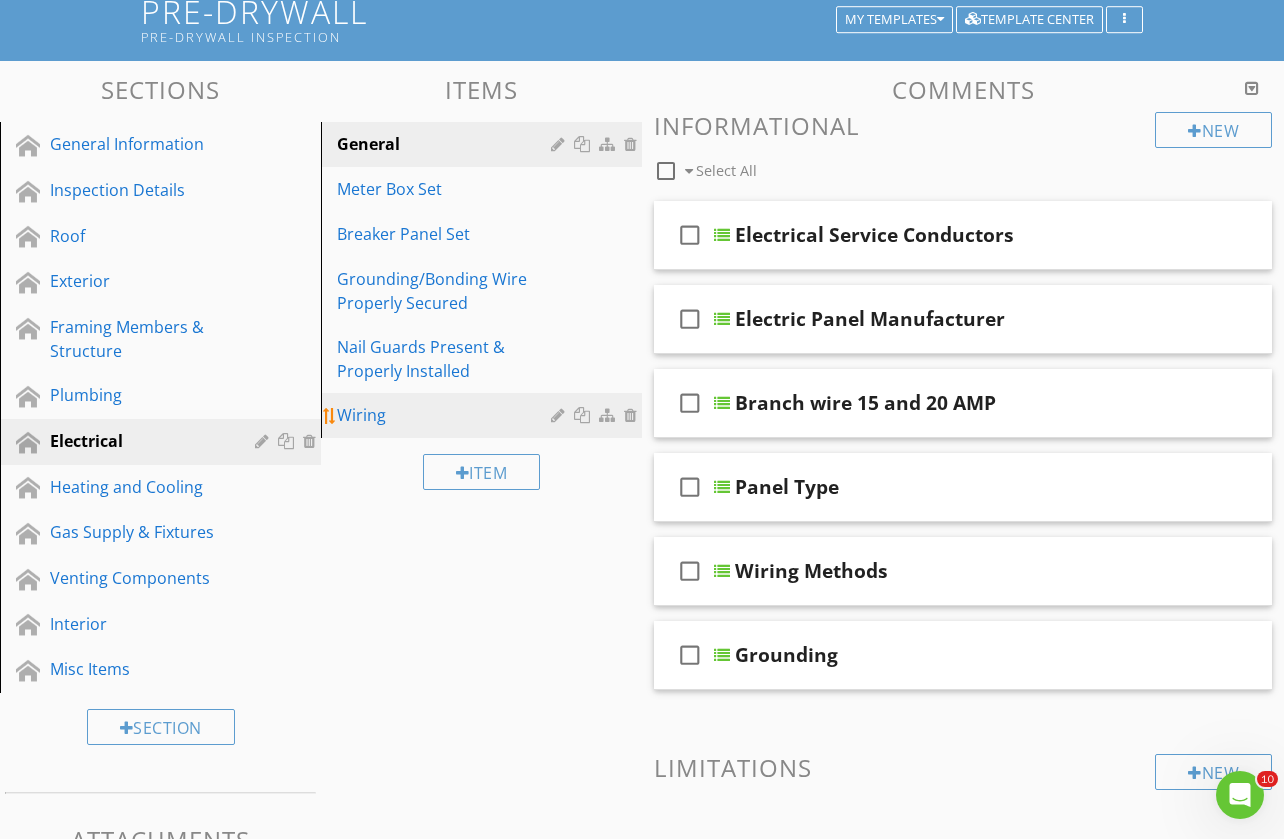 click on "Wiring" at bounding box center (447, 415) 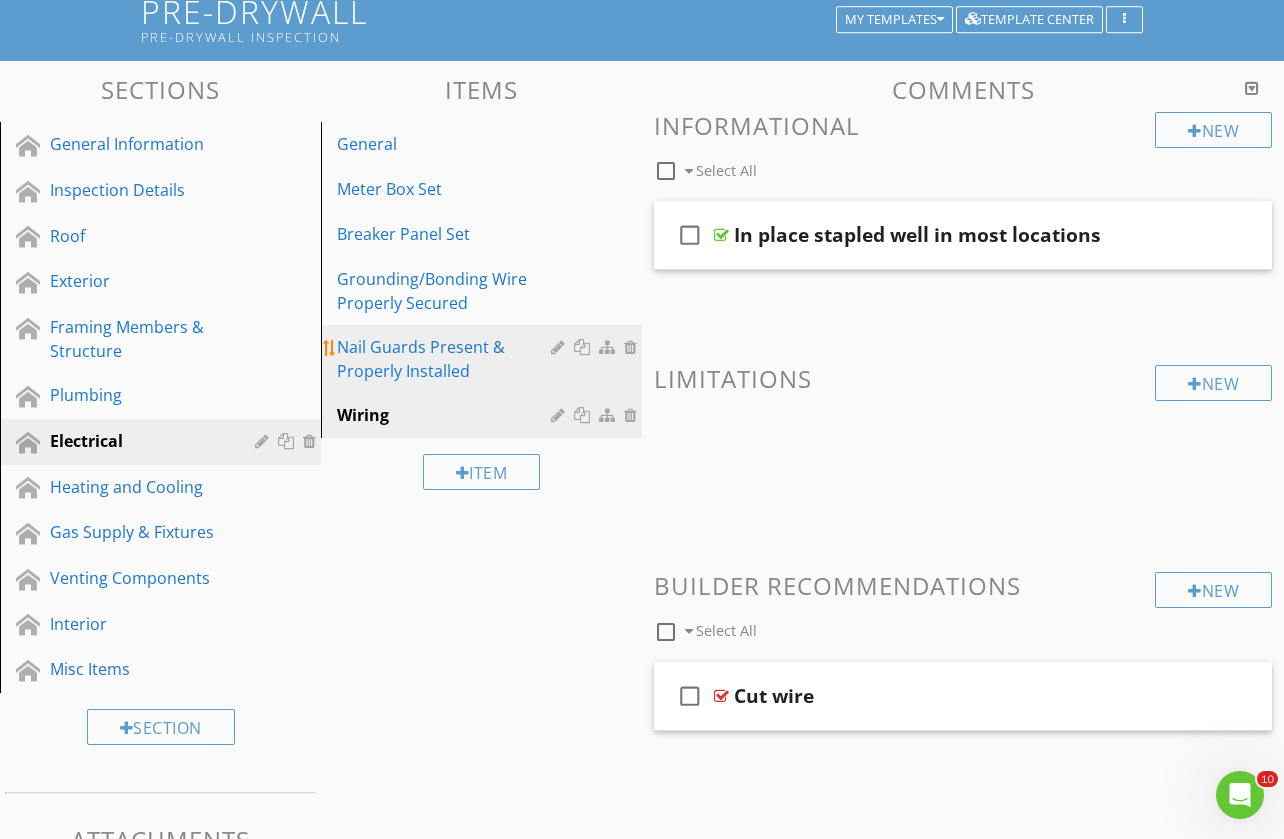 click on "Nail Guards Present & Properly Installed" at bounding box center (447, 359) 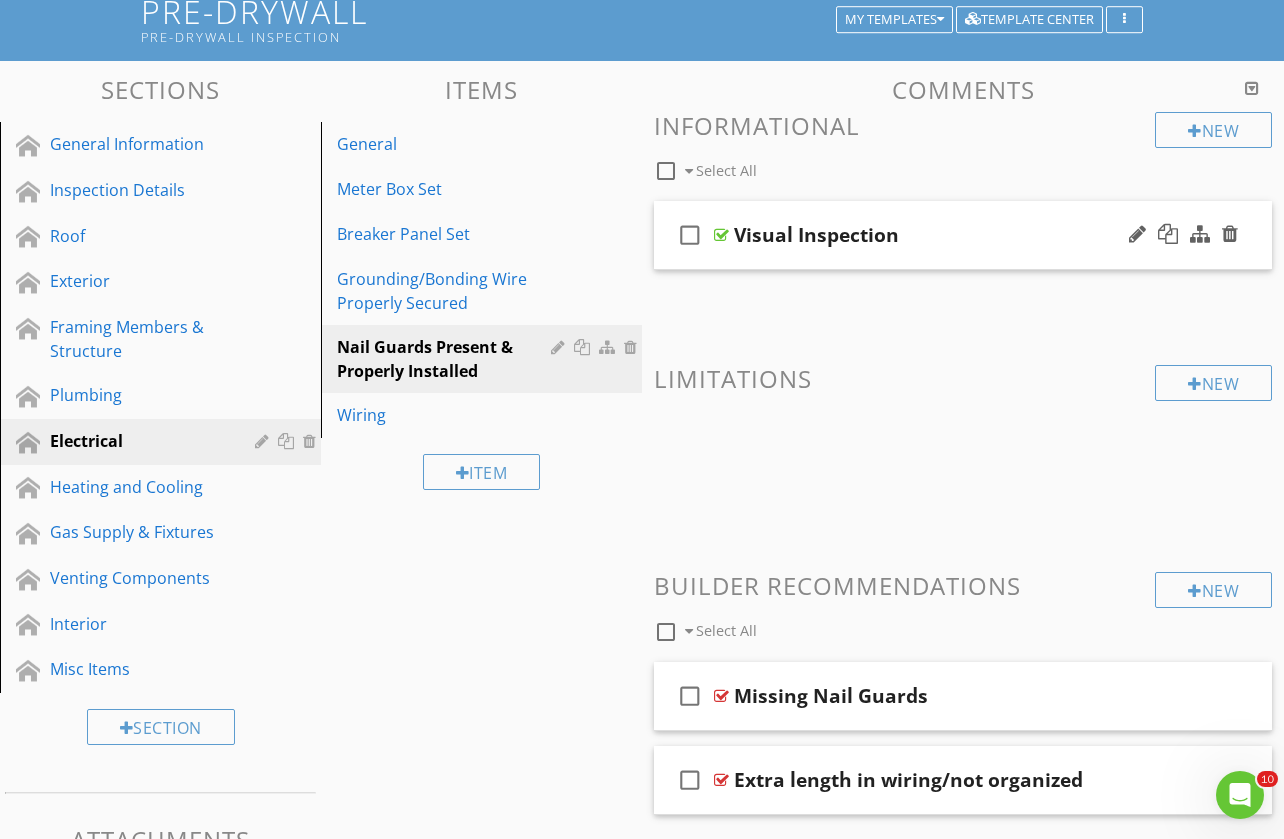 click on "check_box_outline_blank
Visual Inspection" at bounding box center (963, 235) 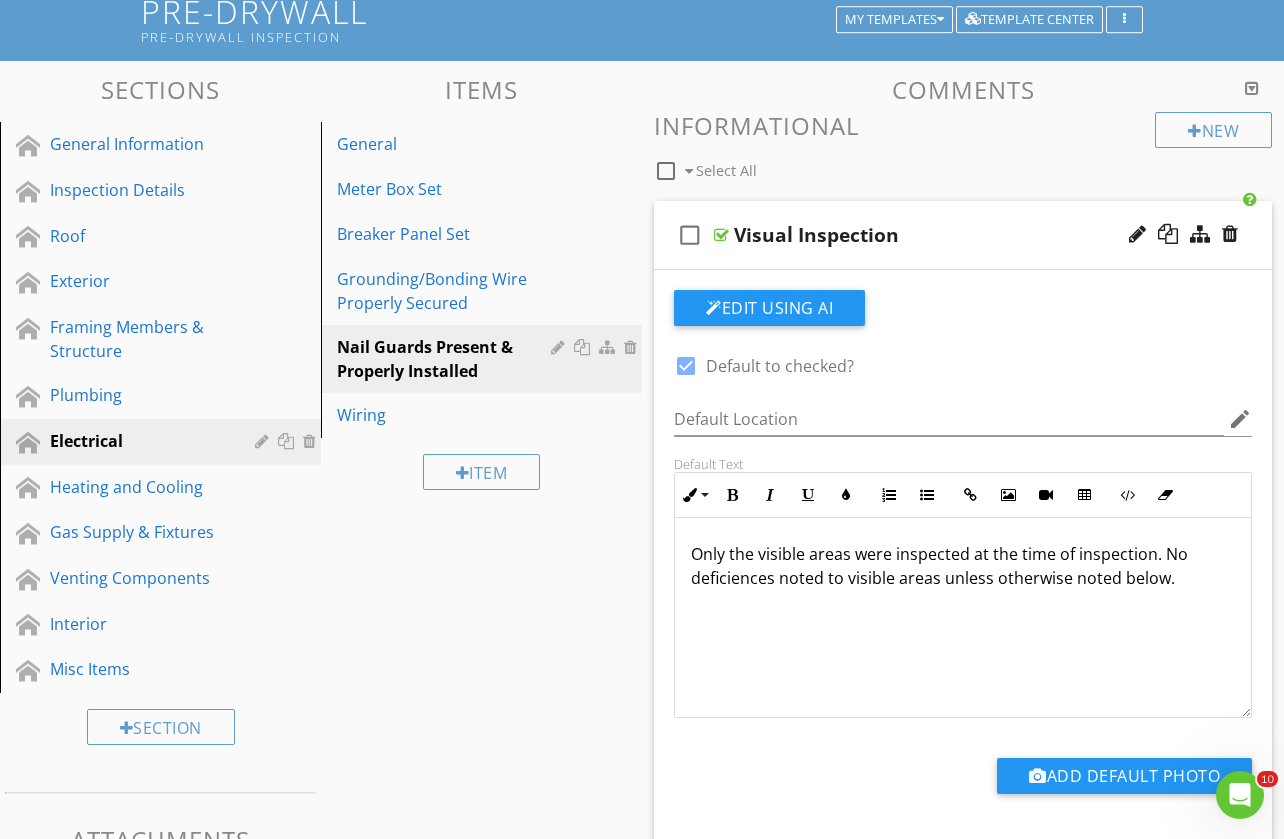 click on "Only the visible areas were inspected at the time of inspection. No deficiences noted to visible areas unless otherwise noted below." at bounding box center [963, 566] 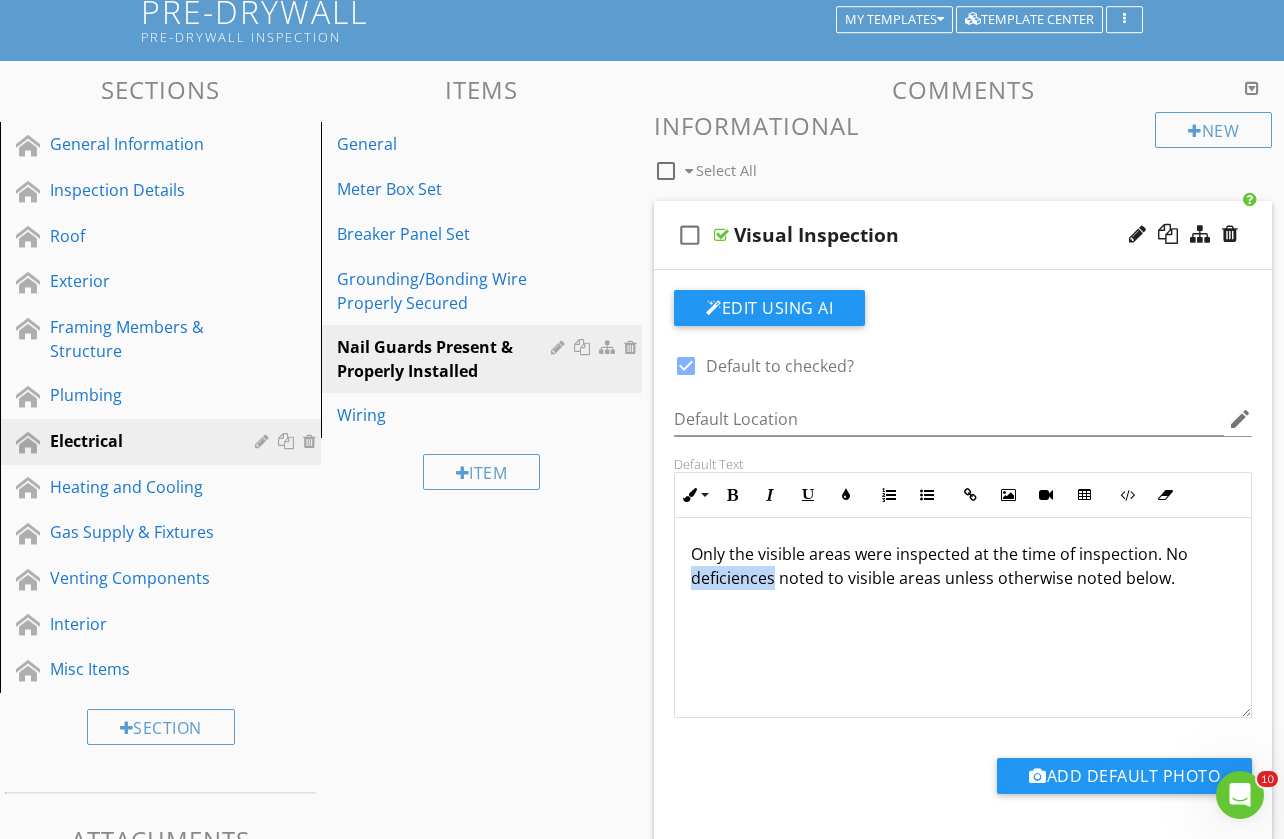 click on "Only the visible areas were inspected at the time of inspection. No deficiences noted to visible areas unless otherwise noted below." at bounding box center (963, 566) 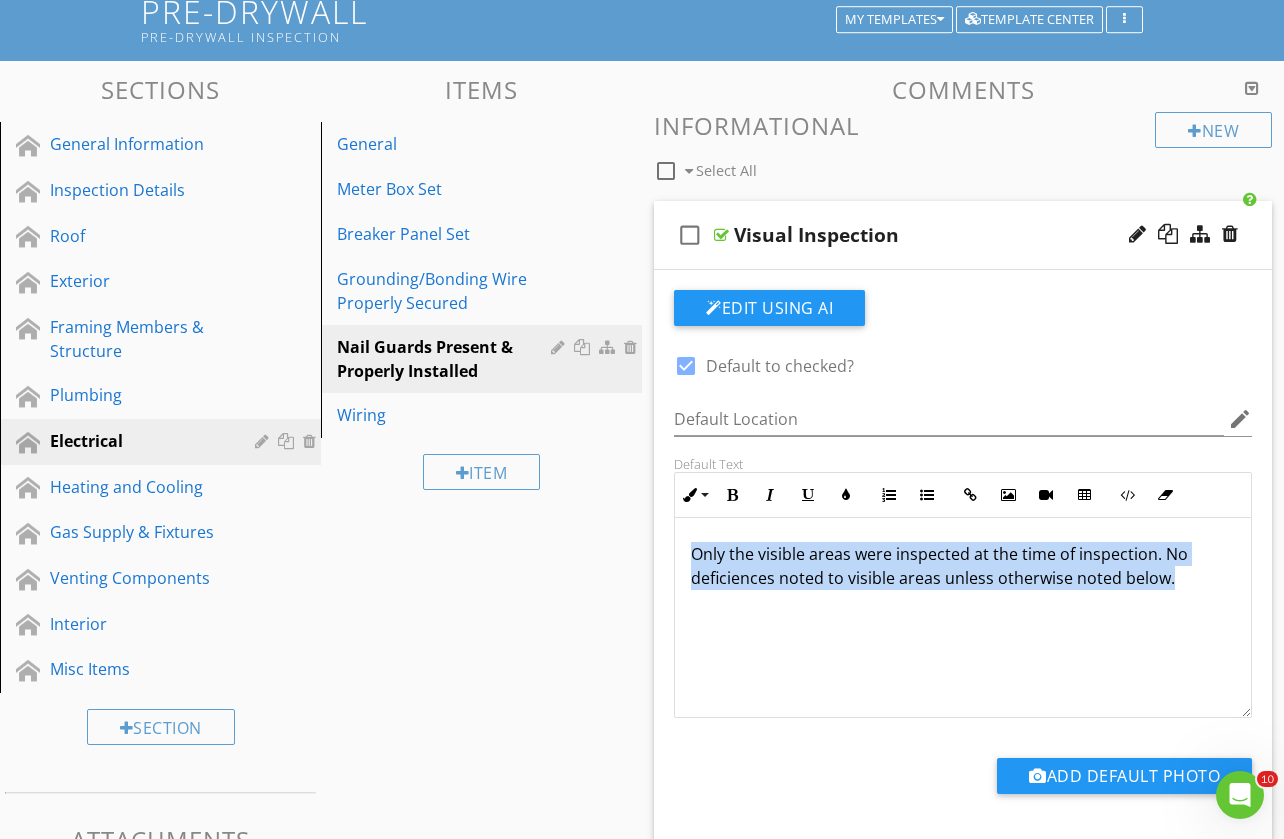 click on "Only the visible areas were inspected at the time of inspection. No deficiences noted to visible areas unless otherwise noted below." at bounding box center (963, 566) 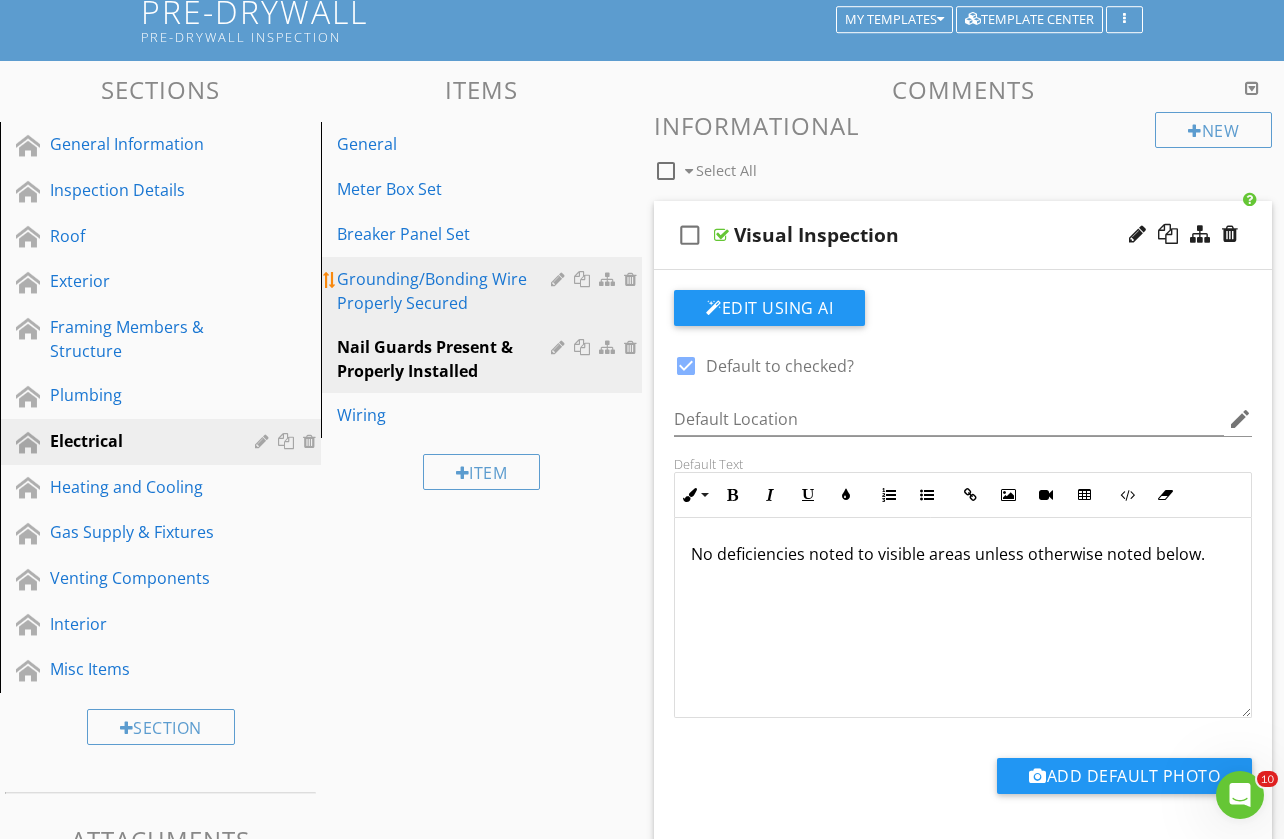 click on "Grounding/Bonding Wire Properly Secured" at bounding box center (447, 291) 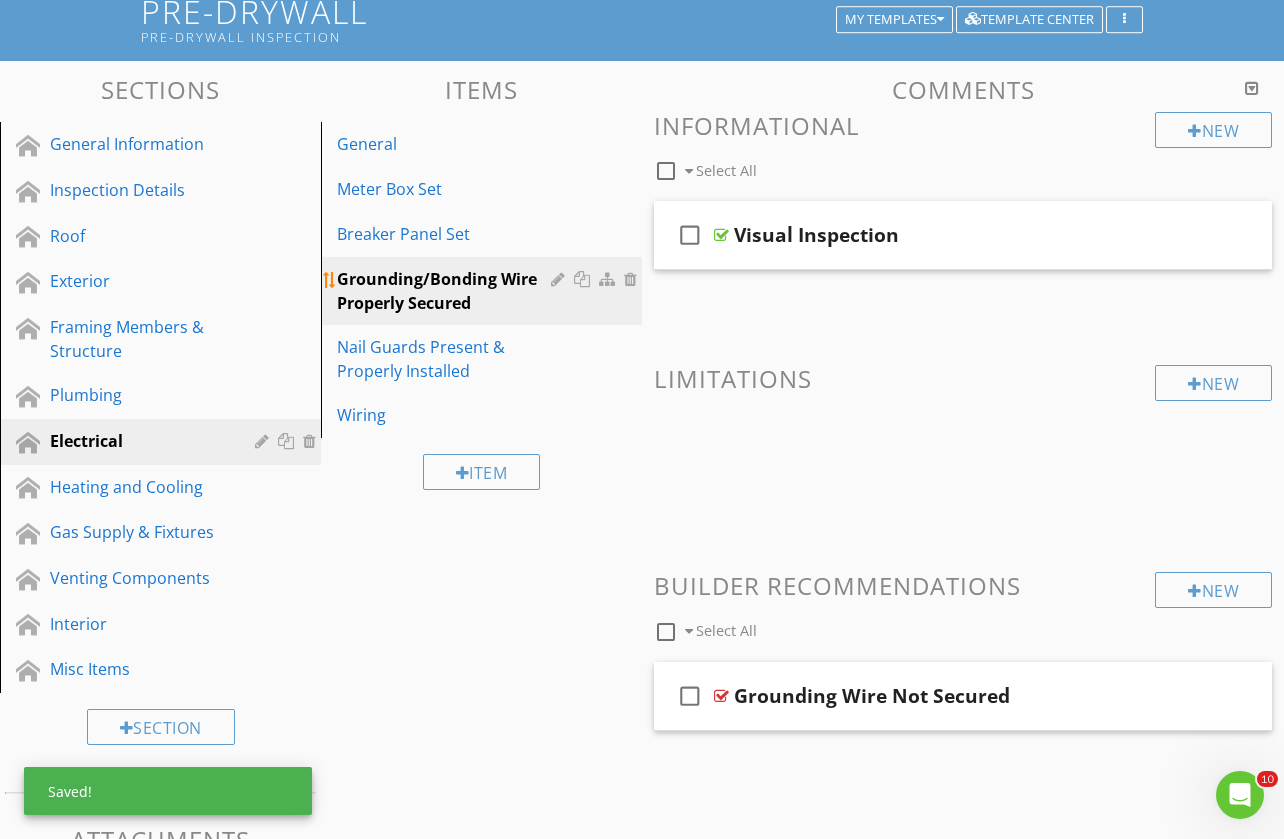 click at bounding box center [633, 279] 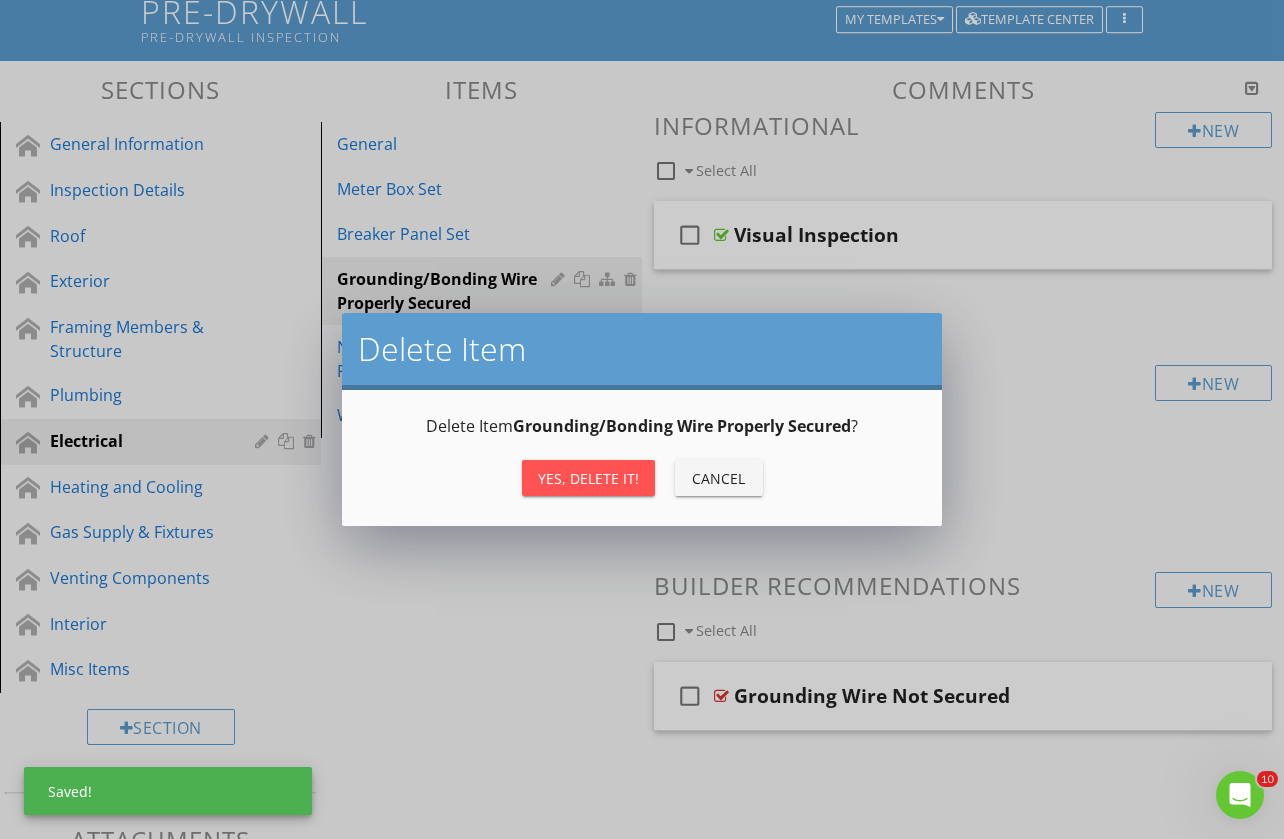 click on "Yes, Delete it!" at bounding box center (588, 478) 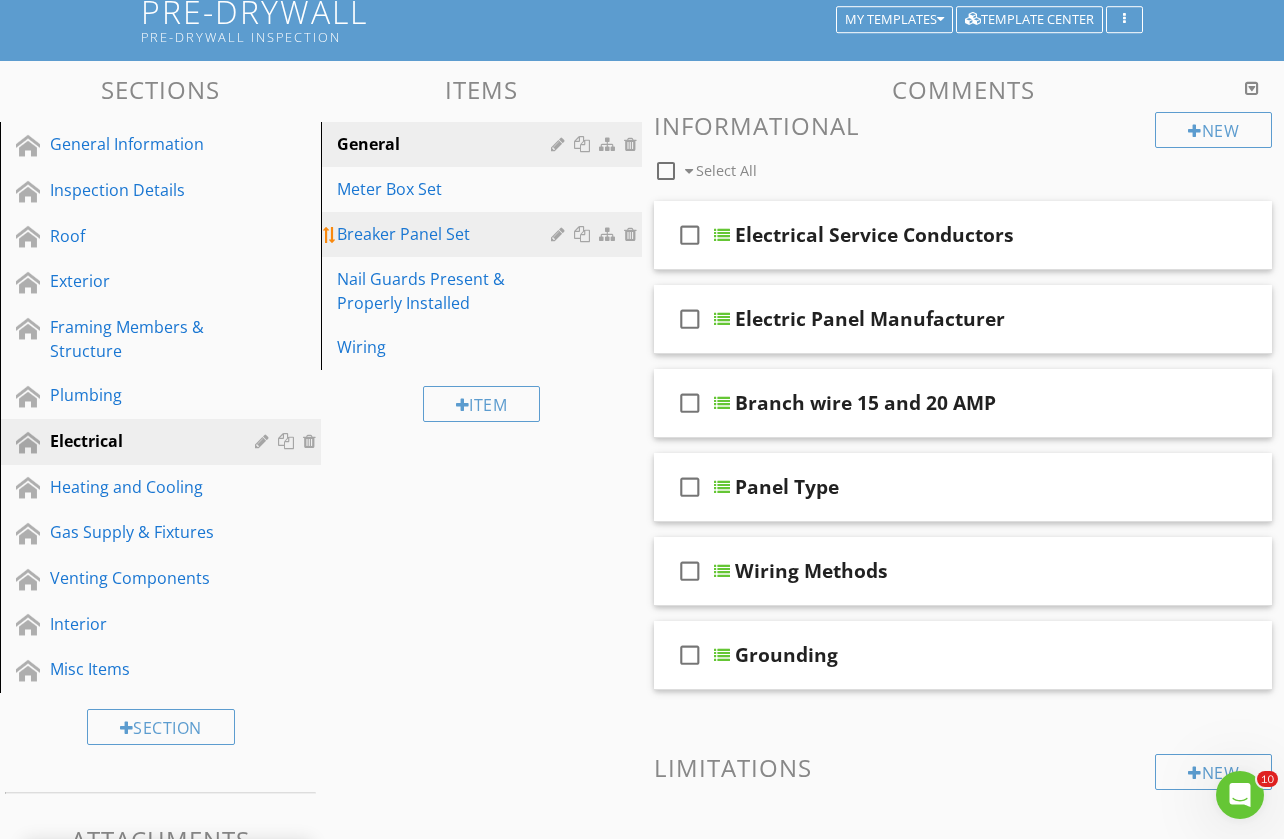 click on "Breaker Panel Set" at bounding box center [447, 234] 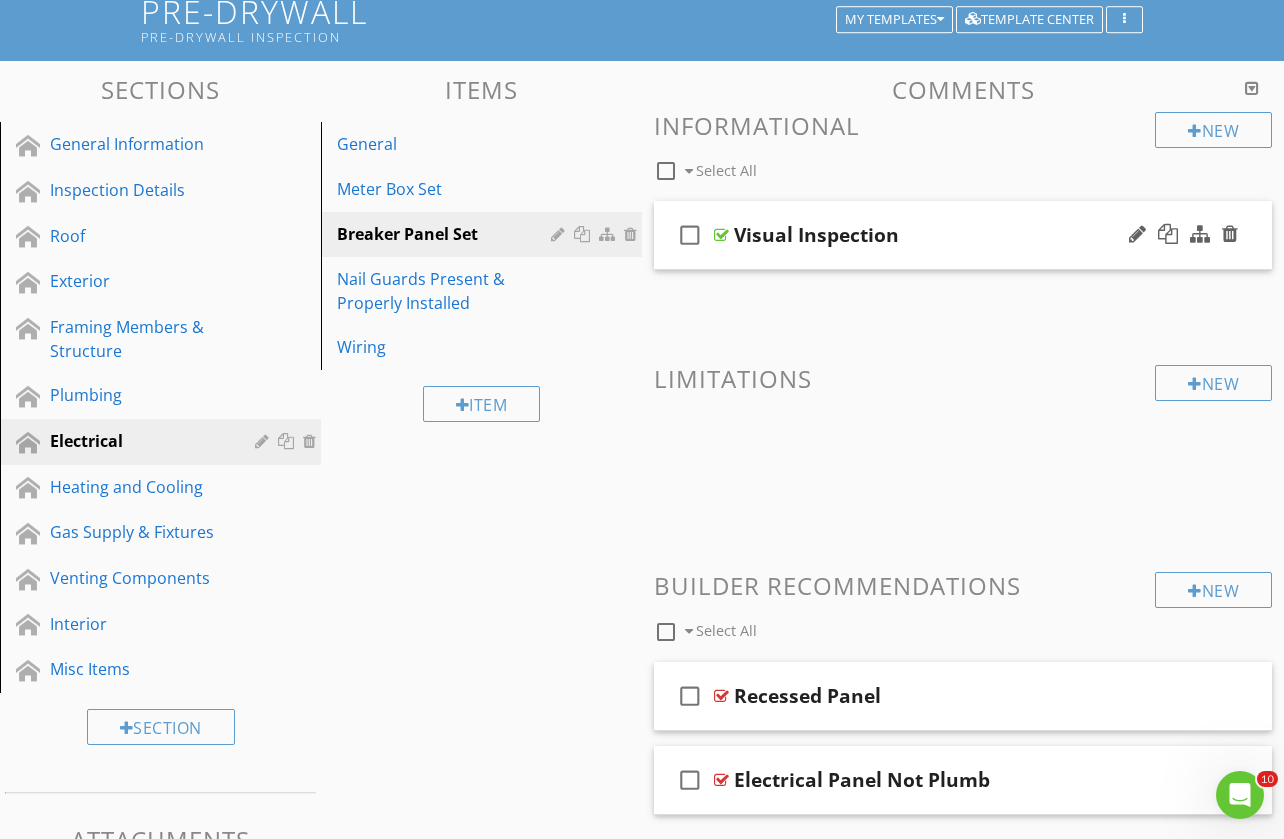 click on "check_box_outline_blank
Visual Inspection" at bounding box center [963, 235] 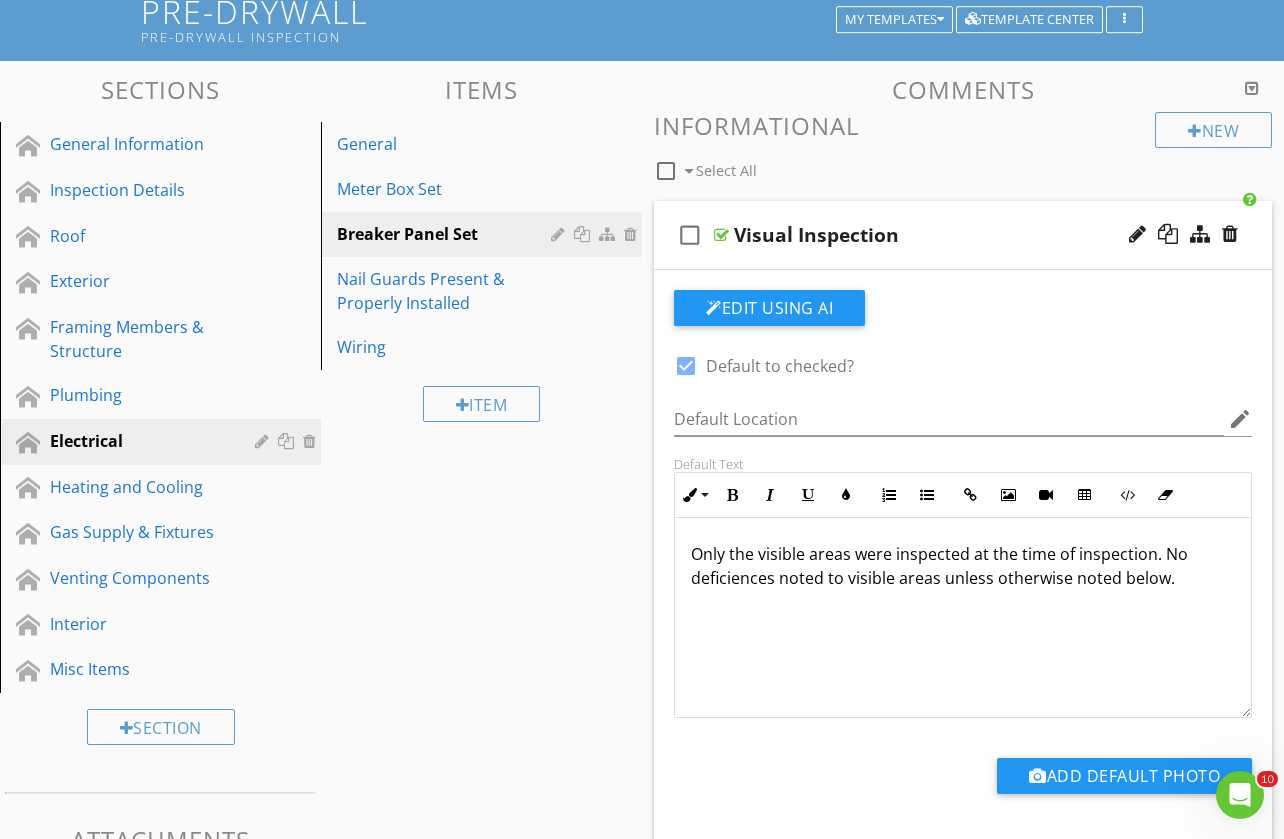 click on "Only the visible areas were inspected at the time of inspection. No deficiences noted to visible areas unless otherwise noted below." at bounding box center (963, 566) 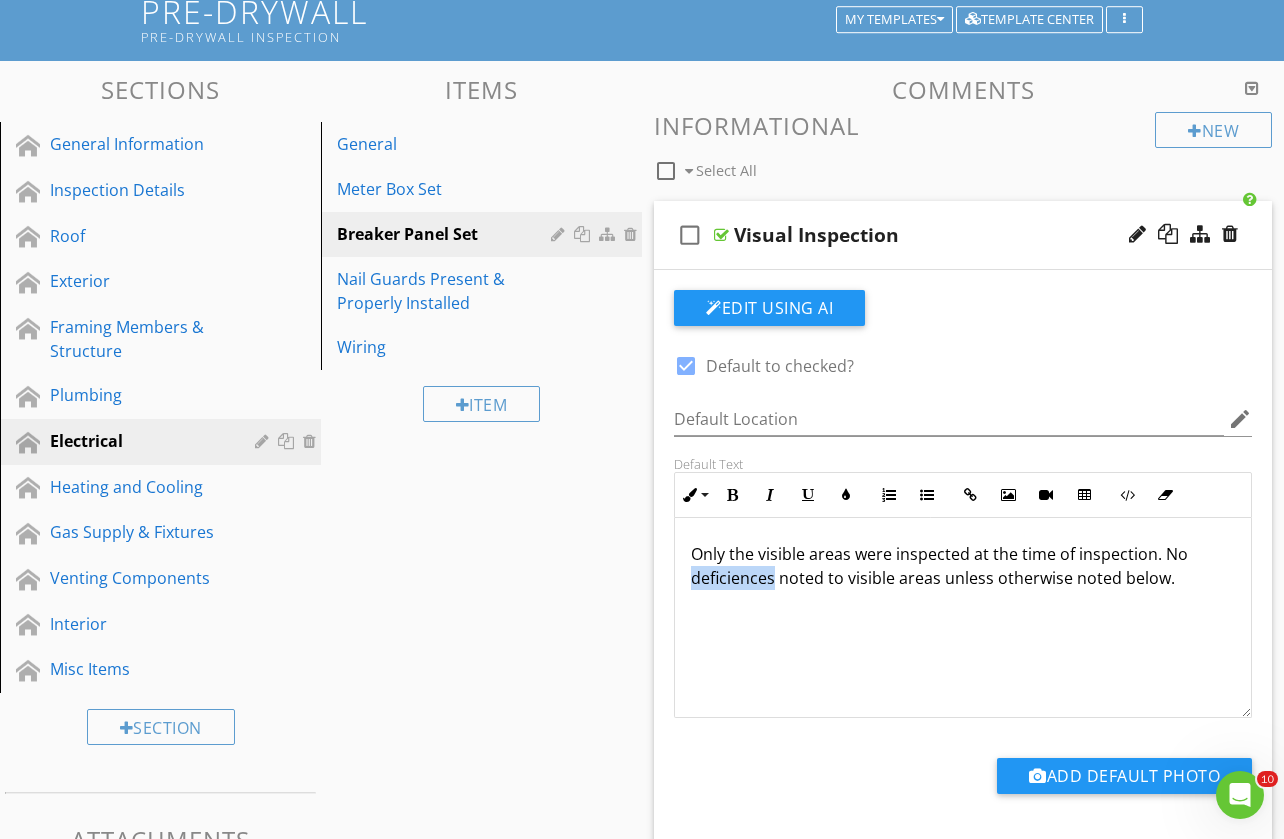 click on "Only the visible areas were inspected at the time of inspection. No deficiences noted to visible areas unless otherwise noted below." at bounding box center (963, 566) 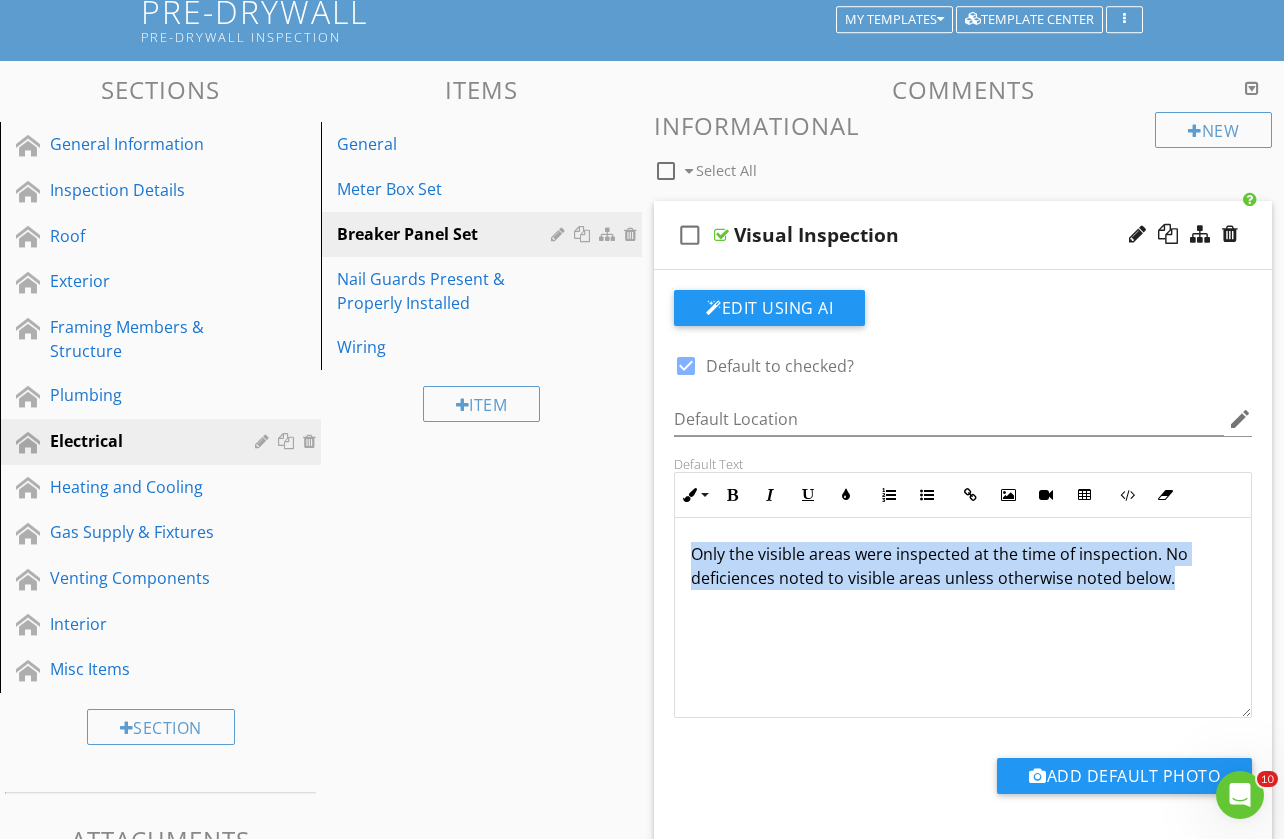 click on "Only the visible areas were inspected at the time of inspection. No deficiences noted to visible areas unless otherwise noted below." at bounding box center [963, 566] 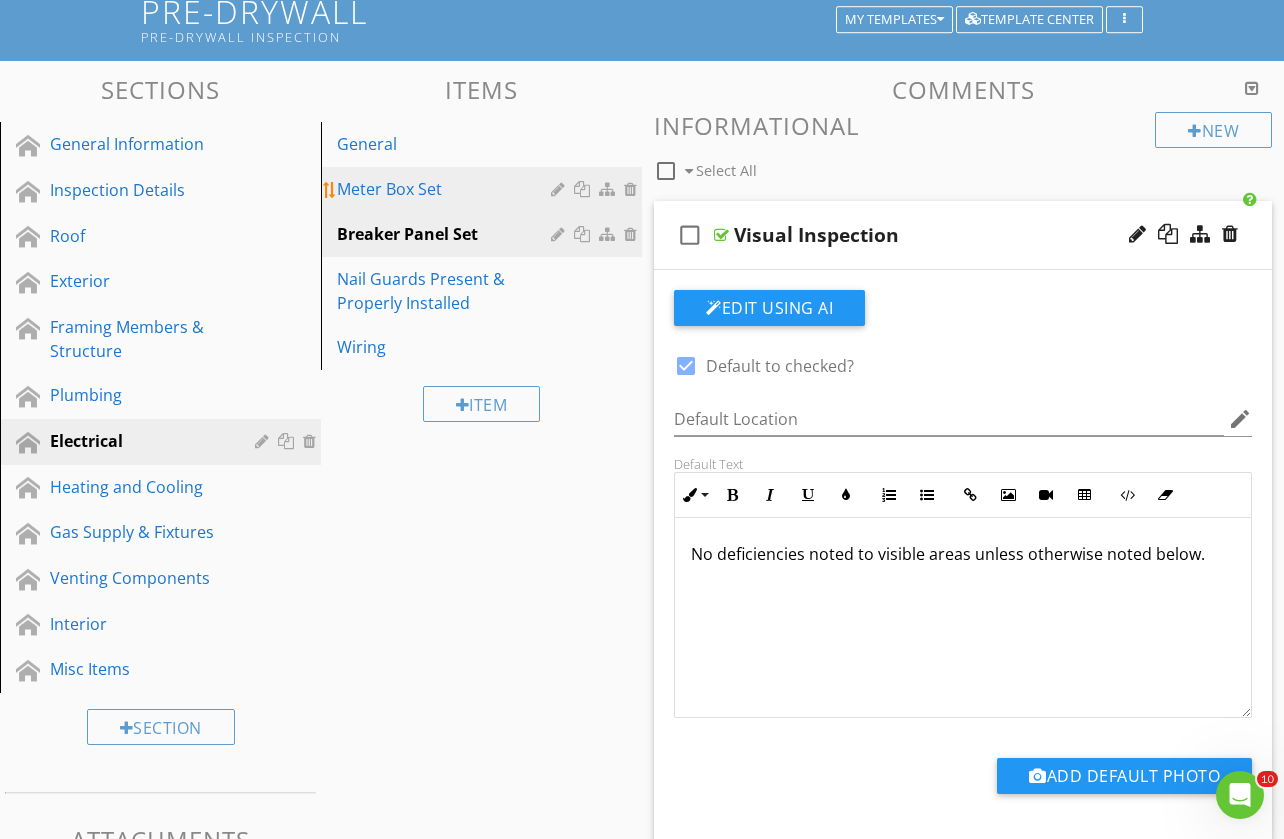 click on "Meter Box Set" at bounding box center [447, 189] 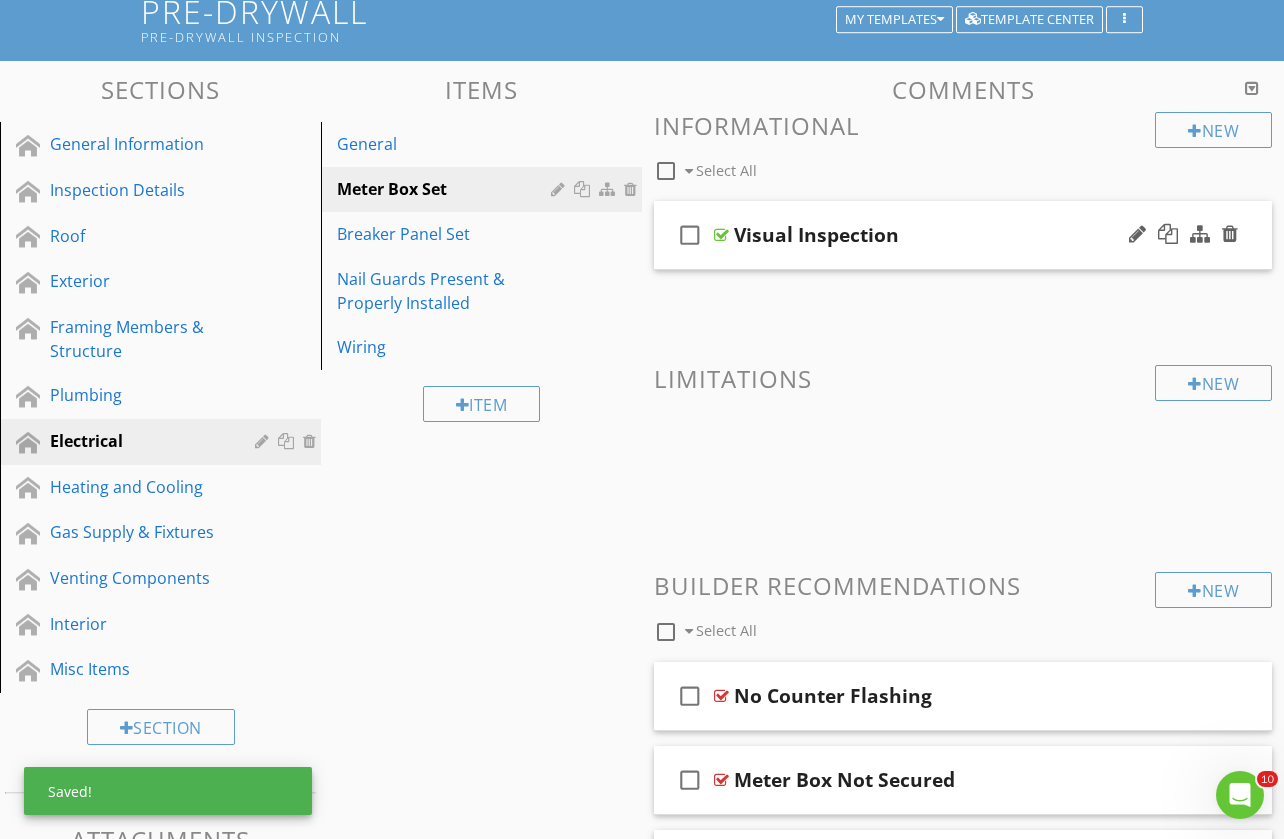 click on "check_box_outline_blank
Visual Inspection" at bounding box center [963, 235] 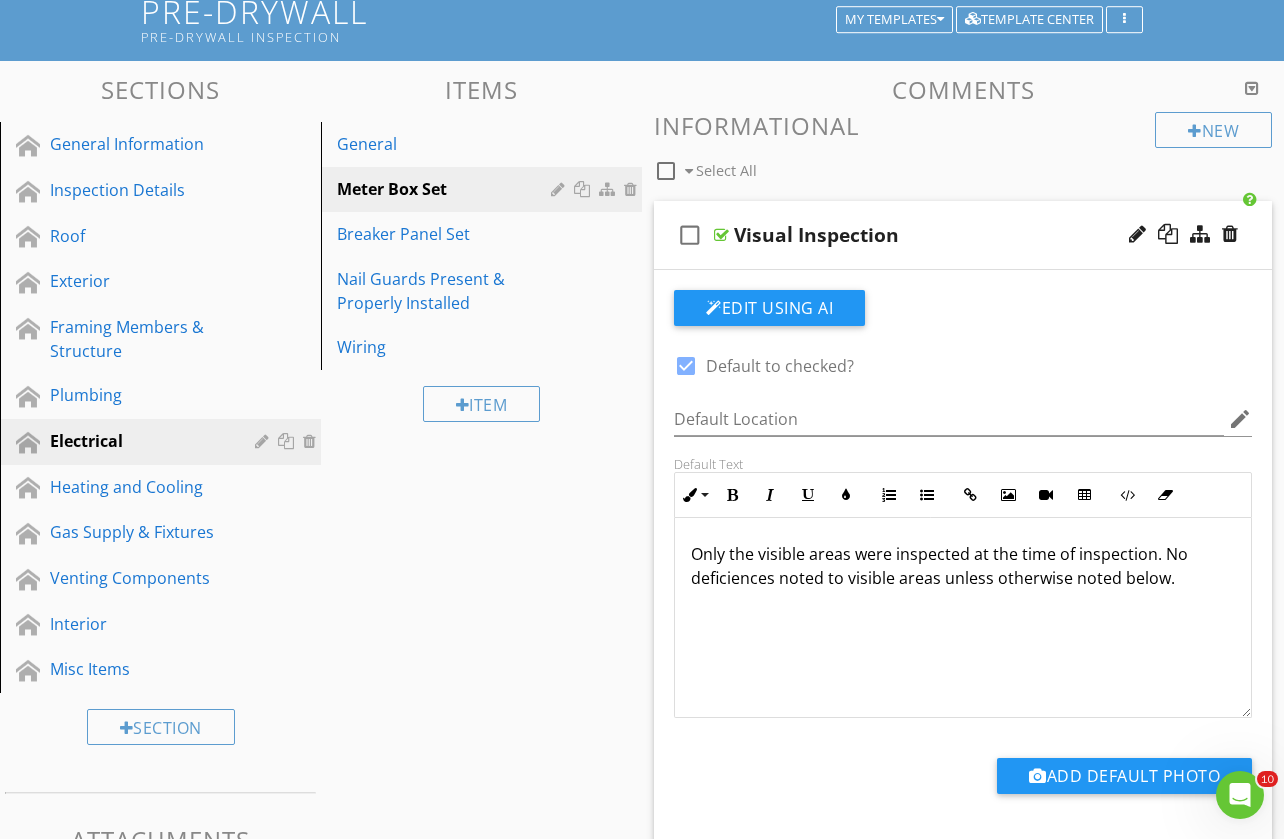 click on "Only the visible areas were inspected at the time of inspection. No deficiences noted to visible areas unless otherwise noted below." at bounding box center (963, 566) 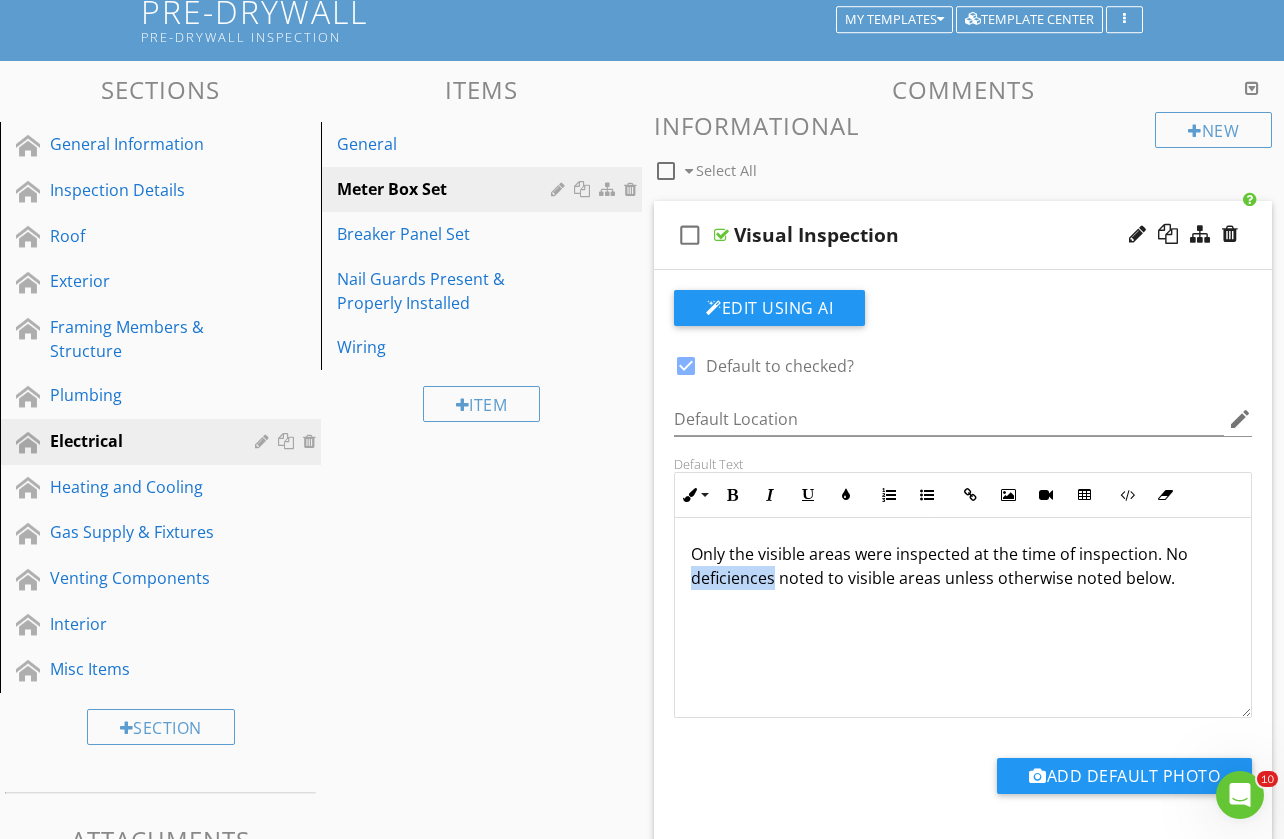 click on "Only the visible areas were inspected at the time of inspection. No deficiences noted to visible areas unless otherwise noted below." at bounding box center (963, 566) 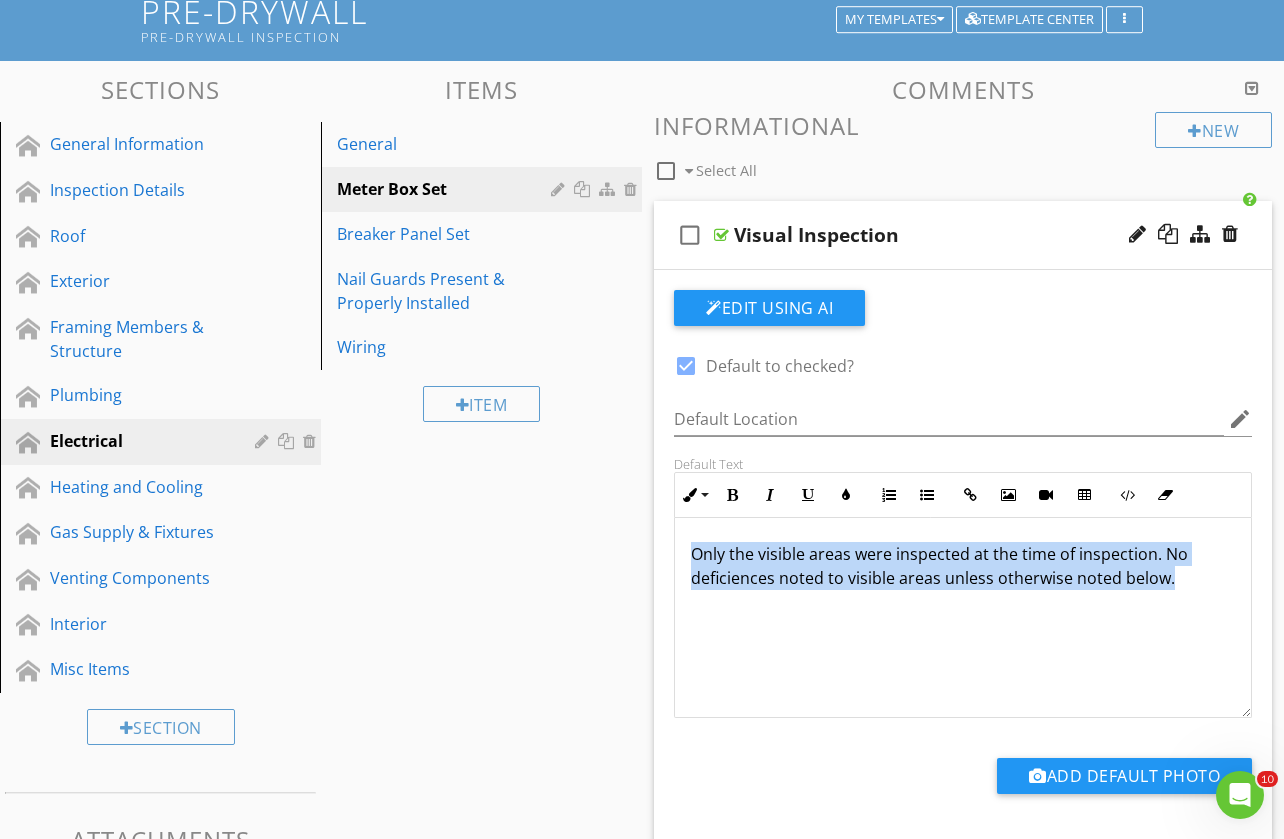 click on "Only the visible areas were inspected at the time of inspection. No deficiences noted to visible areas unless otherwise noted below." at bounding box center [963, 566] 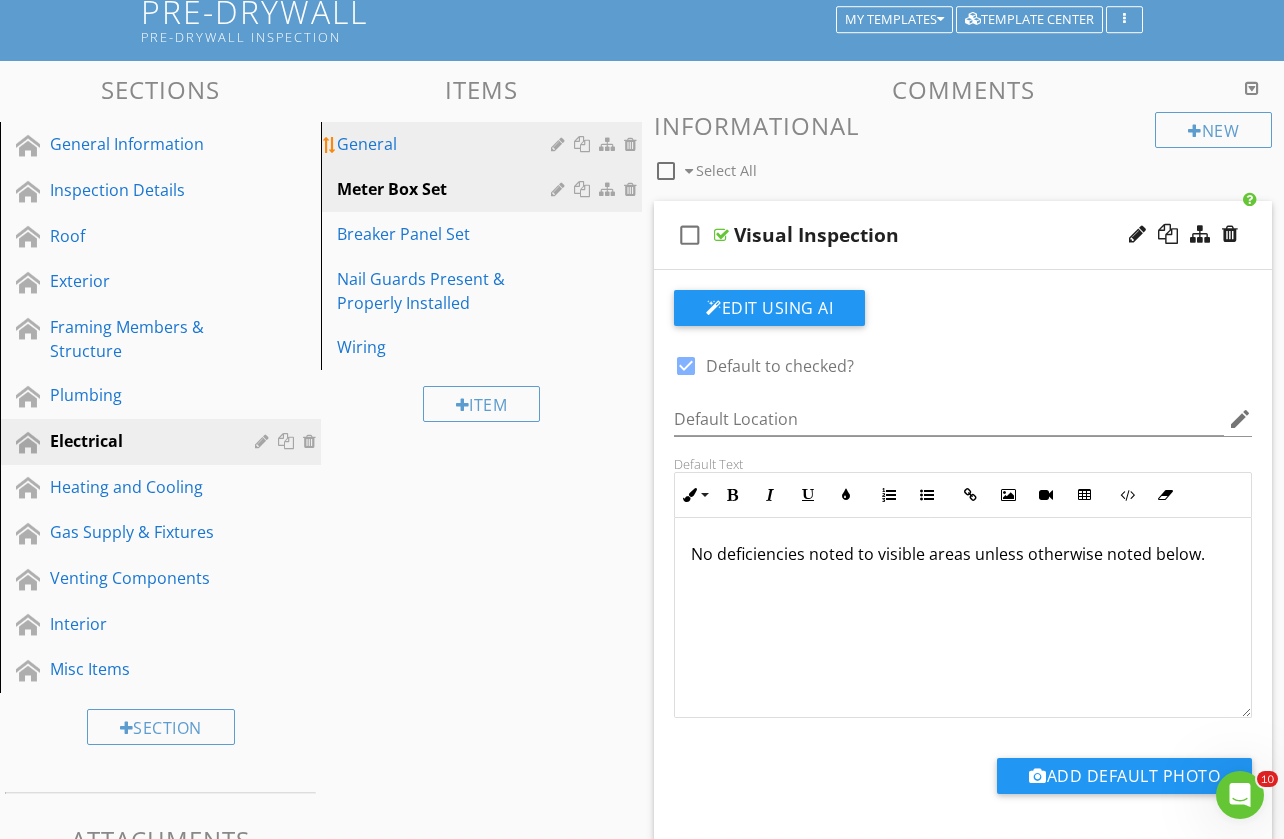 click on "General" at bounding box center [447, 144] 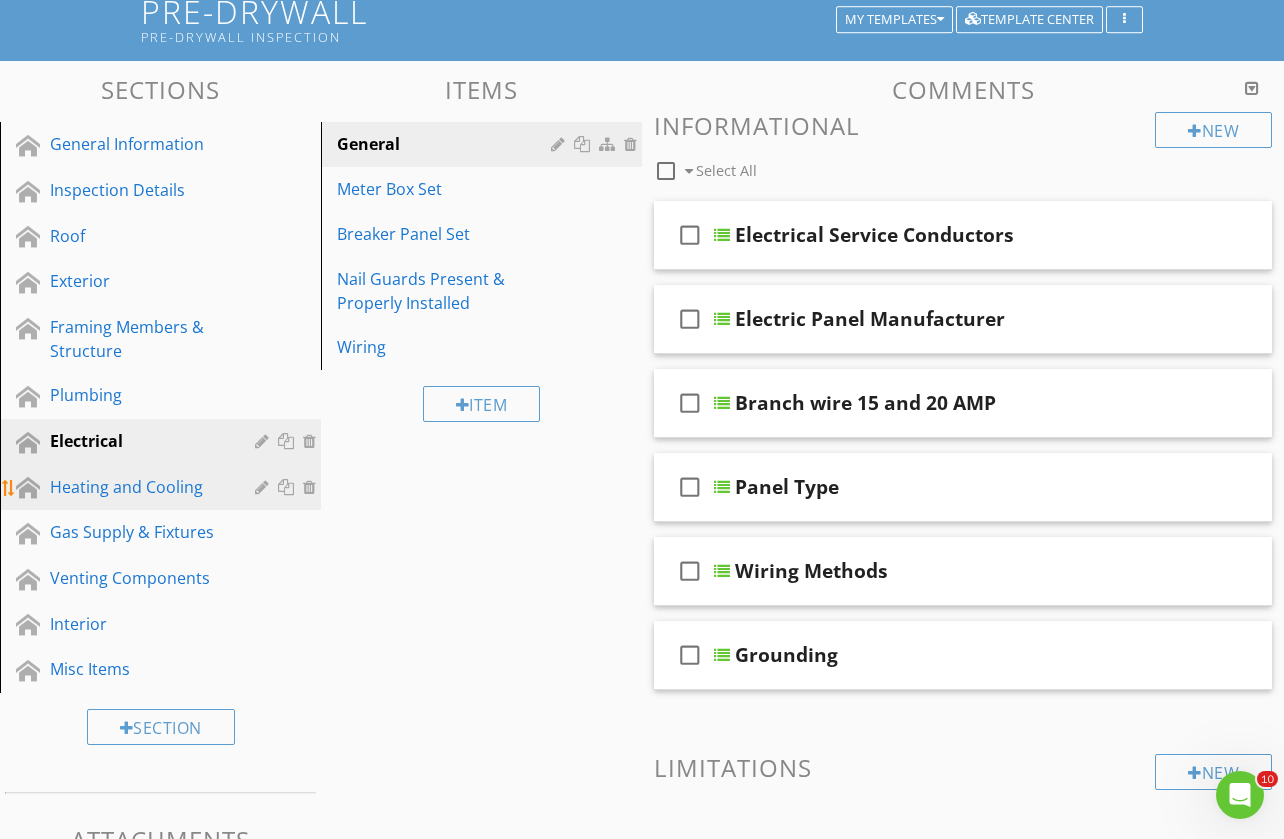 click on "Heating and Cooling" at bounding box center [138, 487] 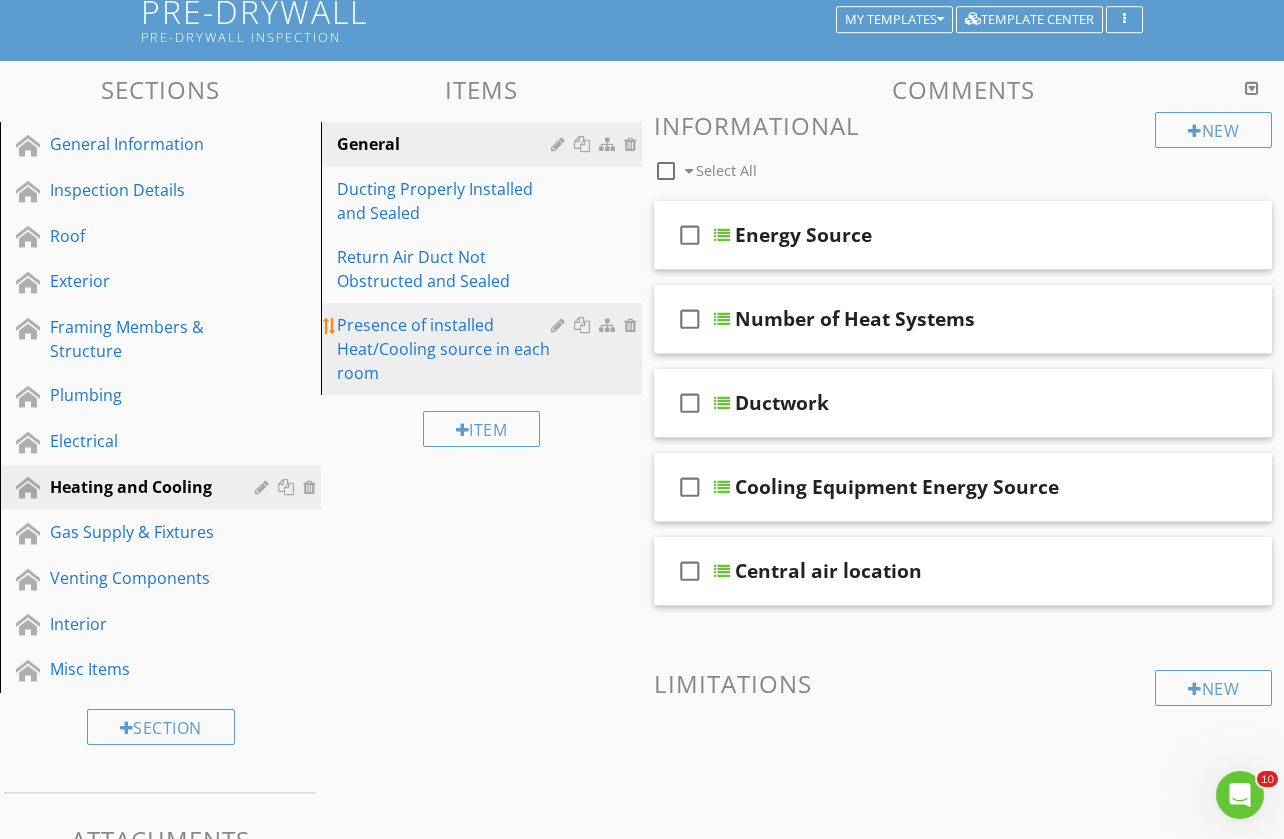 click on "Presence of installed Heat/Cooling source in each room" at bounding box center [447, 349] 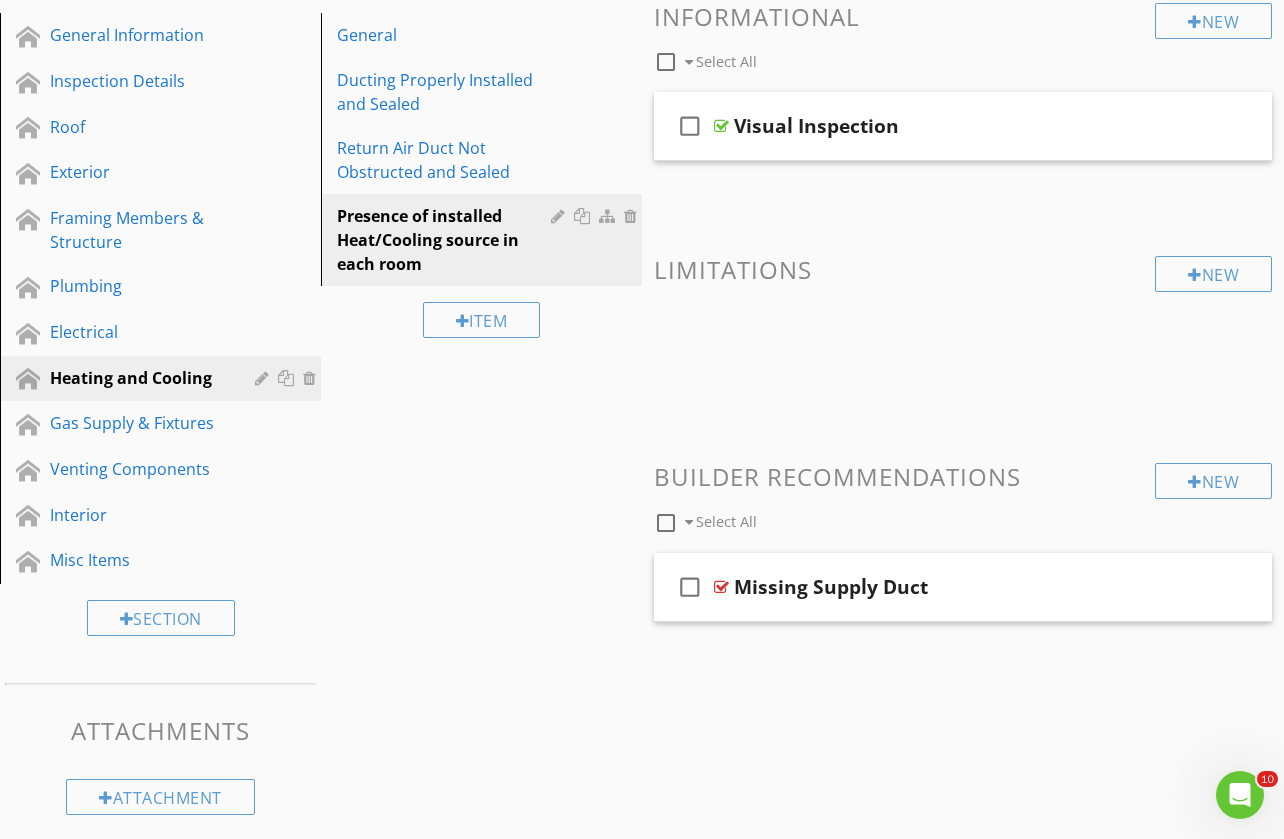 scroll, scrollTop: 115, scrollLeft: 0, axis: vertical 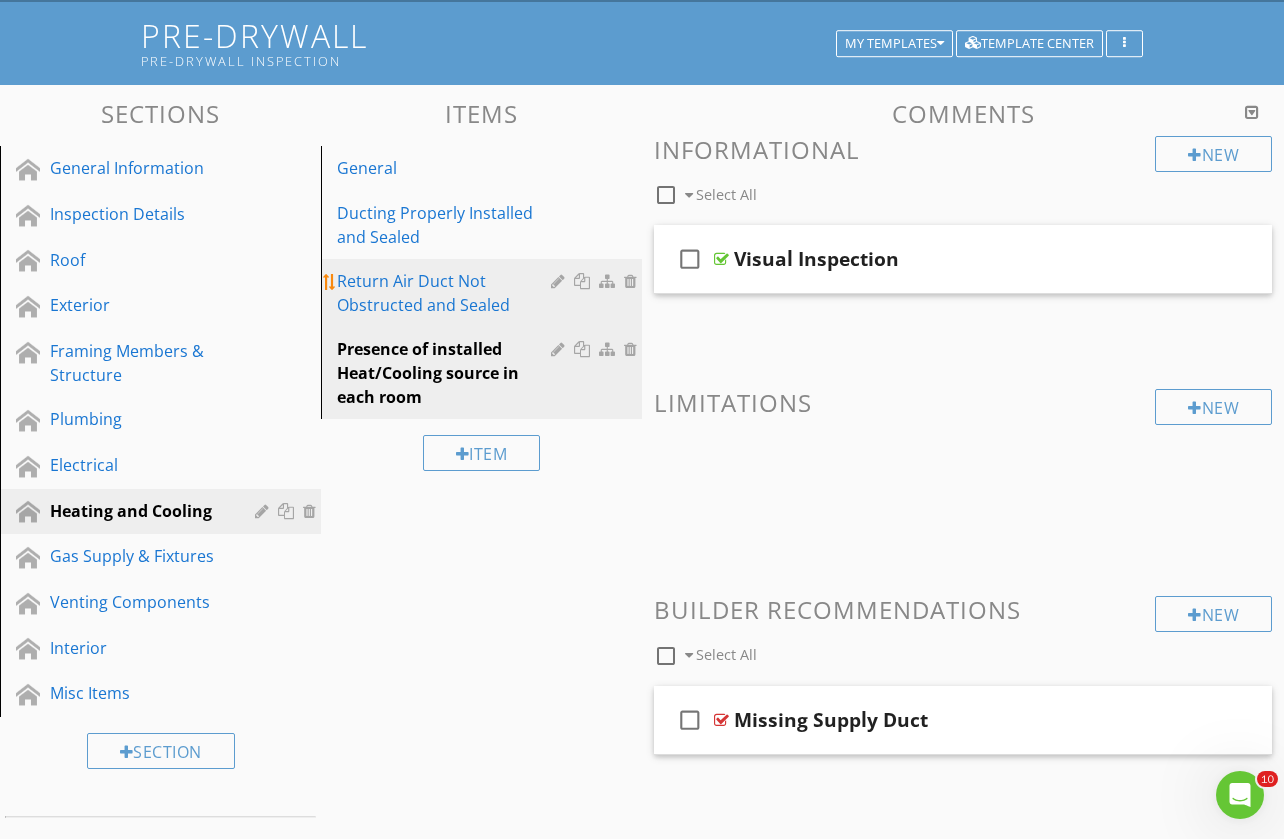 click on "Return Air Duct Not Obstructed and Sealed" at bounding box center [447, 293] 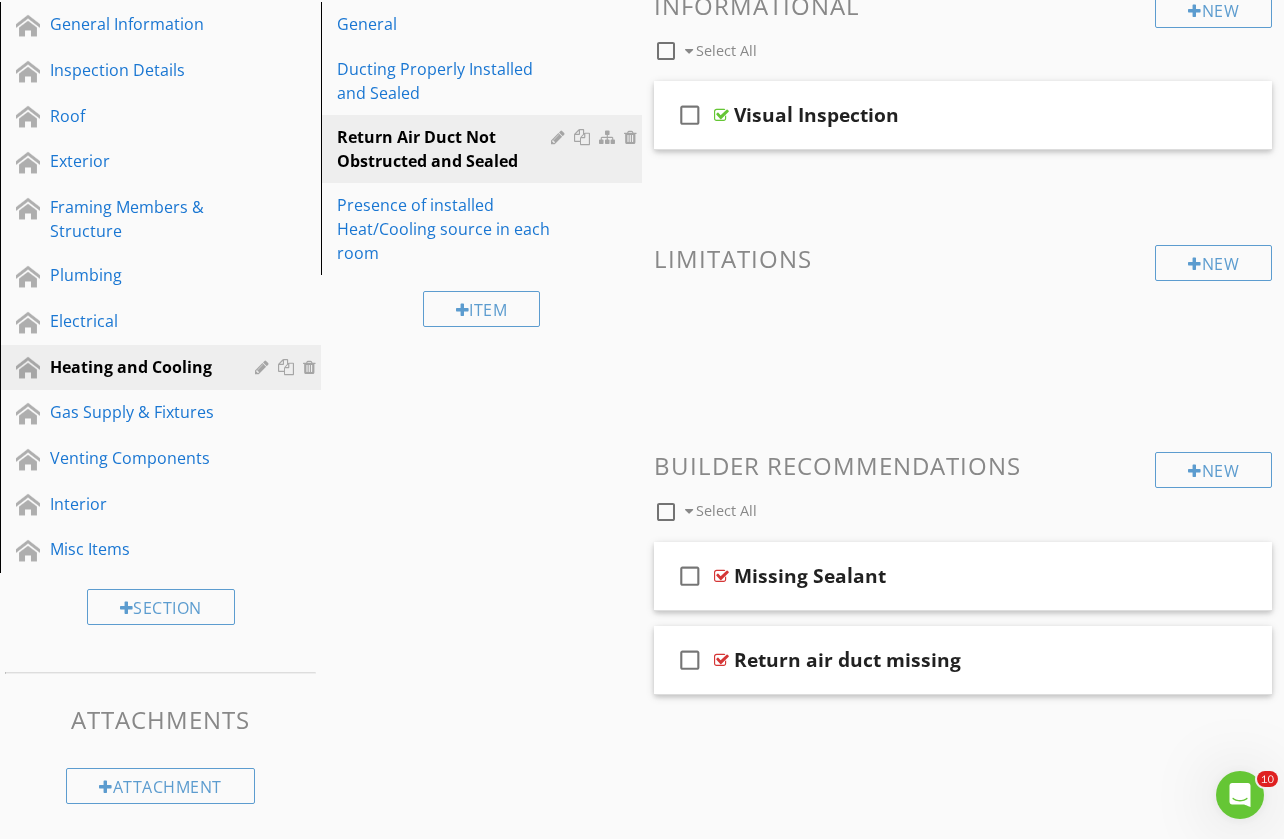 scroll, scrollTop: 258, scrollLeft: 0, axis: vertical 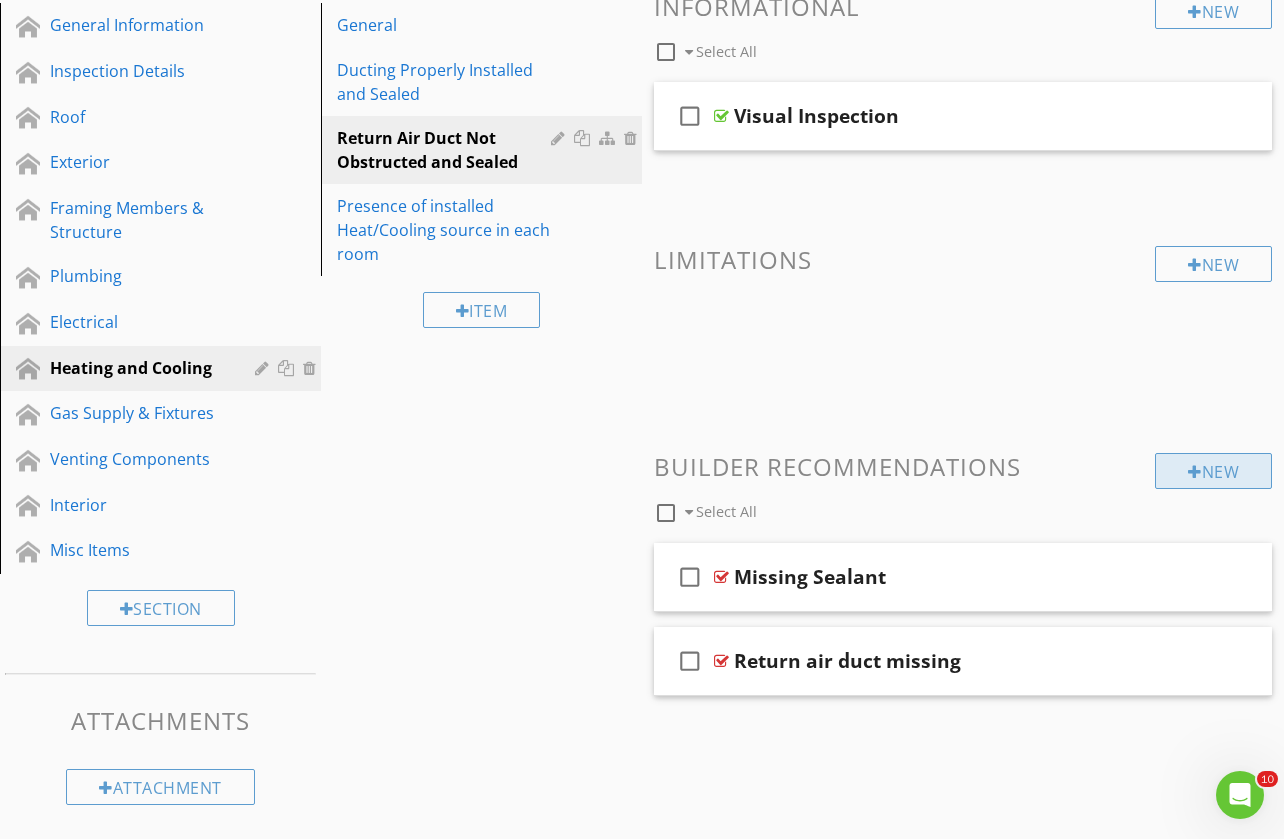 click at bounding box center [1195, 472] 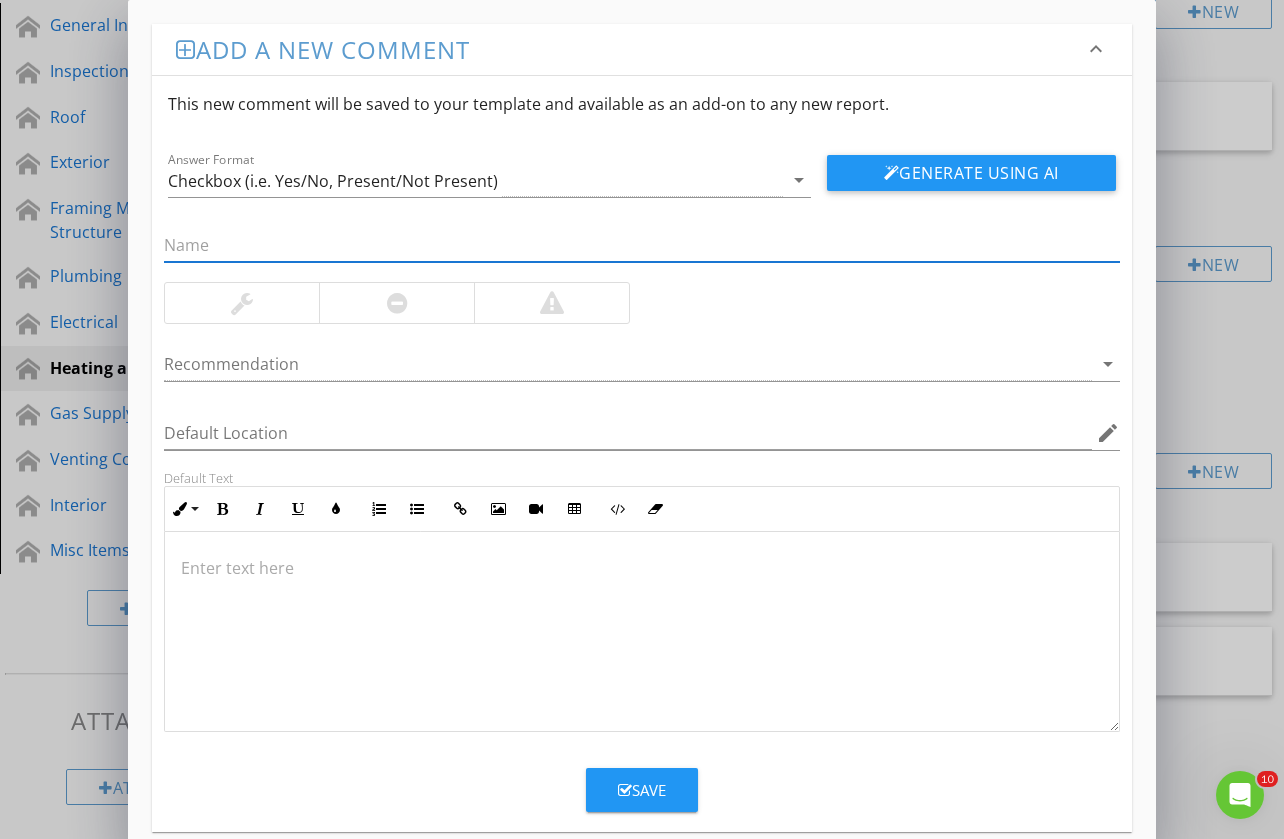 click at bounding box center [641, 245] 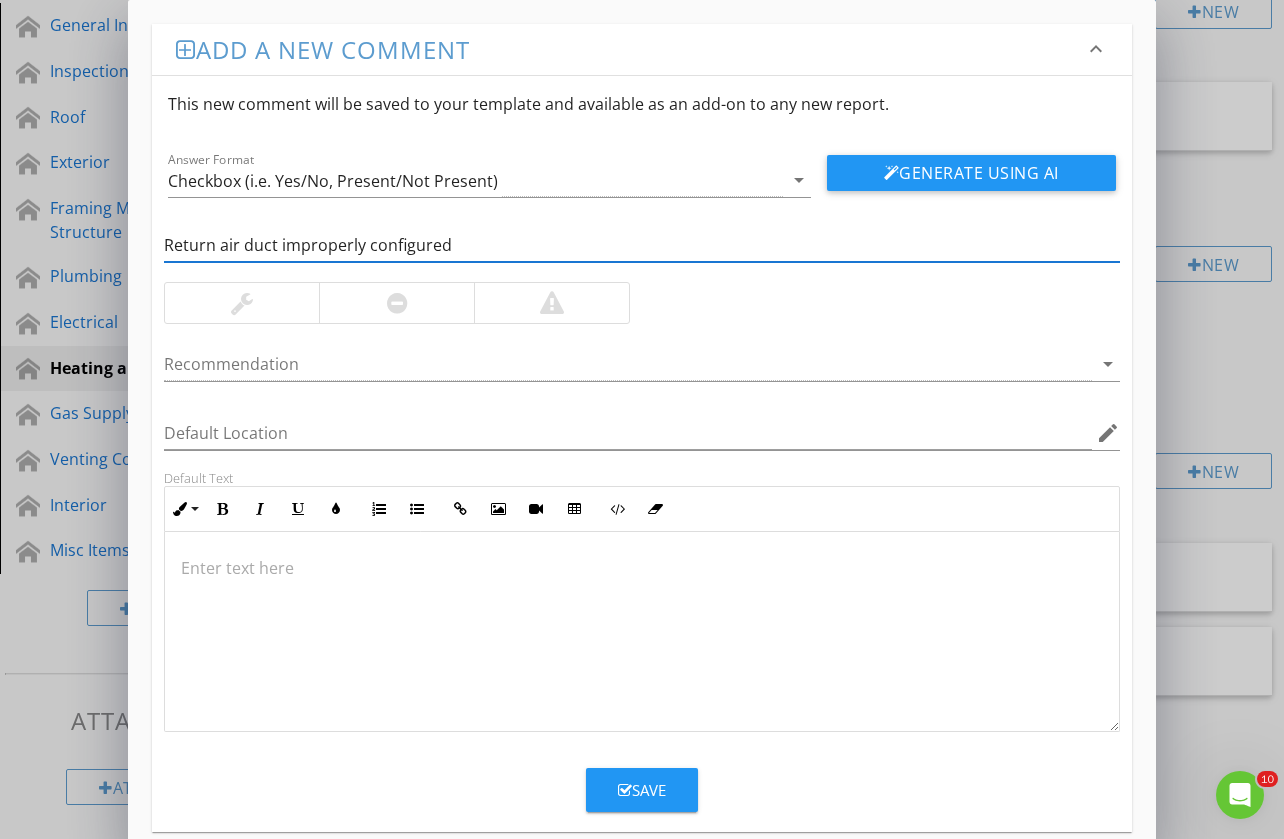 type on "Return air duct improperly configured" 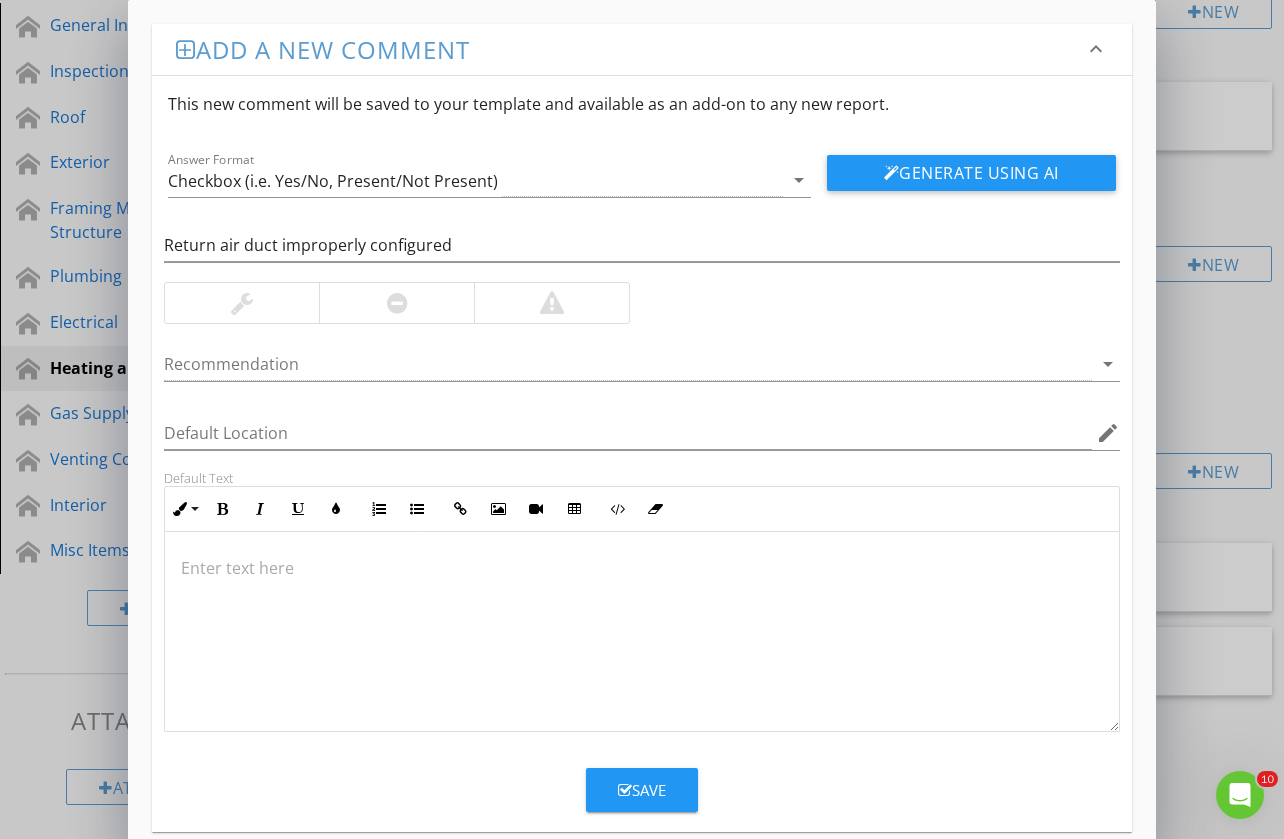 click at bounding box center (641, 568) 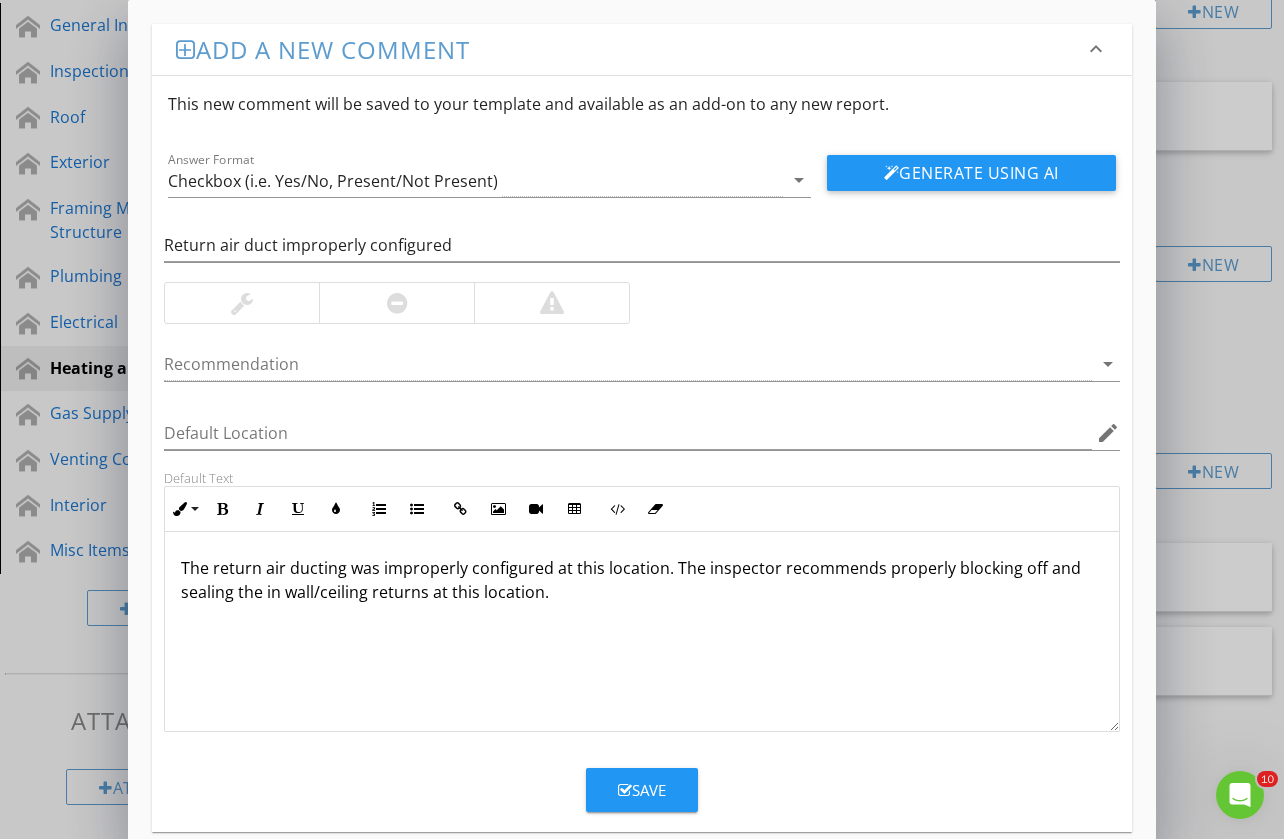 click on "The return air ducting was improperly configured at this location. The inspector recommends properly blocking off and sealing the in wall/ceiling returns at this location." at bounding box center [641, 580] 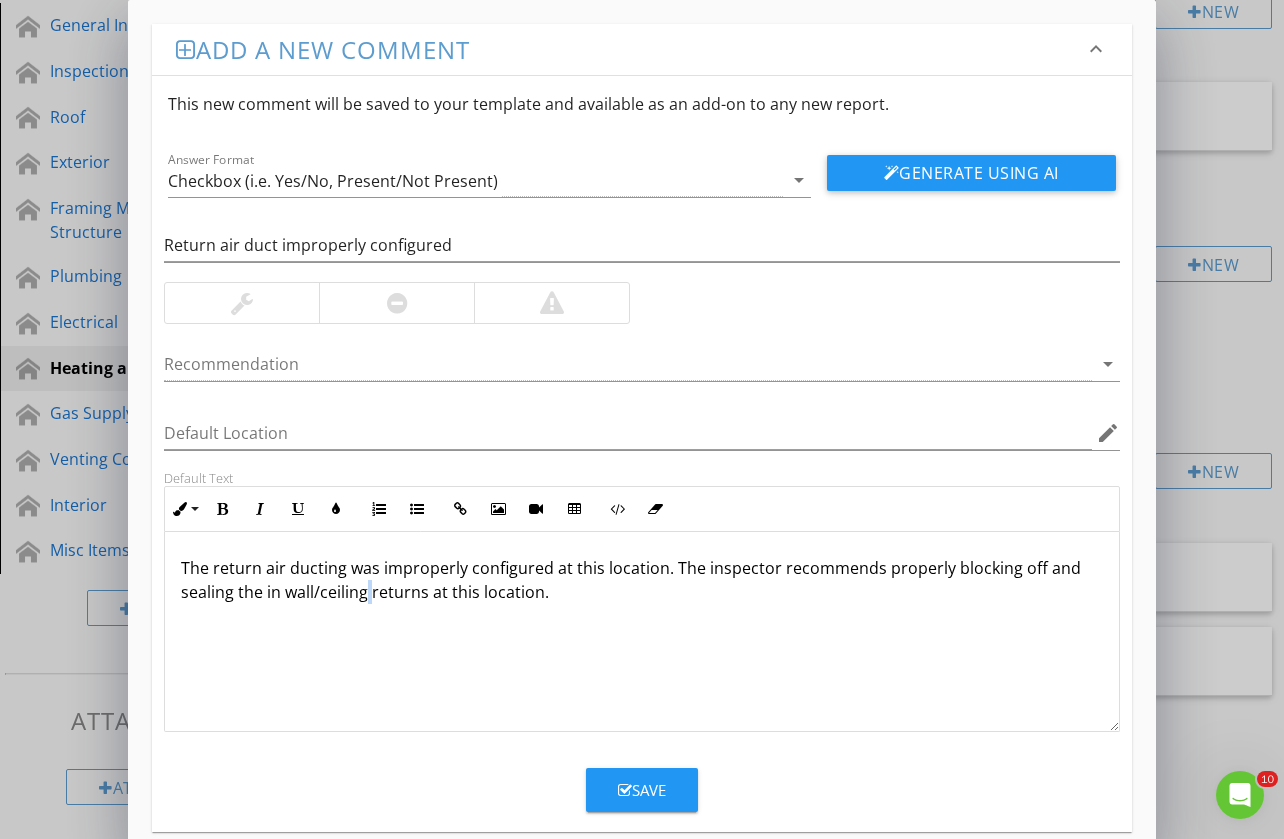 click on "The return air ducting was improperly configured at this location. The inspector recommends properly blocking off and sealing the in wall/ceiling returns at this location." at bounding box center [641, 580] 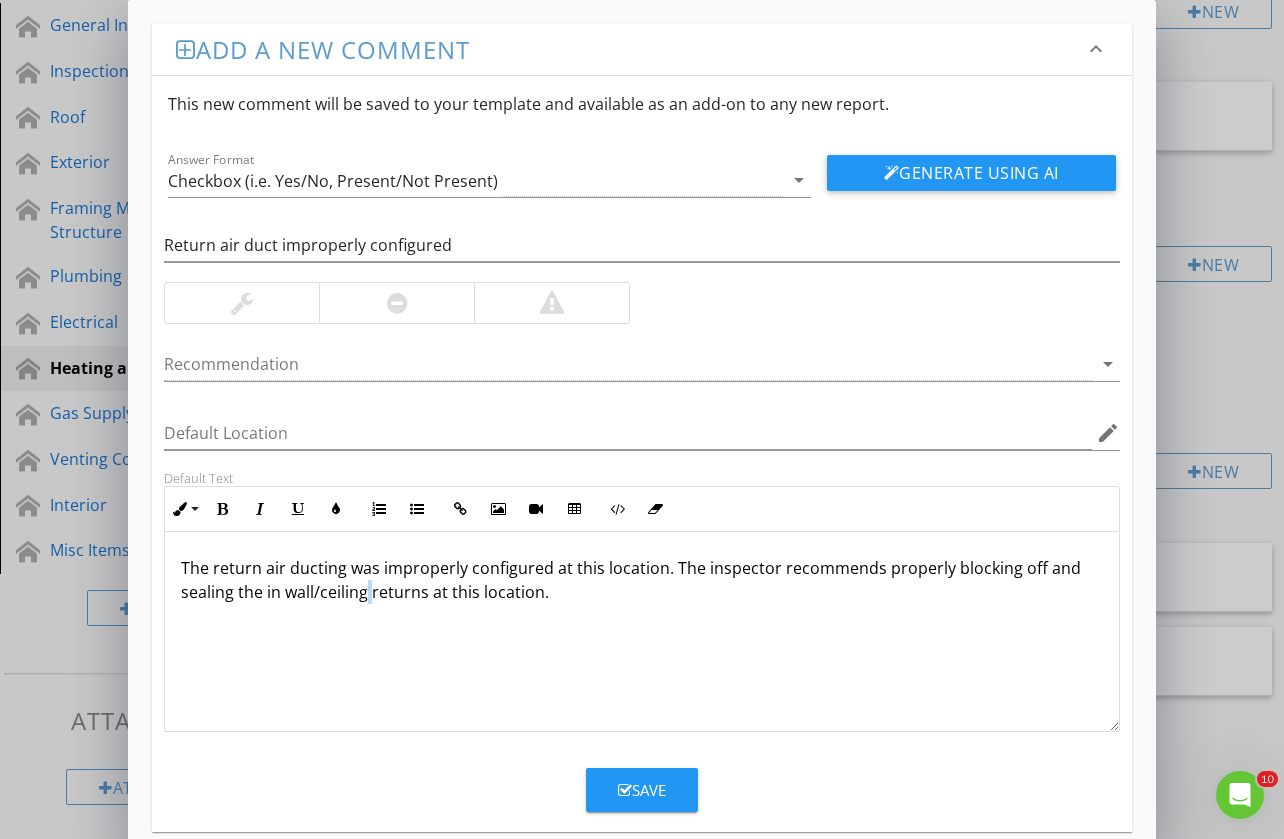 copy on "The return air ducting was improperly configured at this location. The inspector recommends properly blocking off and sealing the in wall/ceiling returns at this location." 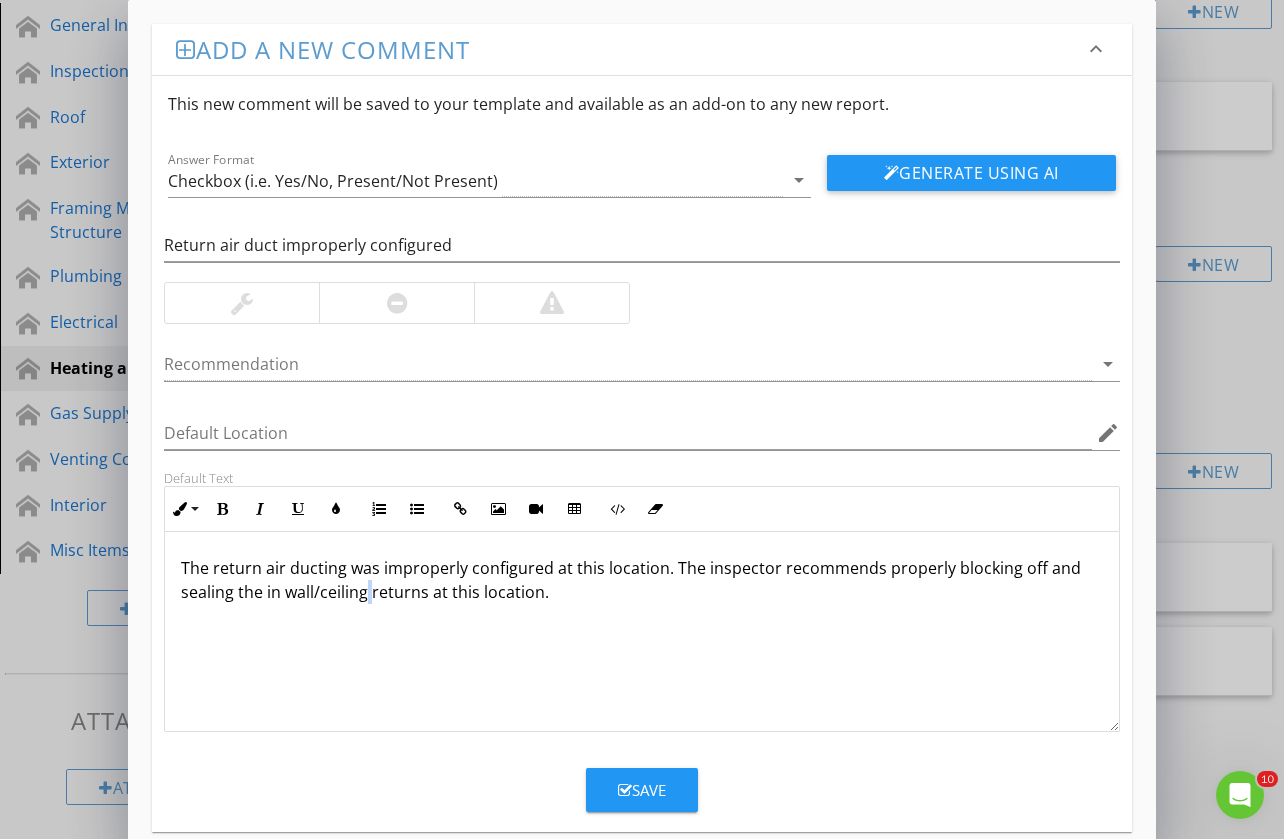 click on "Save" at bounding box center [642, 790] 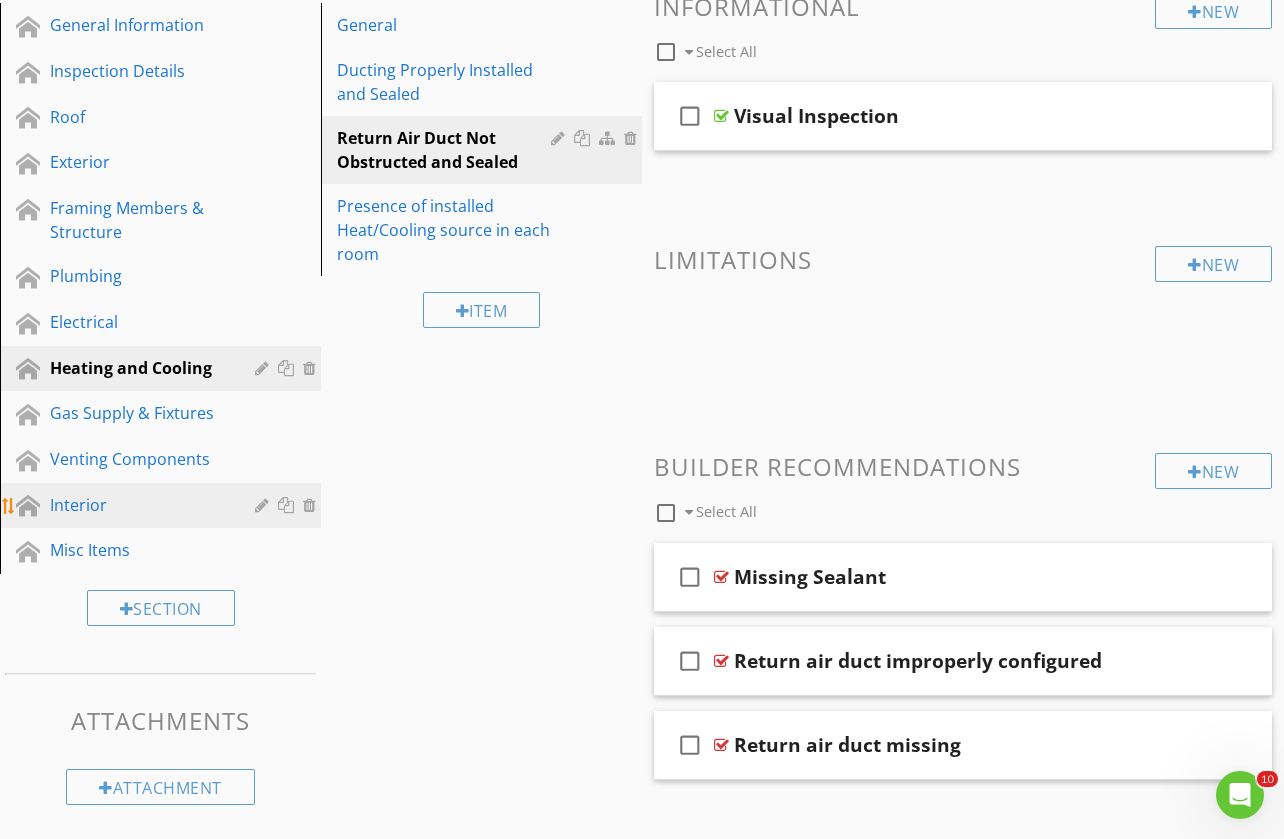 drag, startPoint x: 108, startPoint y: 503, endPoint x: 124, endPoint y: 506, distance: 16.27882 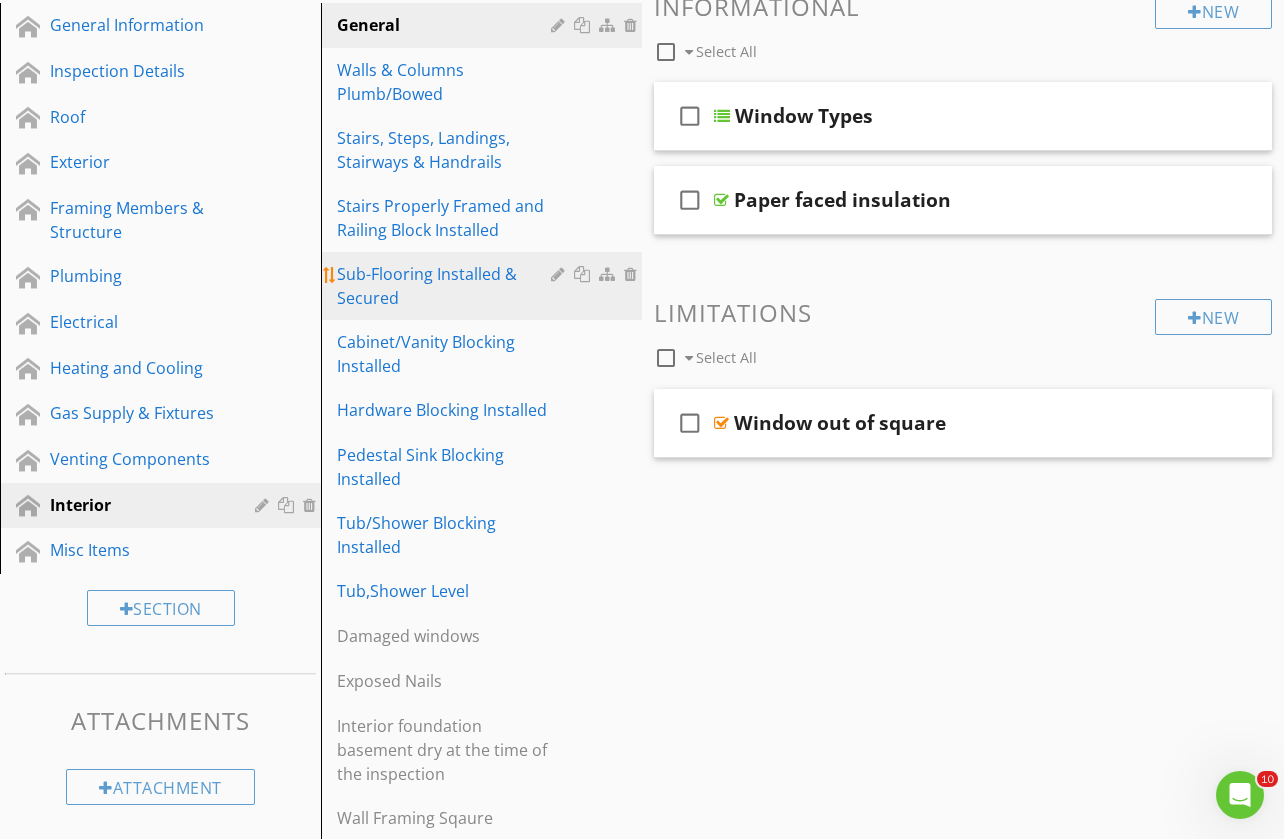 click on "Sub-Flooring Installed & Secured" at bounding box center [447, 286] 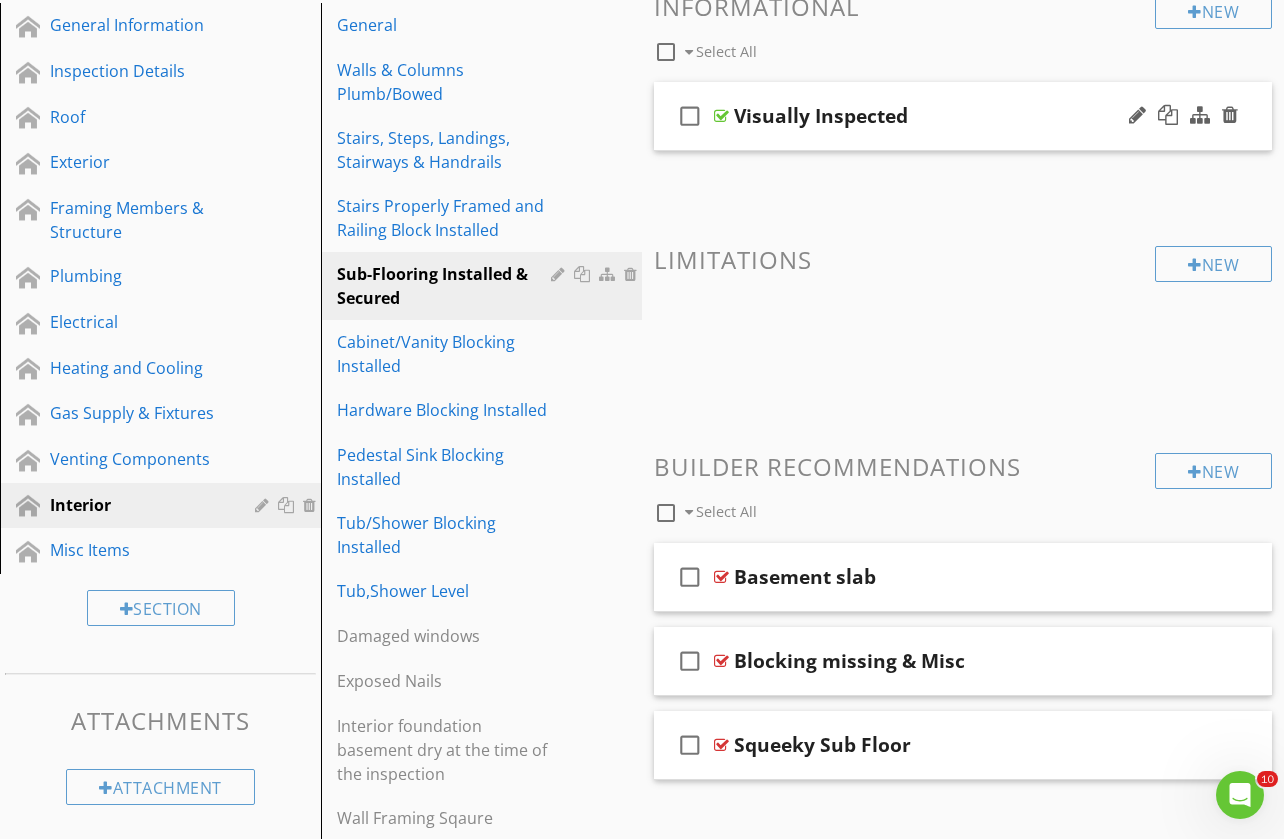 click on "check_box_outline_blank
Visually Inspected" at bounding box center [963, 116] 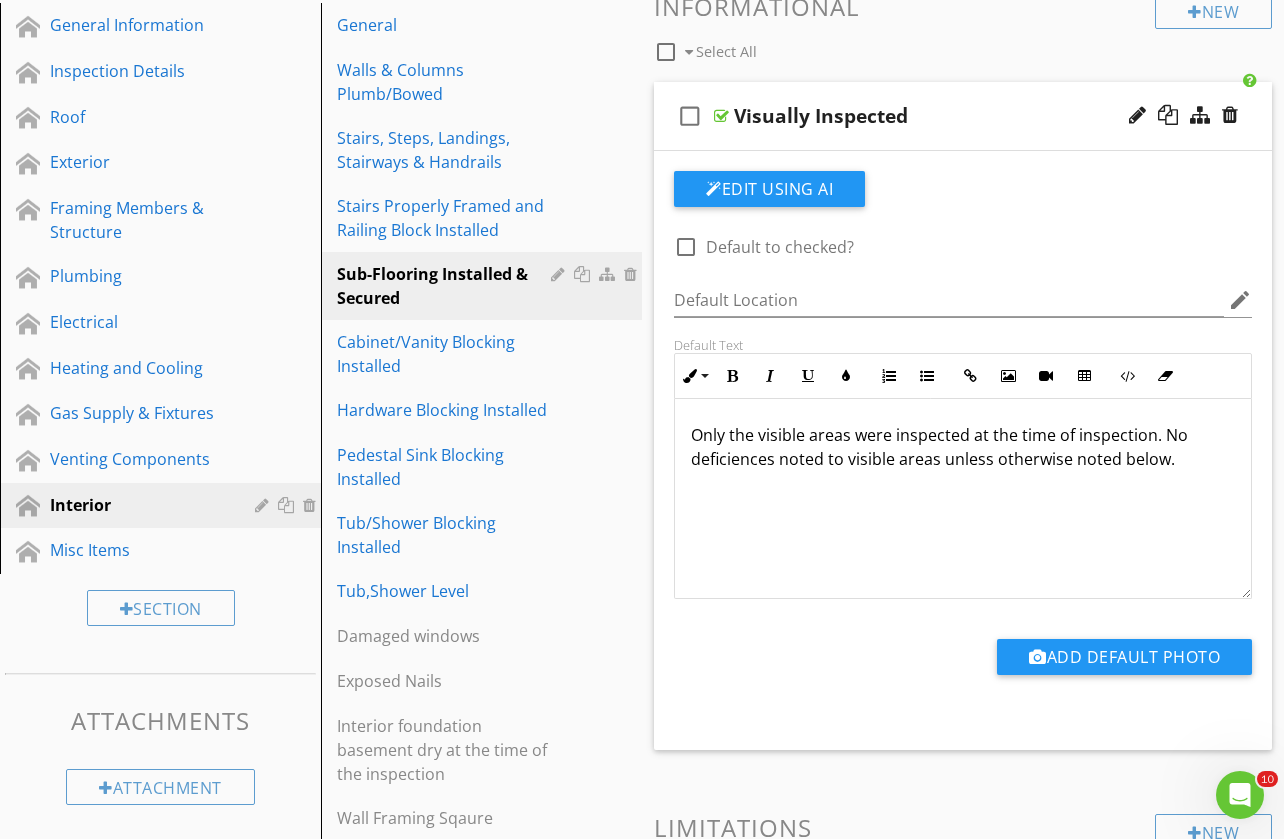 click on "Only the visible areas were inspected at the time of inspection. No deficiences noted to visible areas unless otherwise noted below." at bounding box center (963, 447) 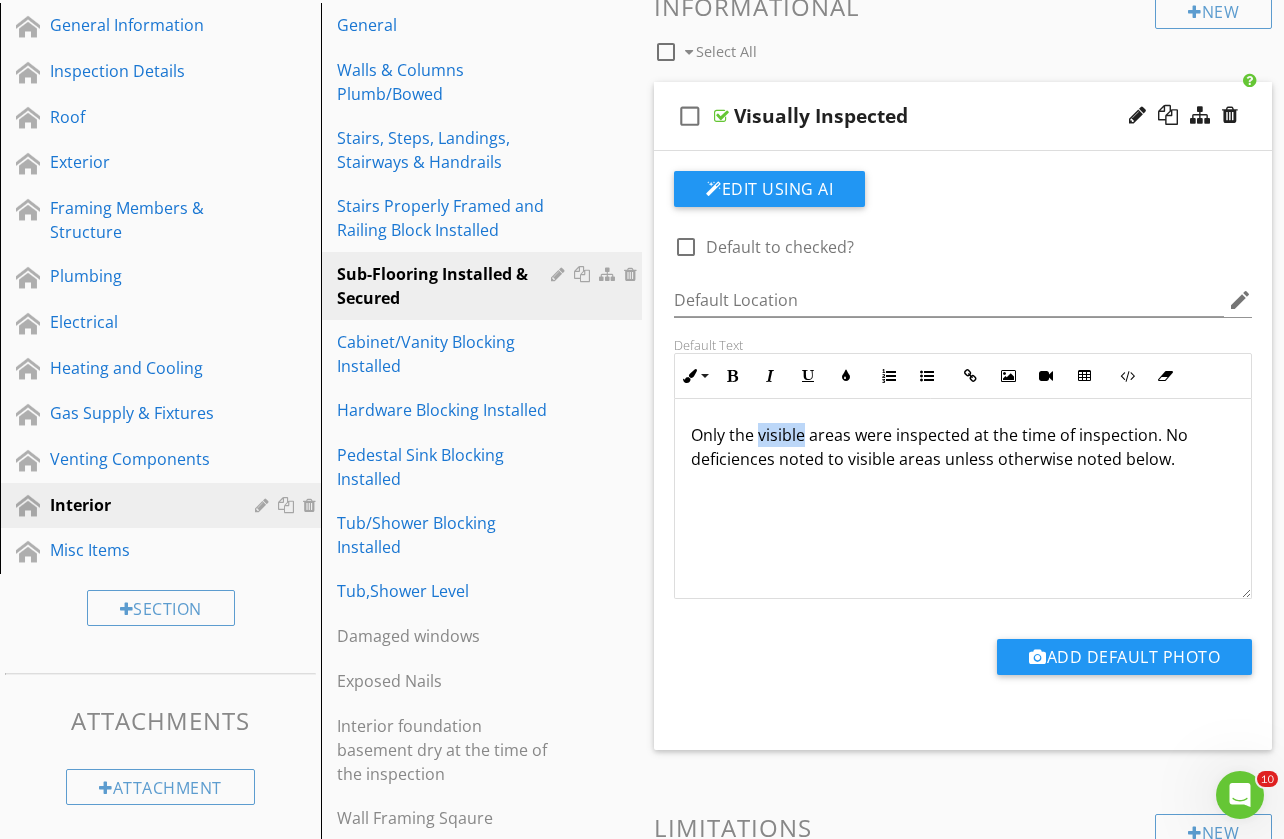 click on "Only the visible areas were inspected at the time of inspection. No deficiences noted to visible areas unless otherwise noted below." at bounding box center [963, 447] 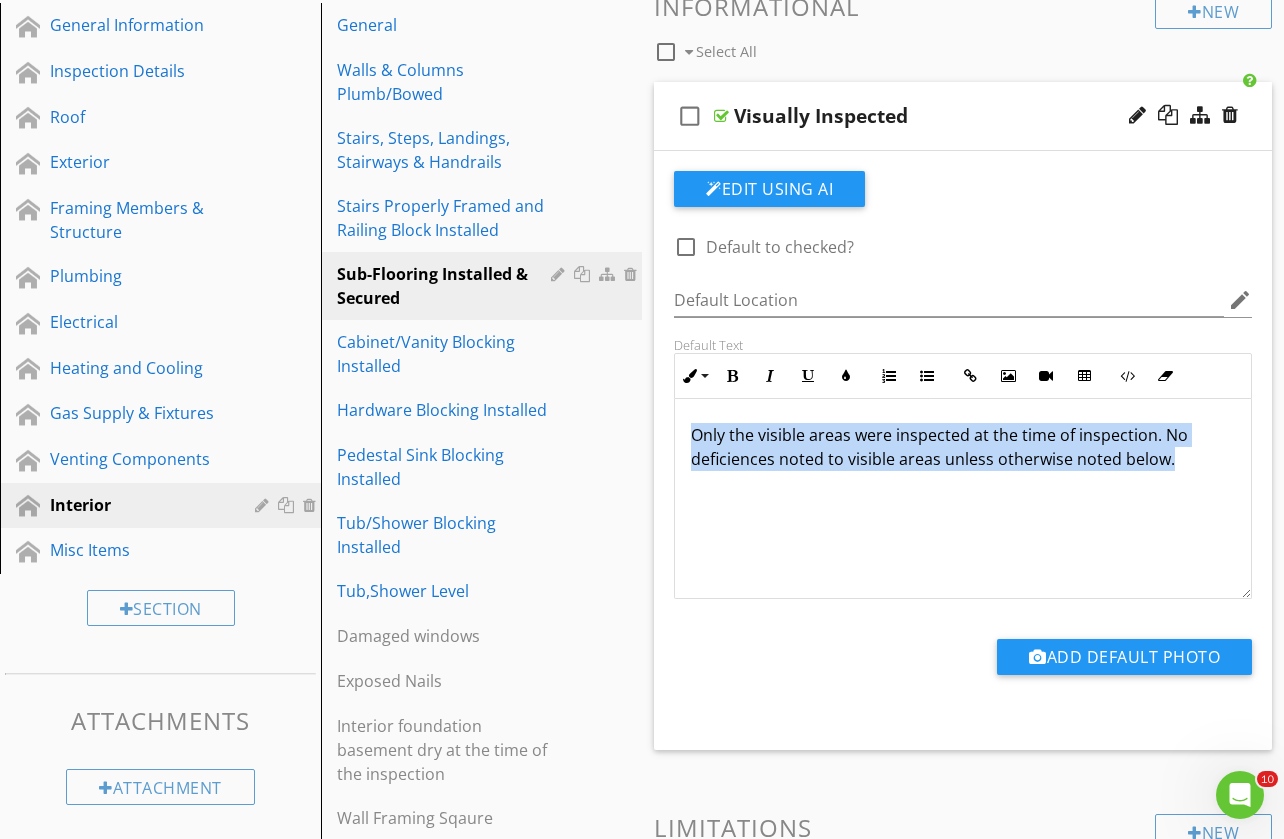 click on "Only the visible areas were inspected at the time of inspection. No deficiences noted to visible areas unless otherwise noted below." at bounding box center [963, 447] 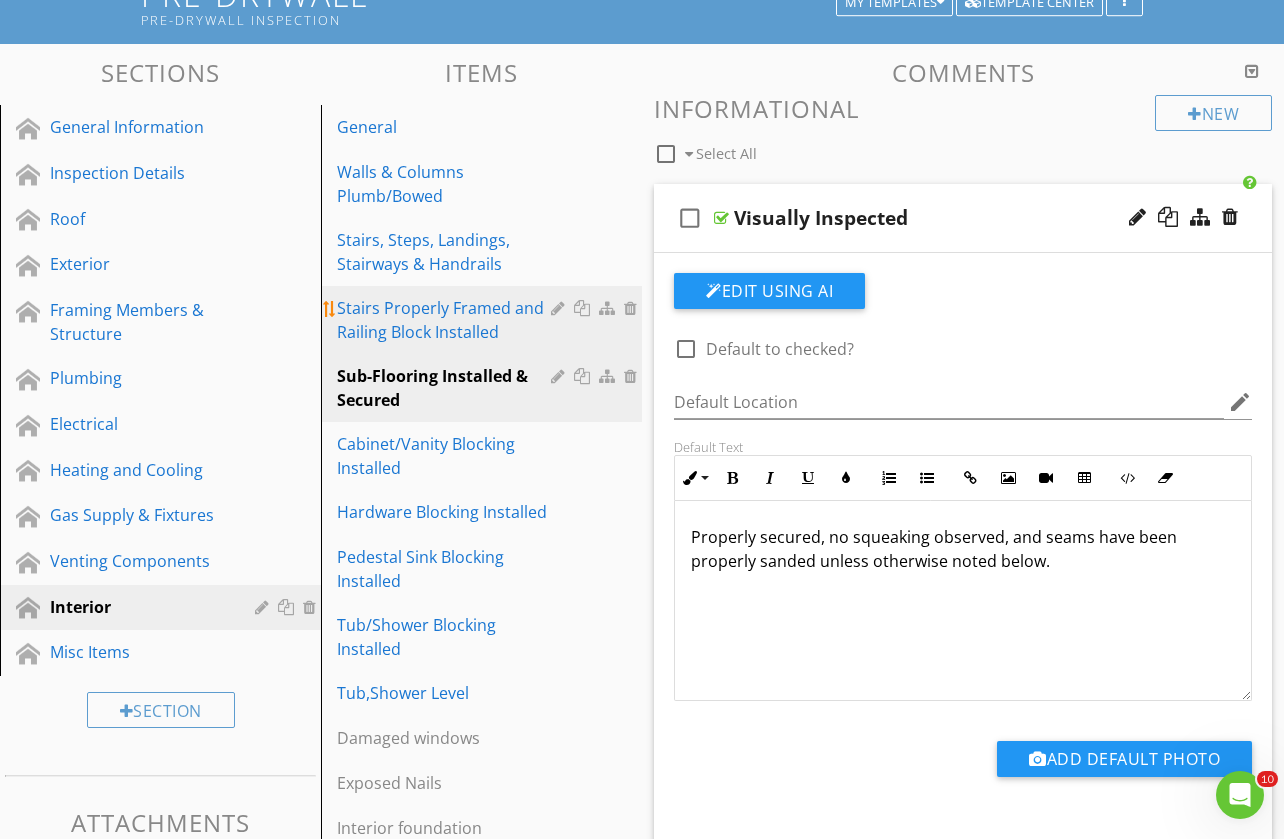 scroll, scrollTop: 153, scrollLeft: 0, axis: vertical 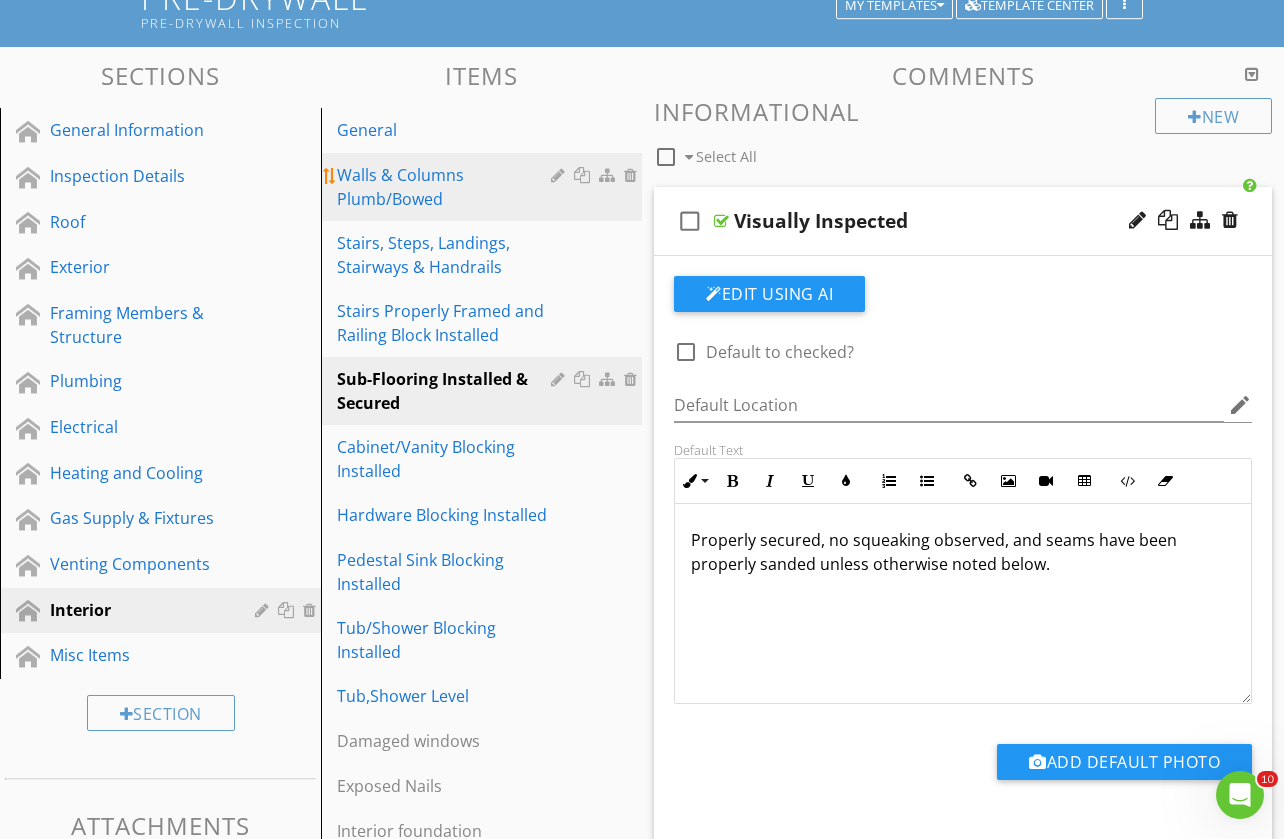 click on "Walls & Columns Plumb/Bowed" at bounding box center [447, 187] 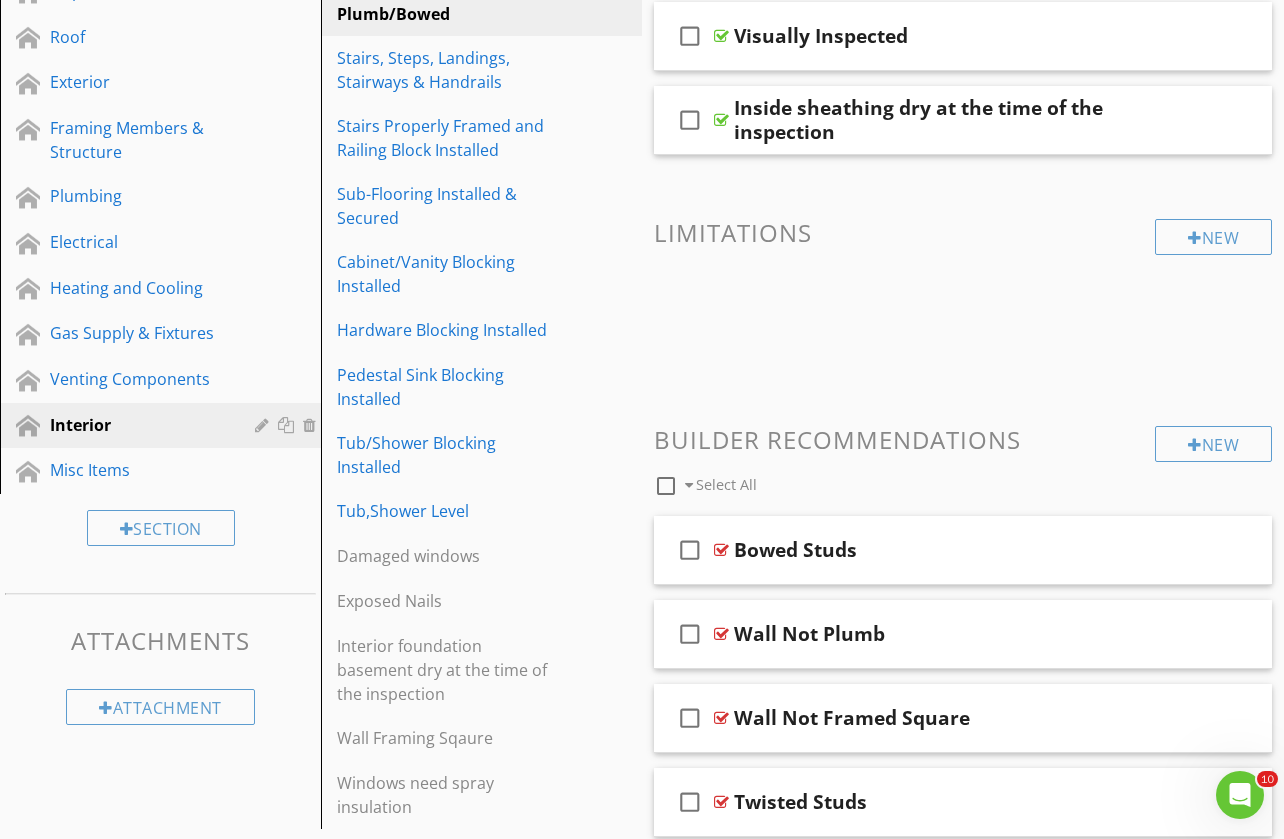 scroll, scrollTop: 389, scrollLeft: 0, axis: vertical 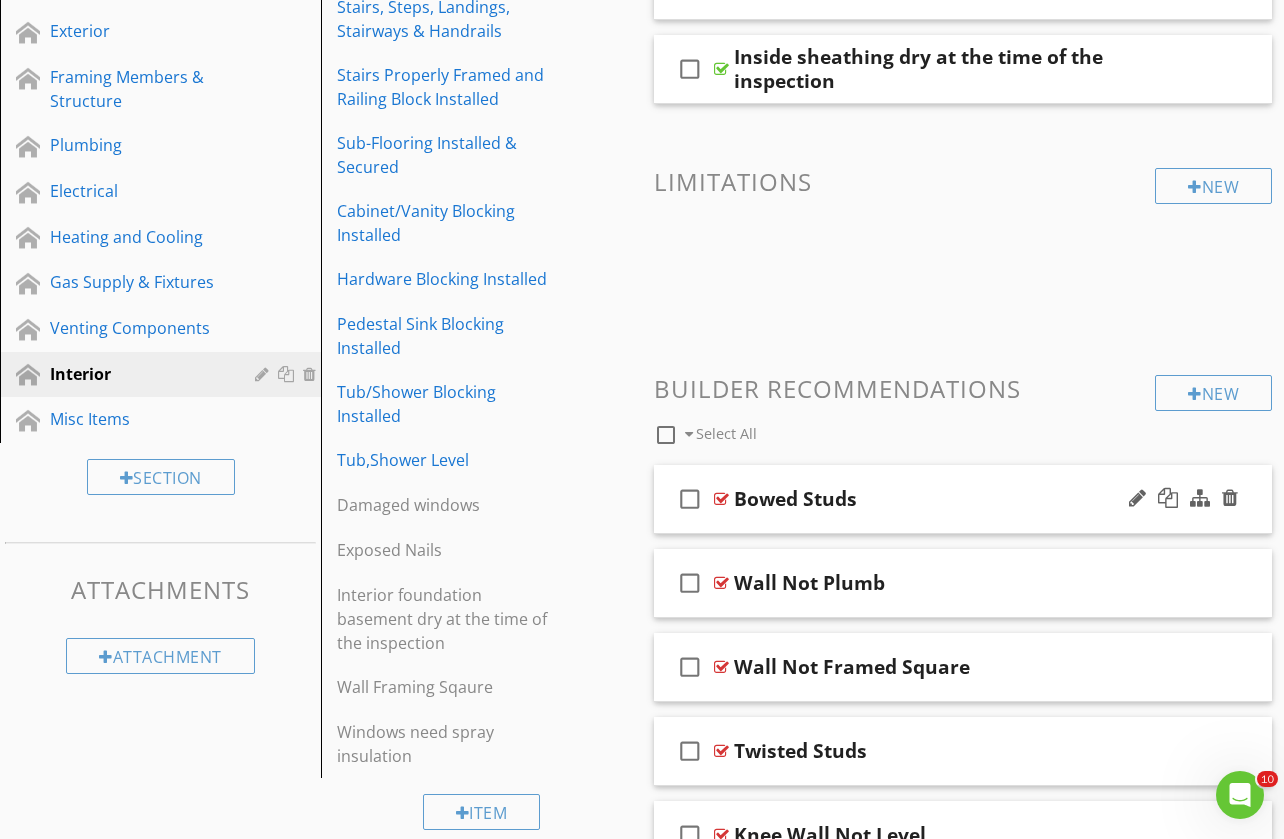 click on "check_box_outline_blank
Bowed Studs" at bounding box center [963, 499] 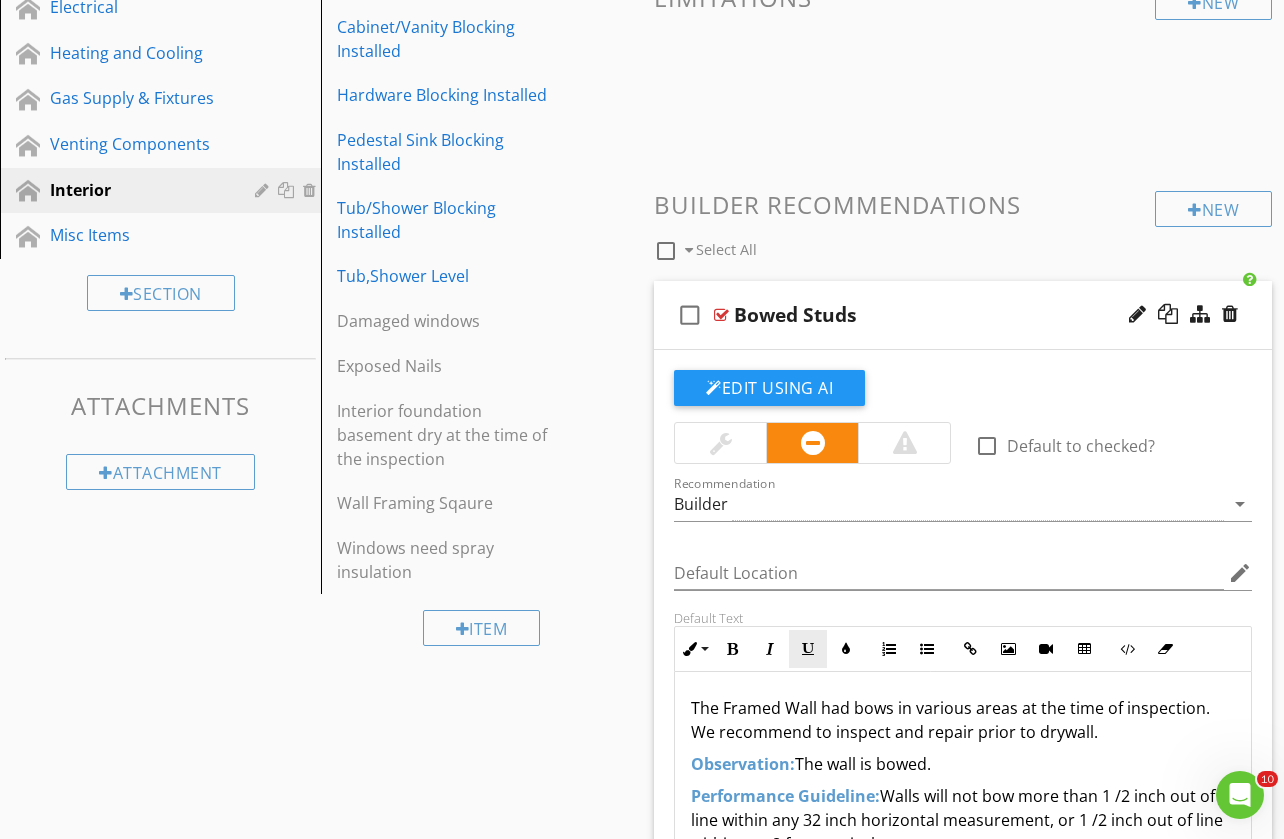 scroll, scrollTop: 630, scrollLeft: 0, axis: vertical 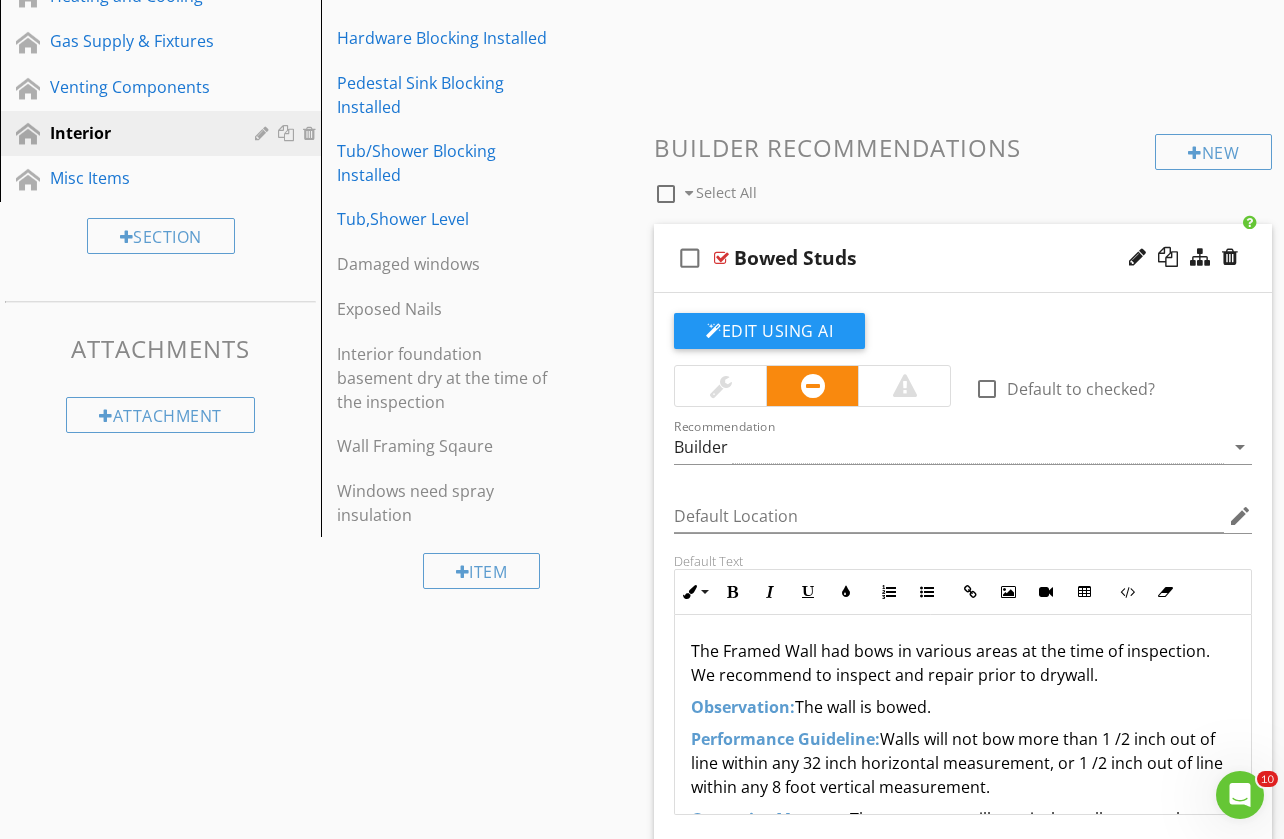click on "The Framed Wall had bows in various areas at the time of inspection. We recommend to inspect and repair prior to drywall." at bounding box center (963, 663) 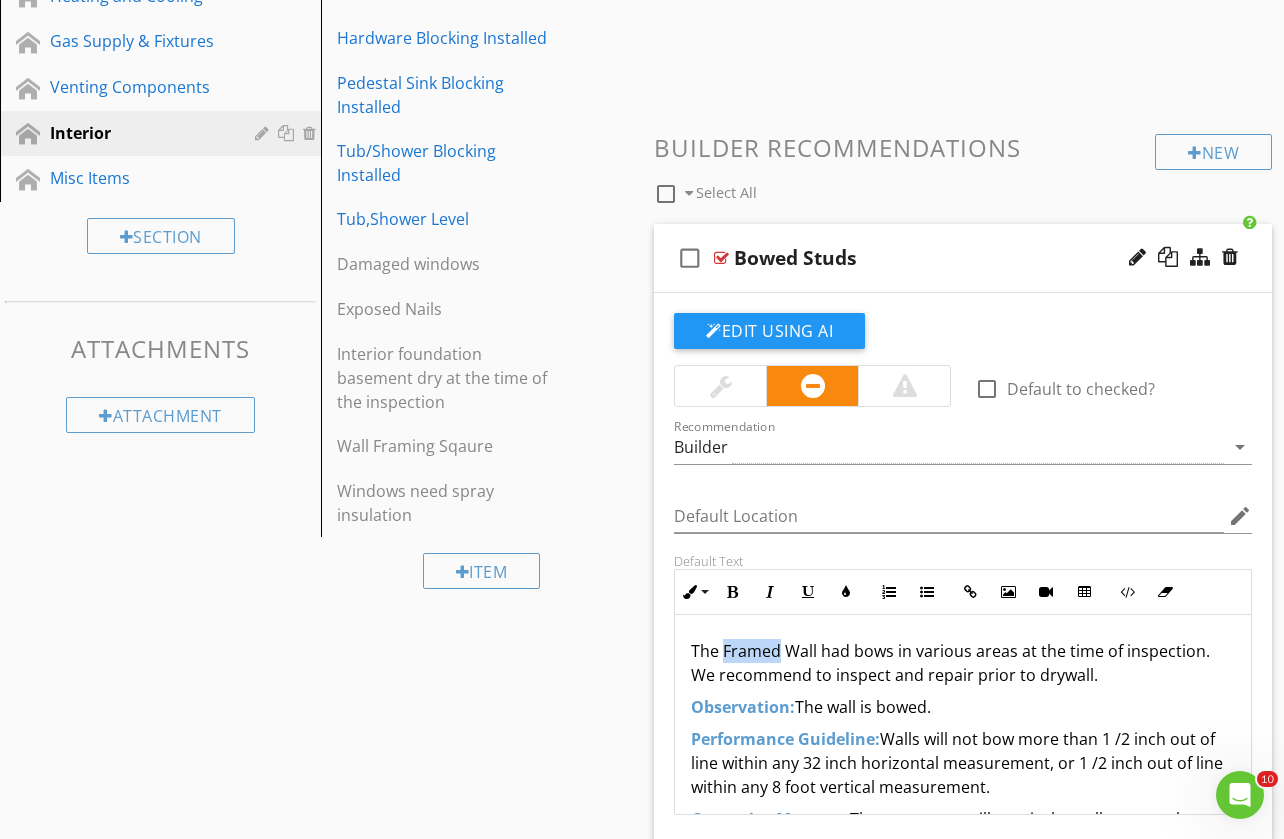 click on "The Framed Wall had bows in various areas at the time of inspection. We recommend to inspect and repair prior to drywall." at bounding box center [963, 663] 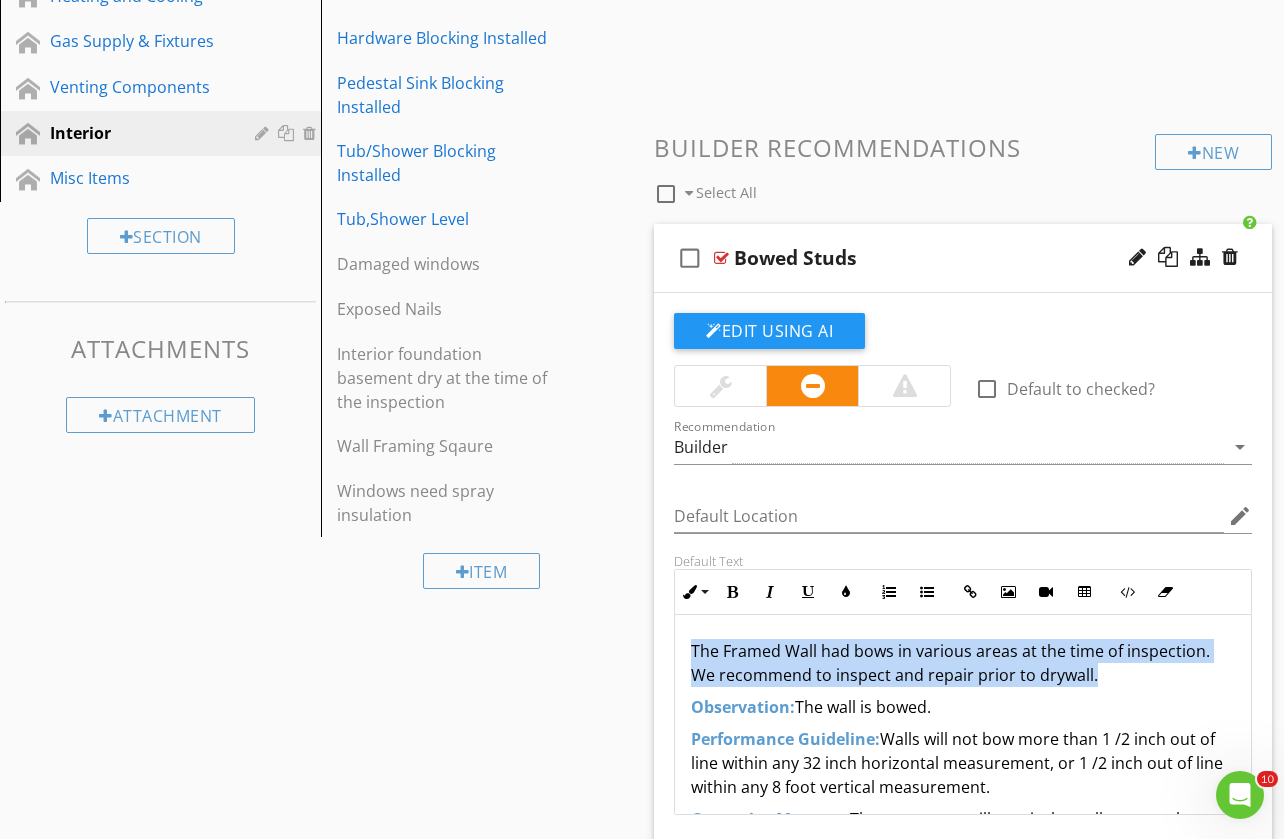 click on "The Framed Wall had bows in various areas at the time of inspection. We recommend to inspect and repair prior to drywall." at bounding box center (963, 663) 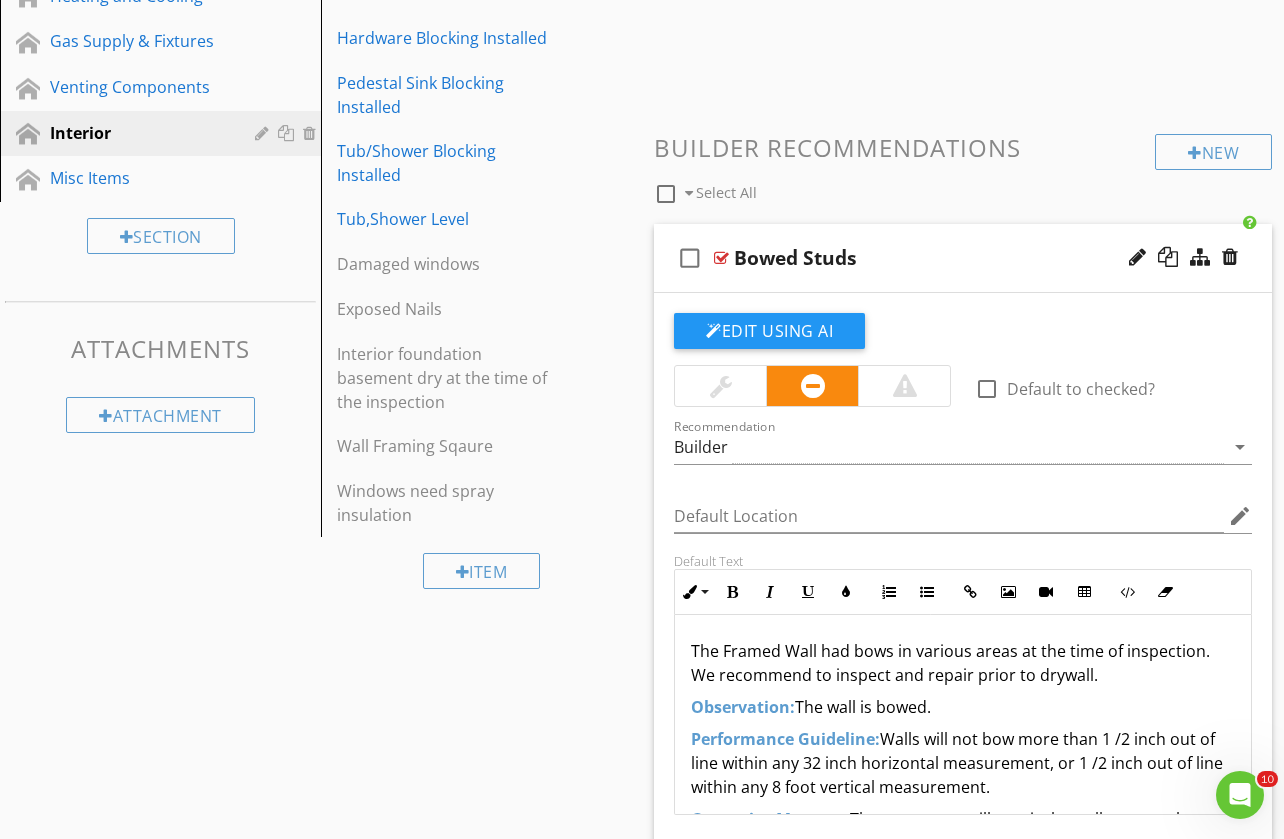 drag, startPoint x: 960, startPoint y: 767, endPoint x: 985, endPoint y: 769, distance: 25.079872 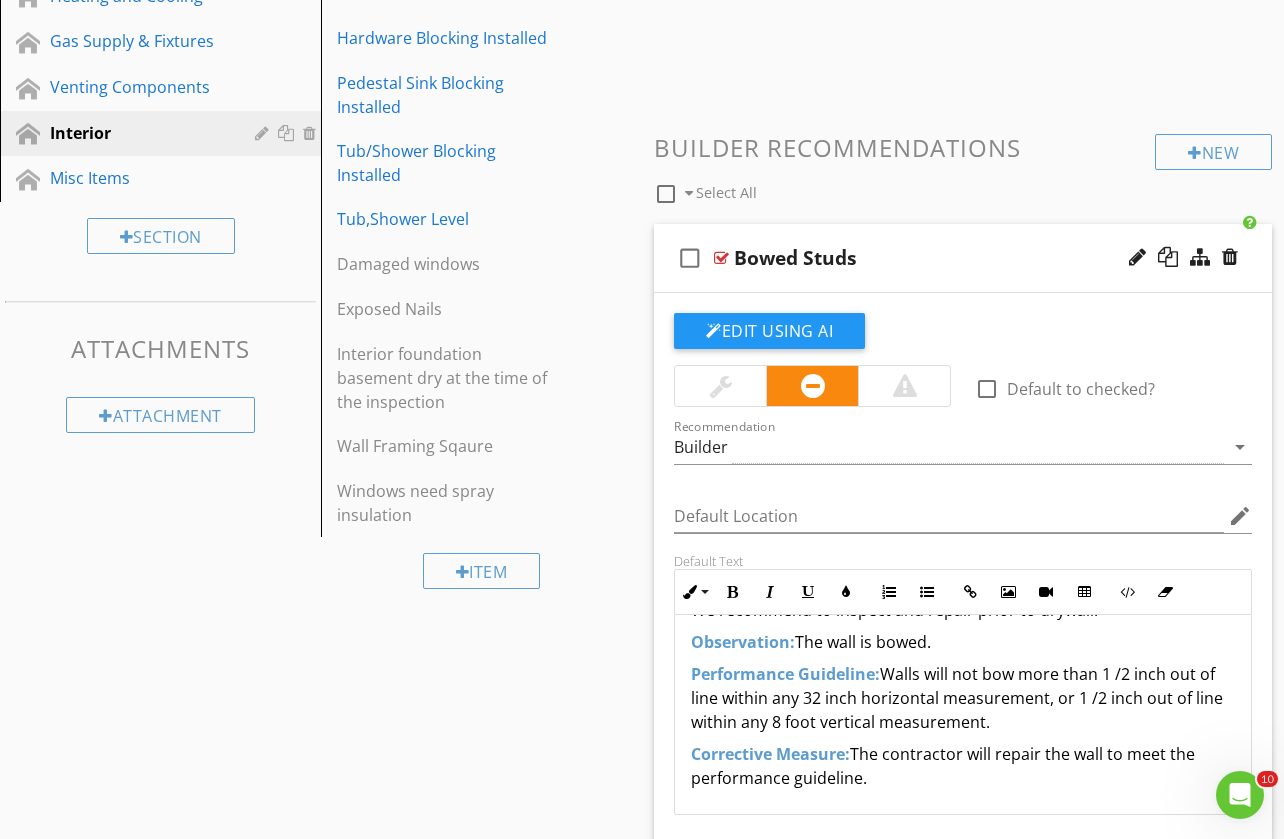 scroll, scrollTop: 65, scrollLeft: 0, axis: vertical 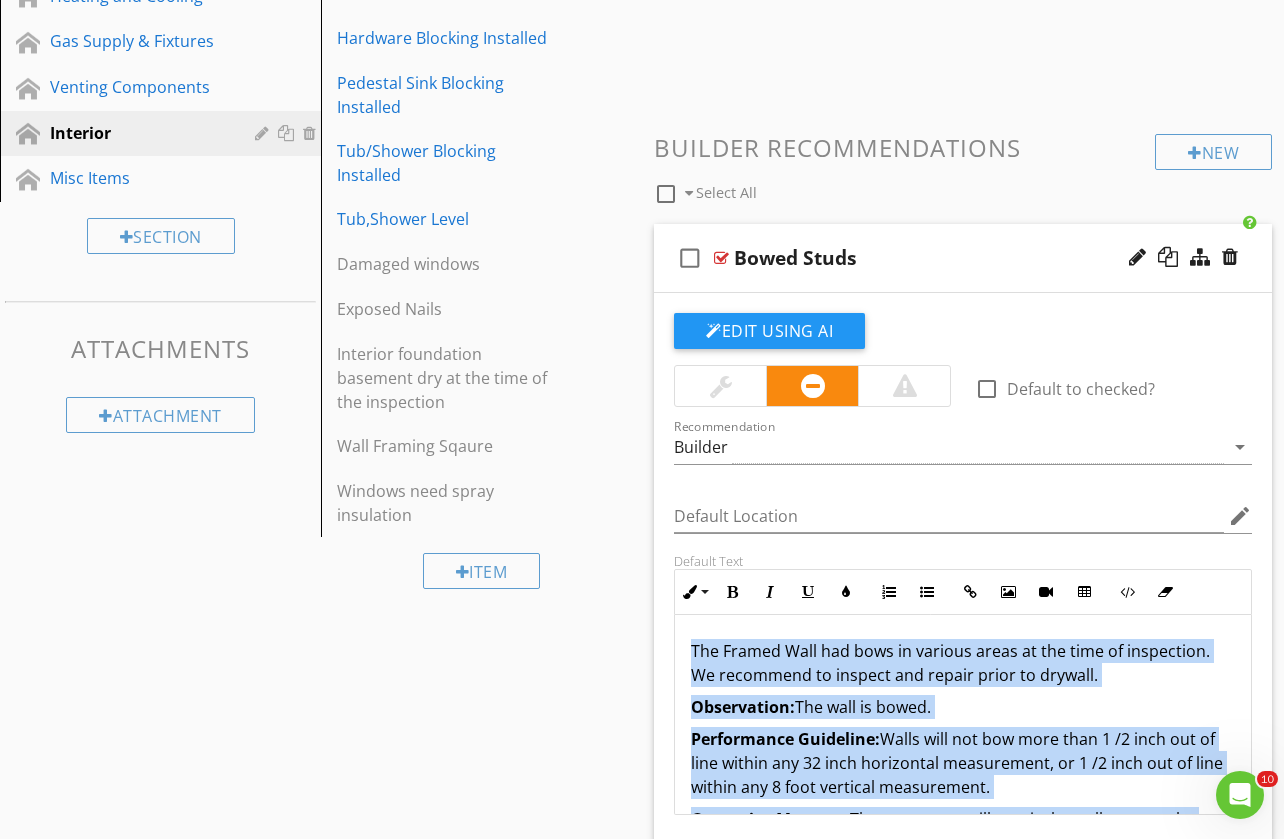drag, startPoint x: 870, startPoint y: 774, endPoint x: 700, endPoint y: 629, distance: 223.43903 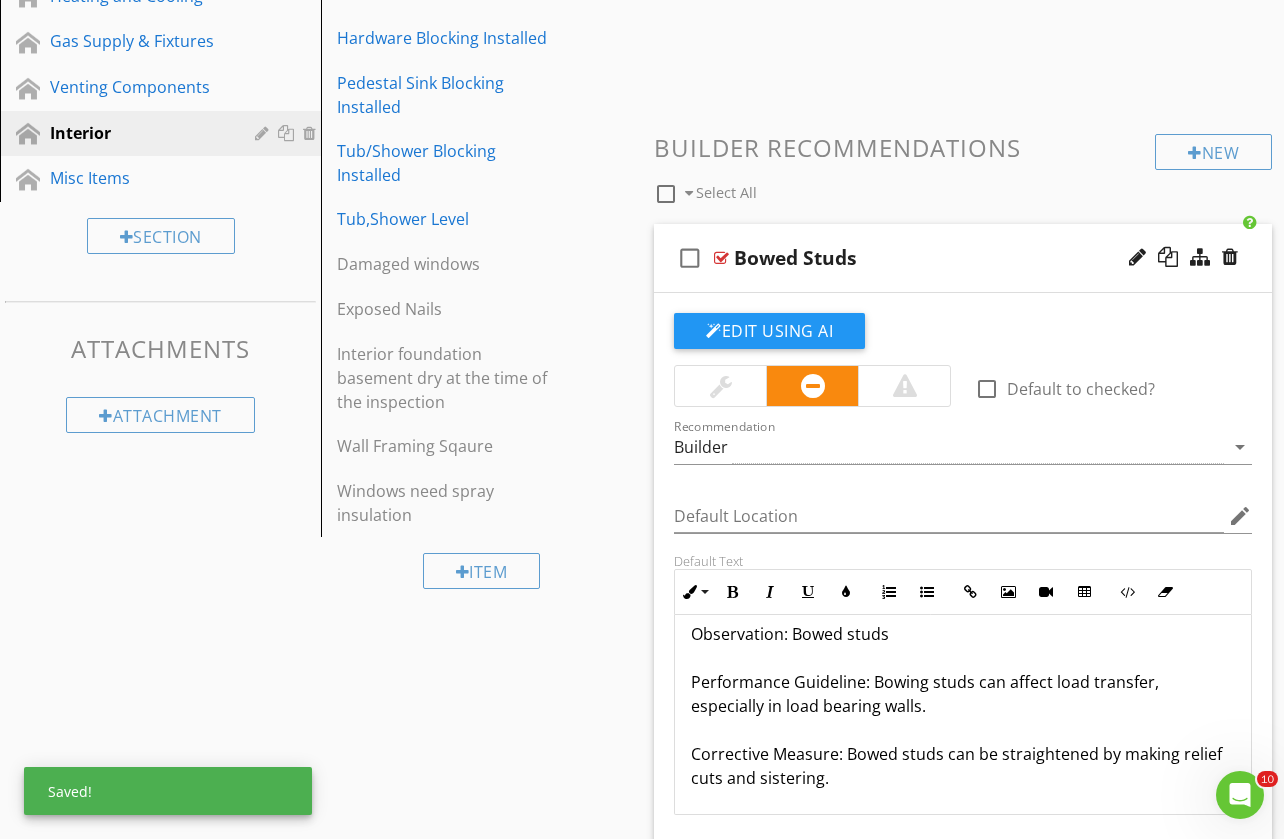 scroll, scrollTop: 89, scrollLeft: 0, axis: vertical 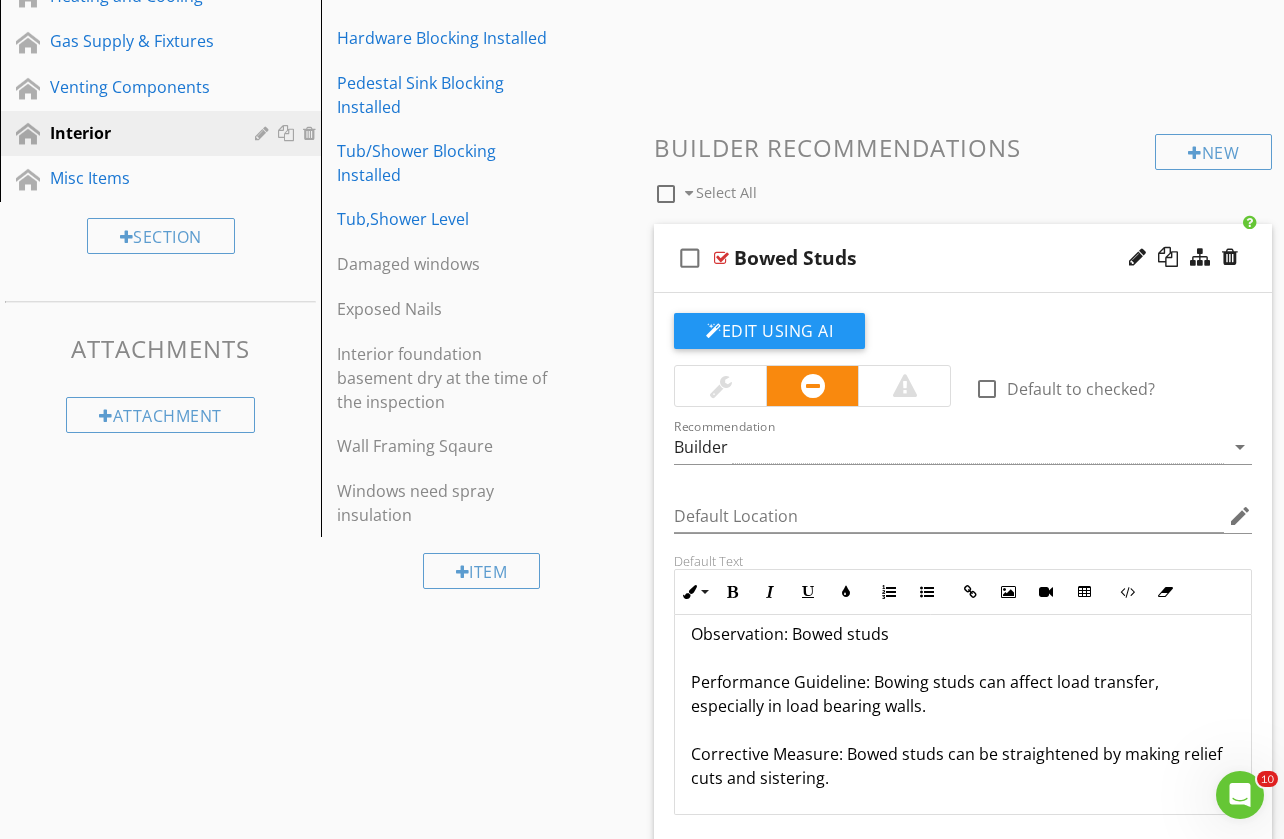 click on "The Framed Wall had bows in various areas at the time of inspection. We recommend to inspect and repair prior to drywall. Observation: Bowed studs Performance Guideline: Bowing studs can affect load transfer, especially in load bearing walls. Corrective Measure: Bowed studs can be straightened by making relief cuts and sistering." at bounding box center (963, 670) 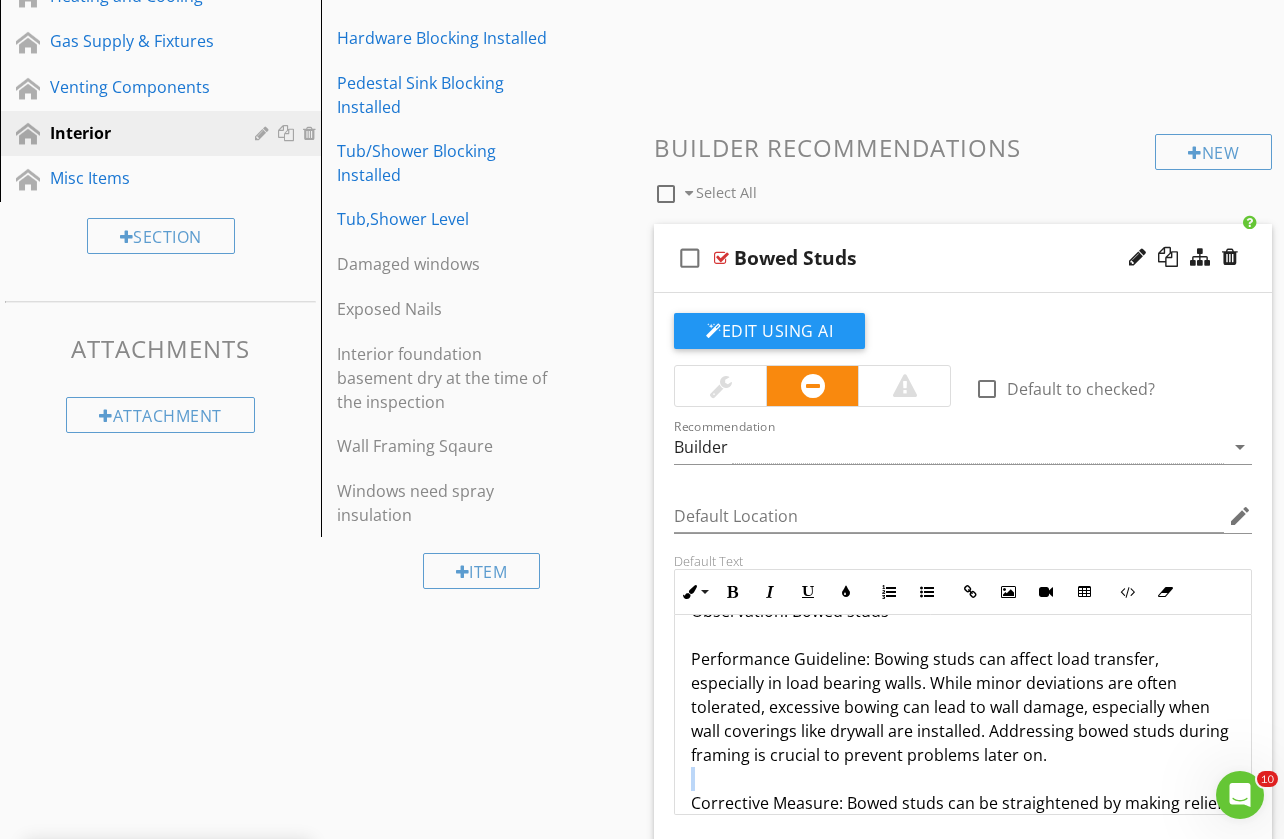 scroll, scrollTop: 120, scrollLeft: 0, axis: vertical 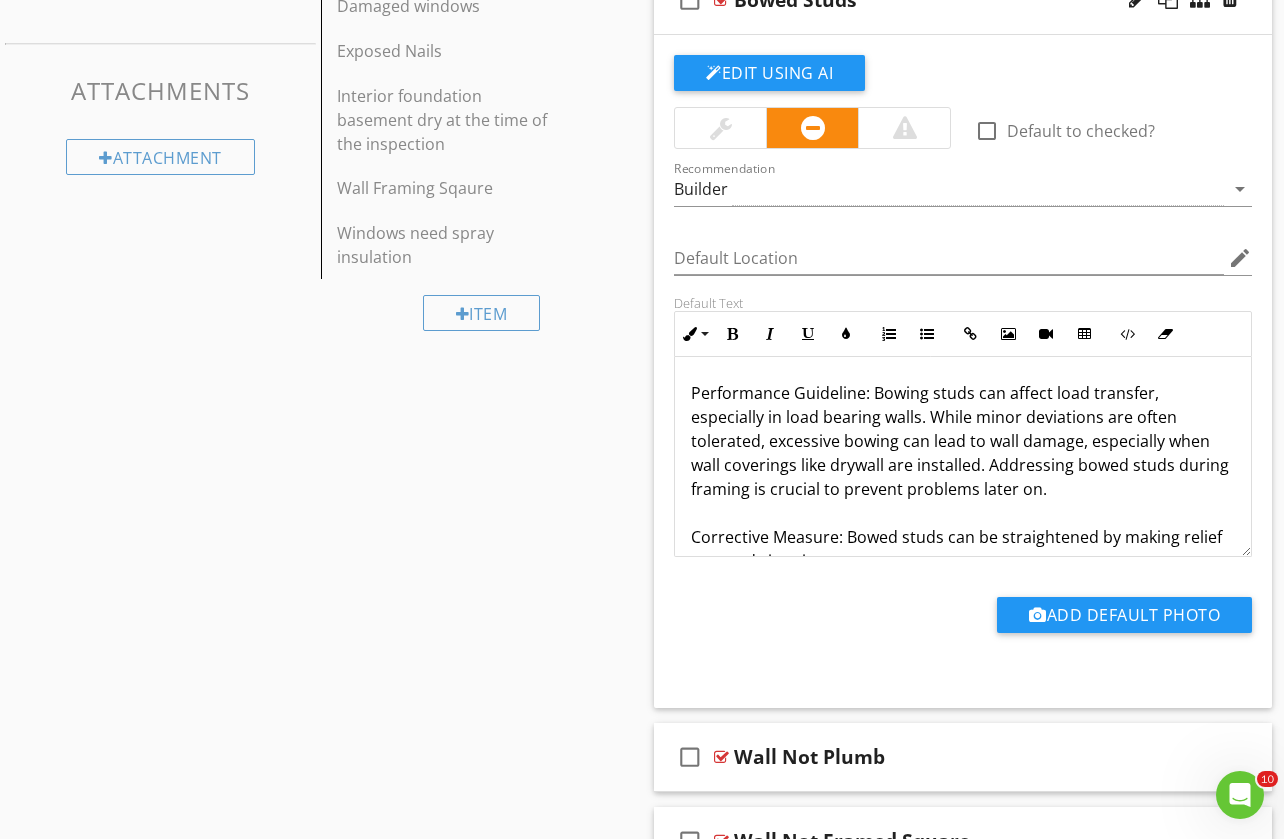 click on "The Framed Wall had bows in various areas at the time of inspection. We recommend to inspect and repair prior to drywall. Observation: Bowed studs Performance Guideline: Bowing studs can affect load transfer, especially in load bearing walls. While minor deviations are often tolerated, excessive bowing can lead to wall damage, especially when wall coverings like drywall are installed. Addressing bowed studs during framing is crucial to prevent problems later on. Corrective Measure: Bowed studs can be straightened by making relief cuts and sistering." at bounding box center [963, 417] 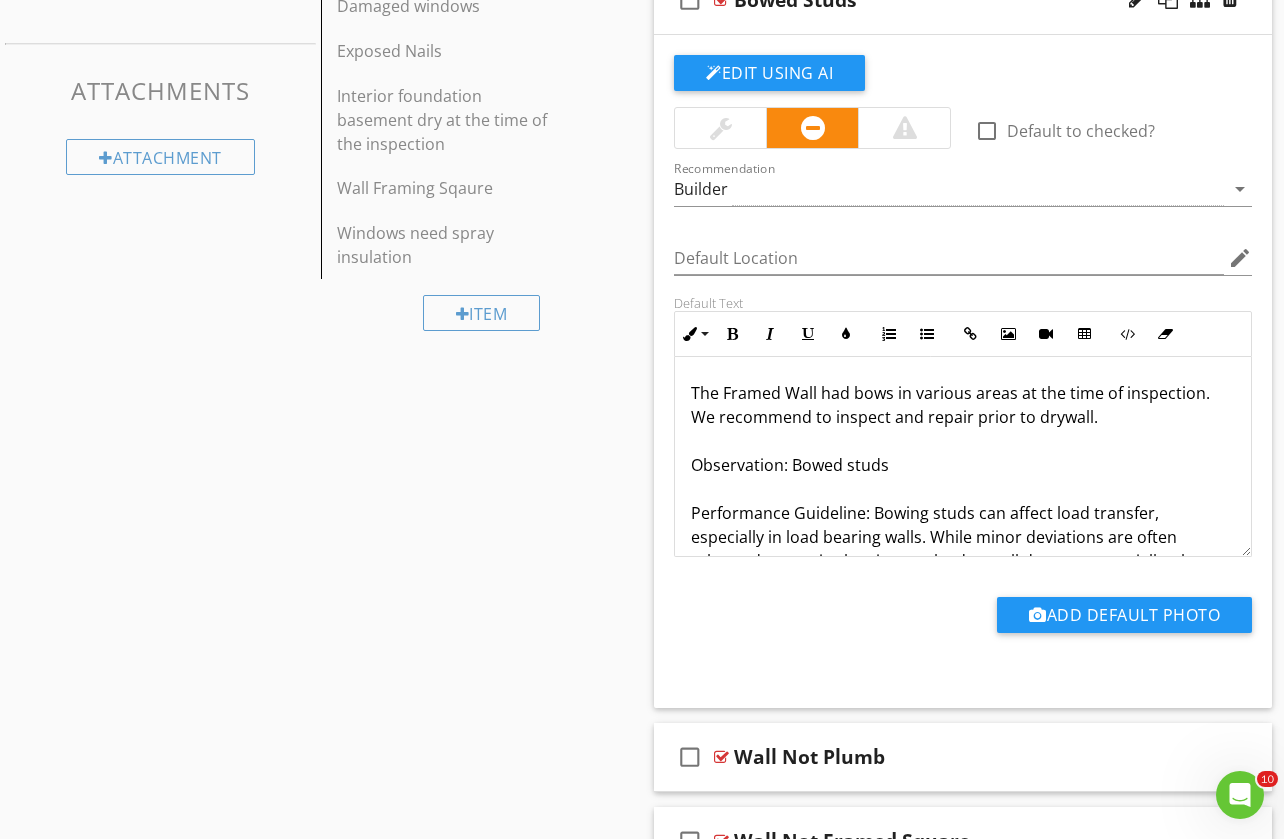 scroll, scrollTop: 0, scrollLeft: 0, axis: both 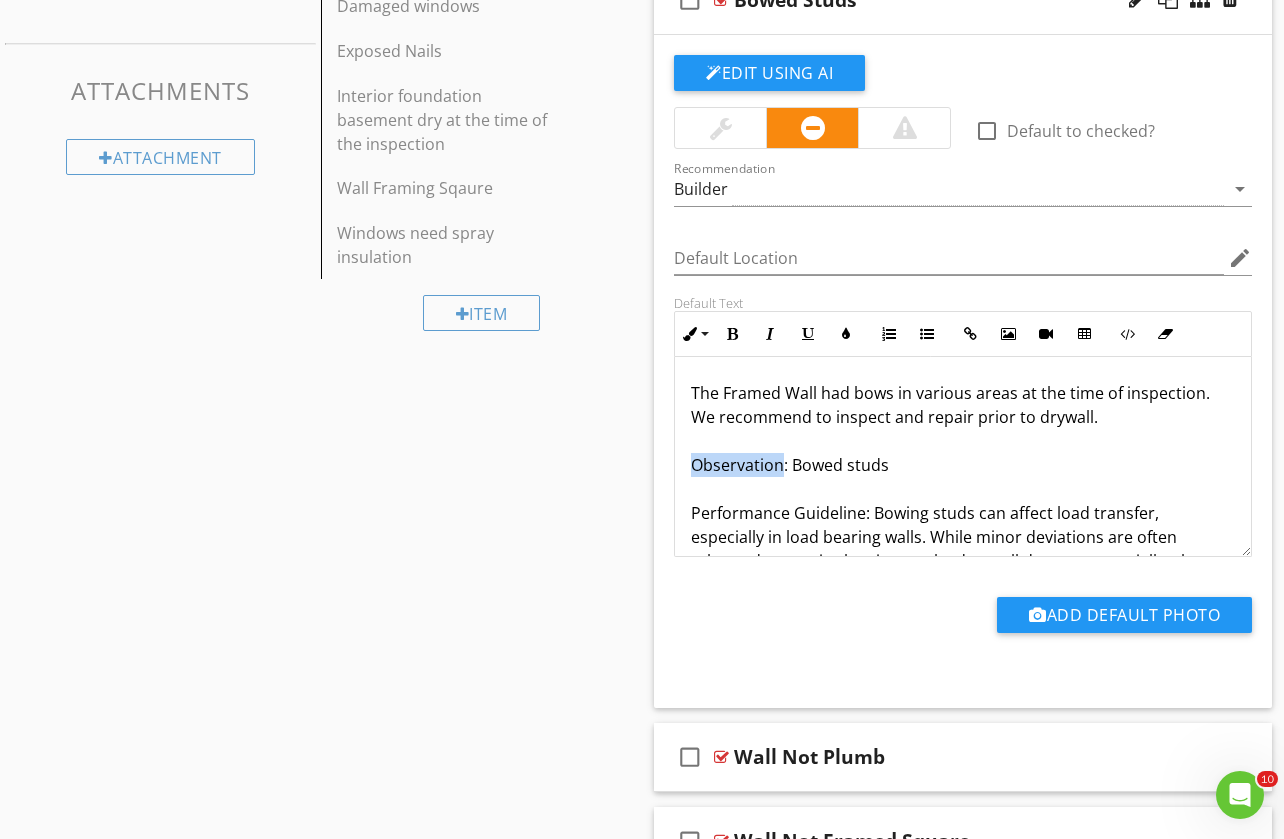 drag, startPoint x: 747, startPoint y: 465, endPoint x: 722, endPoint y: 441, distance: 34.655445 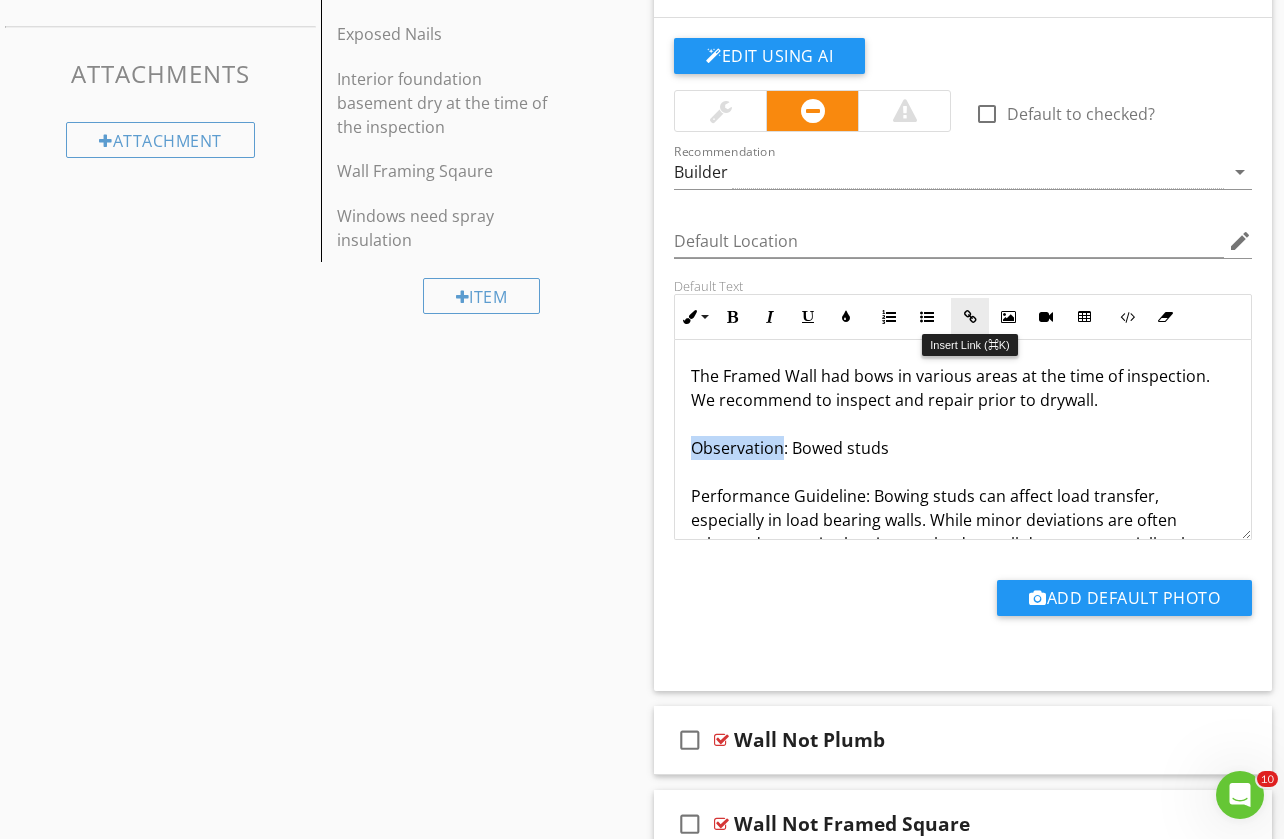 scroll, scrollTop: 908, scrollLeft: 0, axis: vertical 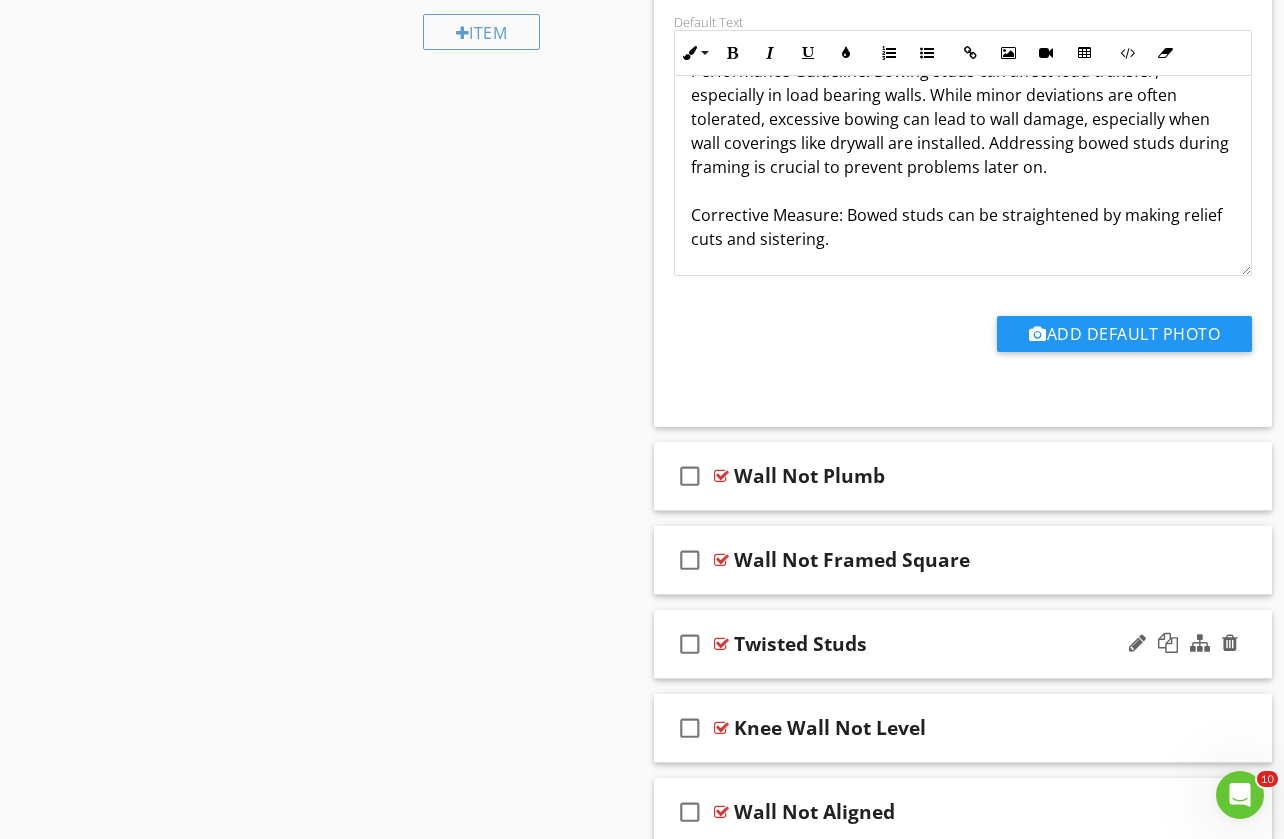 click on "check_box_outline_blank" at bounding box center (690, 644) 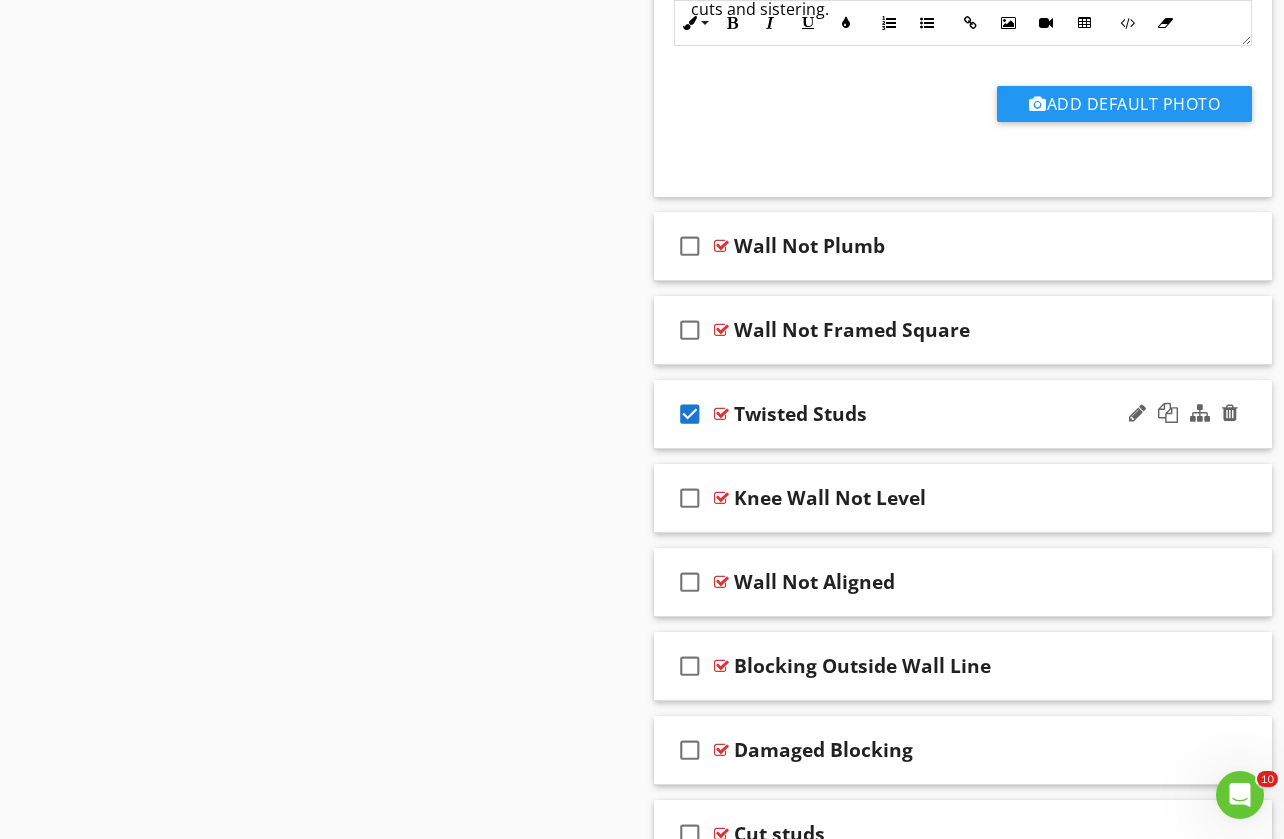 scroll, scrollTop: 1412, scrollLeft: 0, axis: vertical 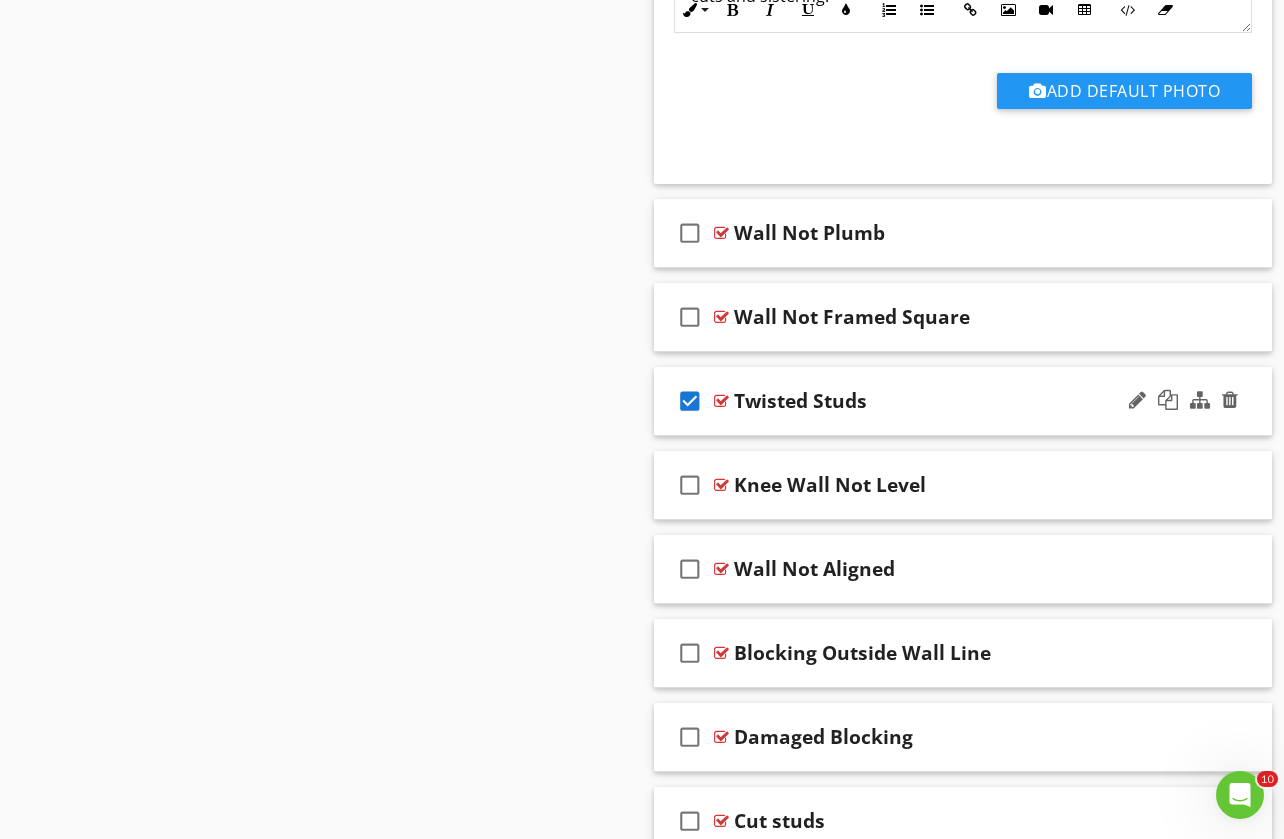click on "check_box
Twisted Studs" at bounding box center (963, 401) 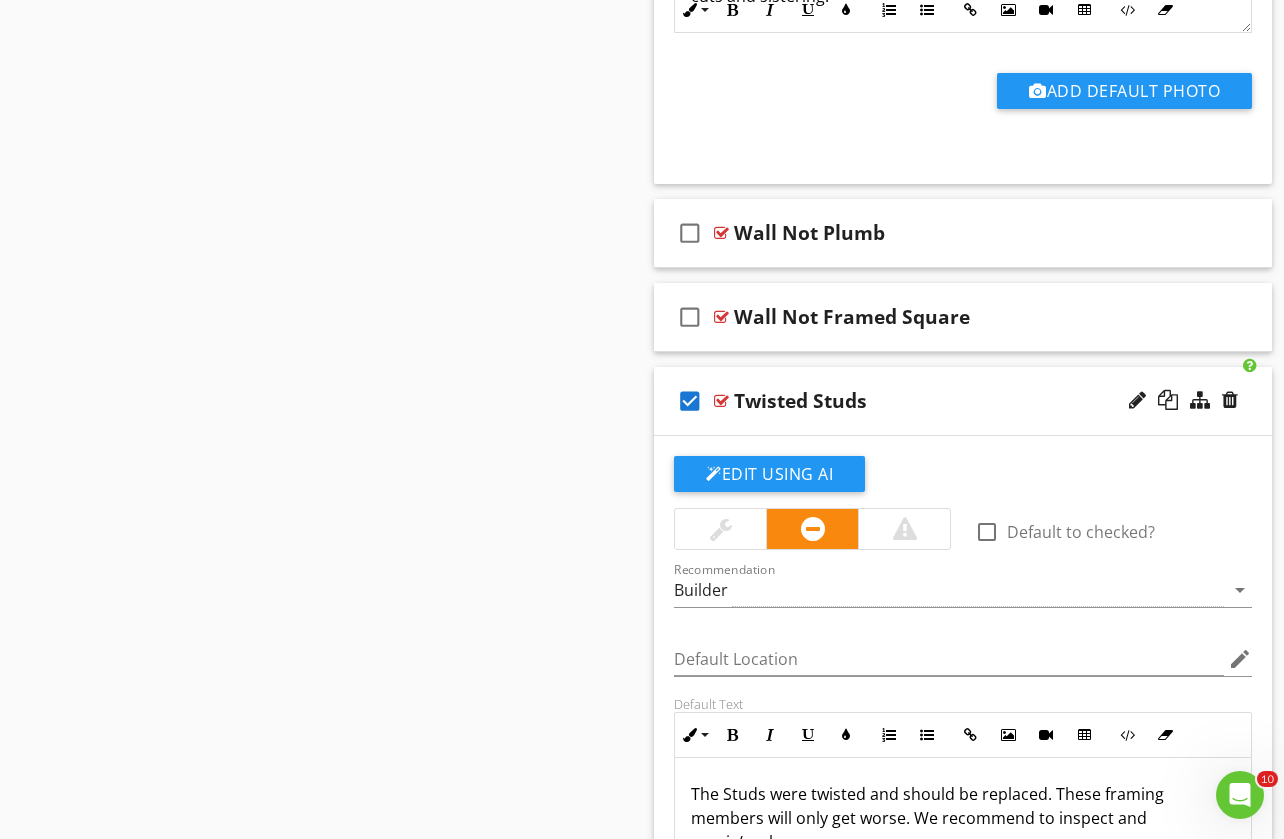 click on "check_box" at bounding box center [690, 401] 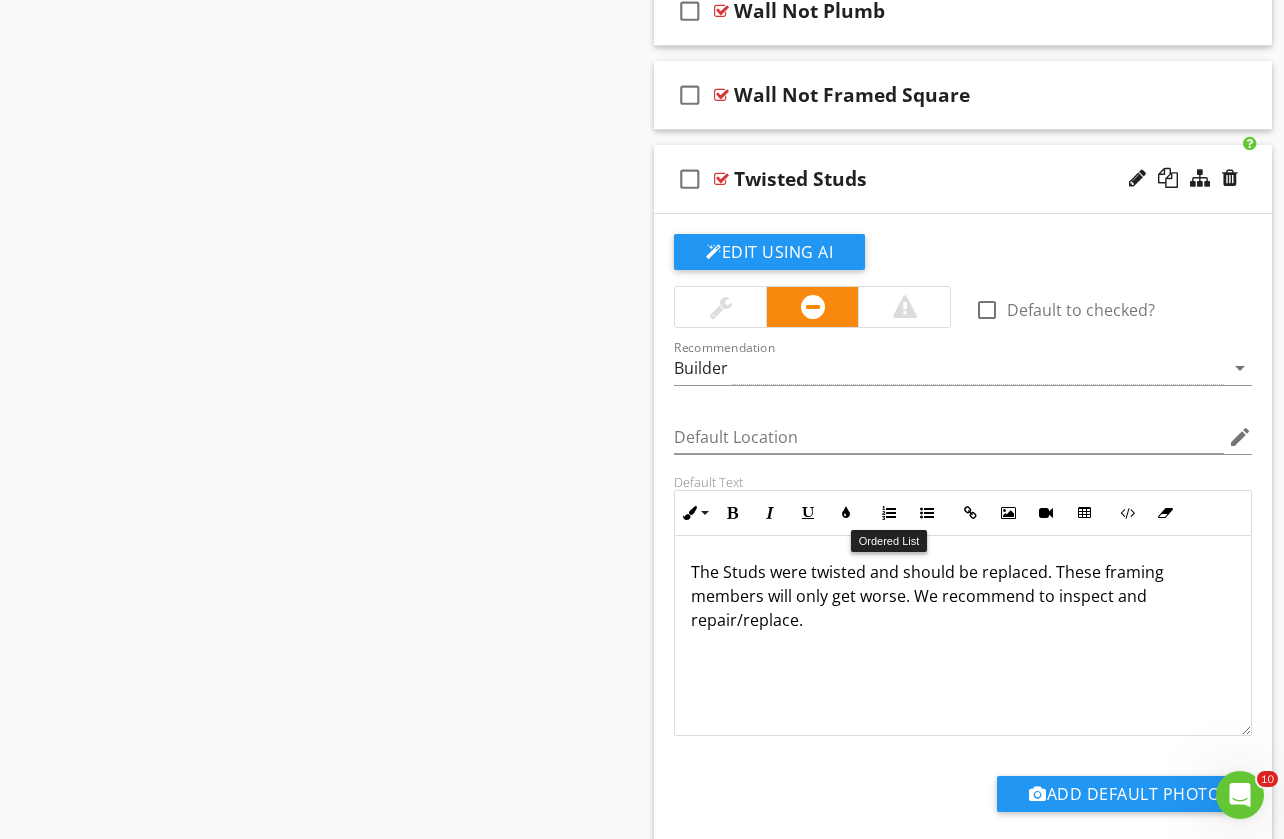 scroll, scrollTop: 1637, scrollLeft: 0, axis: vertical 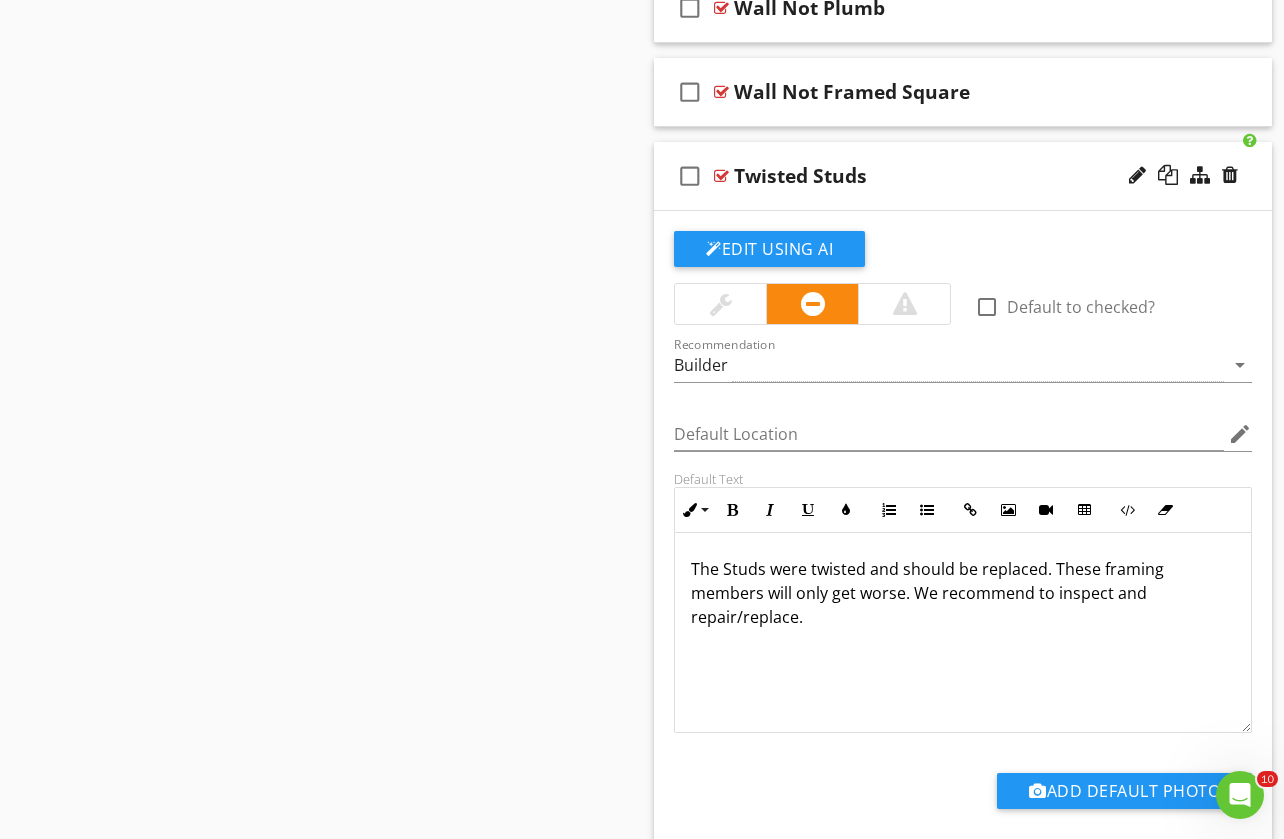 click on "The Studs were twisted and should be replaced. These framing members will only get worse. We recommend to inspect and repair/replace." at bounding box center [963, 593] 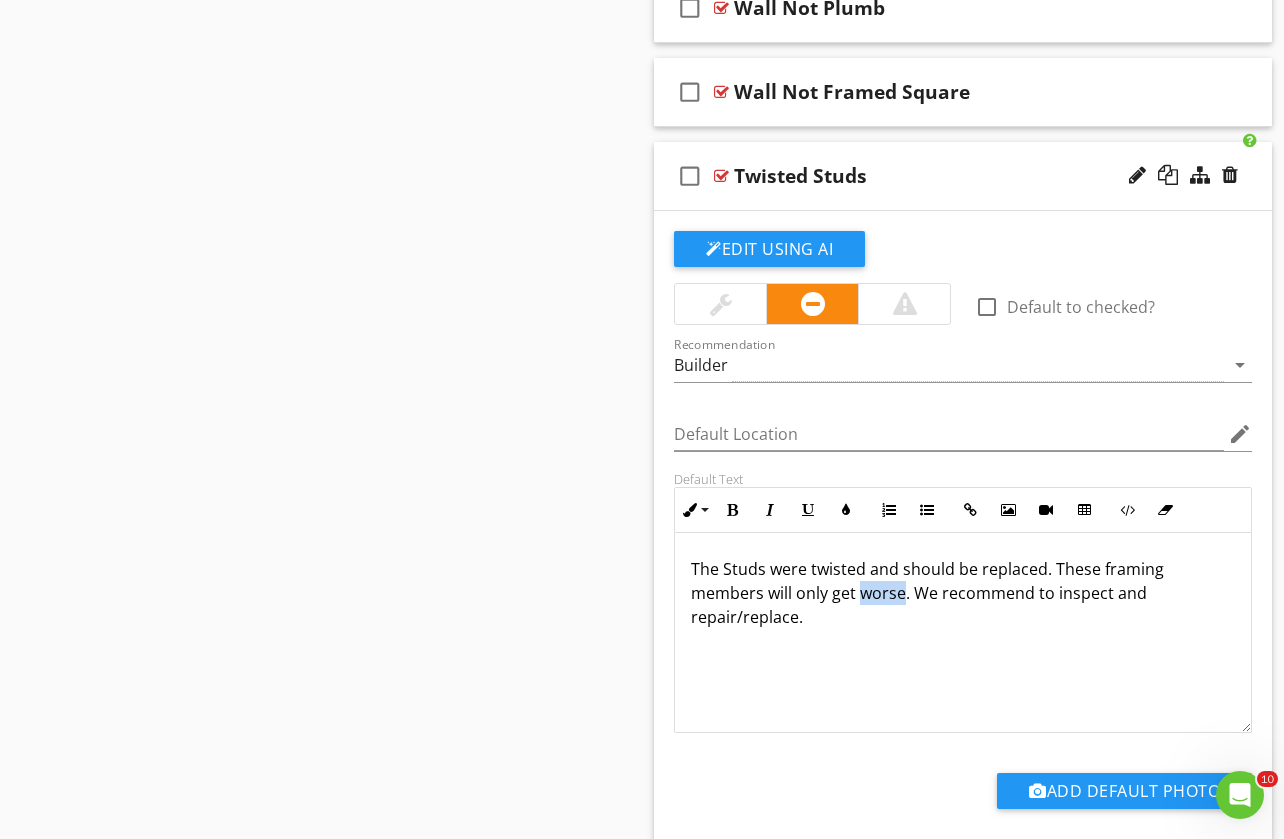 click on "The Studs were twisted and should be replaced. These framing members will only get worse. We recommend to inspect and repair/replace." at bounding box center (963, 593) 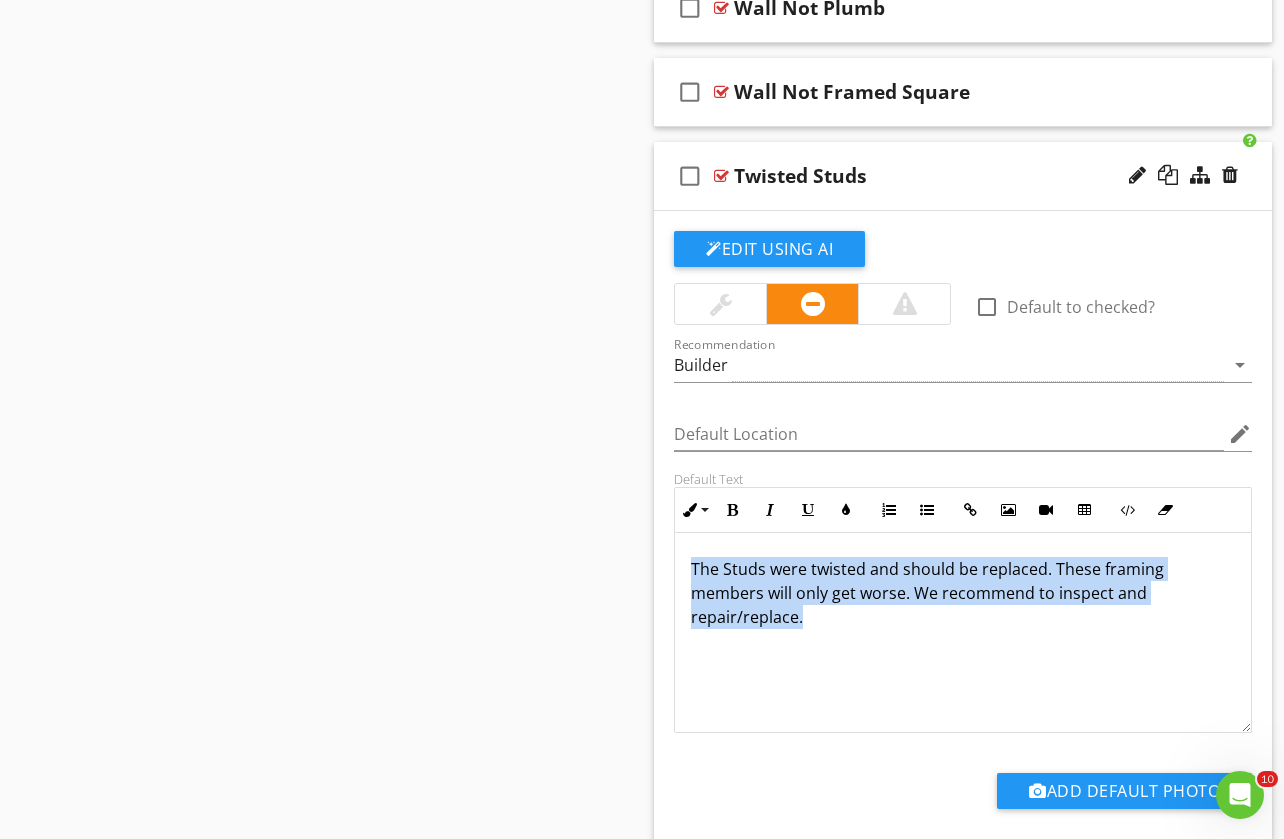 click on "The Studs were twisted and should be replaced. These framing members will only get worse. We recommend to inspect and repair/replace." at bounding box center (963, 593) 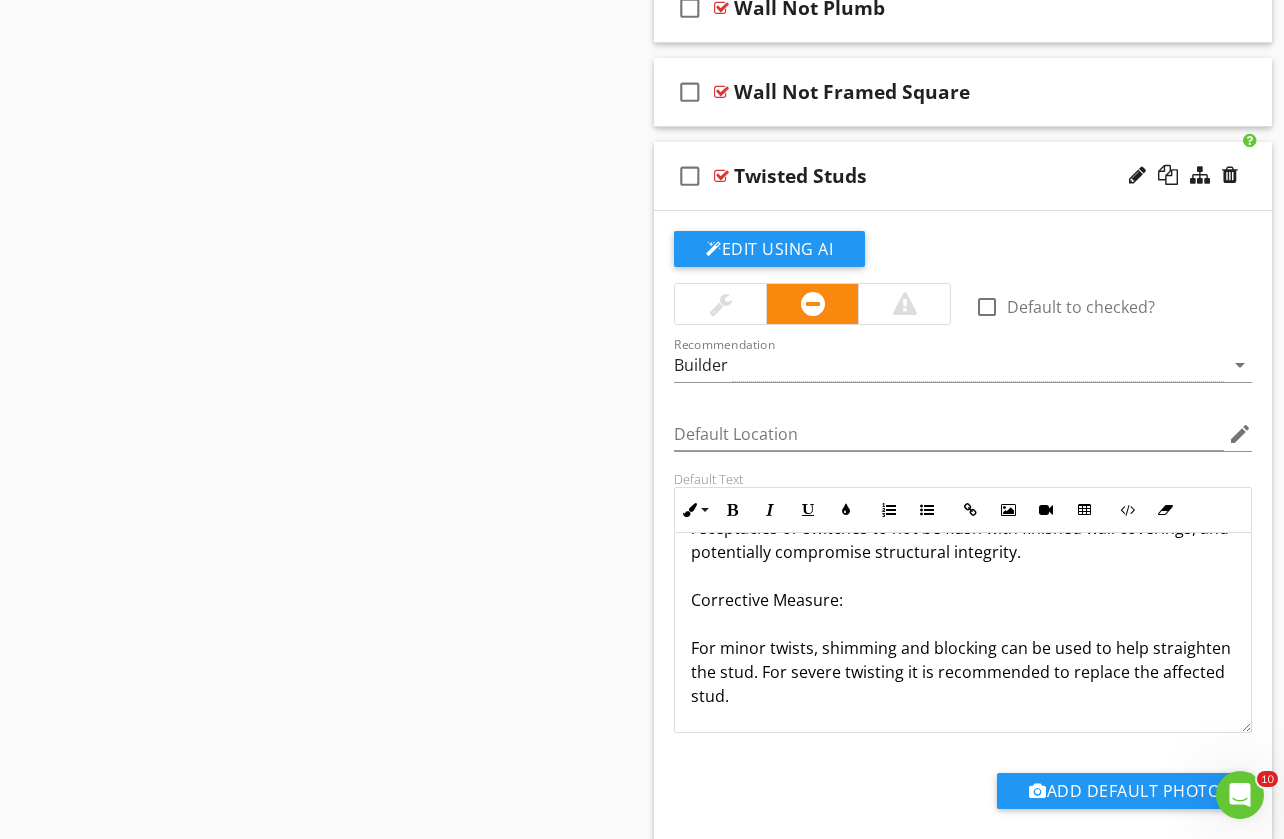 scroll, scrollTop: 209, scrollLeft: 0, axis: vertical 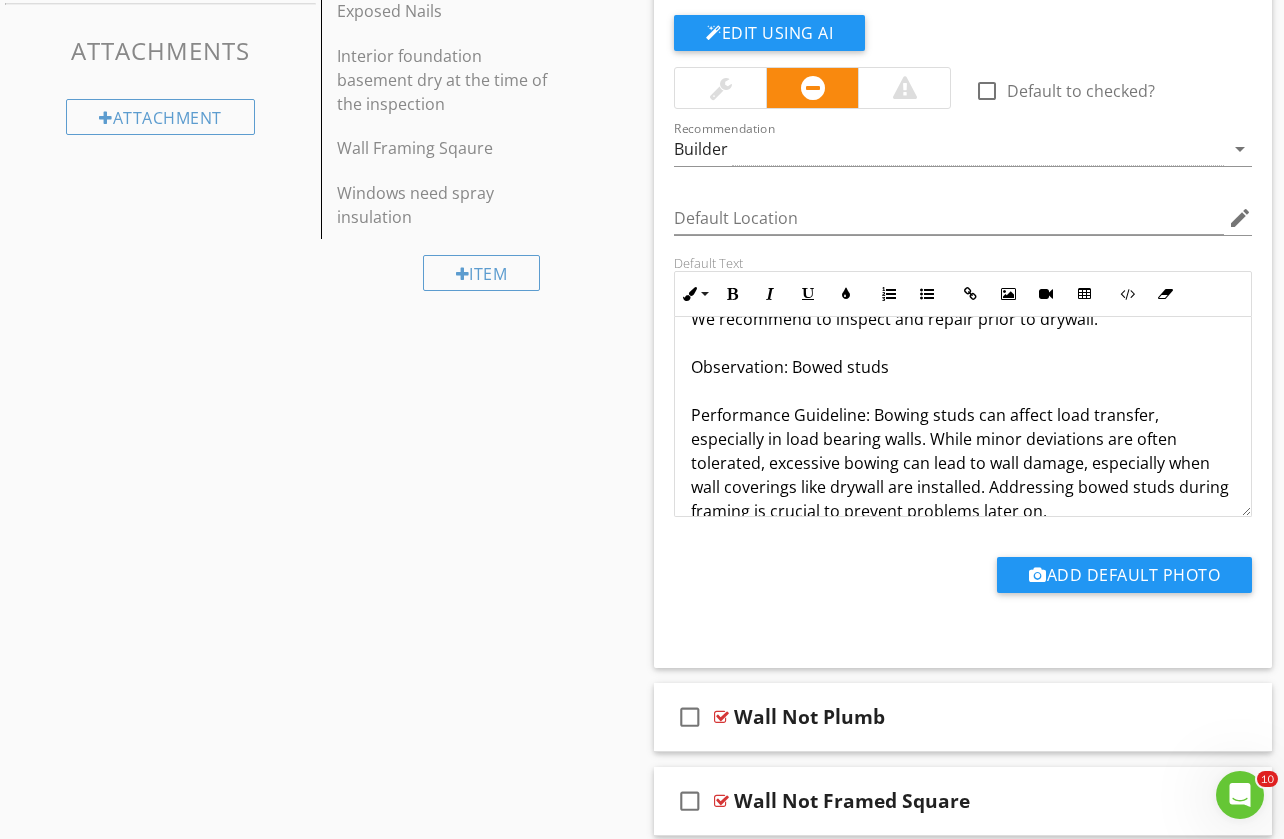 click on "The Framed Wall had bows in various areas at the time of inspection. We recommend to inspect and repair prior to drywall. Observation: Bowed studs Performance Guideline: Bowing studs can affect load transfer, especially in load bearing walls. While minor deviations are often tolerated, excessive bowing can lead to wall damage, especially when wall coverings like drywall are installed. Addressing bowed studs during framing is crucial to prevent problems later on. Corrective Measure: Bowed studs can be straightened by making relief cuts and sistering." at bounding box center [963, 439] 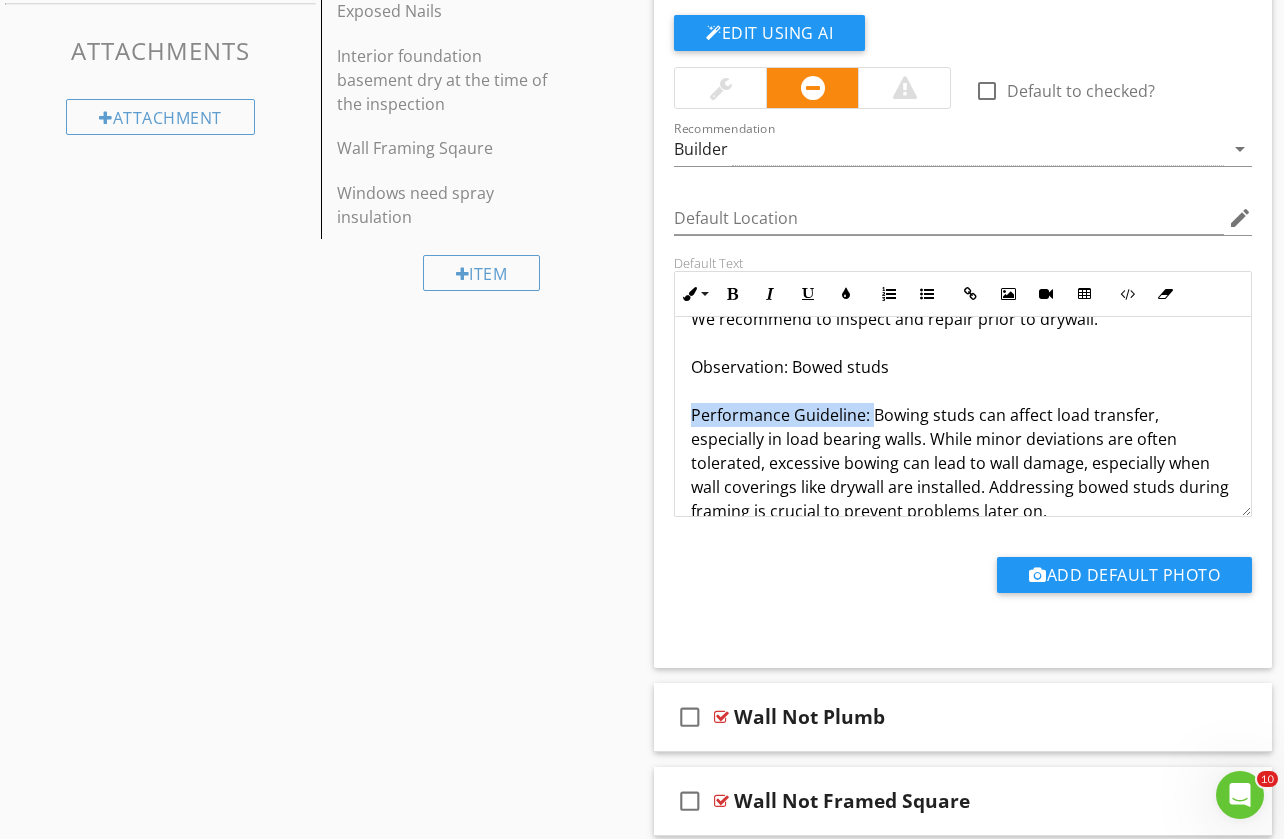 drag, startPoint x: 871, startPoint y: 415, endPoint x: 677, endPoint y: 416, distance: 194.00258 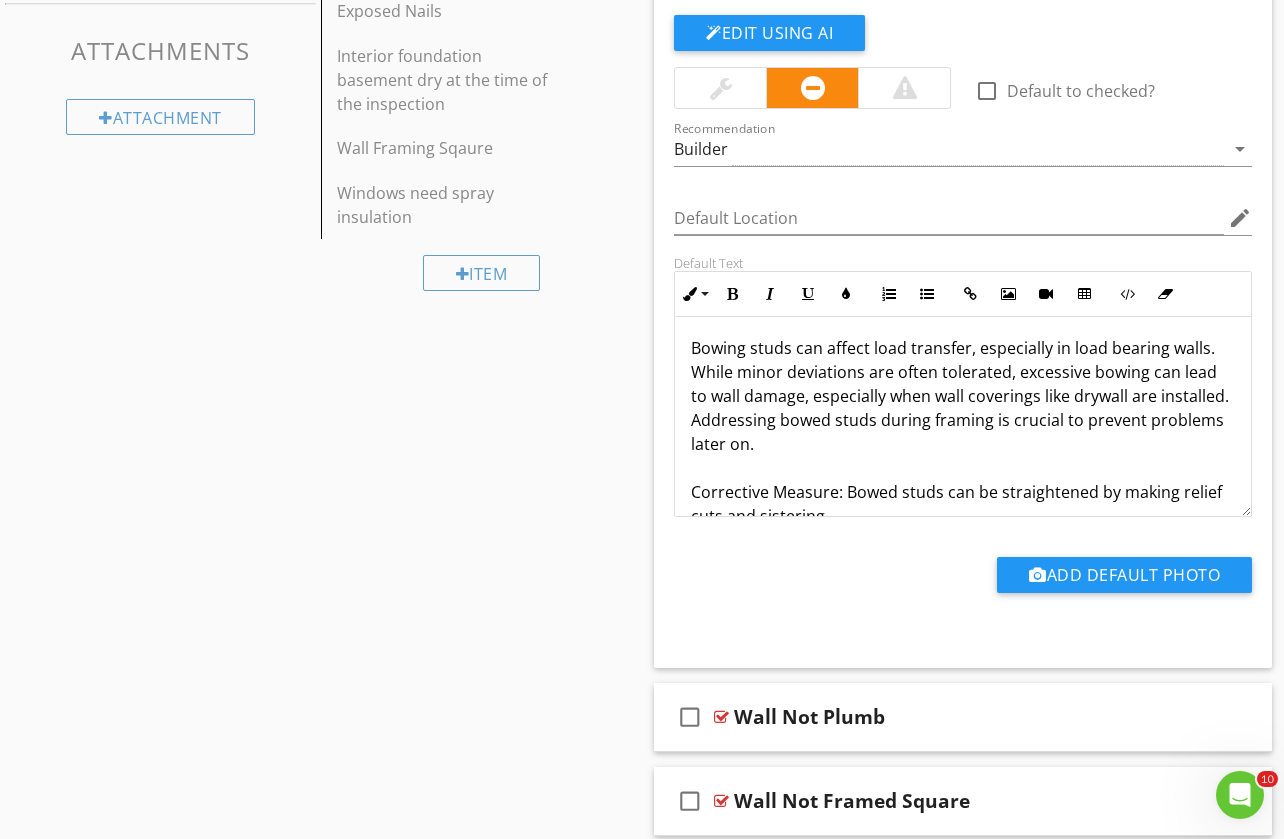 scroll, scrollTop: 162, scrollLeft: 0, axis: vertical 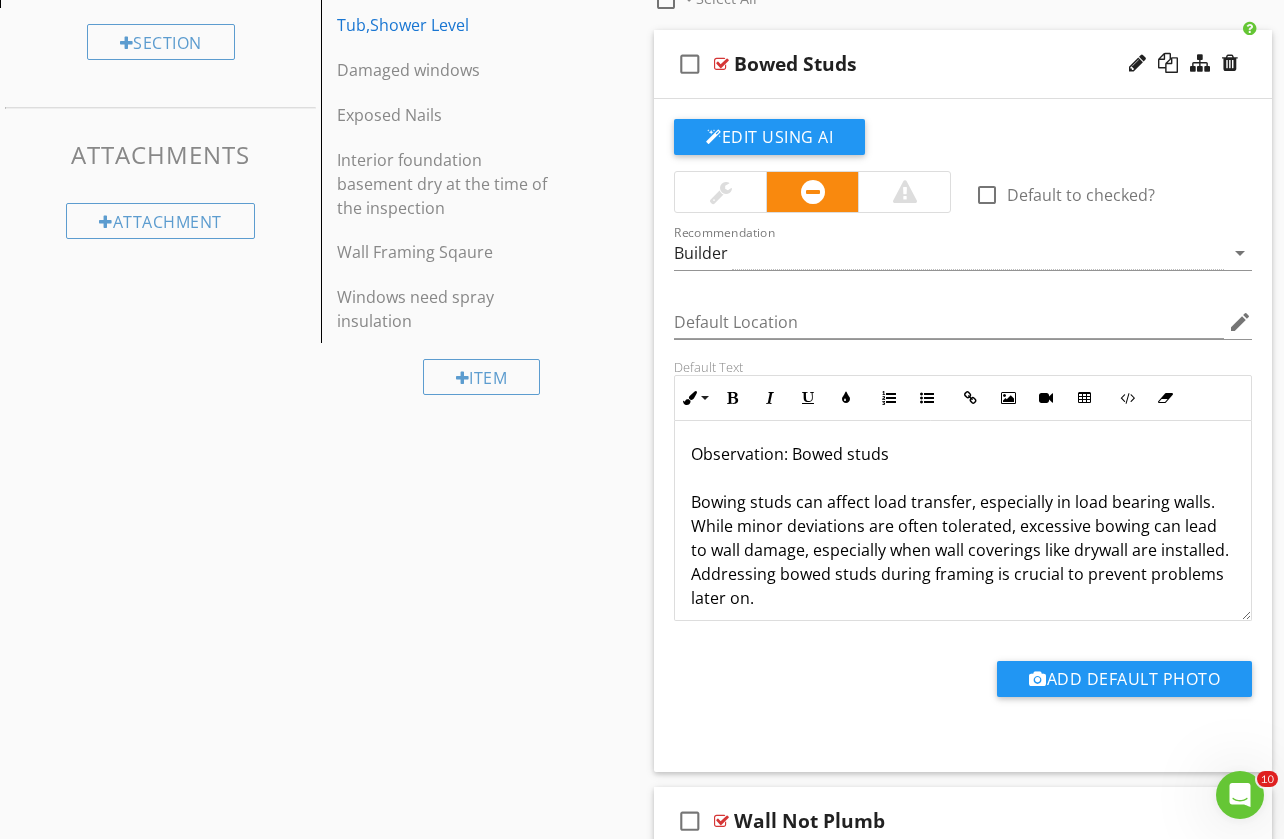 click on "The Framed Wall had bows in various areas at the time of inspection. We recommend to inspect and repair prior to drywall. Observation: Bowed studs Bowing studs can affect load transfer, especially in load bearing walls. While minor deviations are often tolerated, excessive bowing can lead to wall damage, especially when wall coverings like drywall are installed. Addressing bowed studs during framing is crucial to prevent problems later on. Corrective Measure: Bowed studs can be straightened by making relief cuts and sistering." at bounding box center (963, 526) 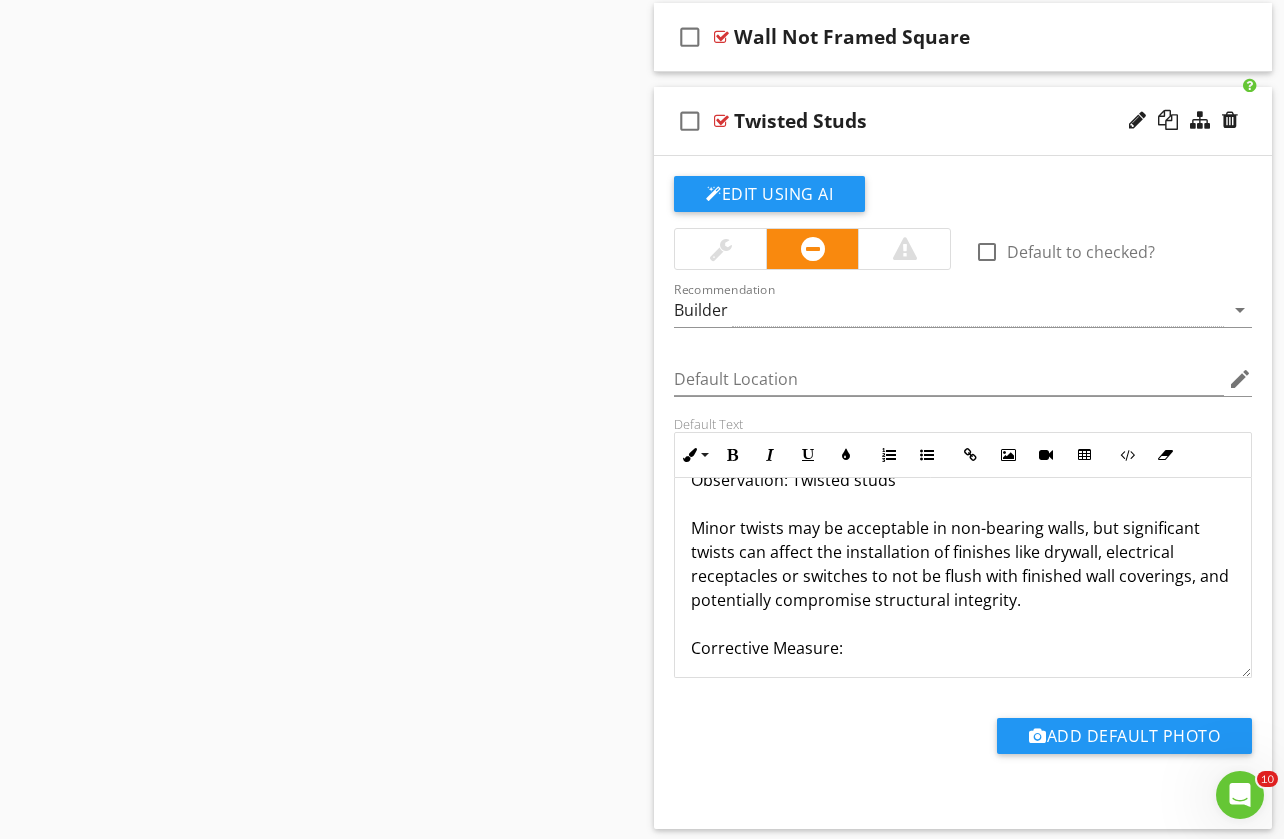 scroll, scrollTop: 1804, scrollLeft: 0, axis: vertical 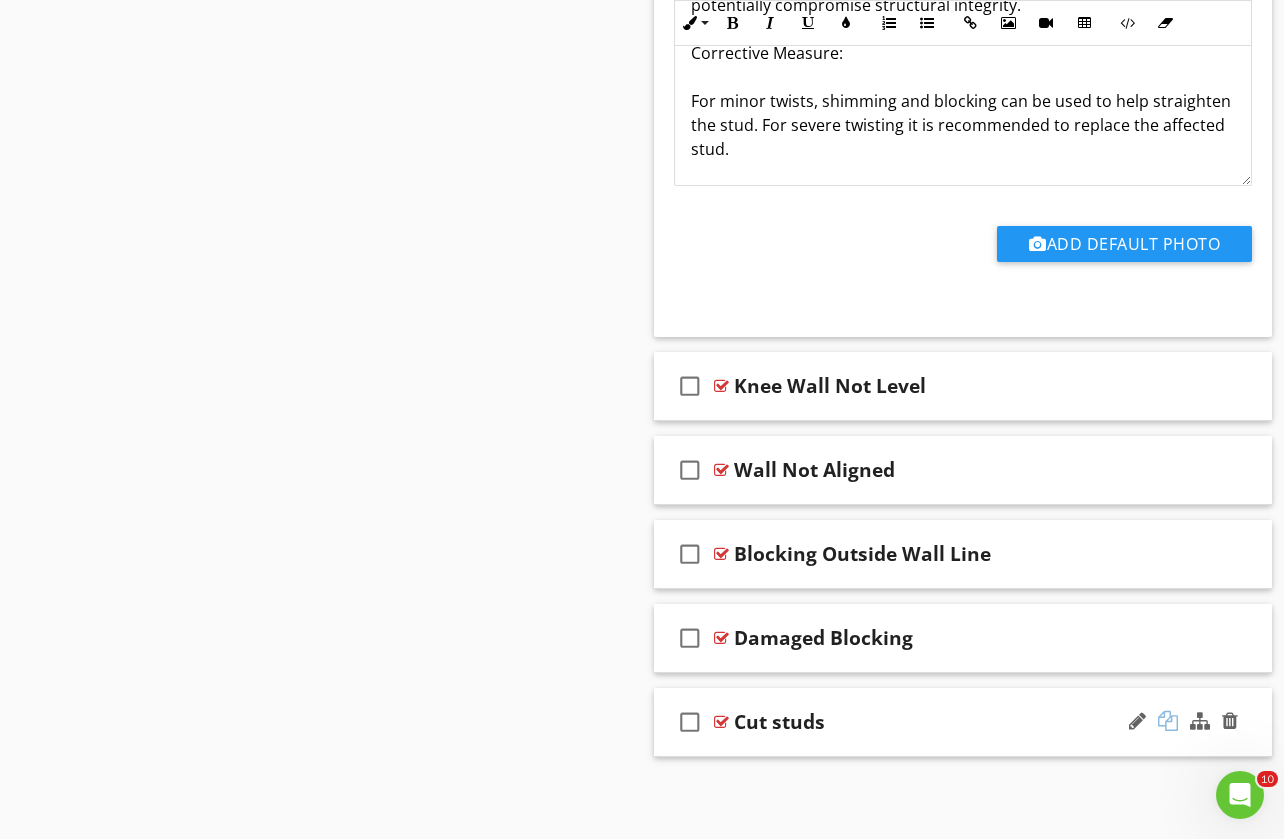 click at bounding box center [1168, 721] 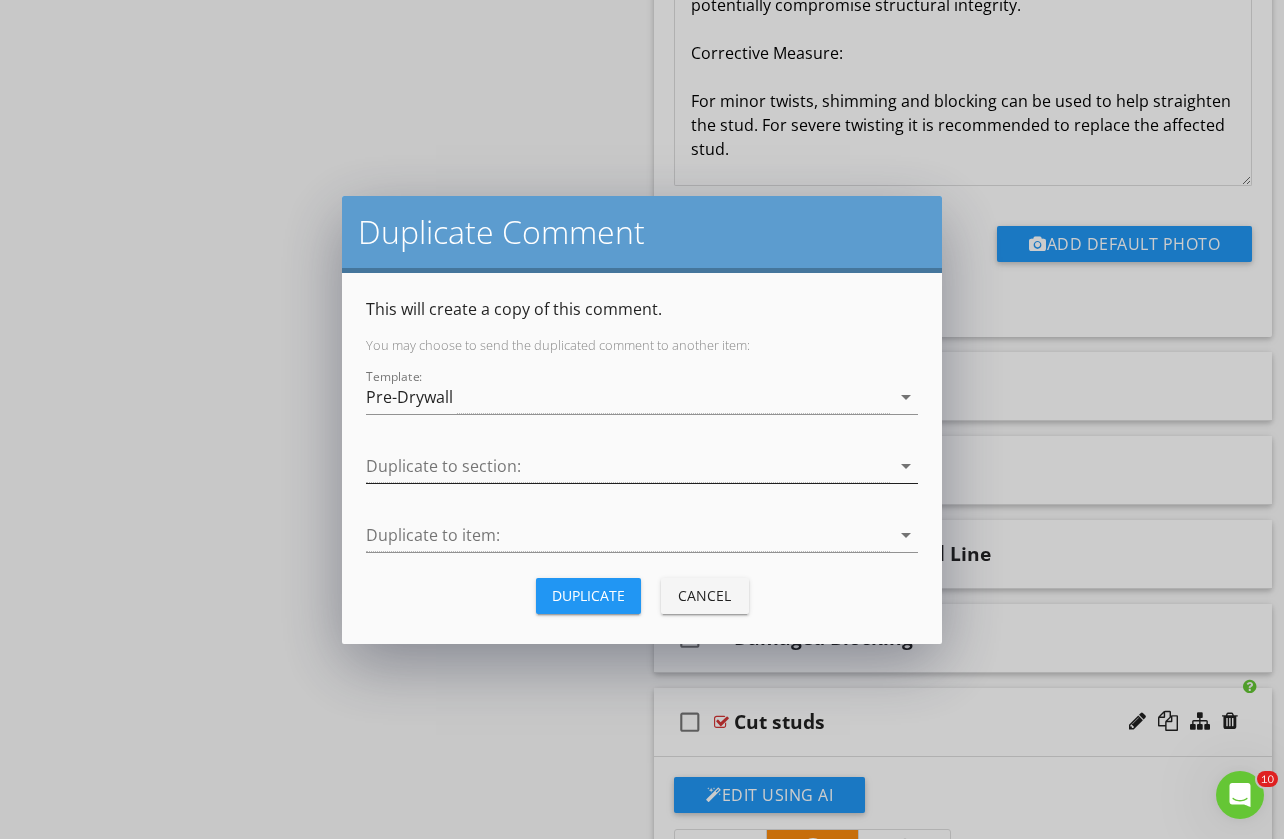 click at bounding box center [628, 466] 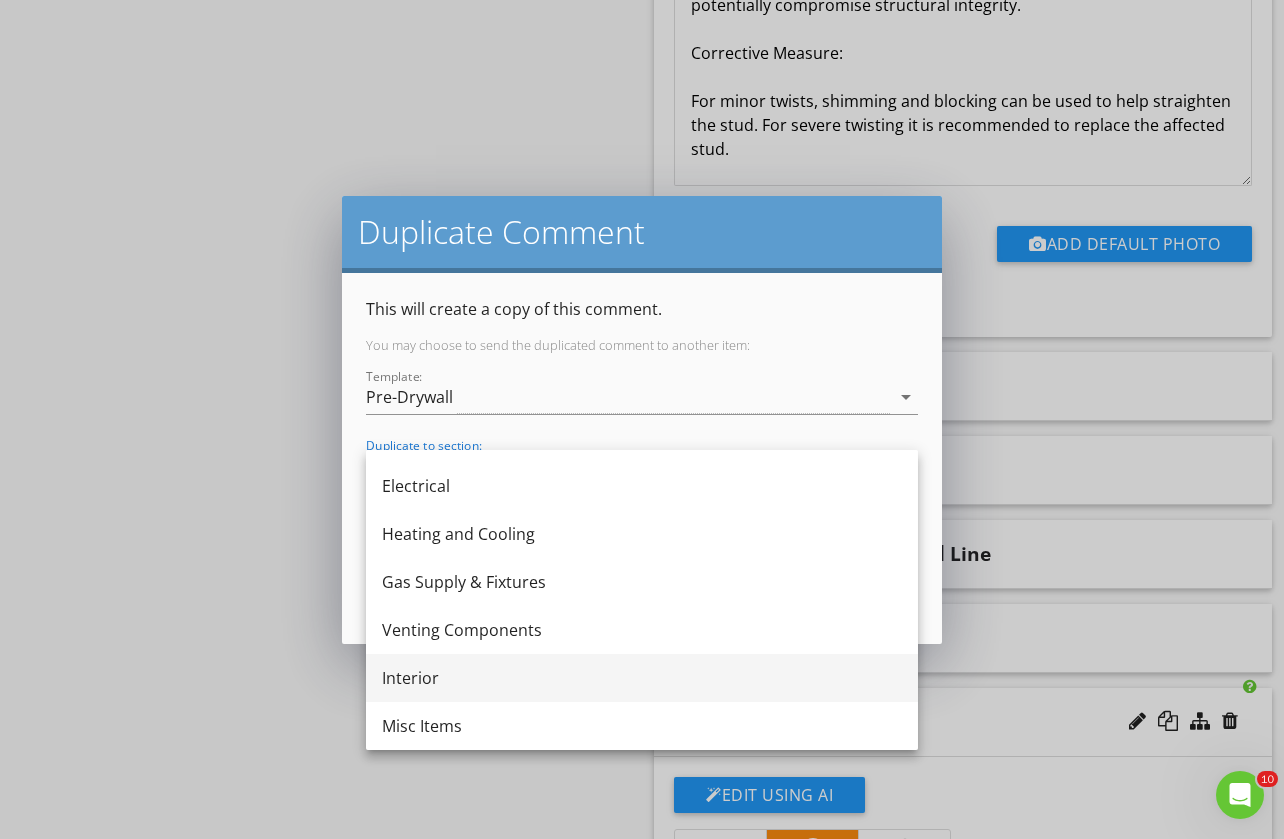 scroll, scrollTop: 276, scrollLeft: 0, axis: vertical 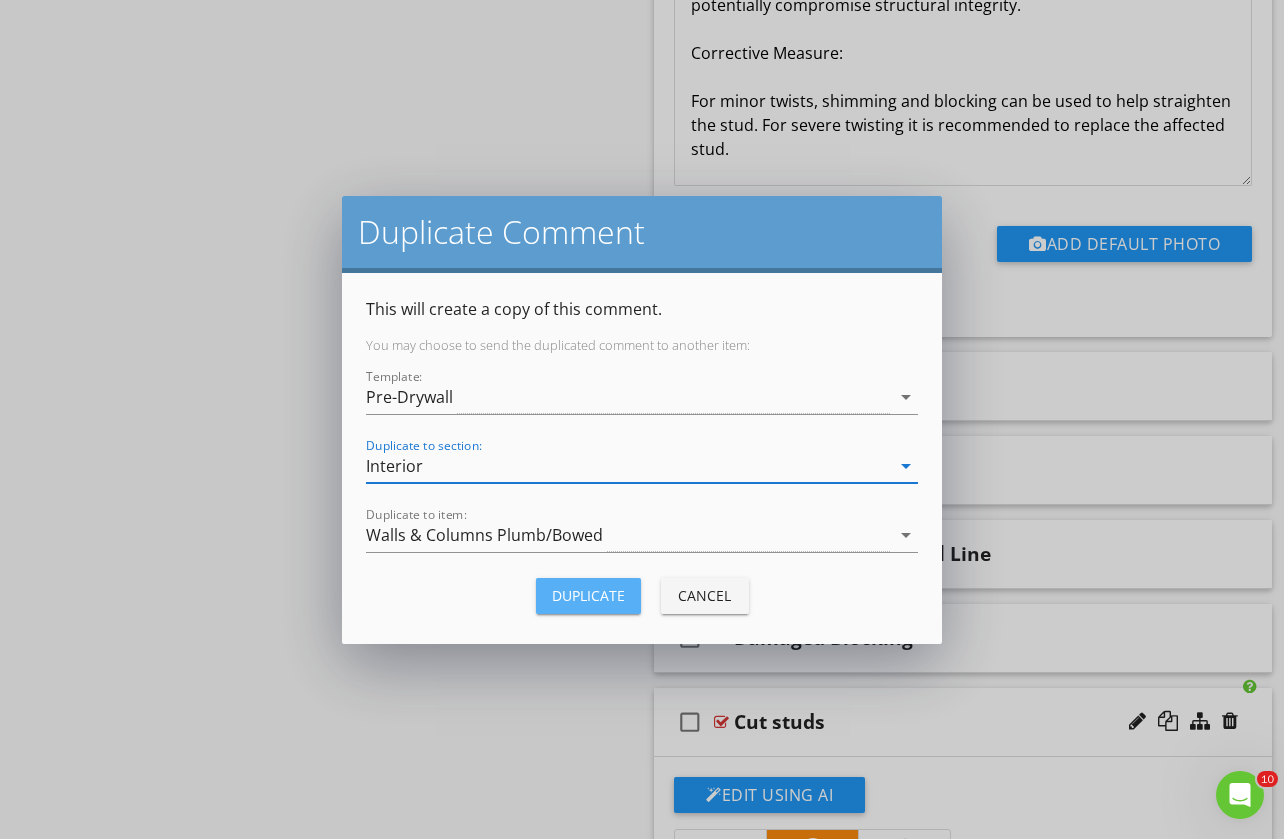 click on "Duplicate" at bounding box center (588, 595) 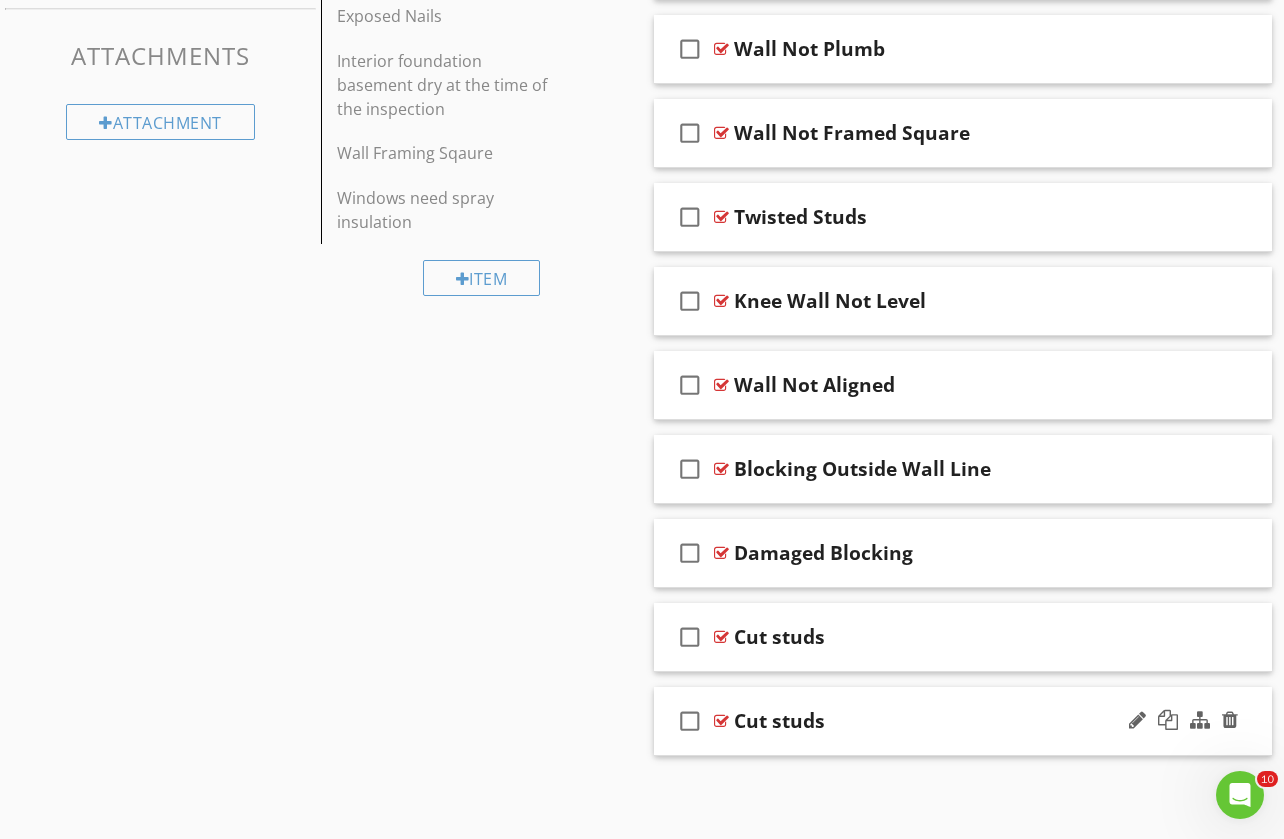 scroll, scrollTop: 922, scrollLeft: 0, axis: vertical 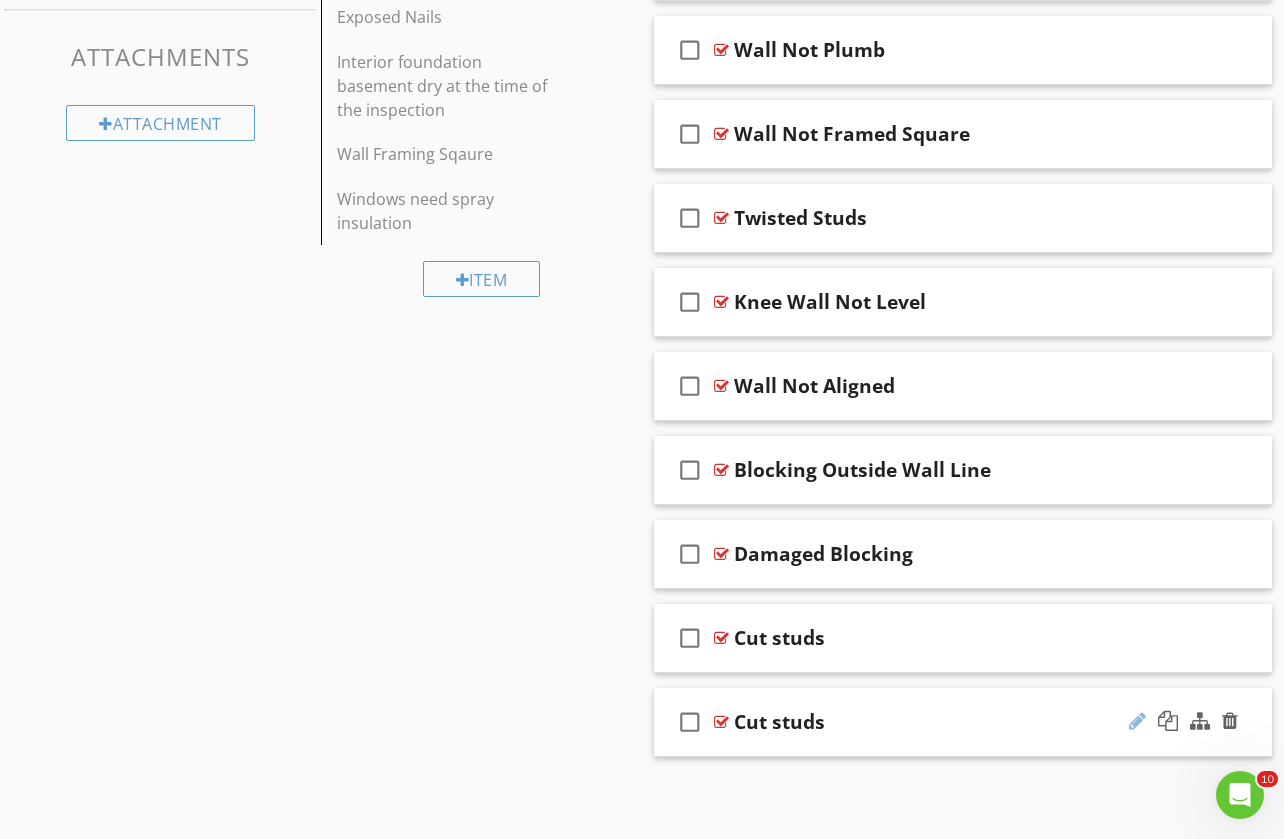 click at bounding box center (1137, 721) 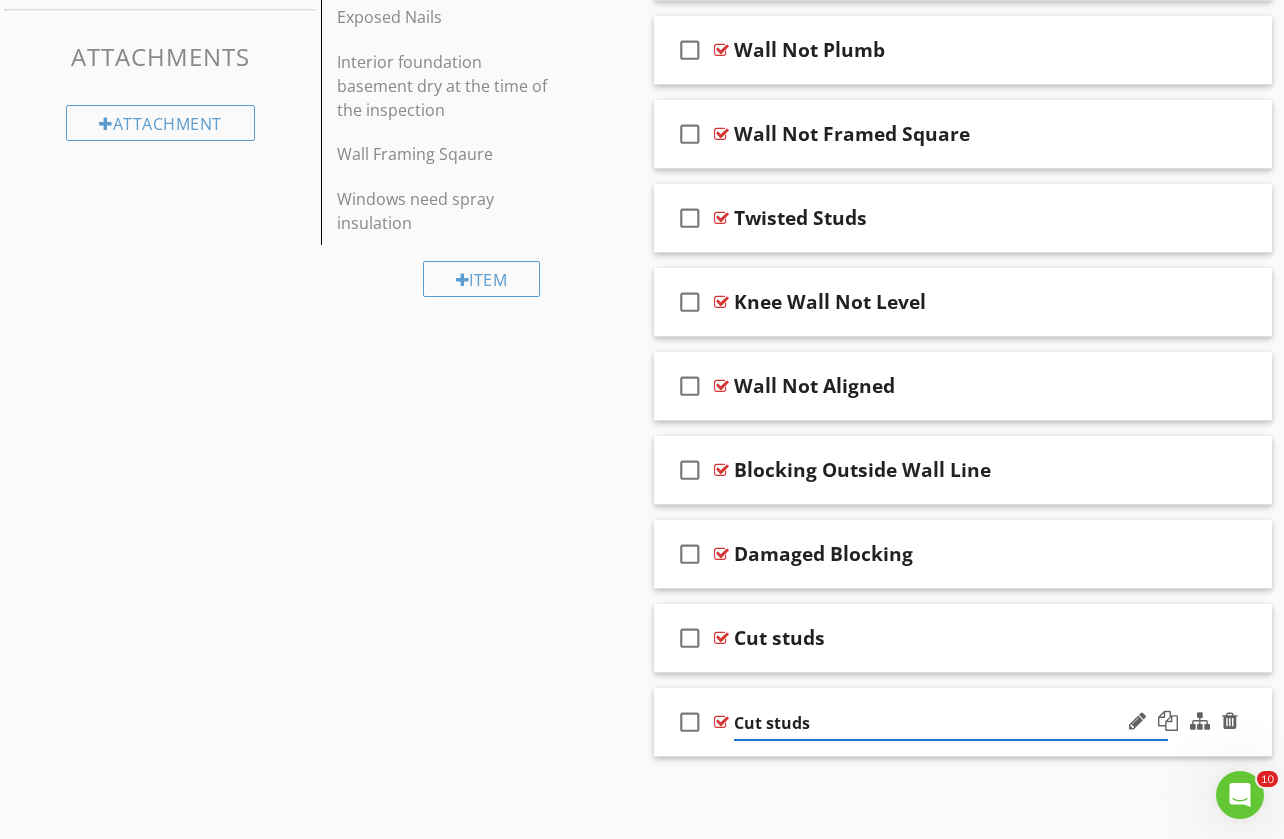 click on "Cut studs" at bounding box center (951, 723) 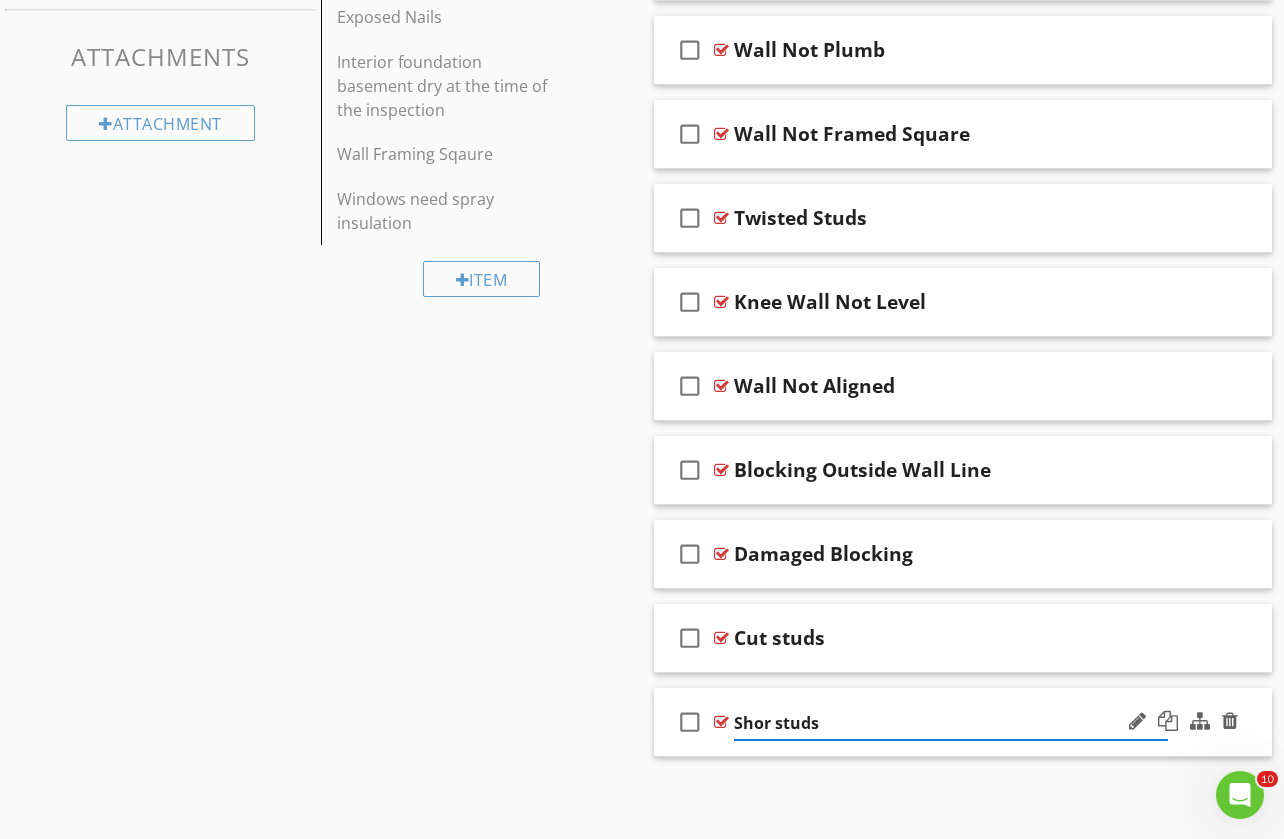 type on "Short studs" 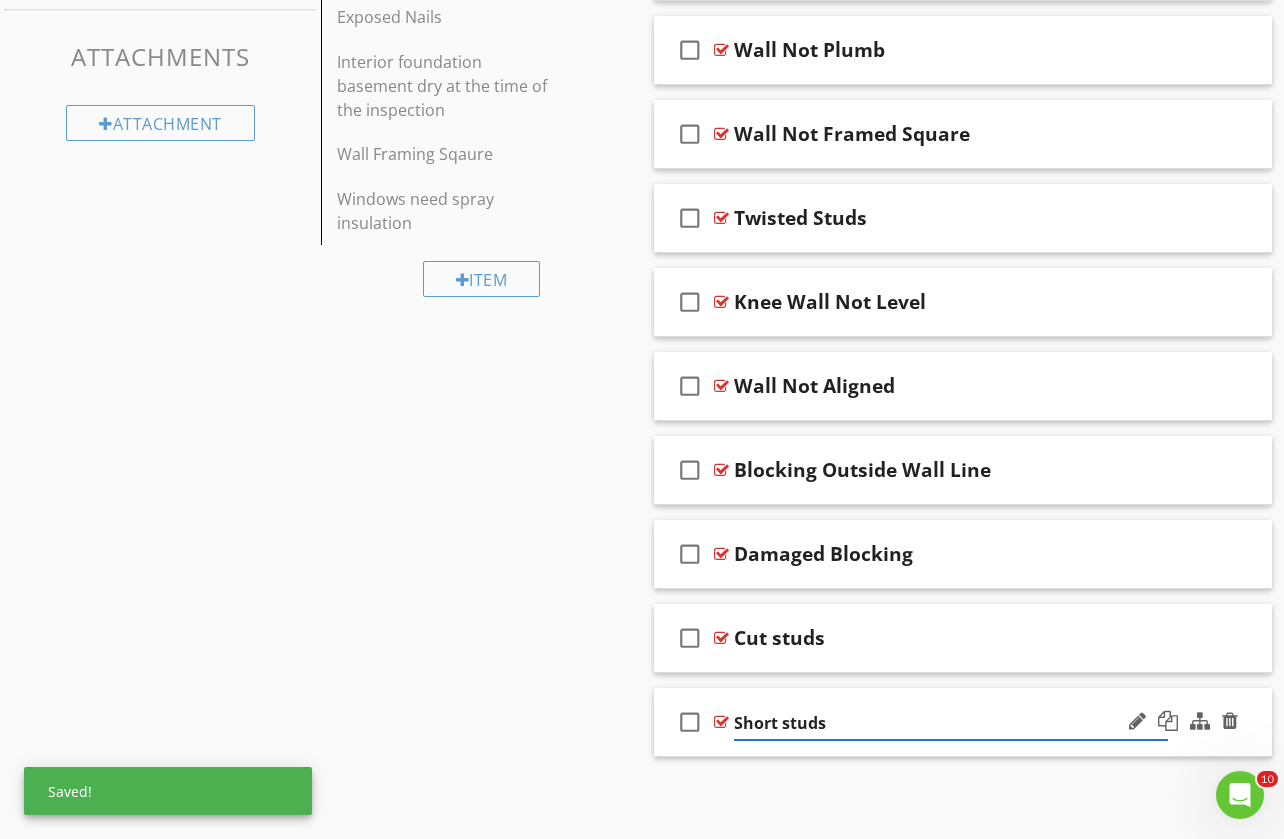 click on "check_box_outline_blank         Short studs" at bounding box center (963, 722) 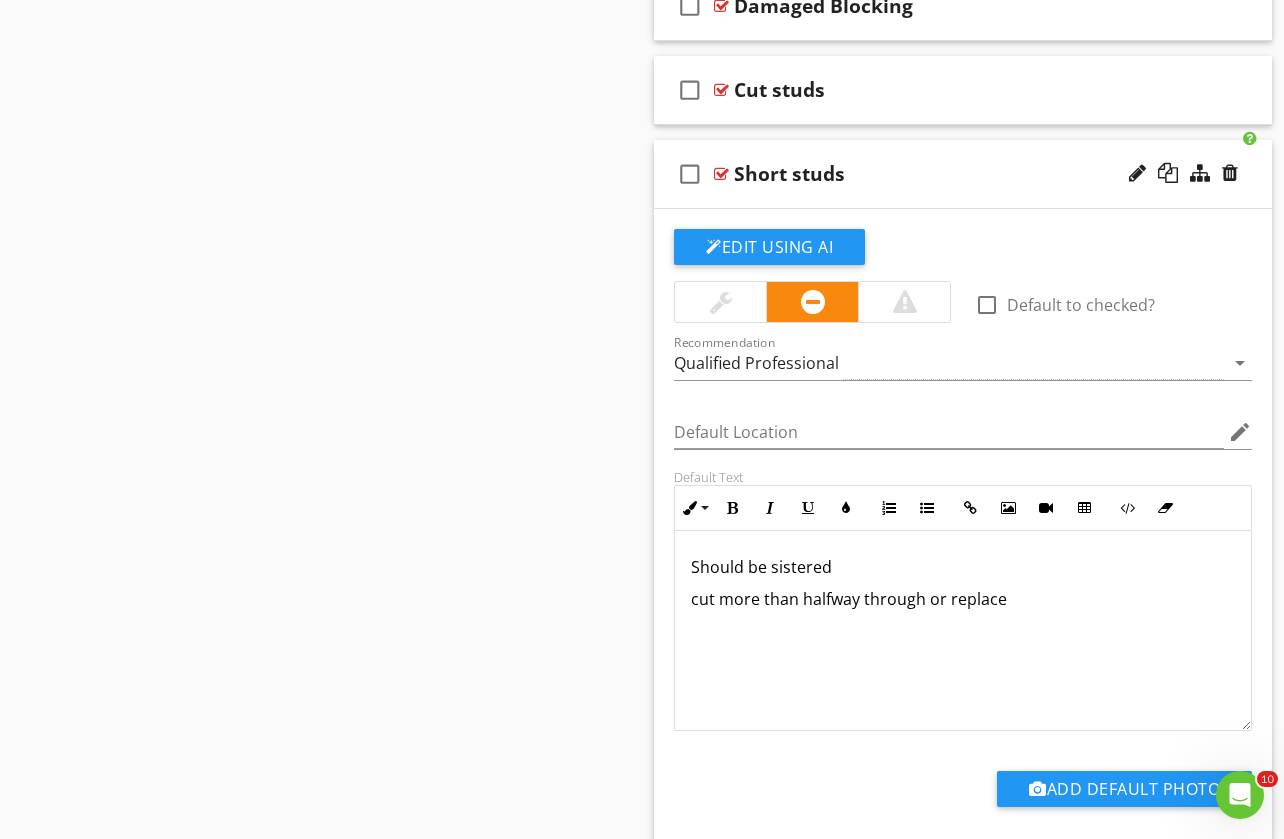 scroll, scrollTop: 1482, scrollLeft: 0, axis: vertical 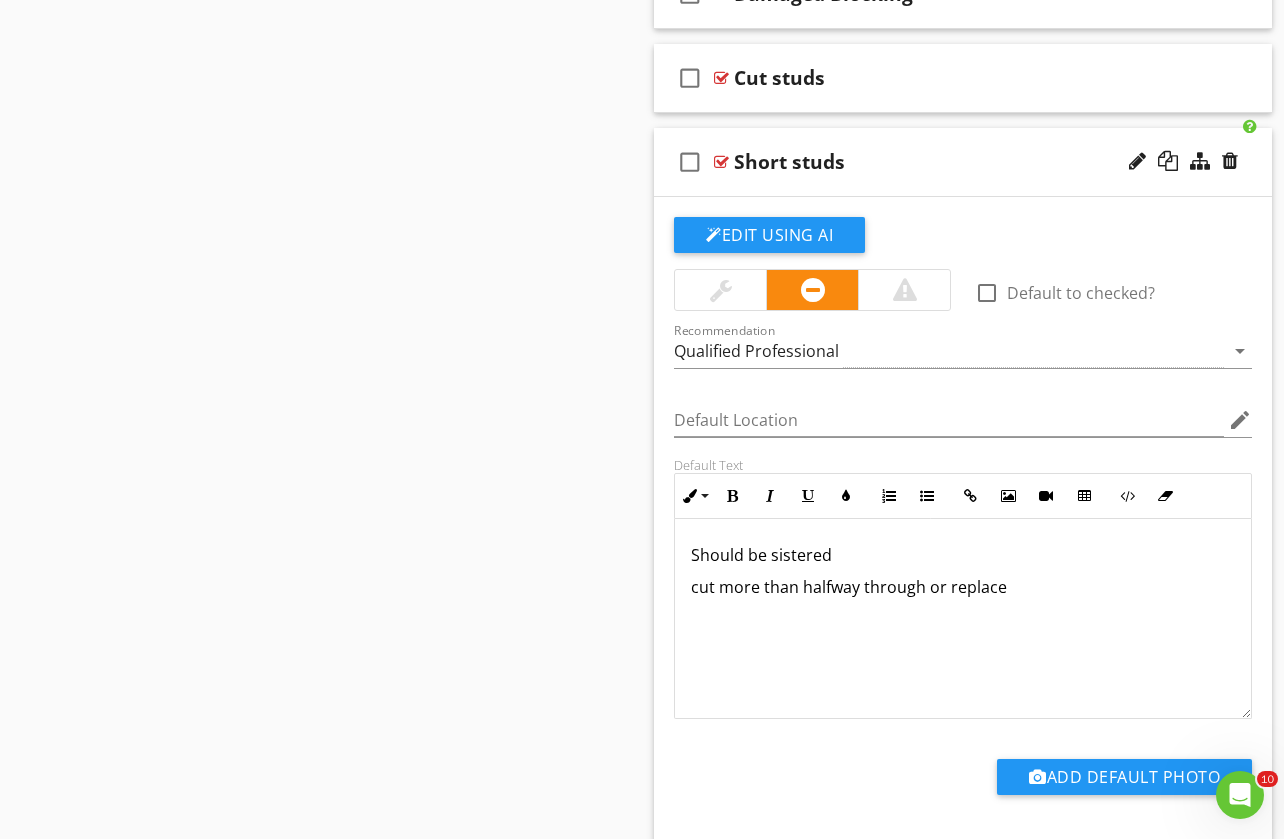 click on "cut more than halfway through or replace" at bounding box center (963, 587) 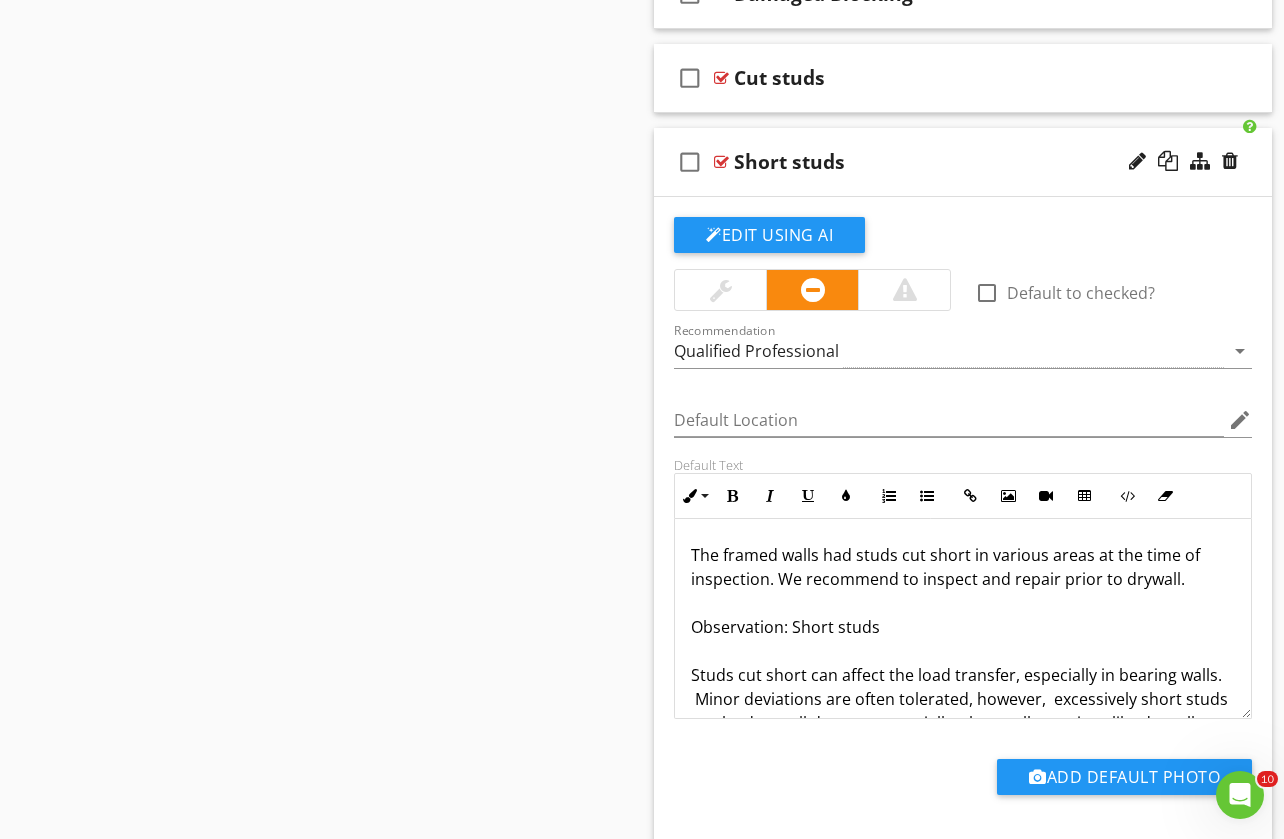 scroll, scrollTop: 0, scrollLeft: 0, axis: both 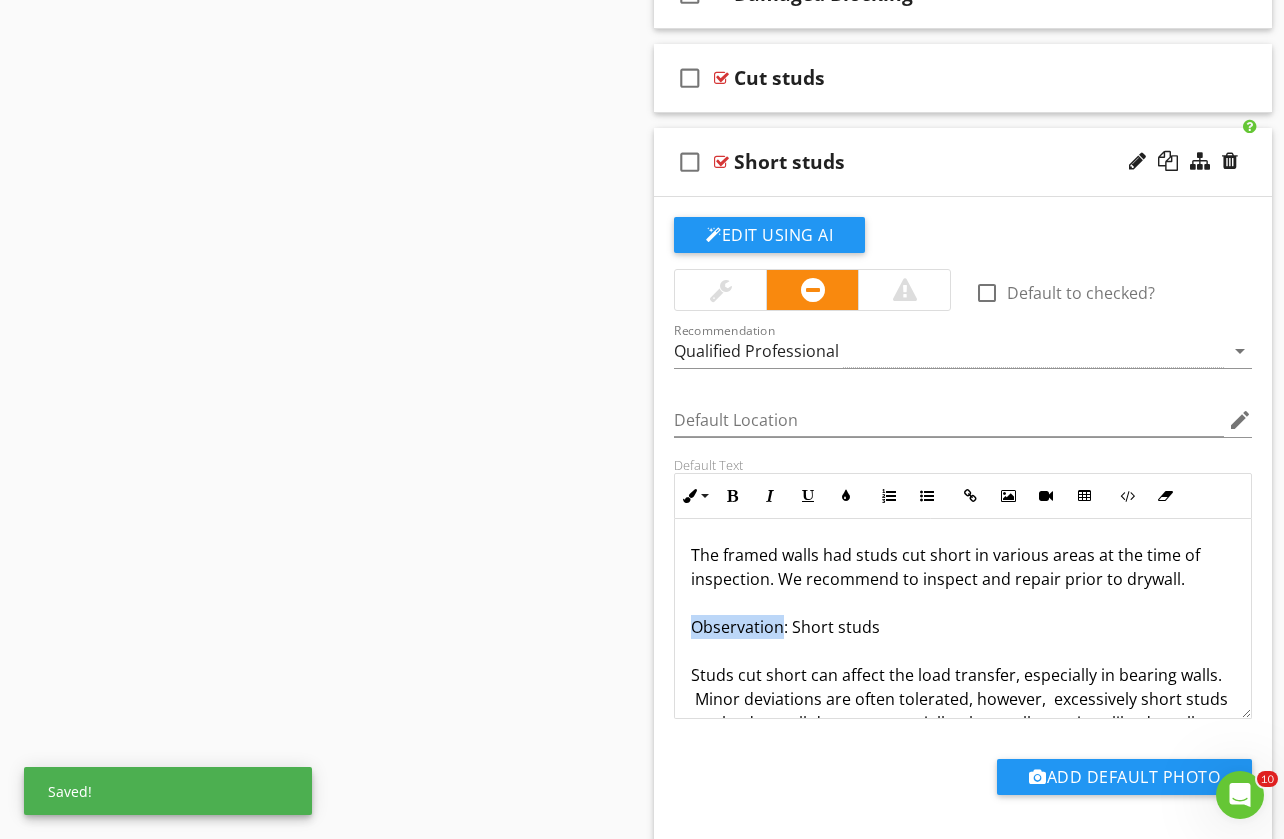 drag, startPoint x: 780, startPoint y: 626, endPoint x: 727, endPoint y: 536, distance: 104.44616 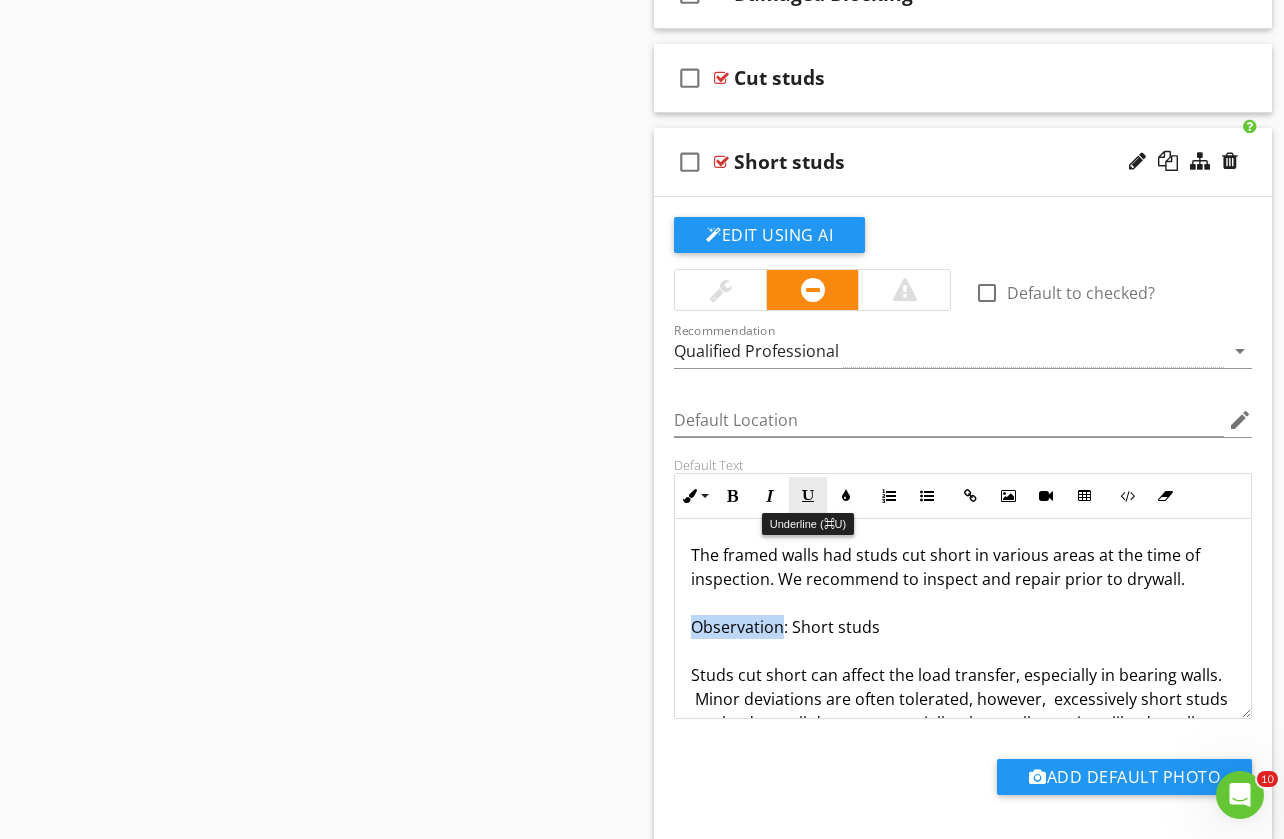 click at bounding box center [808, 496] 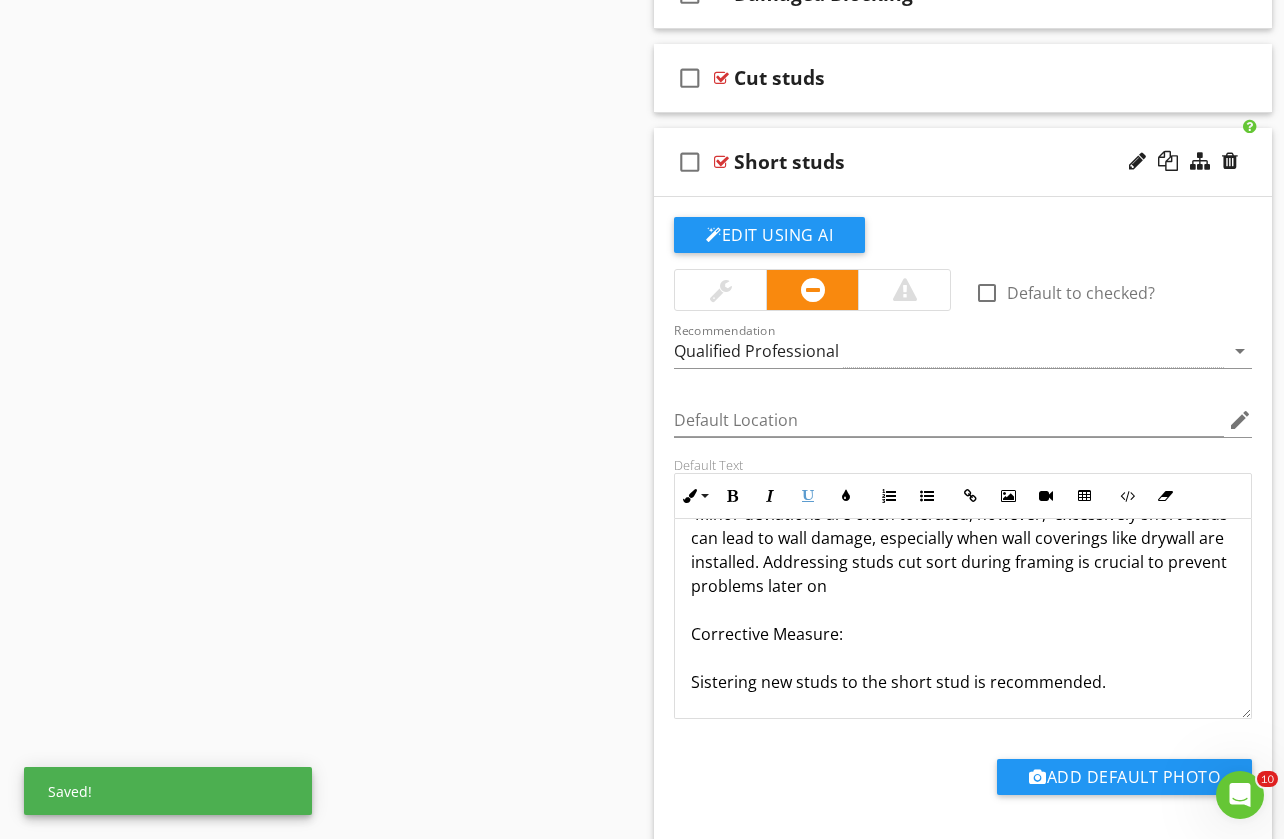scroll, scrollTop: 185, scrollLeft: 0, axis: vertical 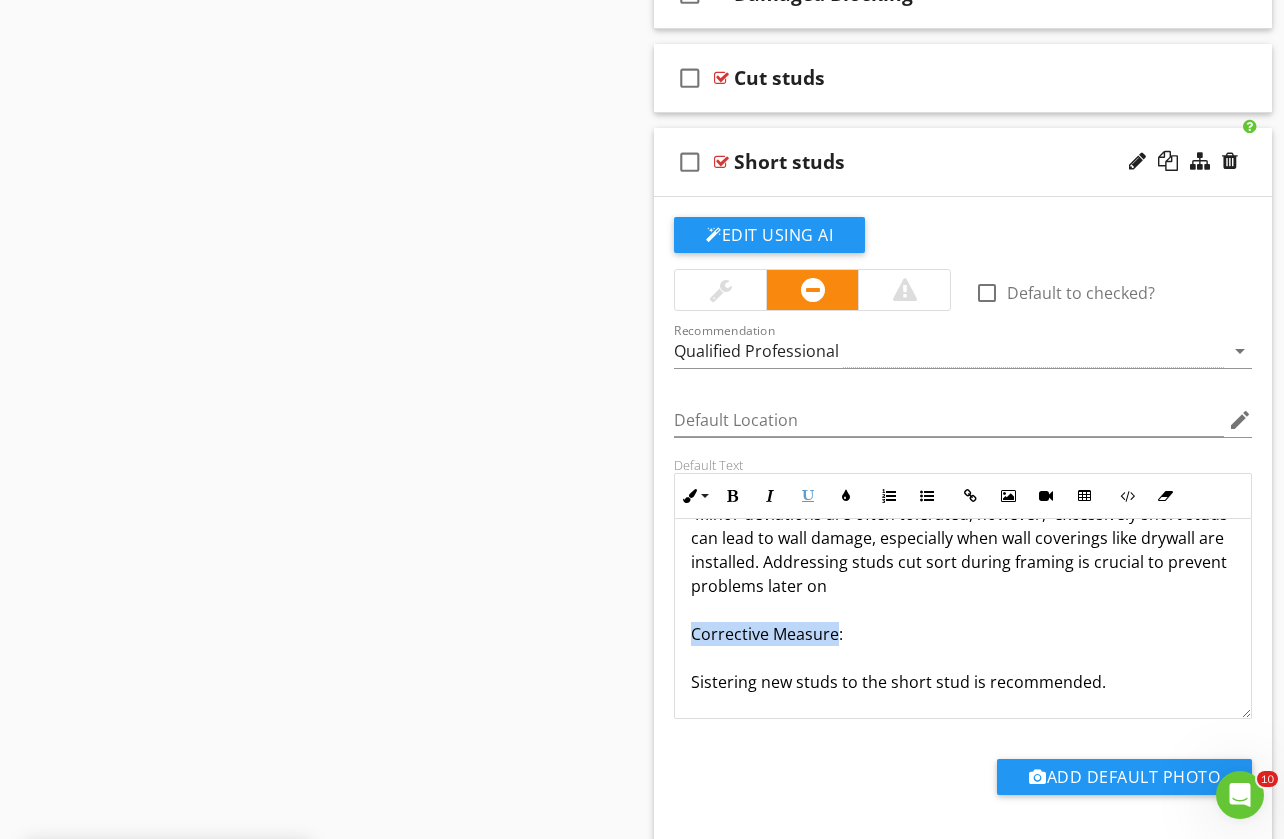 drag, startPoint x: 834, startPoint y: 634, endPoint x: 704, endPoint y: 636, distance: 130.01538 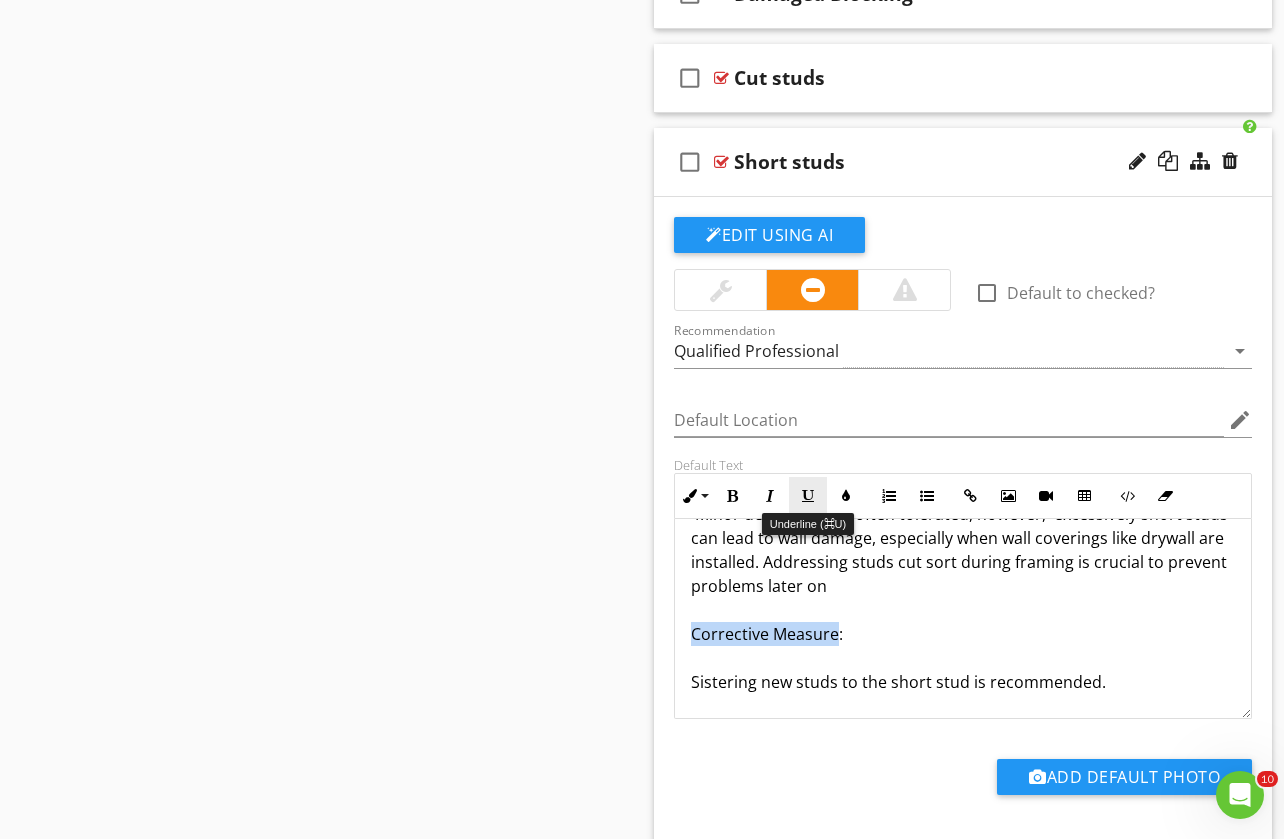 click at bounding box center (808, 496) 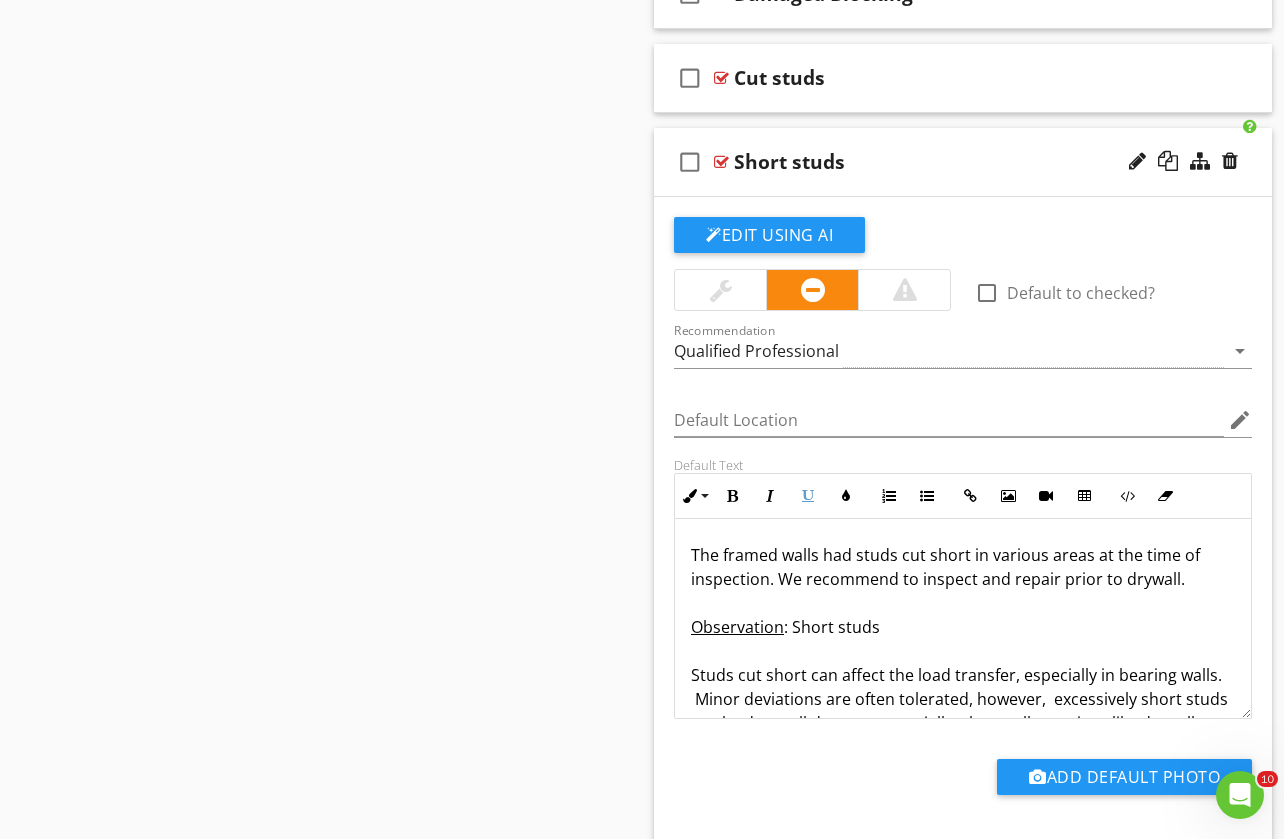 scroll, scrollTop: 0, scrollLeft: 0, axis: both 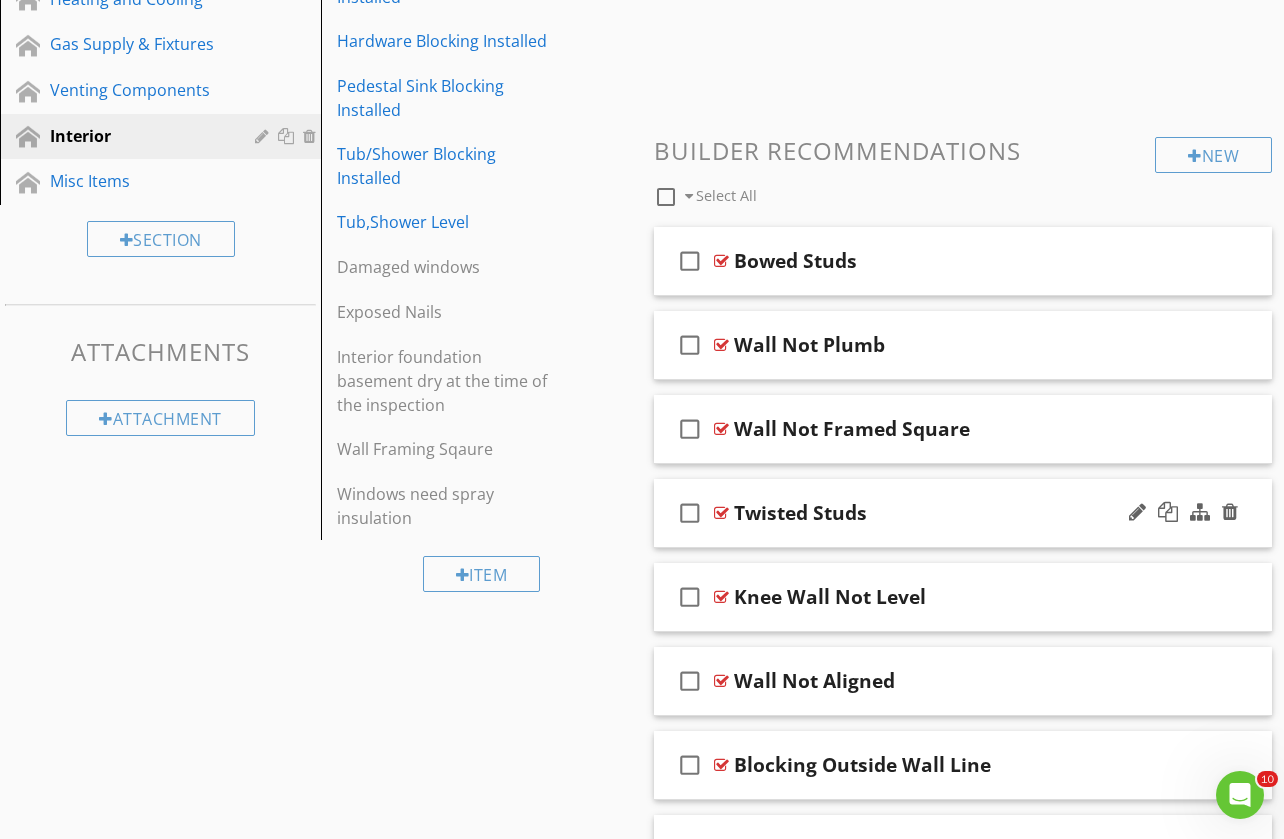 click on "check_box_outline_blank
Twisted Studs" at bounding box center [963, 513] 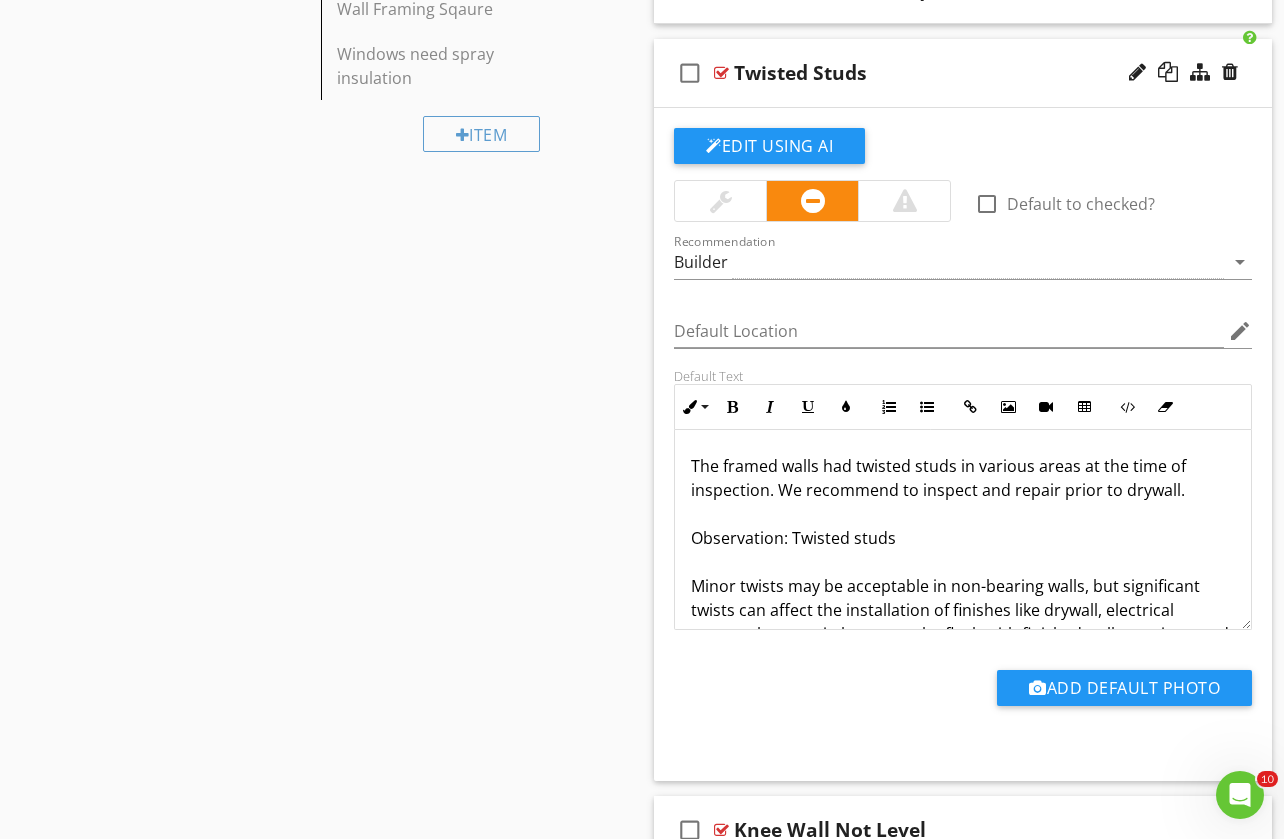 scroll, scrollTop: 1150, scrollLeft: 0, axis: vertical 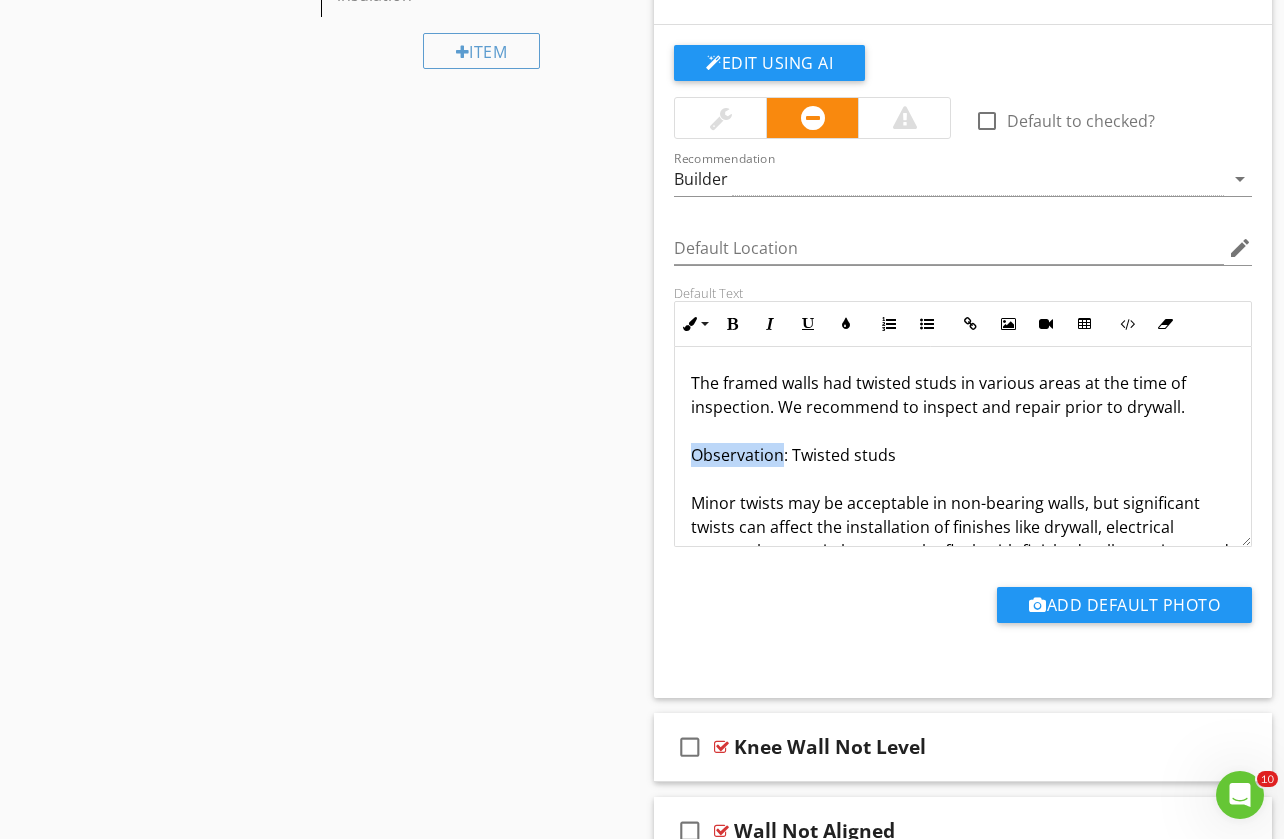 drag, startPoint x: 783, startPoint y: 451, endPoint x: 692, endPoint y: 455, distance: 91.08787 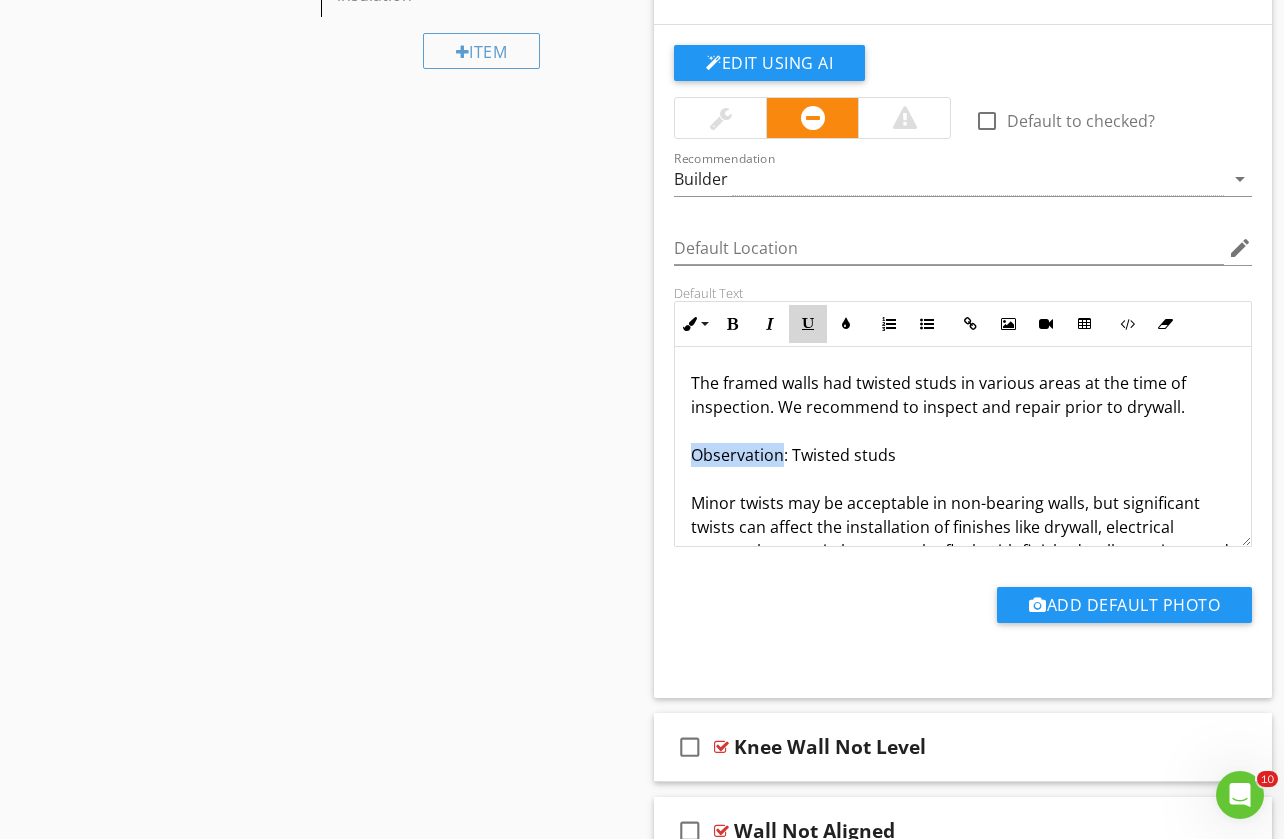 click at bounding box center [808, 324] 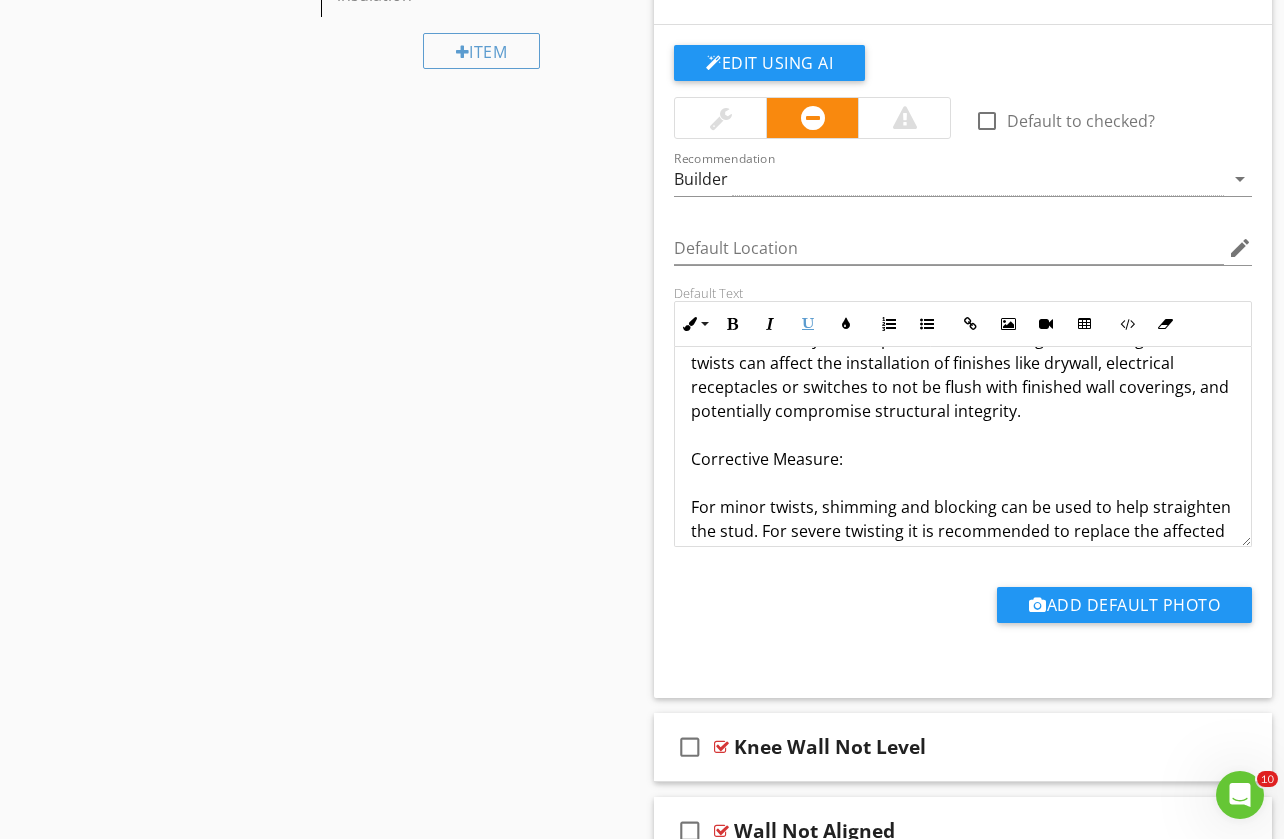 scroll, scrollTop: 165, scrollLeft: 0, axis: vertical 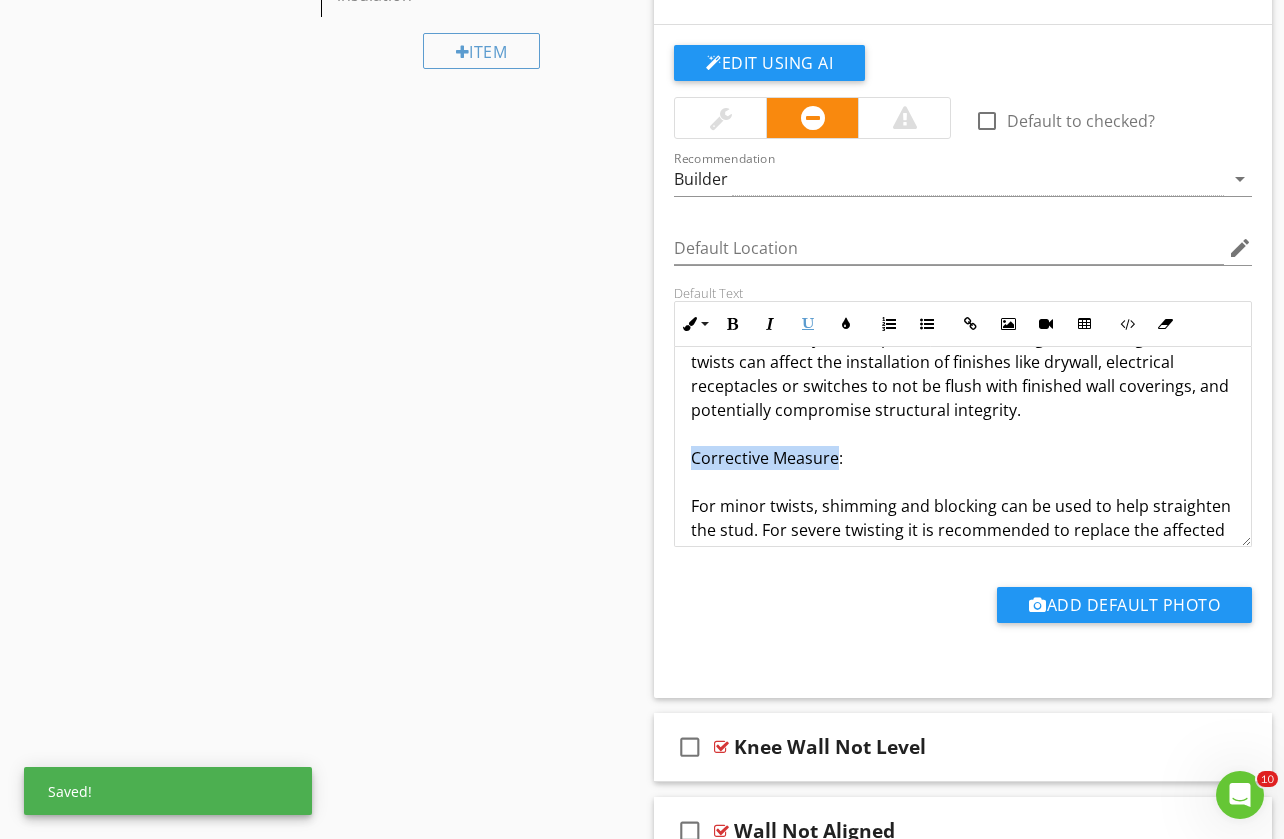 drag, startPoint x: 820, startPoint y: 459, endPoint x: 692, endPoint y: 458, distance: 128.0039 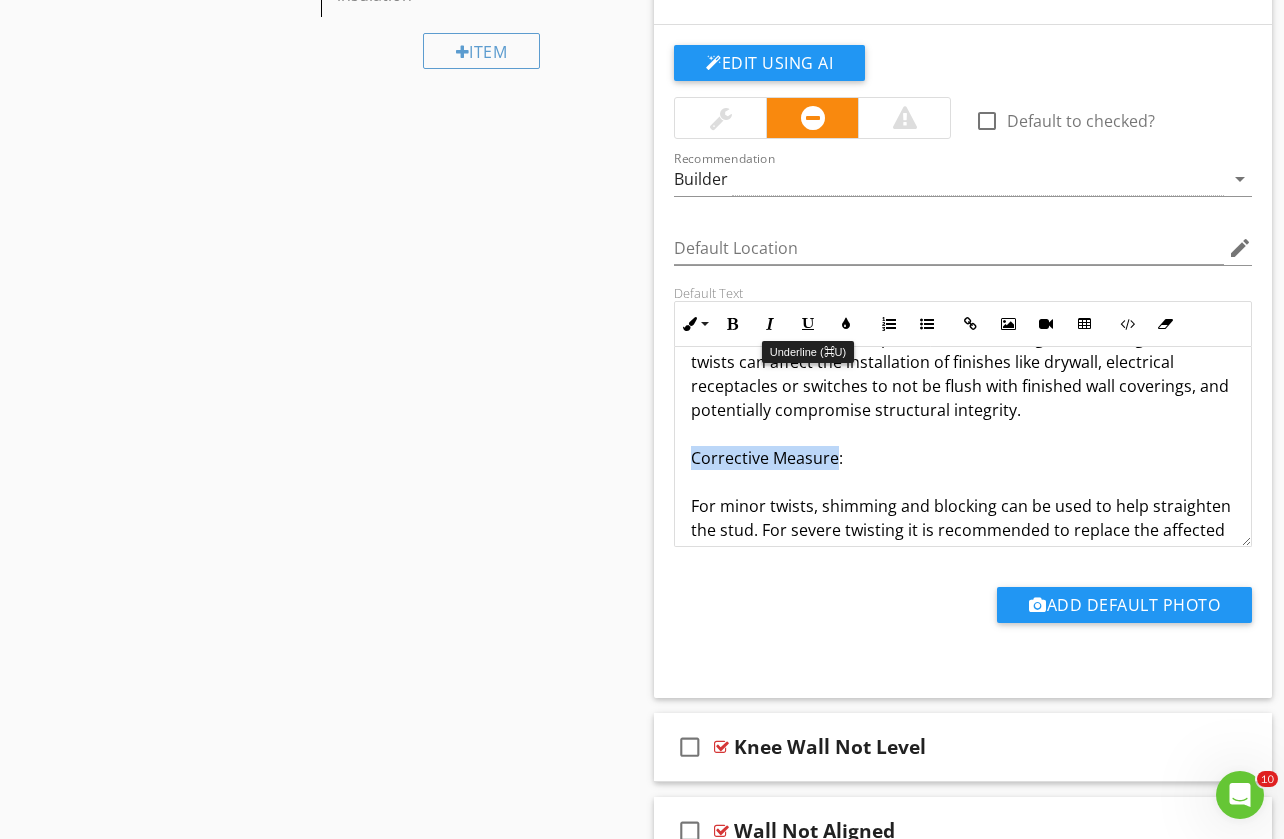 drag, startPoint x: 805, startPoint y: 321, endPoint x: 801, endPoint y: 341, distance: 20.396078 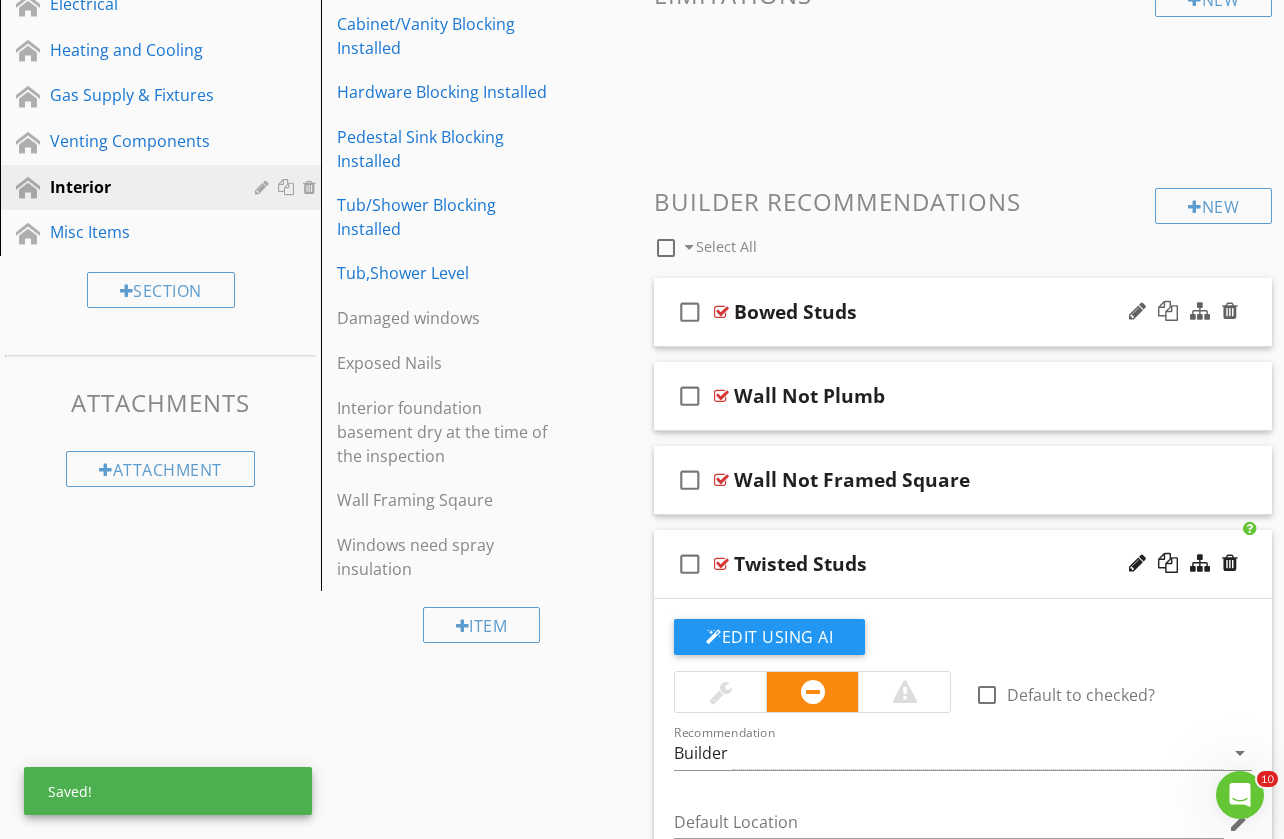scroll, scrollTop: 575, scrollLeft: 0, axis: vertical 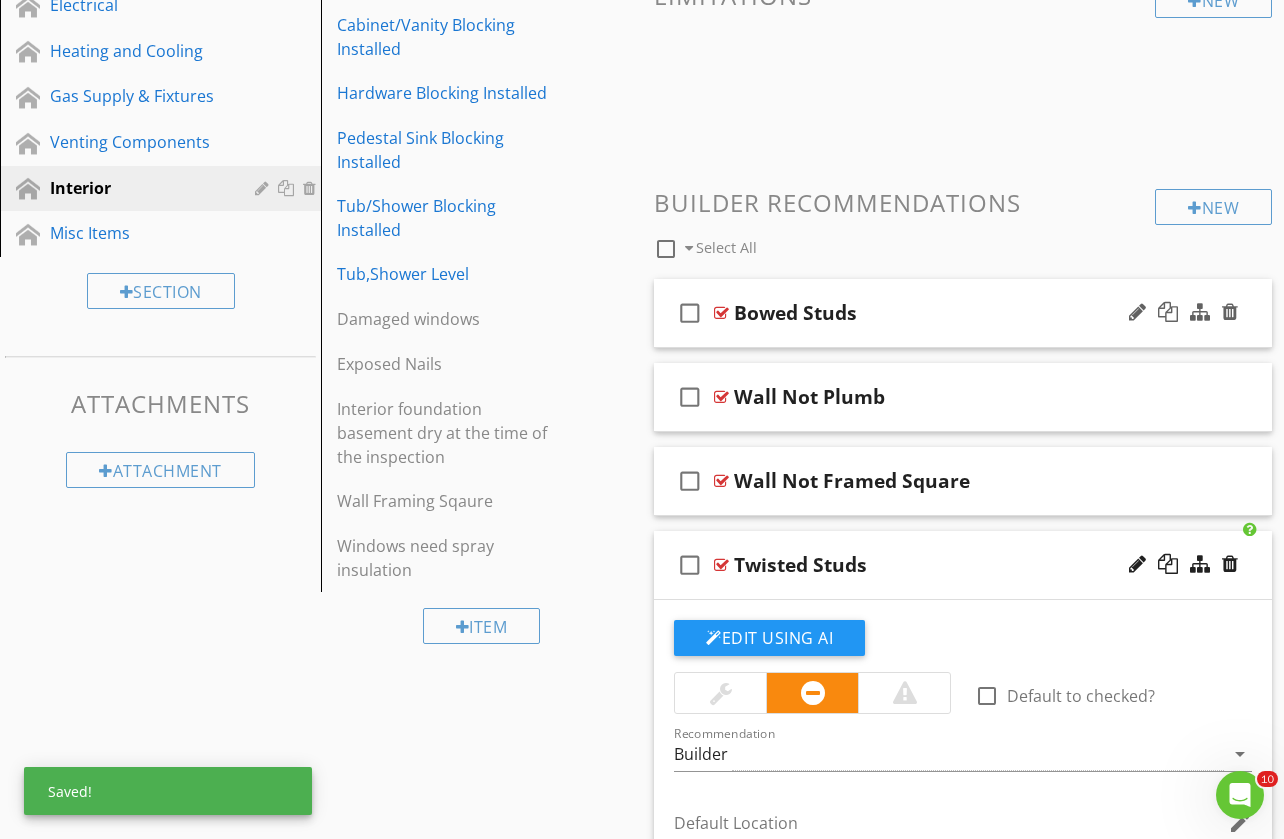 click on "check_box_outline_blank
Bowed Studs" at bounding box center (963, 313) 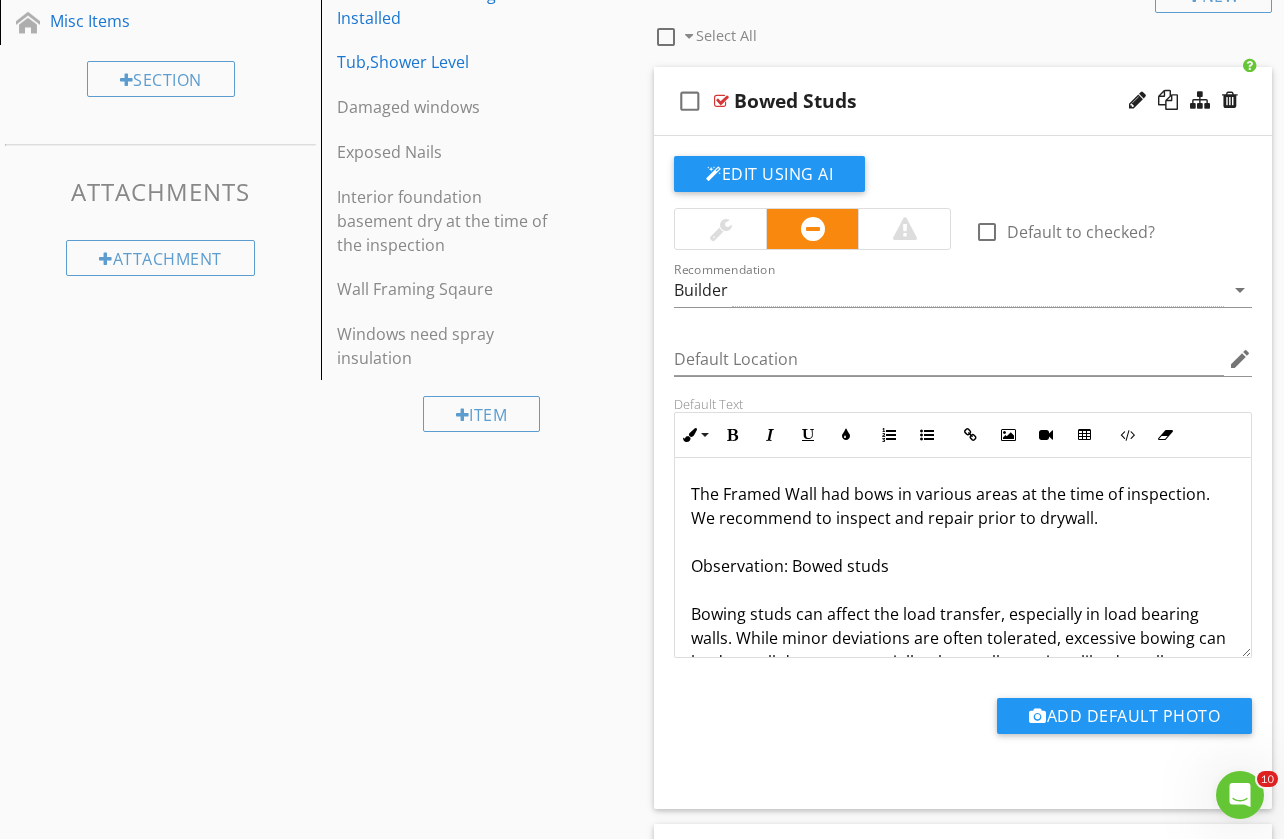 scroll, scrollTop: 795, scrollLeft: 0, axis: vertical 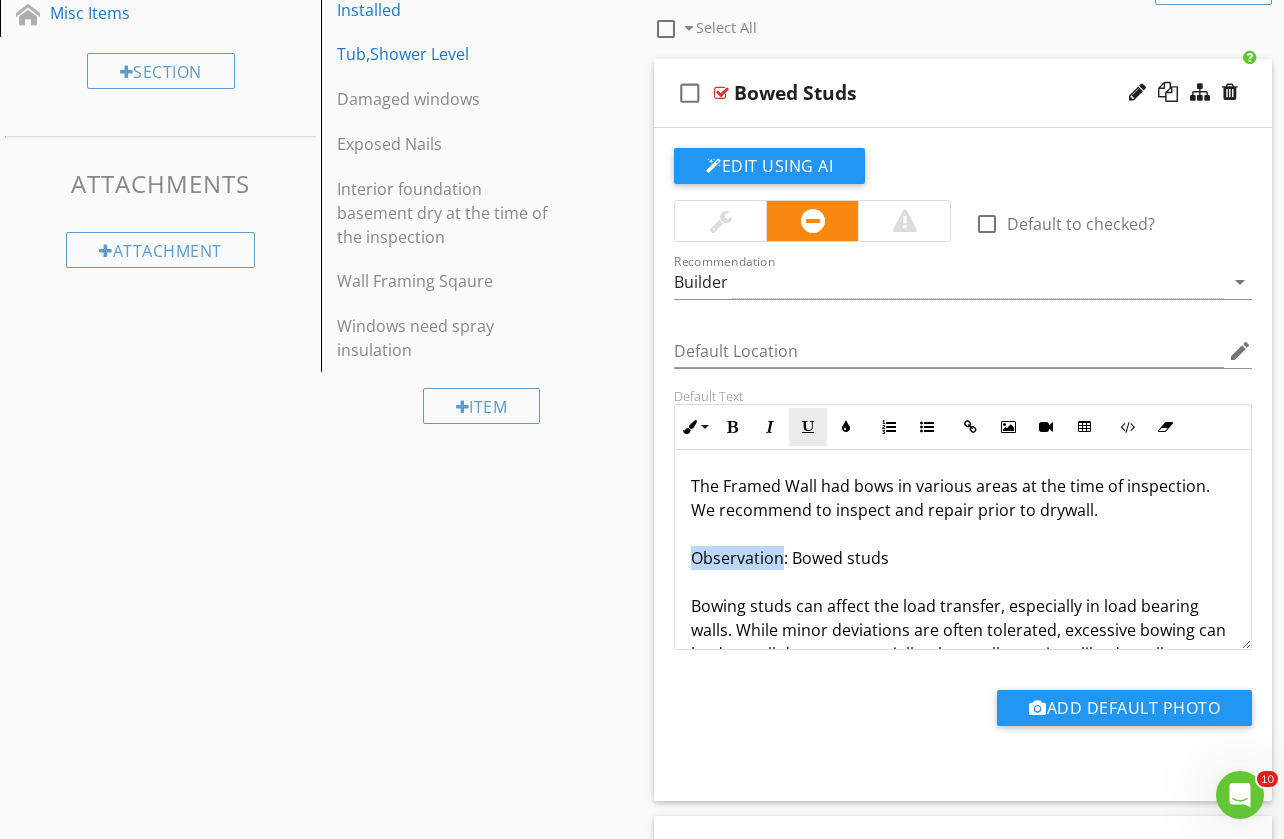 drag, startPoint x: 764, startPoint y: 559, endPoint x: 821, endPoint y: 441, distance: 131.04579 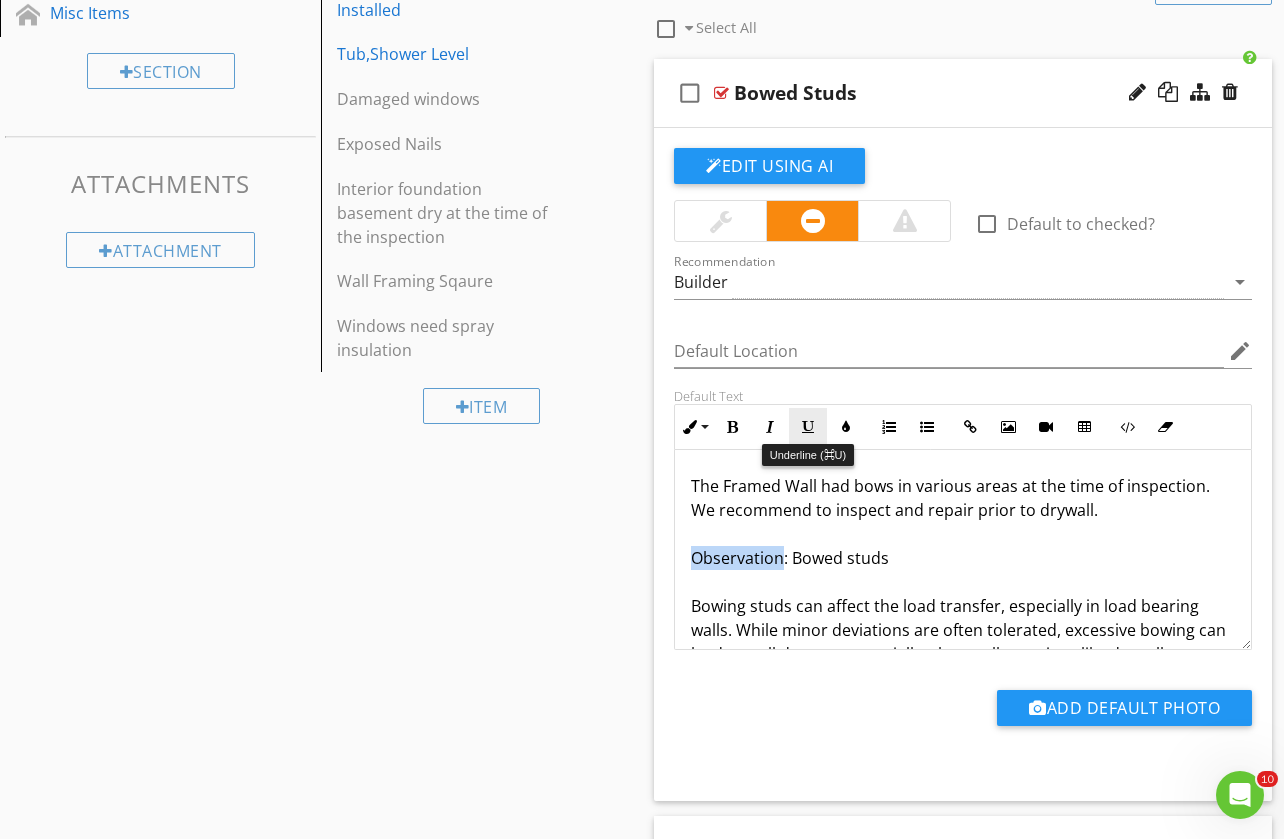 click at bounding box center [808, 427] 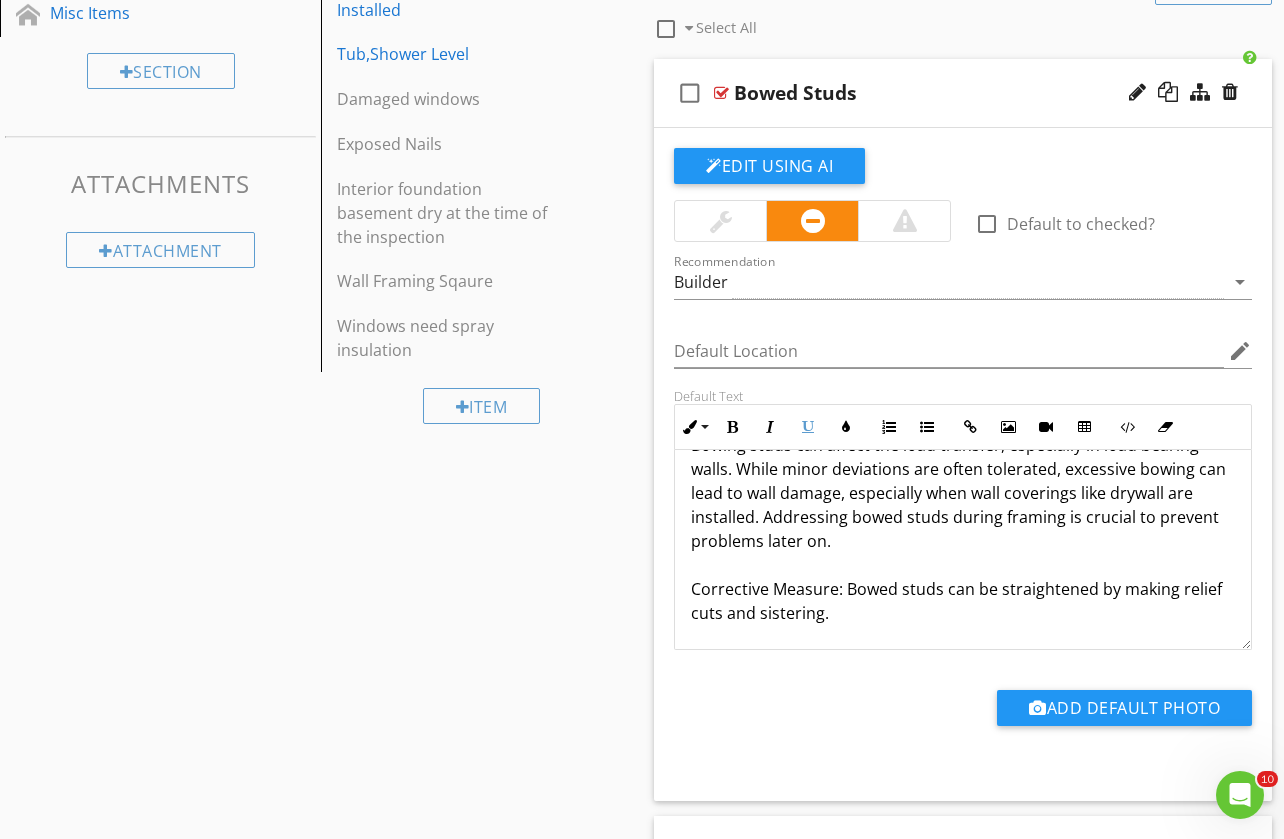 scroll, scrollTop: 161, scrollLeft: 0, axis: vertical 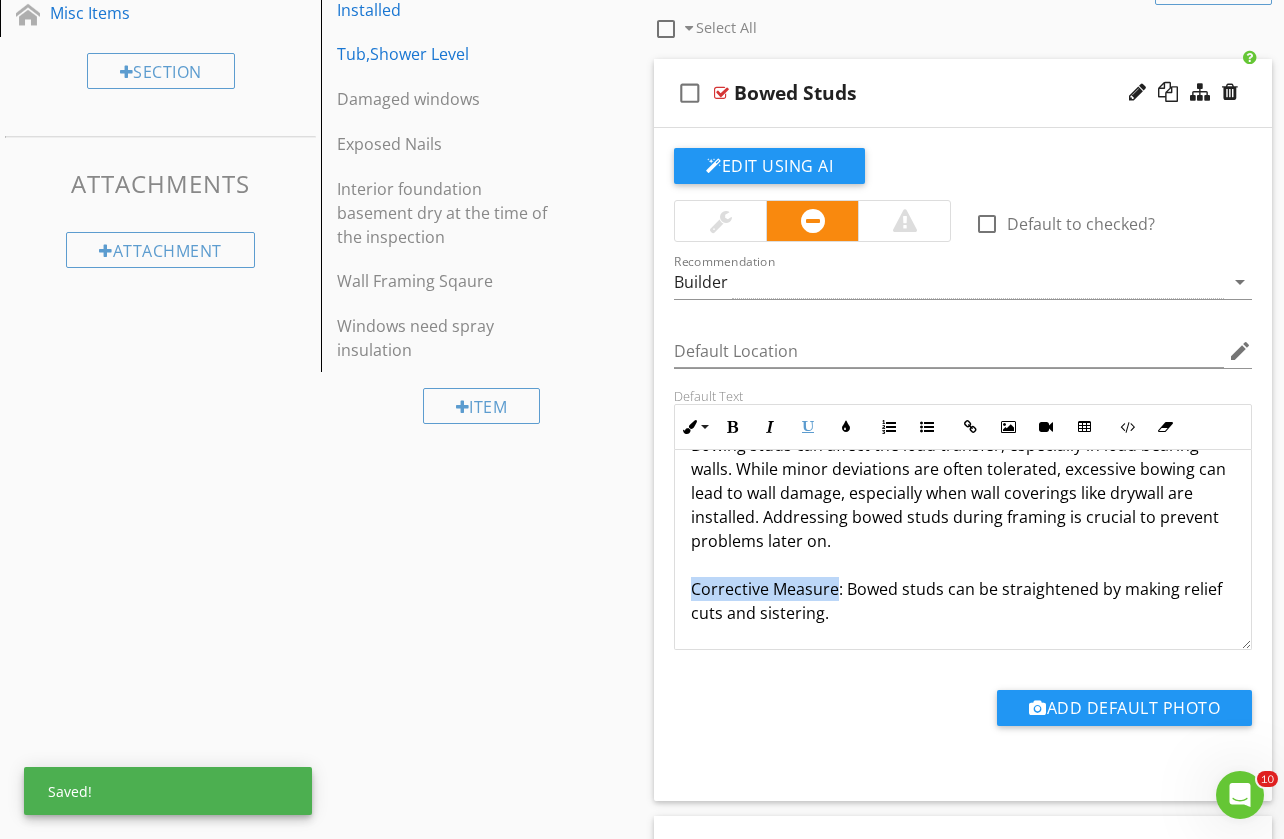 drag, startPoint x: 830, startPoint y: 589, endPoint x: 733, endPoint y: 556, distance: 102.45975 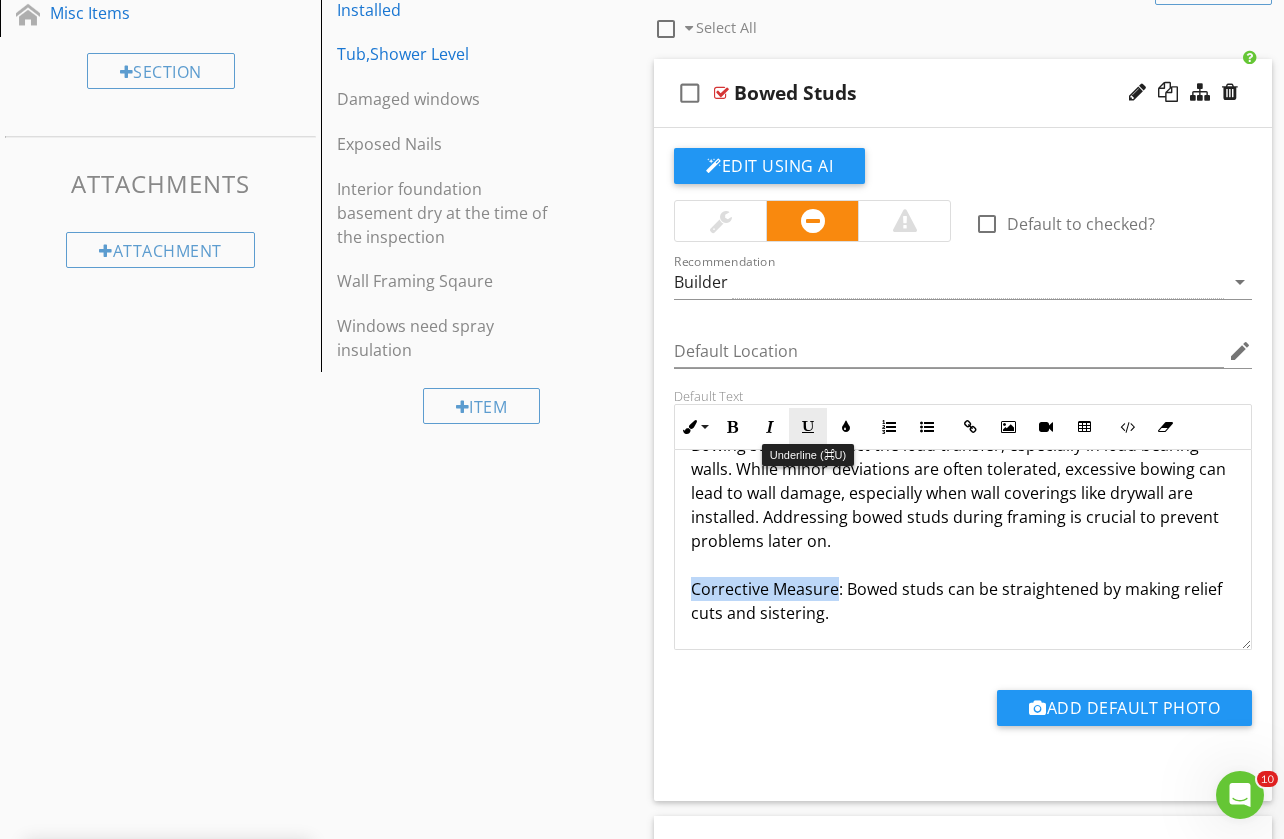 click at bounding box center (808, 427) 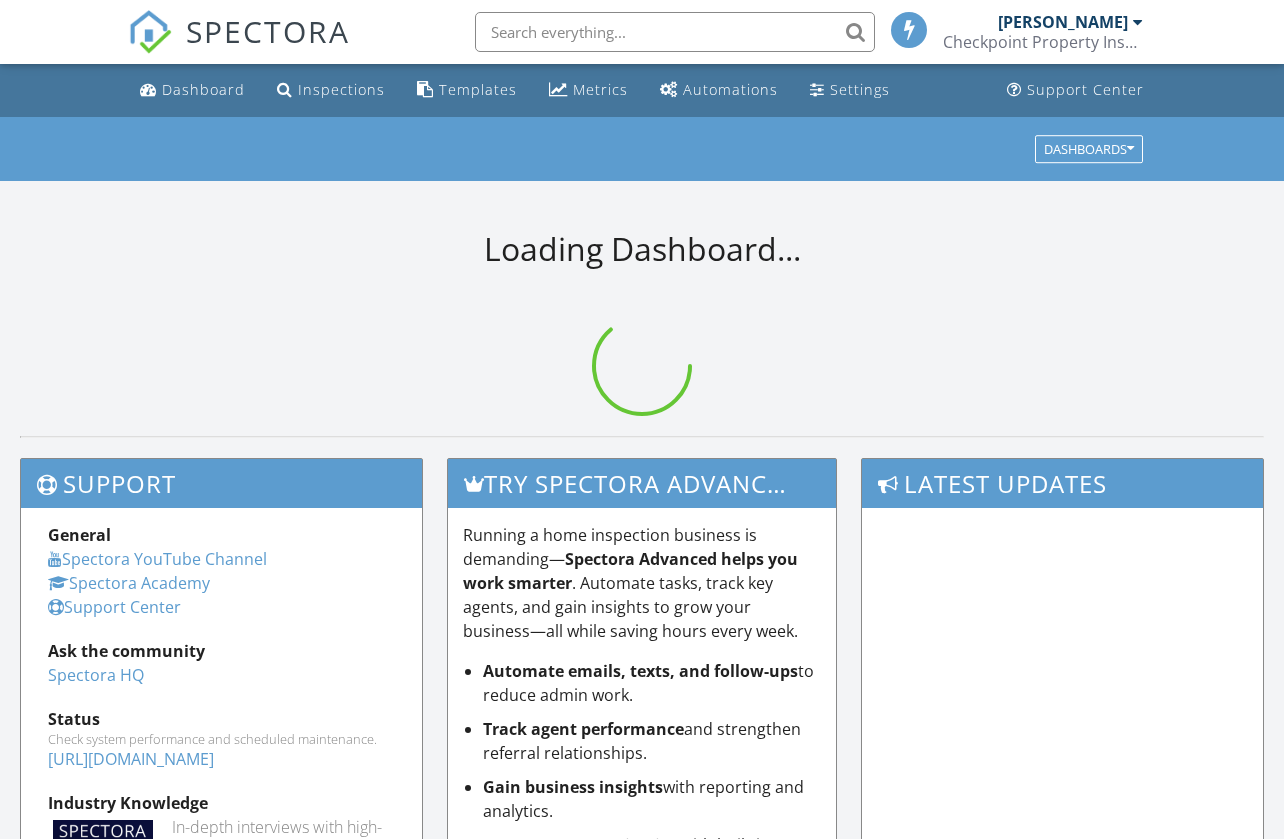 scroll, scrollTop: 0, scrollLeft: 0, axis: both 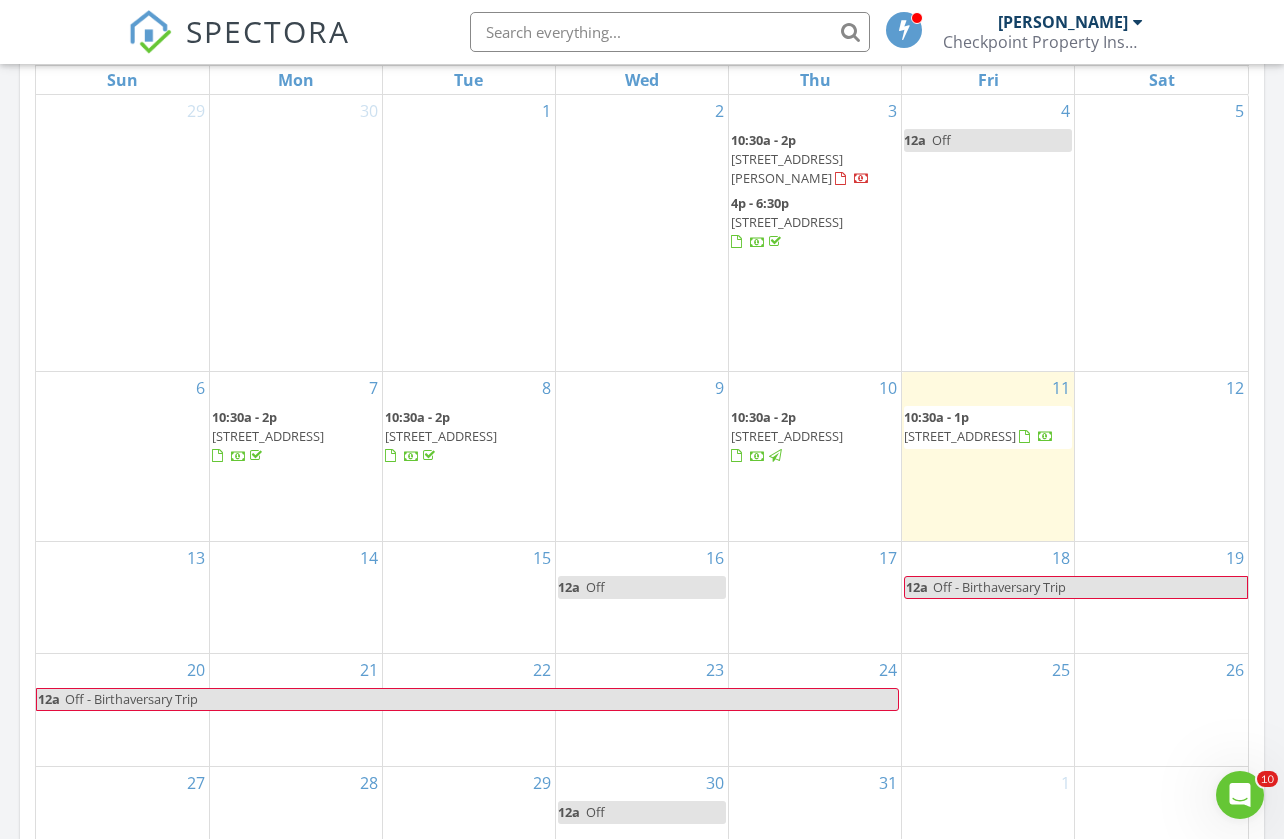 click on "[STREET_ADDRESS]" at bounding box center (960, 436) 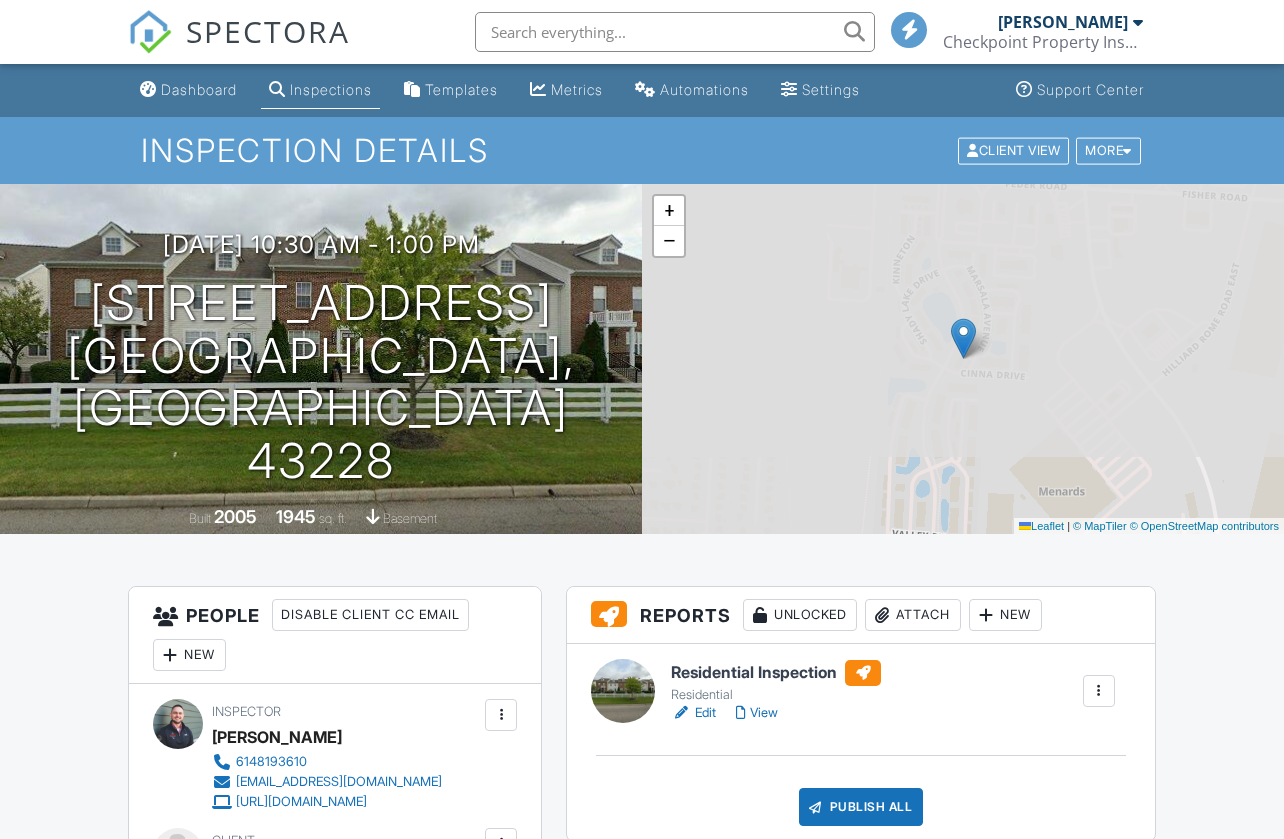 scroll, scrollTop: 0, scrollLeft: 0, axis: both 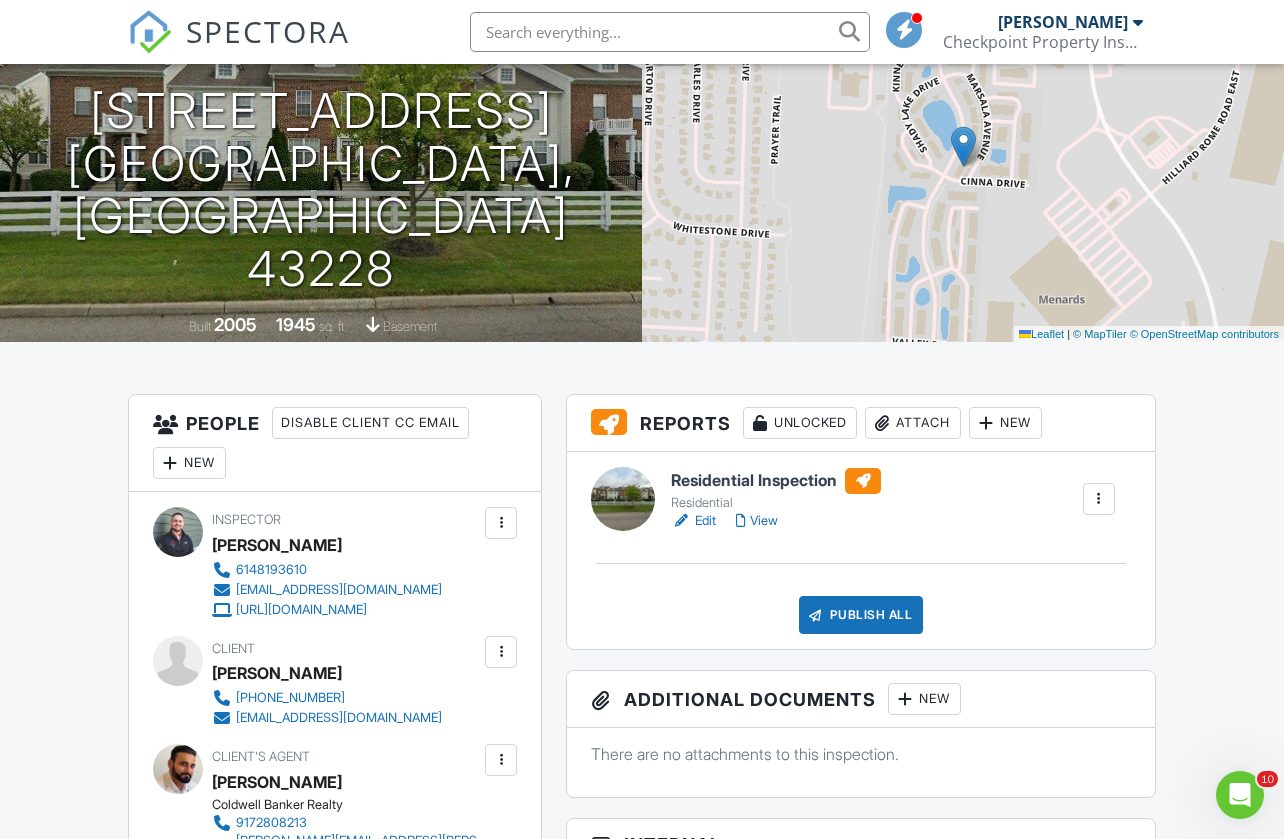 click on "Residential Inspection" at bounding box center (776, 481) 